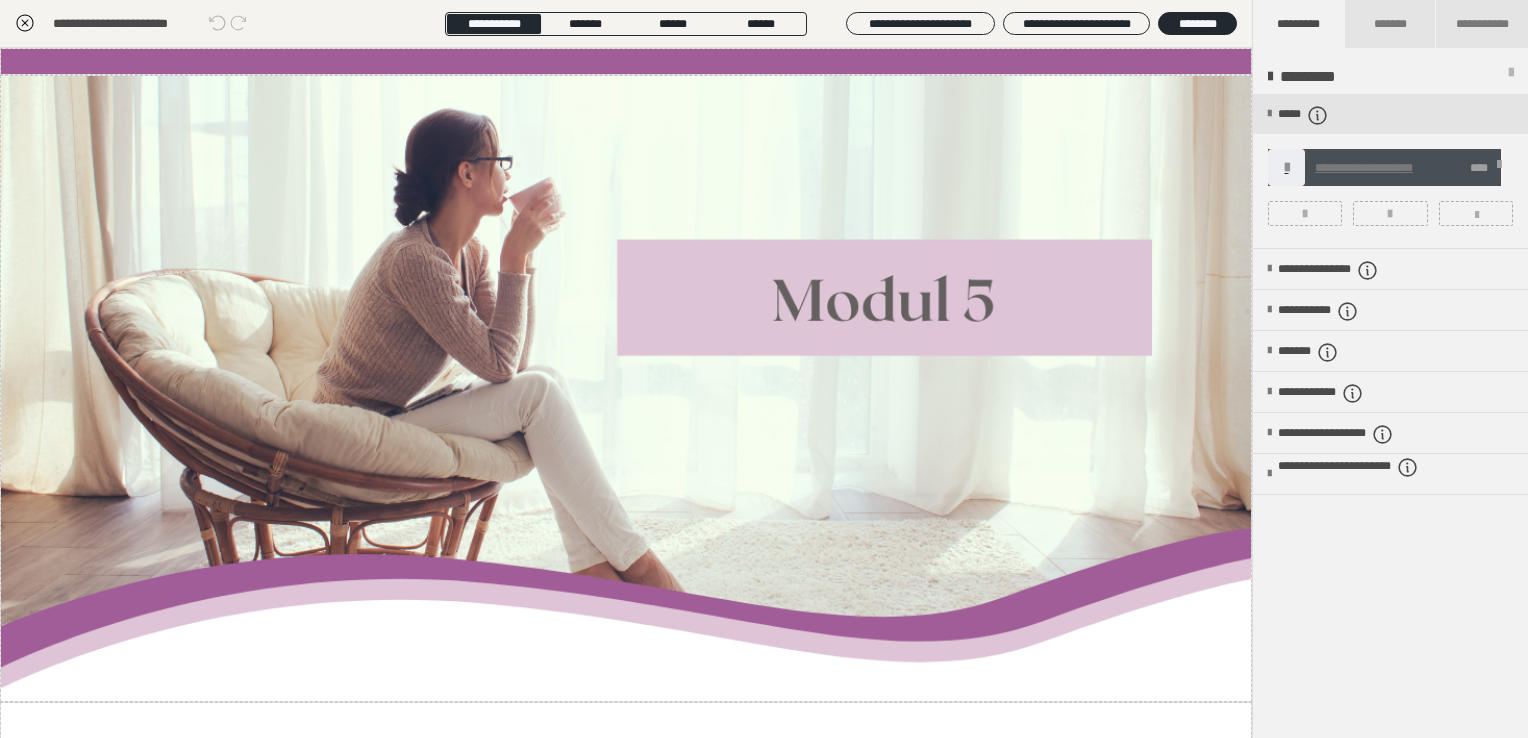 scroll, scrollTop: 373, scrollLeft: 0, axis: vertical 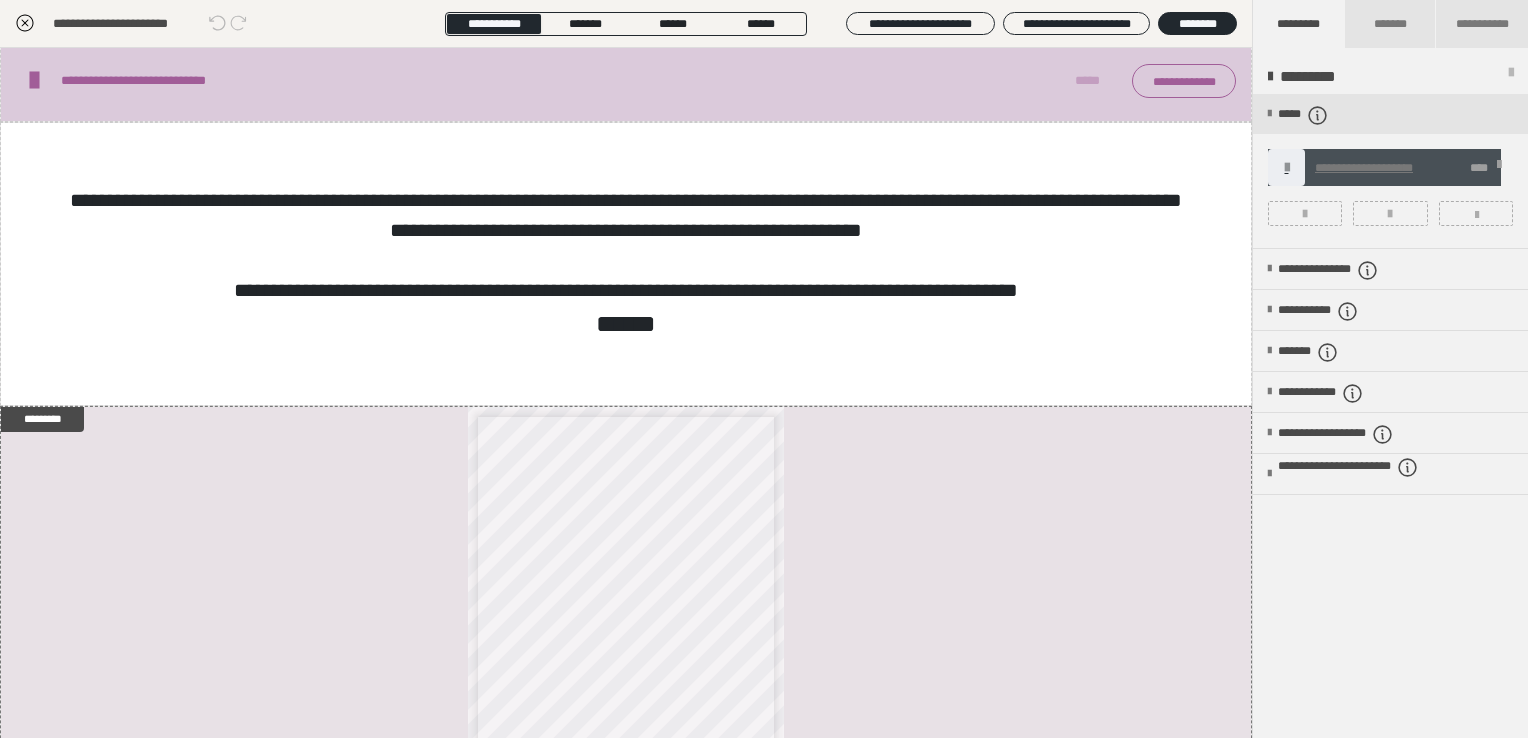 click 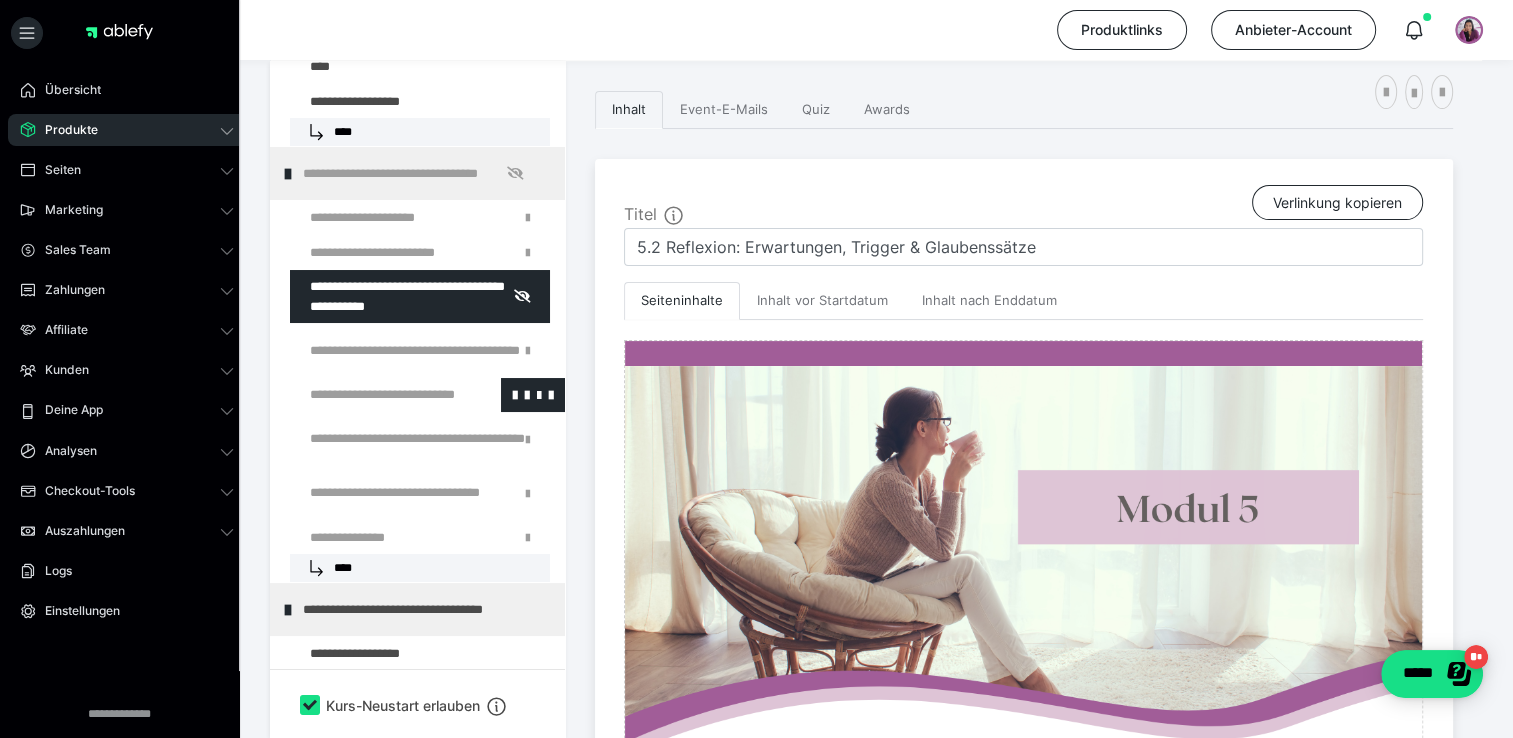 click at bounding box center (375, 395) 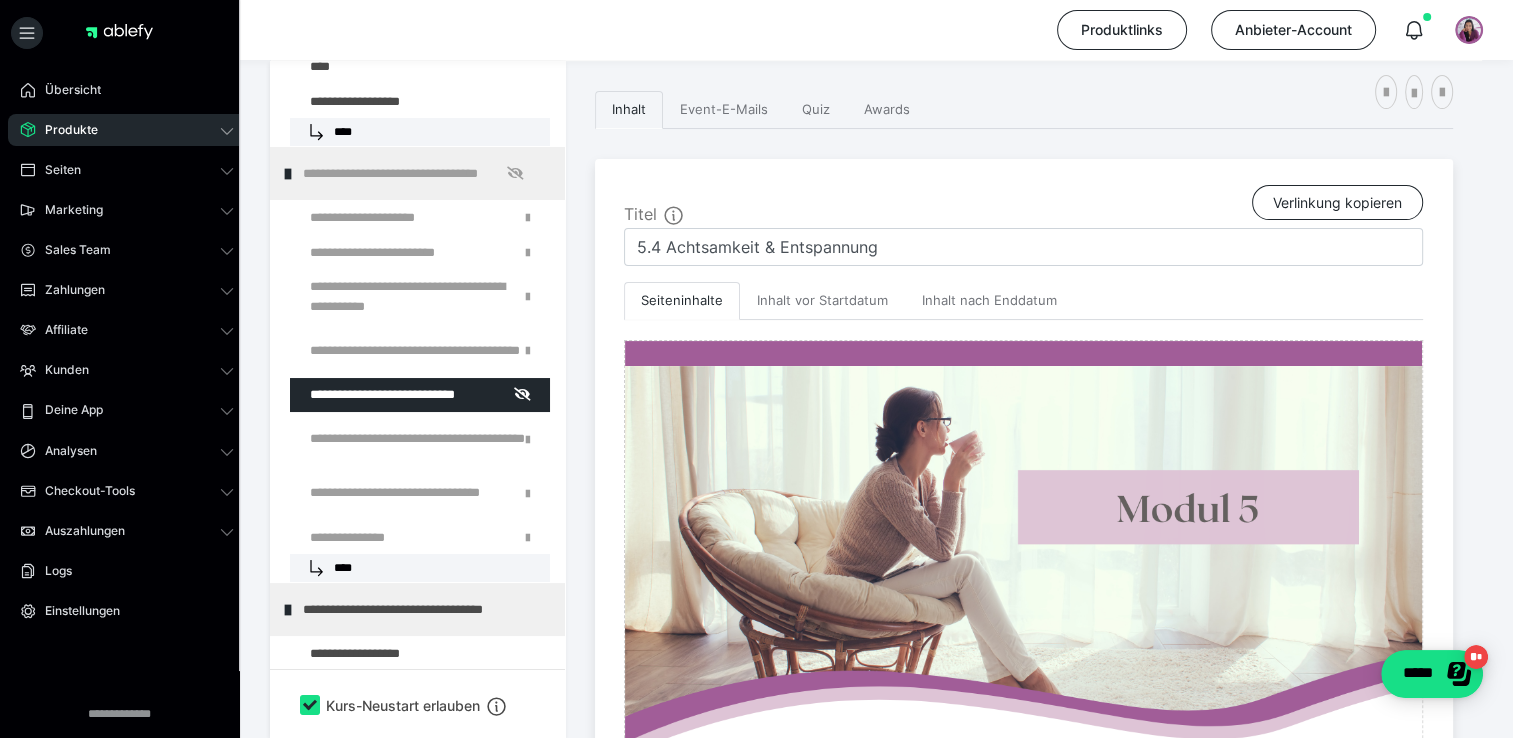 scroll, scrollTop: 473, scrollLeft: 0, axis: vertical 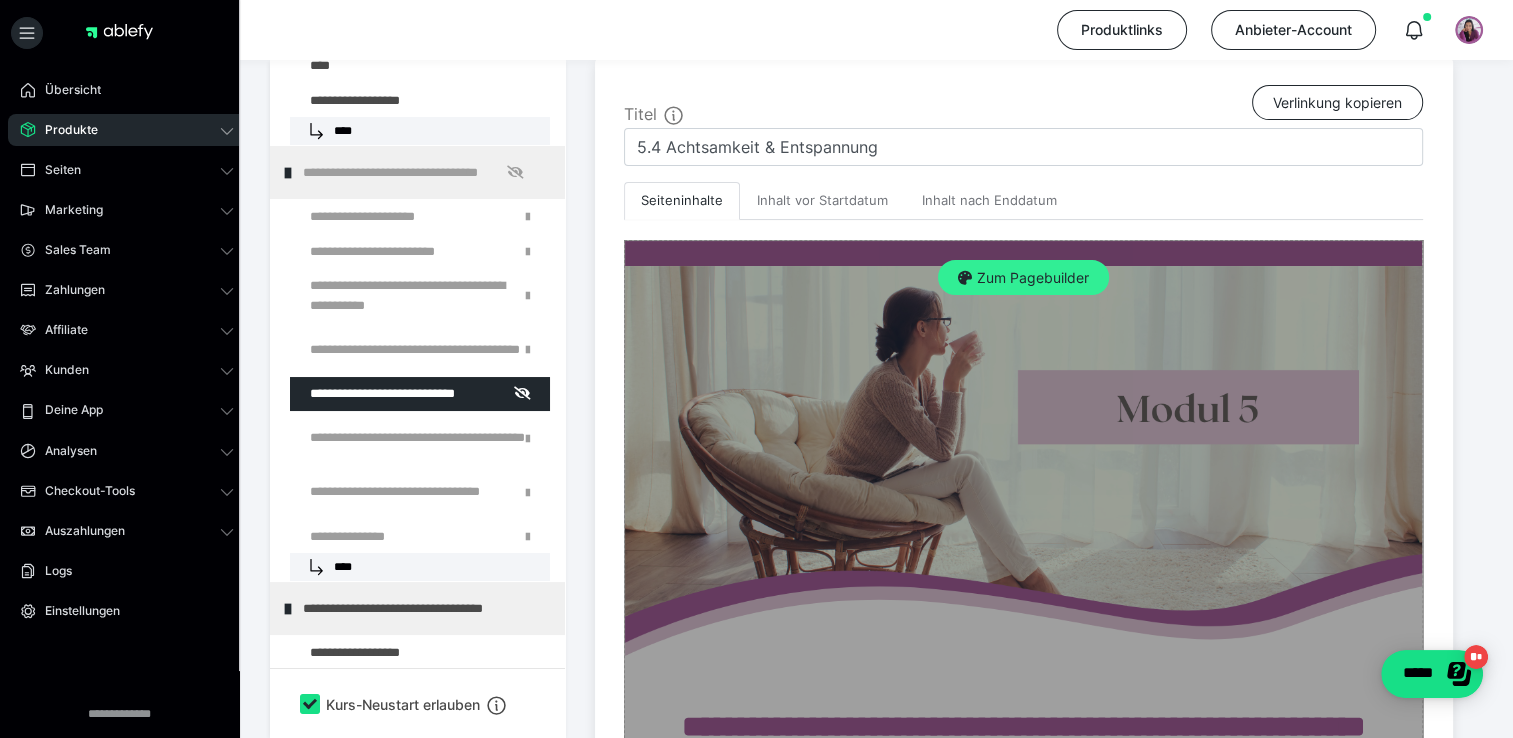 click on "Zum Pagebuilder" at bounding box center [1023, 278] 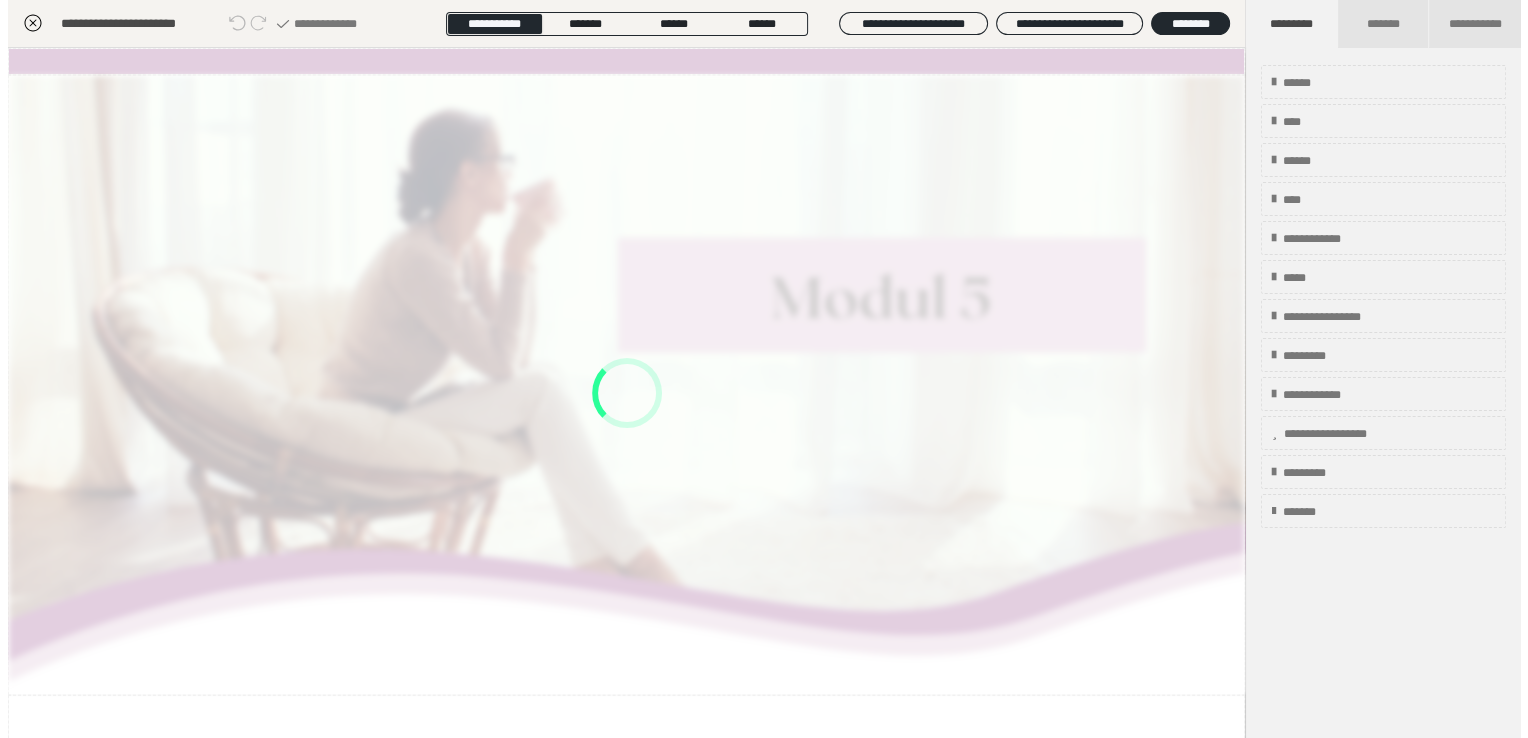 scroll, scrollTop: 373, scrollLeft: 0, axis: vertical 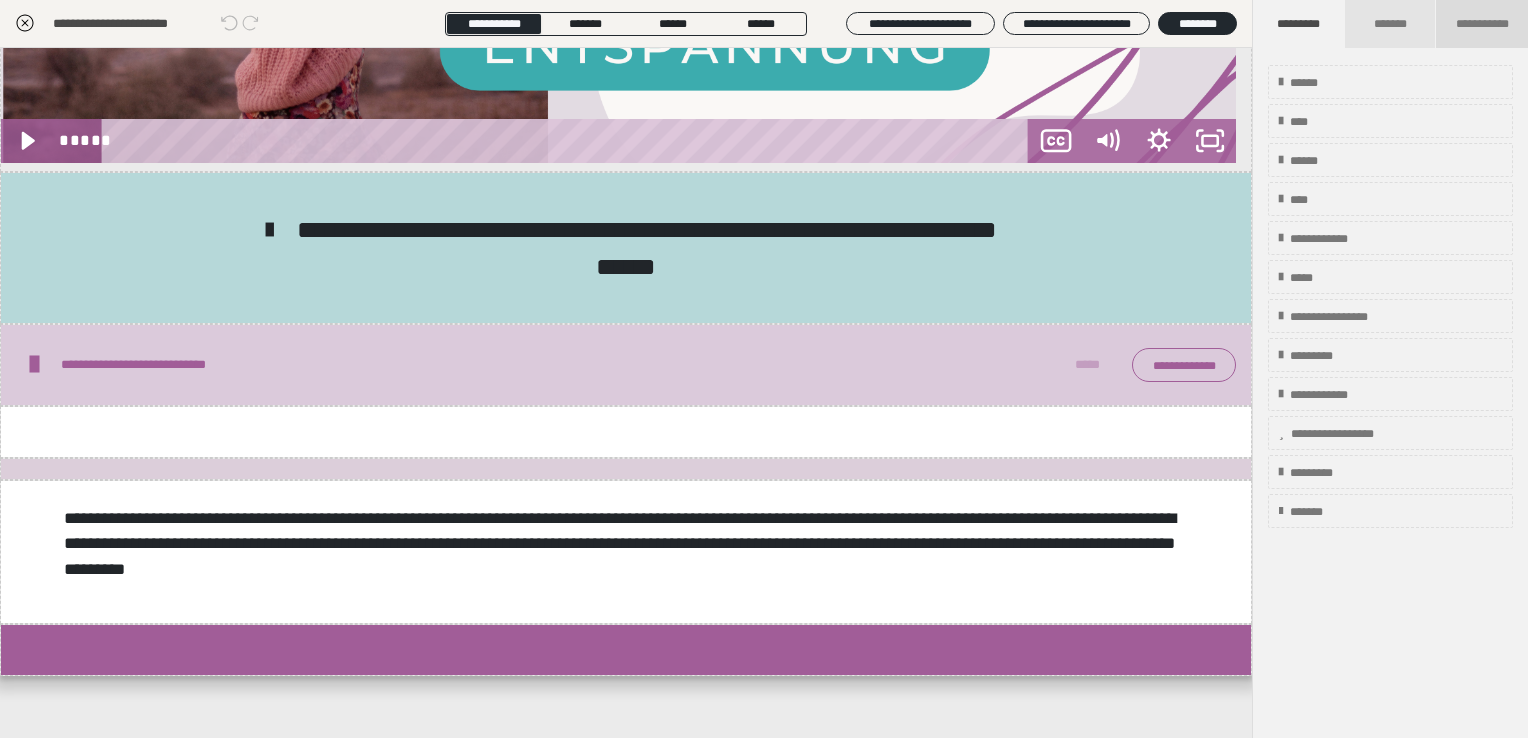 click on "**********" at bounding box center [1482, 24] 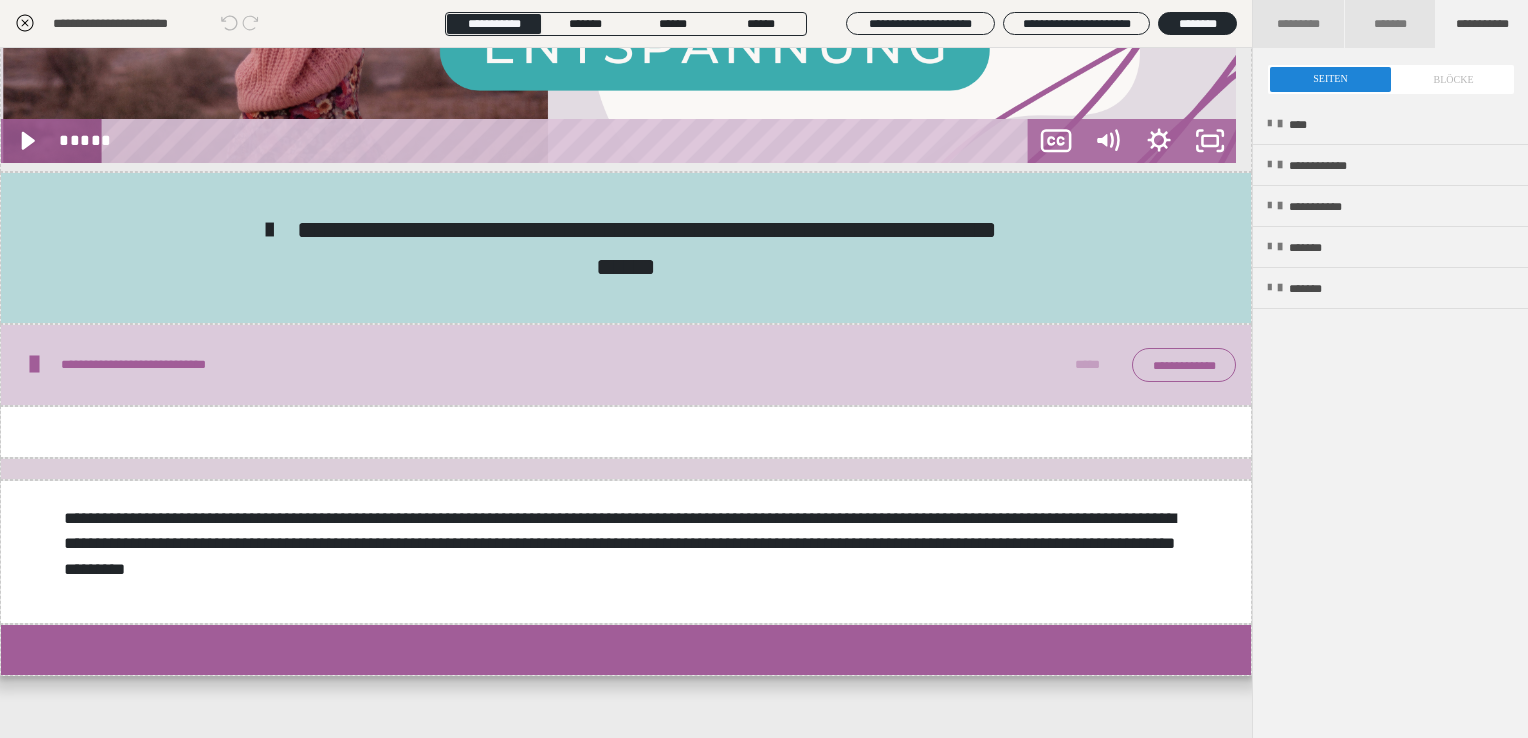 click at bounding box center (1391, 79) 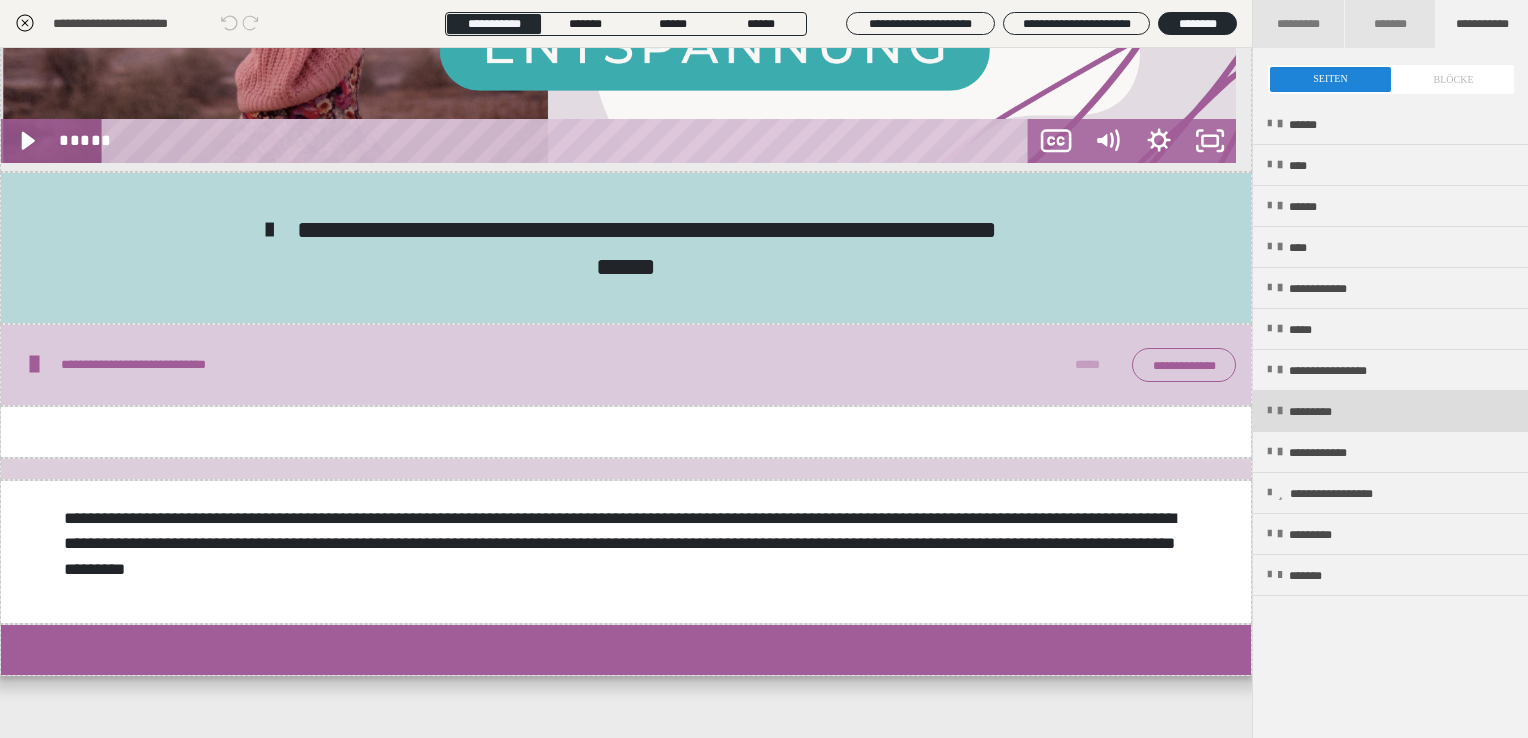 click on "*********" at bounding box center [1390, 411] 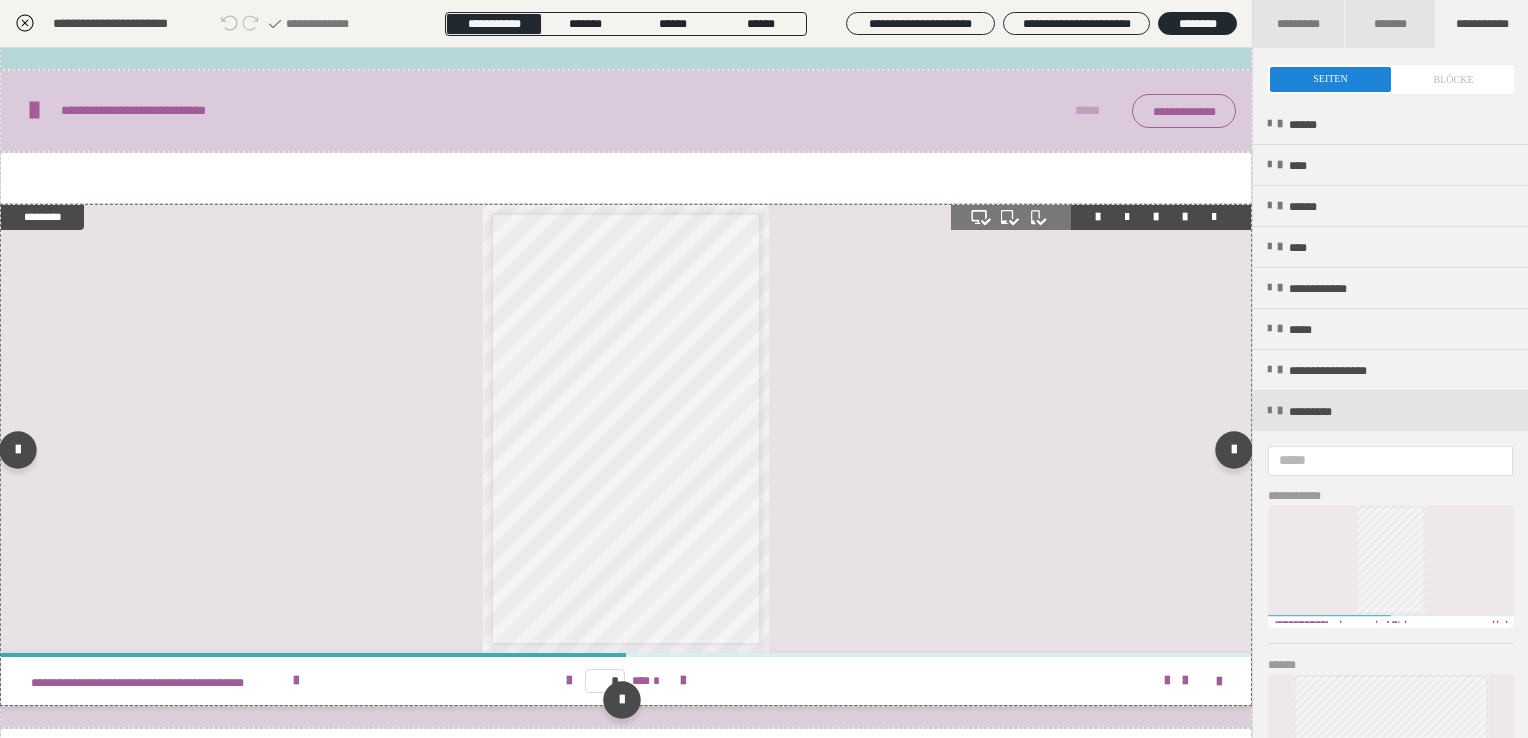 scroll, scrollTop: 1707, scrollLeft: 0, axis: vertical 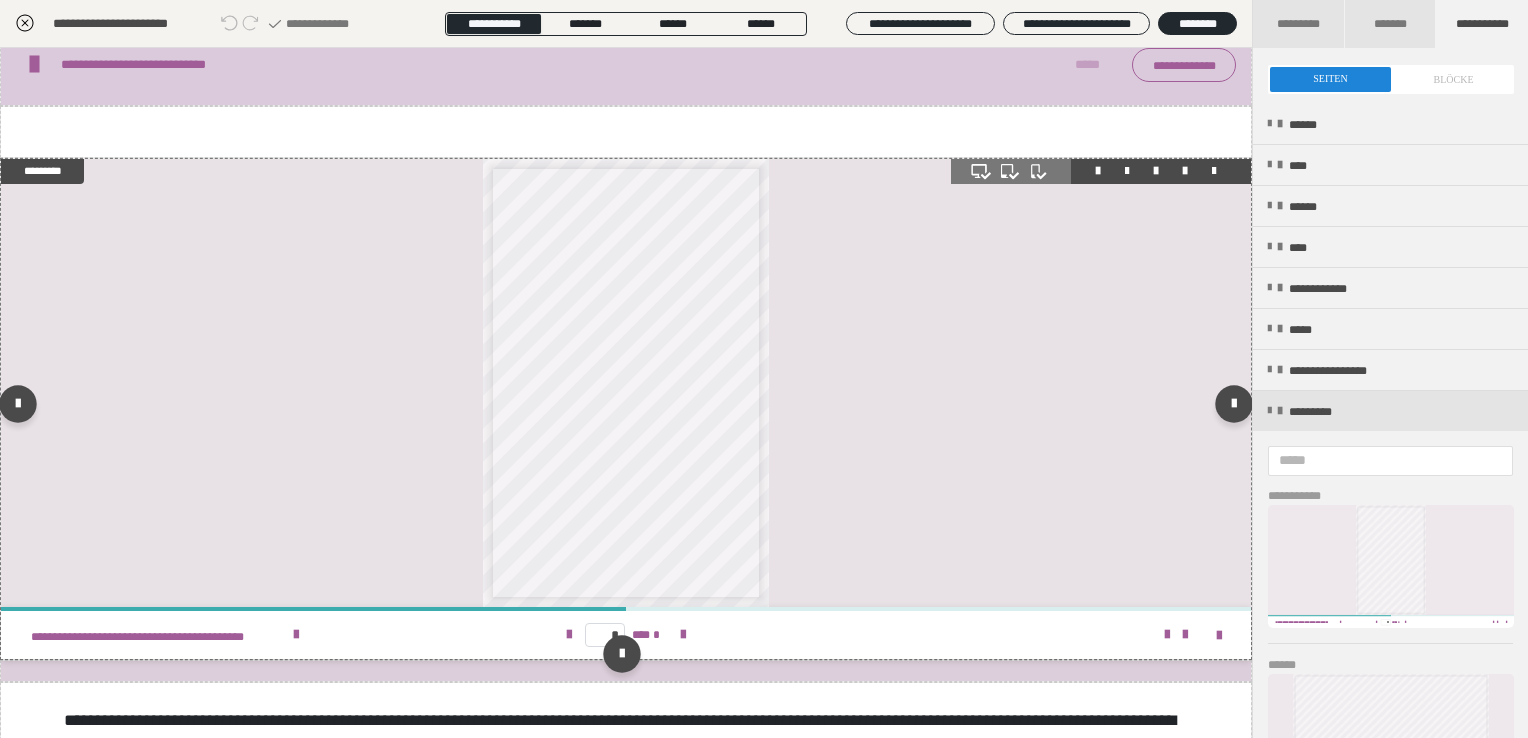click on "**********" at bounding box center (626, 383) 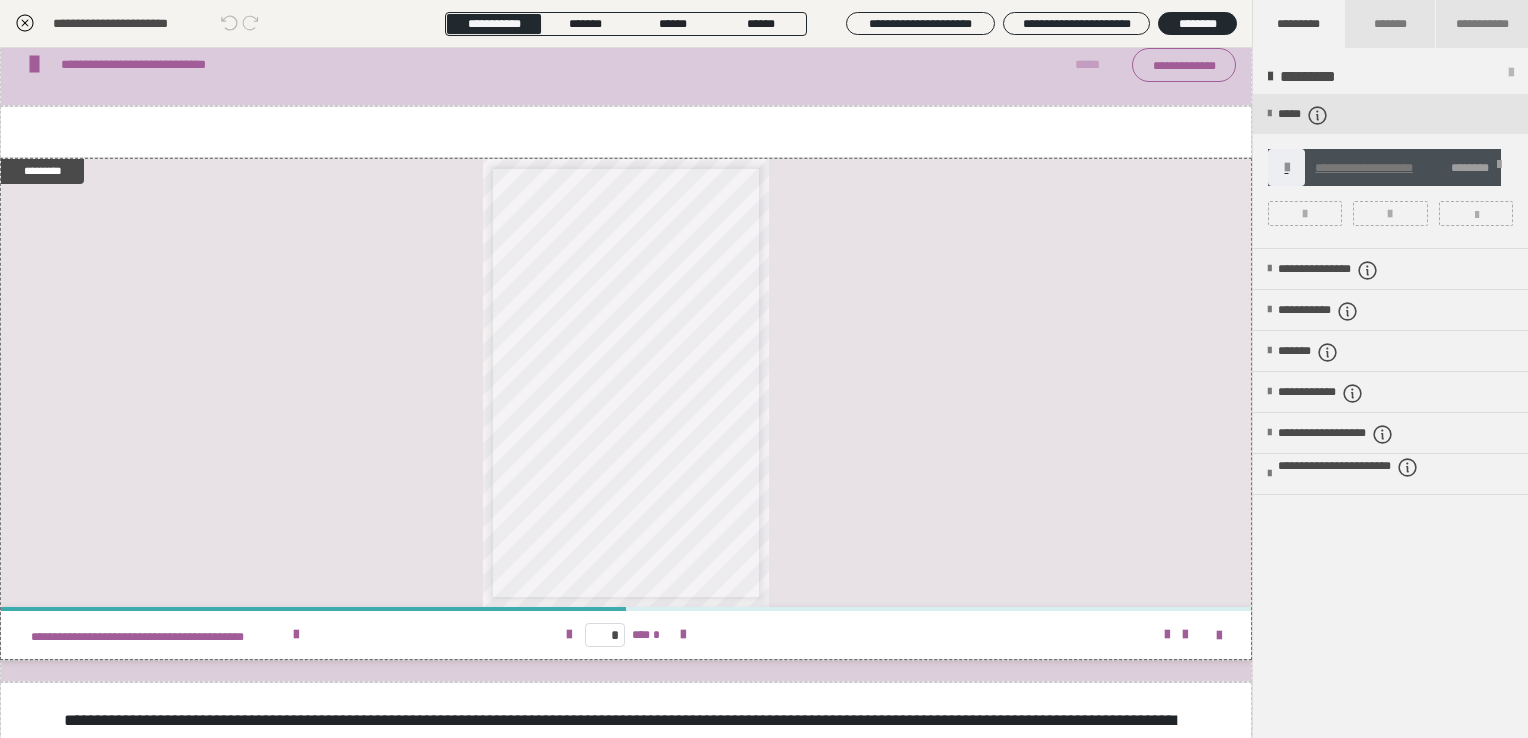 click at bounding box center [1499, 168] 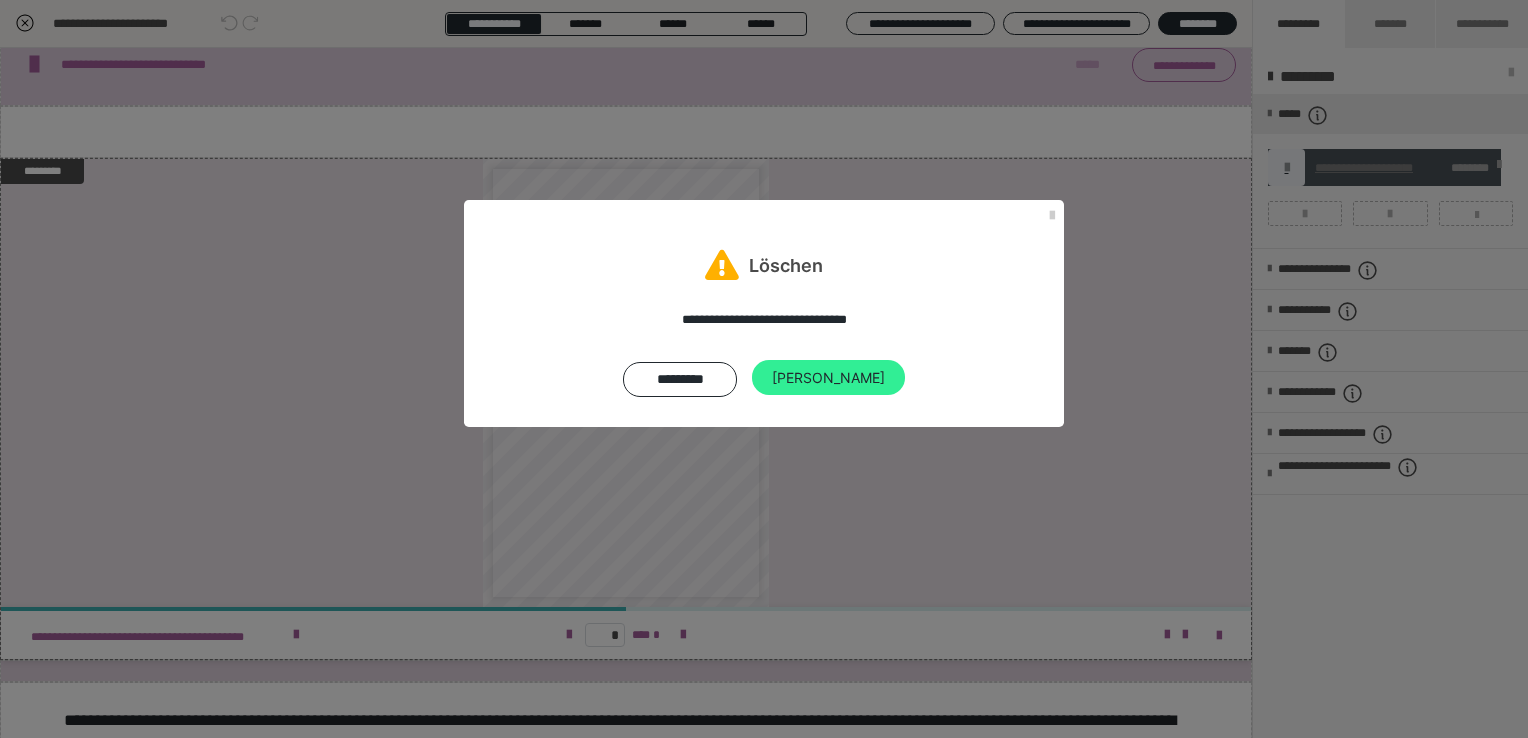 click on "Ja" at bounding box center (828, 378) 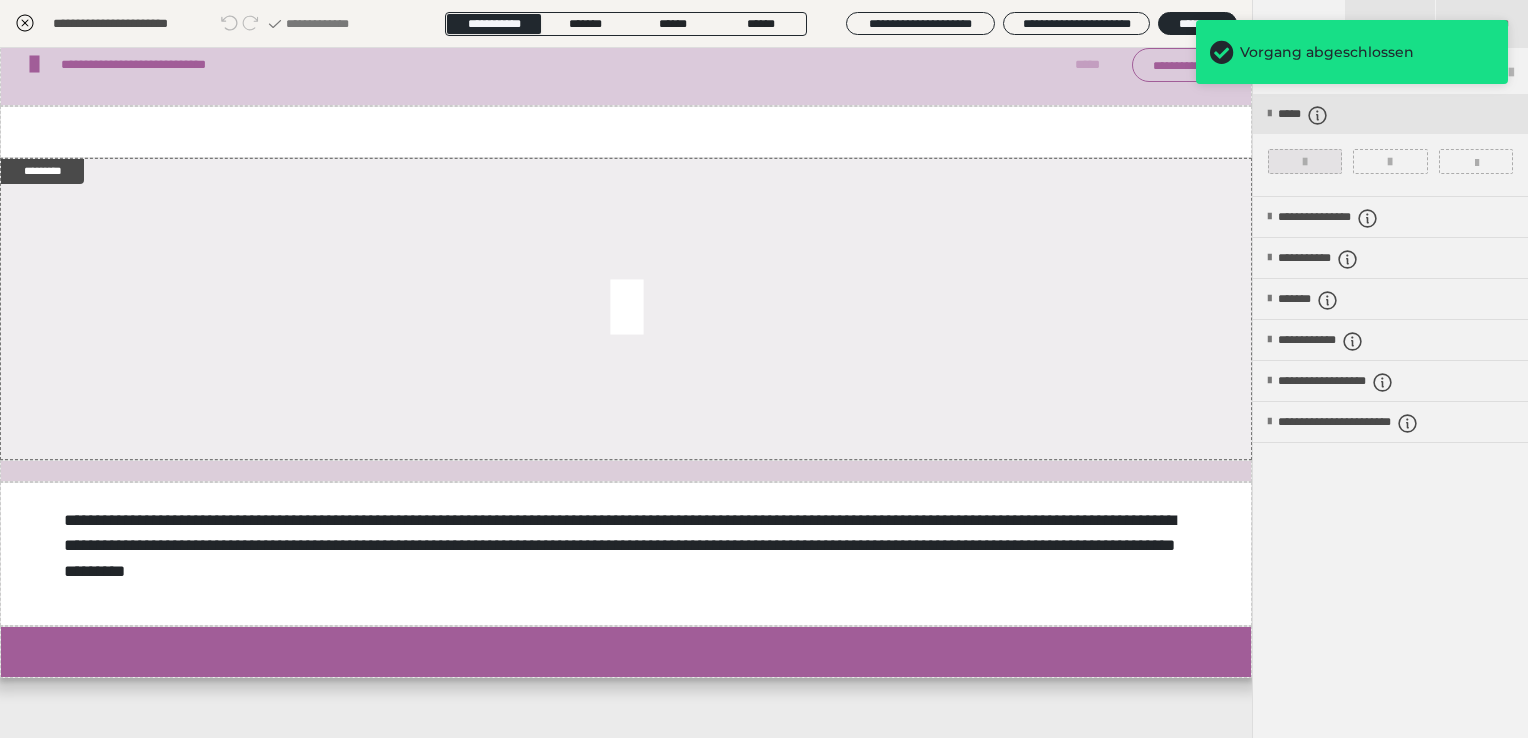 click at bounding box center [1305, 161] 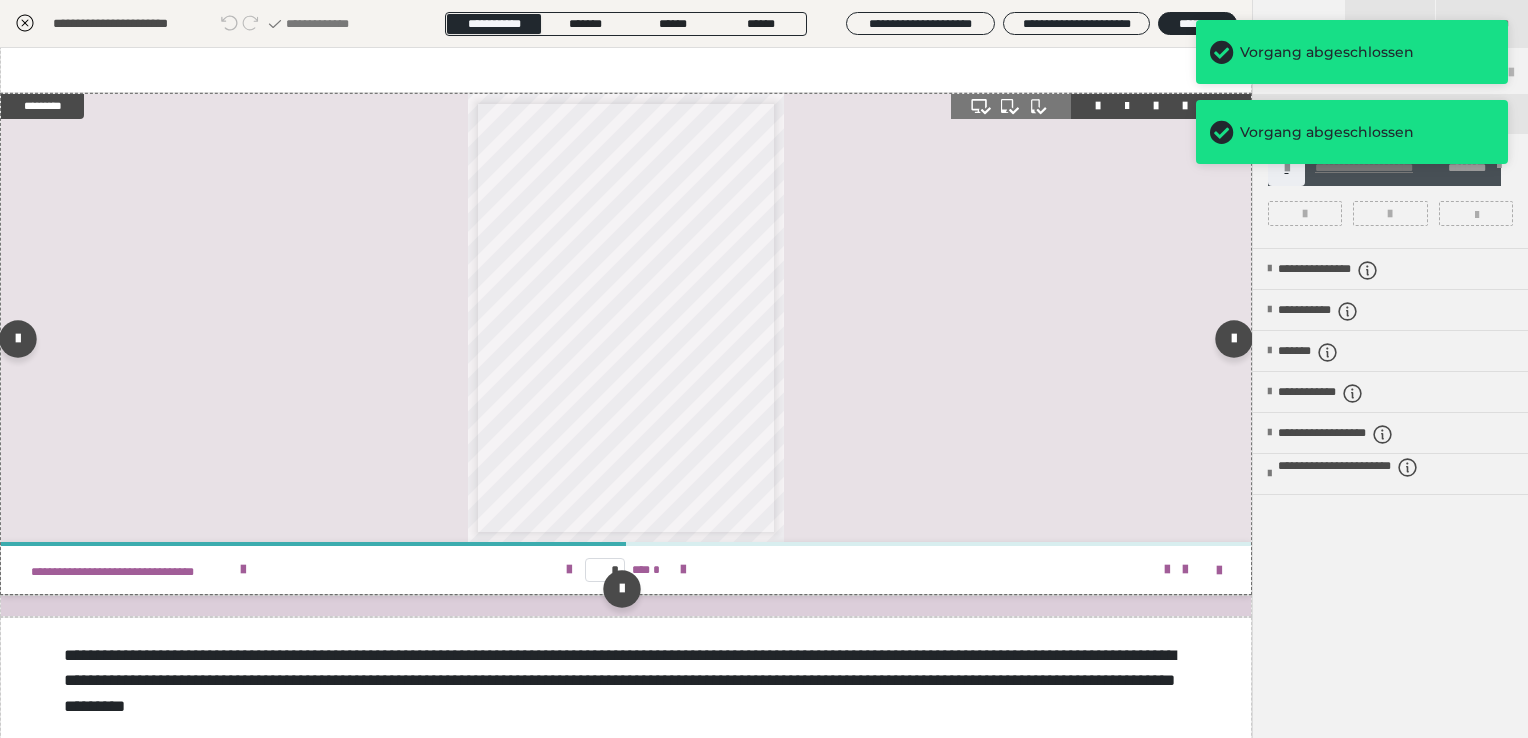 scroll, scrollTop: 1908, scrollLeft: 0, axis: vertical 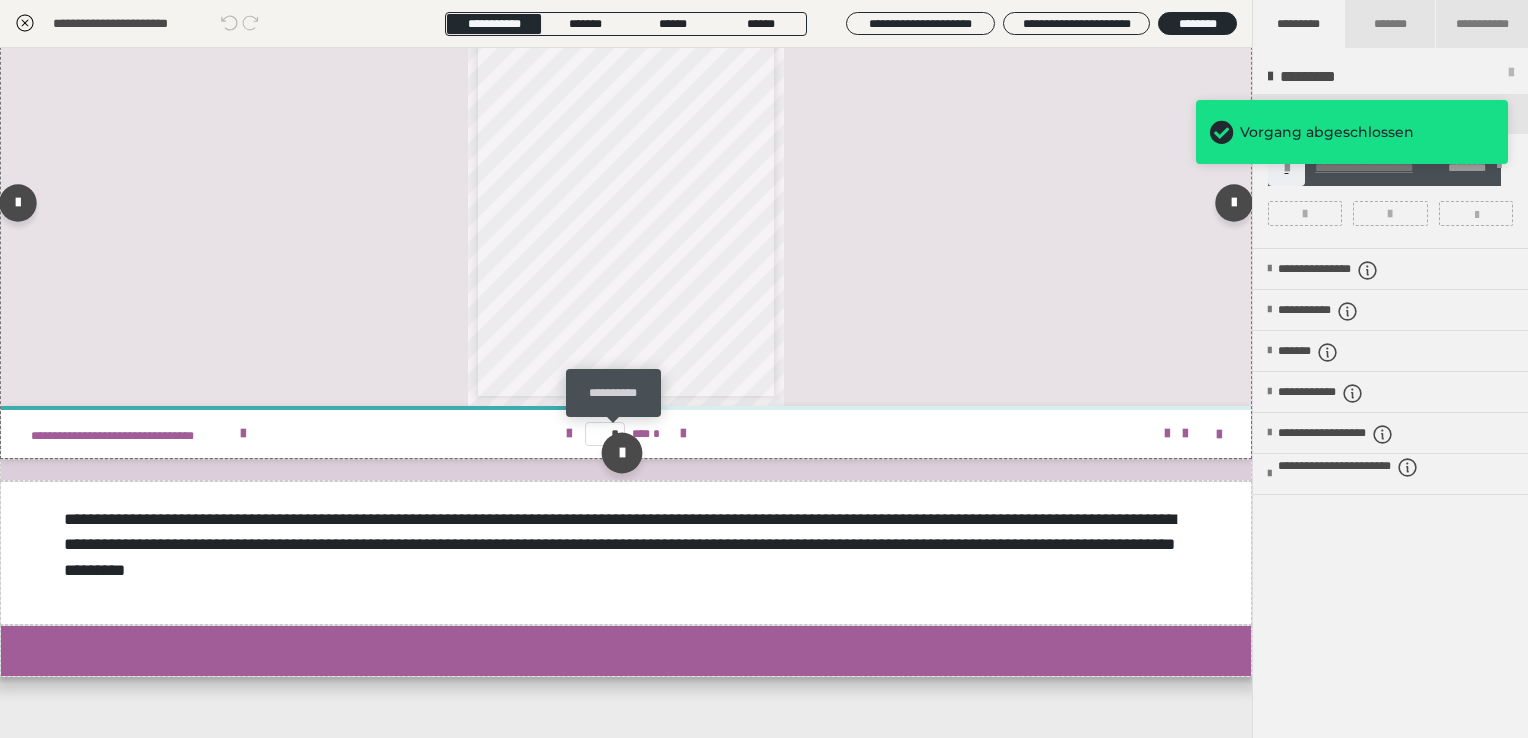 click at bounding box center (621, 453) 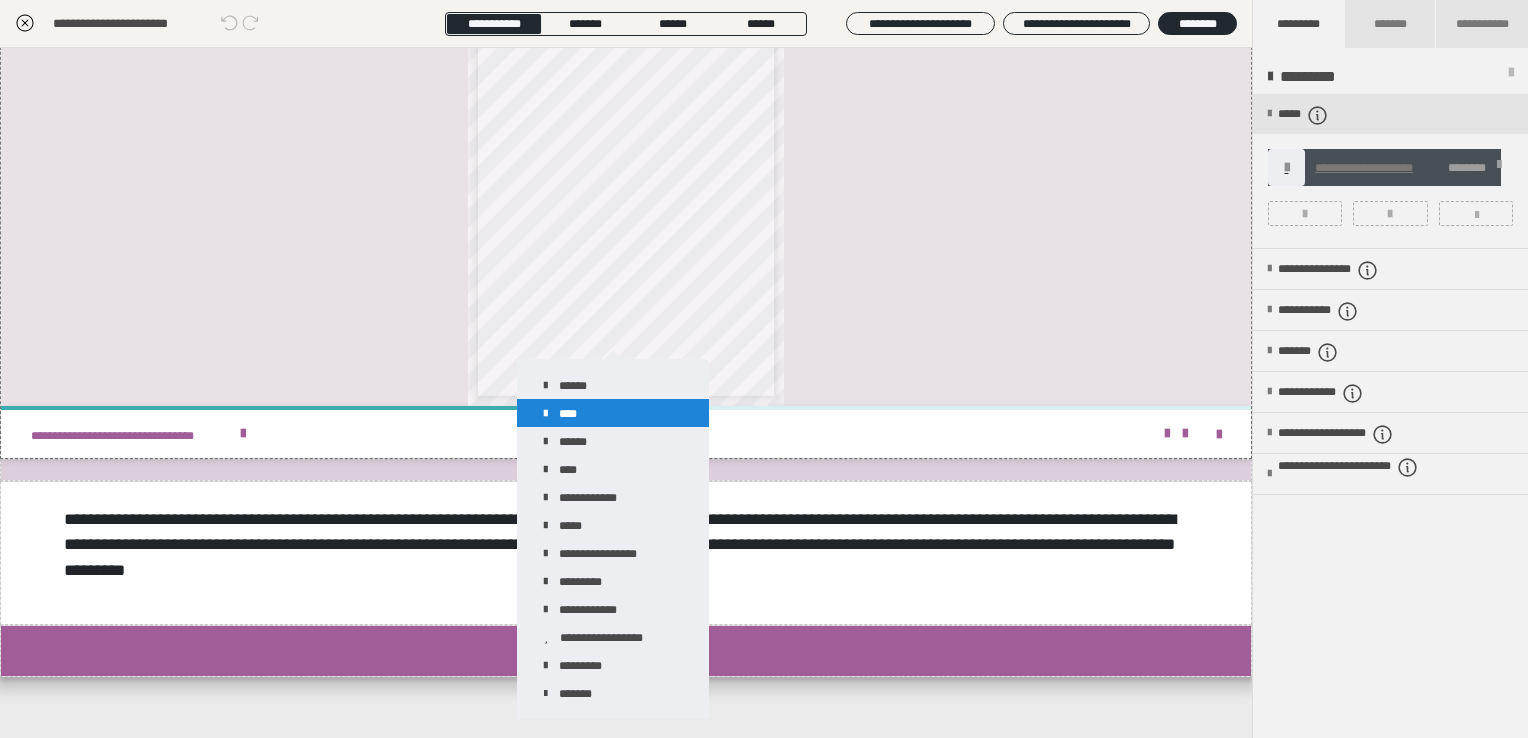 click on "****" at bounding box center (613, 413) 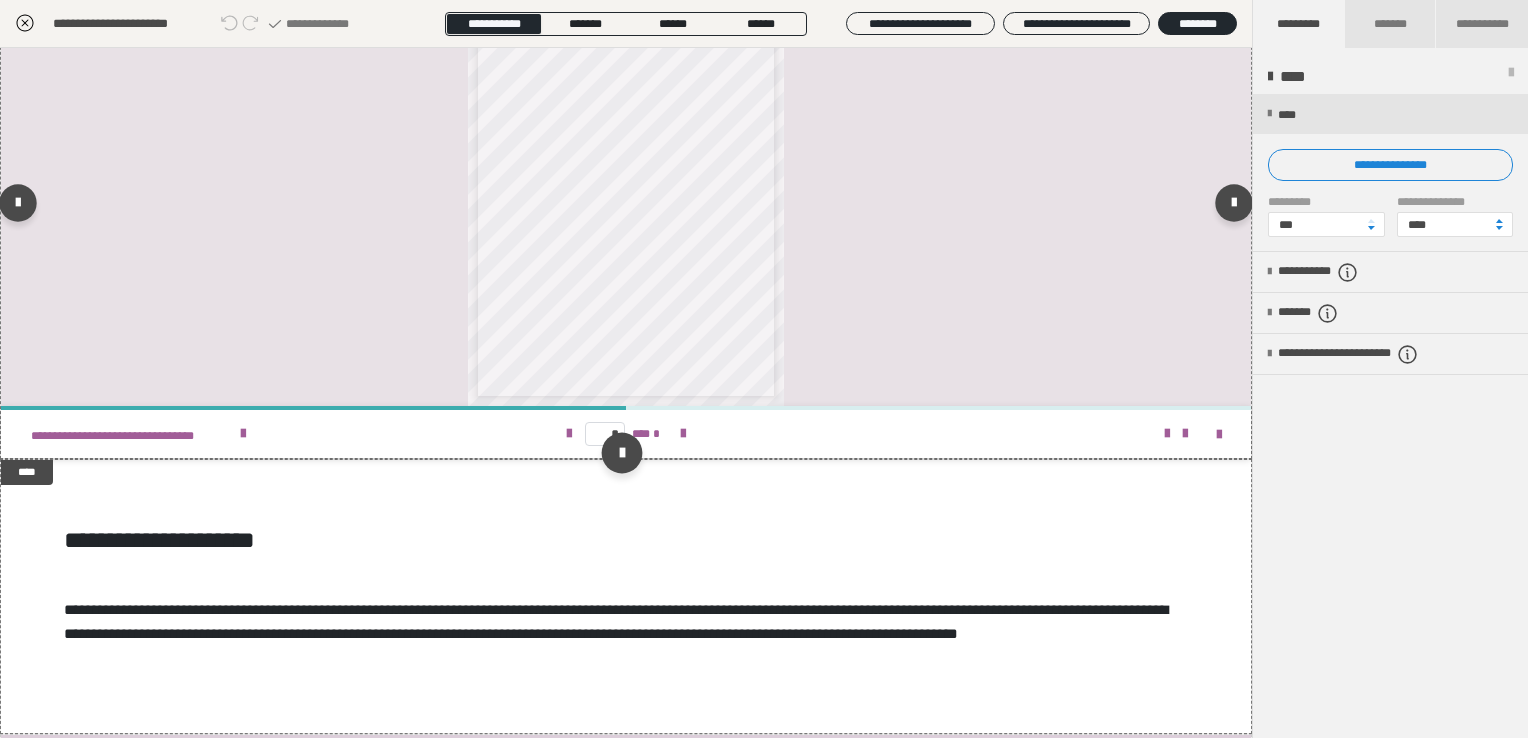 scroll, scrollTop: 2108, scrollLeft: 0, axis: vertical 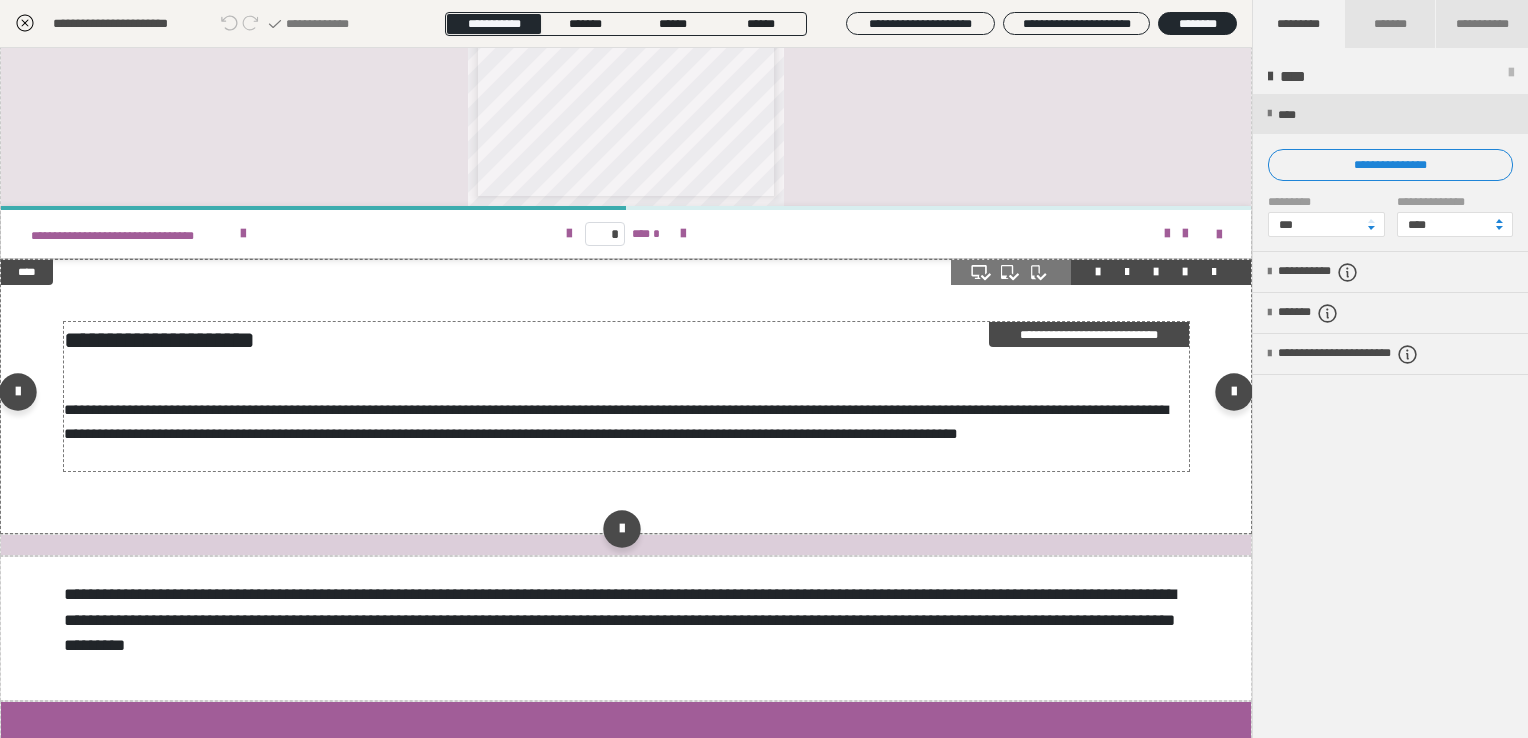 click on "**********" at bounding box center [616, 421] 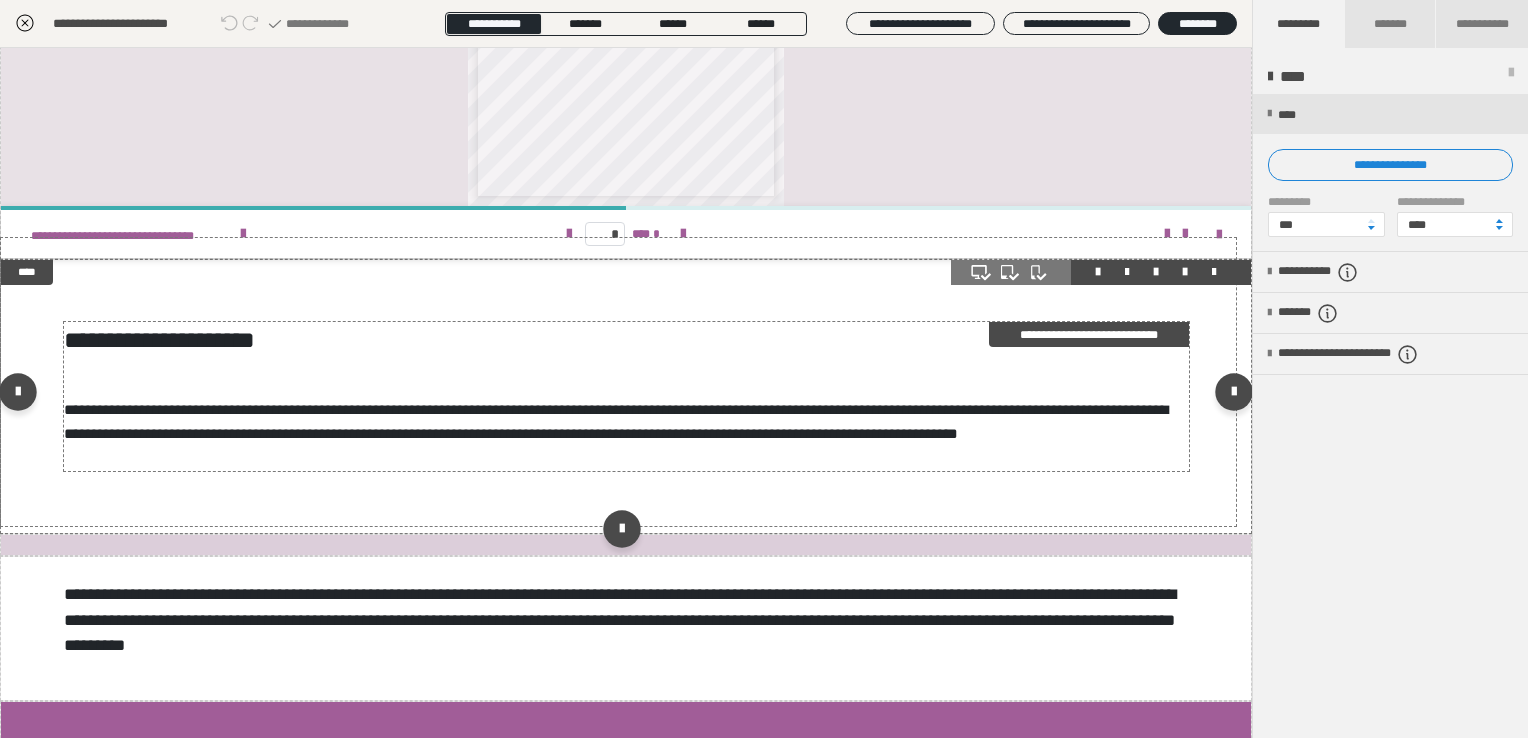 click on "**********" at bounding box center (616, 421) 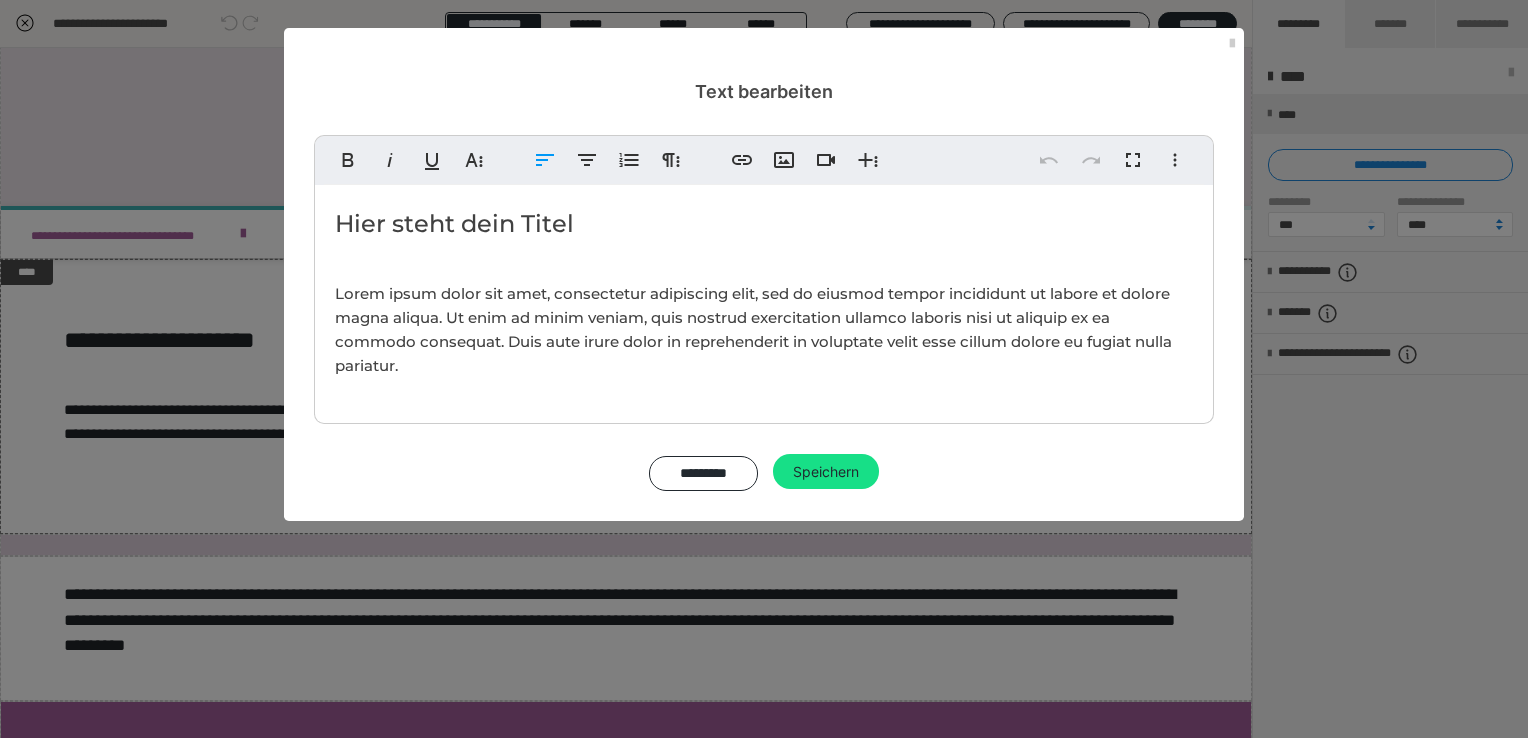 drag, startPoint x: 441, startPoint y: 368, endPoint x: 366, endPoint y: 355, distance: 76.11833 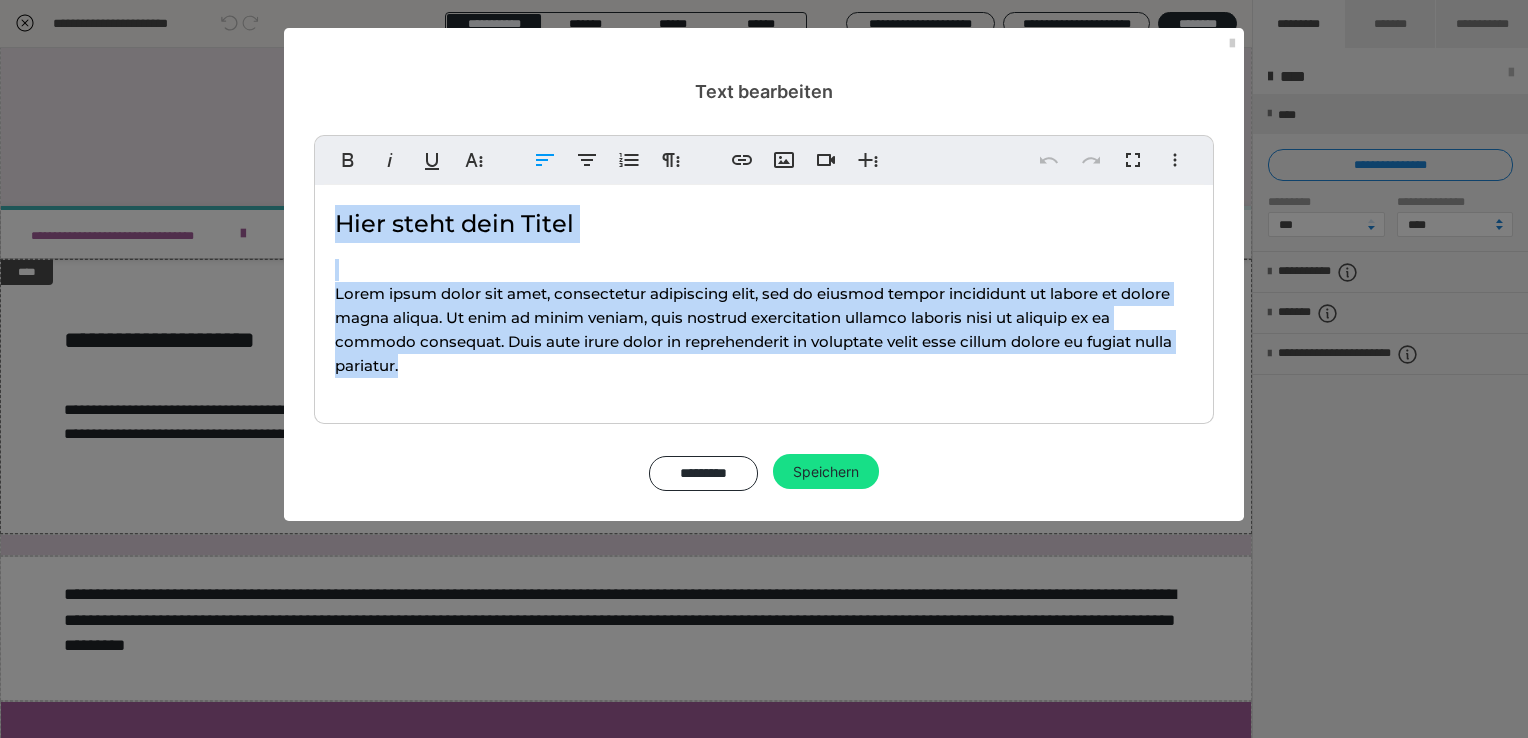 drag, startPoint x: 431, startPoint y: 370, endPoint x: 328, endPoint y: 202, distance: 197.0609 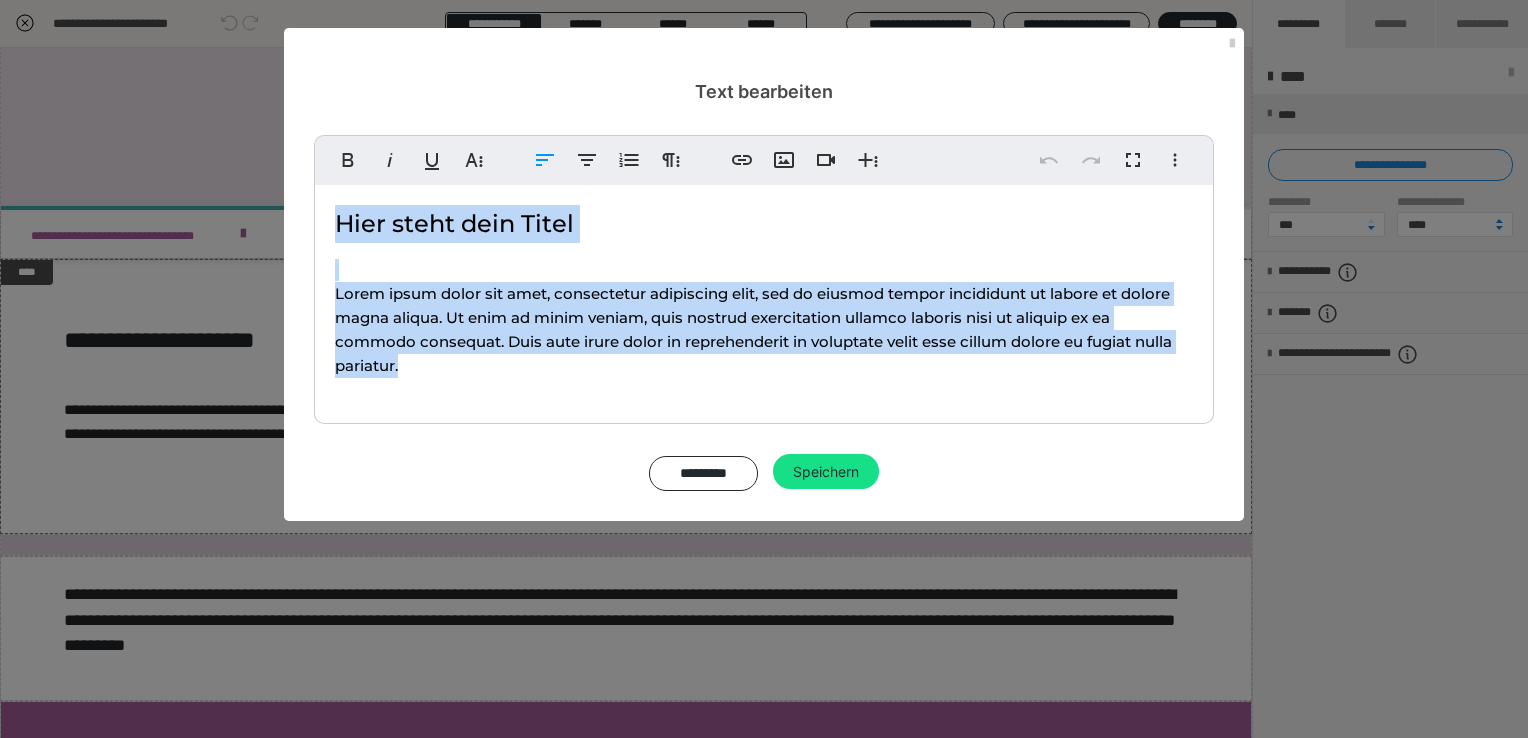 type 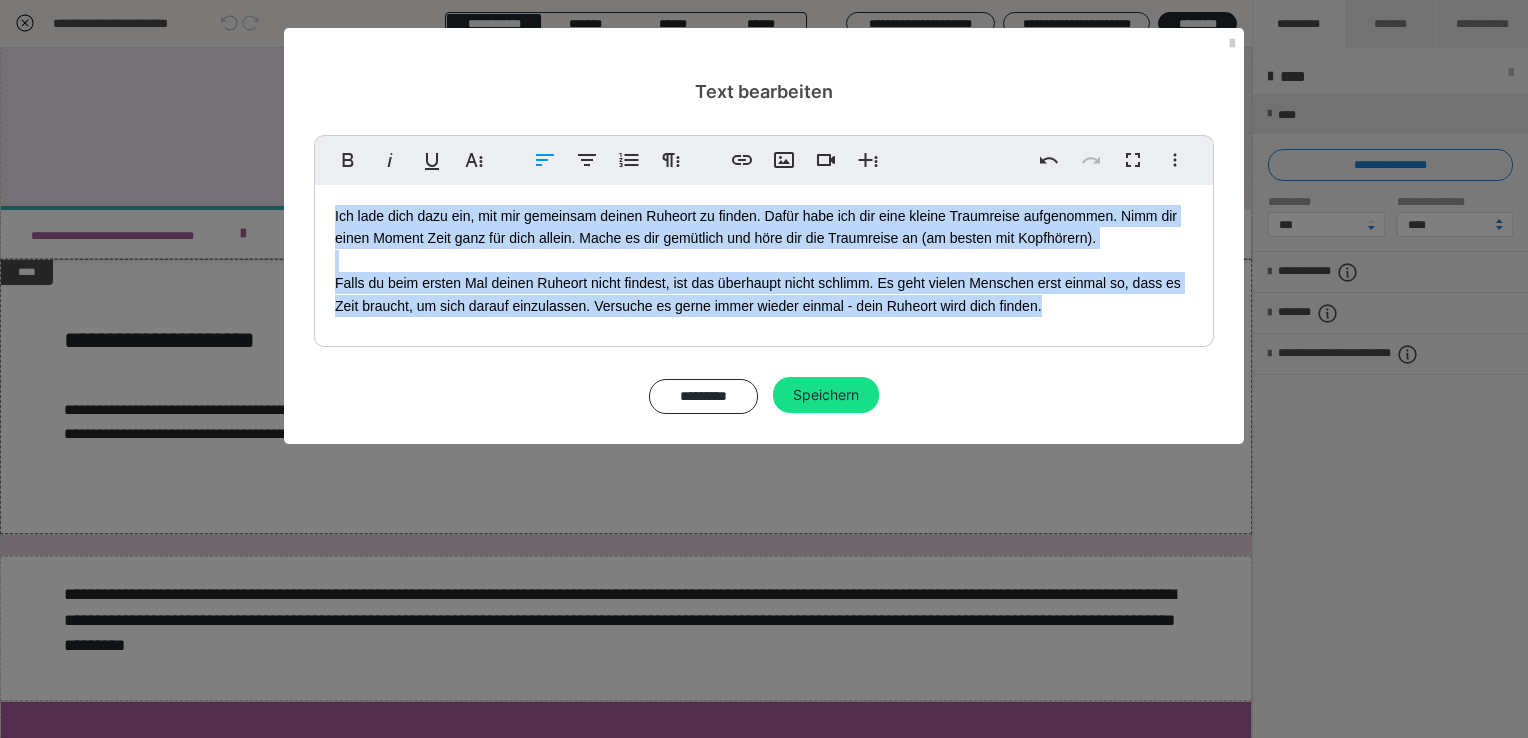 drag, startPoint x: 1105, startPoint y: 322, endPoint x: 203, endPoint y: 176, distance: 913.73956 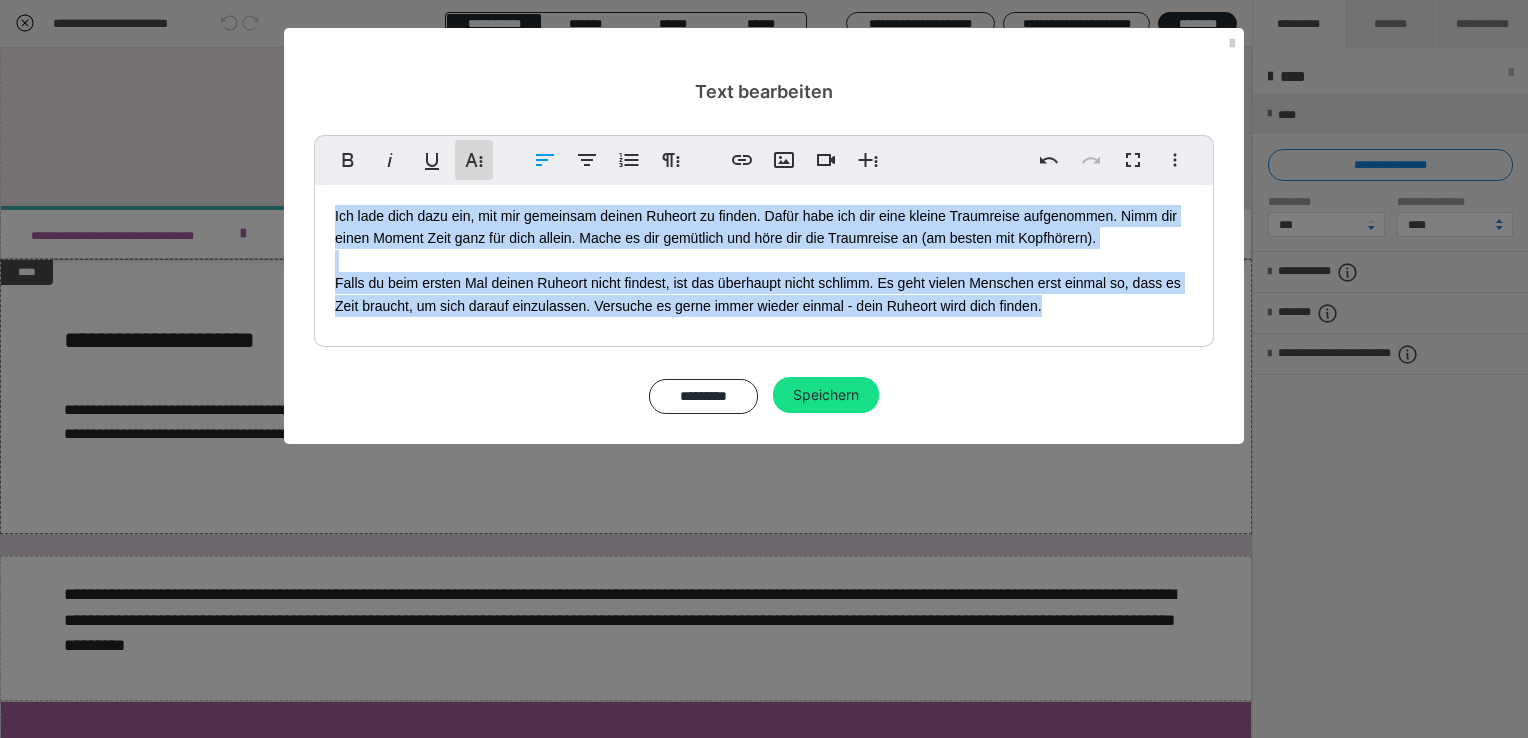 click 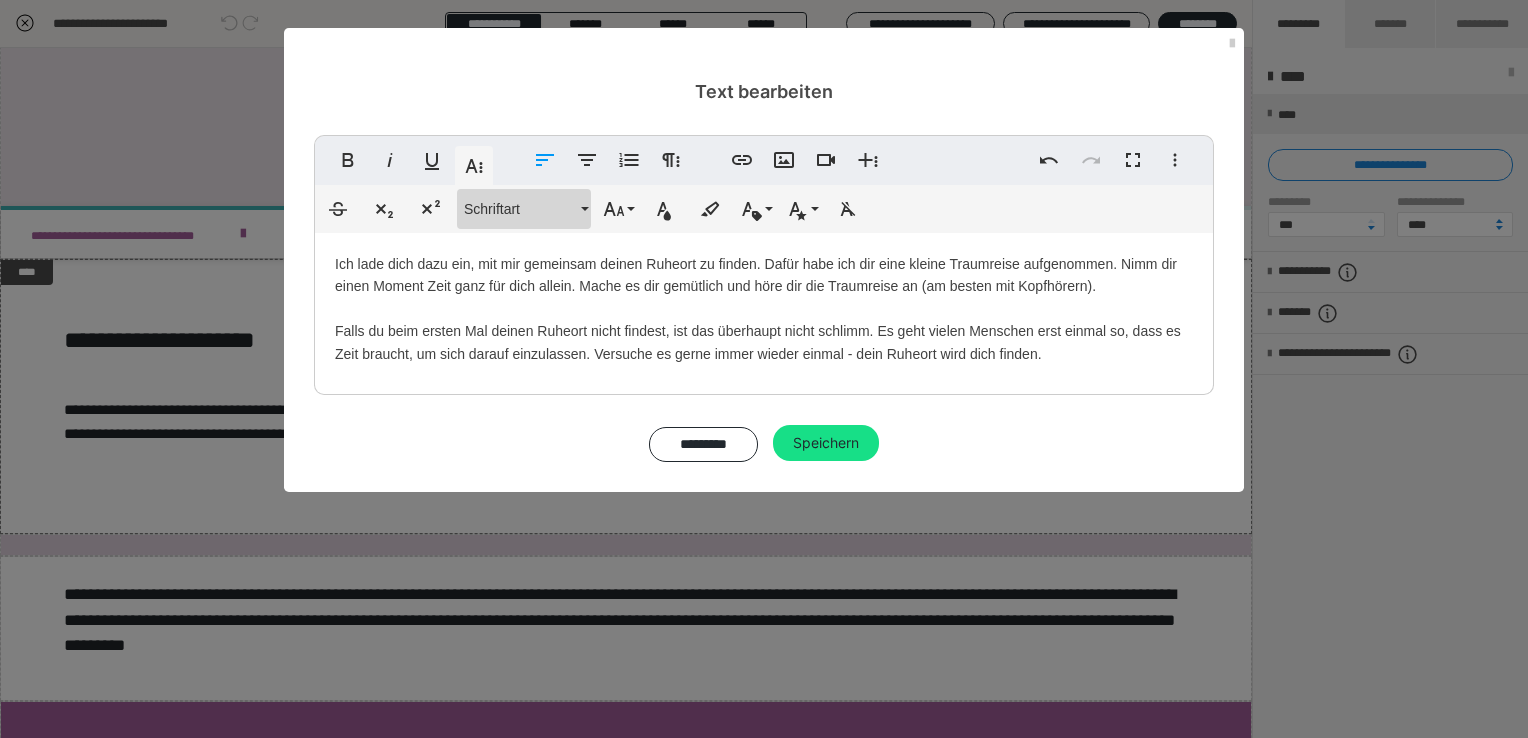 click on "Schriftart" at bounding box center [520, 209] 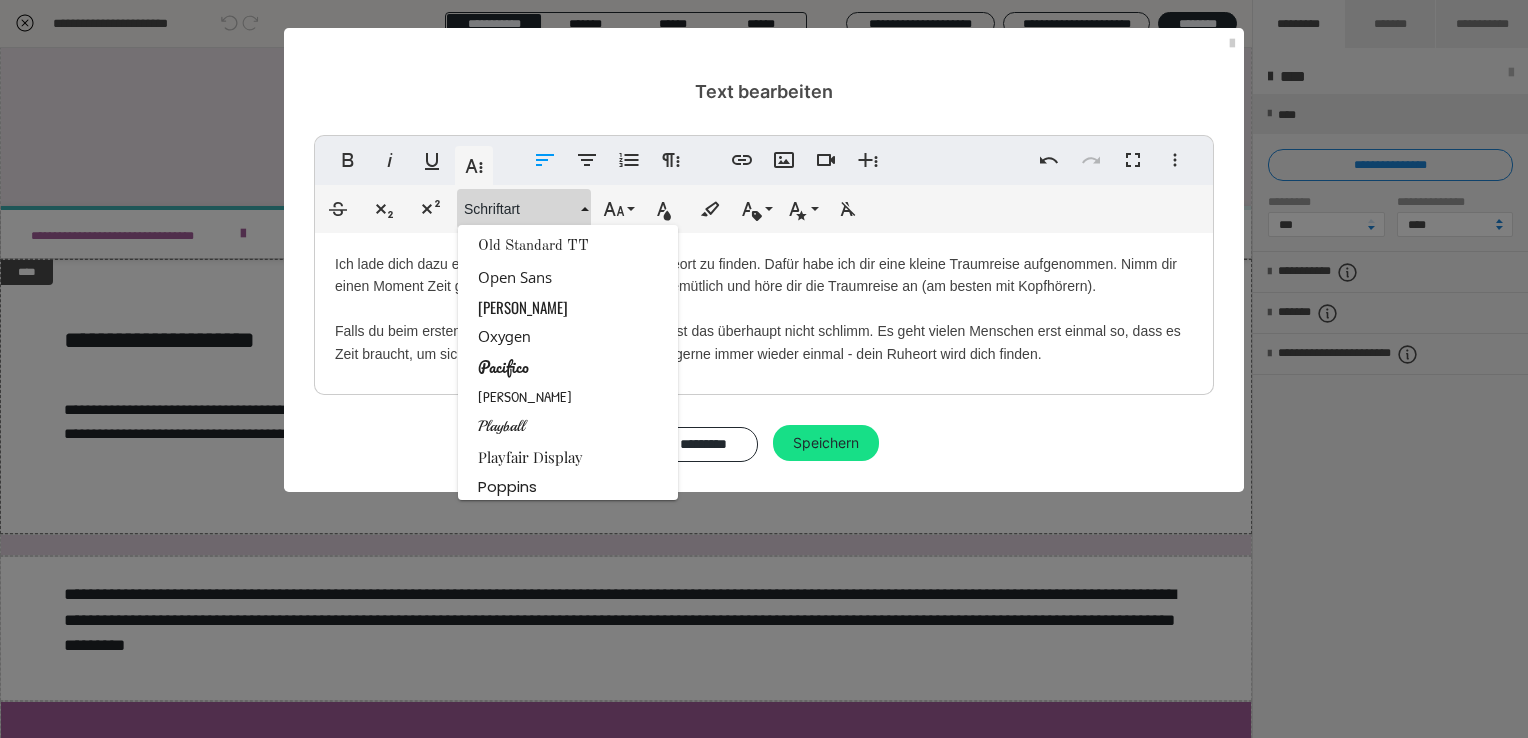 scroll, scrollTop: 2264, scrollLeft: 0, axis: vertical 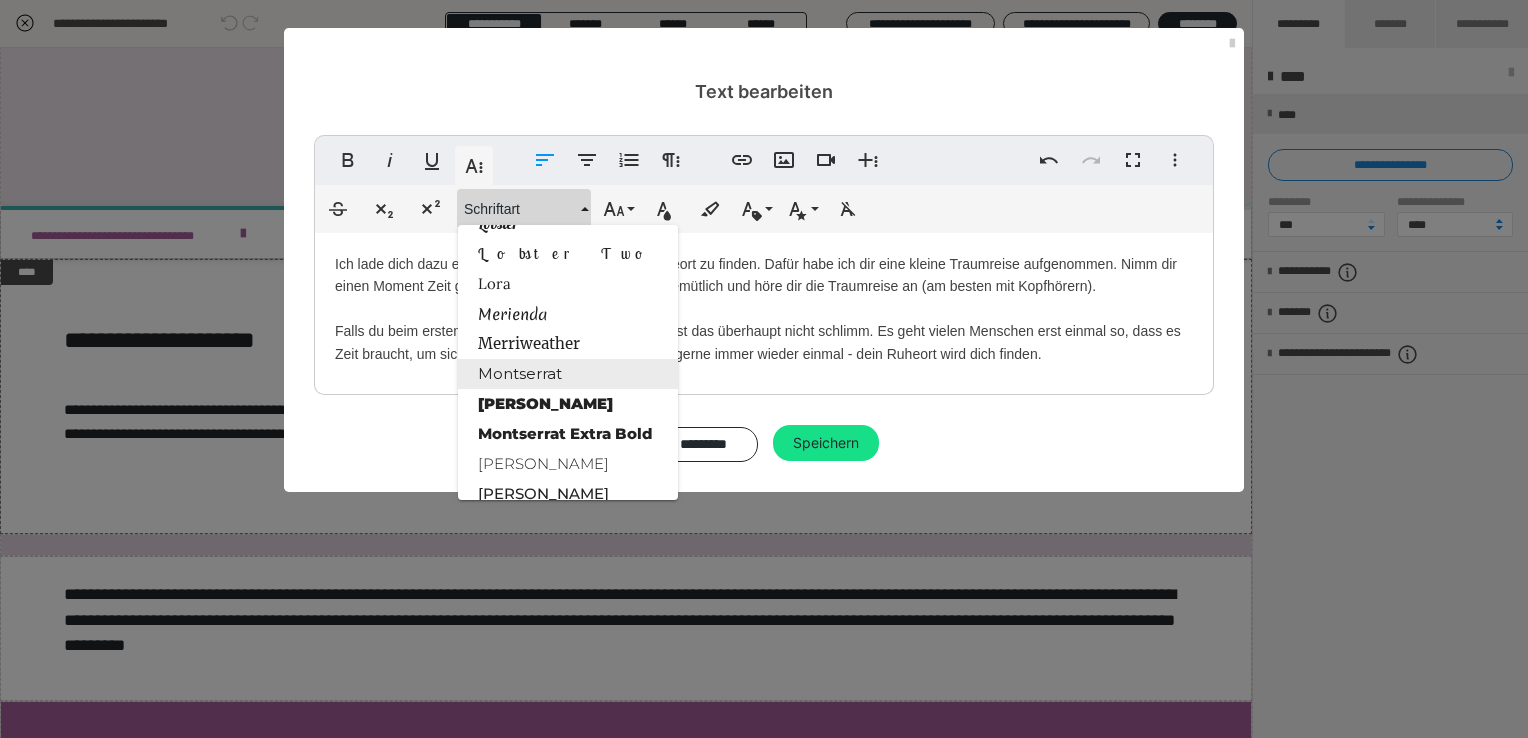 click on "Montserrat" at bounding box center (568, 374) 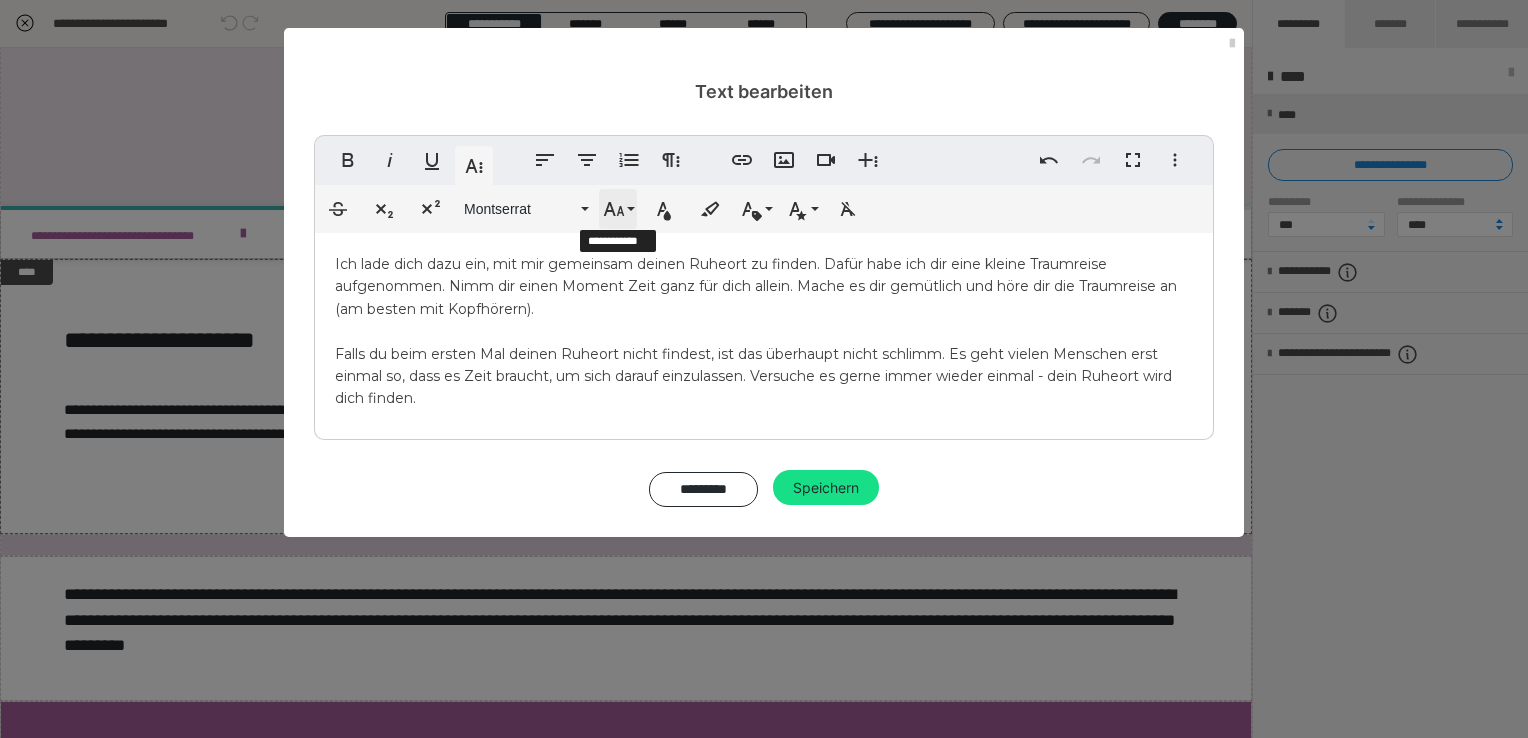 click on "Schriftgröße" at bounding box center (618, 209) 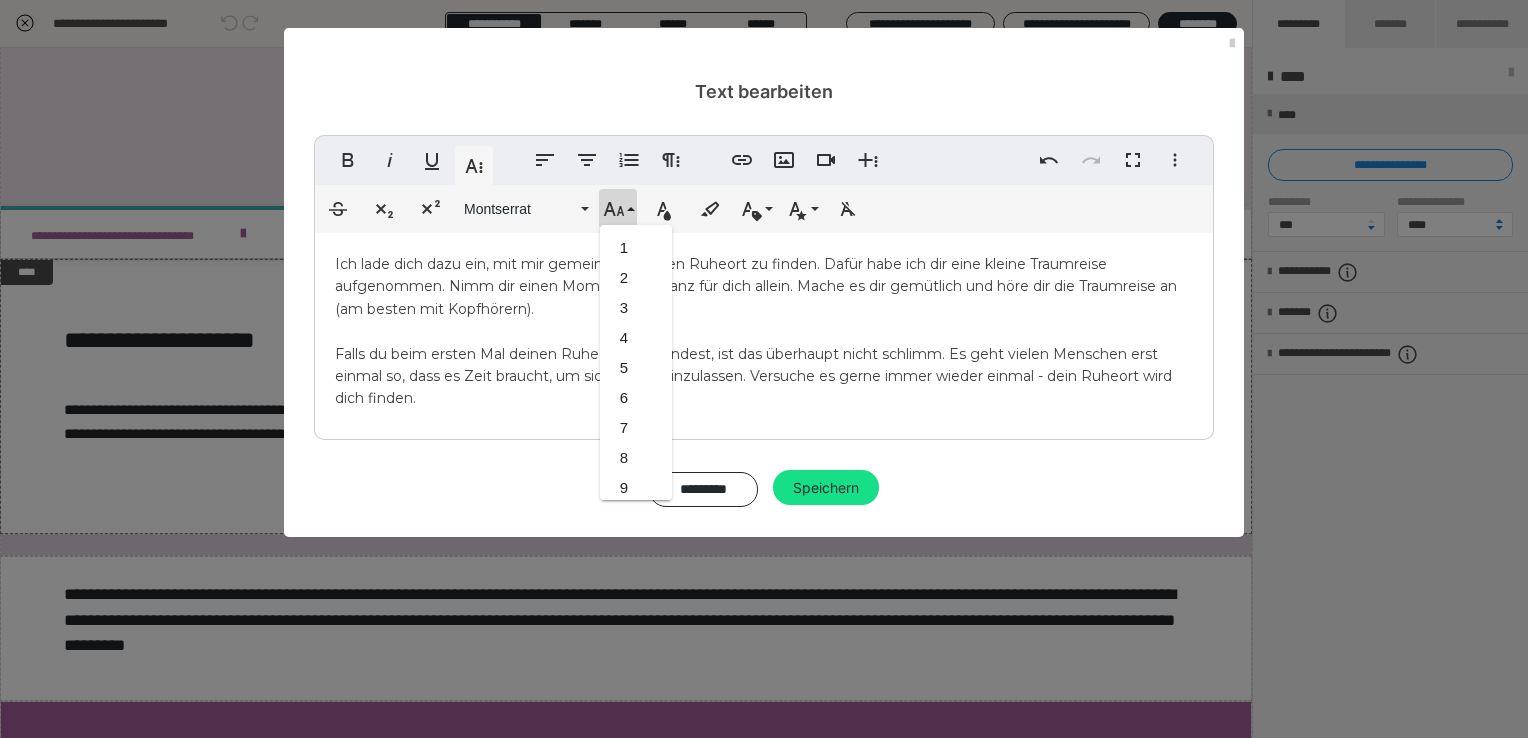 scroll, scrollTop: 412, scrollLeft: 0, axis: vertical 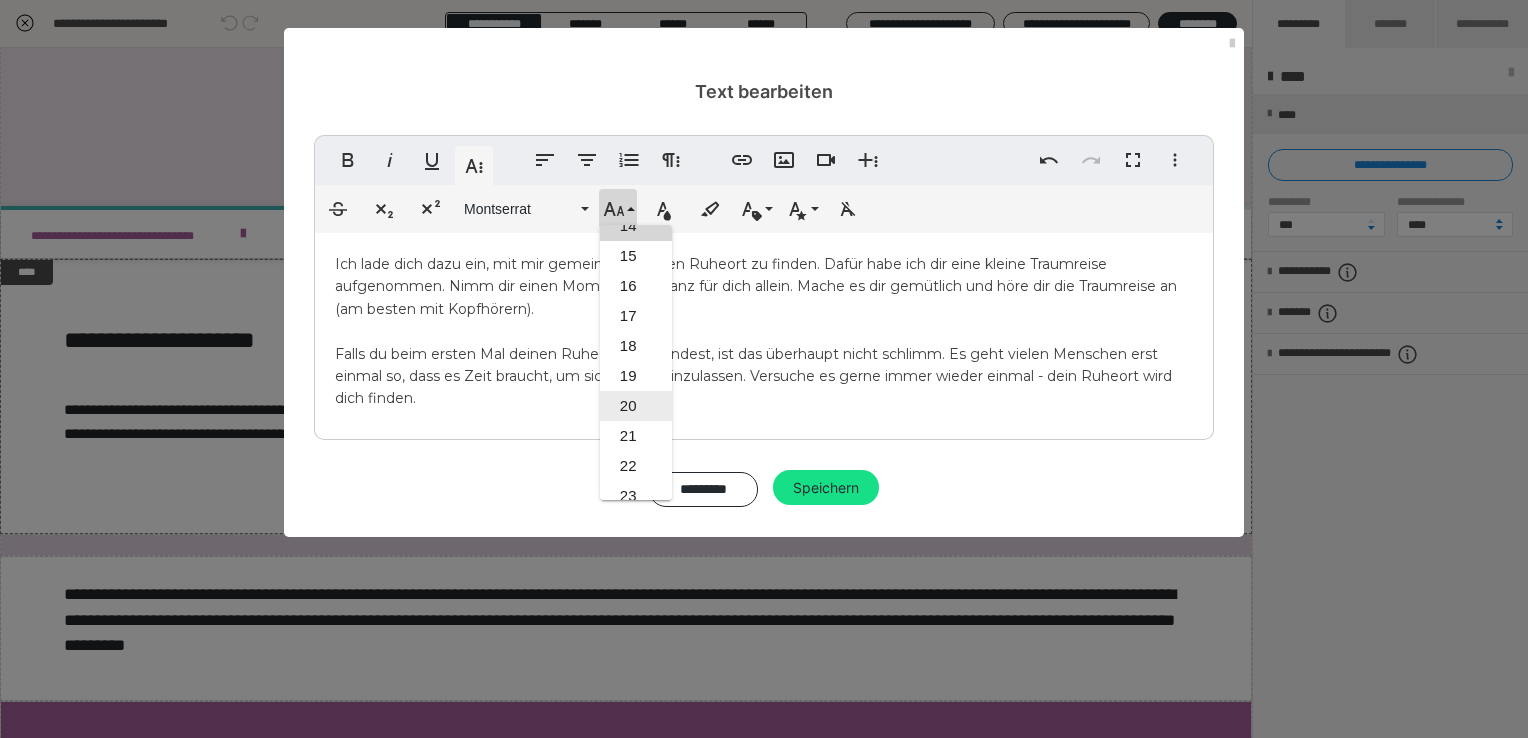 click on "20" at bounding box center (636, 406) 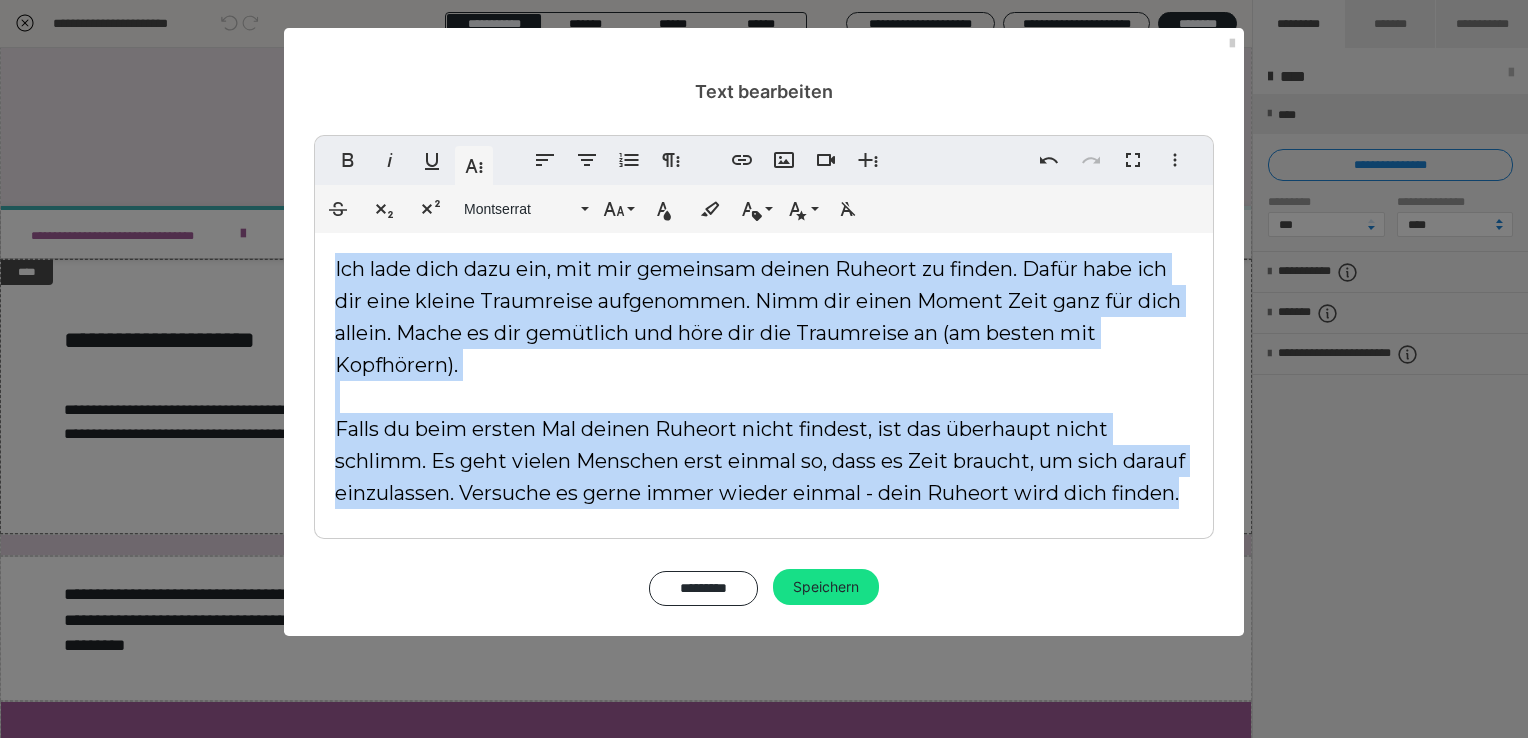click on "Ich lade dich dazu ein, mit mir gemeinsam deinen Ruheort zu finden. Dafür habe ich dir eine kleine Traumreise aufgenommen. Nimm dir einen Moment Zeit ganz für dich allein. Mache es dir gemütlich und höre dir die Traumreise an (am besten mit Kopfhörern). Falls du beim ersten Mal deinen Ruheort nicht findest, ist das überhaupt nicht schlimm. Es geht vielen Menschen erst einmal so, dass es Zeit braucht, um sich darauf einzulassen. Versuche es gerne immer wieder einmal - dein Ruheort wird dich finden." at bounding box center [760, 381] 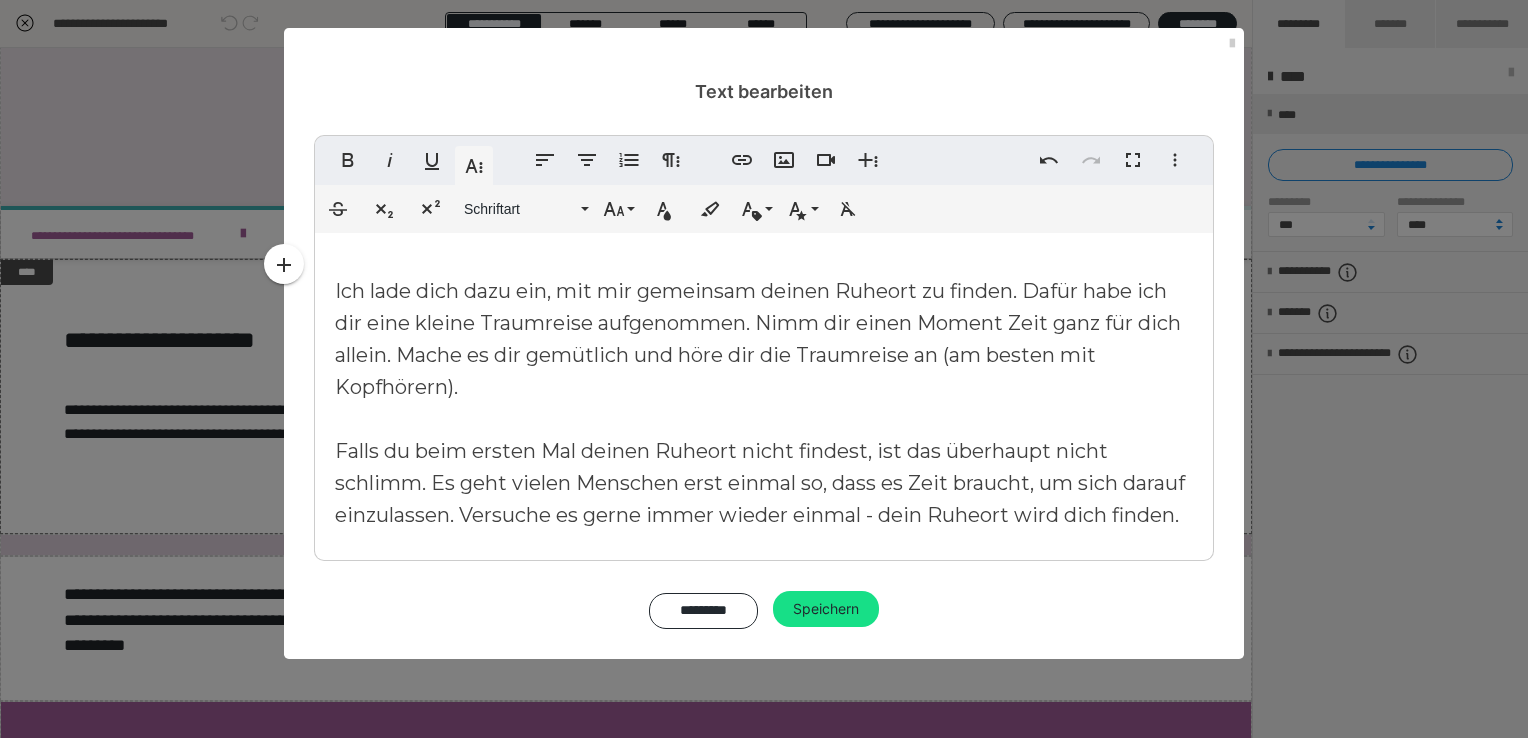 type 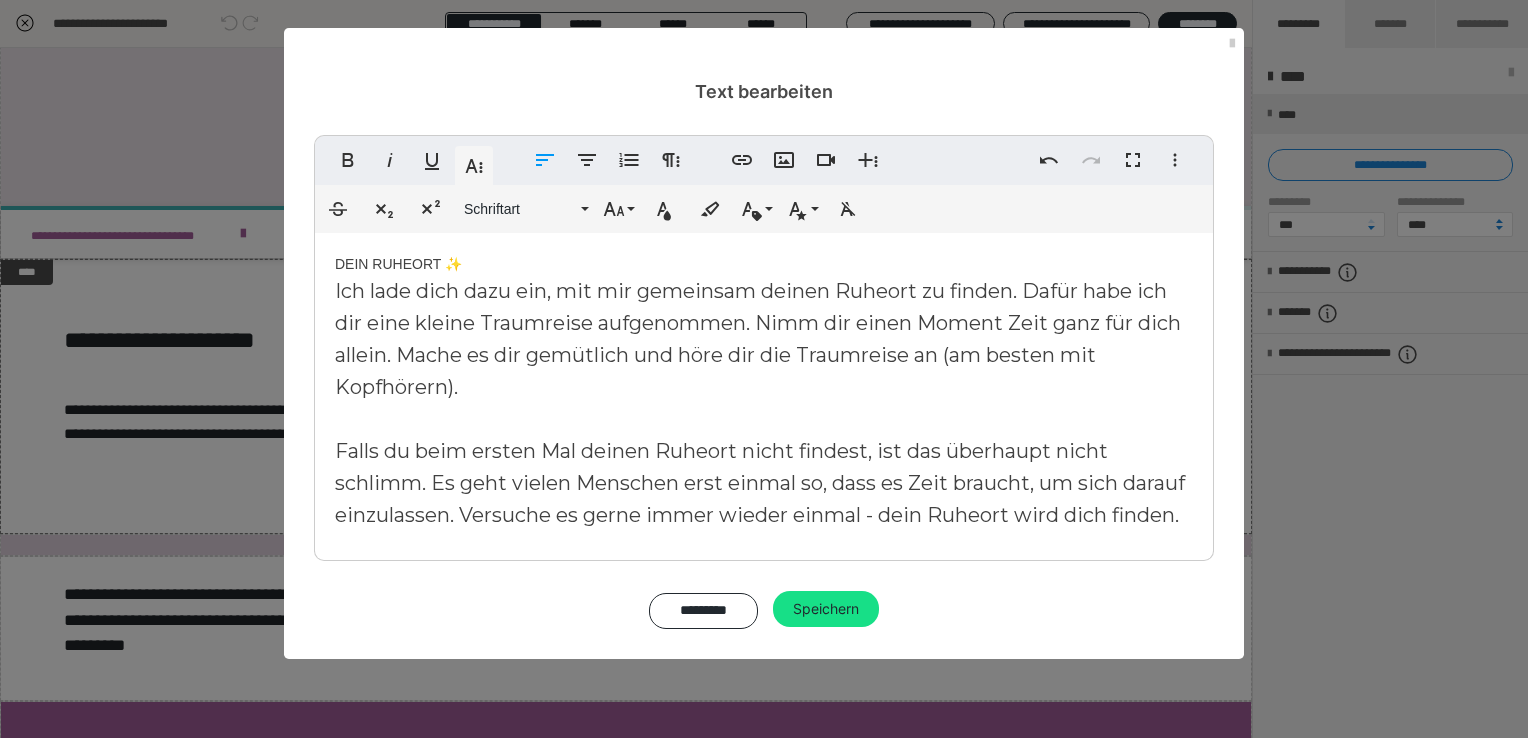 click on "DEIN RUHEORT ✨ Ich lade dich dazu ein, mit mir gemeinsam deinen Ruheort zu finden. Dafür habe ich dir eine kleine Traumreise aufgenommen. Nimm dir einen Moment Zeit ganz für dich allein. Mache es dir gemütlich und höre dir die Traumreise an (am besten mit Kopfhörern). Falls du beim ersten Mal deinen Ruheort nicht findest, ist das überhaupt nicht schlimm. Es geht vielen Menschen erst einmal so, dass es Zeit braucht, um sich darauf einzulassen. Versuche es gerne immer wieder einmal - dein Ruheort wird dich finden." at bounding box center (764, 392) 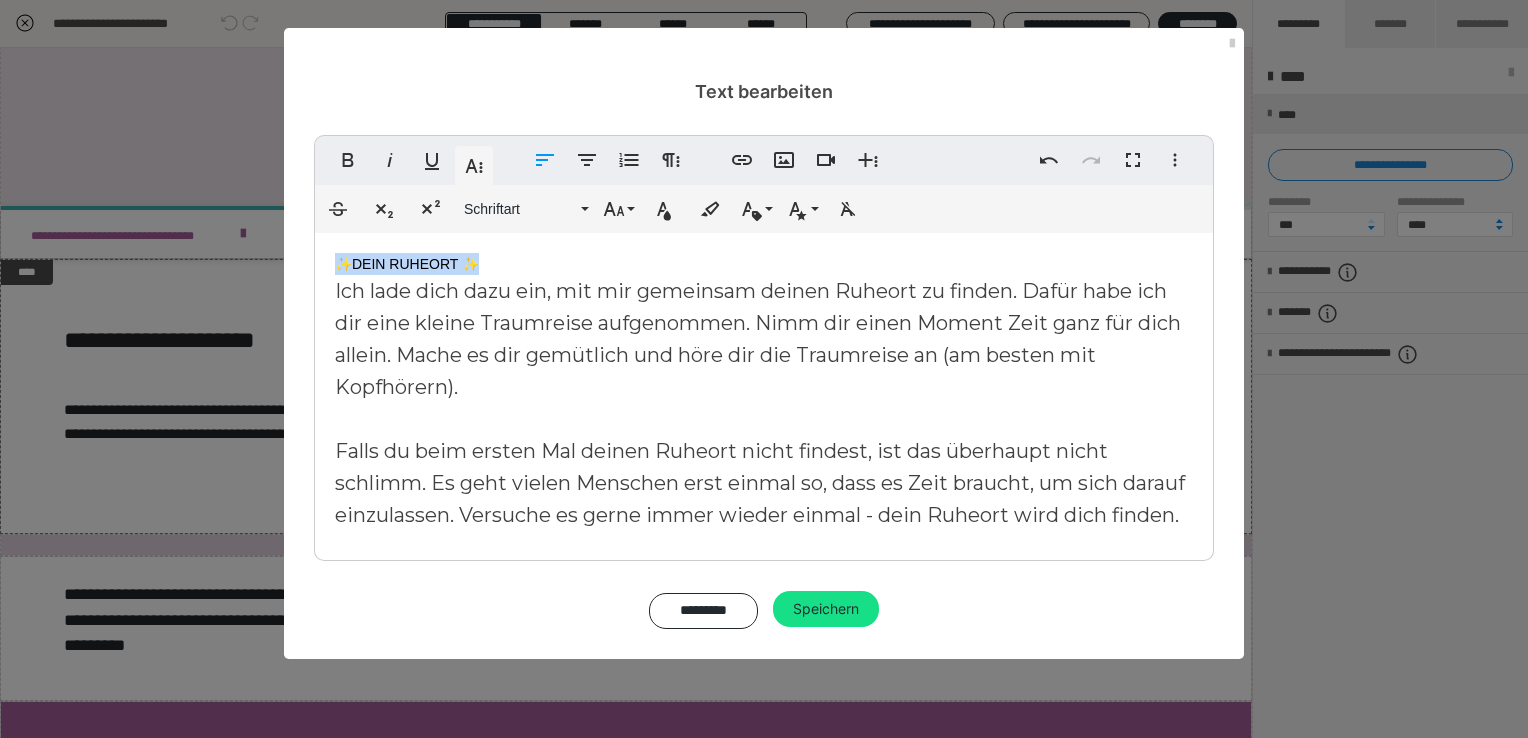 drag, startPoint x: 529, startPoint y: 263, endPoint x: 293, endPoint y: 257, distance: 236.07626 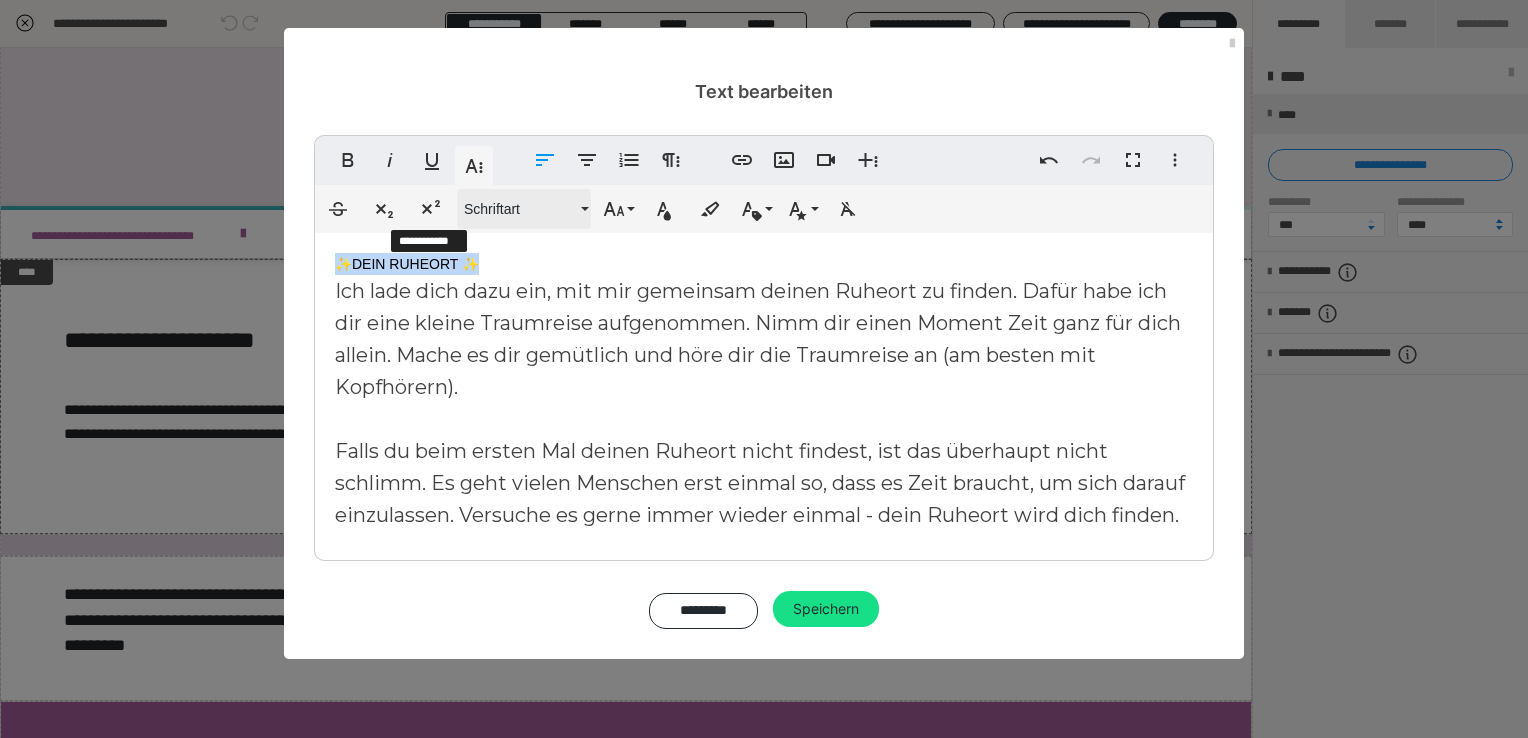 click on "Schriftart" at bounding box center [520, 209] 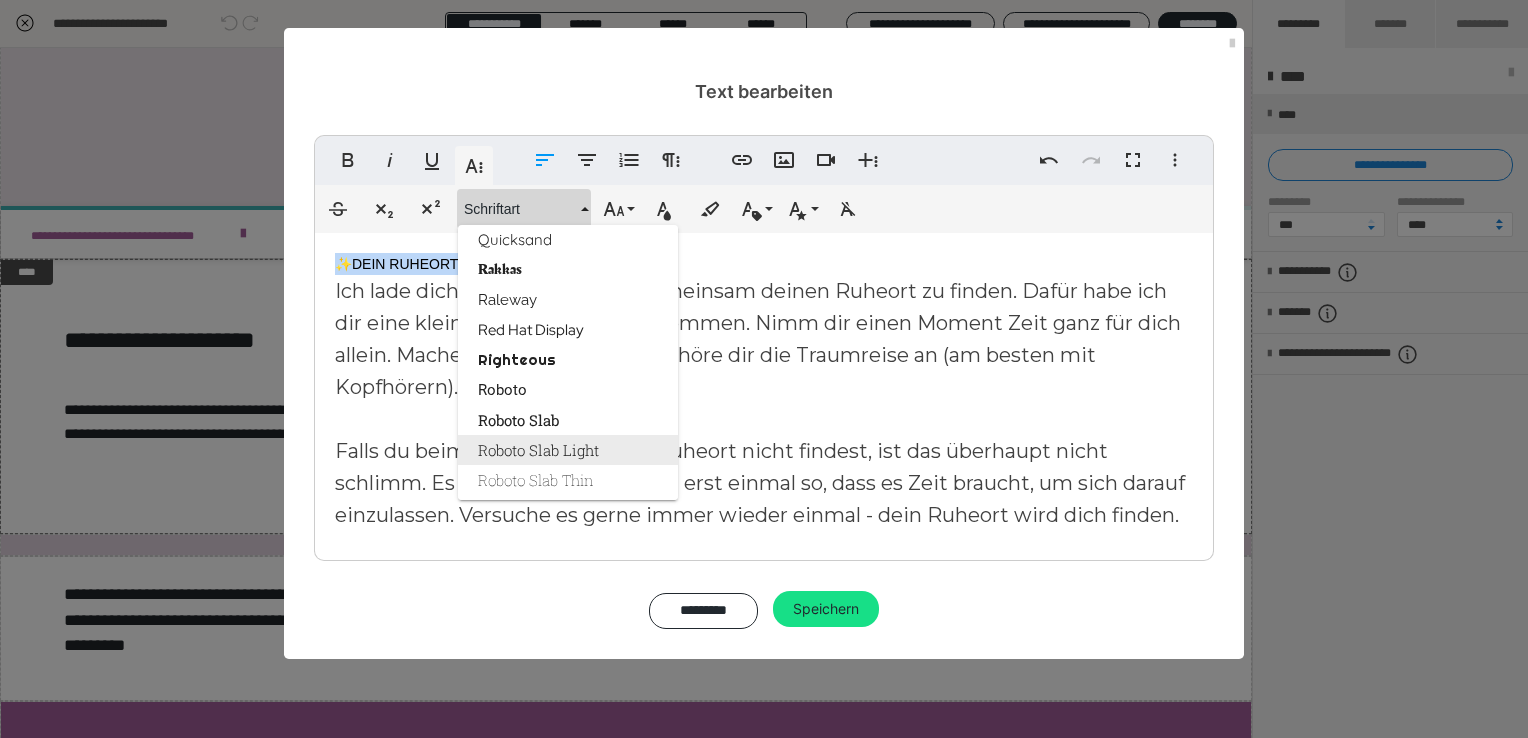 scroll, scrollTop: 2672, scrollLeft: 0, axis: vertical 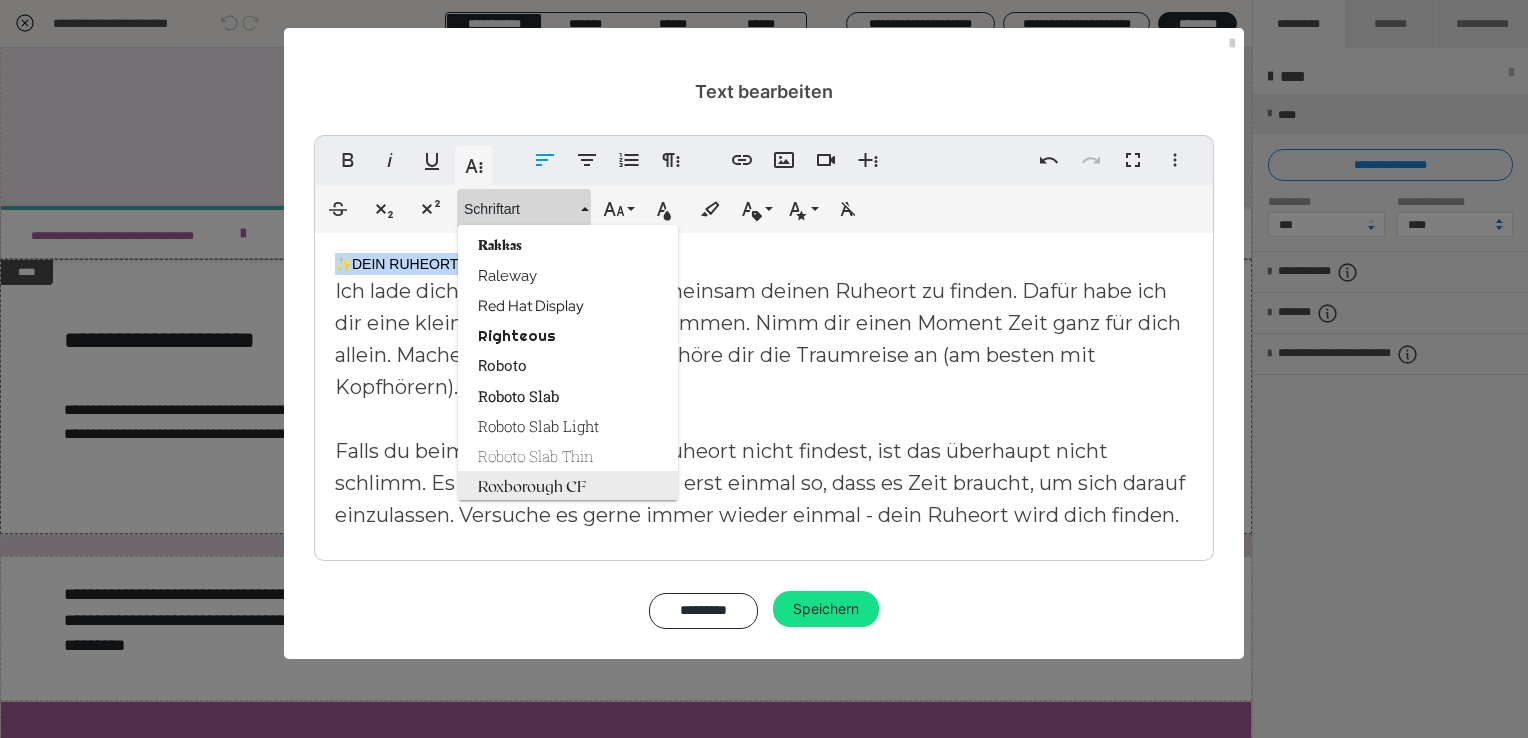 click on "Roxborough CF" at bounding box center [568, 486] 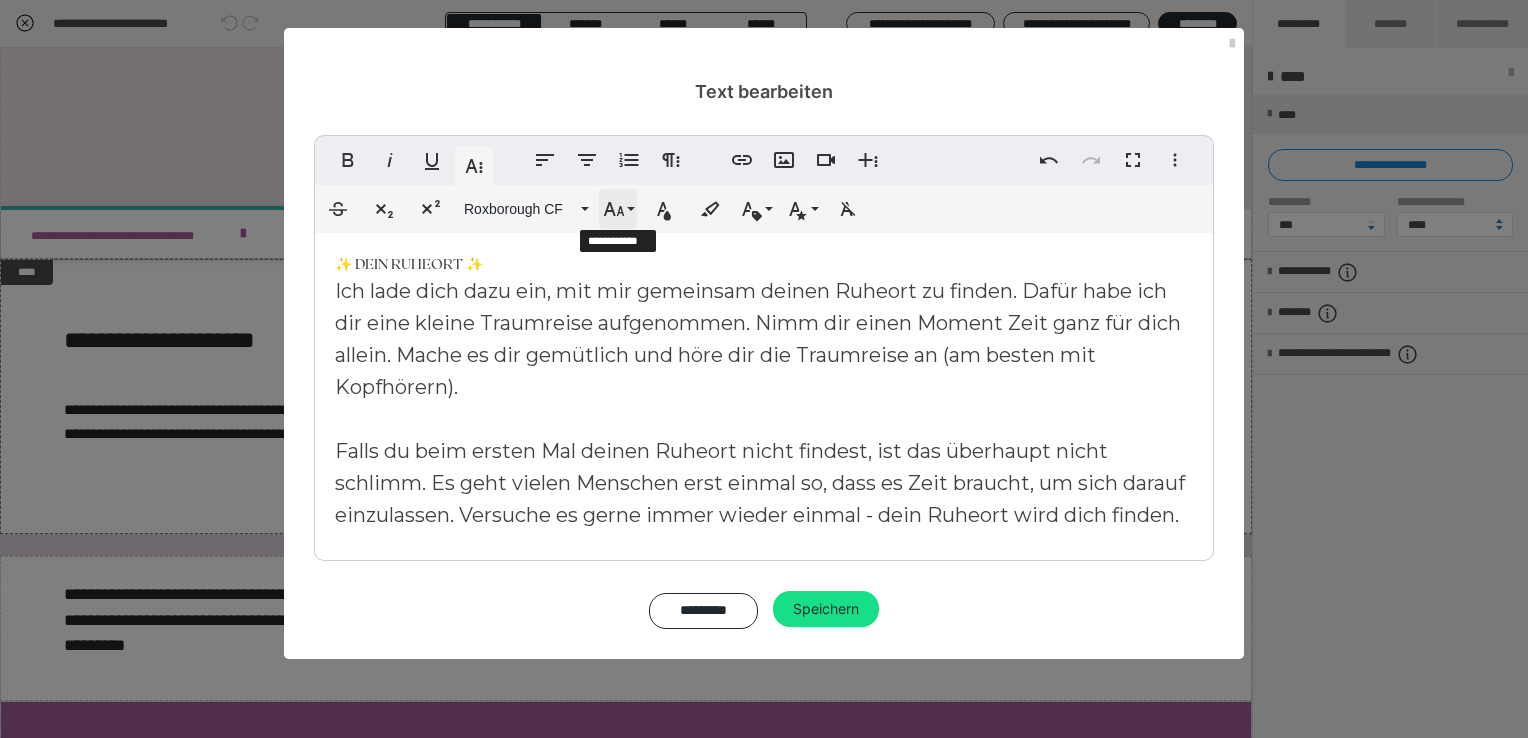 click 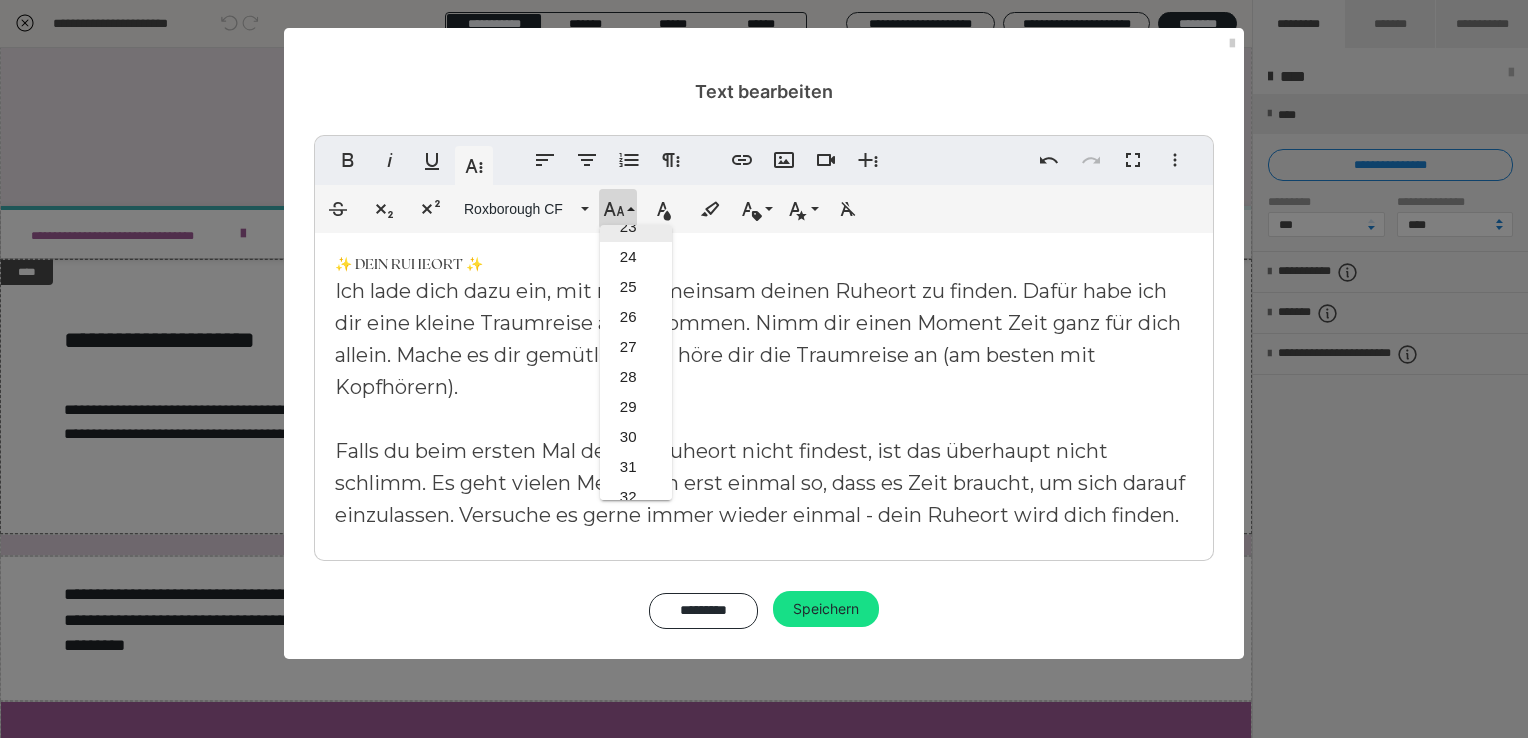 scroll, scrollTop: 712, scrollLeft: 0, axis: vertical 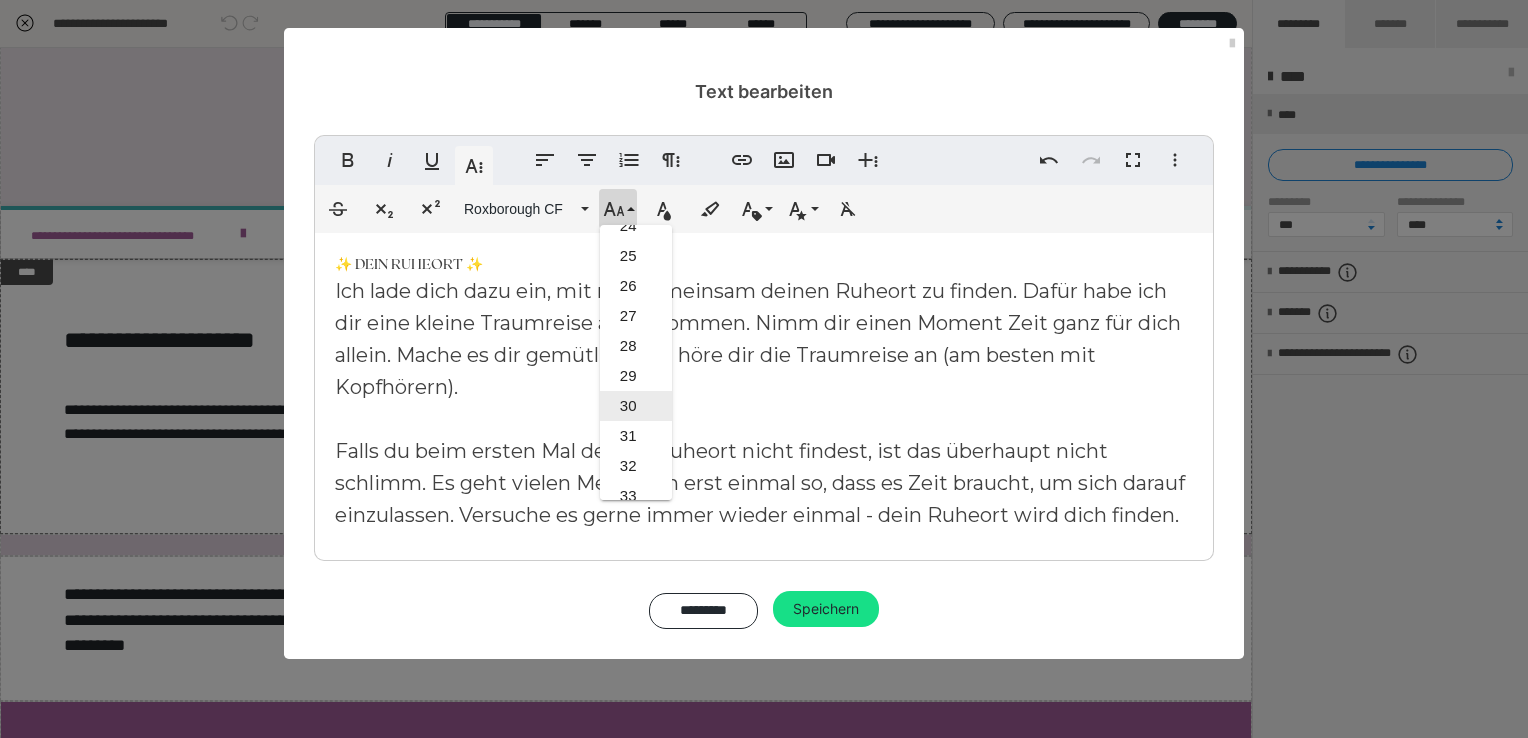 click on "30" at bounding box center (636, 406) 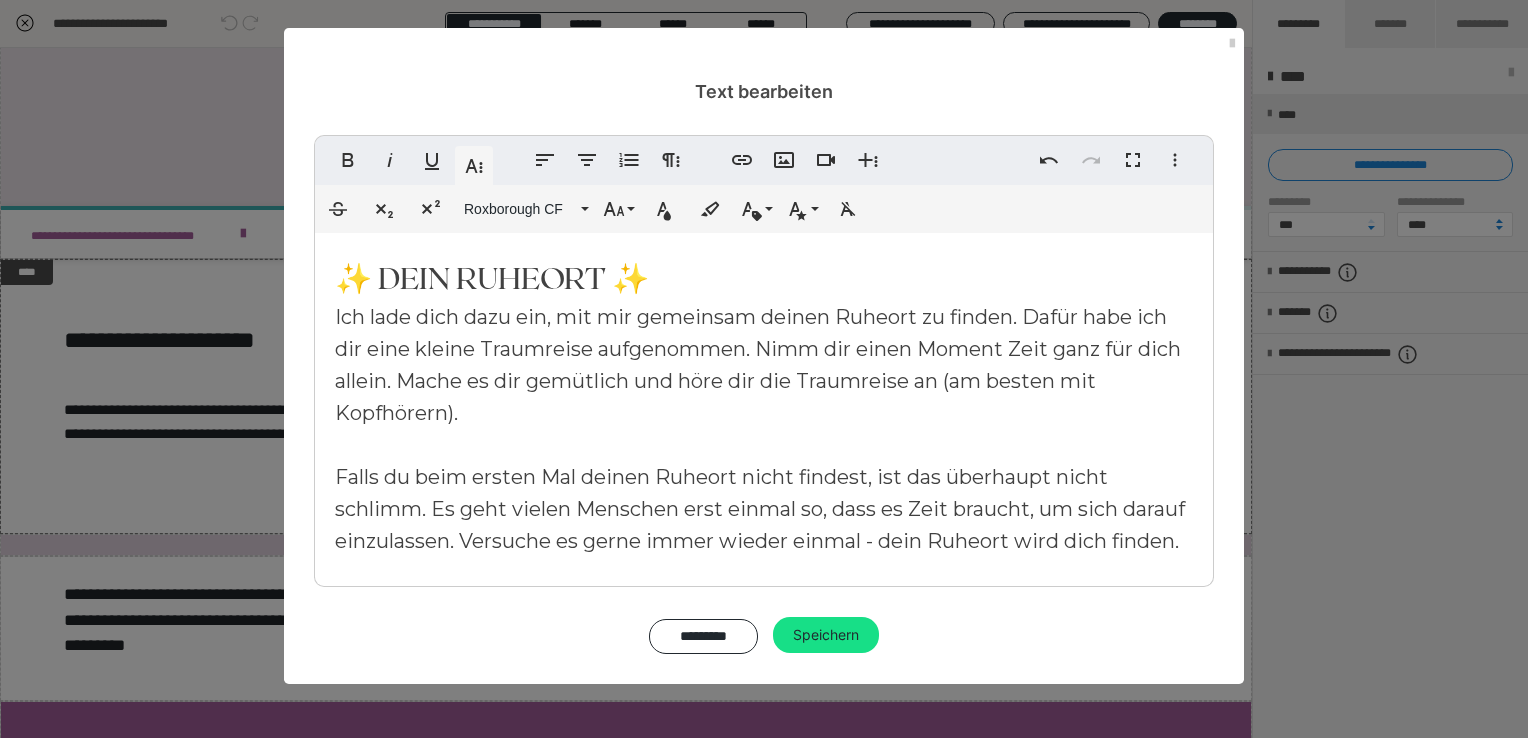 click on "Linksbündig ausrichten Zentriert ausrichten Nummerierte Liste Weitere Absatzformate" at bounding box center (608, 160) 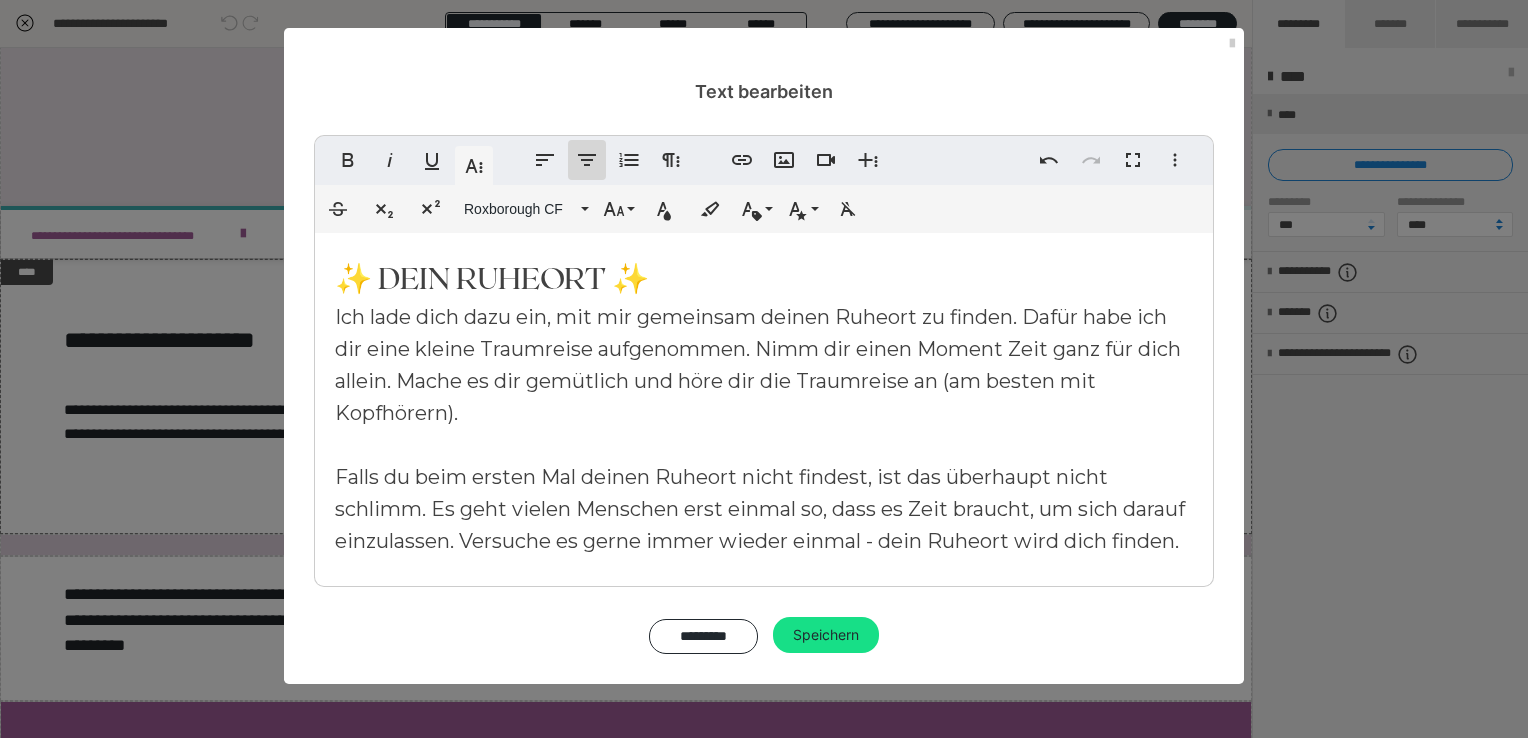 click on "Zentriert ausrichten" at bounding box center (587, 160) 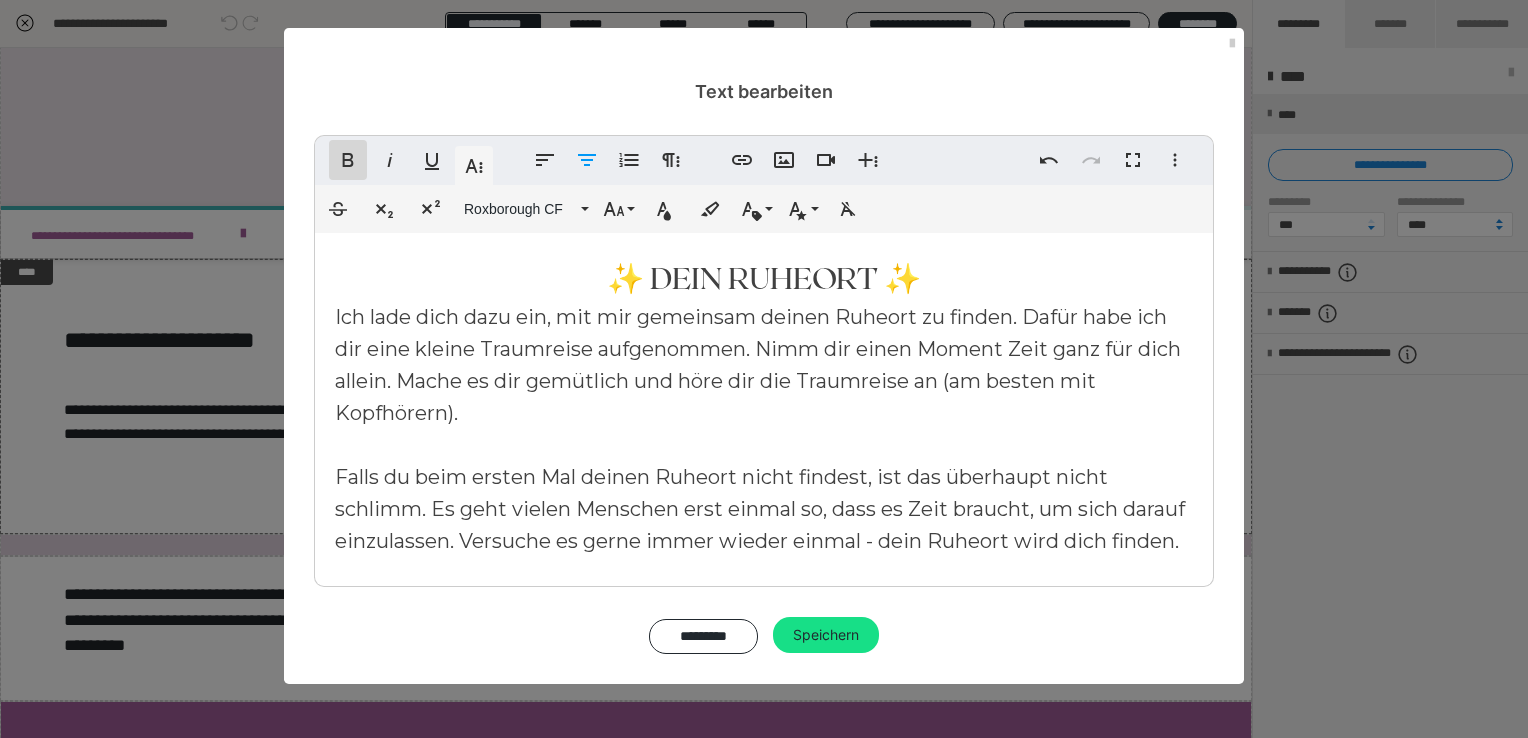 click 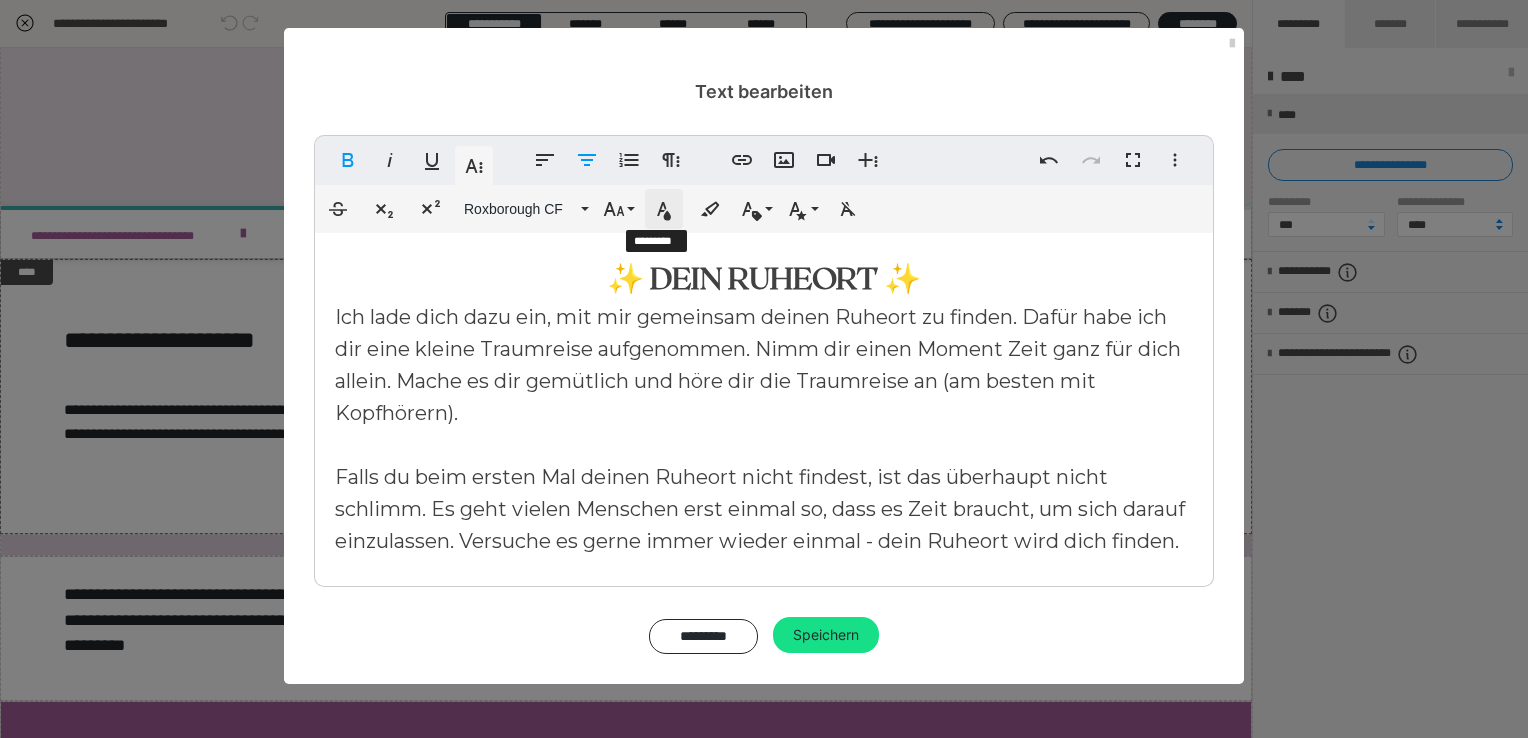 click 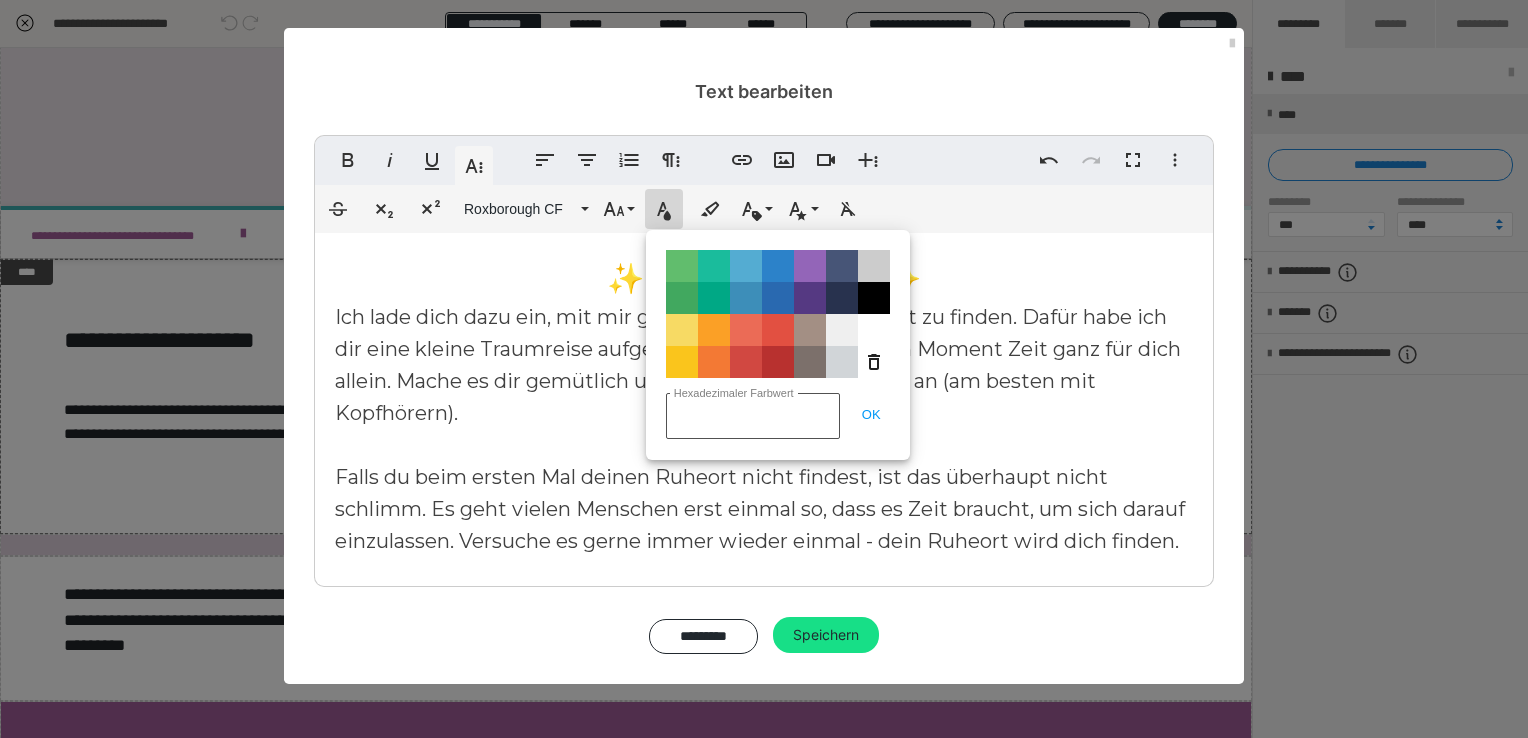 click on "Hexadezimaler Farbwert" at bounding box center (753, 416) 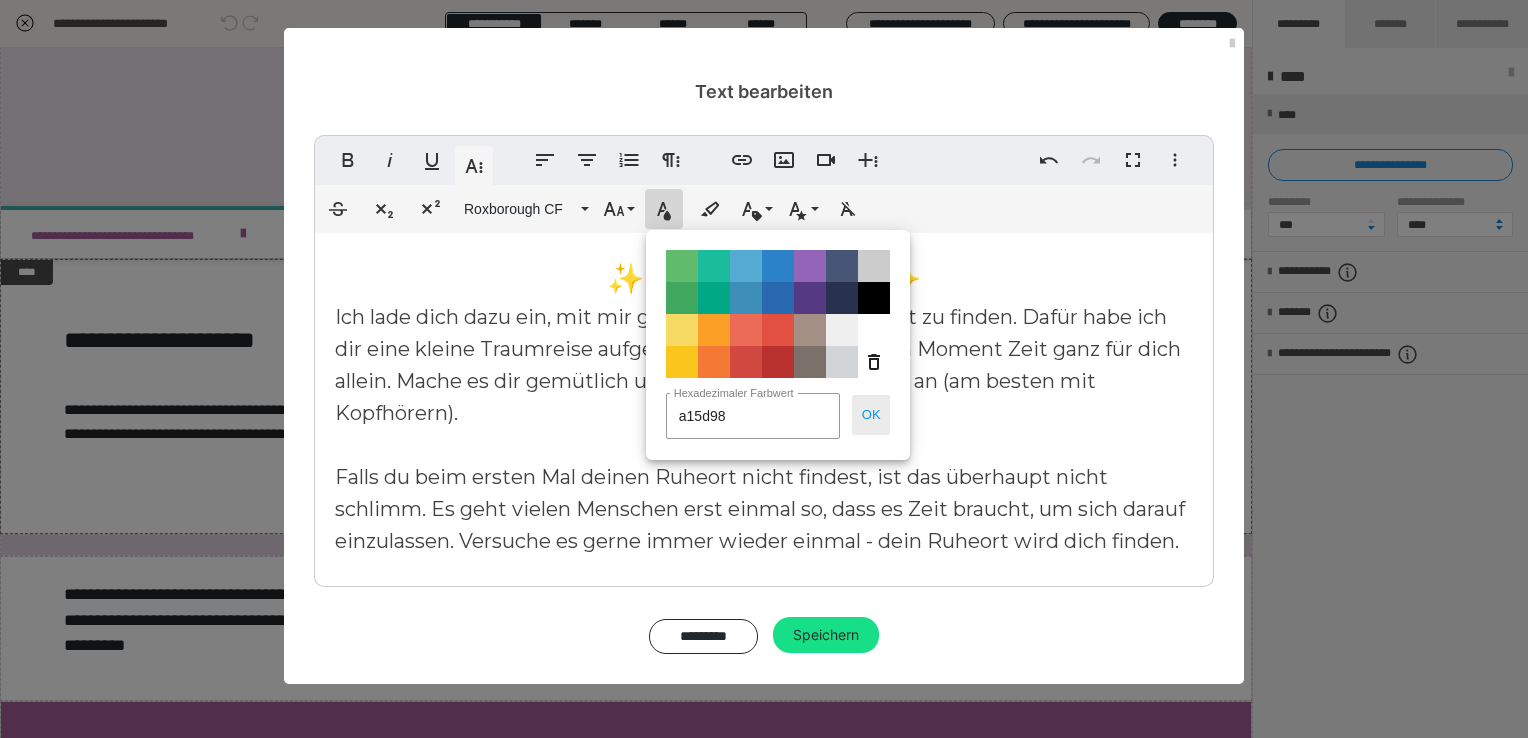 click on "OK" at bounding box center (871, 415) 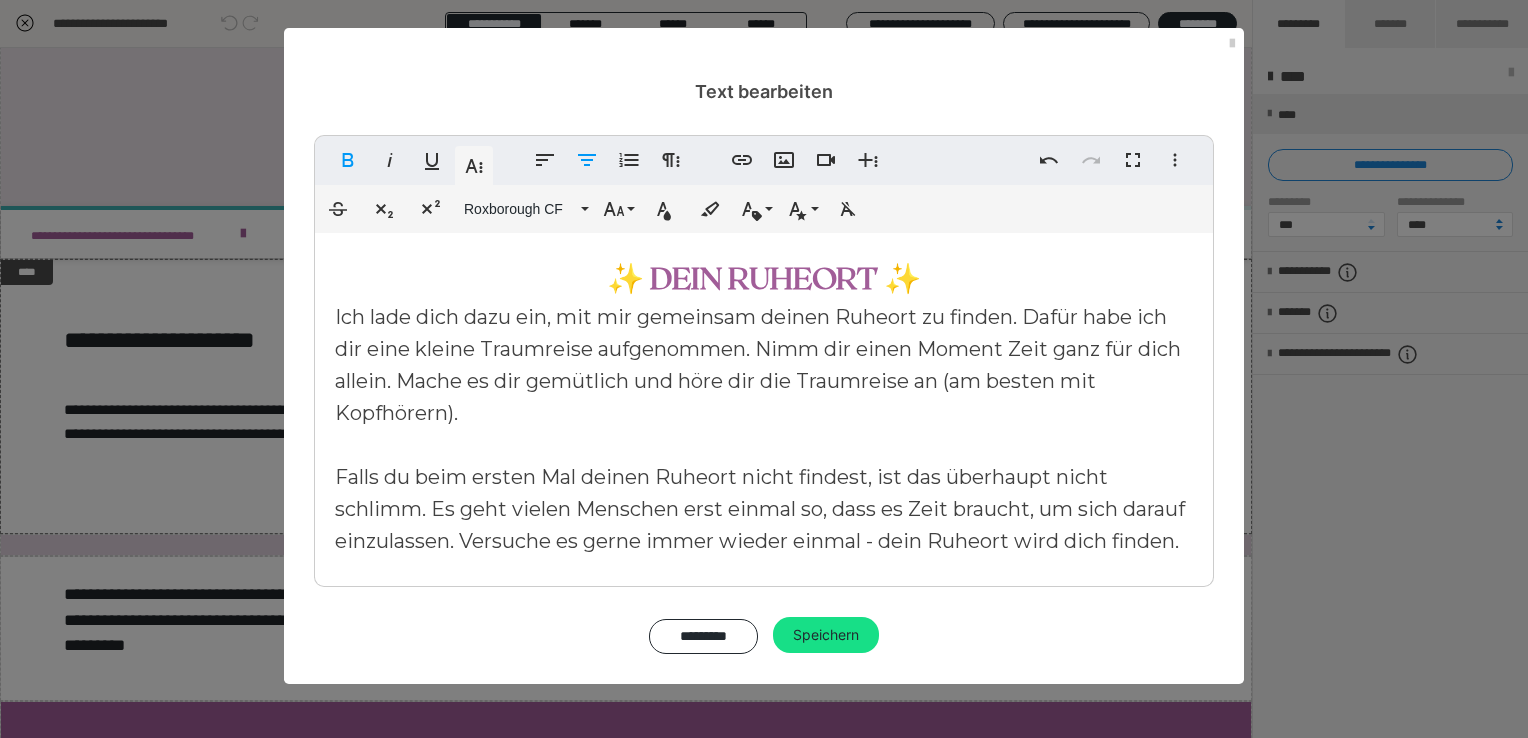 click on "✨ DEIN RUHEORT ✨" at bounding box center [764, 277] 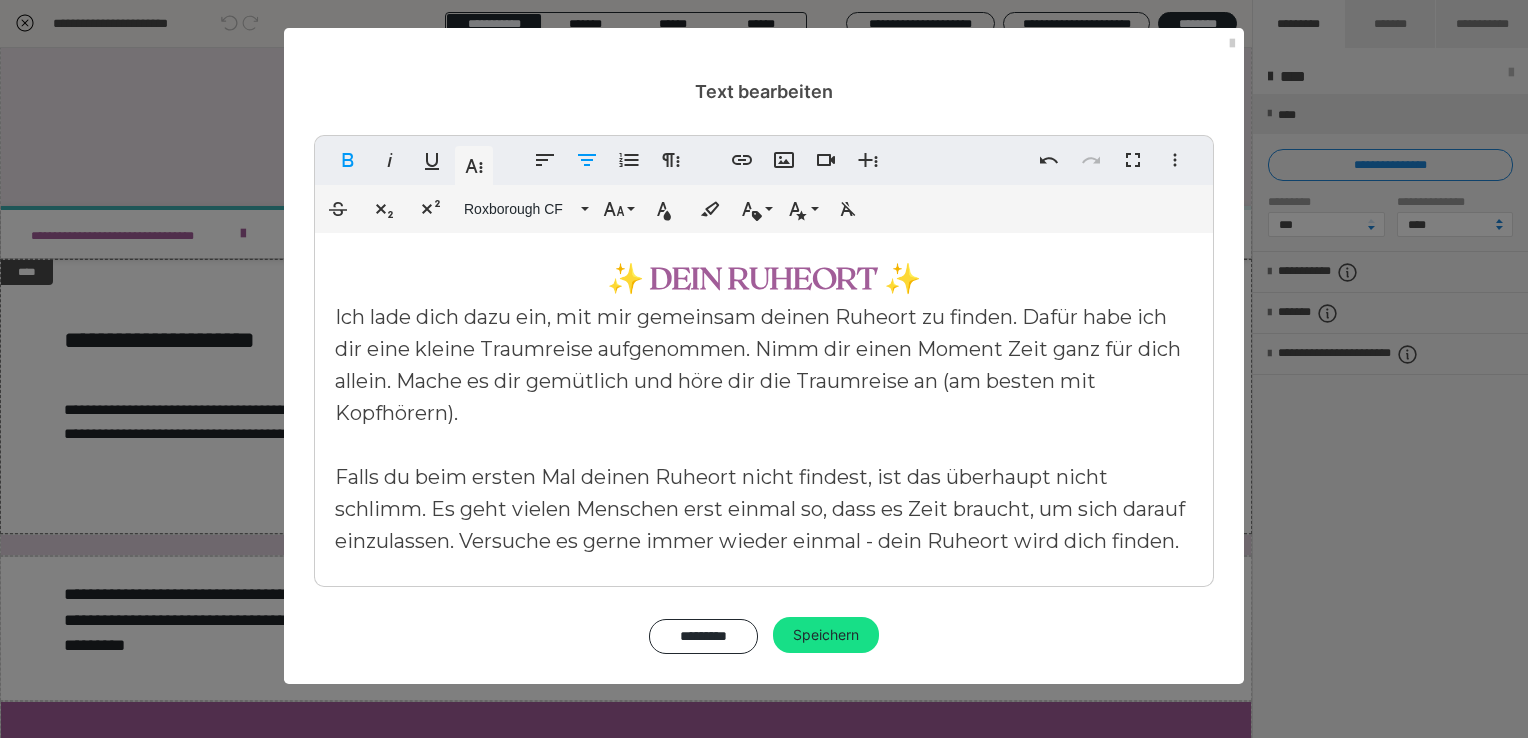 click on "✨ DEIN RUHEORT ✨ Ich lade dich dazu ein, mit mir gemeinsam deinen Ruheort zu finden. Dafür habe ich dir eine kleine Traumreise aufgenommen. Nimm dir einen Moment Zeit ganz für dich allein. Mache es dir gemütlich und höre dir die Traumreise an (am besten mit Kopfhörern). Falls du beim ersten Mal deinen Ruheort nicht findest, ist das überhaupt nicht schlimm. Es geht vielen Menschen erst einmal so, dass es Zeit braucht, um sich darauf einzulassen. Versuche es gerne immer wieder einmal - dein Ruheort wird dich finden." at bounding box center (764, 405) 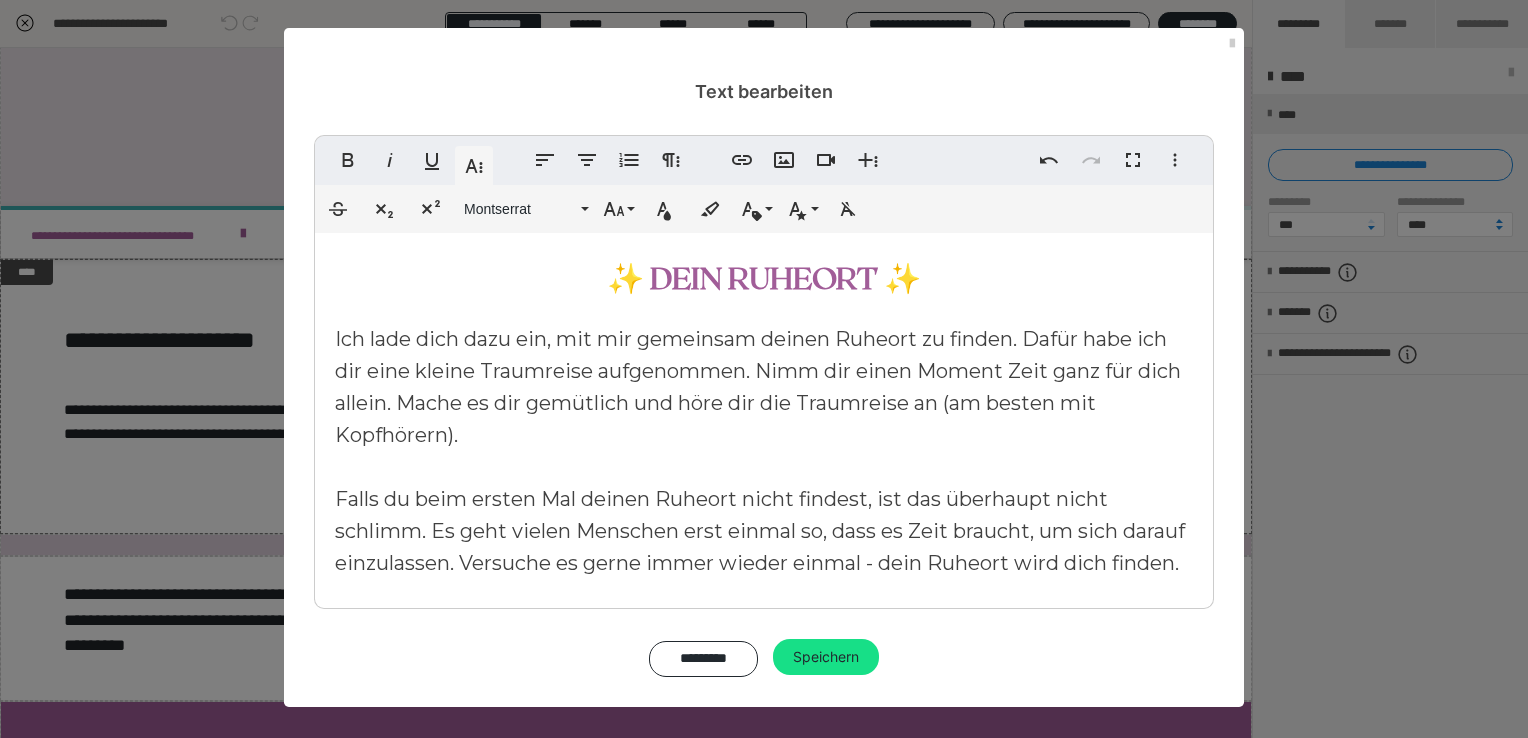 scroll, scrollTop: 26, scrollLeft: 0, axis: vertical 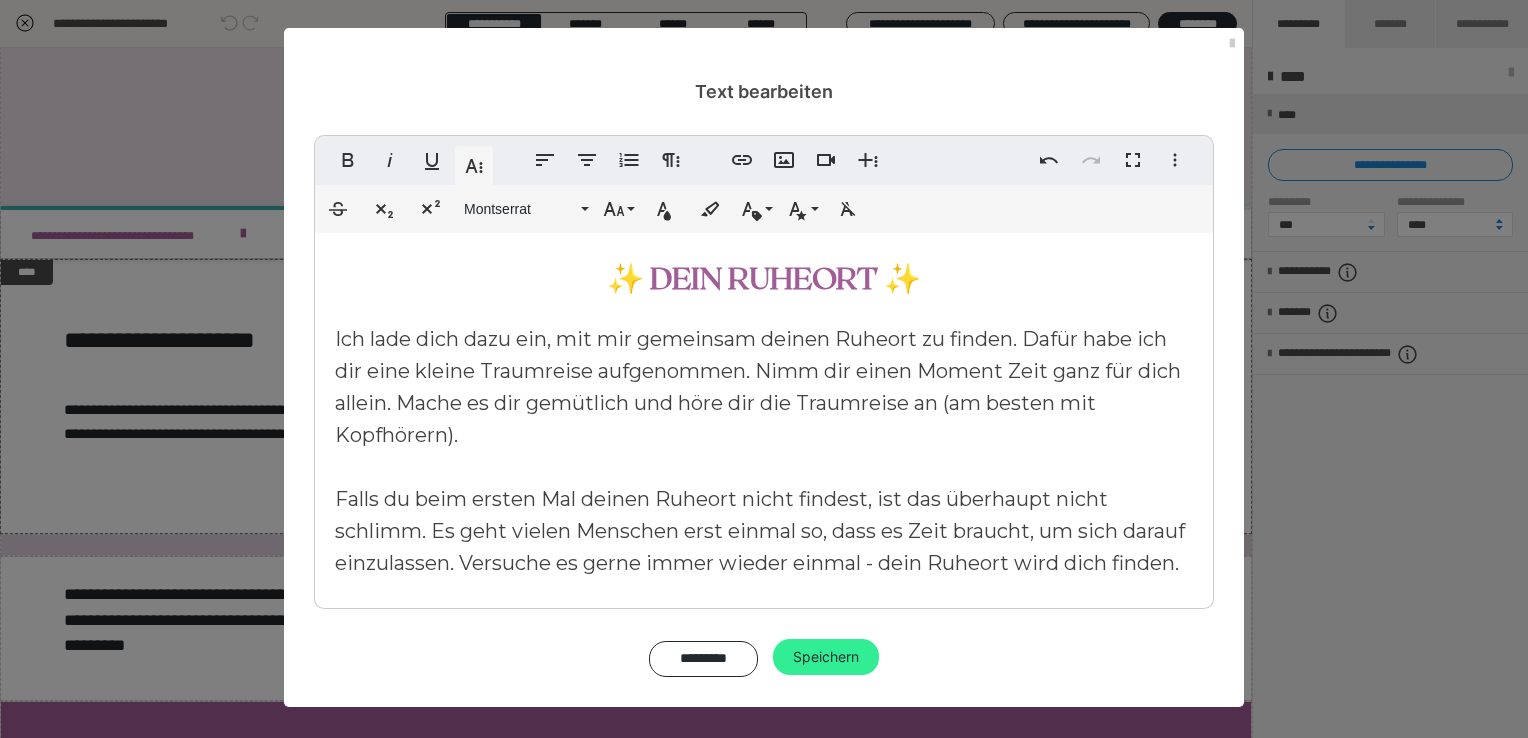 click on "Speichern" at bounding box center [826, 657] 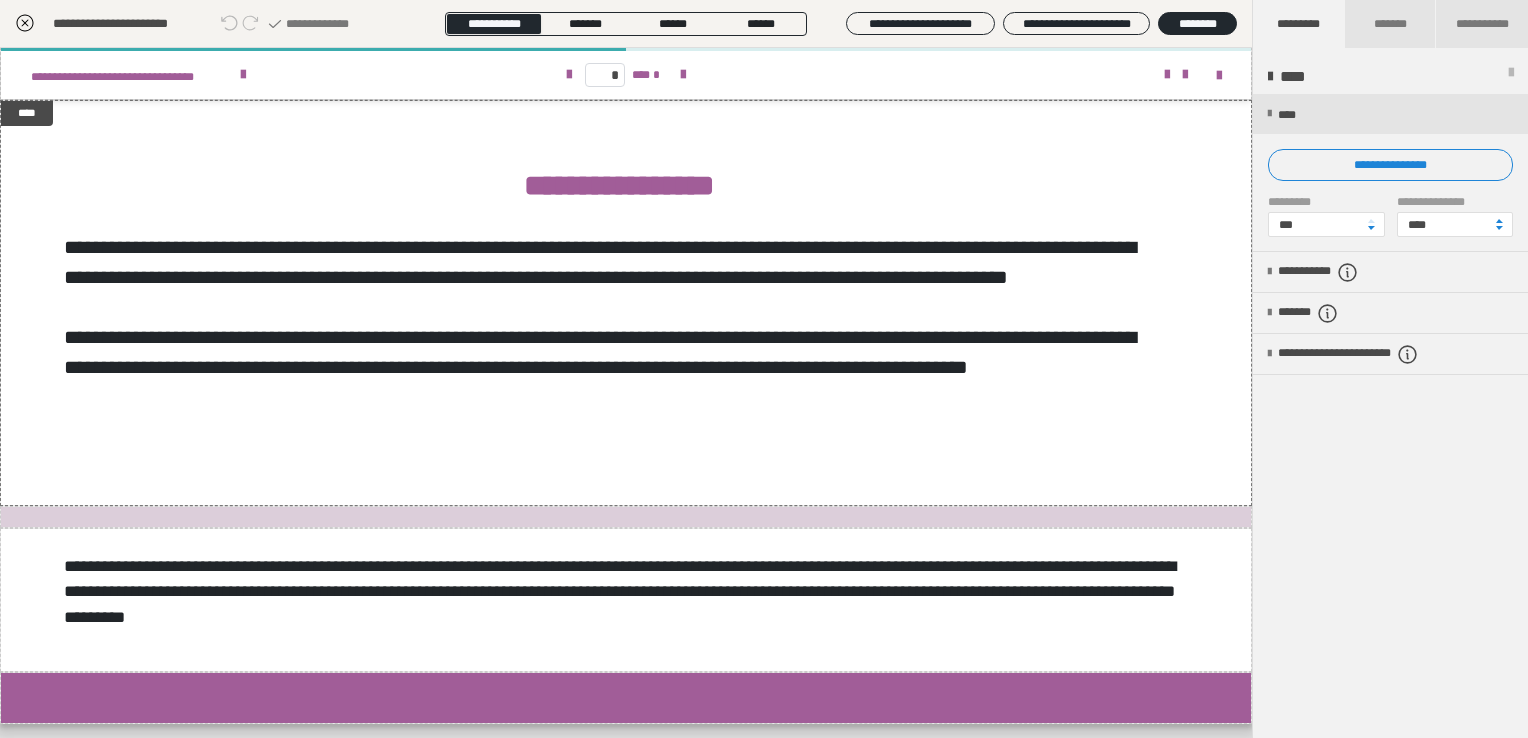 scroll, scrollTop: 2308, scrollLeft: 0, axis: vertical 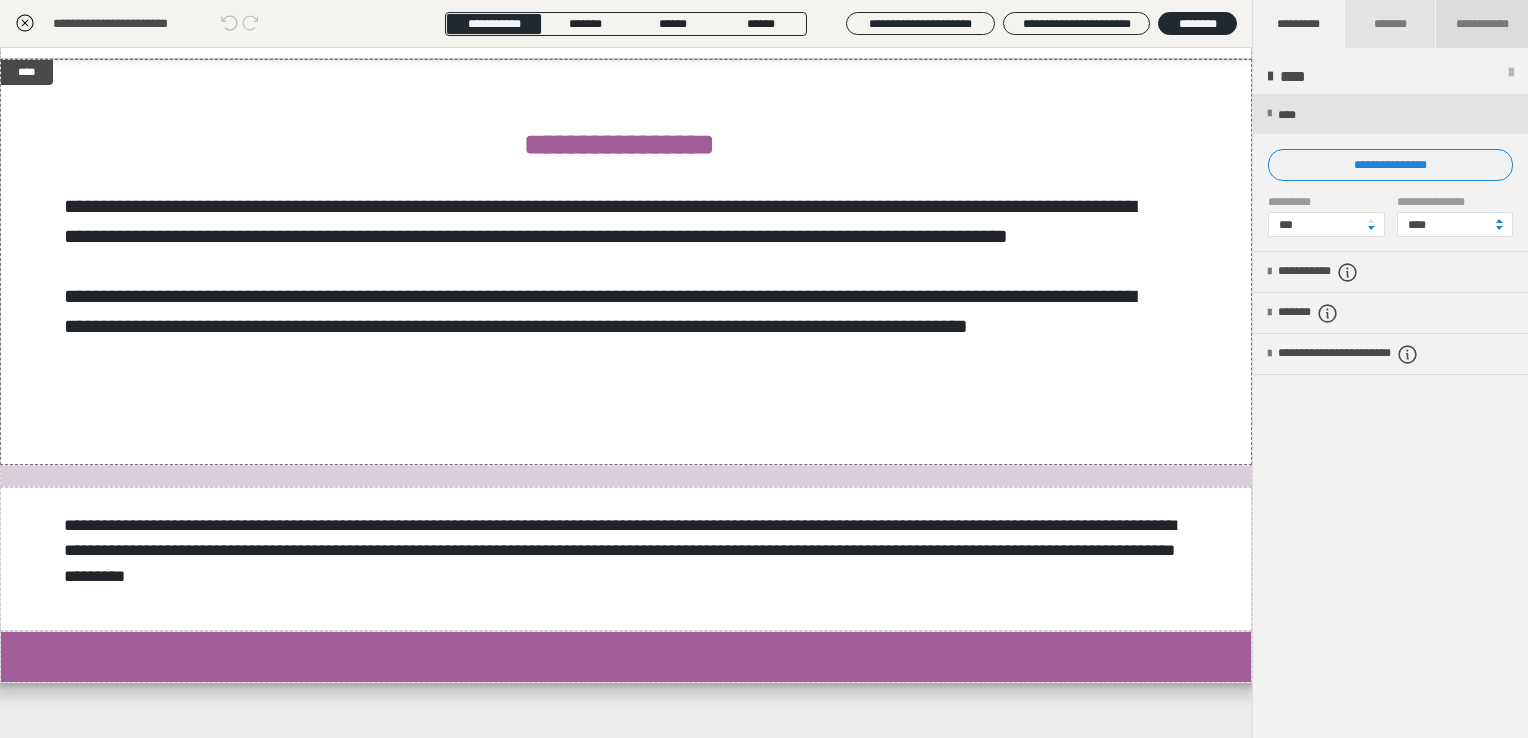 click on "**********" at bounding box center (1482, 24) 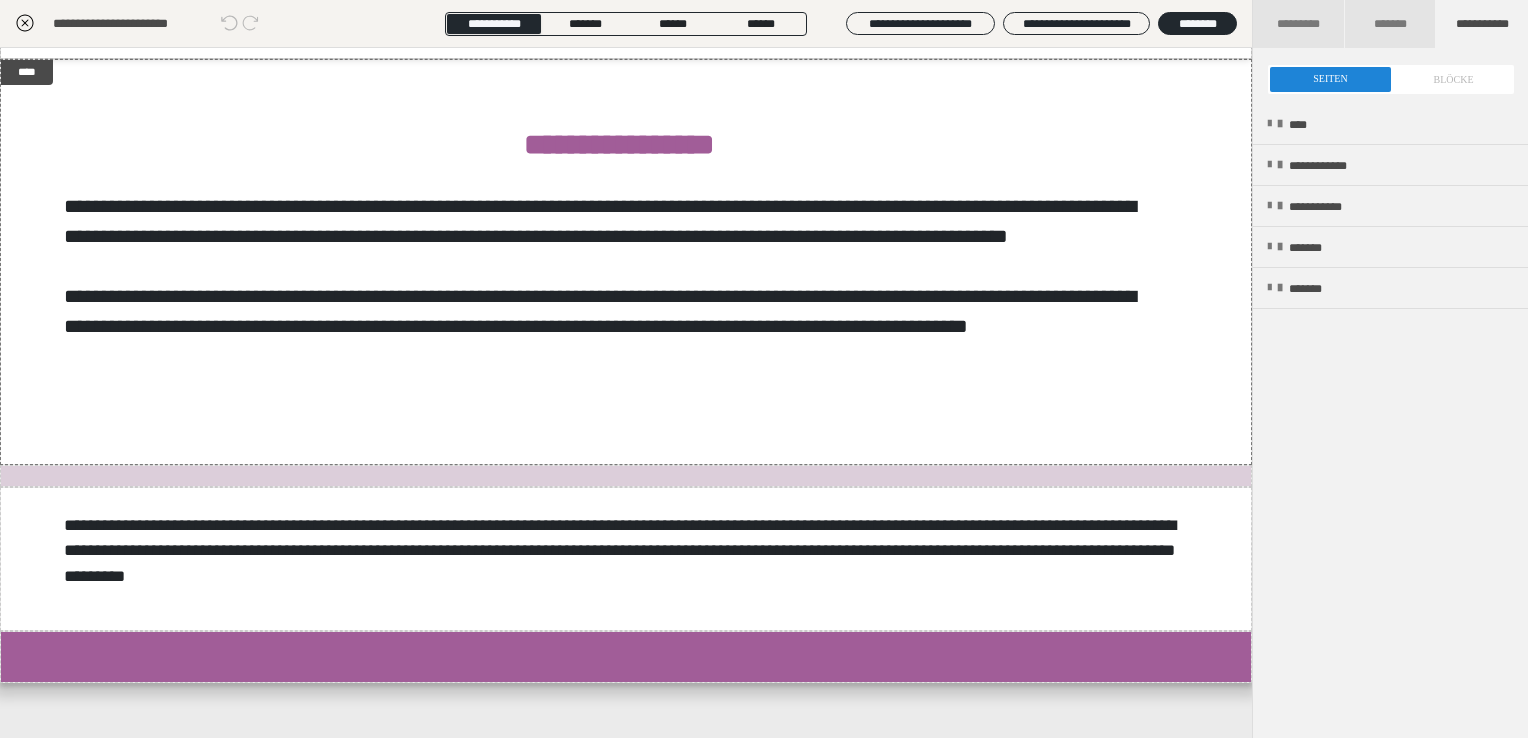 click at bounding box center (1391, 79) 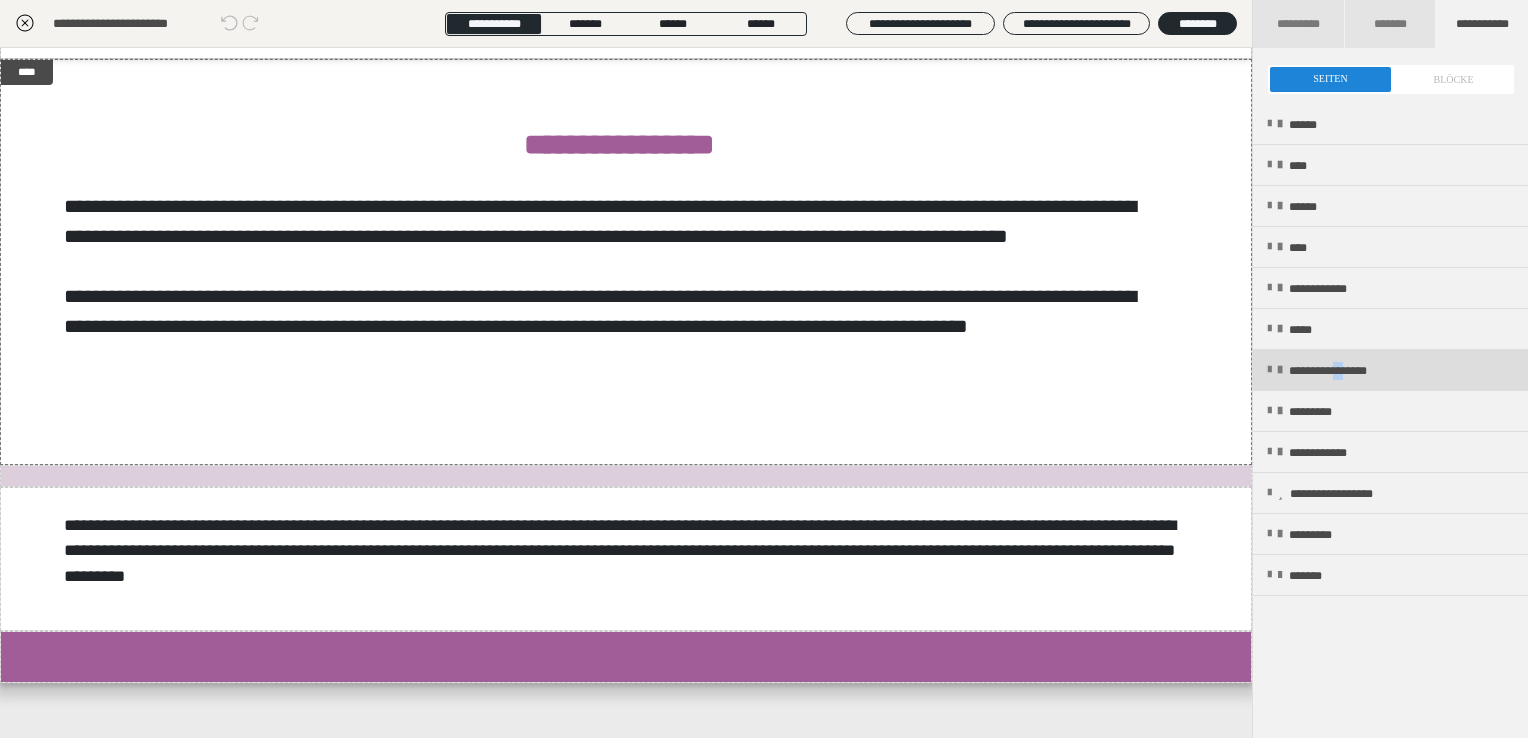 drag, startPoint x: 1383, startPoint y: 362, endPoint x: 1396, endPoint y: 377, distance: 19.849434 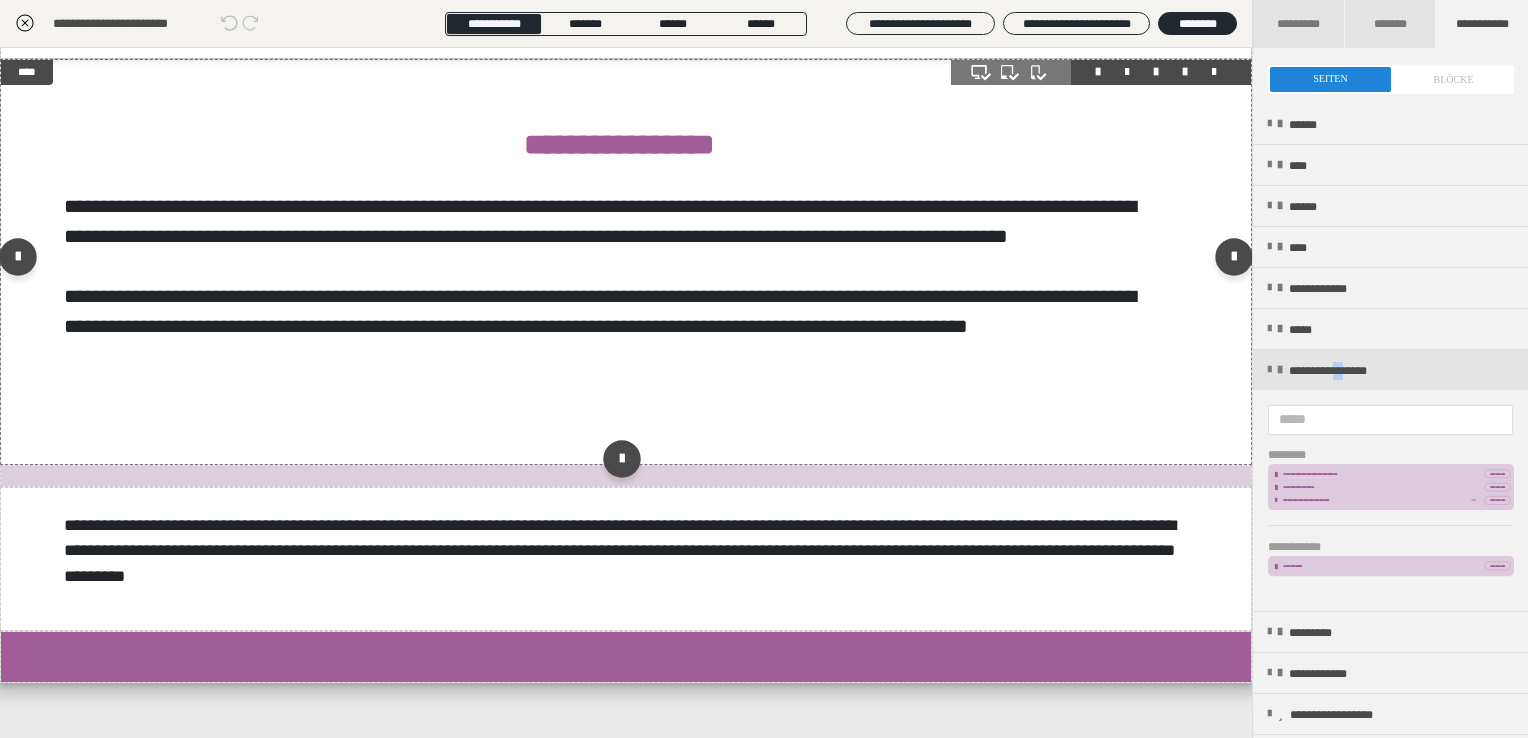 scroll, scrollTop: 2308, scrollLeft: 0, axis: vertical 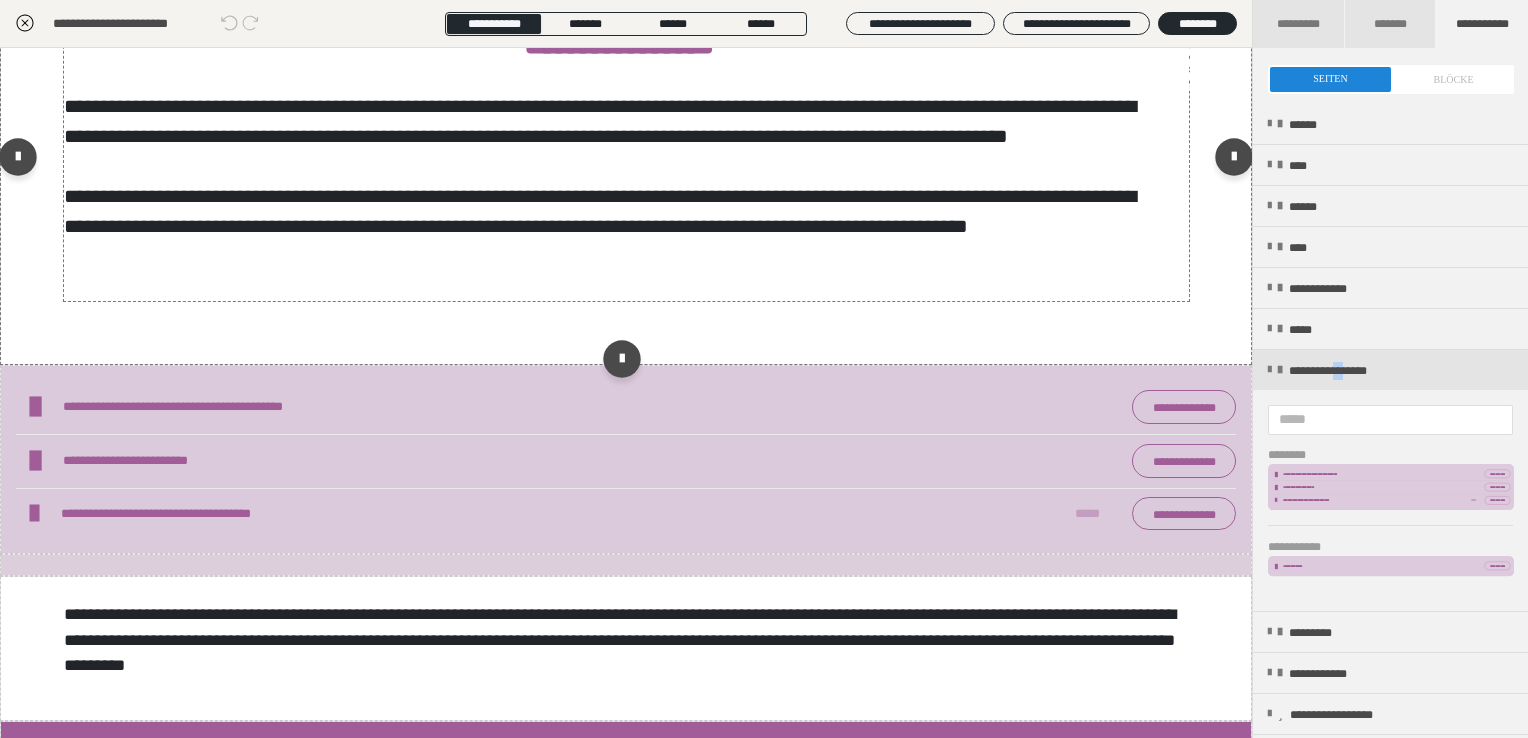 click on "**********" at bounding box center [473, 407] 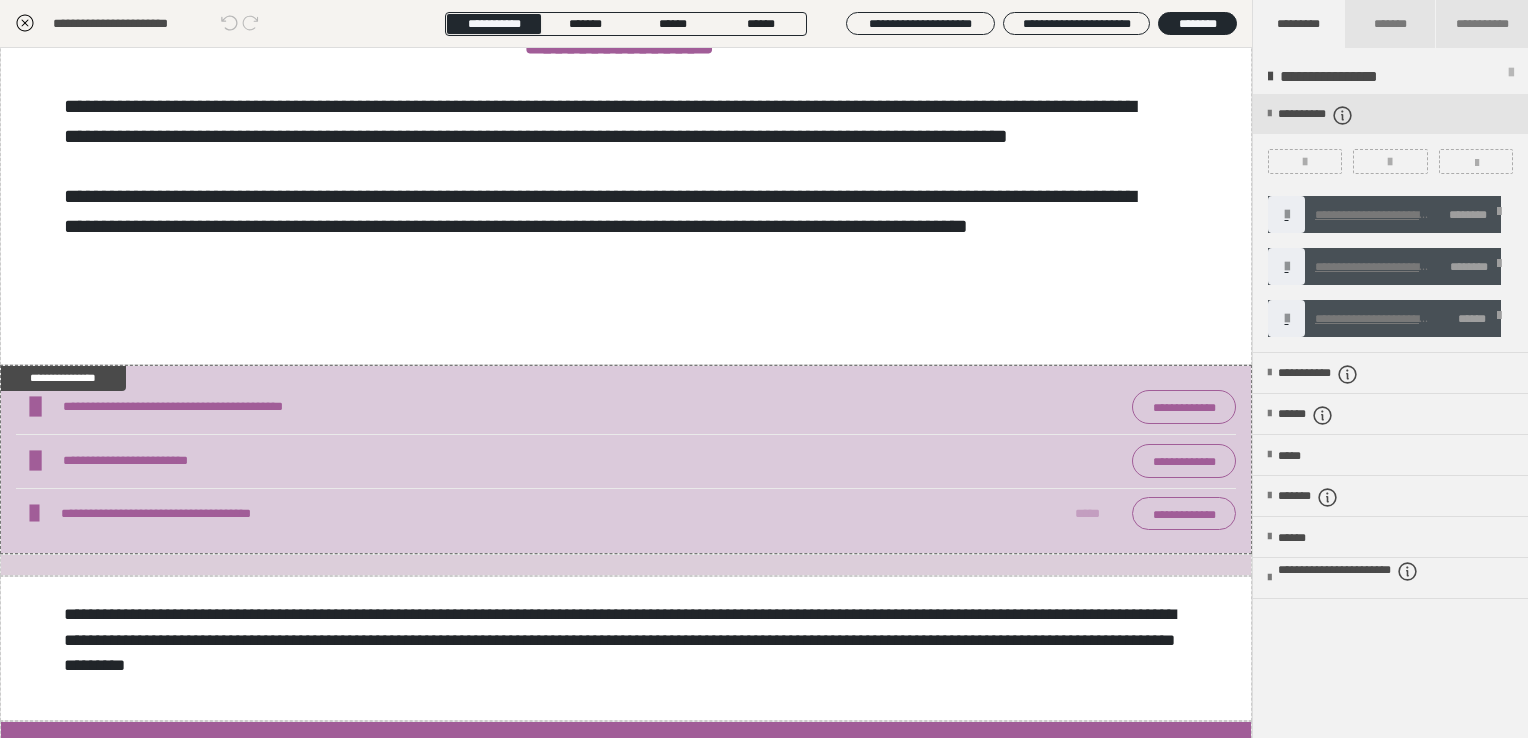 click at bounding box center (1499, 215) 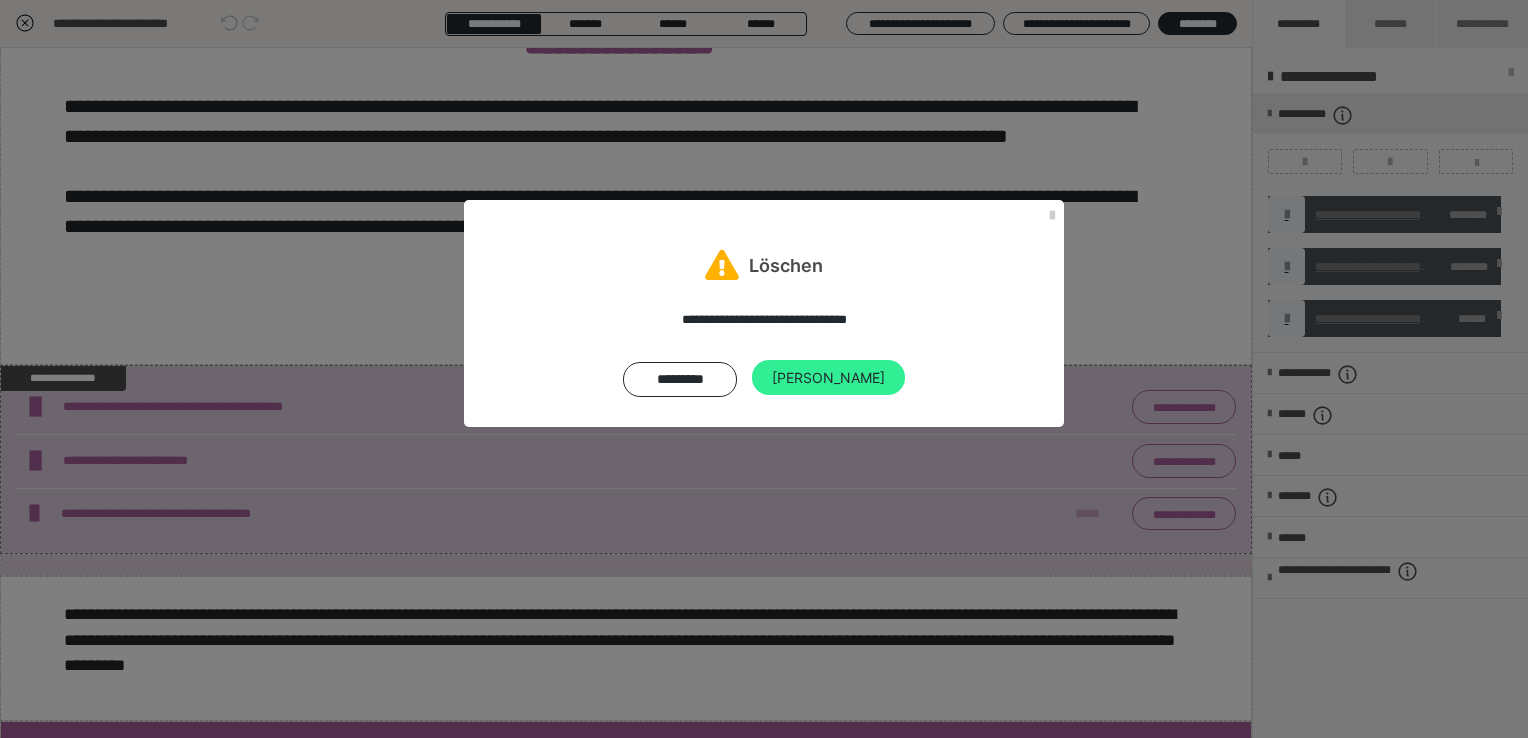 click on "Ja" at bounding box center (828, 378) 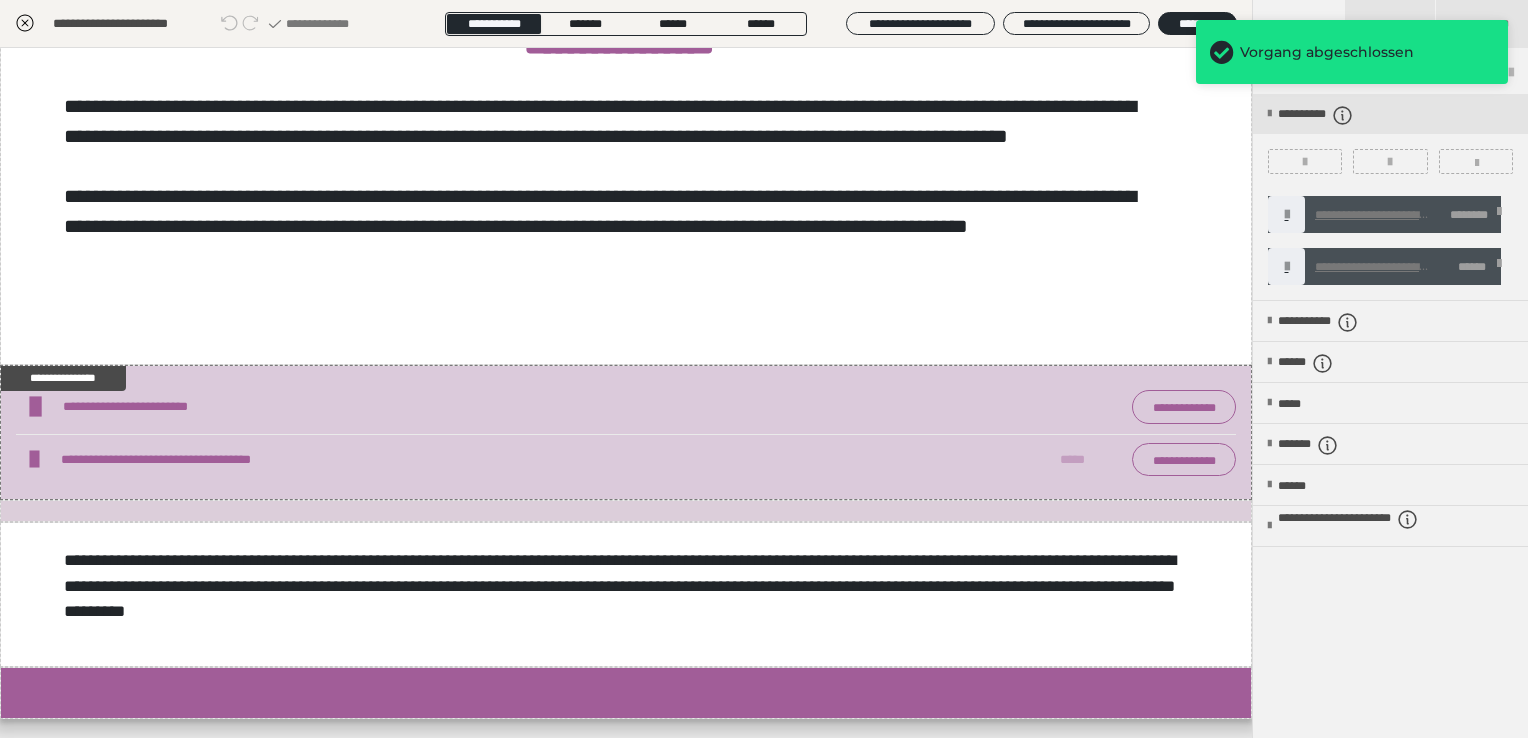 click on "**********" at bounding box center [1390, 197] 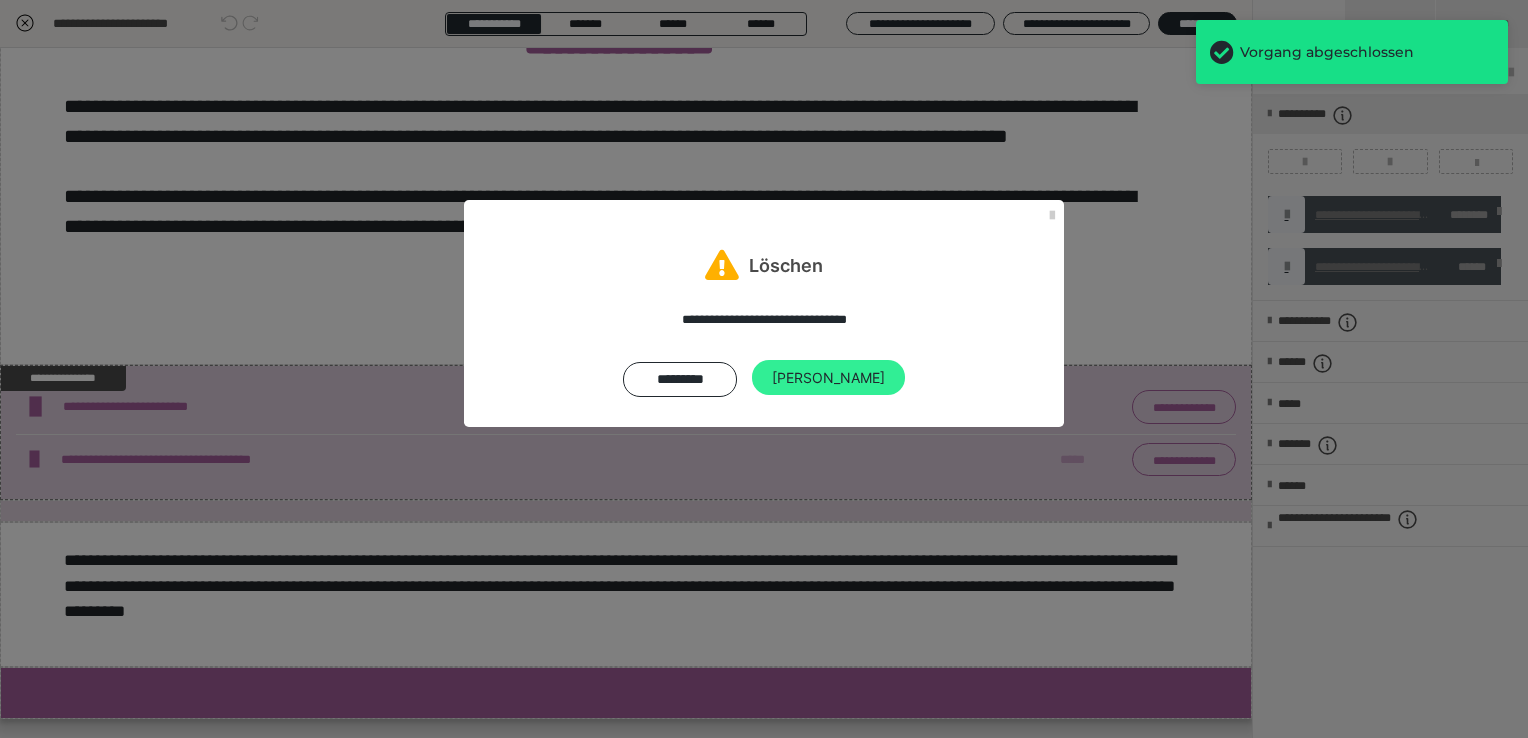 click on "Ja" at bounding box center [828, 378] 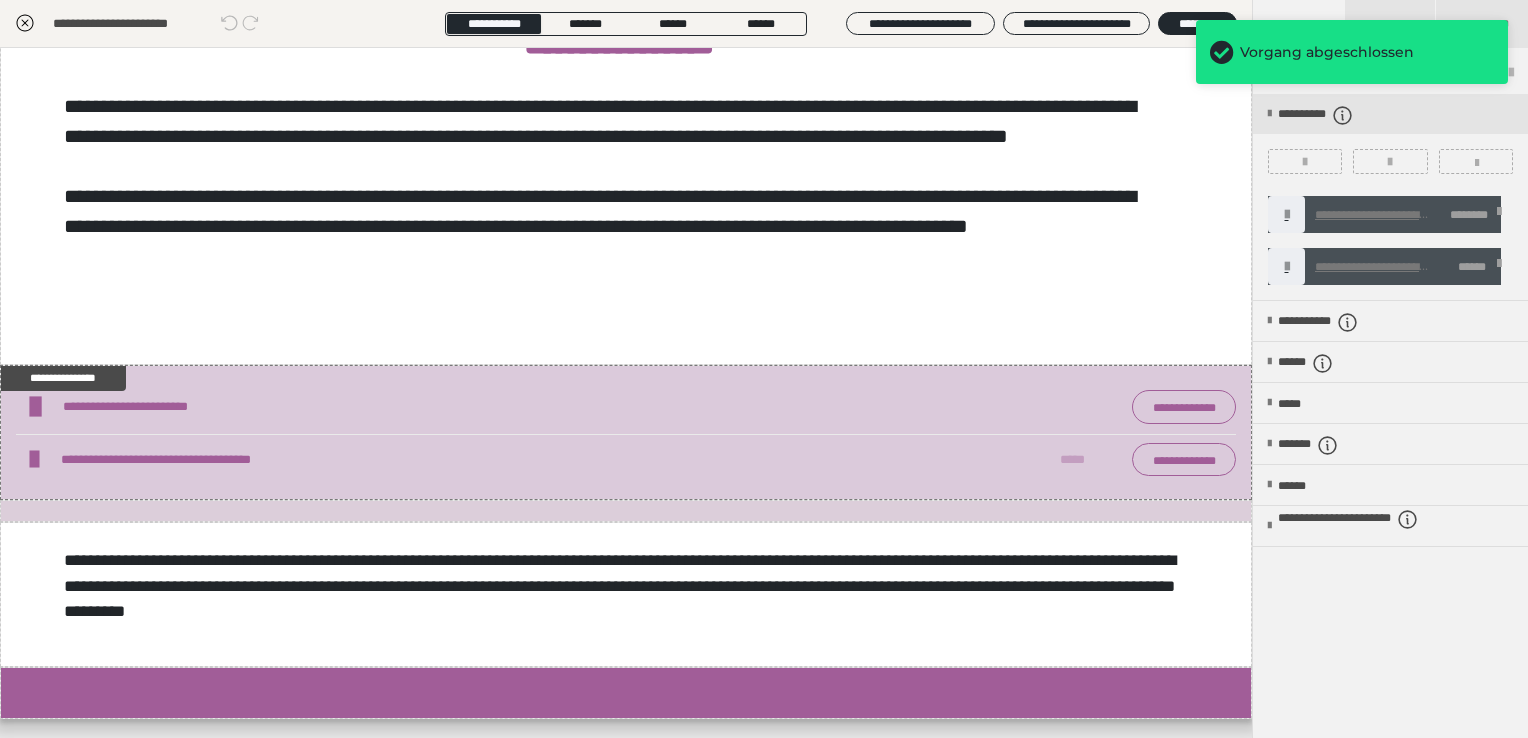 scroll, scrollTop: 2394, scrollLeft: 0, axis: vertical 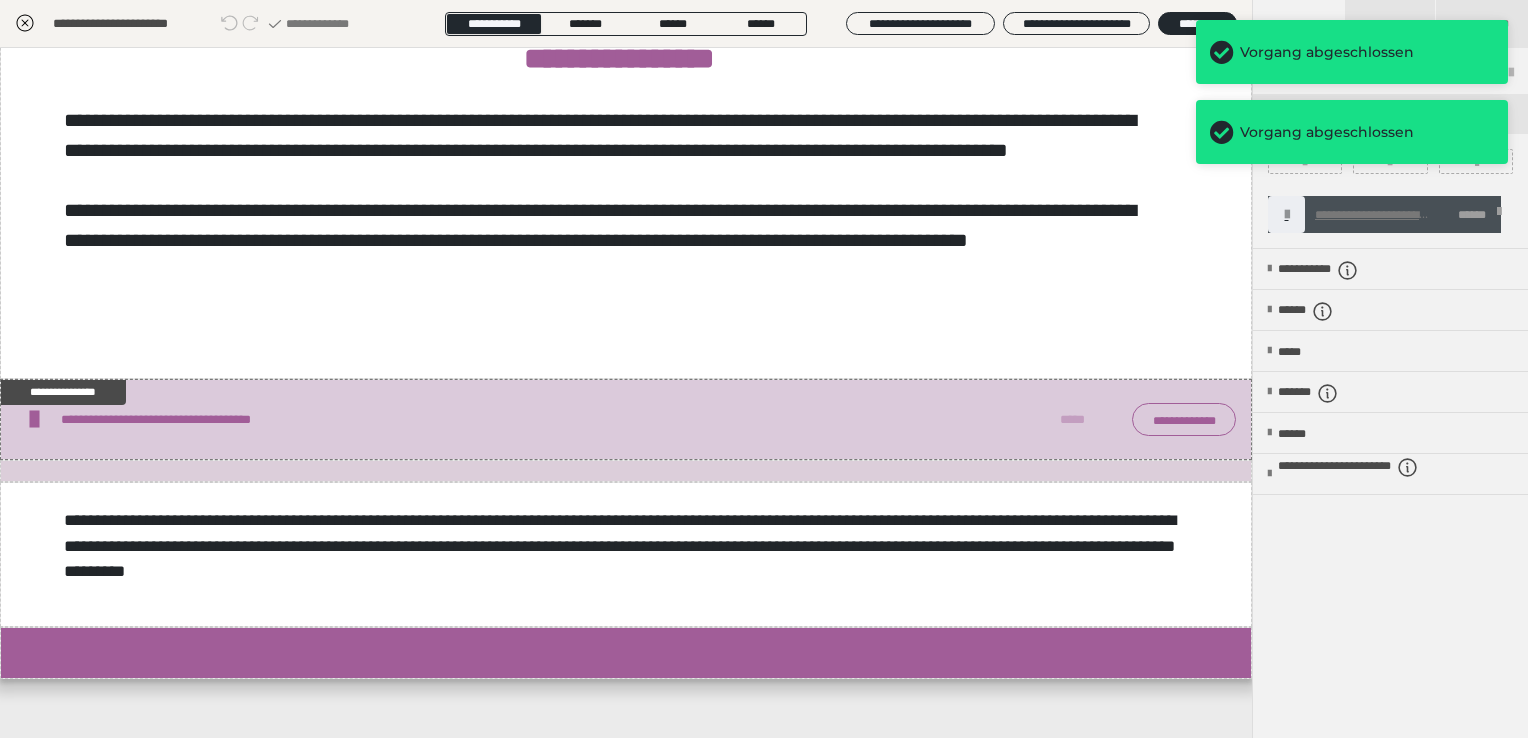 click at bounding box center (1499, 215) 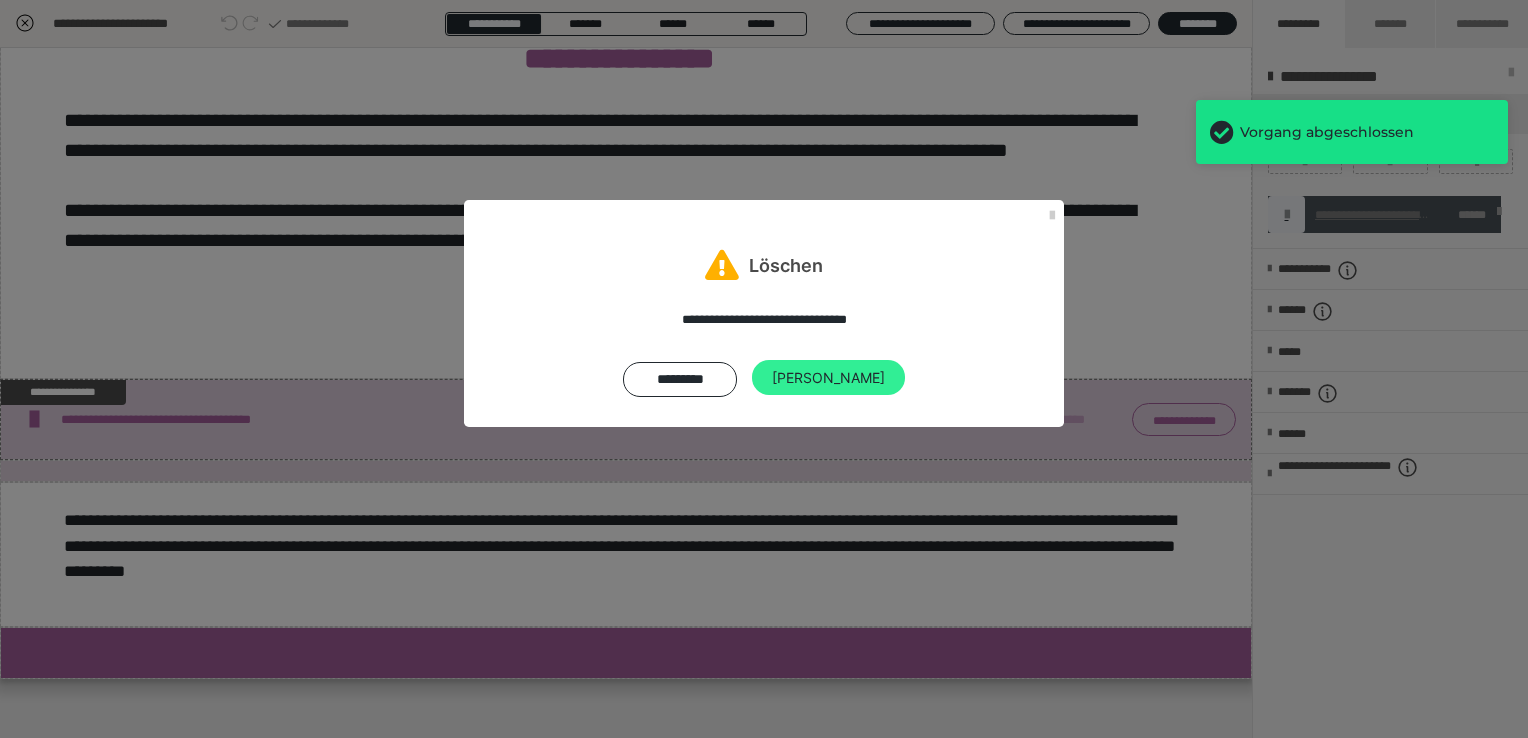 click on "Ja" at bounding box center [828, 378] 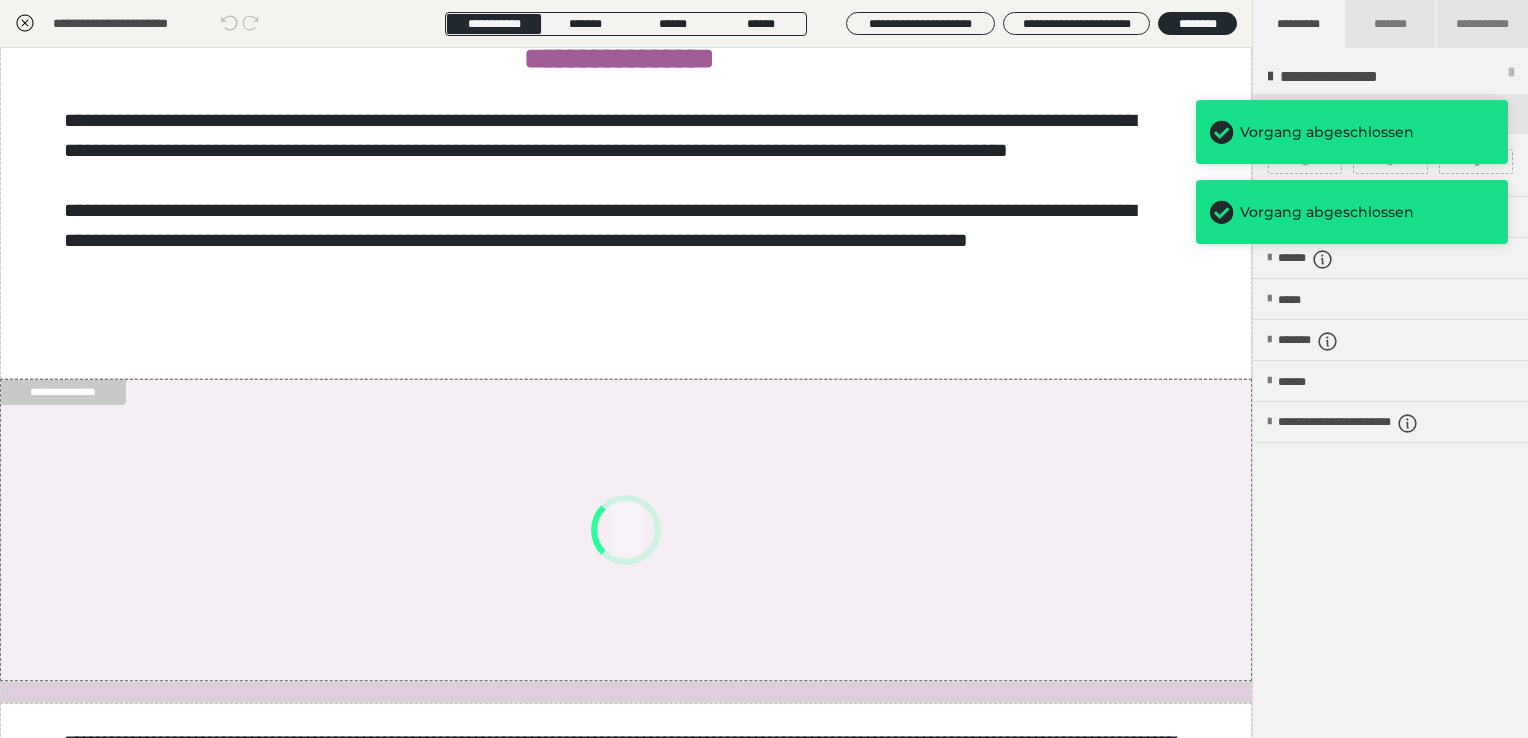 scroll, scrollTop: 2408, scrollLeft: 0, axis: vertical 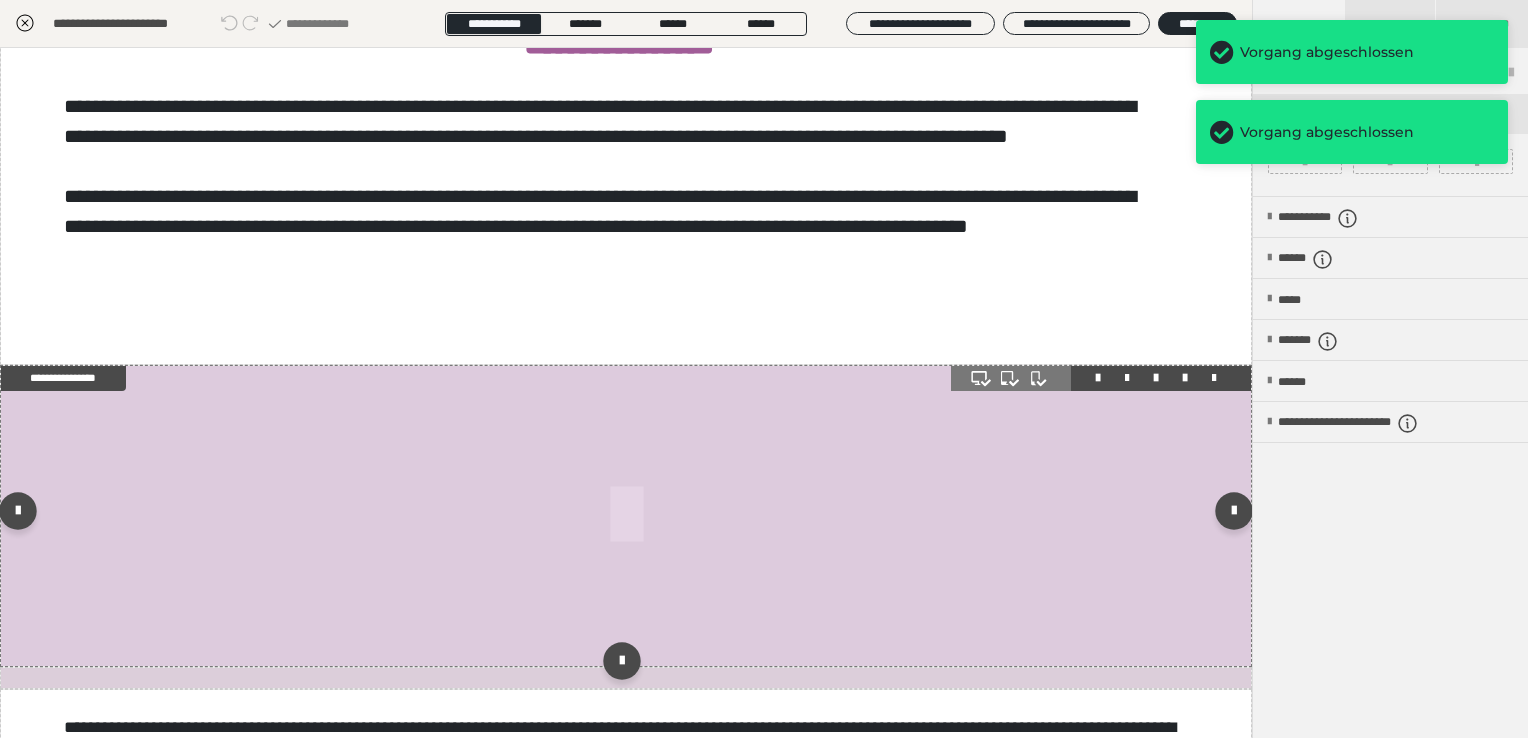 click at bounding box center (626, 516) 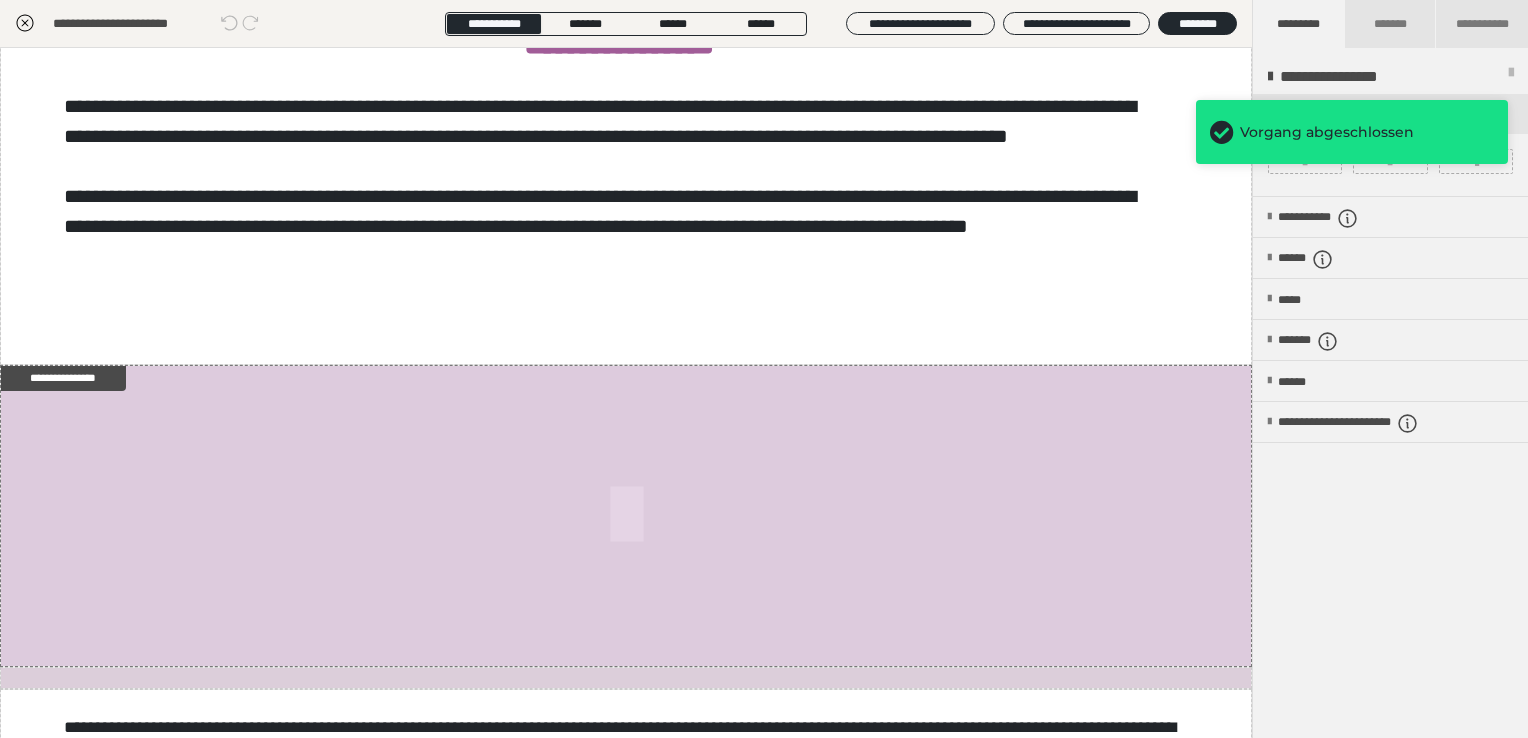 click at bounding box center [1196, 161] 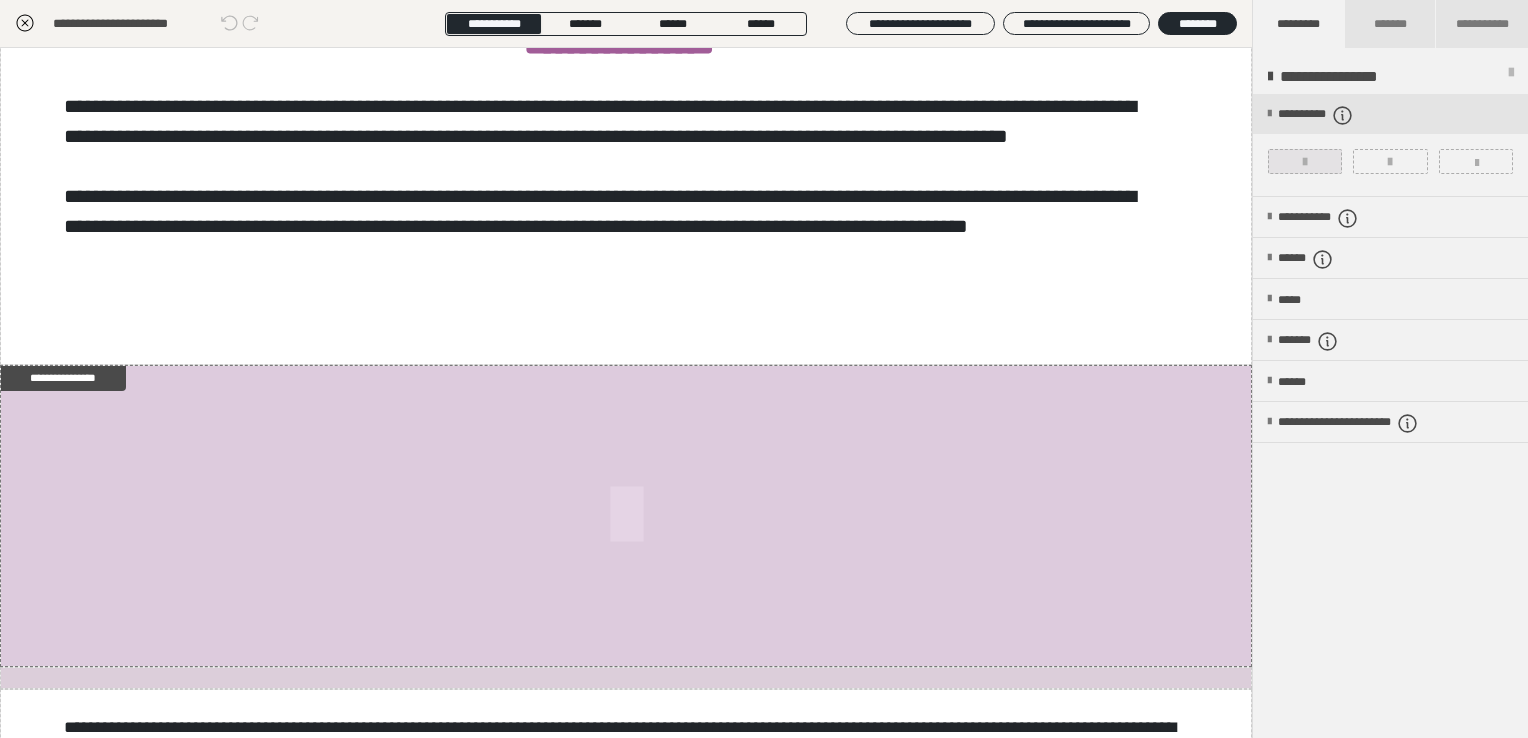 click at bounding box center [1305, 161] 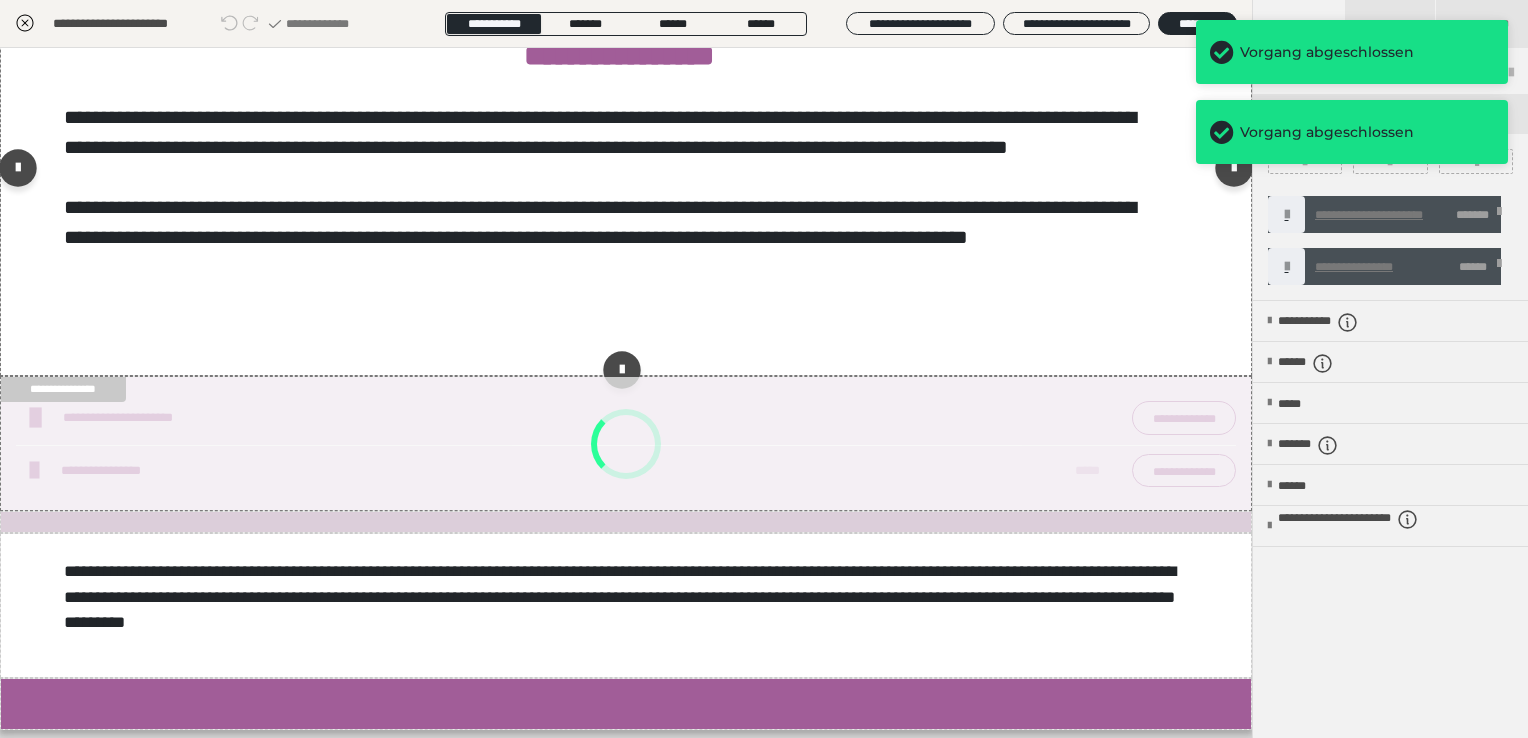 scroll, scrollTop: 2408, scrollLeft: 0, axis: vertical 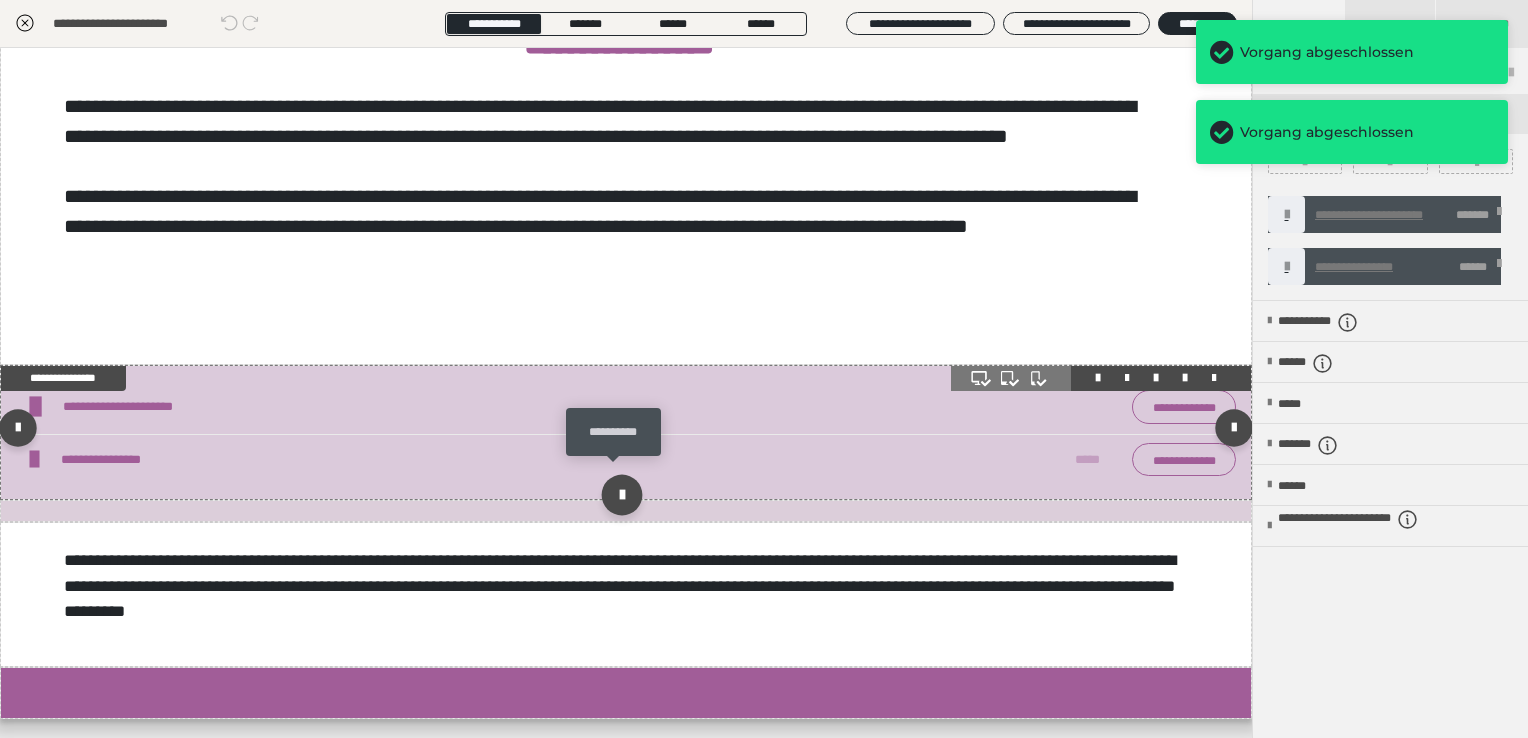 click at bounding box center (621, 494) 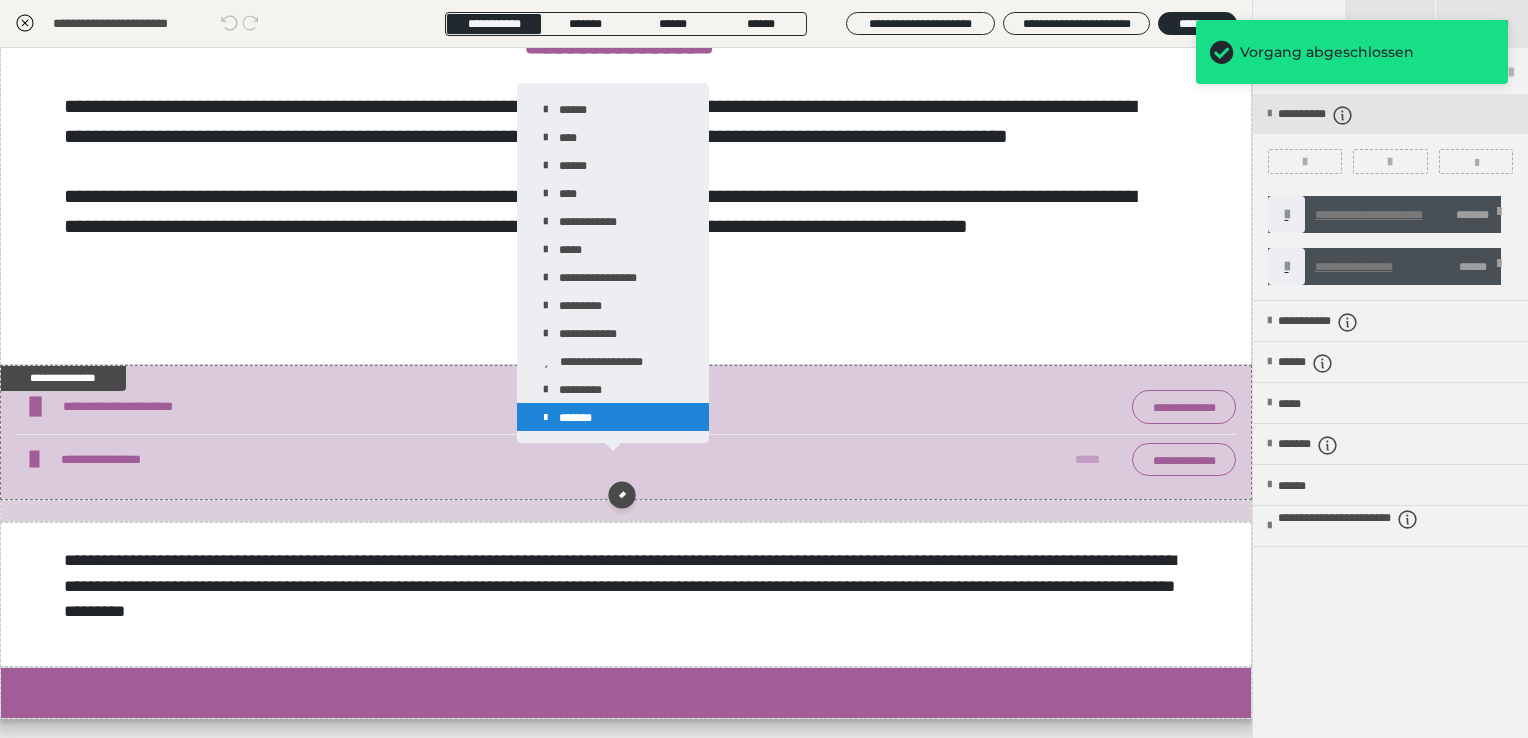 click at bounding box center (545, 418) 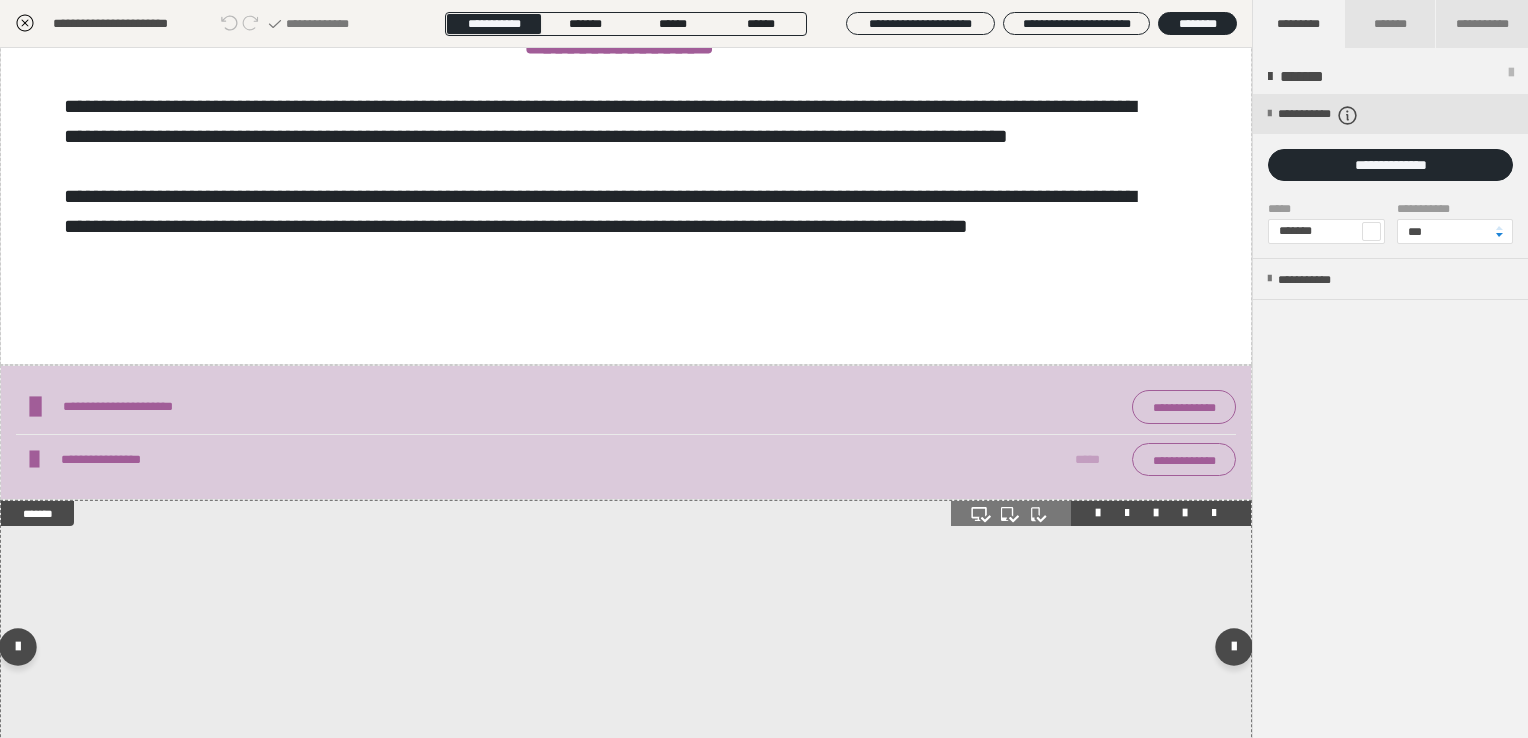 click at bounding box center [626, 651] 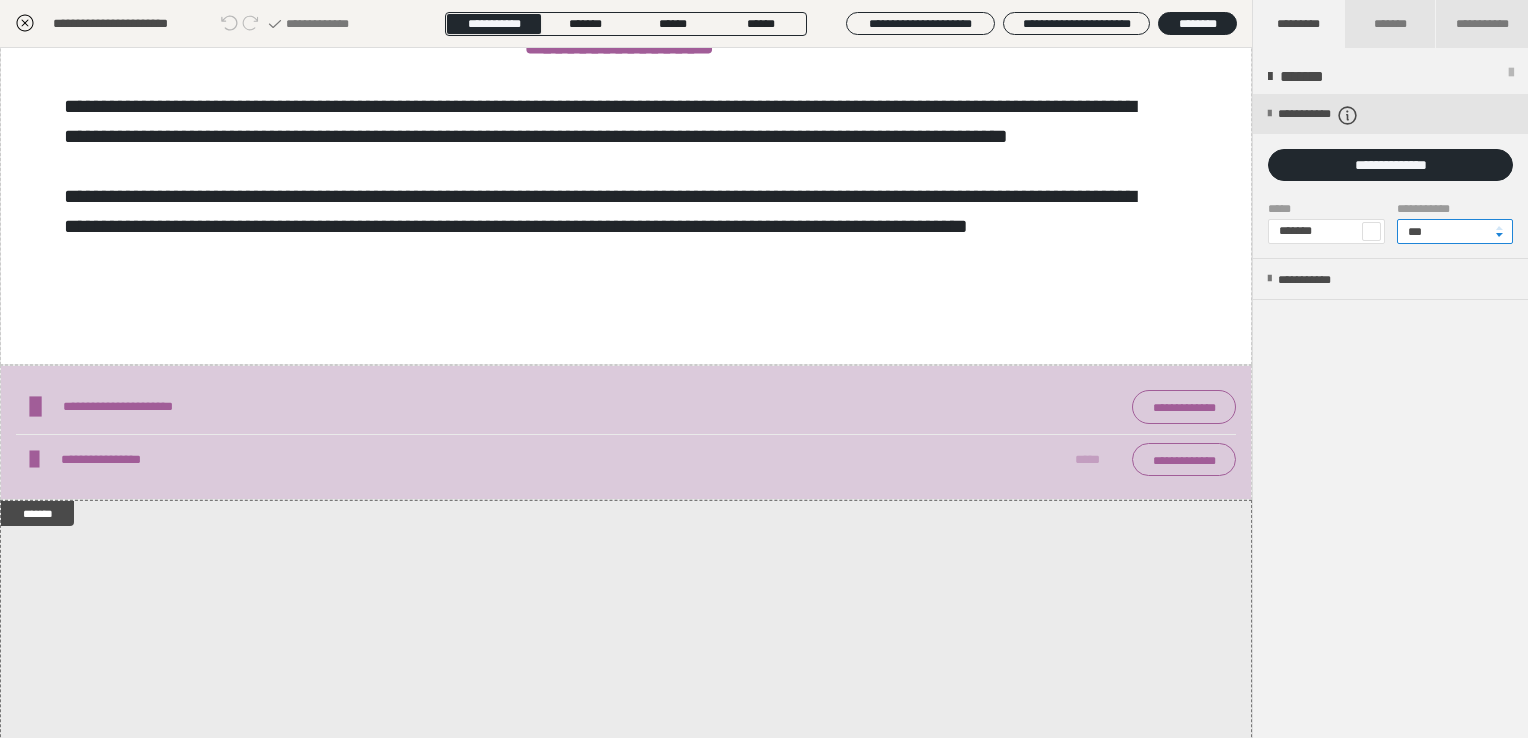 drag, startPoint x: 1471, startPoint y: 234, endPoint x: 1318, endPoint y: 233, distance: 153.00327 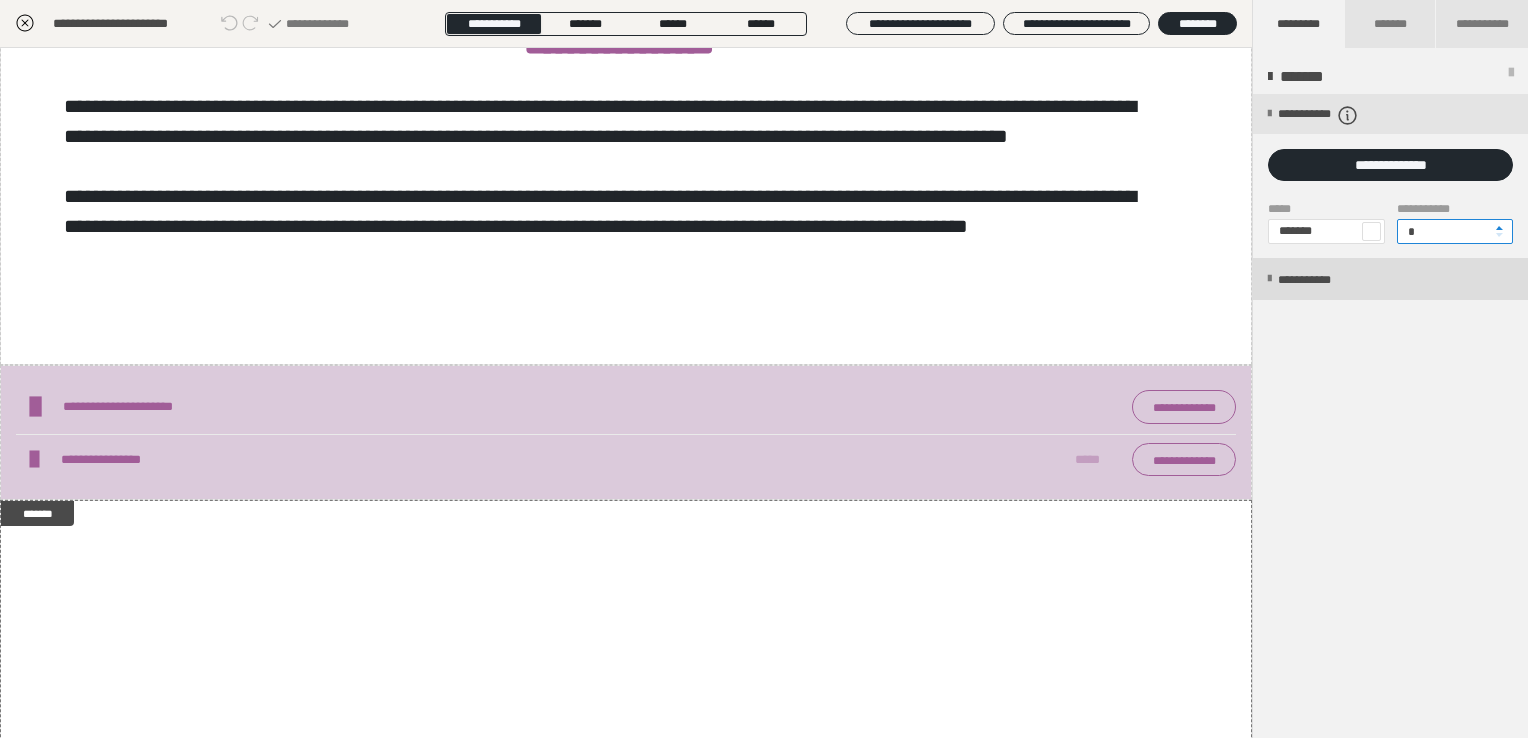 type on "*" 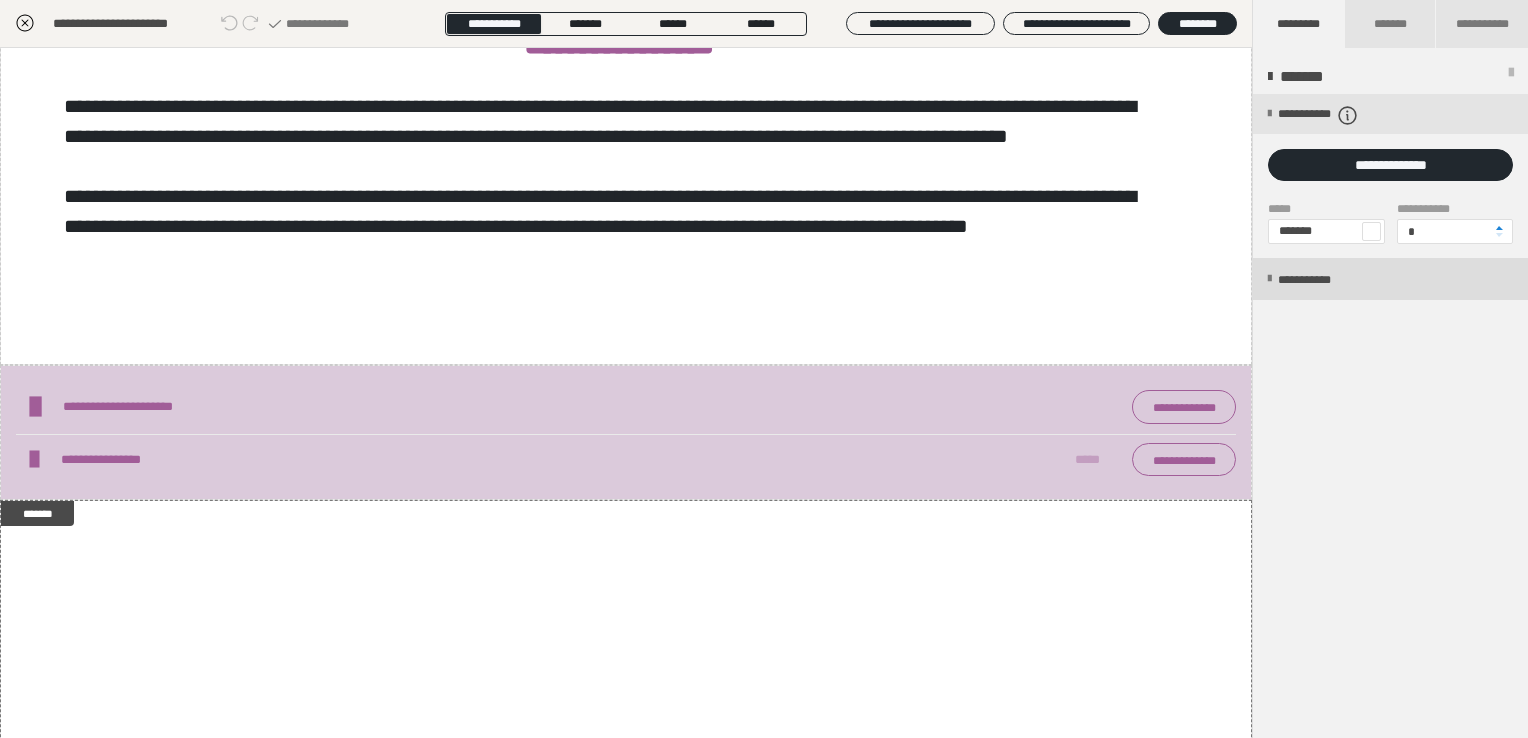 click on "**********" at bounding box center [1390, 279] 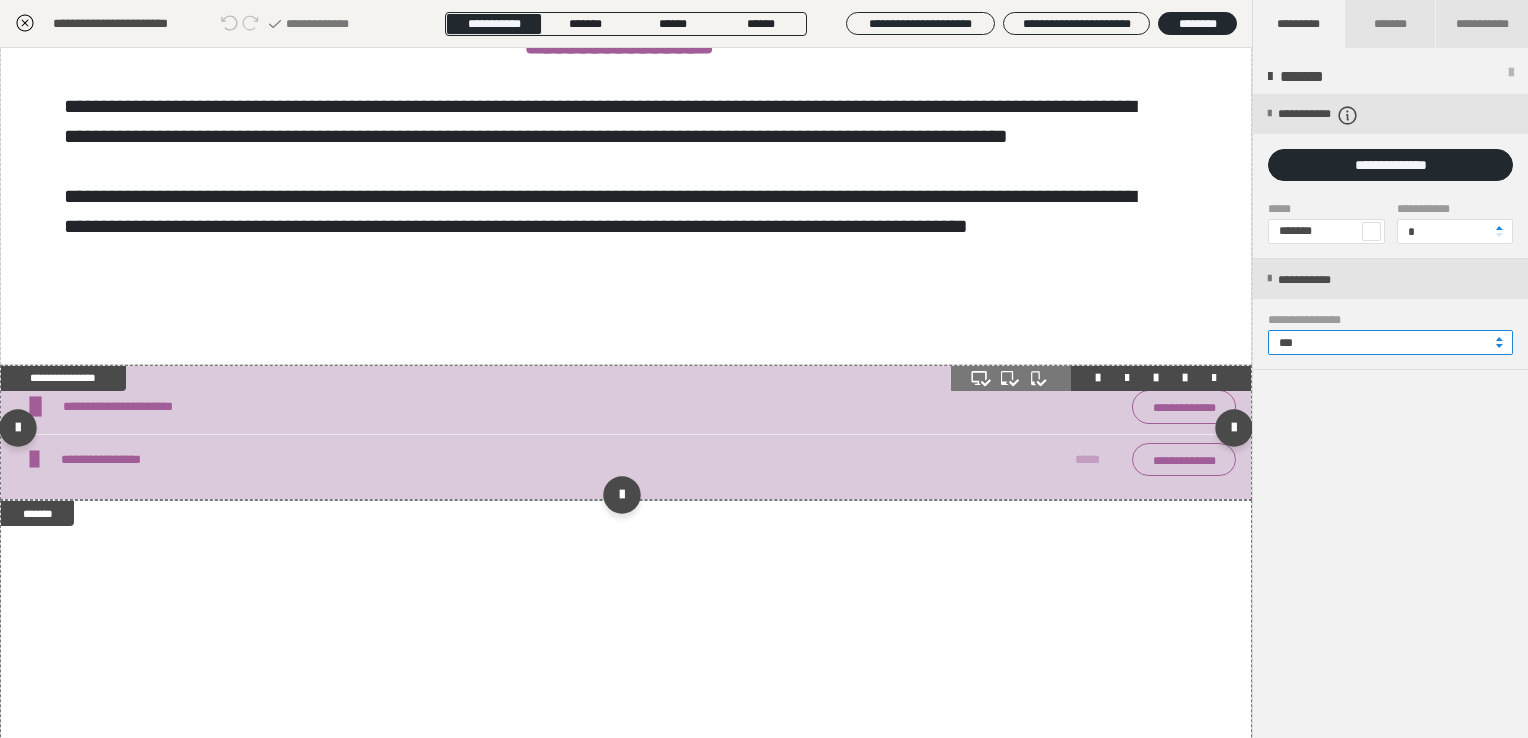 drag, startPoint x: 1342, startPoint y: 343, endPoint x: 1197, endPoint y: 347, distance: 145.05516 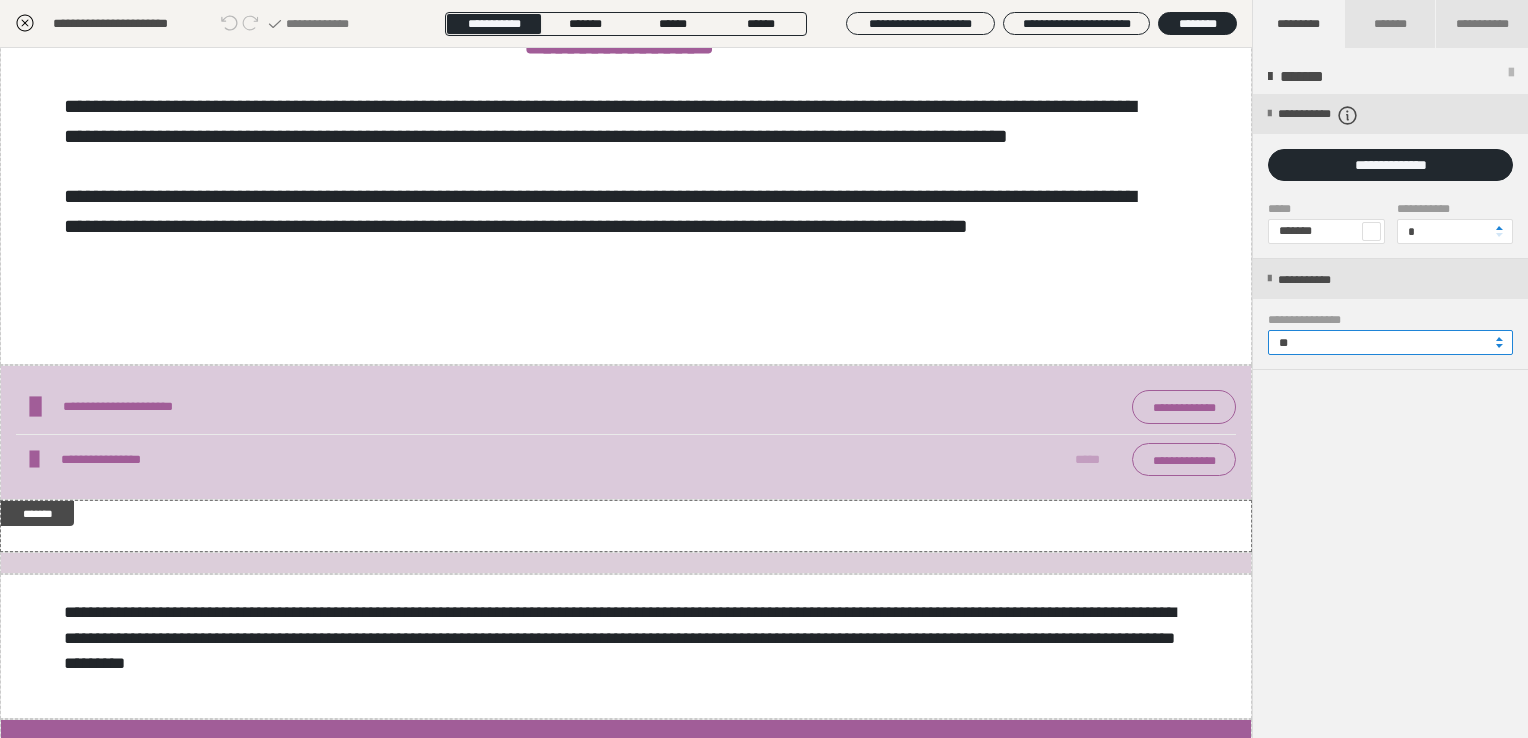 type on "**" 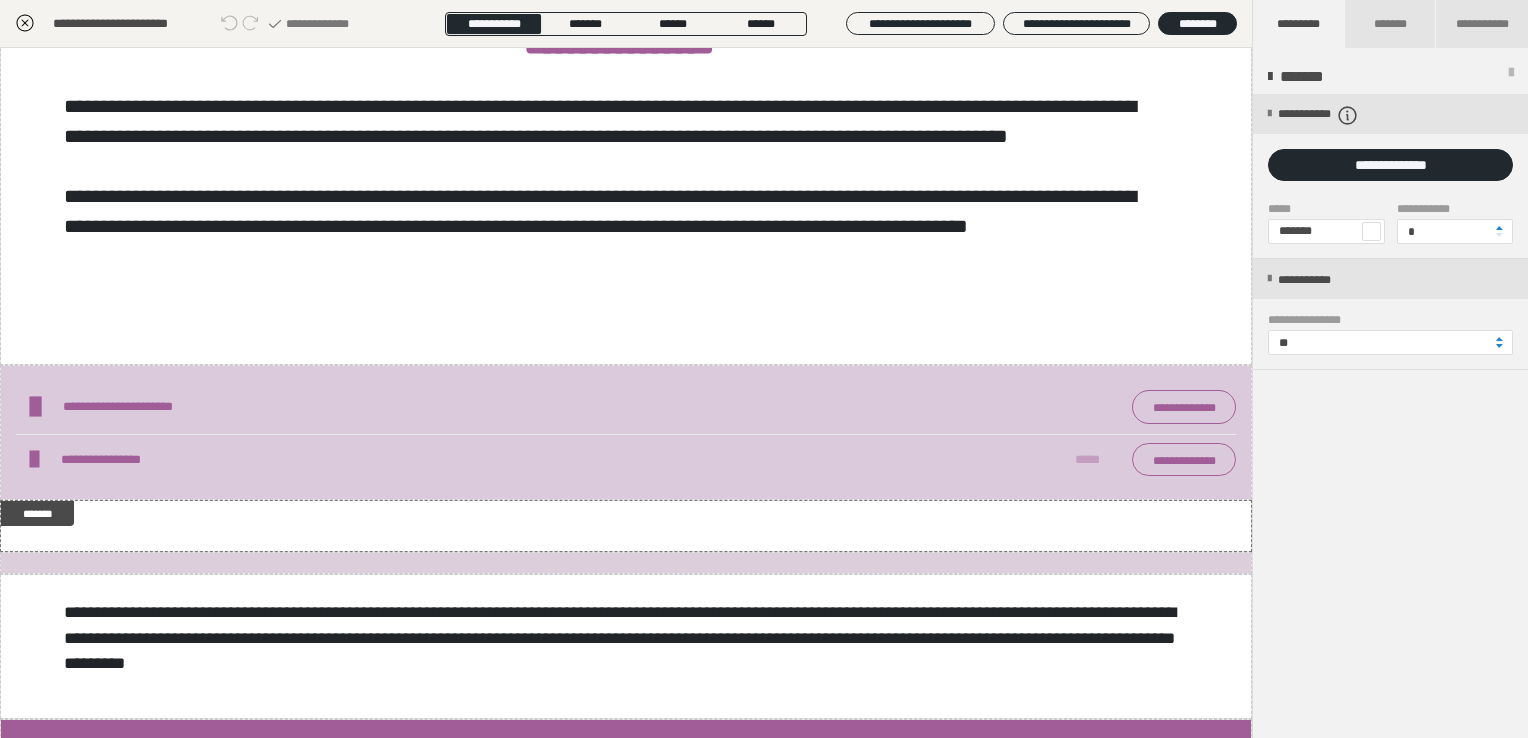 click on "**********" at bounding box center [1390, 417] 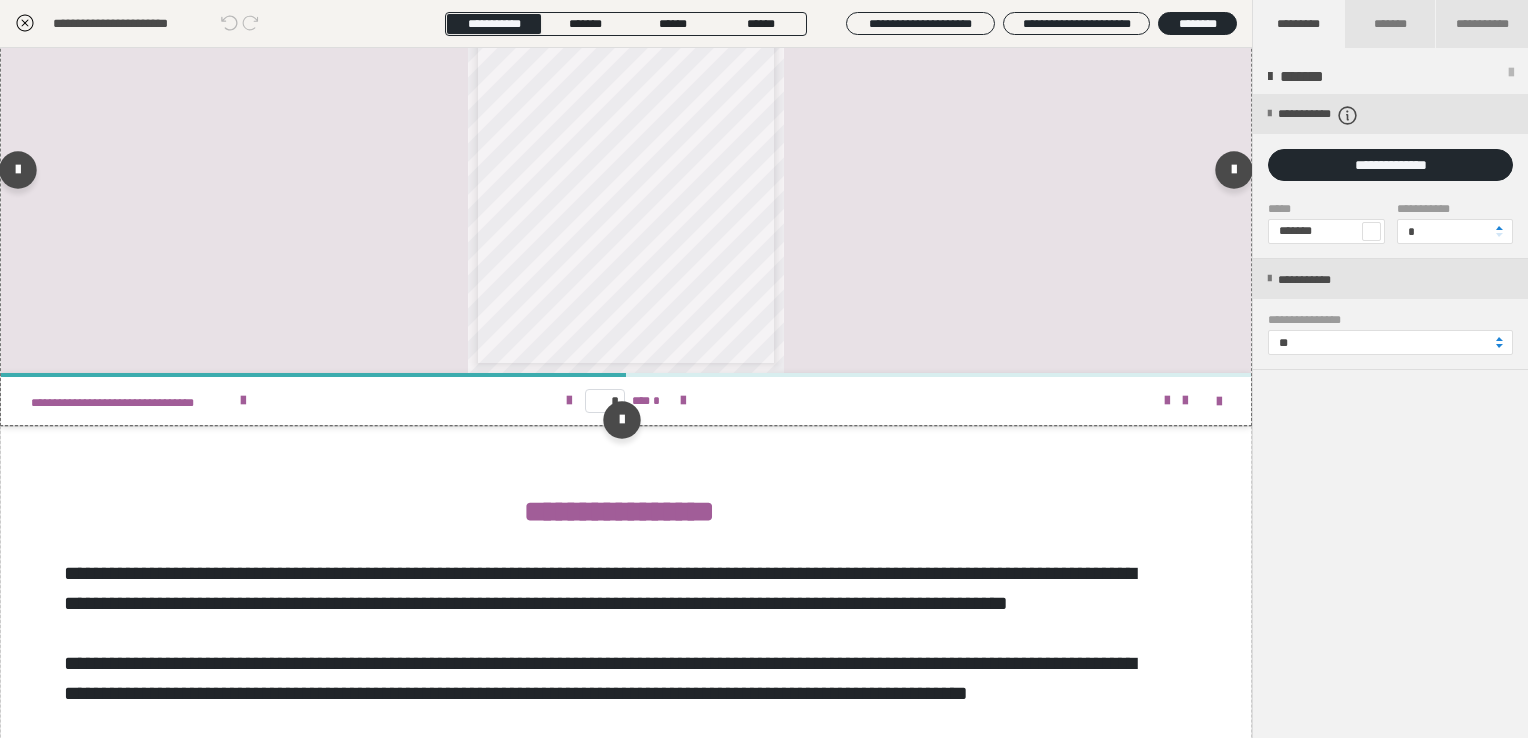 scroll, scrollTop: 1908, scrollLeft: 0, axis: vertical 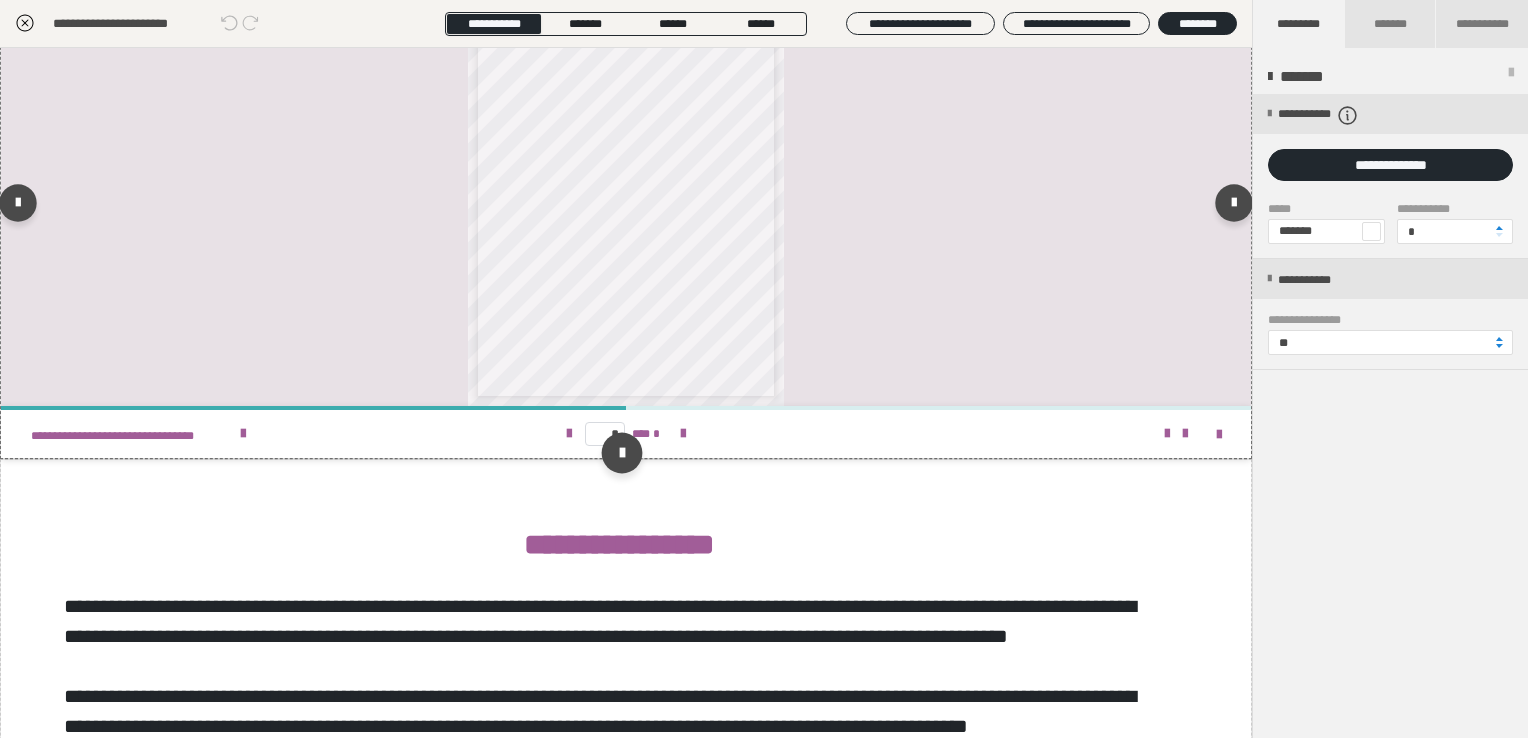 click at bounding box center [621, 453] 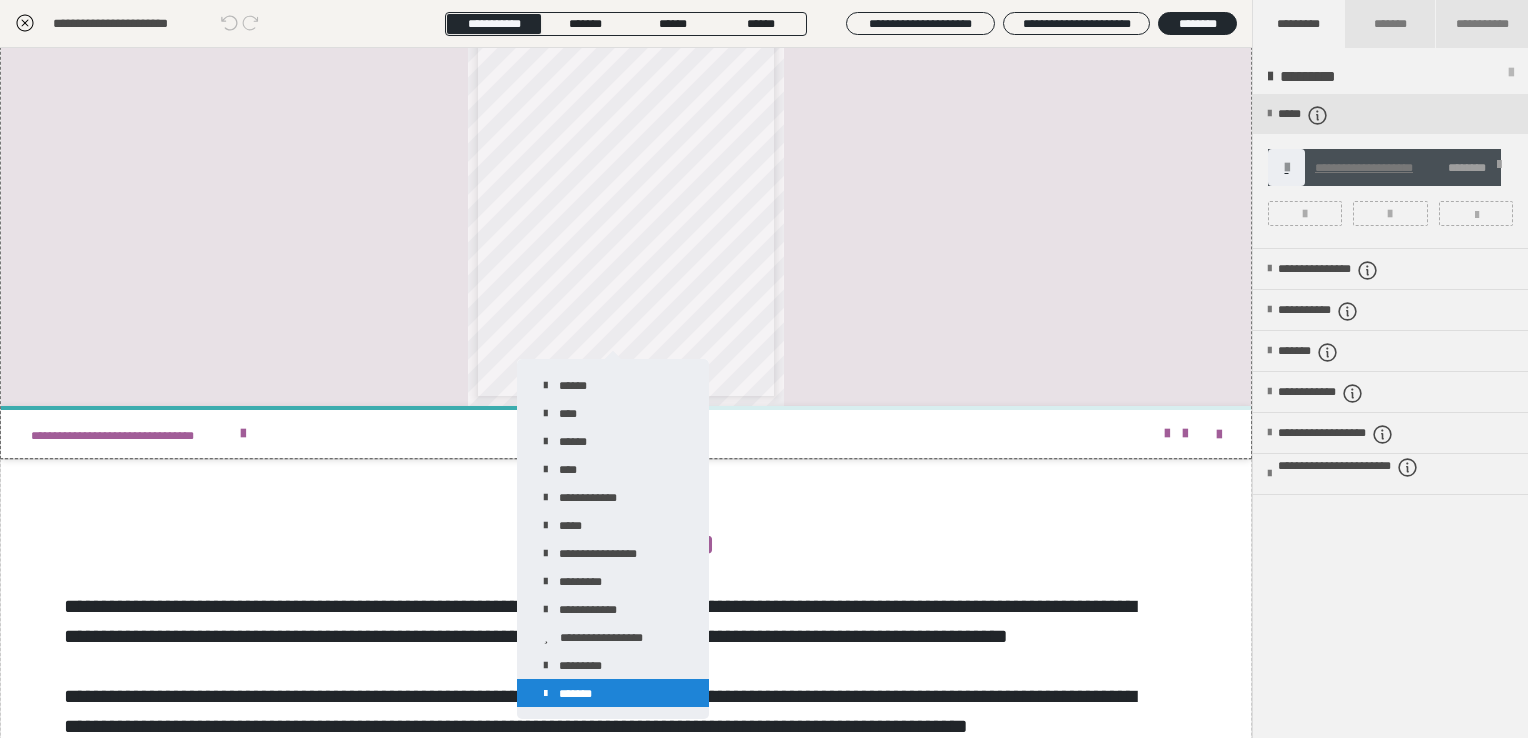 click on "*******" at bounding box center (613, 693) 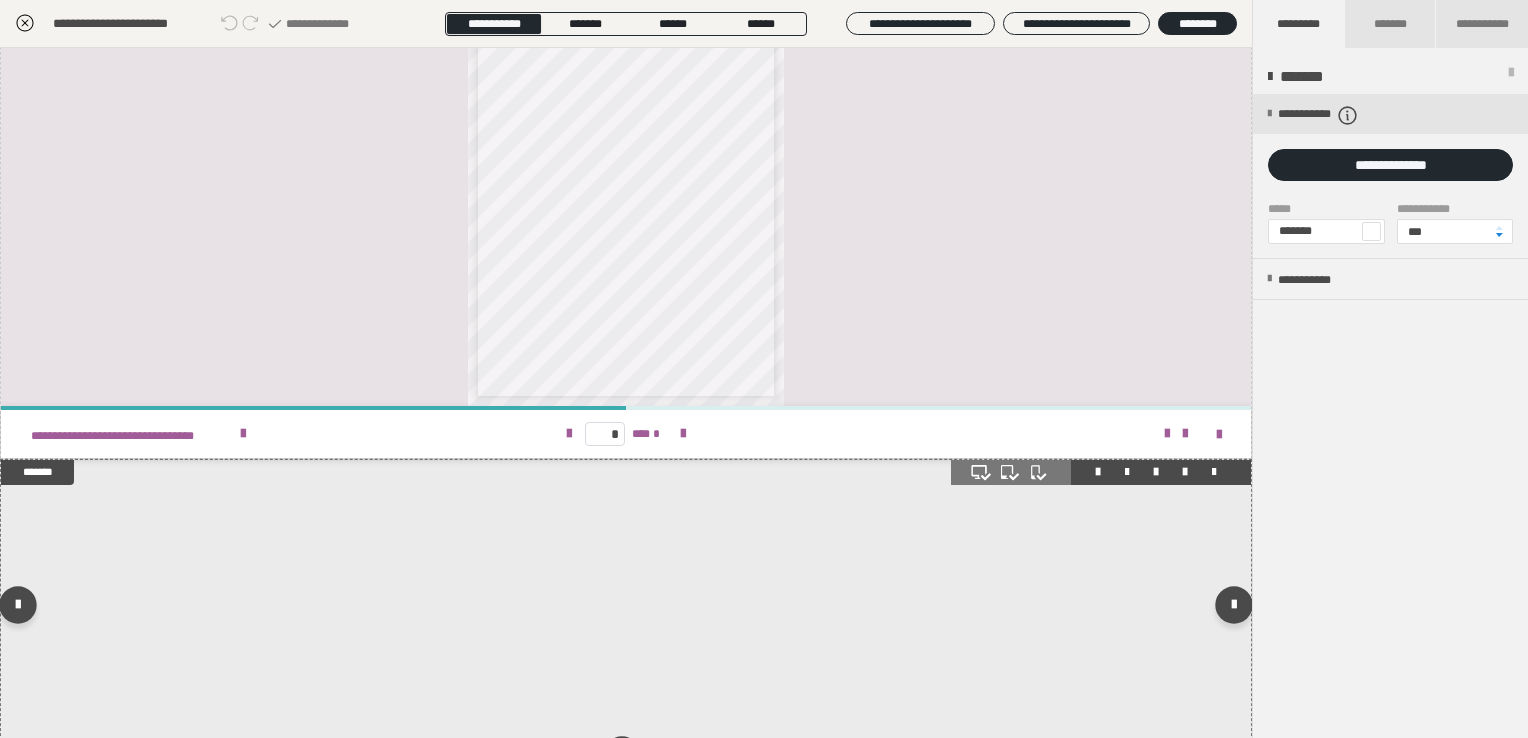 click at bounding box center (626, 610) 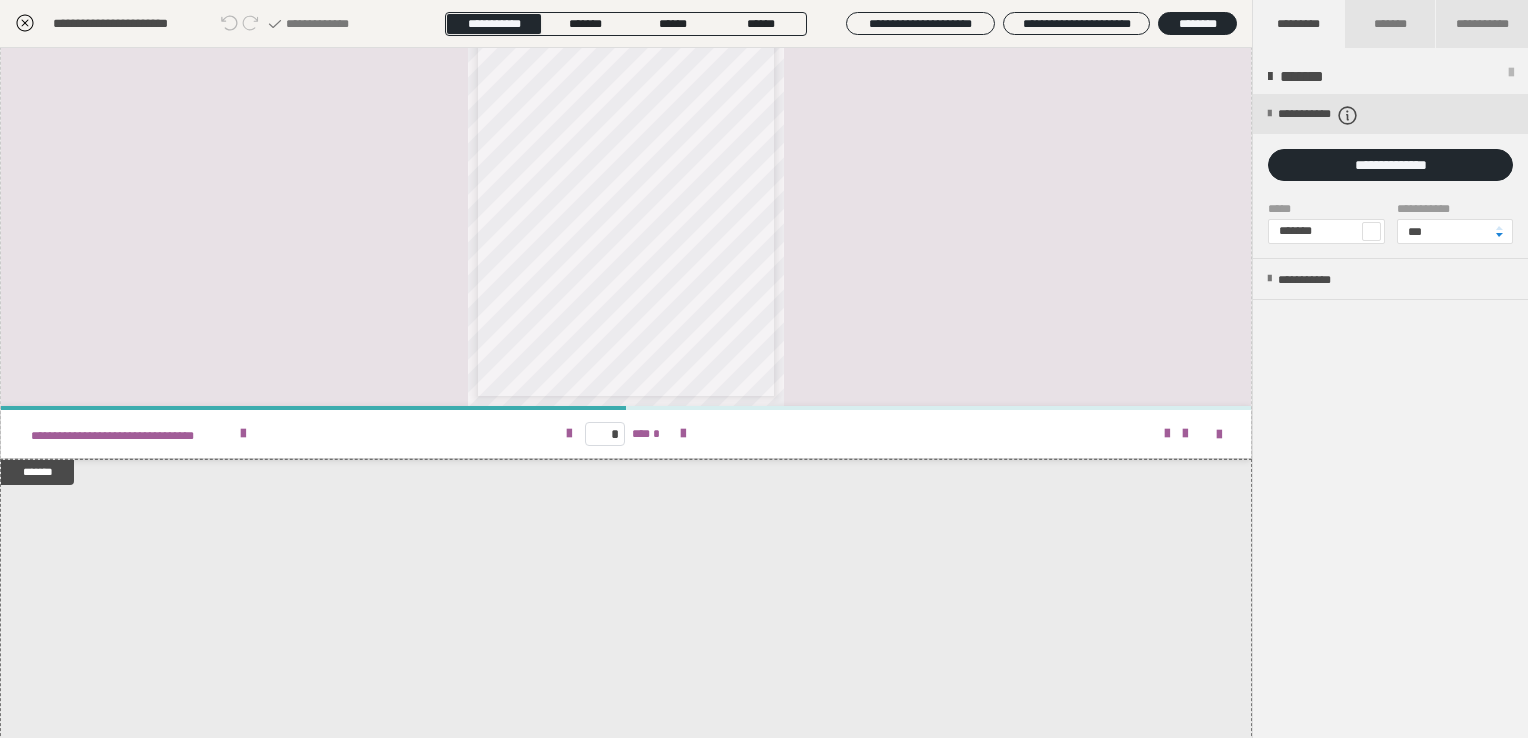 click at bounding box center (1371, 231) 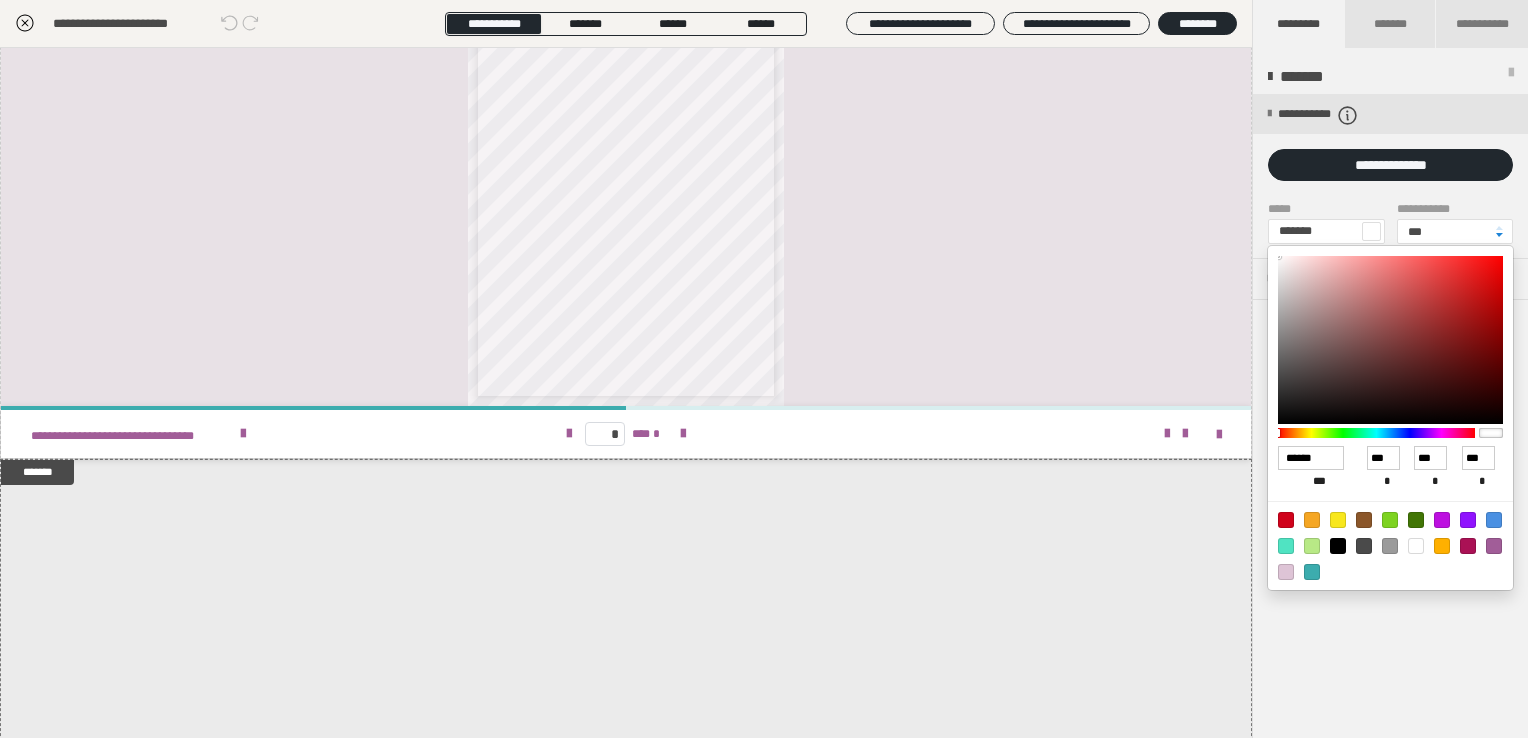 click at bounding box center (1494, 546) 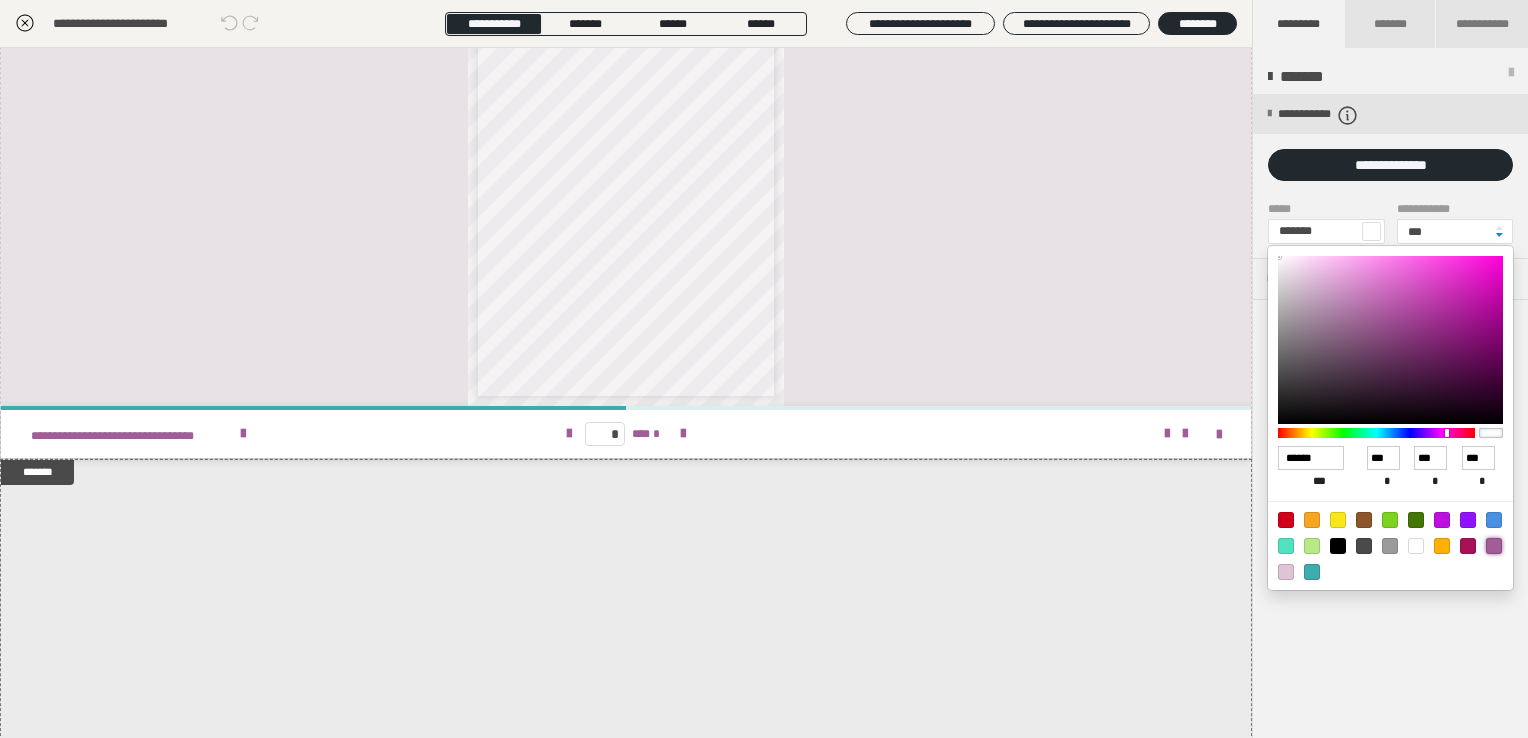 type on "*******" 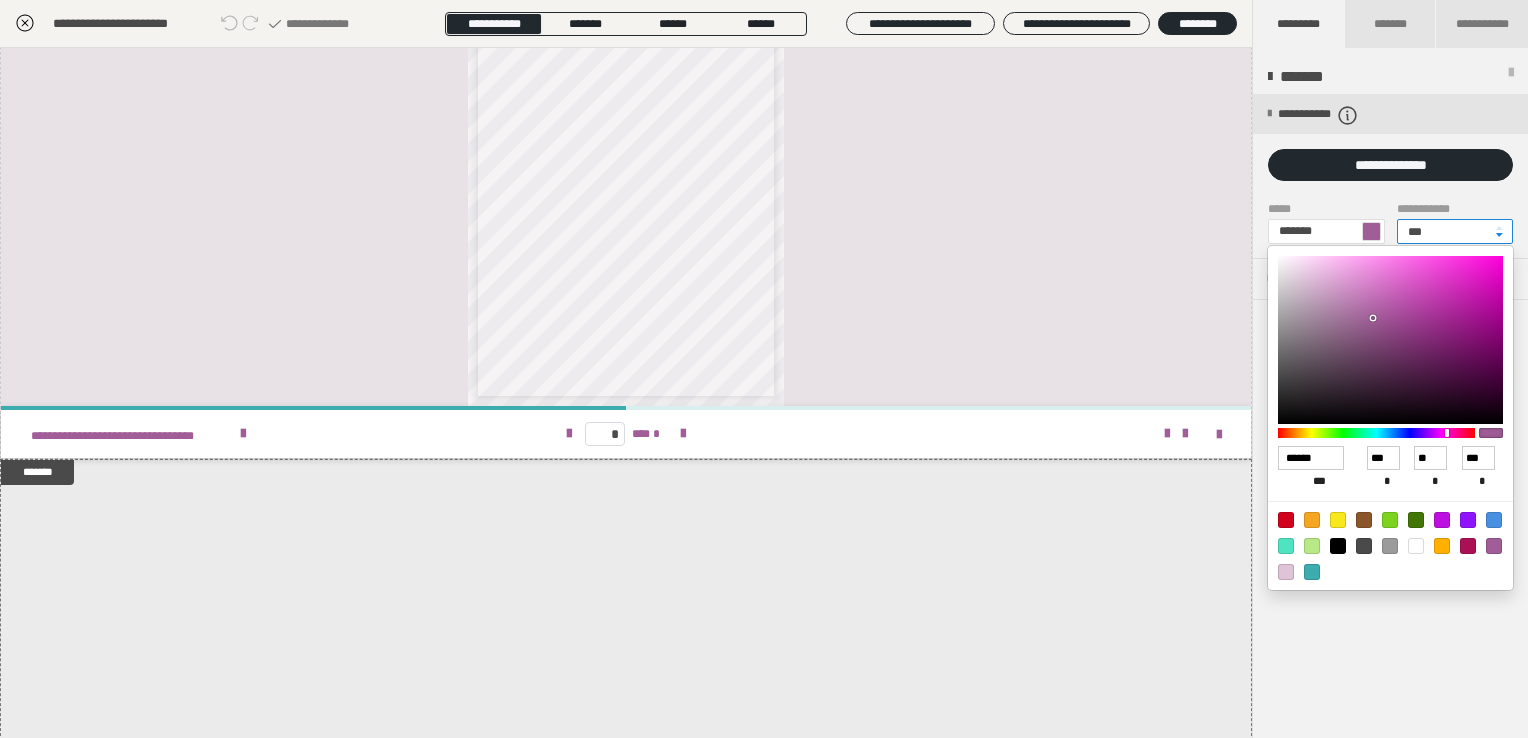 drag, startPoint x: 1463, startPoint y: 230, endPoint x: 1327, endPoint y: 227, distance: 136.03308 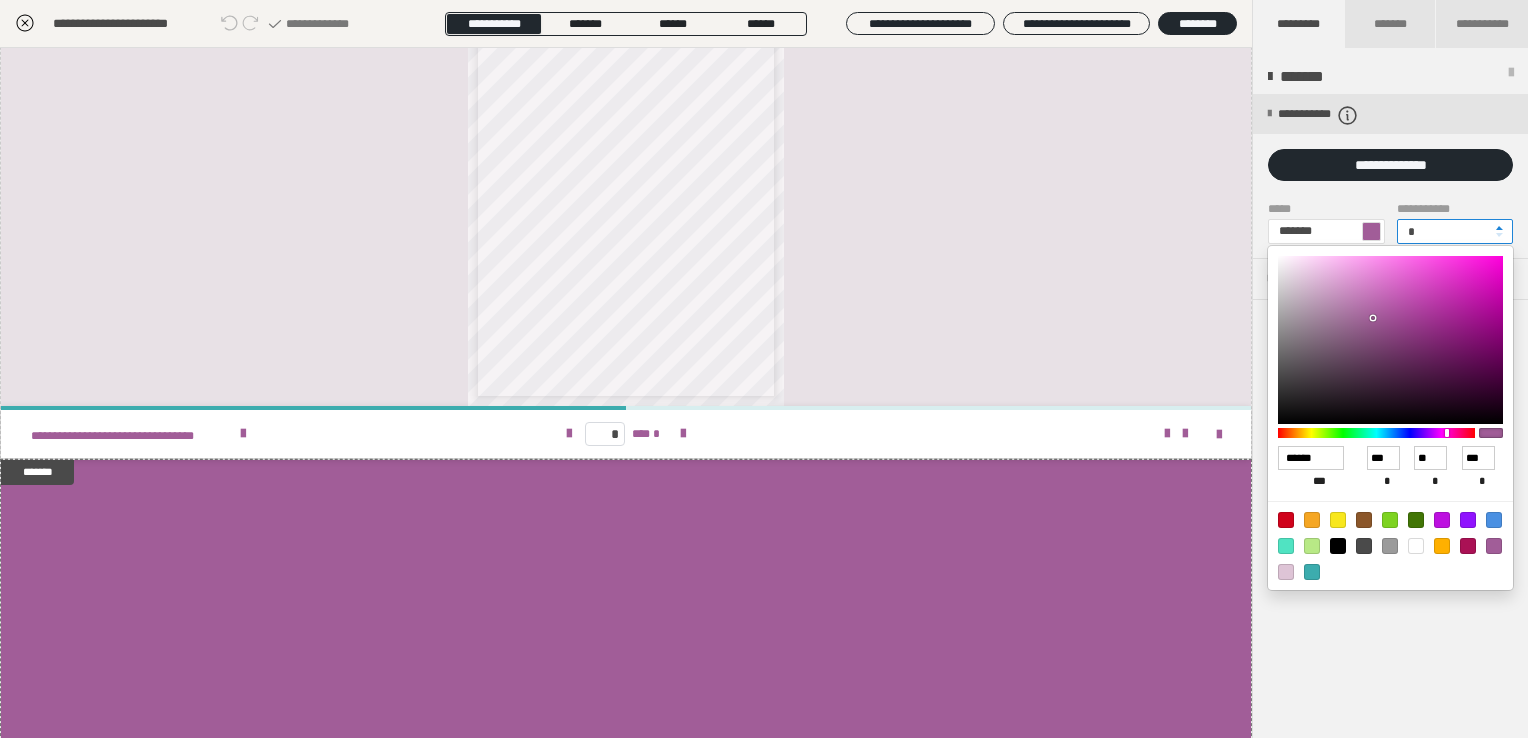 type on "*" 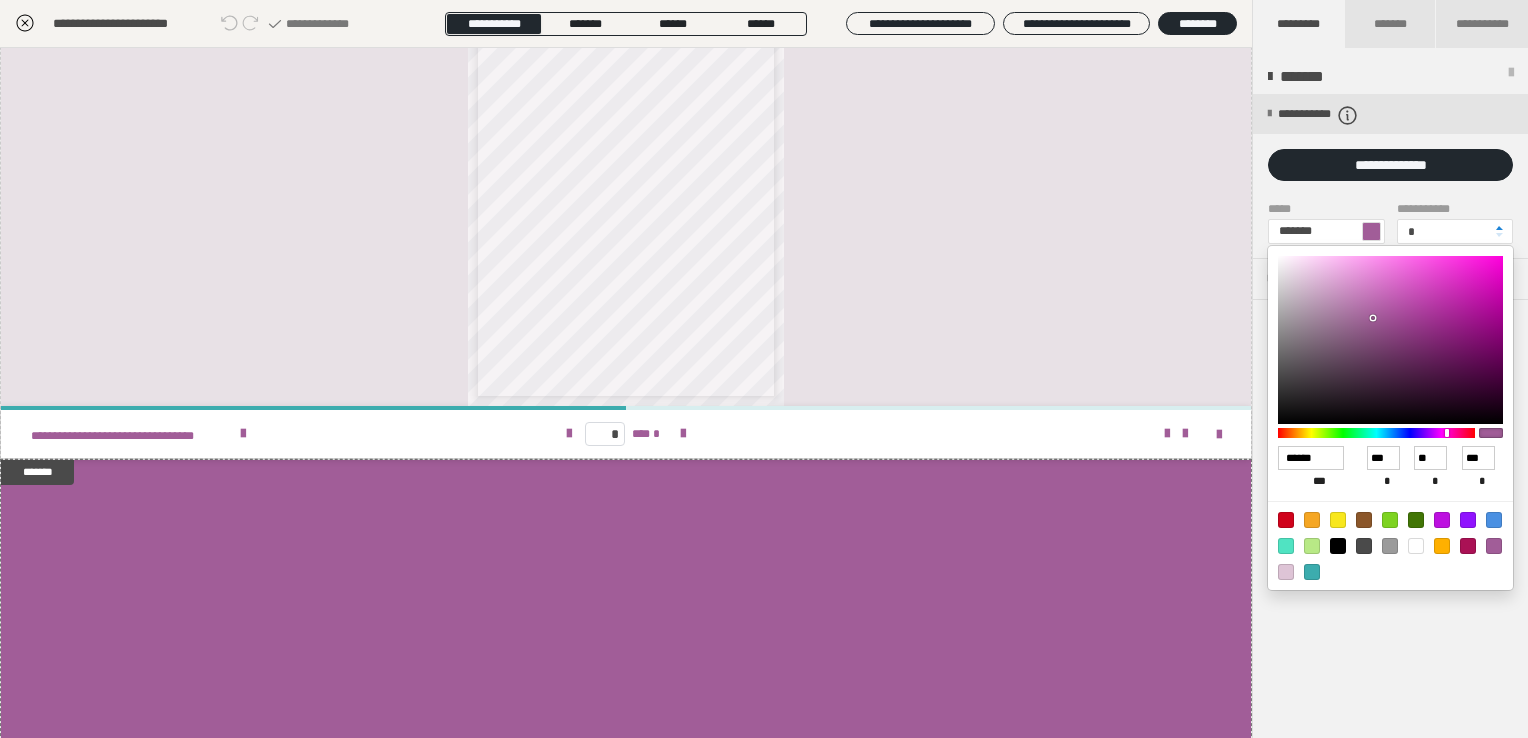 click at bounding box center [764, 369] 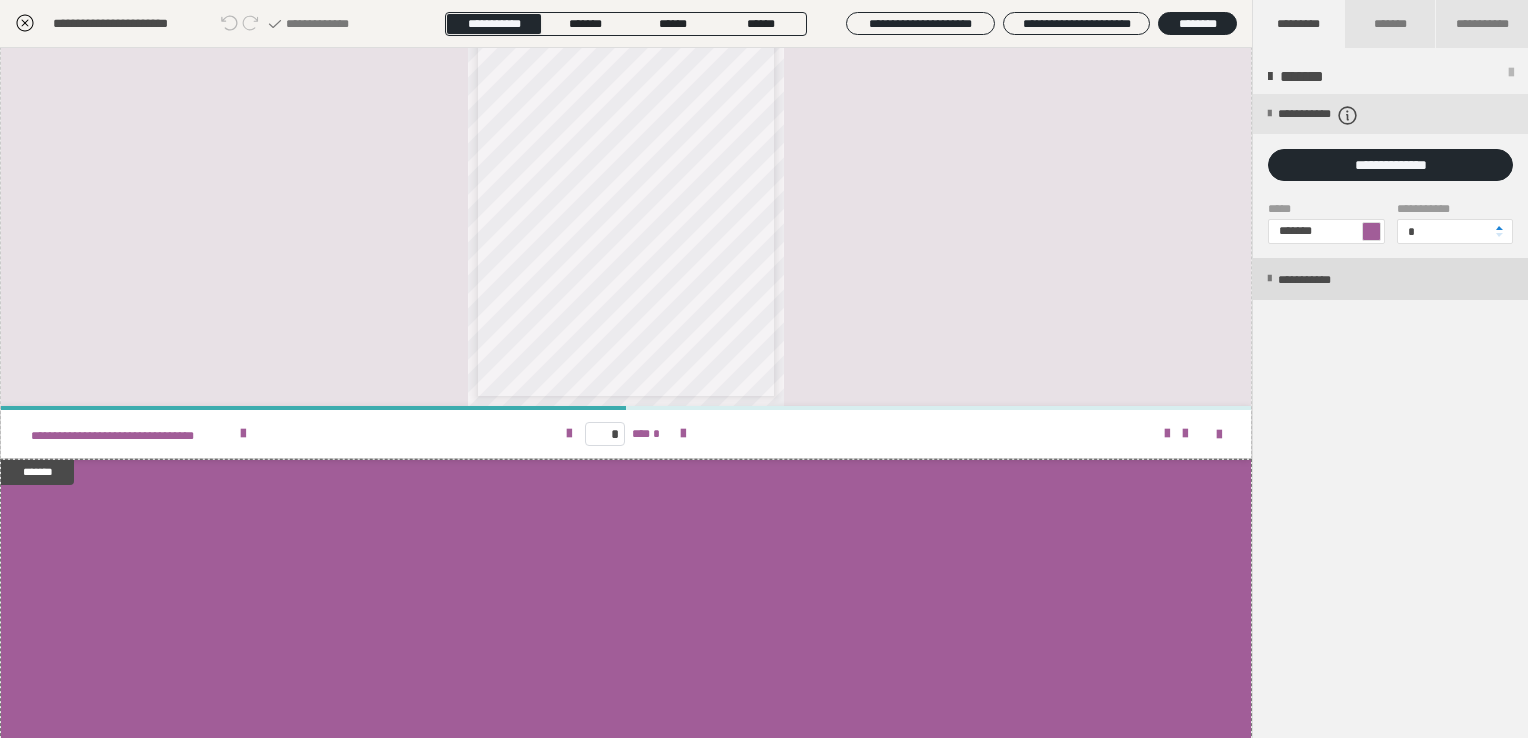 click on "**********" at bounding box center (1325, 280) 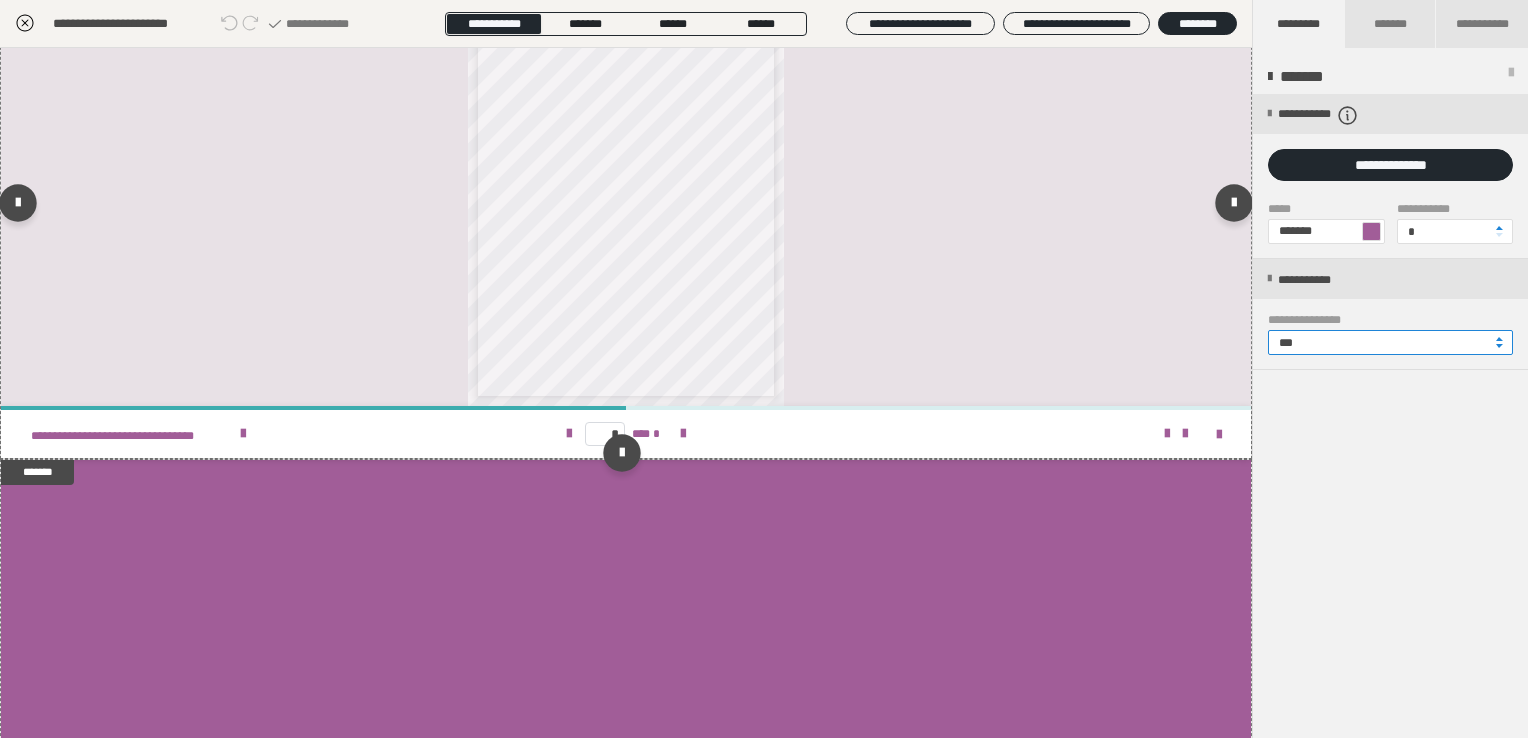 drag, startPoint x: 1216, startPoint y: 340, endPoint x: 1188, endPoint y: 340, distance: 28 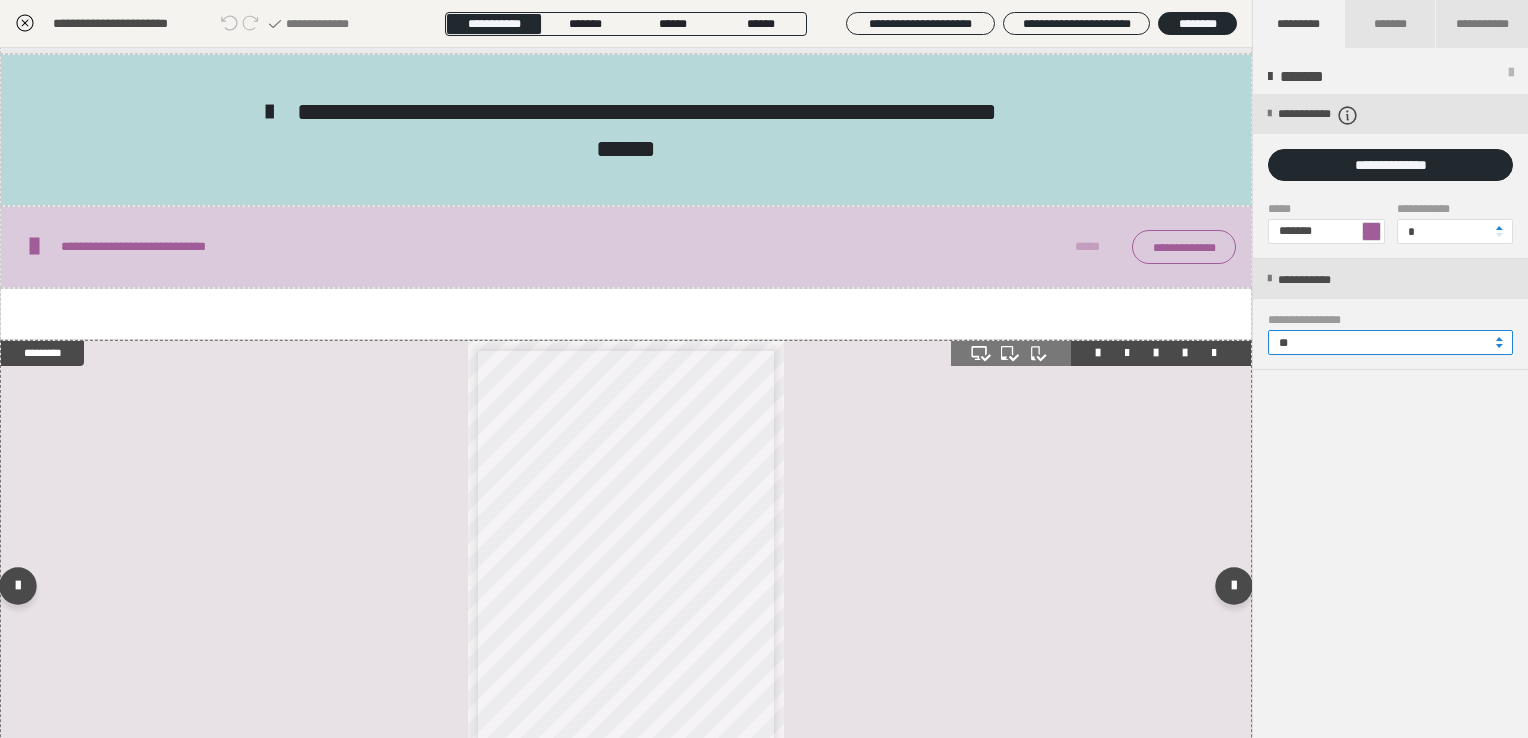 scroll, scrollTop: 1508, scrollLeft: 0, axis: vertical 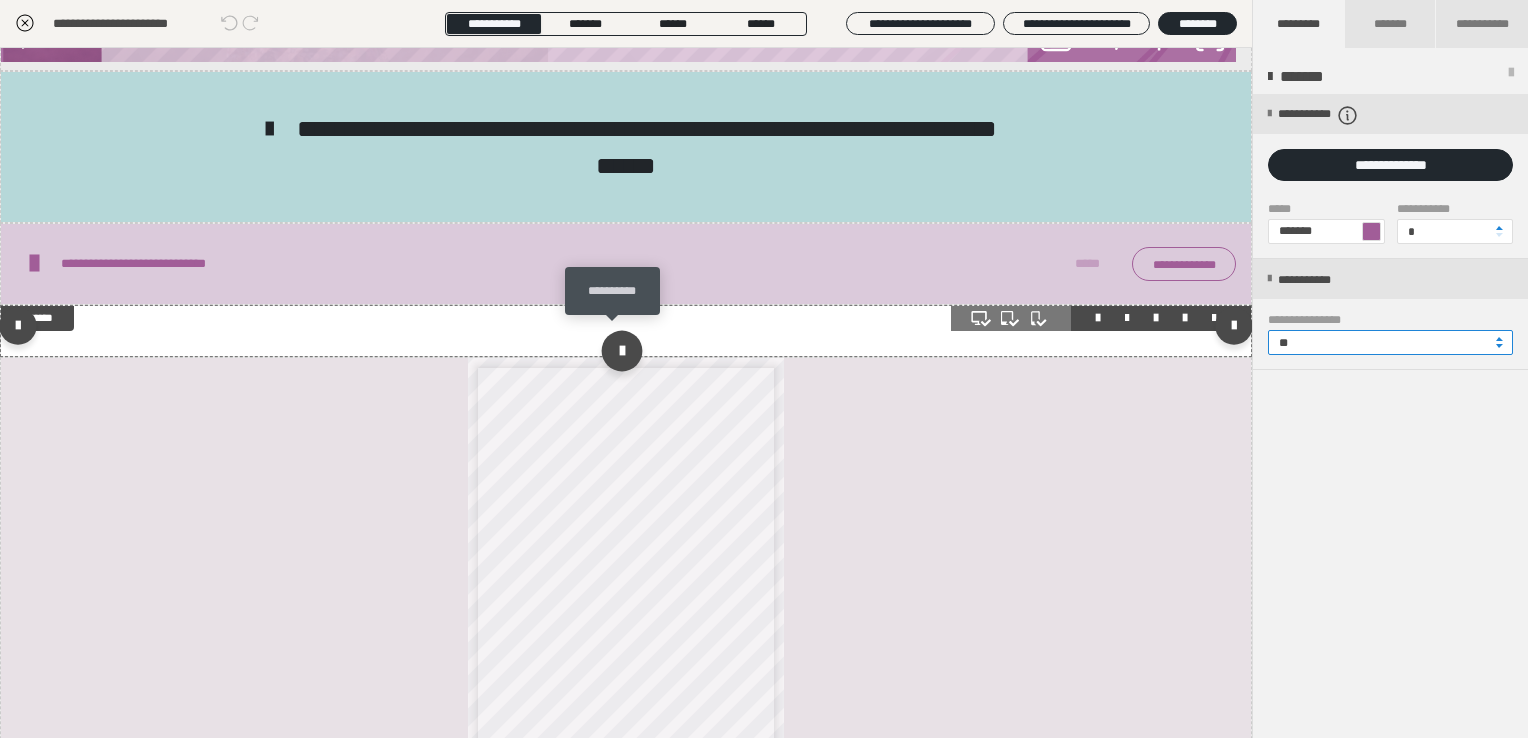 type on "**" 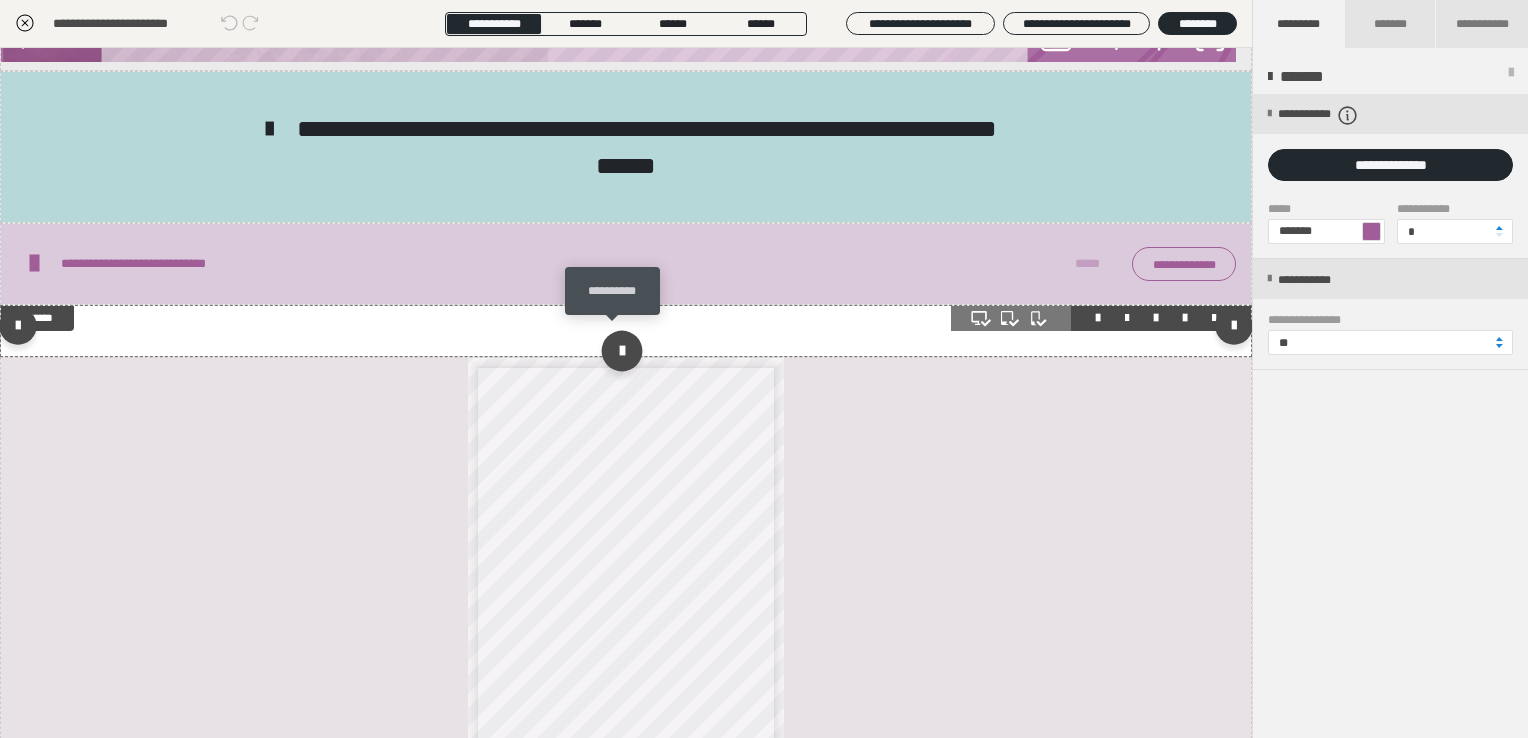 click at bounding box center [621, 351] 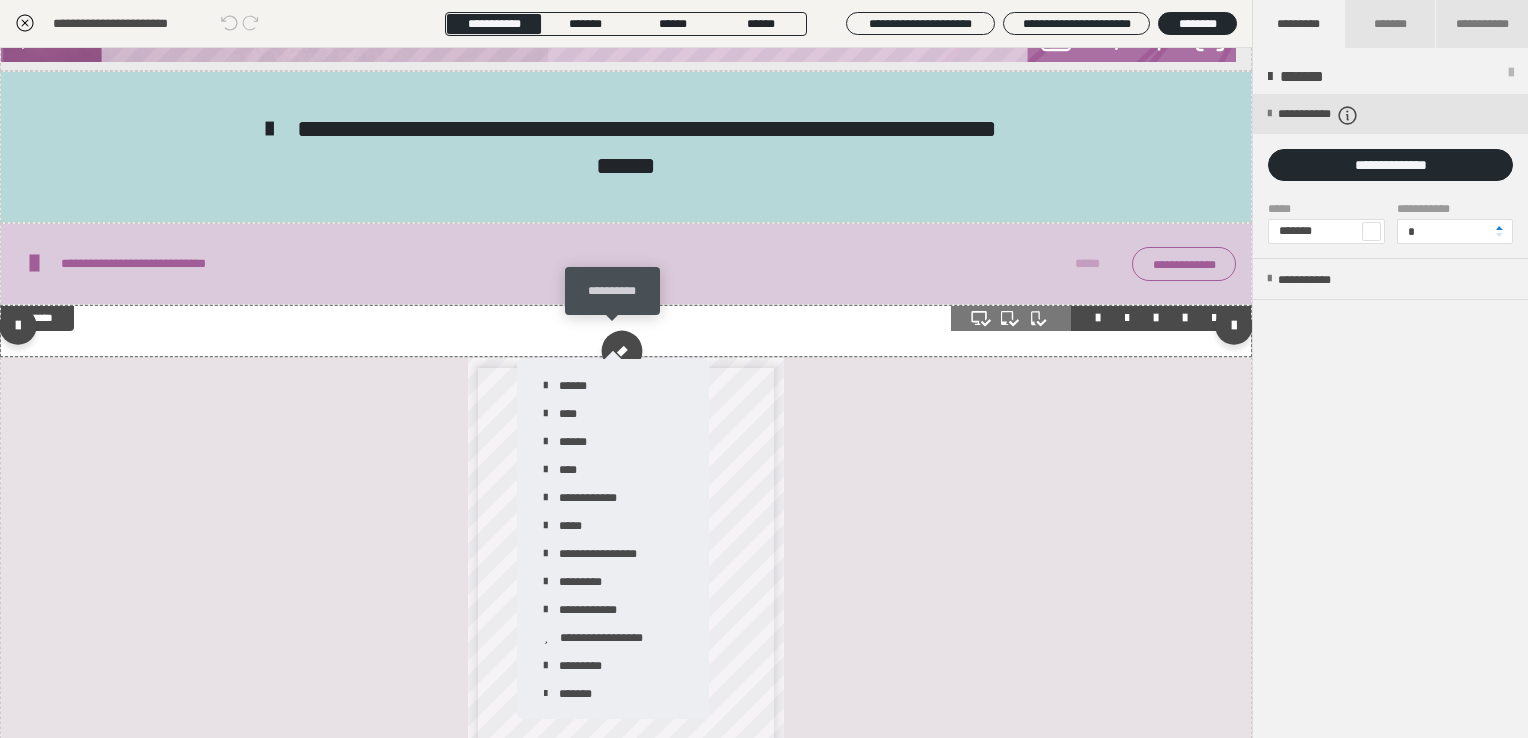 click at bounding box center (621, 351) 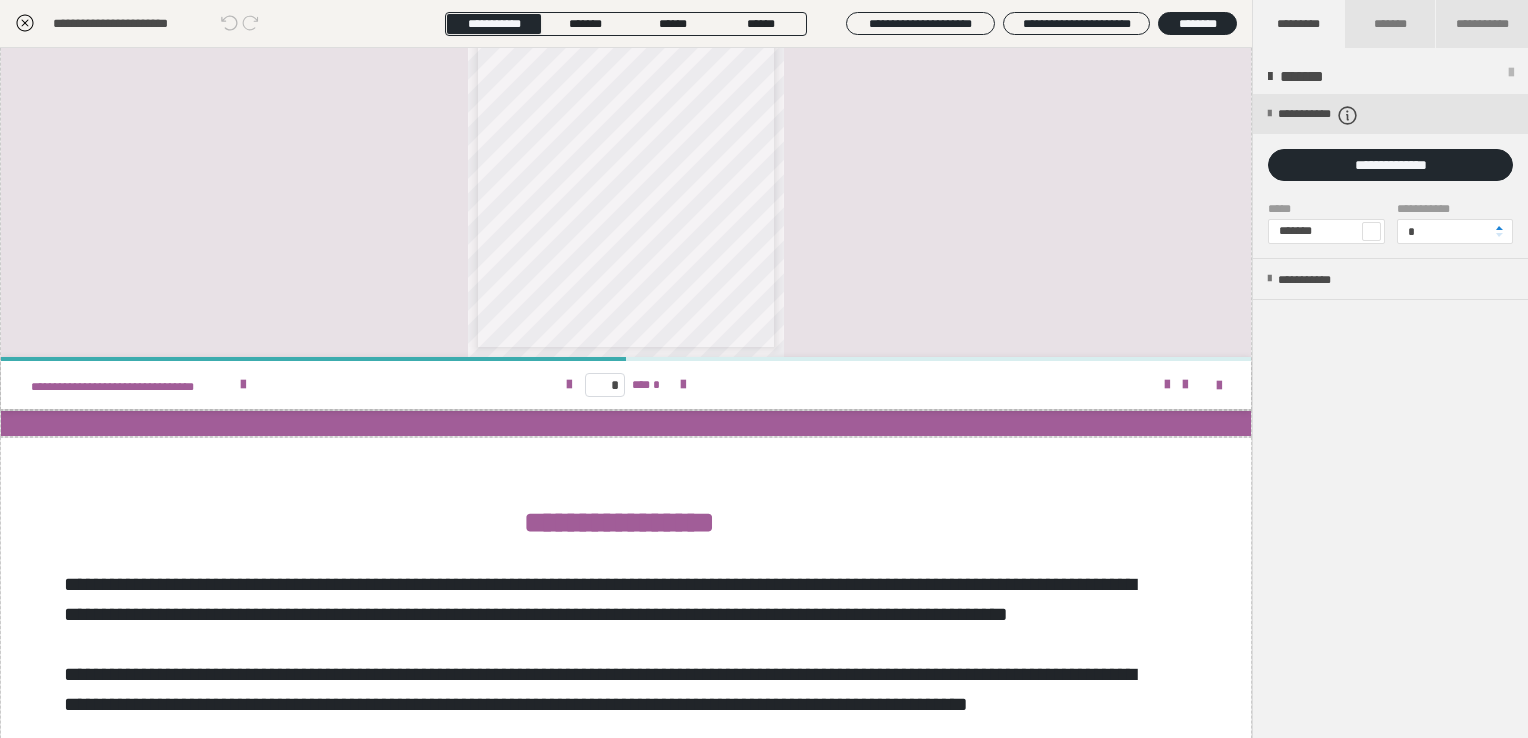 scroll, scrollTop: 1908, scrollLeft: 0, axis: vertical 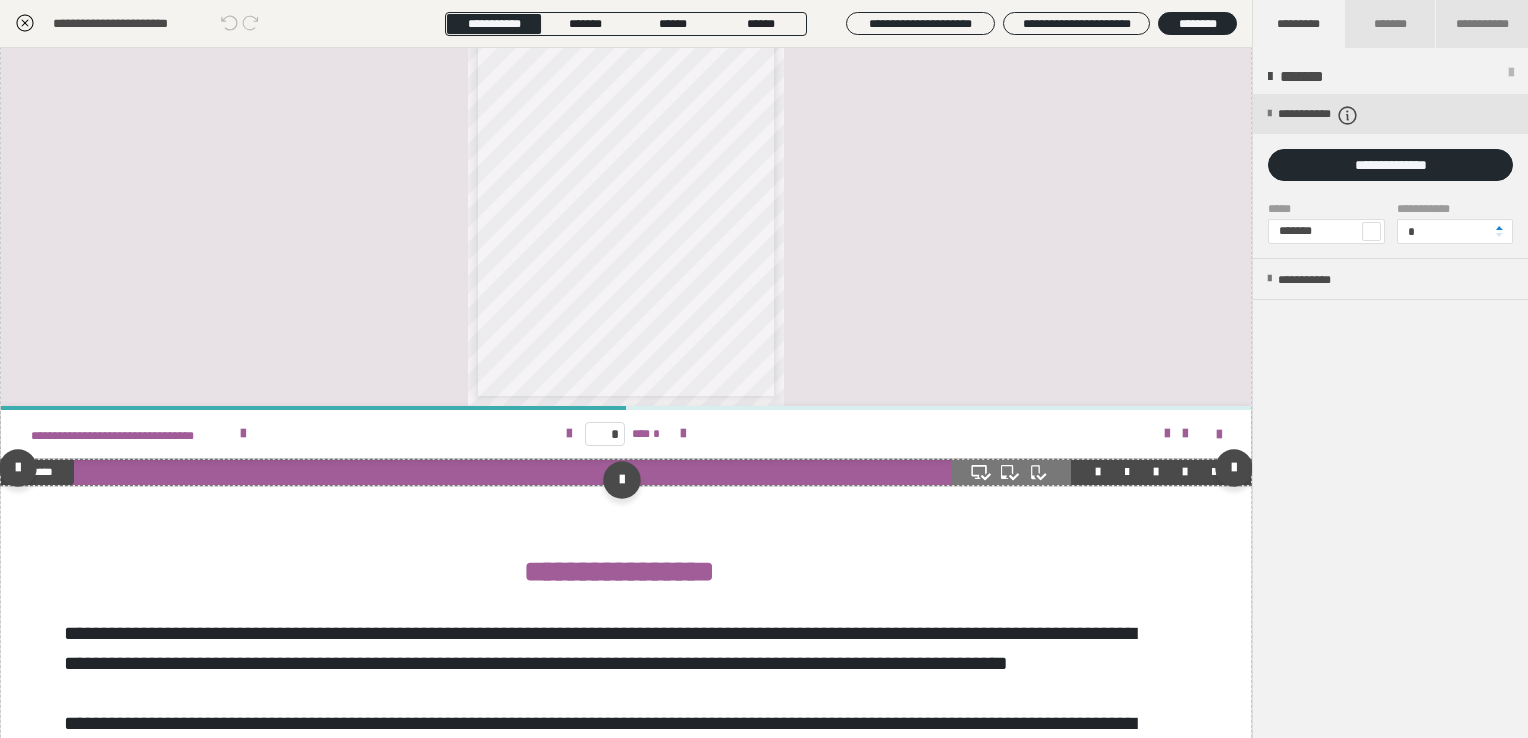 click at bounding box center (626, 472) 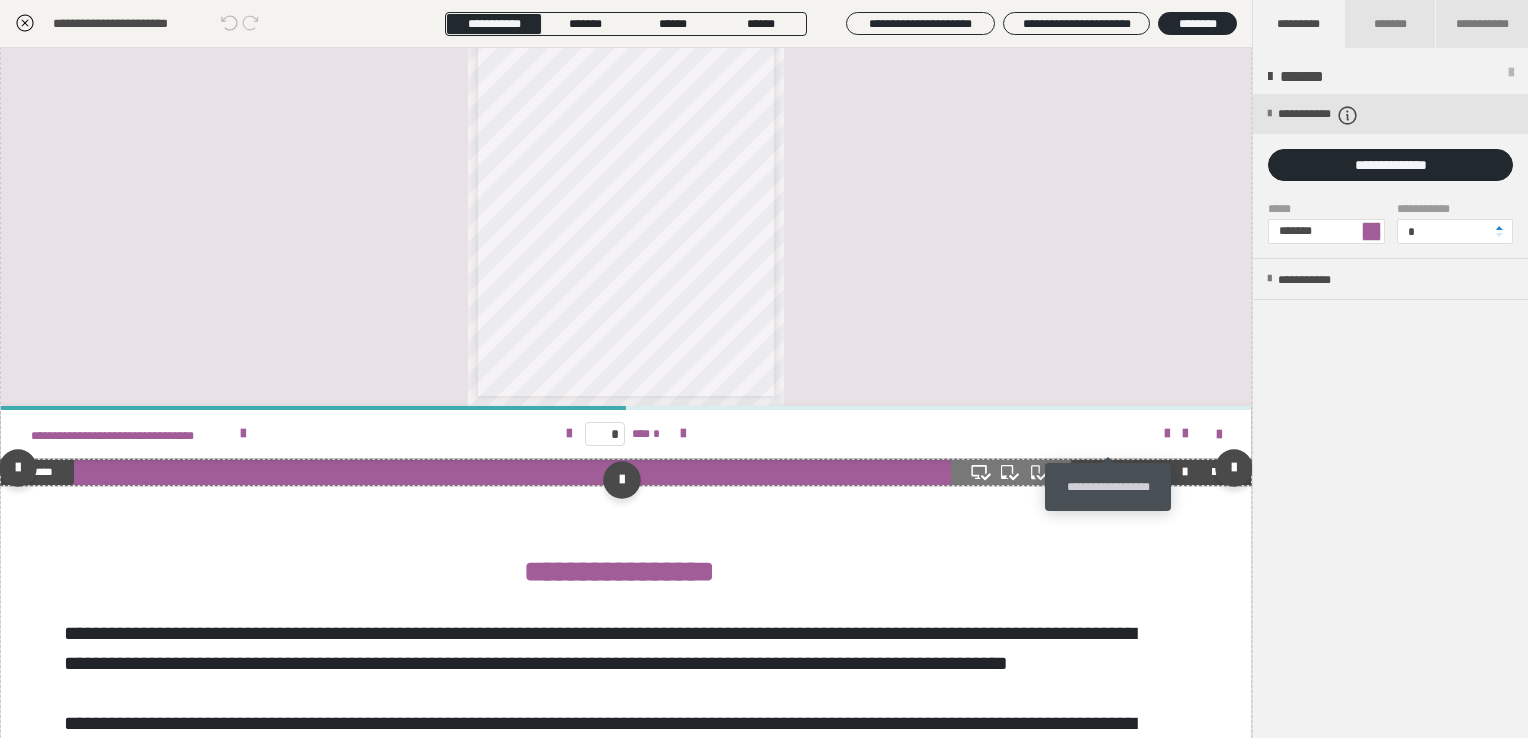 click at bounding box center (1127, 472) 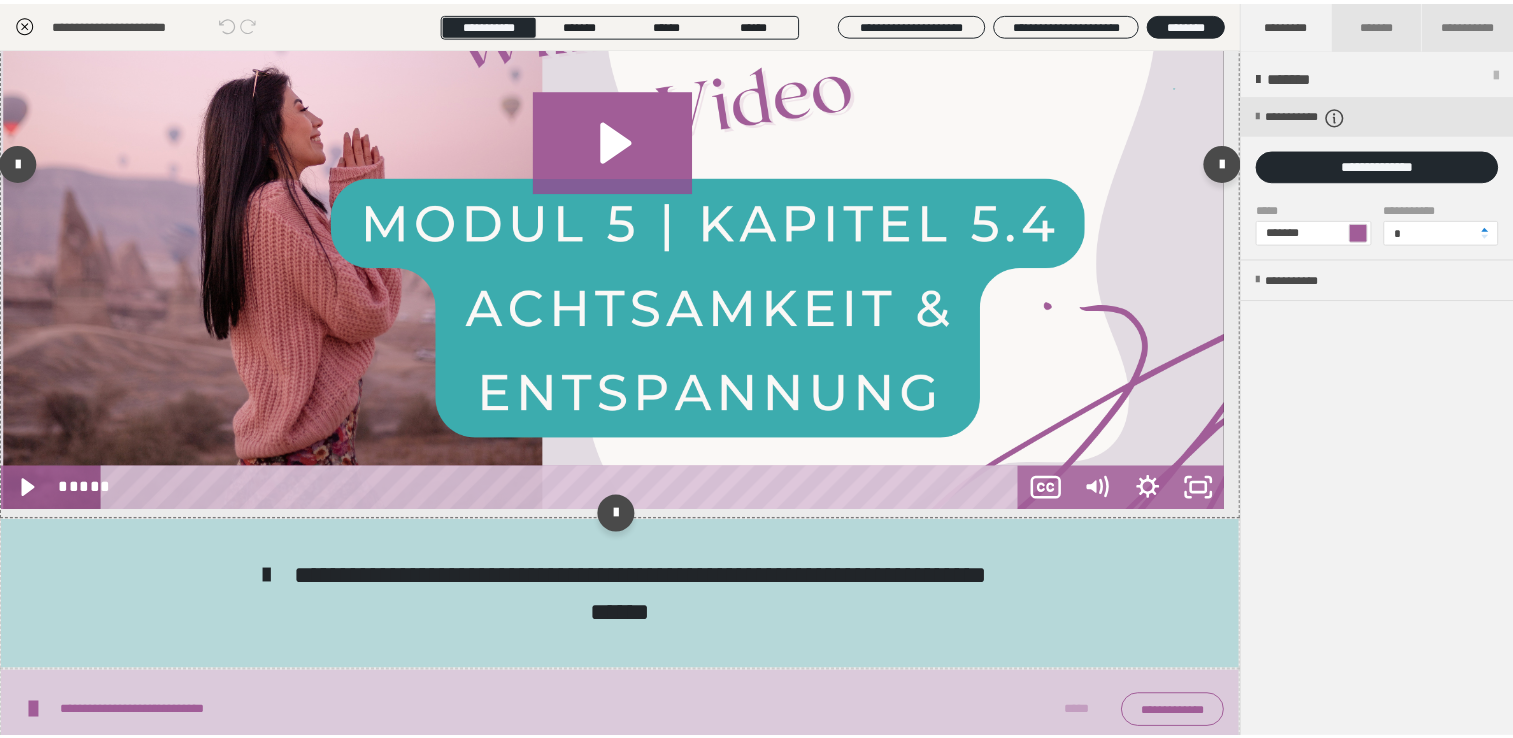 scroll, scrollTop: 908, scrollLeft: 0, axis: vertical 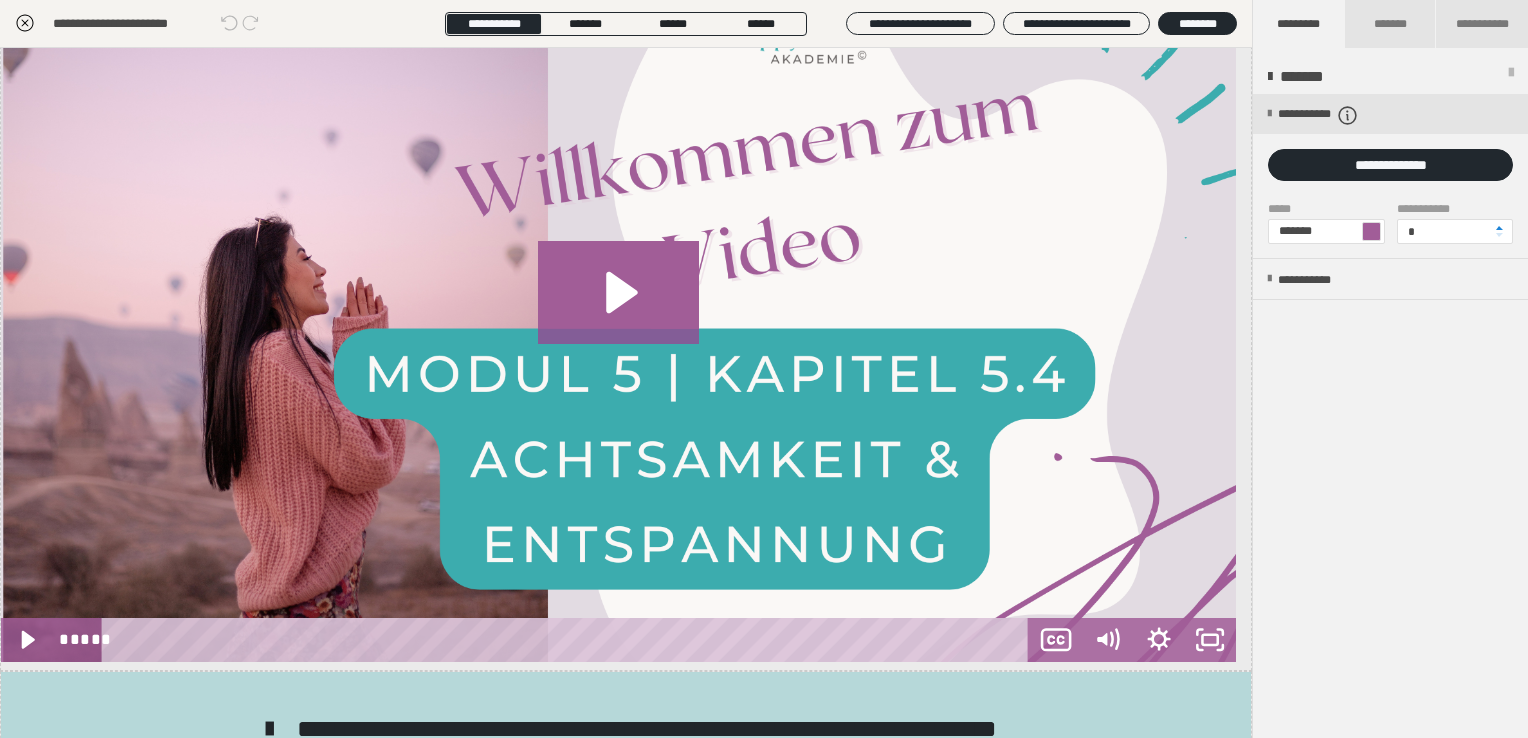 click 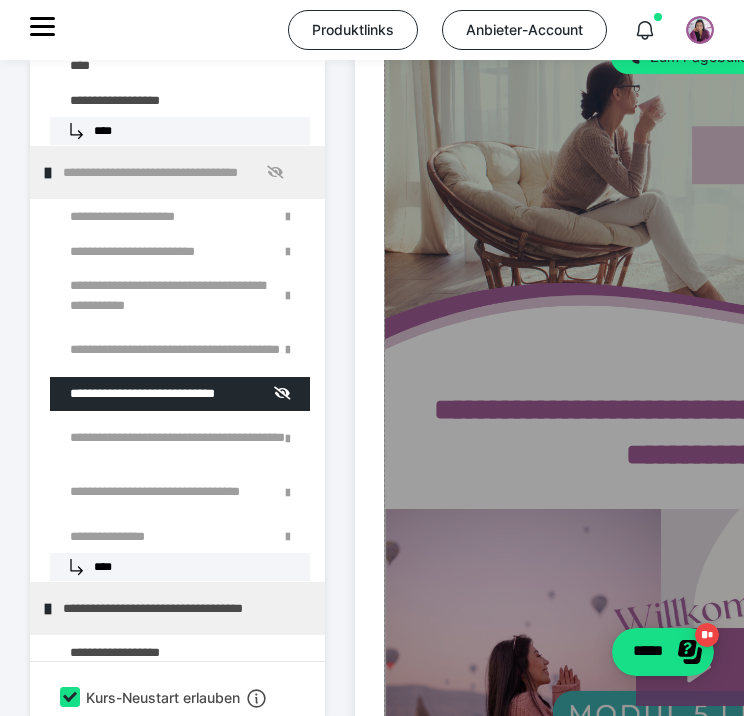 scroll, scrollTop: 816, scrollLeft: 0, axis: vertical 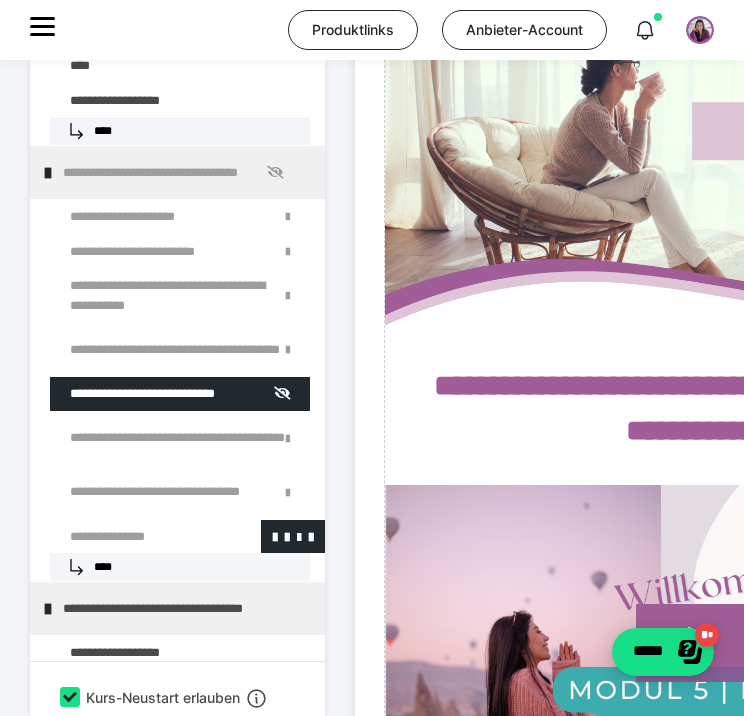 click at bounding box center (135, 537) 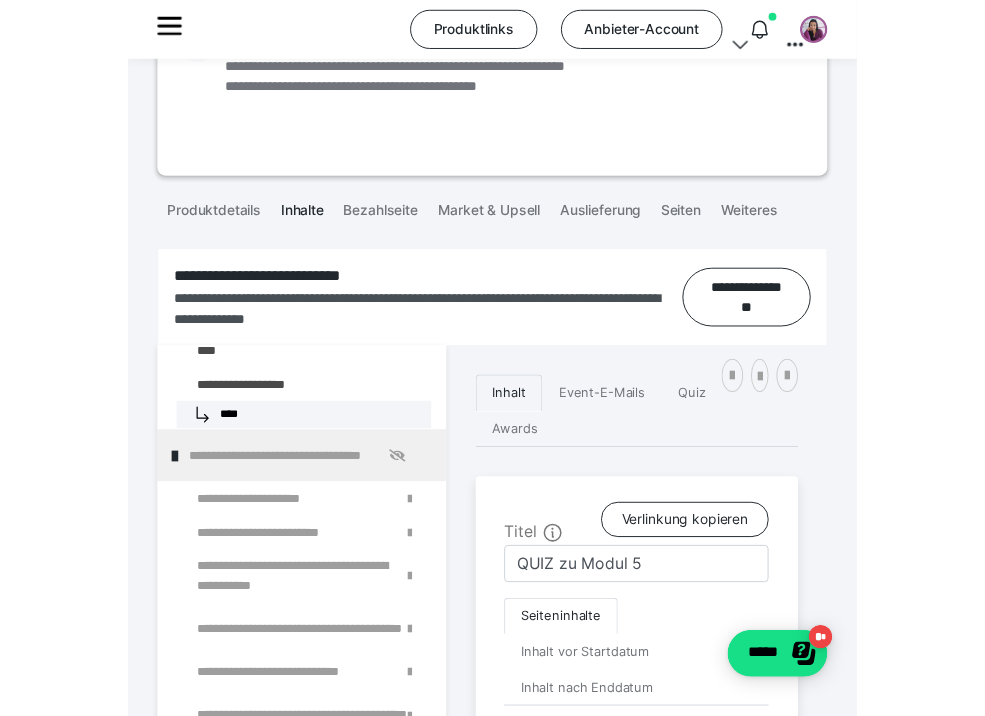 scroll, scrollTop: 216, scrollLeft: 0, axis: vertical 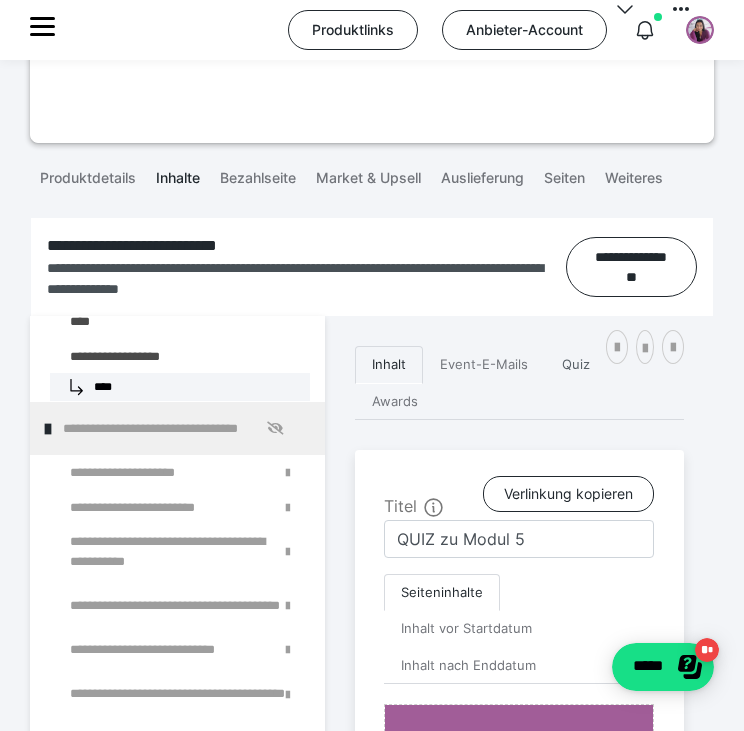 click on "Quiz" at bounding box center [576, 365] 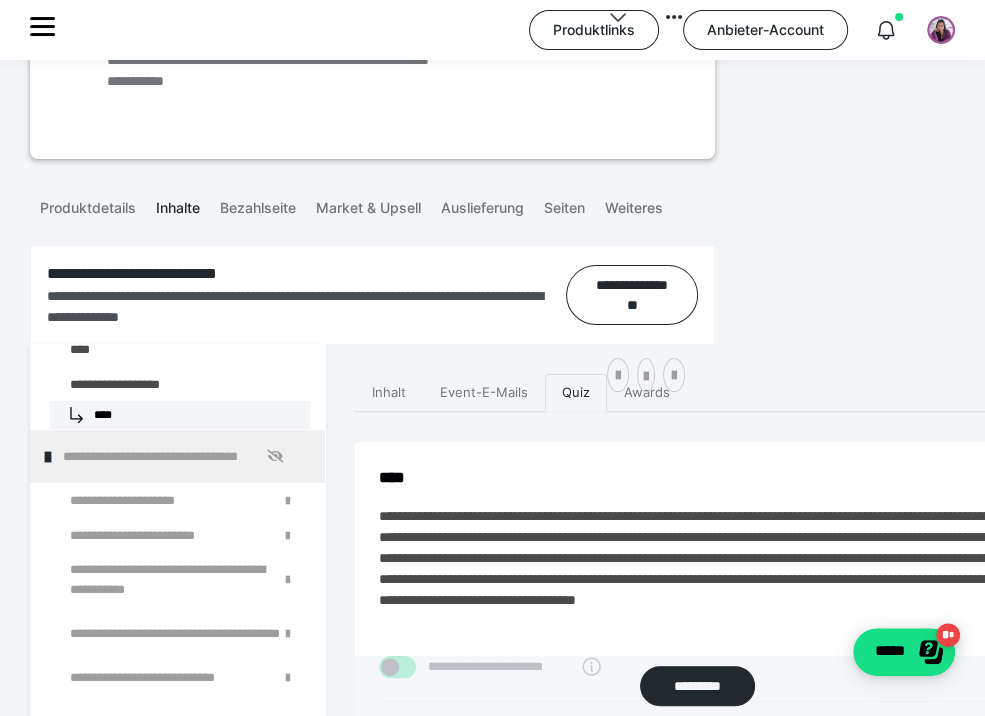 click 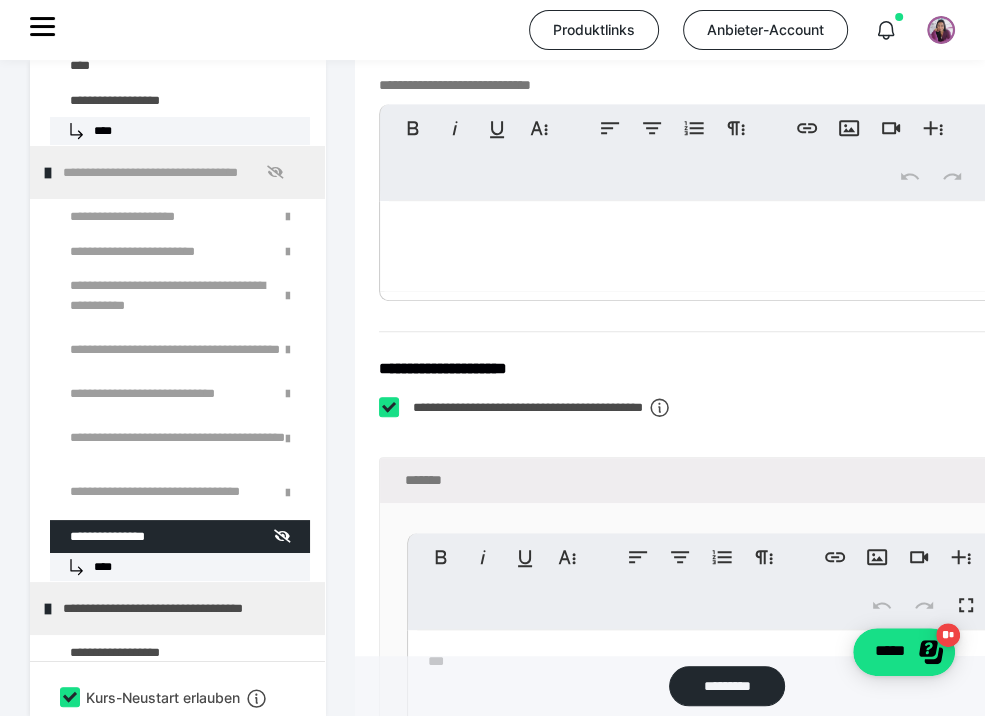 scroll, scrollTop: 816, scrollLeft: 0, axis: vertical 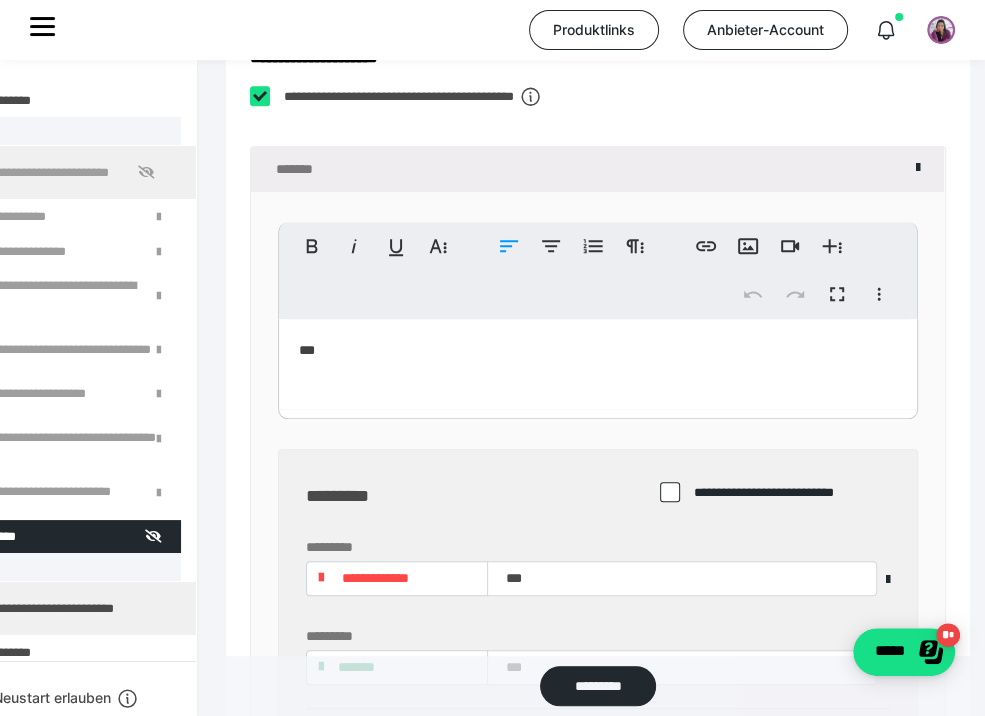 click on "***" at bounding box center (598, 364) 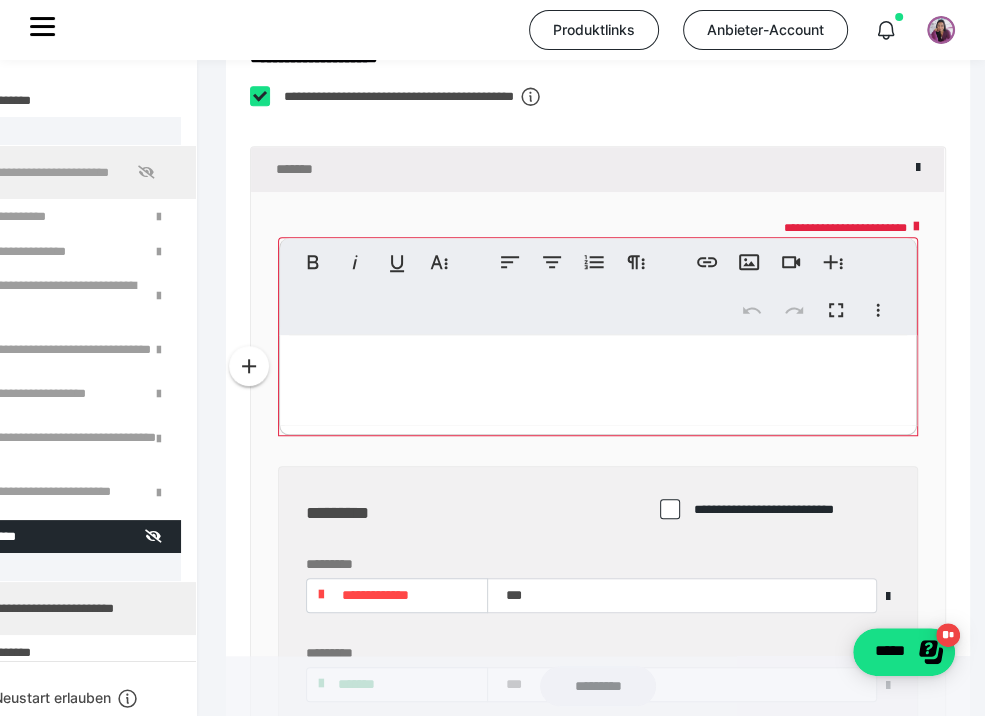 scroll, scrollTop: 1132, scrollLeft: 212, axis: both 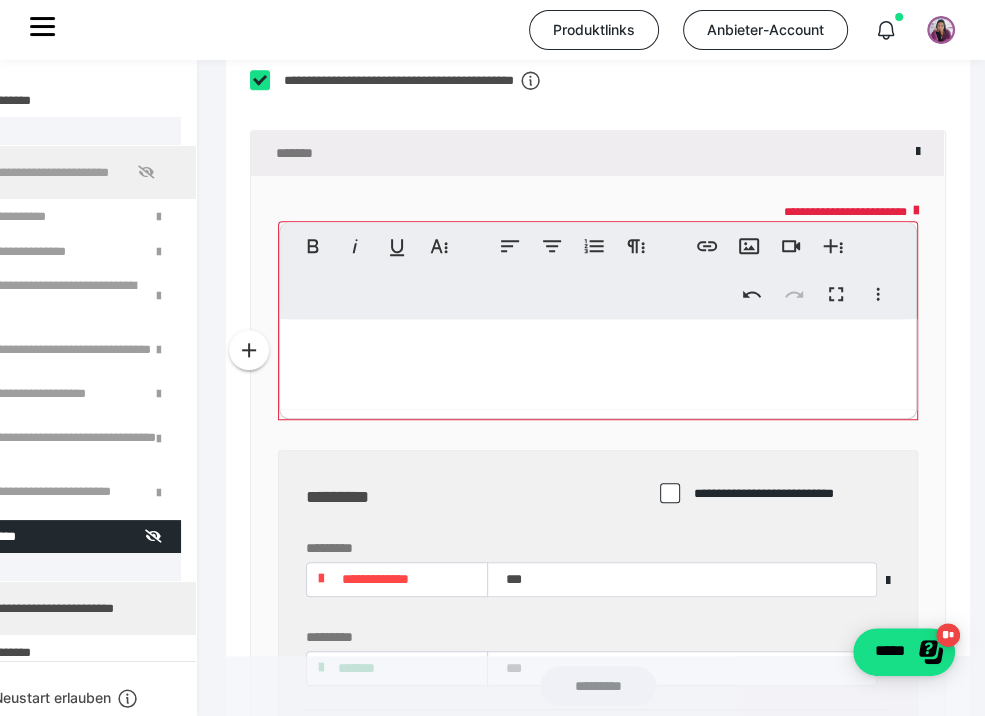 click at bounding box center [598, 364] 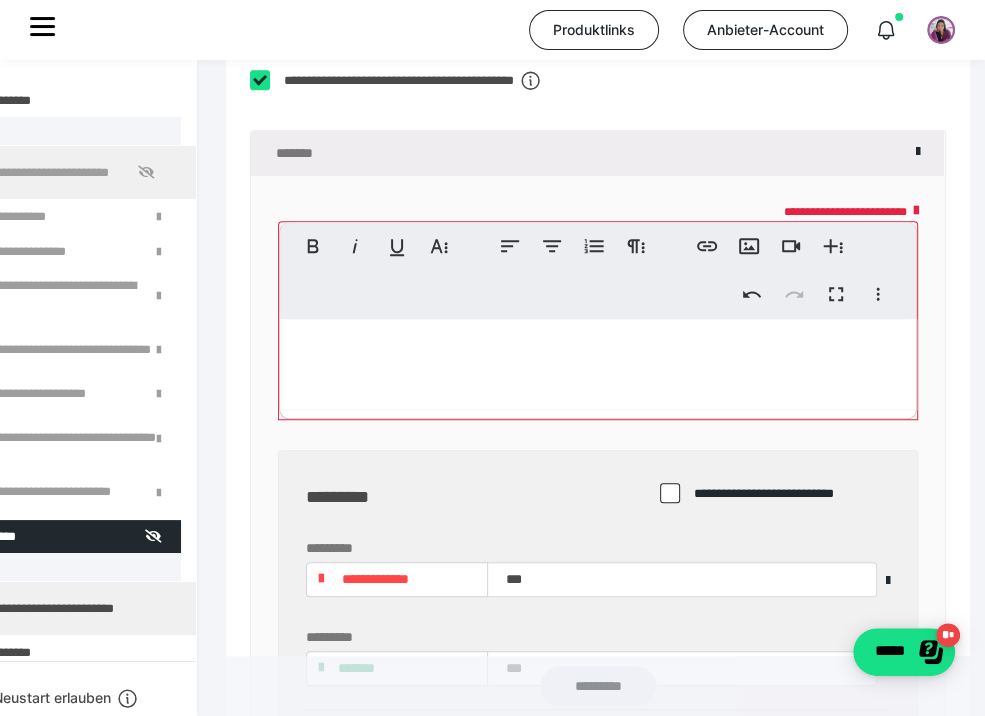 click at bounding box center [598, 364] 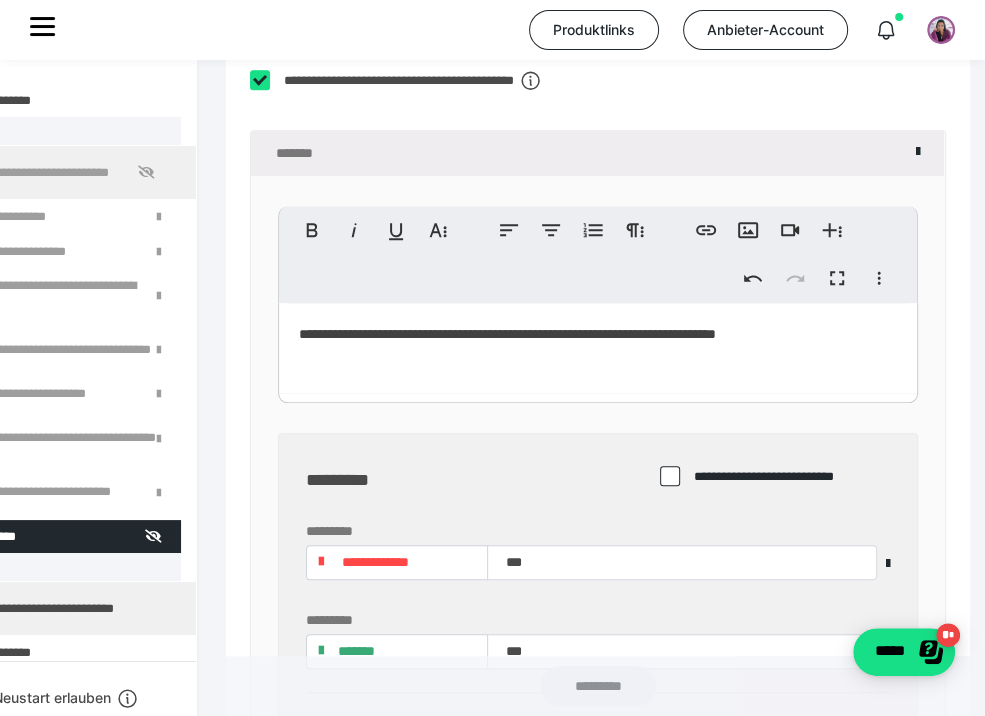 drag, startPoint x: 585, startPoint y: 368, endPoint x: 996, endPoint y: 376, distance: 411.07785 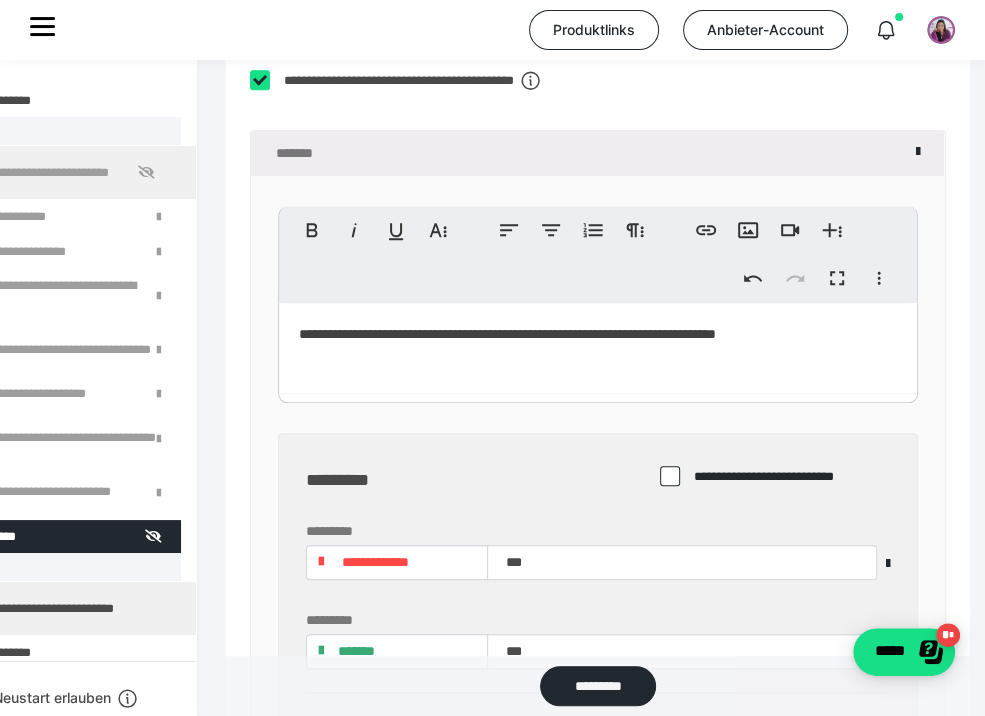 scroll, scrollTop: 1116, scrollLeft: 212, axis: both 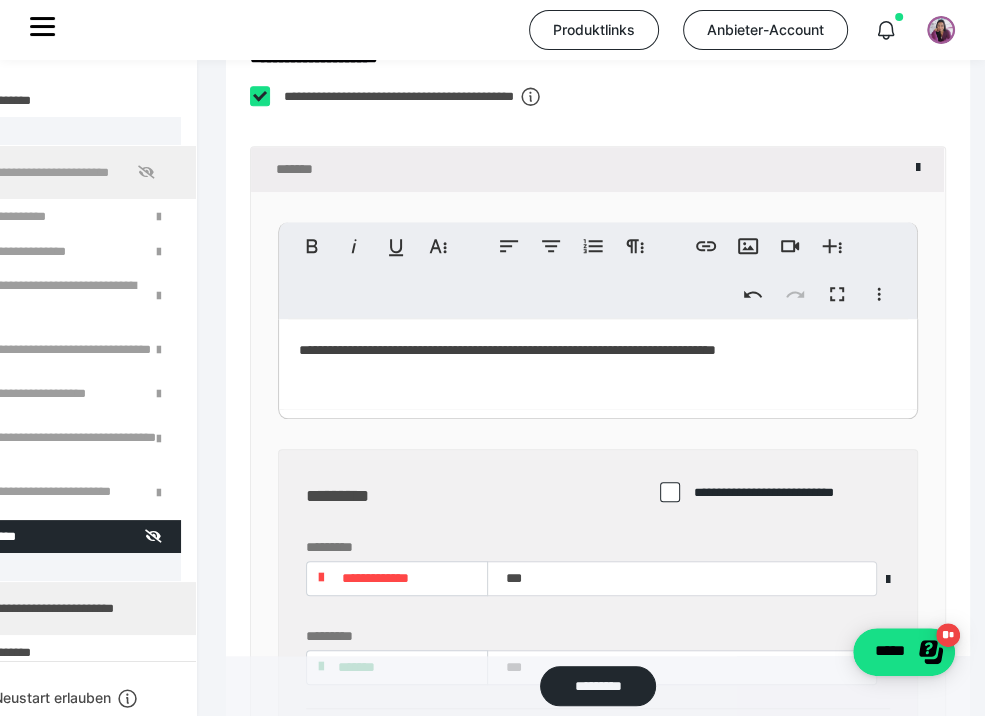 click on "**********" at bounding box center [598, 364] 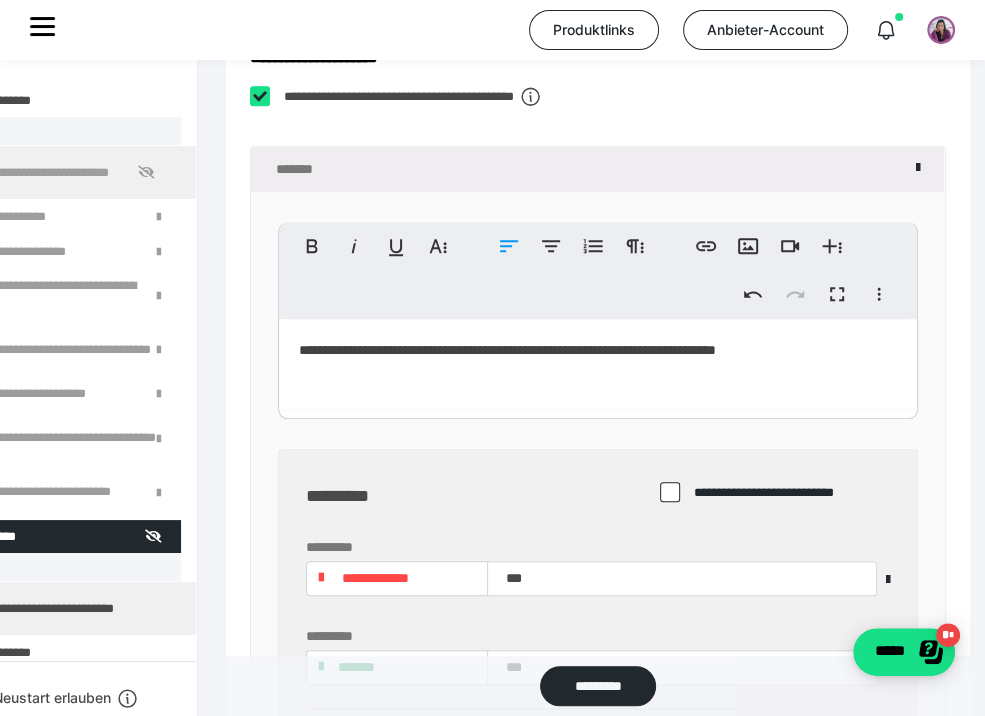 click on "**********" at bounding box center [598, 364] 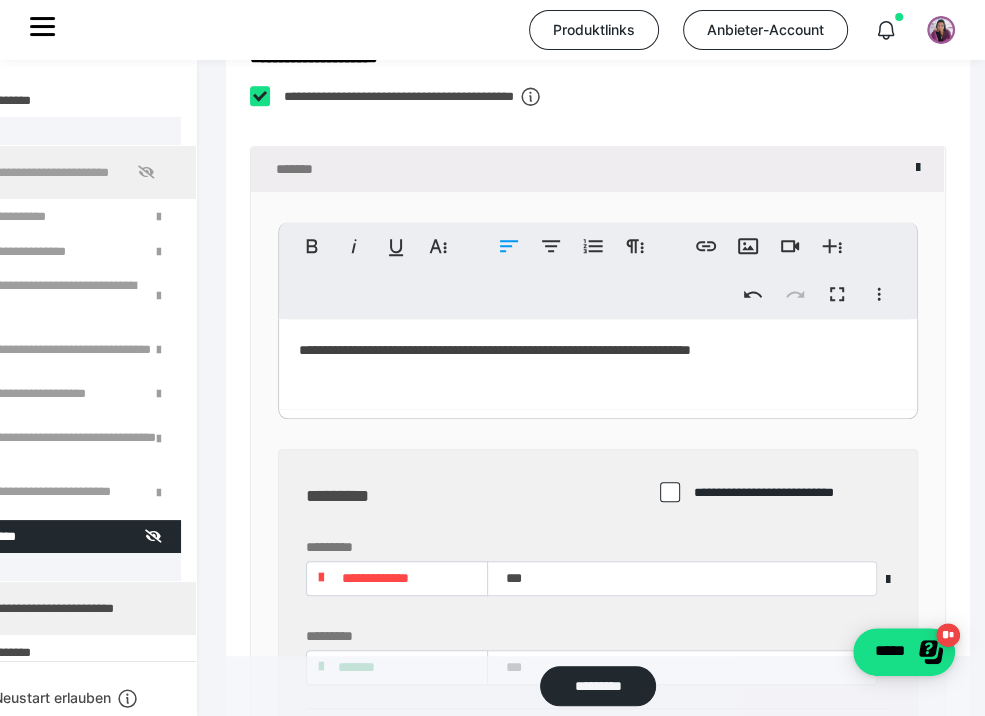 click on "**********" at bounding box center (598, 364) 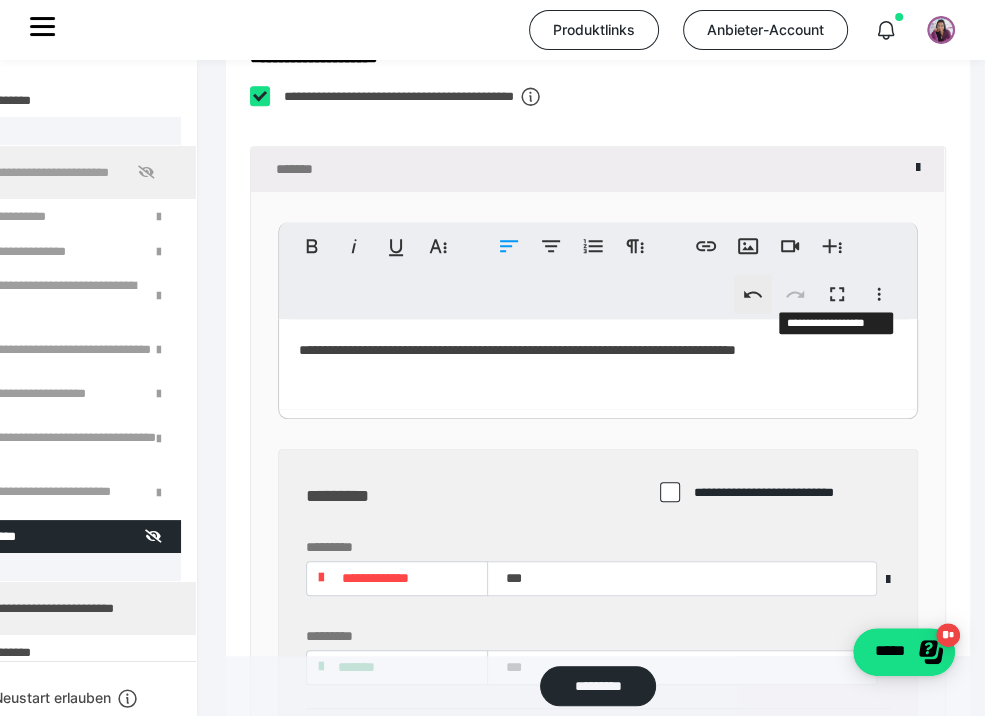type 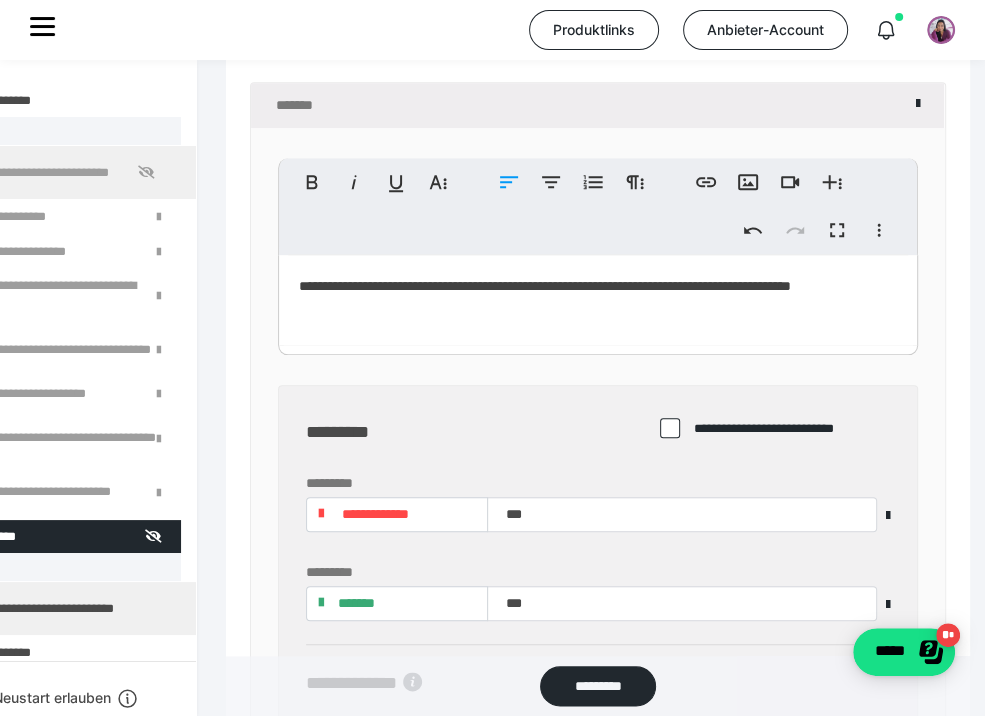 scroll, scrollTop: 1216, scrollLeft: 212, axis: both 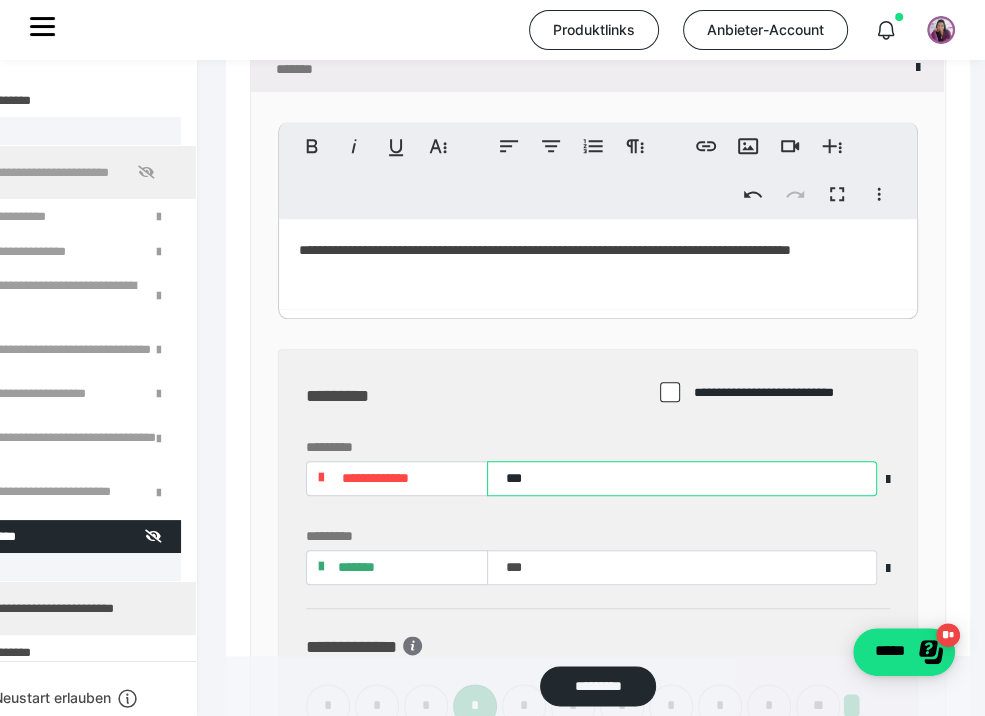 drag, startPoint x: 580, startPoint y: 475, endPoint x: 477, endPoint y: 475, distance: 103 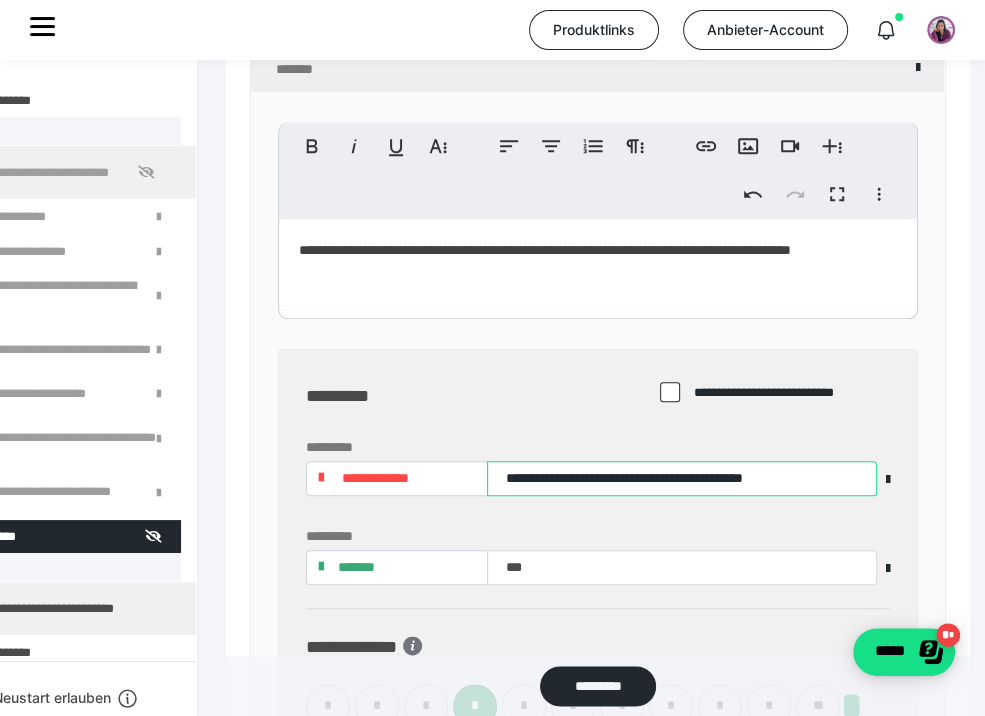scroll, scrollTop: 1316, scrollLeft: 212, axis: both 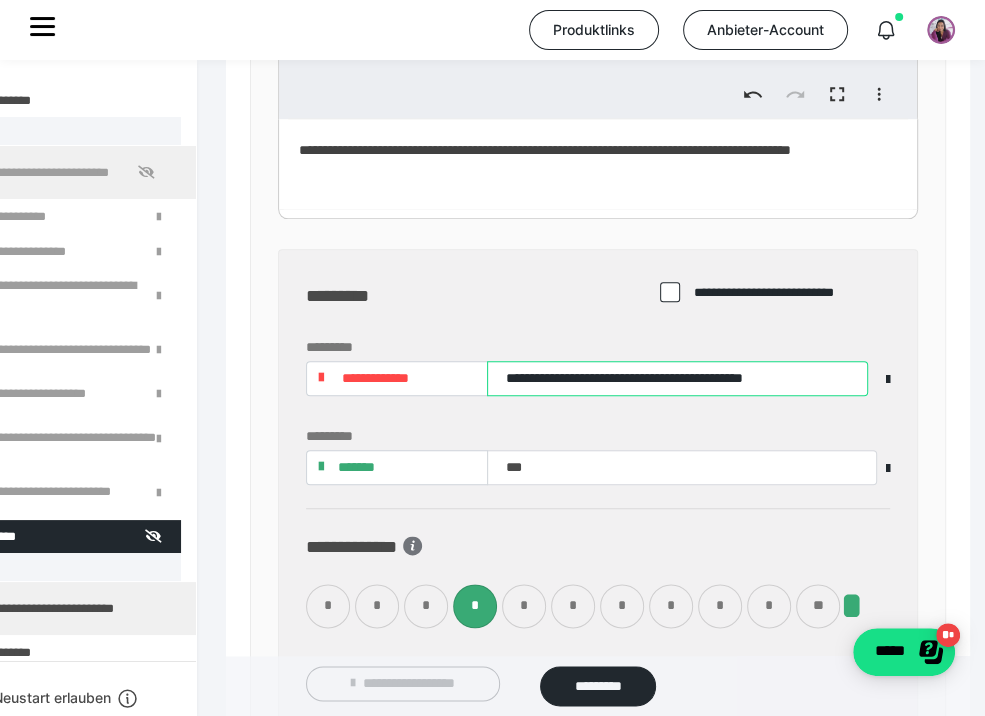 type on "**********" 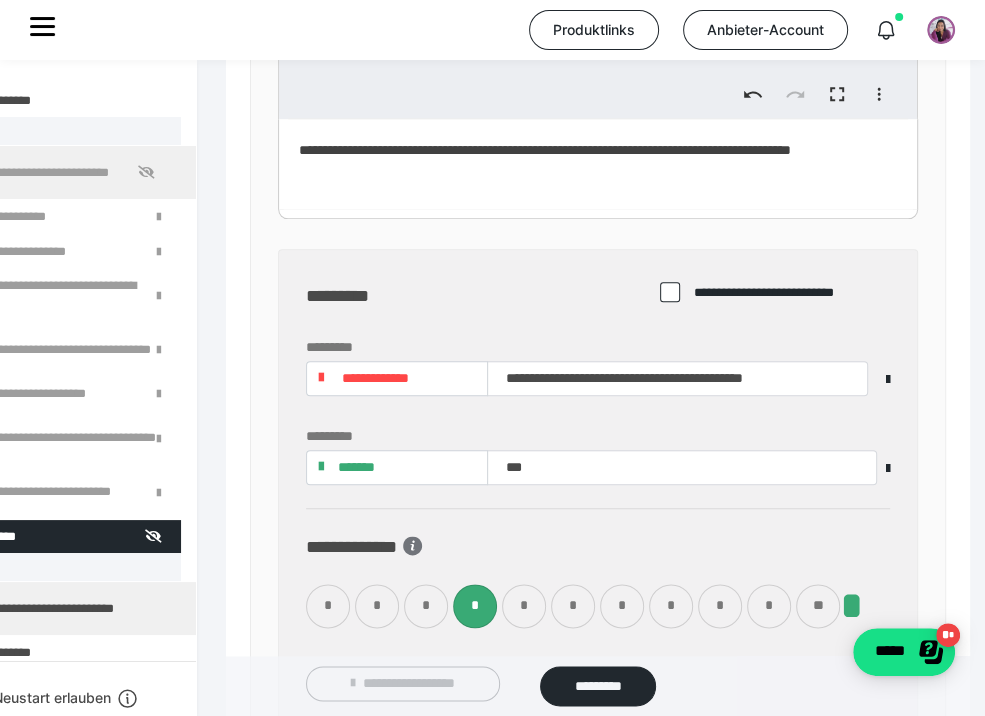 scroll, scrollTop: 0, scrollLeft: 0, axis: both 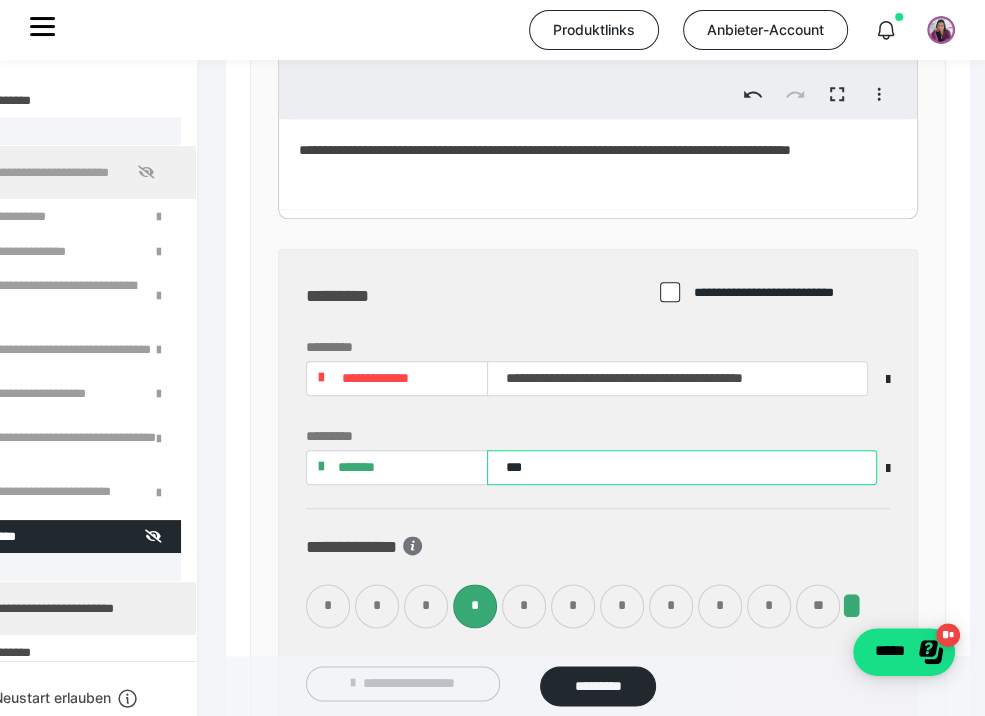 drag, startPoint x: 571, startPoint y: 459, endPoint x: 441, endPoint y: 458, distance: 130.00385 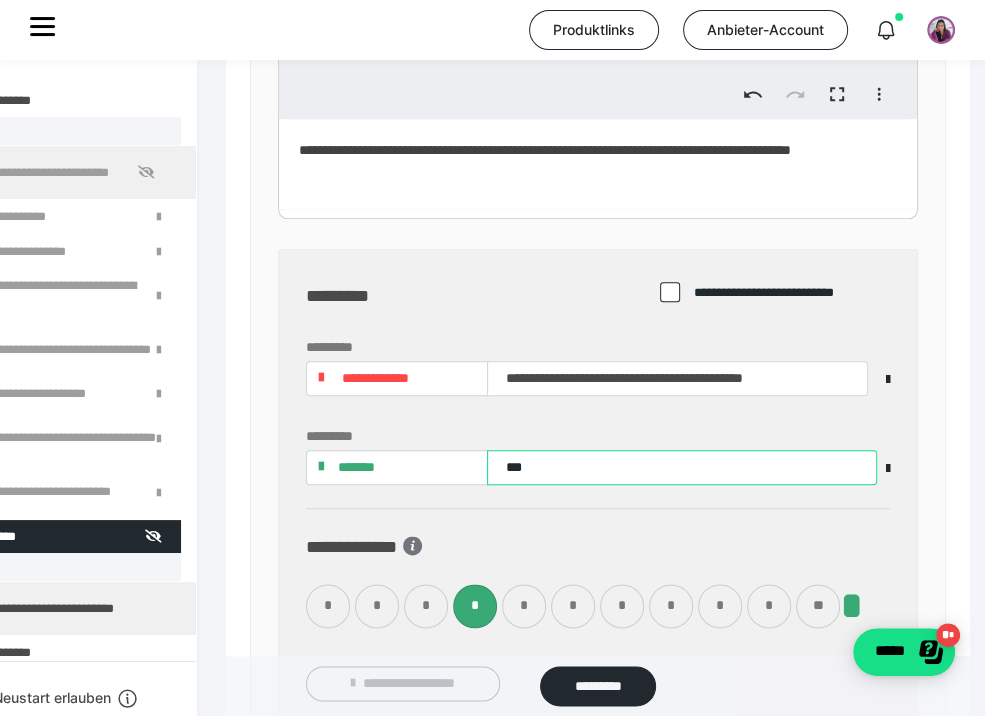 paste on "**********" 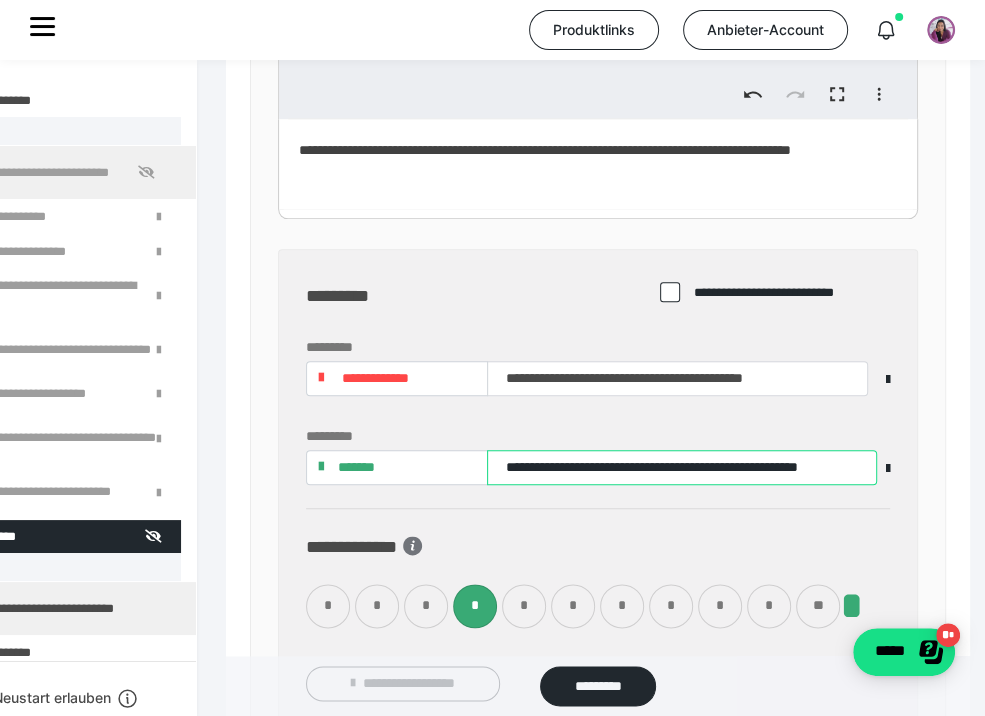 scroll, scrollTop: 1407, scrollLeft: 212, axis: both 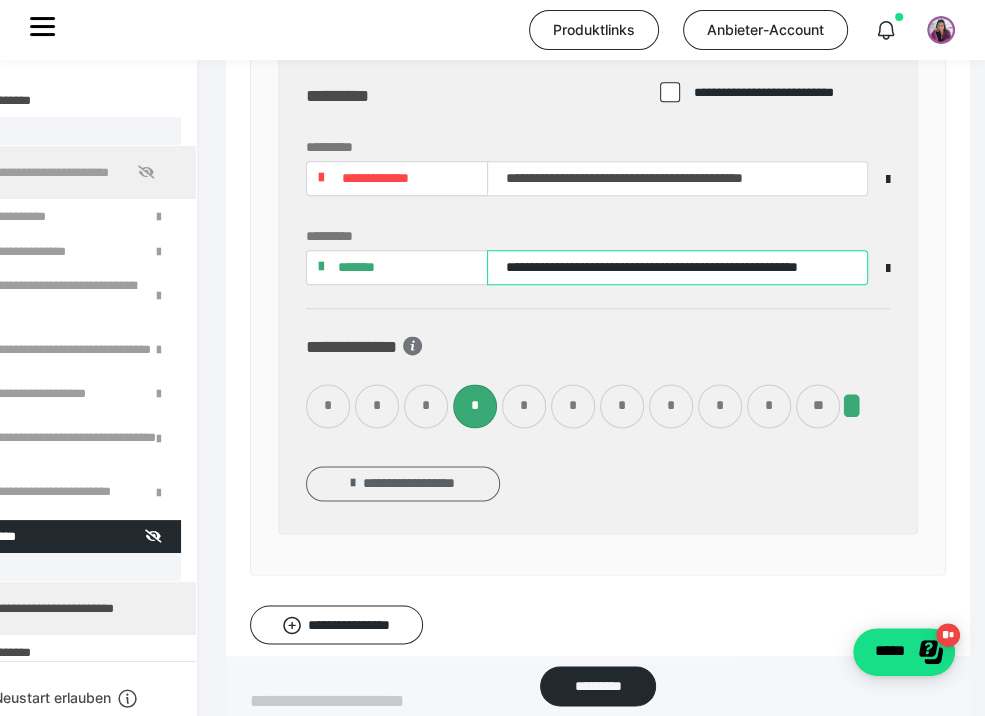 type on "**********" 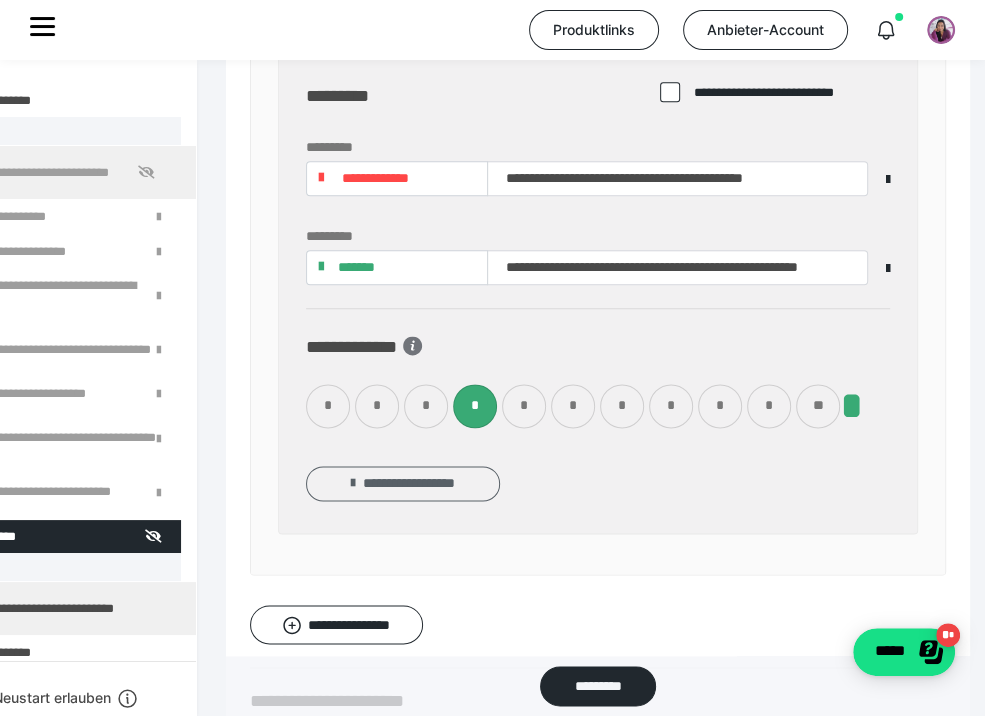 scroll, scrollTop: 0, scrollLeft: 0, axis: both 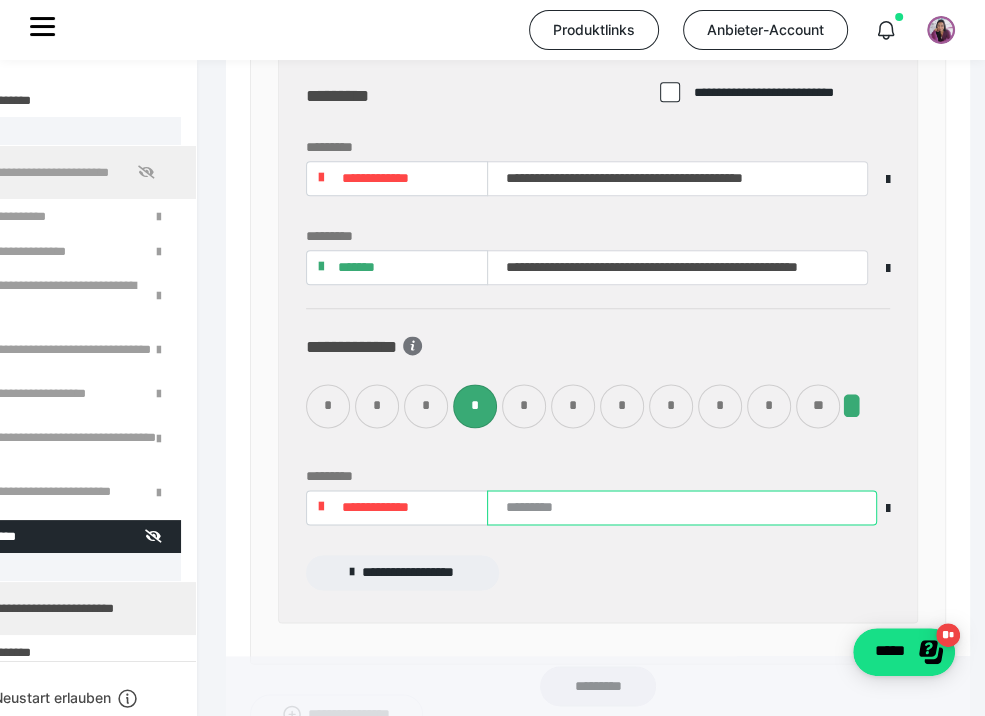 click at bounding box center [682, 507] 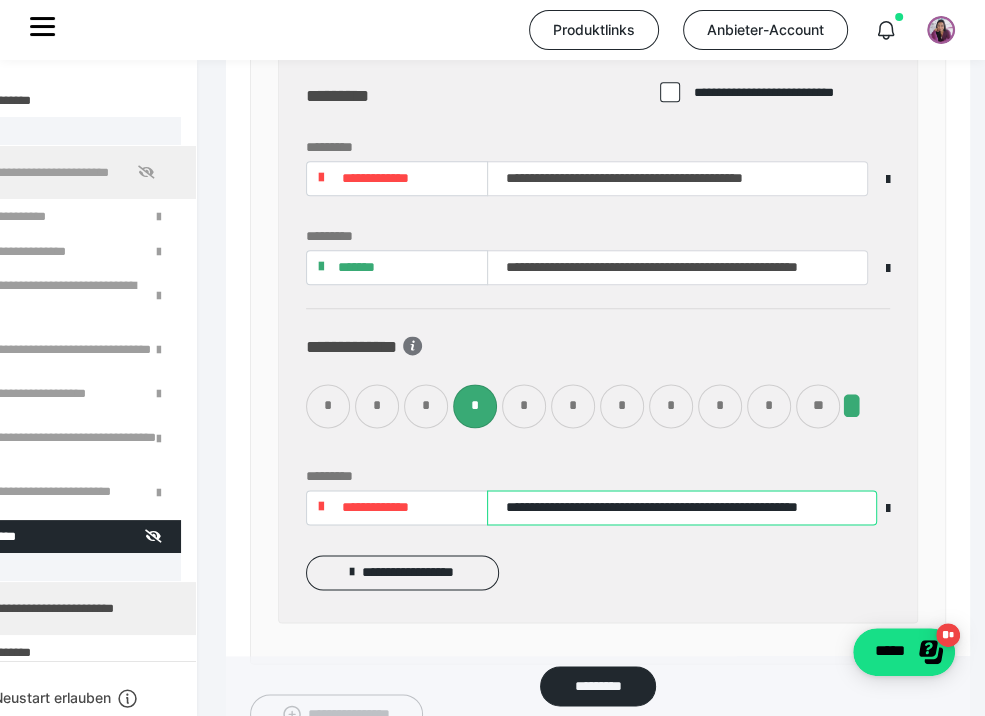 scroll, scrollTop: 0, scrollLeft: 75, axis: horizontal 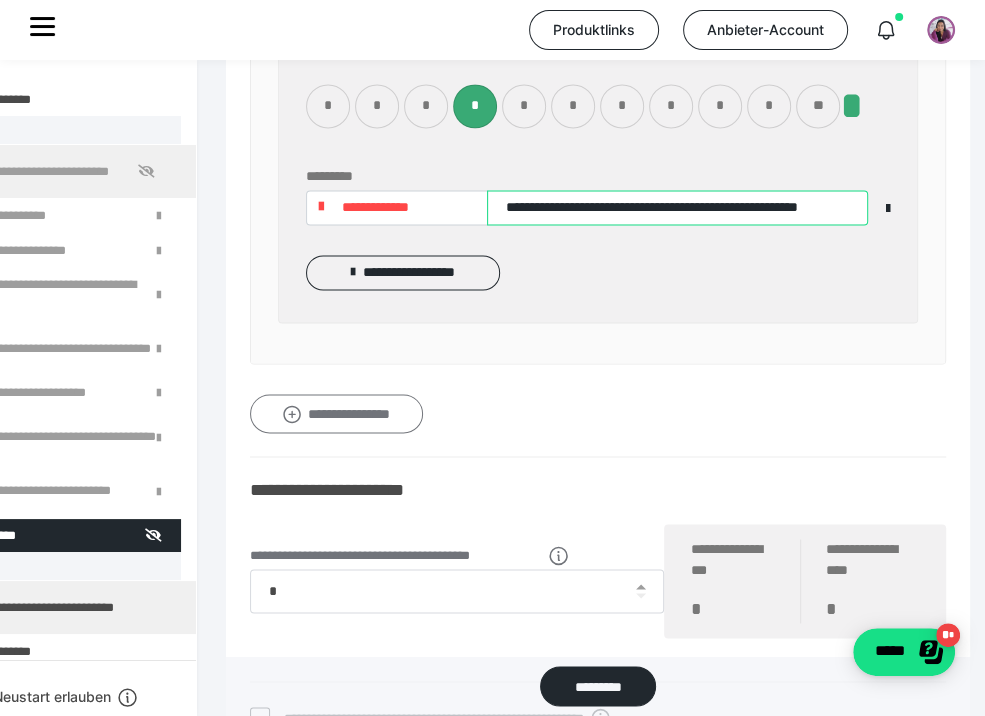 type on "**********" 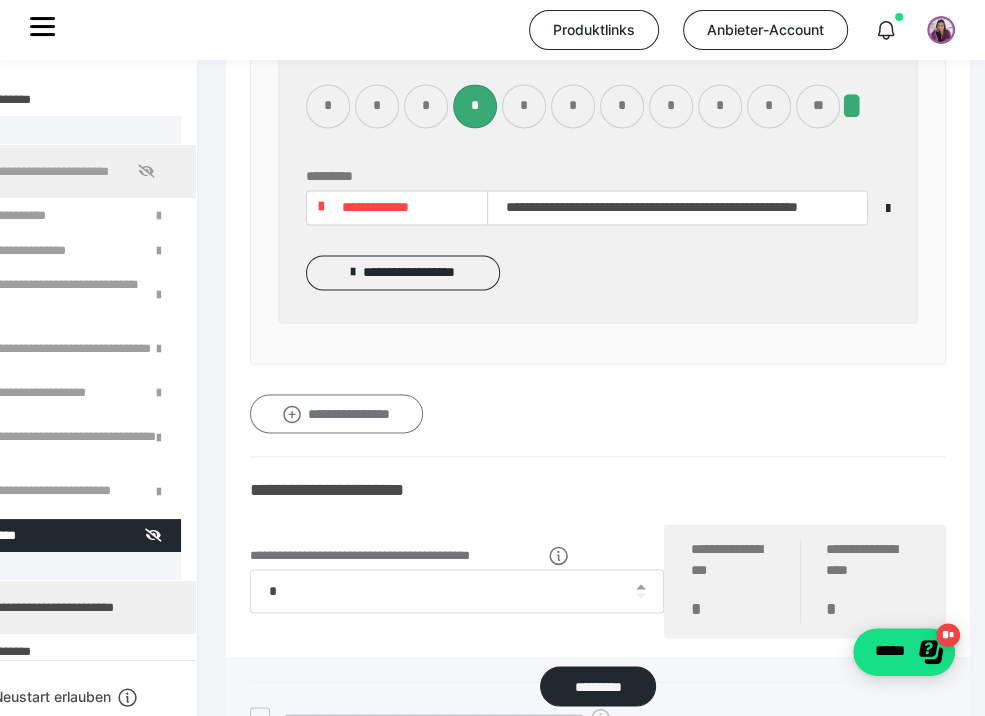scroll, scrollTop: 0, scrollLeft: 0, axis: both 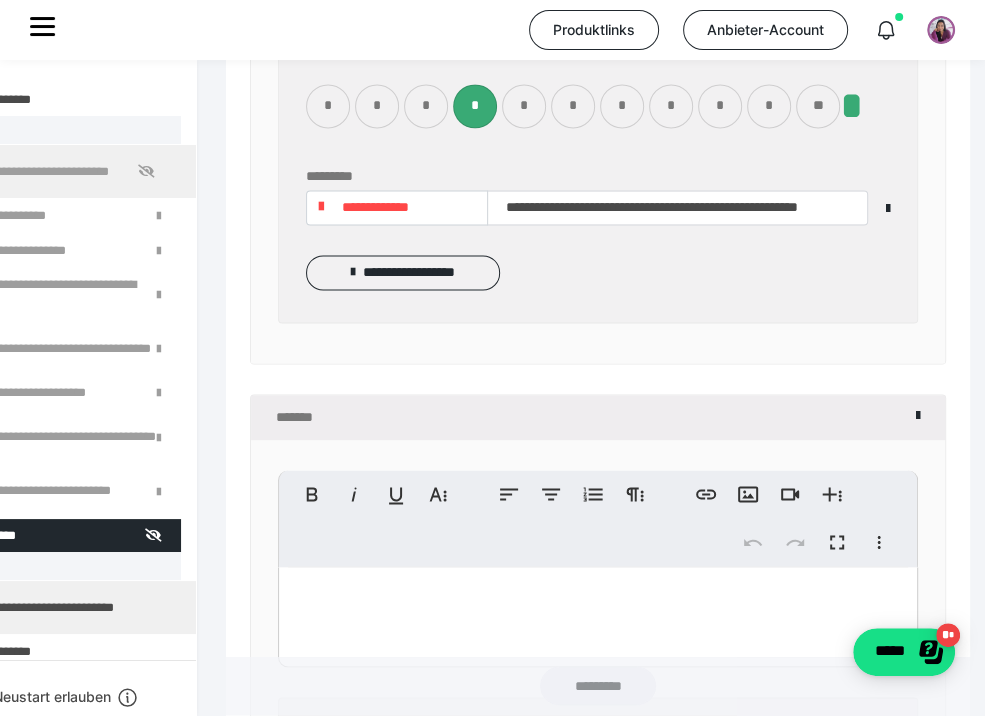 click on "*******" at bounding box center (598, 417) 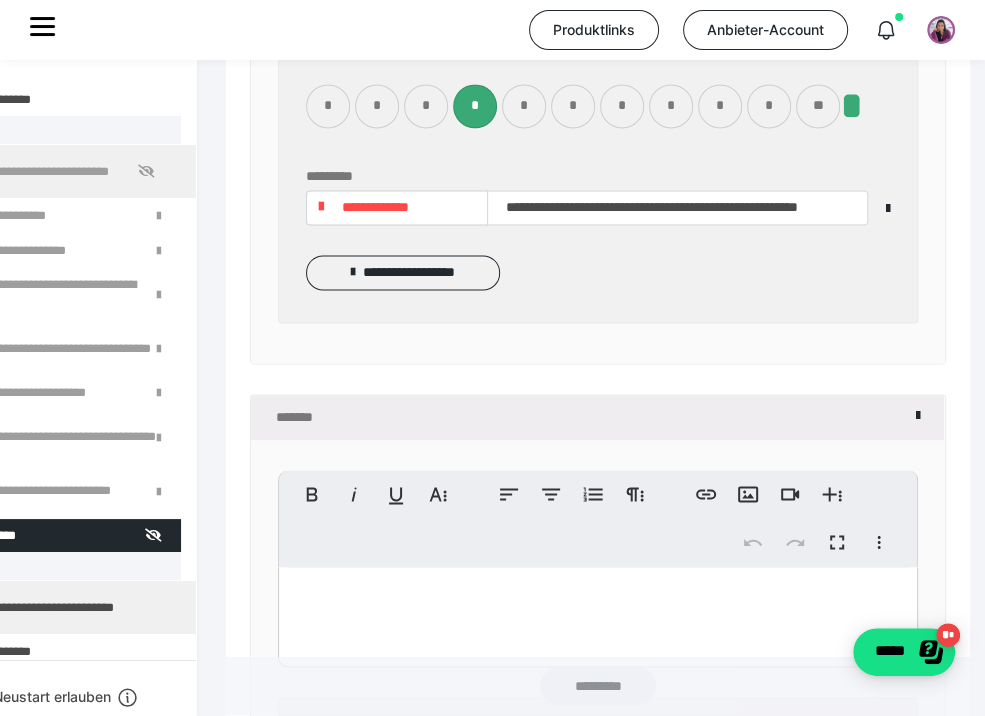 scroll, scrollTop: 2016, scrollLeft: 212, axis: both 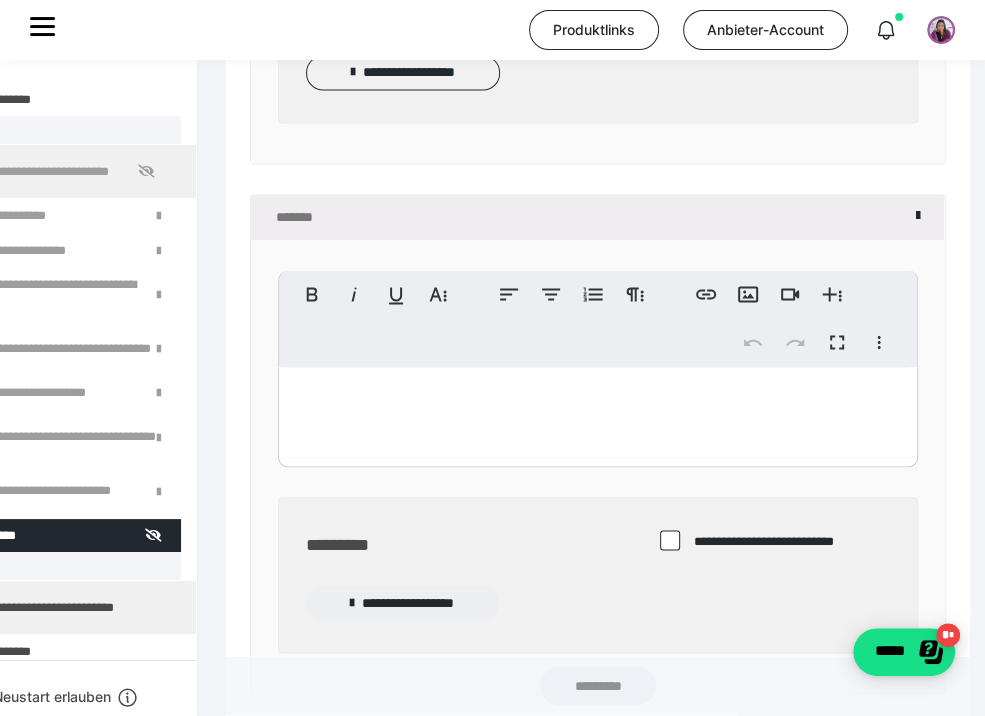 click at bounding box center [598, 412] 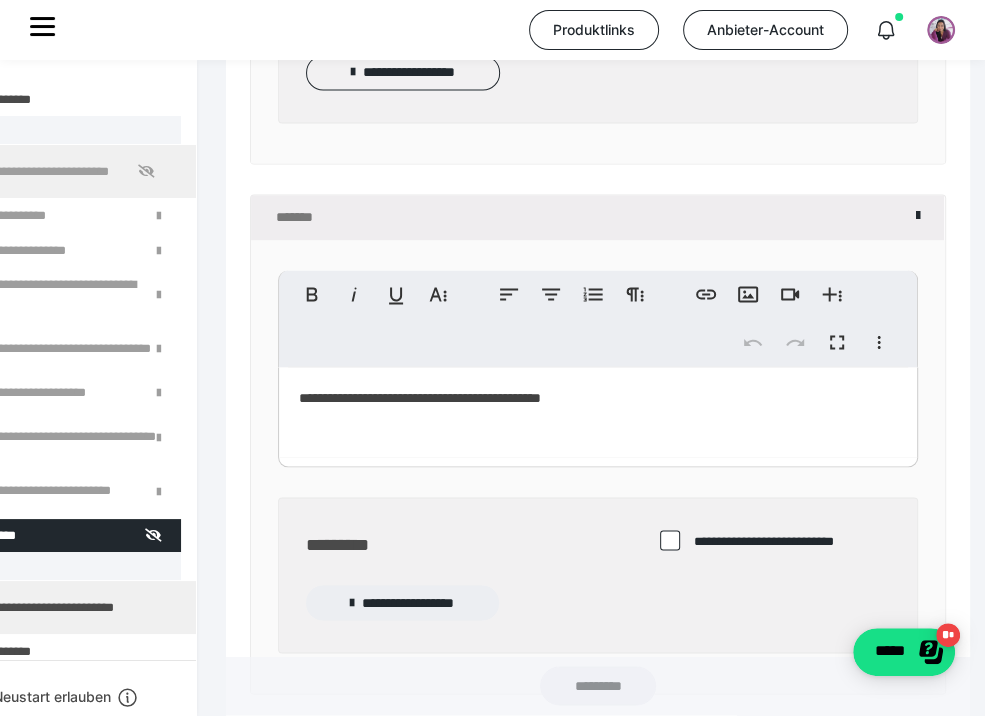 scroll, scrollTop: 2216, scrollLeft: 212, axis: both 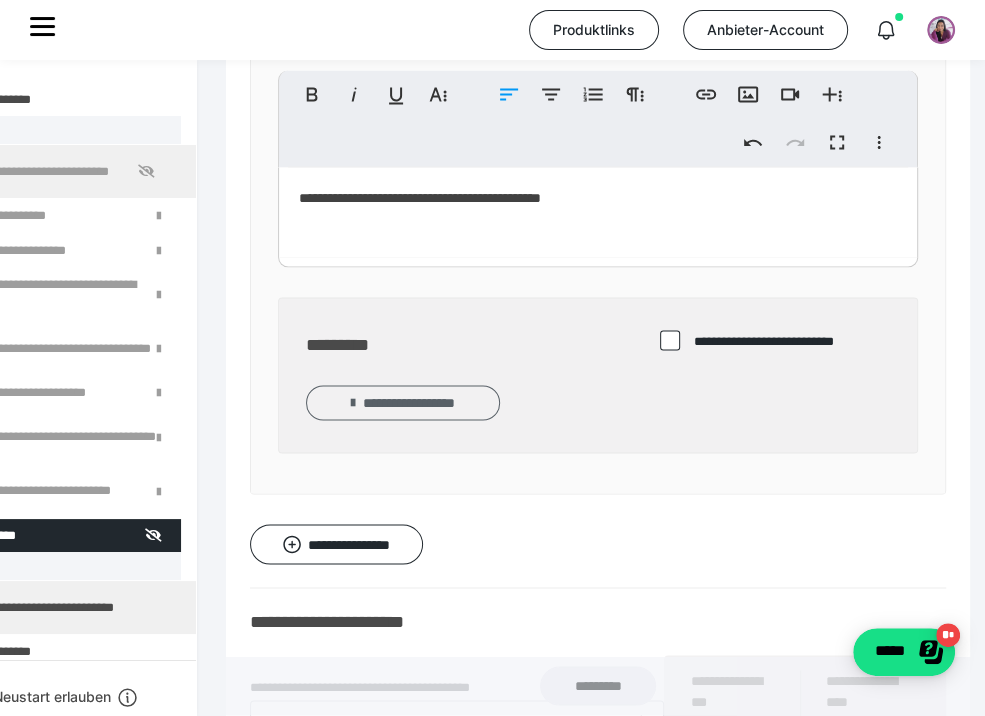 click on "**********" at bounding box center [403, 402] 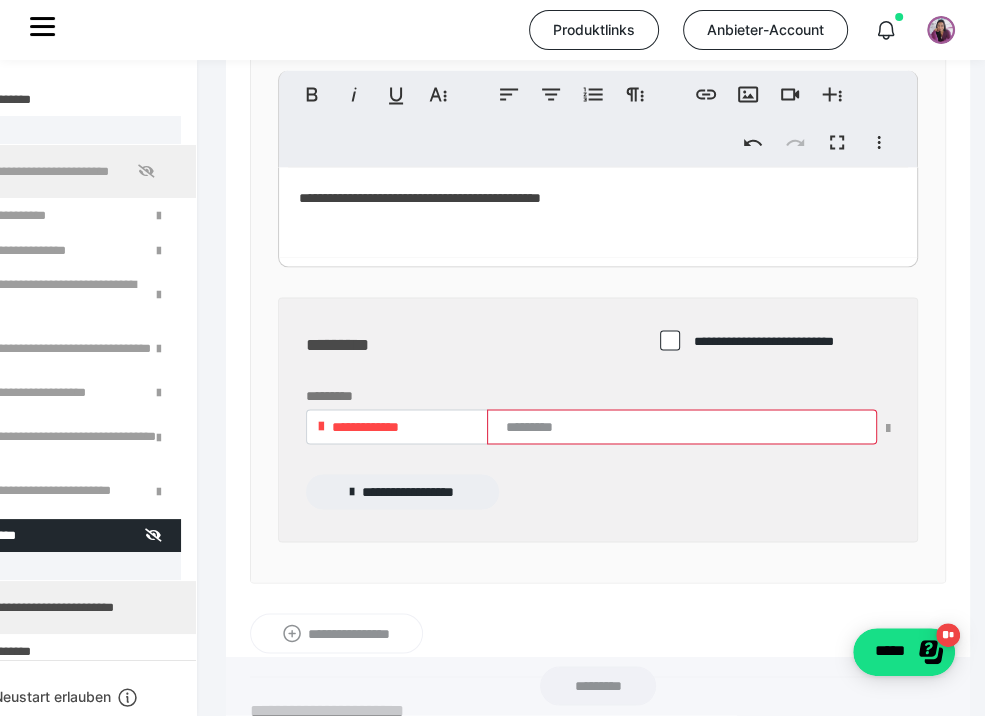 click on "**********" at bounding box center (365, 426) 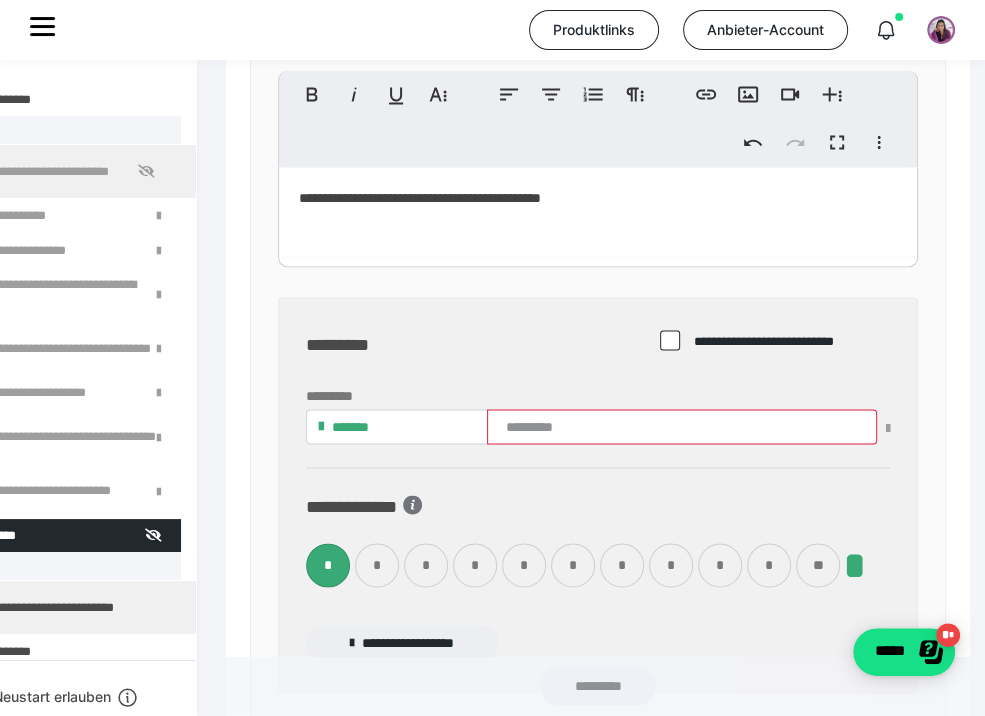 click on "*******" at bounding box center (397, 426) 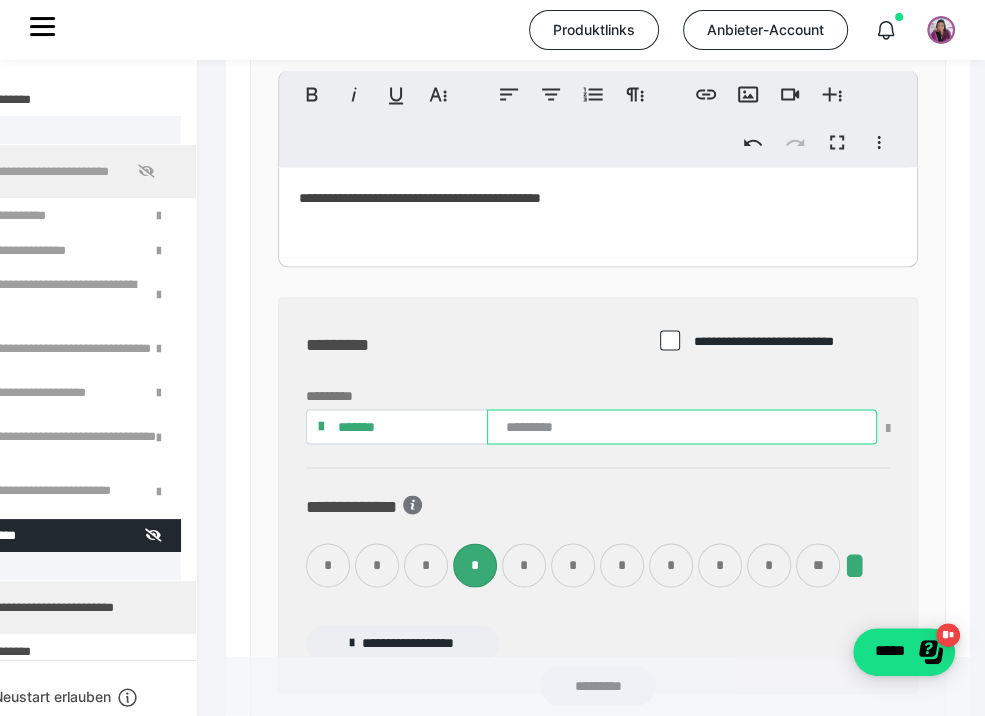 click at bounding box center [682, 426] 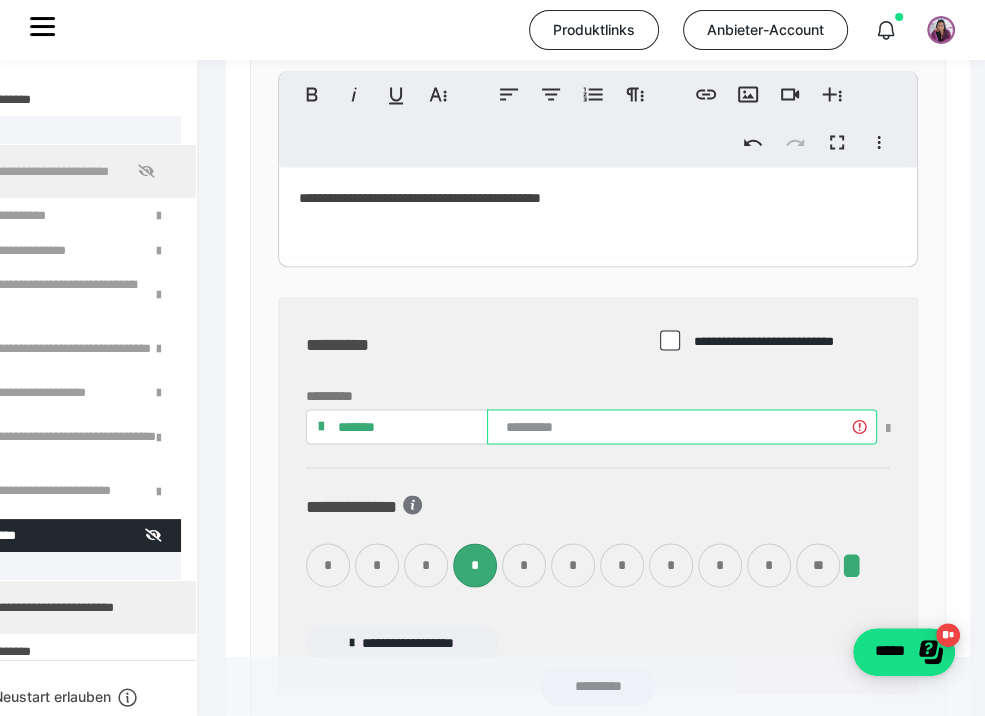 scroll, scrollTop: 2316, scrollLeft: 212, axis: both 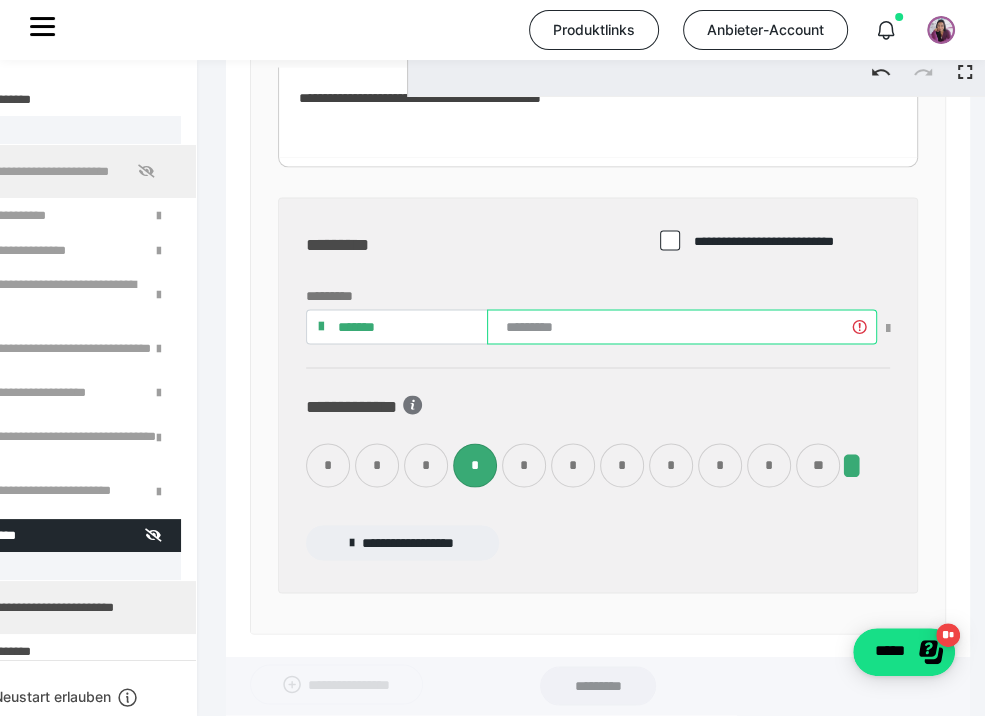 click at bounding box center (682, 326) 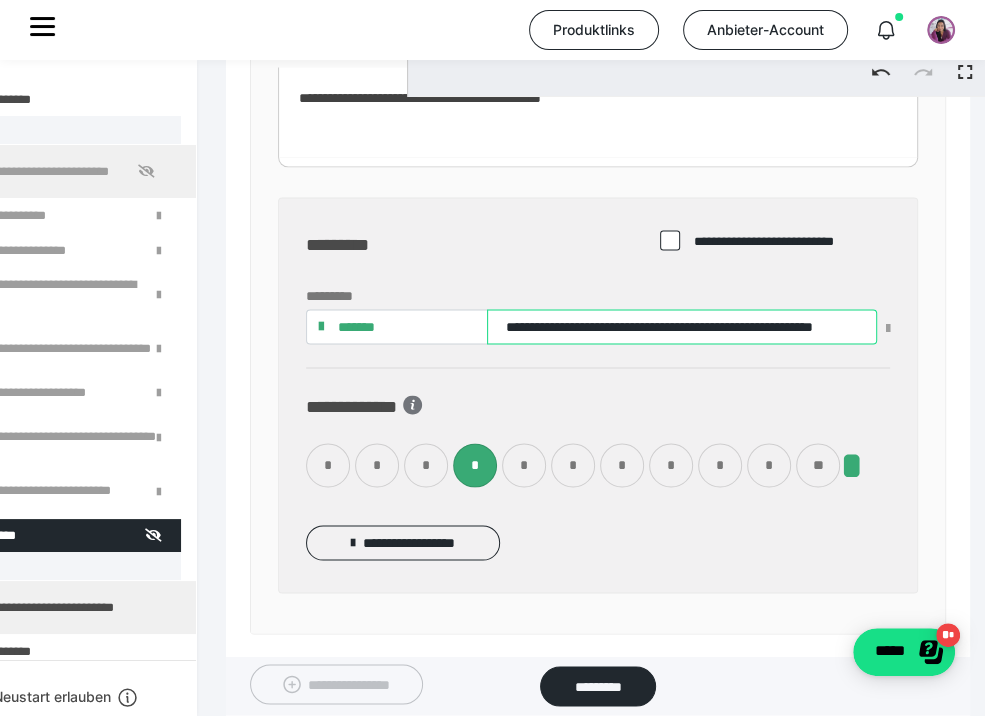 scroll, scrollTop: 0, scrollLeft: 64, axis: horizontal 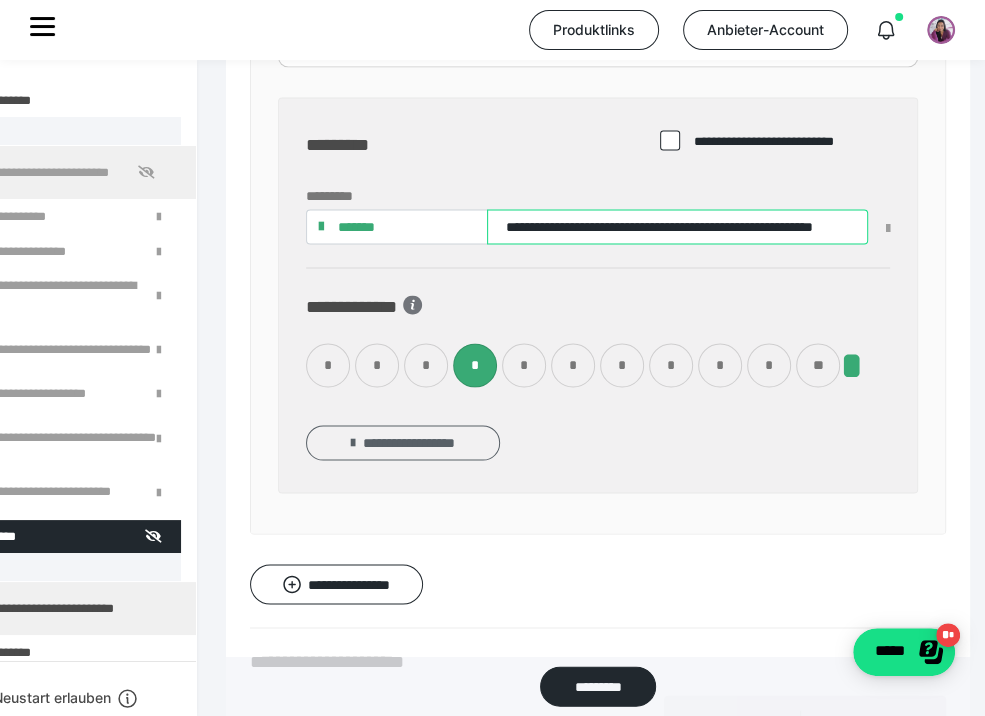 type on "**********" 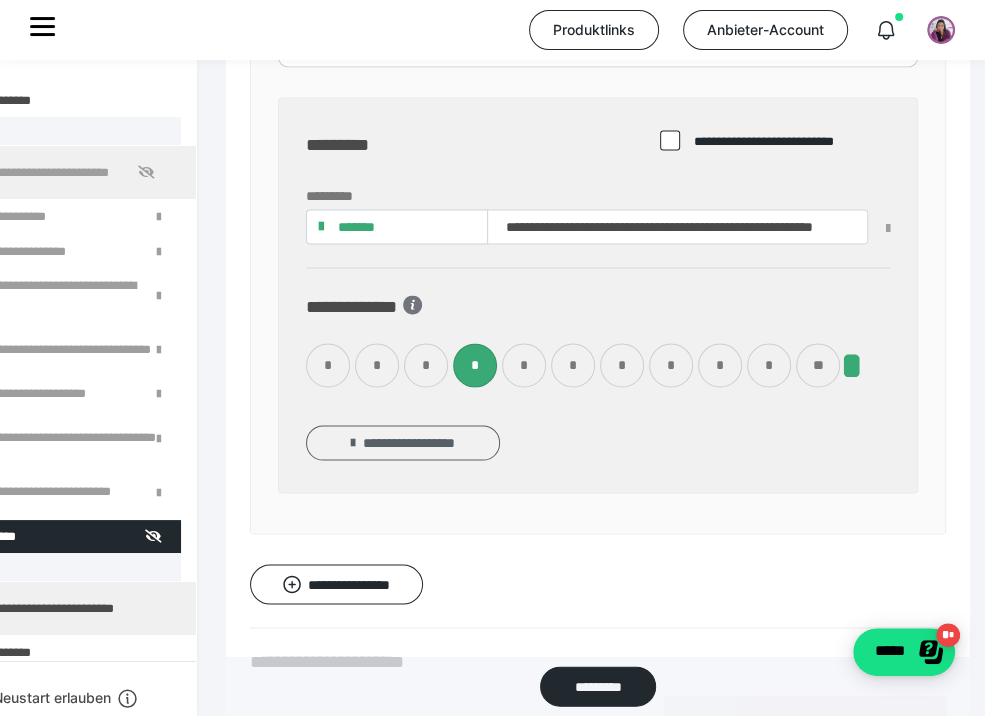 scroll, scrollTop: 0, scrollLeft: 0, axis: both 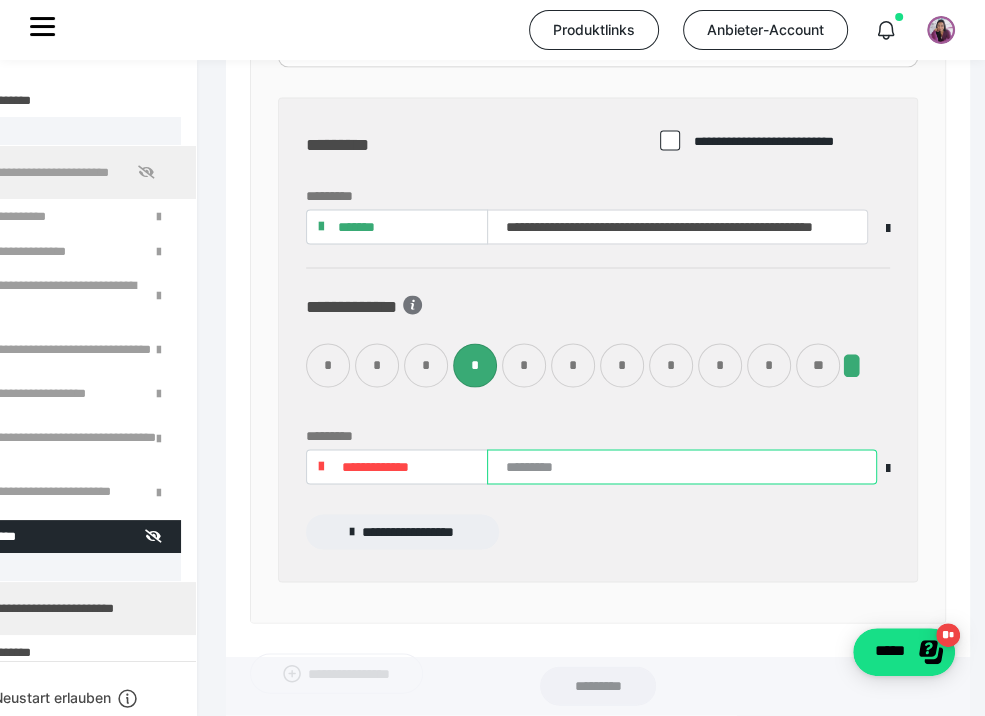 click at bounding box center [682, 466] 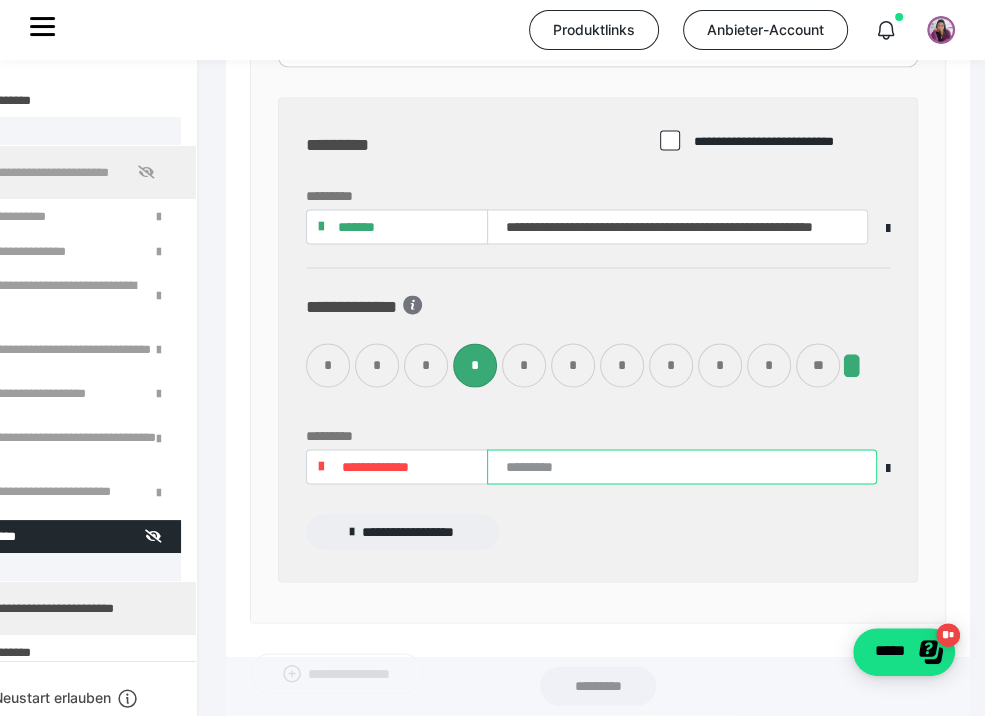 paste on "**********" 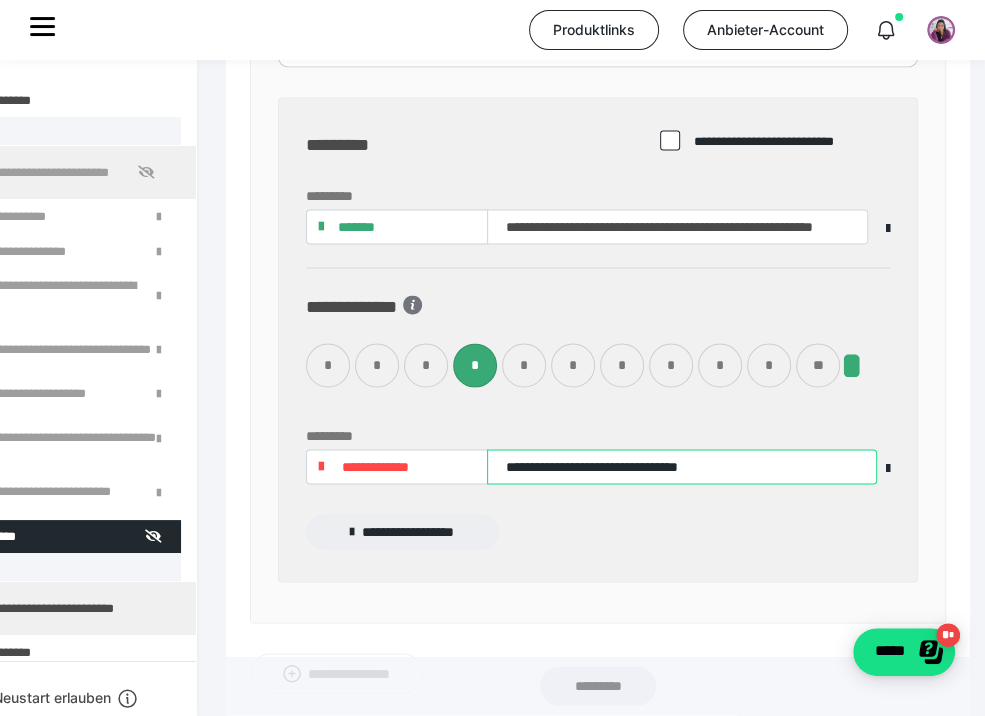 type on "**********" 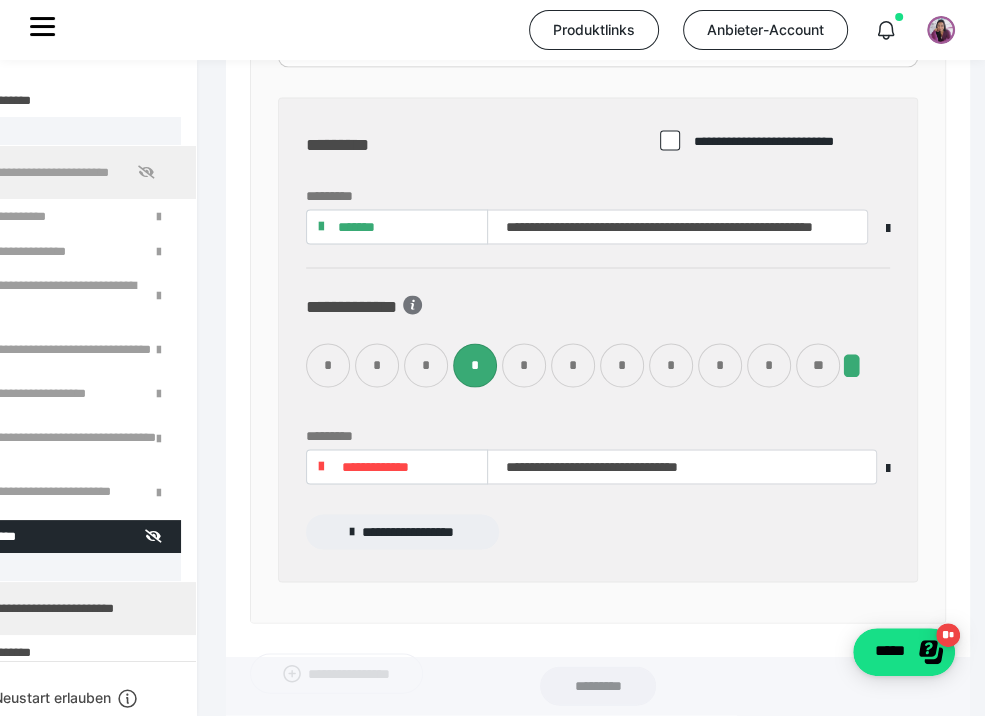 click on "**********" at bounding box center (402, 532) 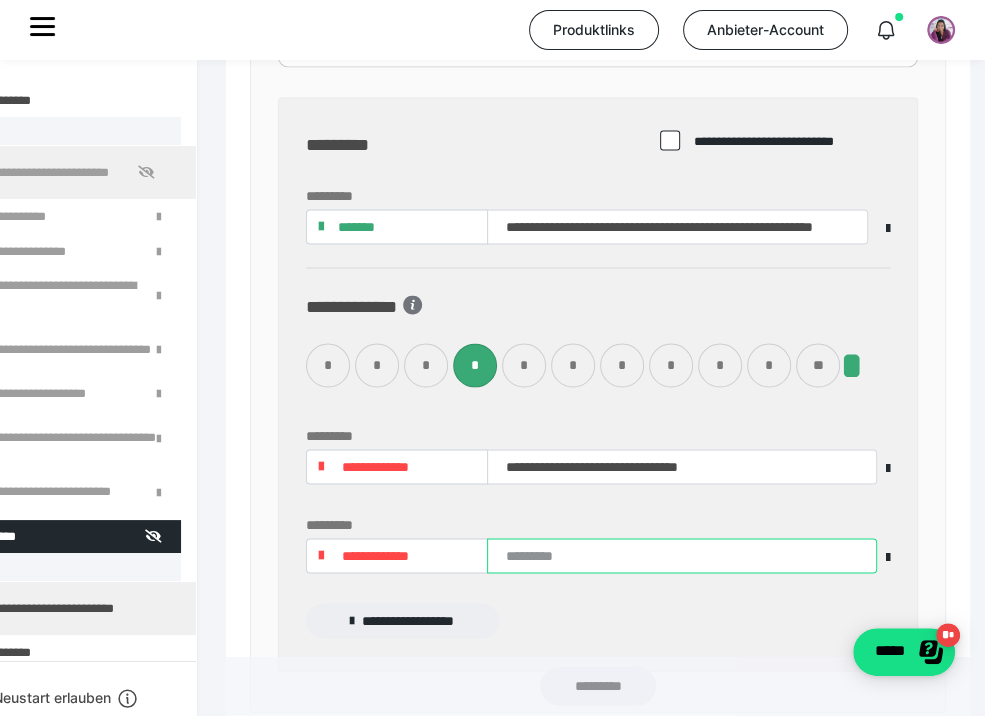 click at bounding box center (682, 555) 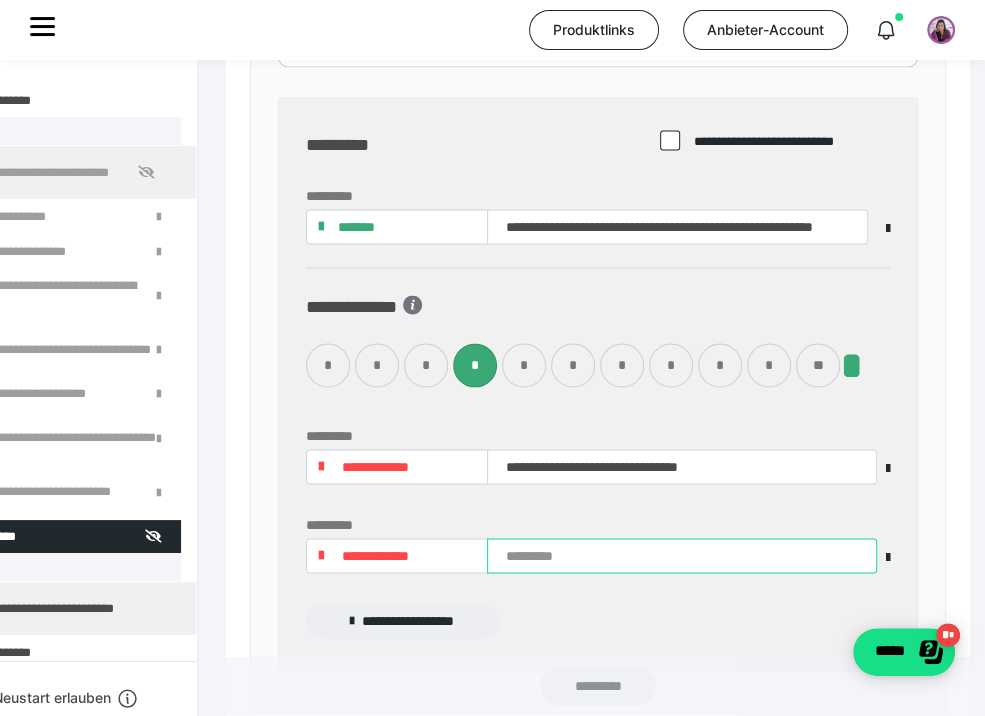 paste on "**********" 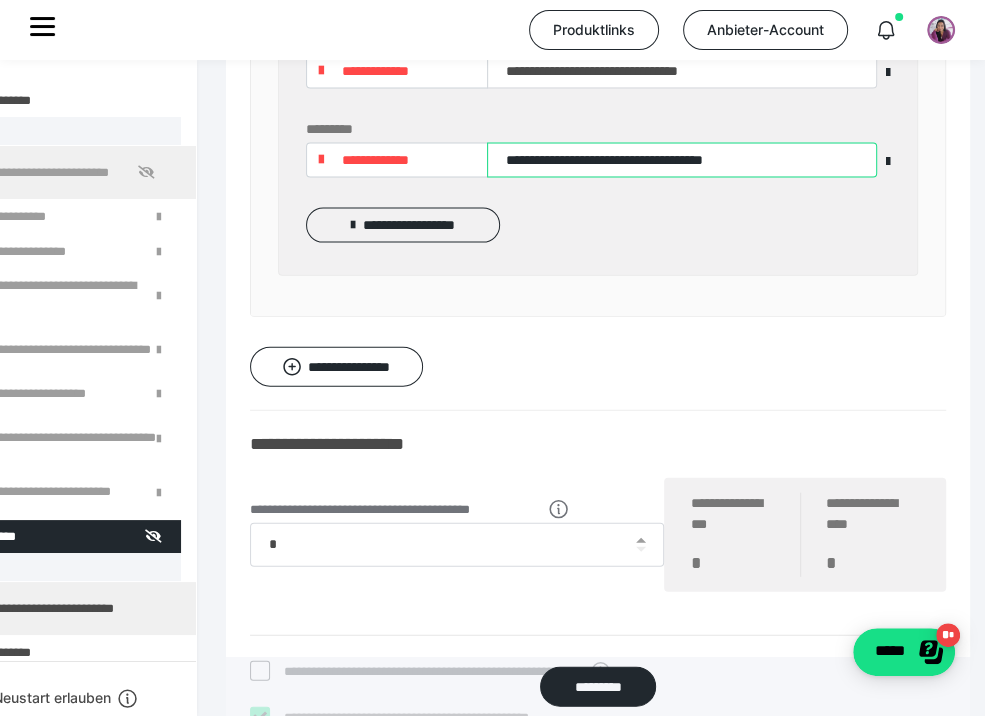 scroll, scrollTop: 2816, scrollLeft: 212, axis: both 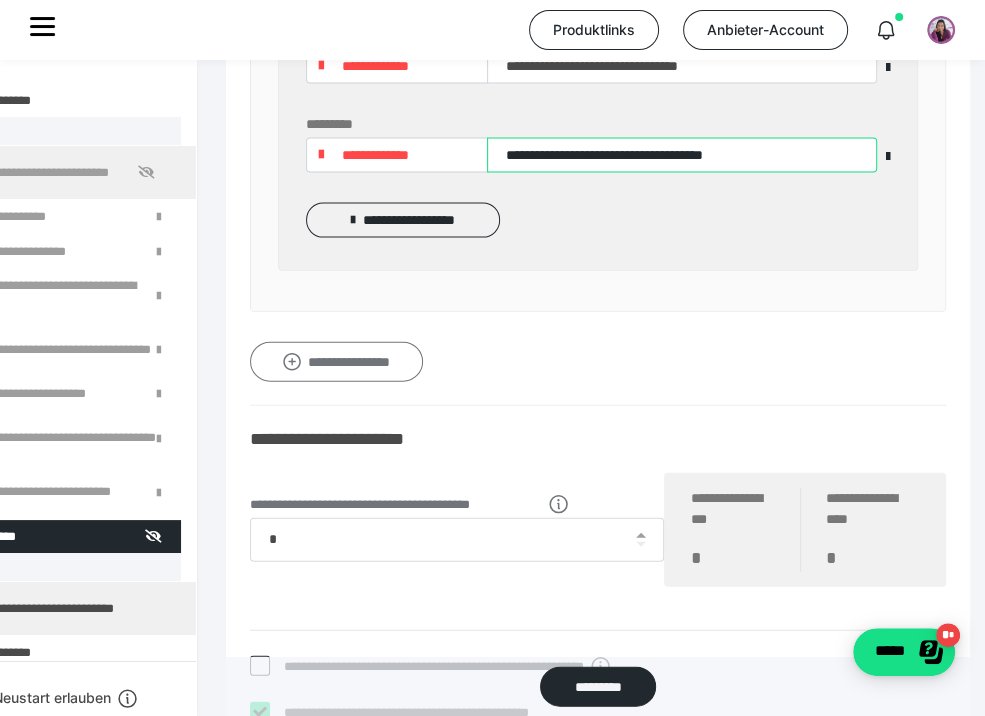 type on "**********" 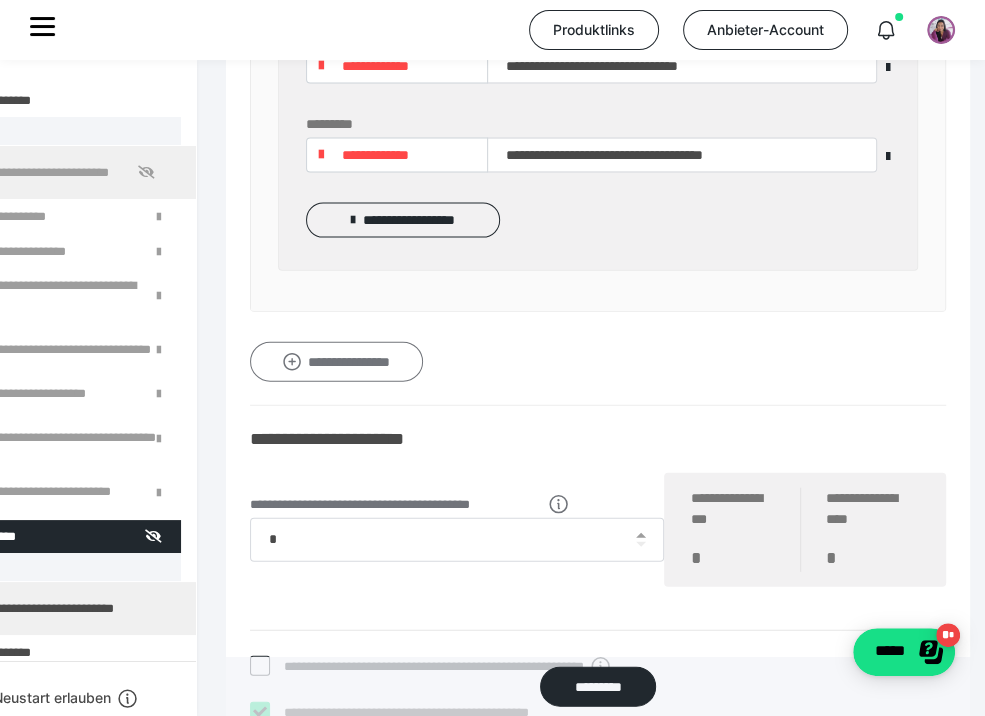 click on "**********" at bounding box center (336, 362) 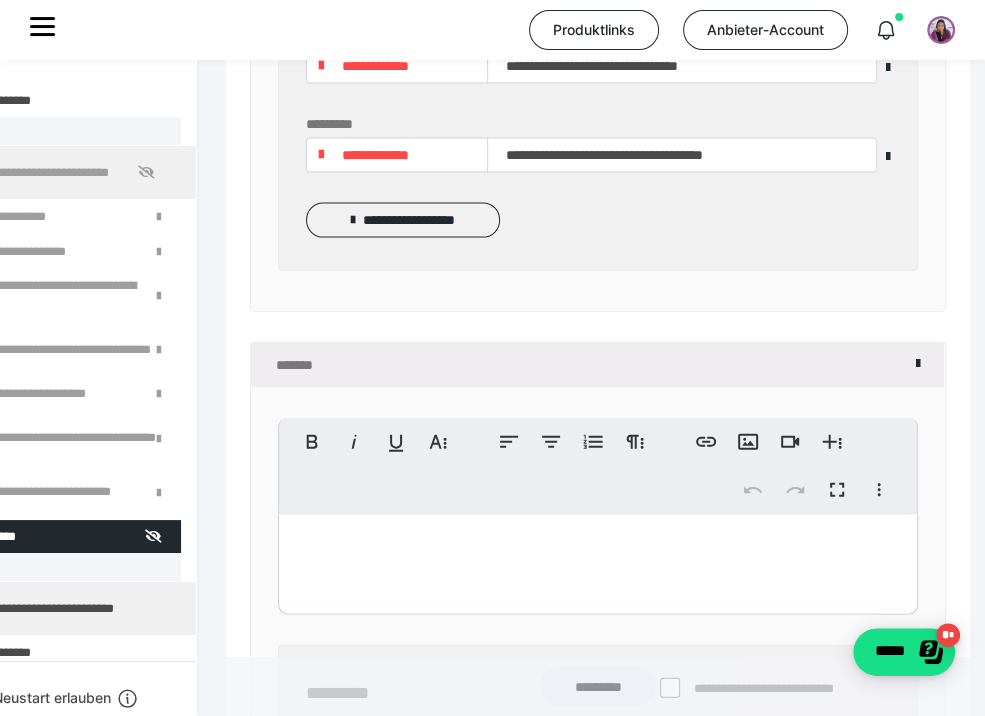 click at bounding box center (598, 560) 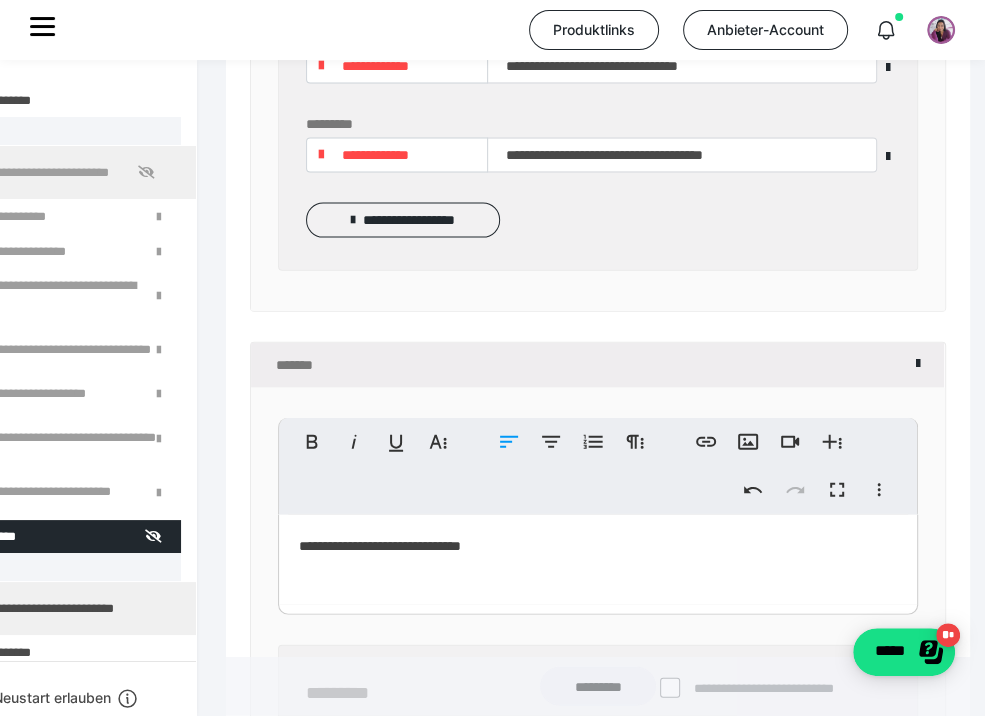 scroll, scrollTop: 3116, scrollLeft: 212, axis: both 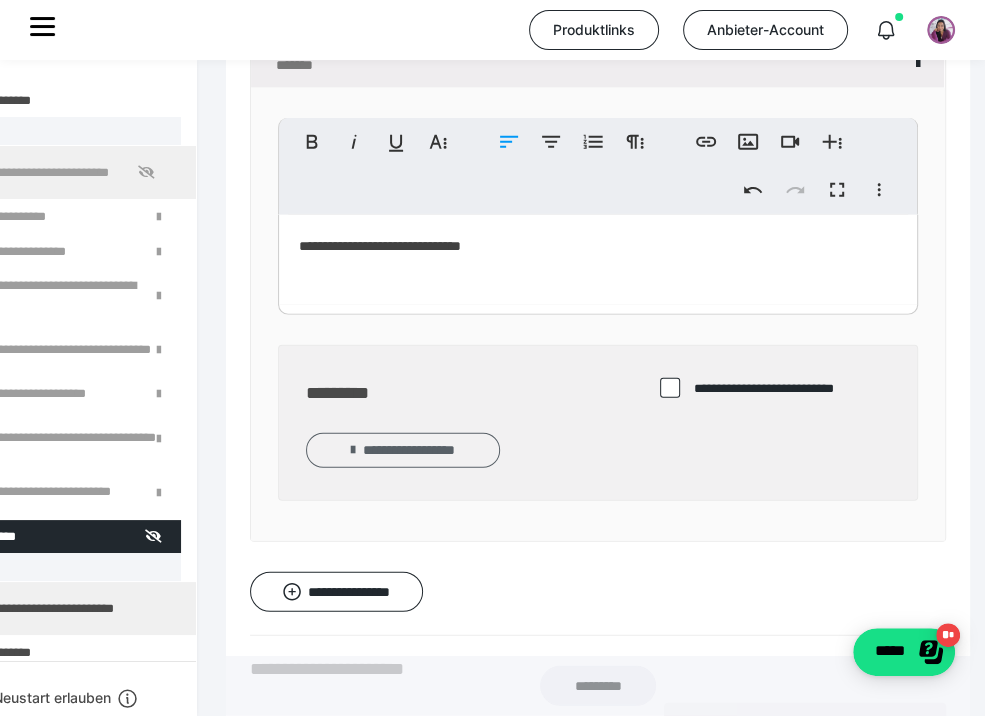 click on "**********" at bounding box center [403, 450] 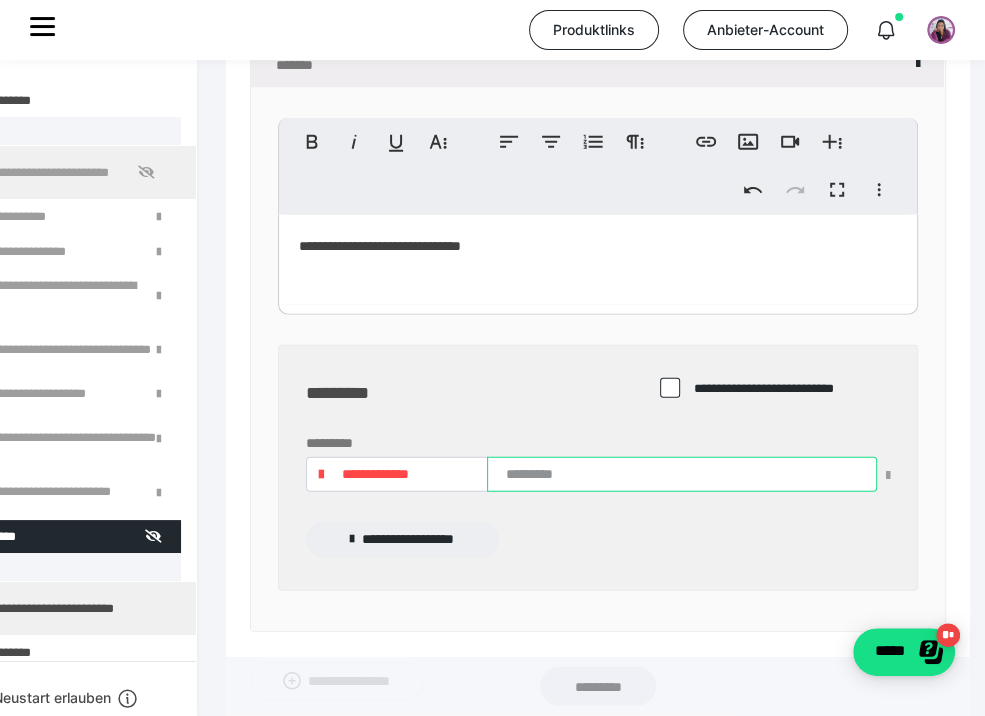 click at bounding box center [682, 474] 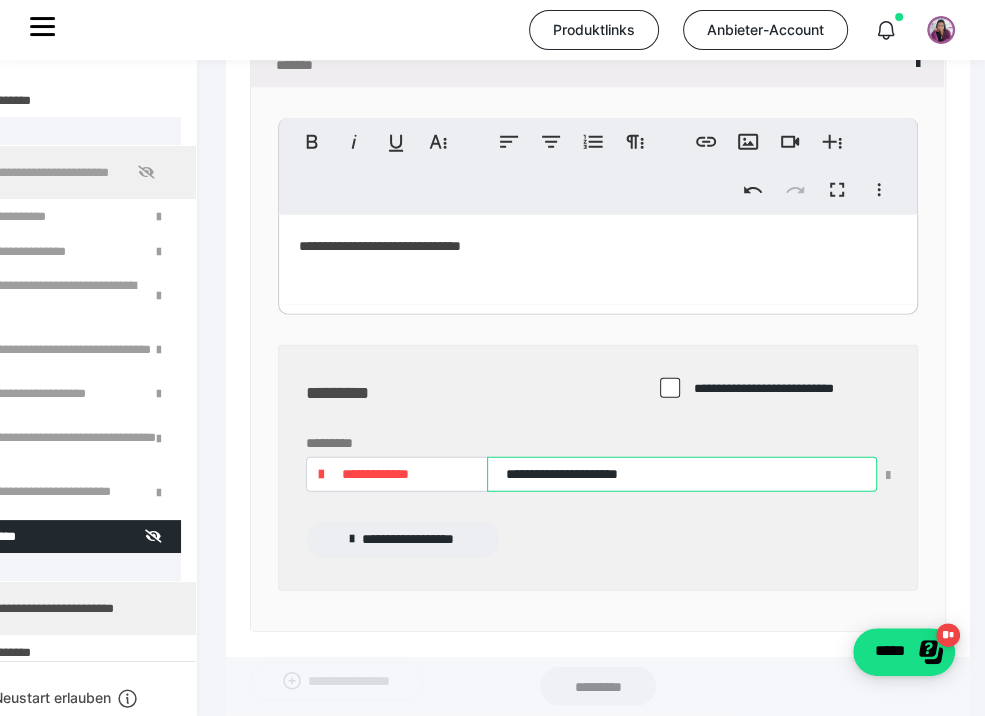 type on "**********" 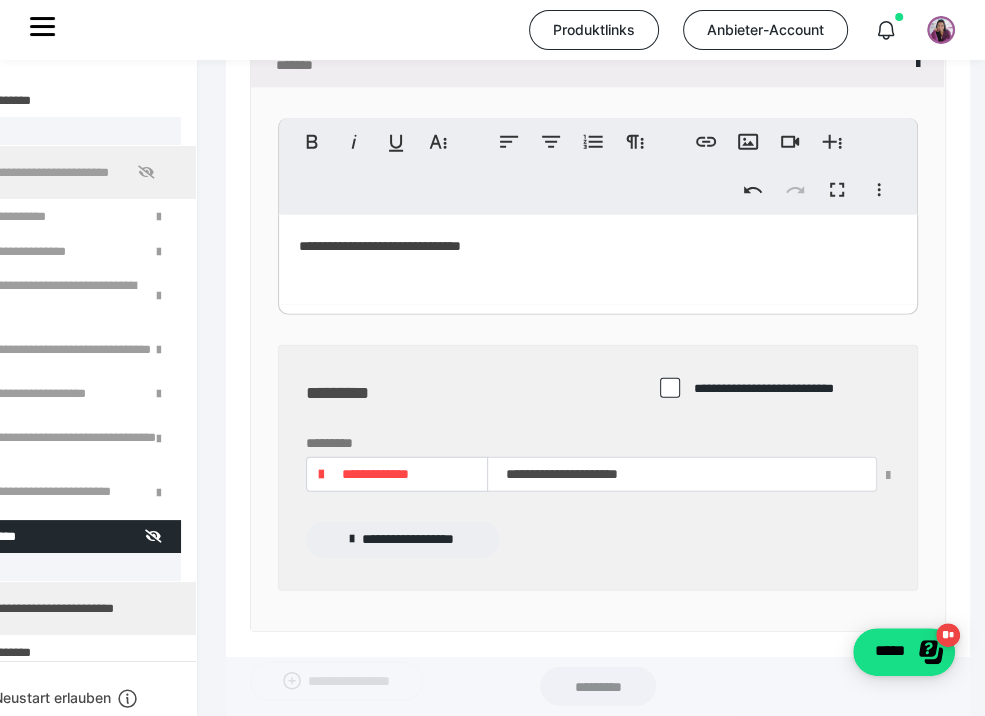 click on "**********" at bounding box center [598, 359] 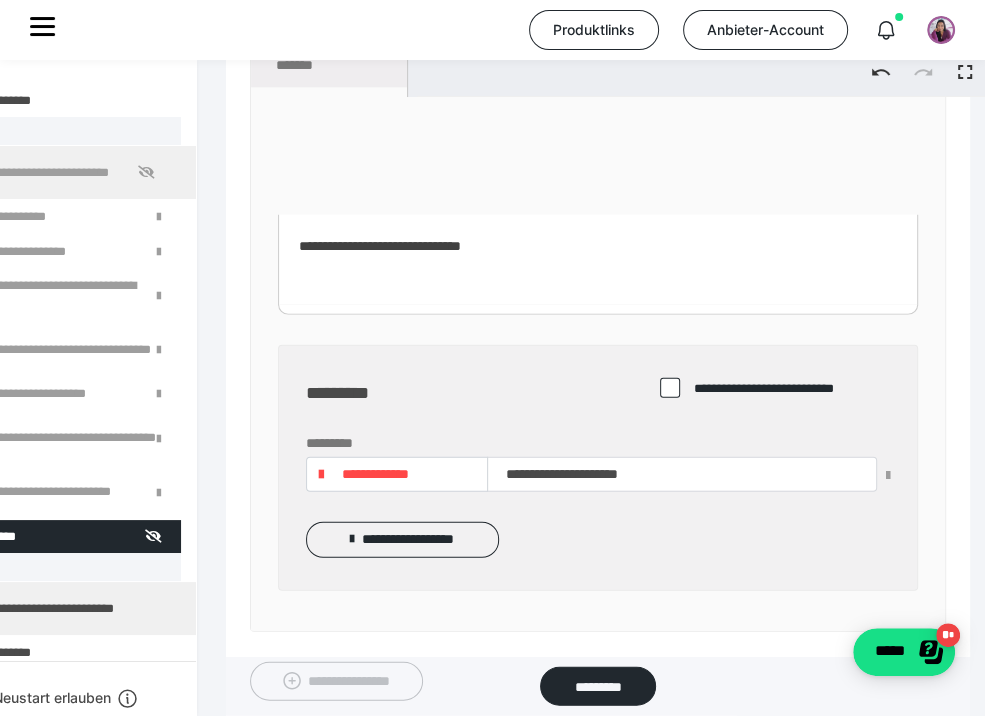 click on "**********" at bounding box center (402, 540) 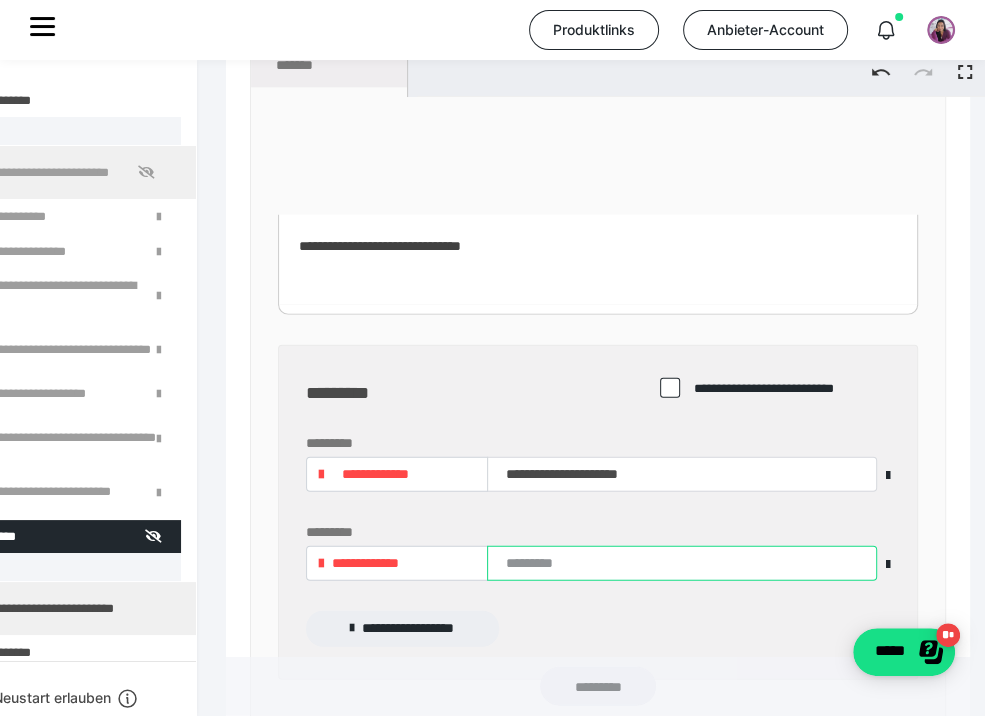 click at bounding box center [682, 563] 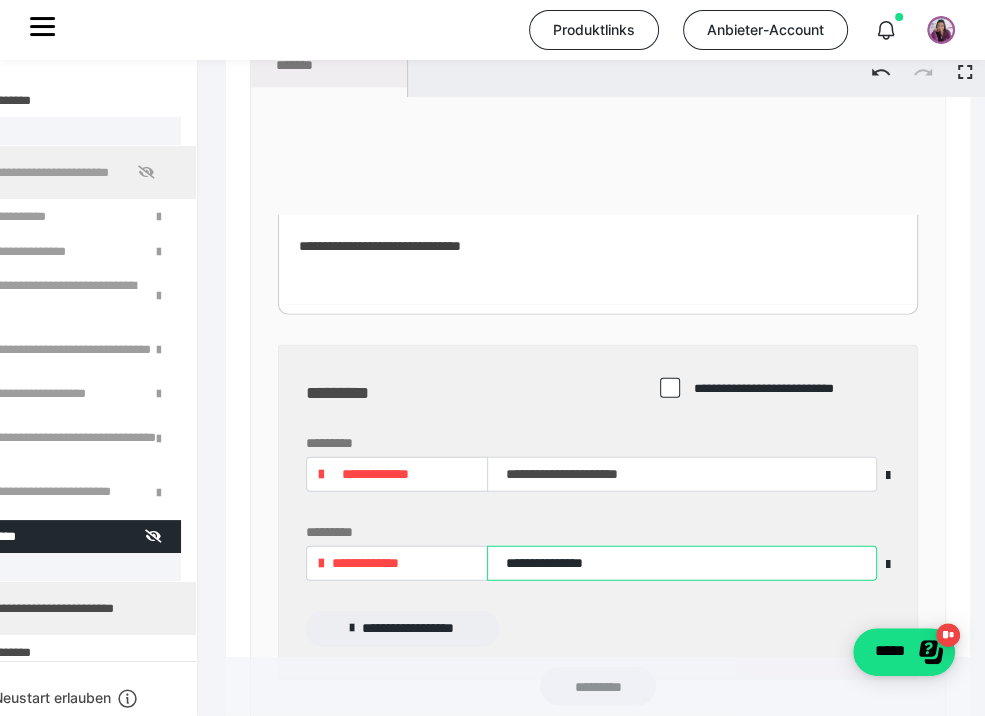 scroll, scrollTop: 3317, scrollLeft: 212, axis: both 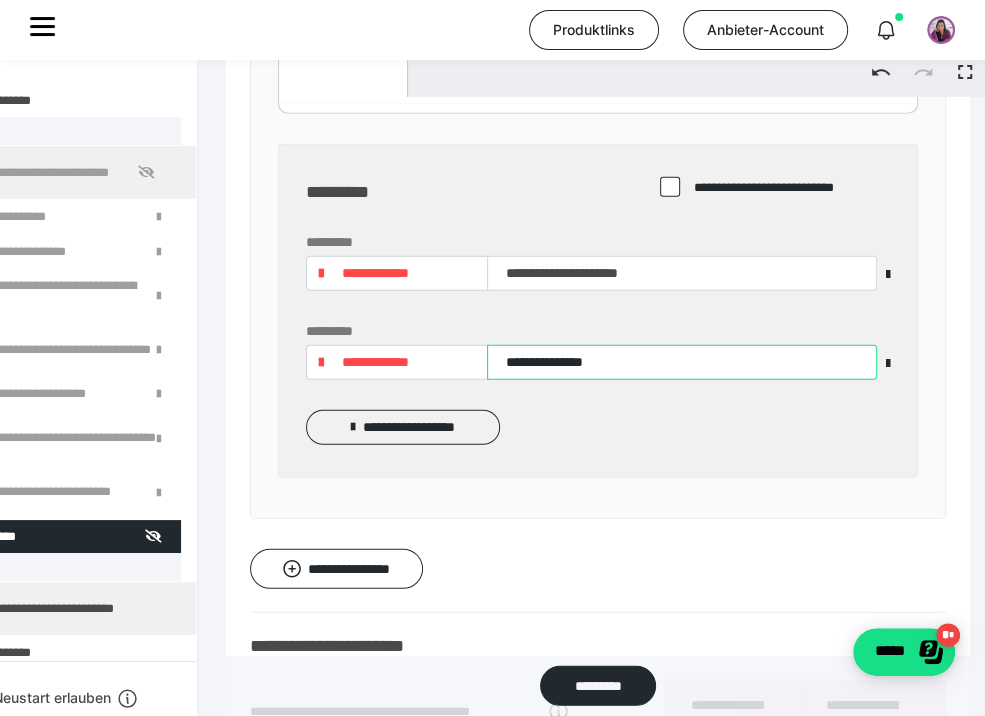 type on "**********" 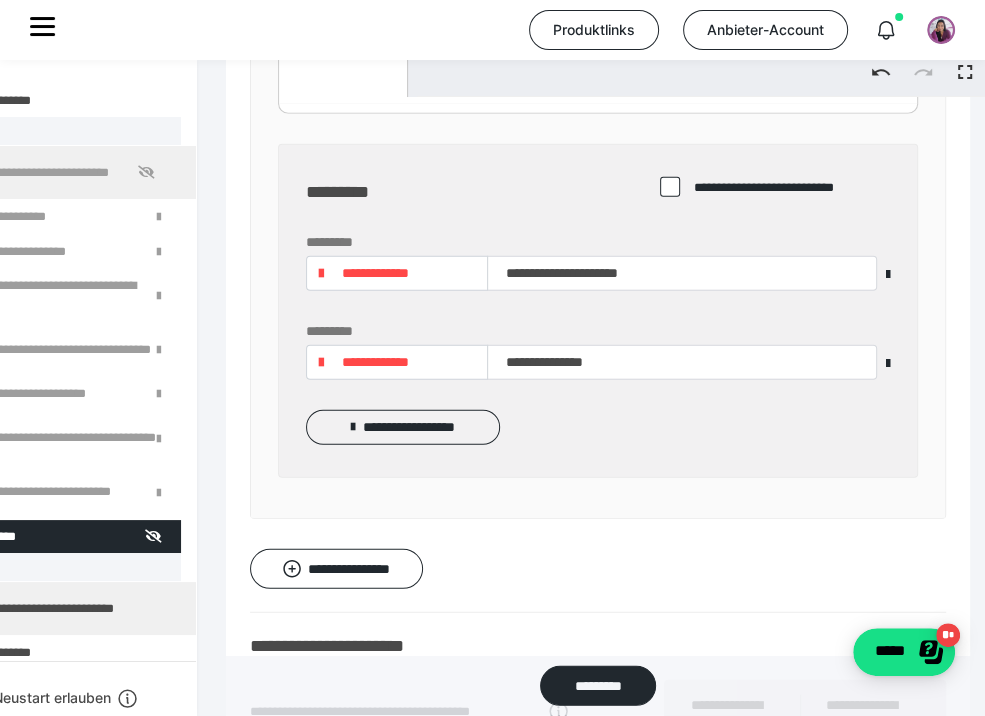 click on "*********" at bounding box center (598, 331) 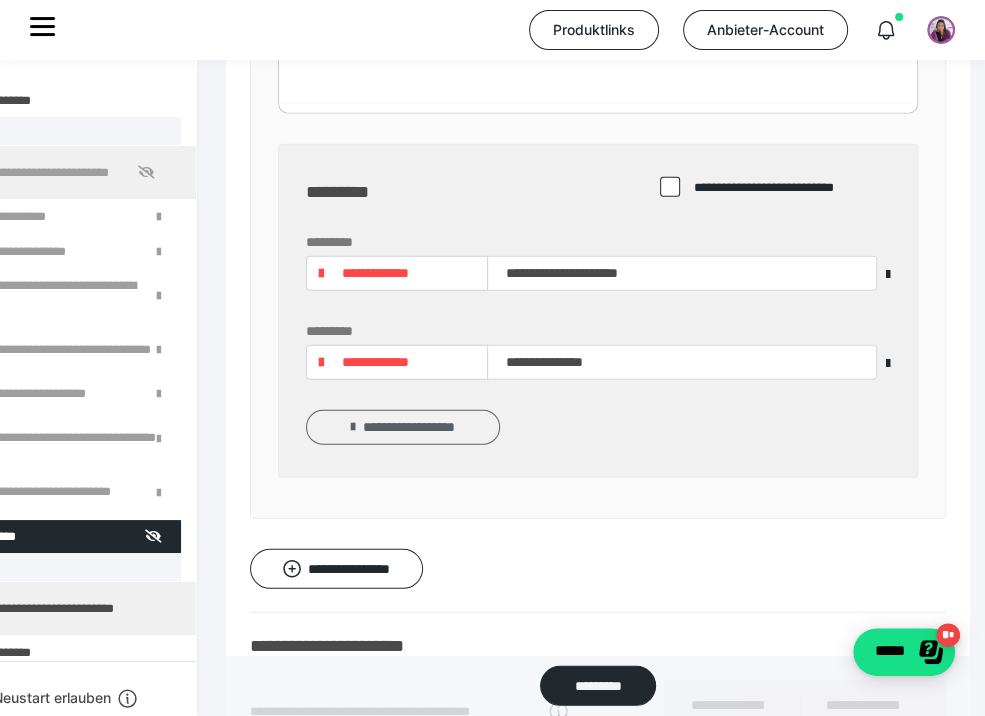 click on "**********" at bounding box center [403, 427] 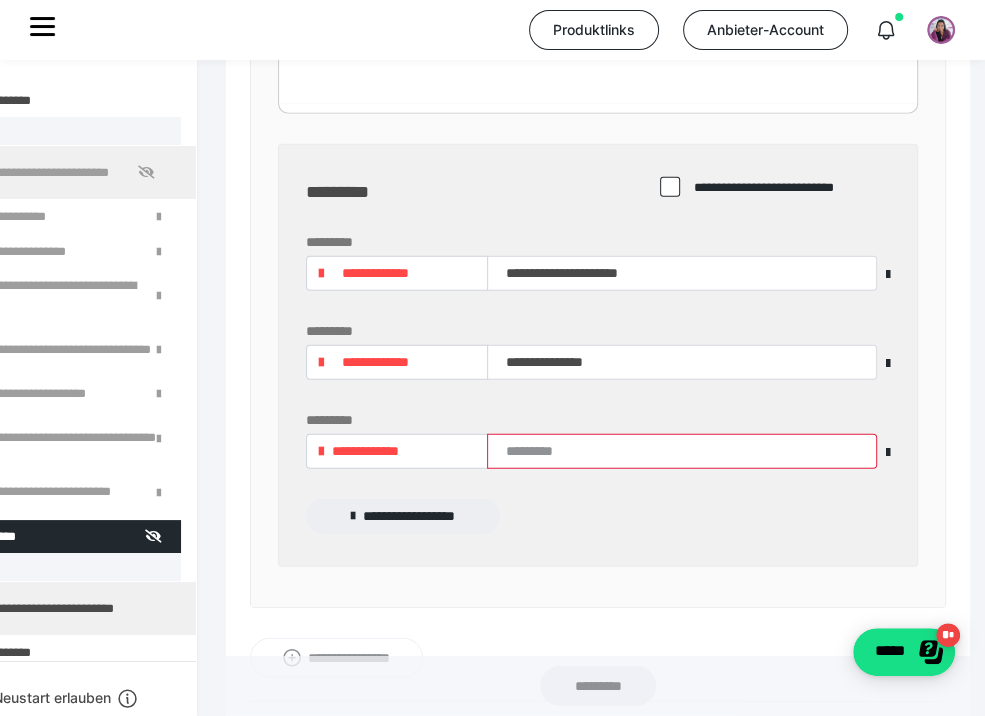 click on "**********" at bounding box center [365, 451] 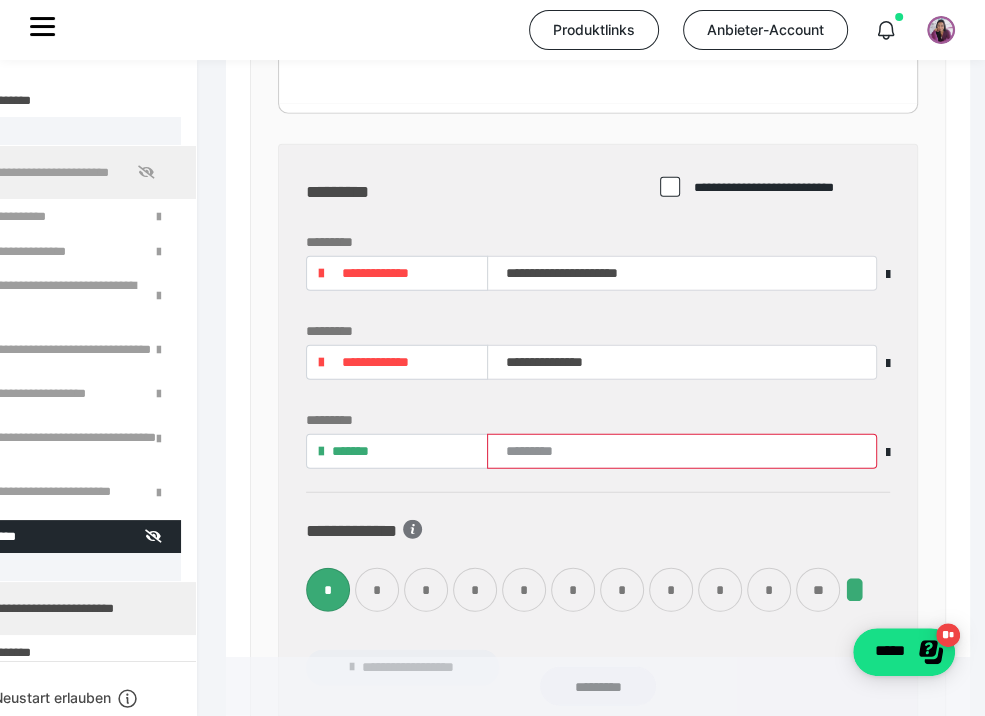 click on "*" at bounding box center [475, 590] 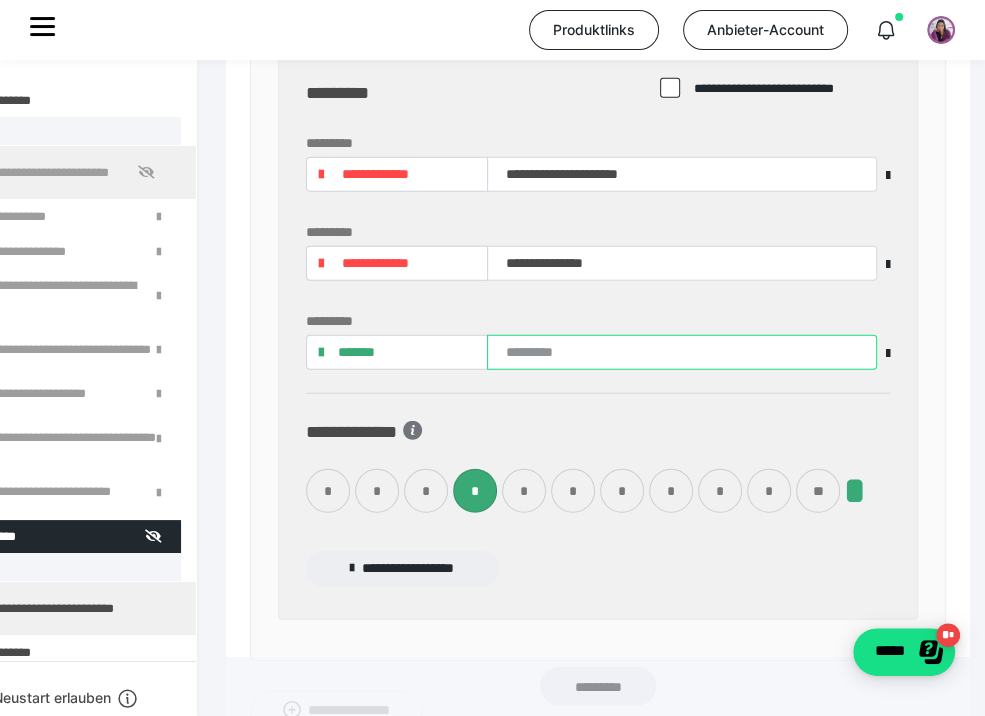 click at bounding box center [682, 352] 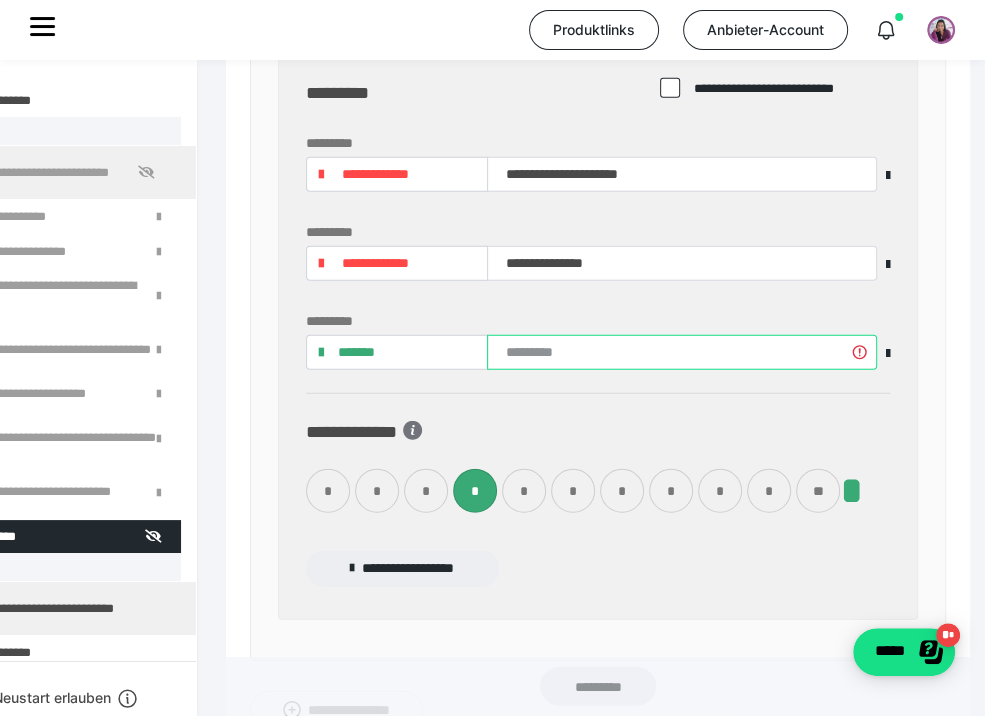 click at bounding box center (682, 352) 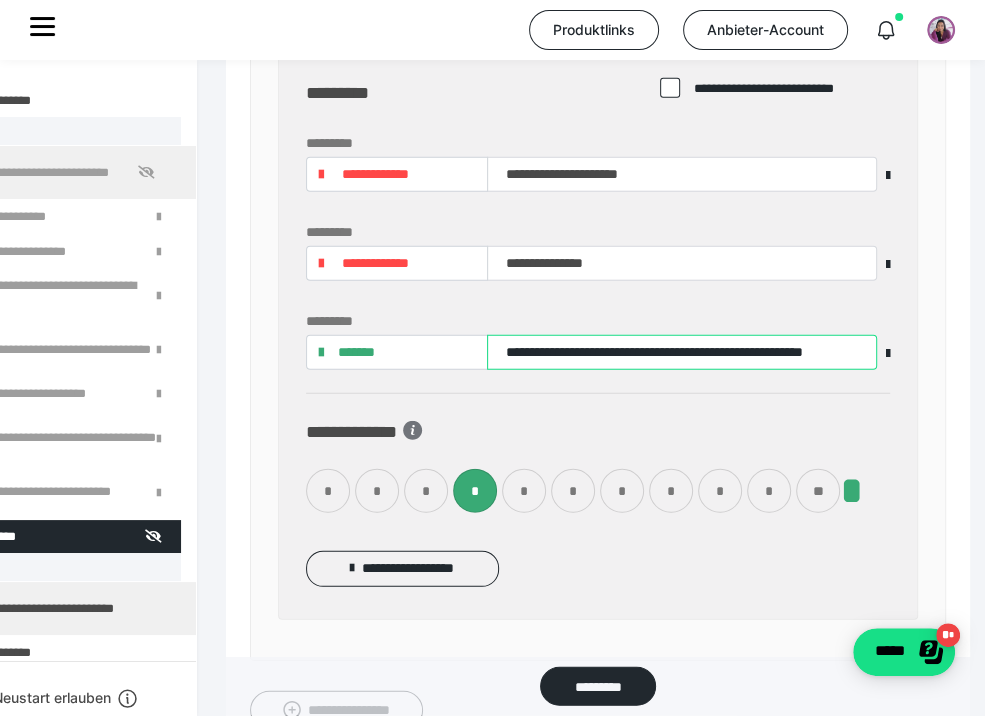 scroll, scrollTop: 0, scrollLeft: 73, axis: horizontal 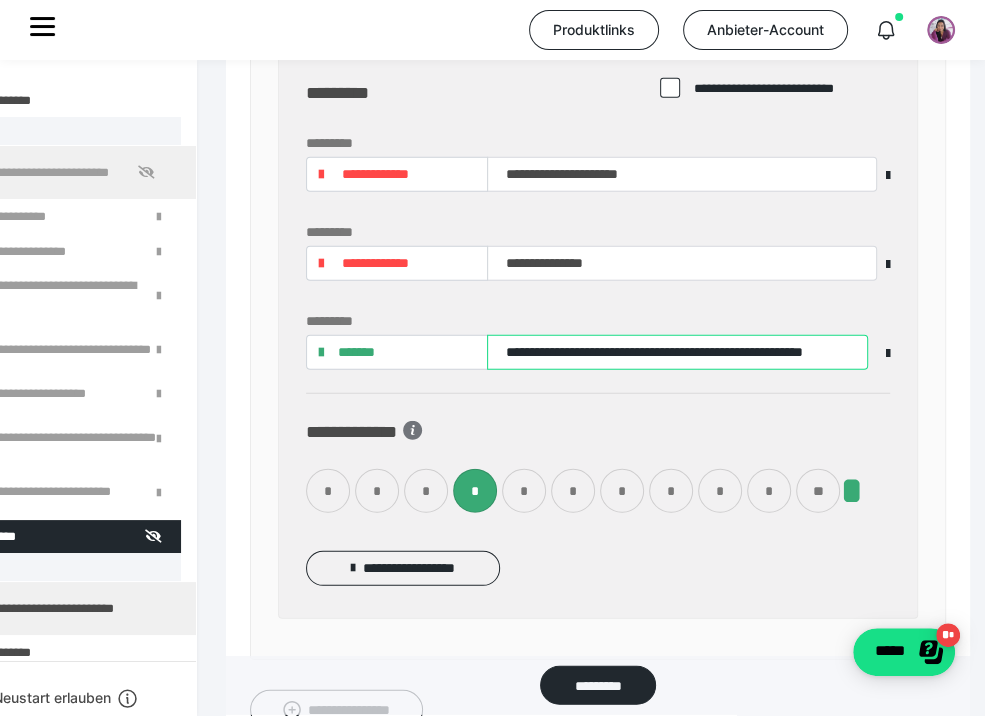 type on "**********" 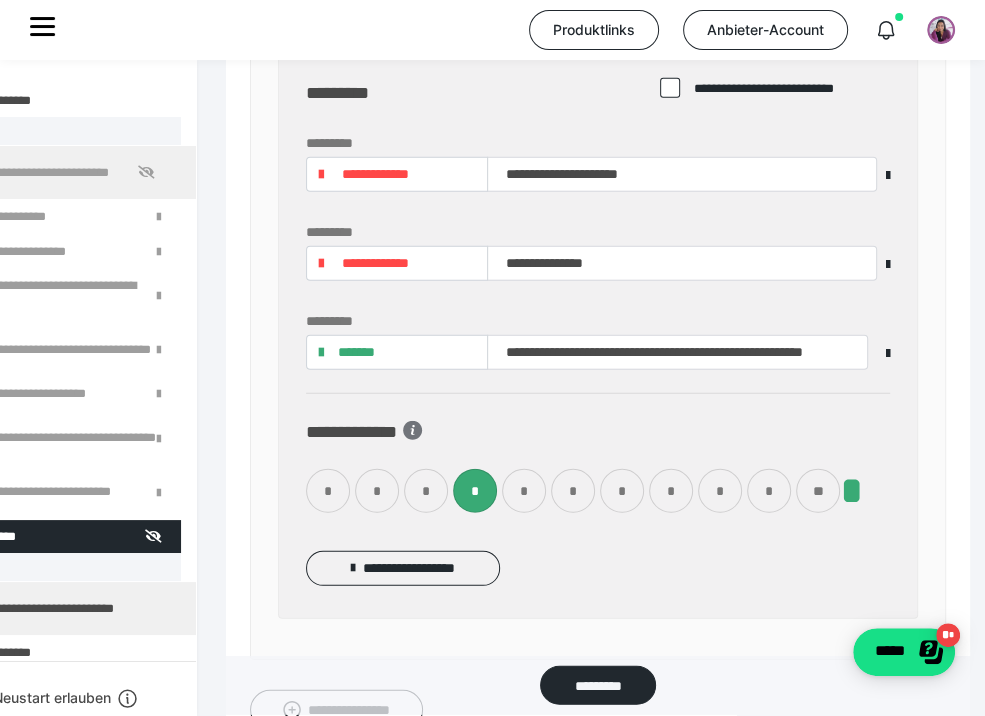 scroll, scrollTop: 0, scrollLeft: 0, axis: both 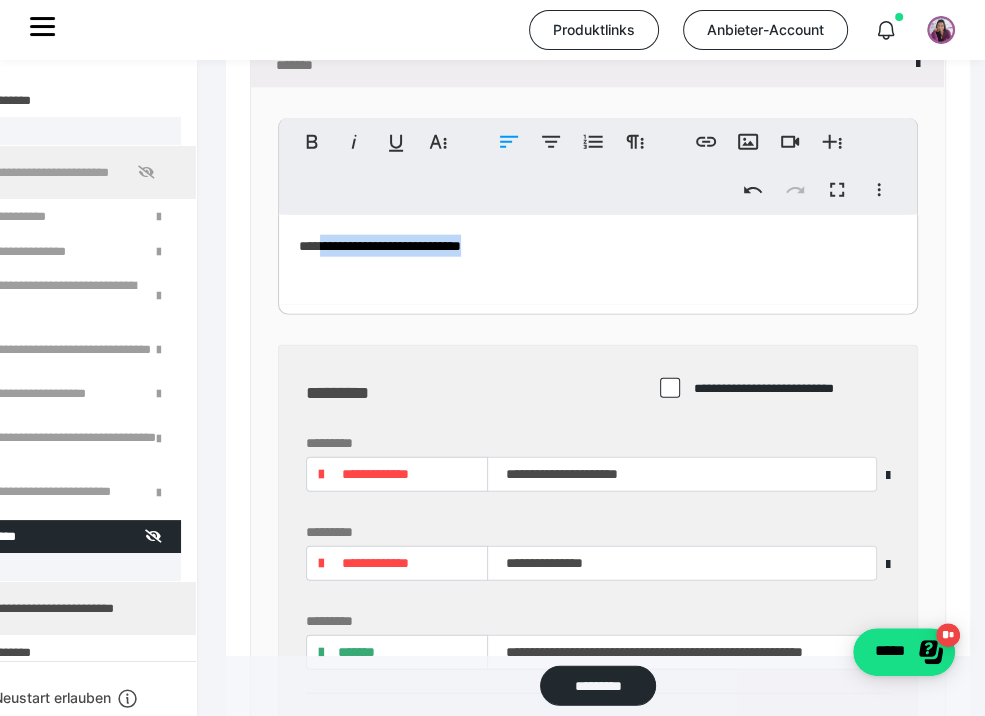 drag, startPoint x: 543, startPoint y: 243, endPoint x: 331, endPoint y: 240, distance: 212.02122 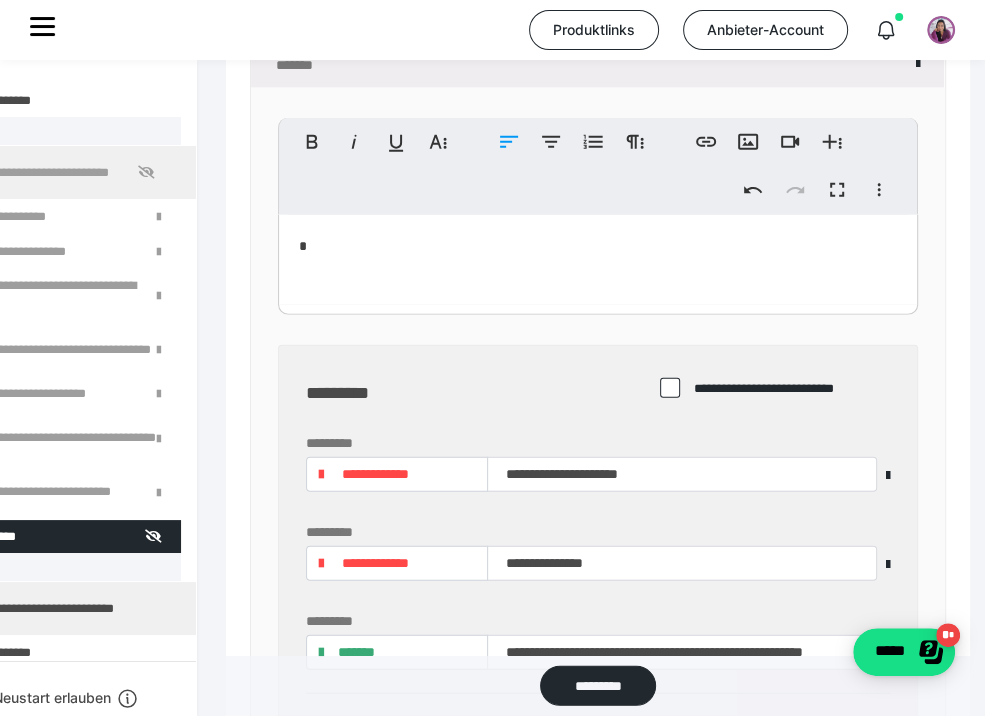 type 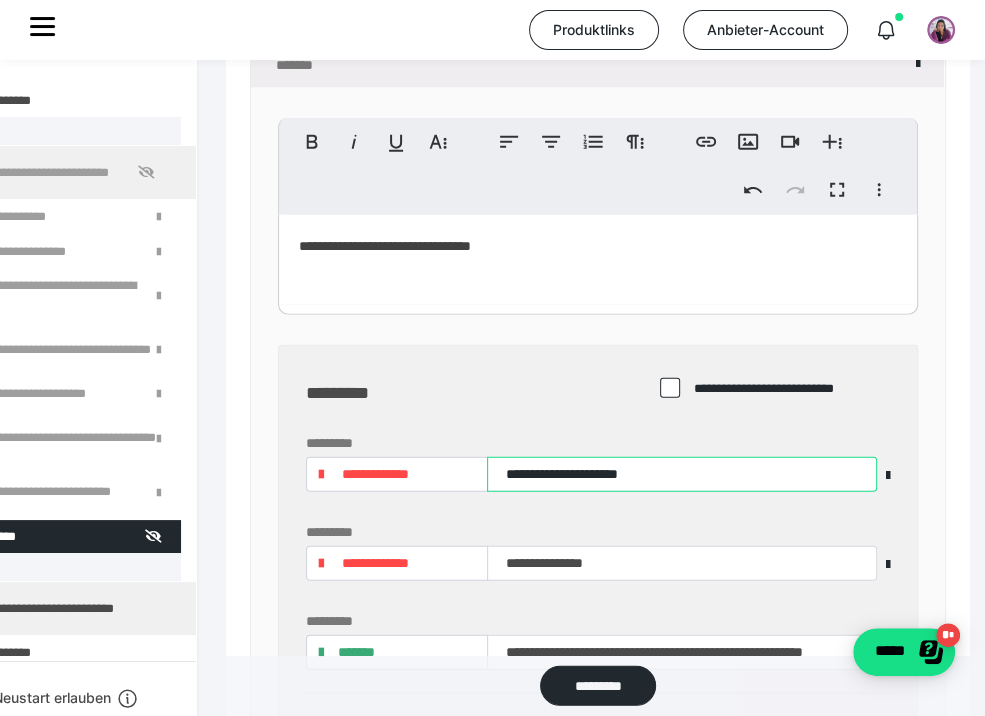 click on "**********" at bounding box center [682, 474] 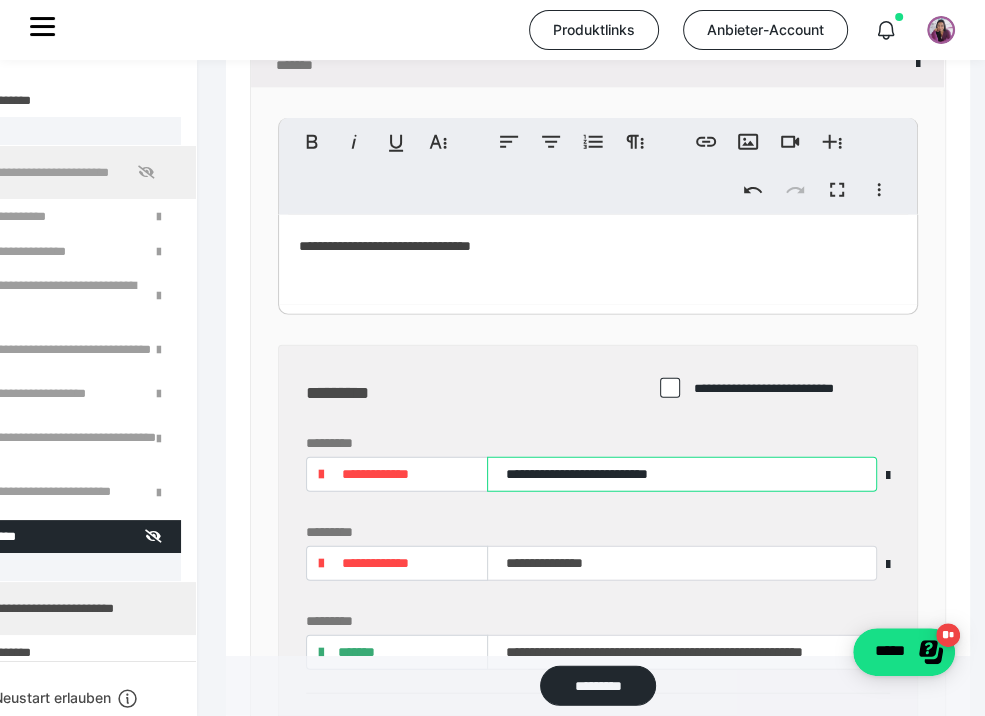 scroll, scrollTop: 3316, scrollLeft: 212, axis: both 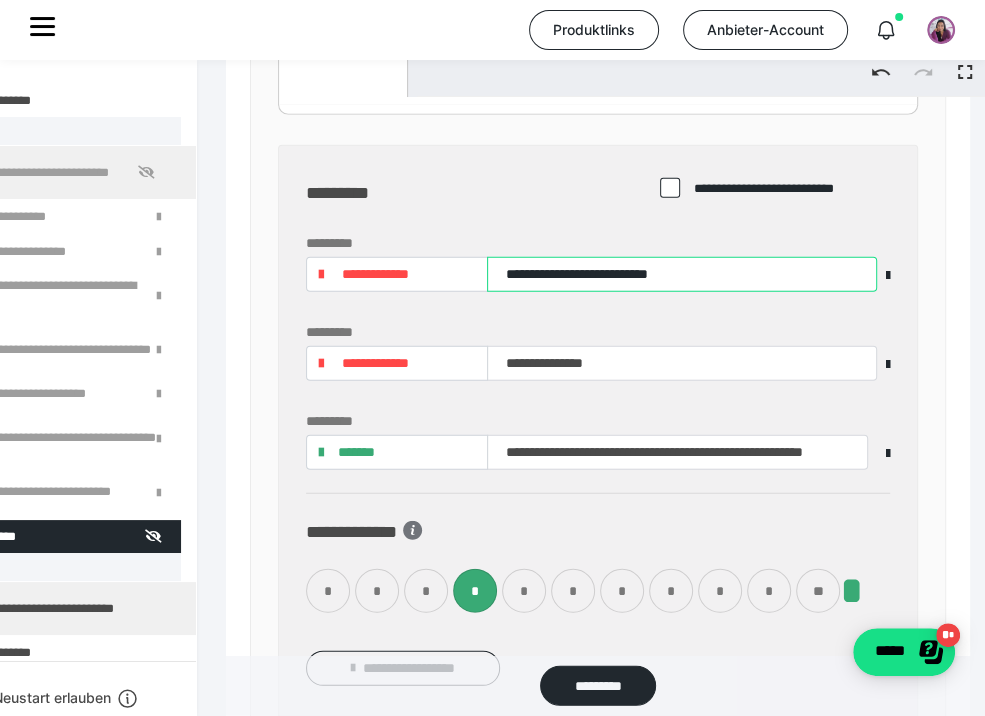 type on "**********" 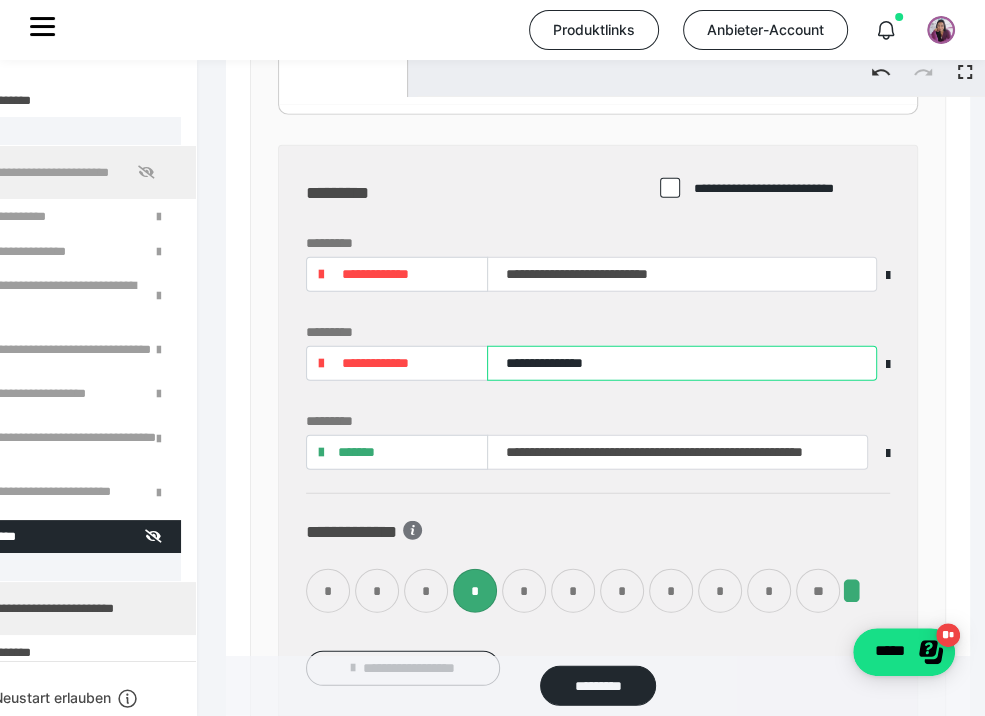 click on "**********" at bounding box center [682, 363] 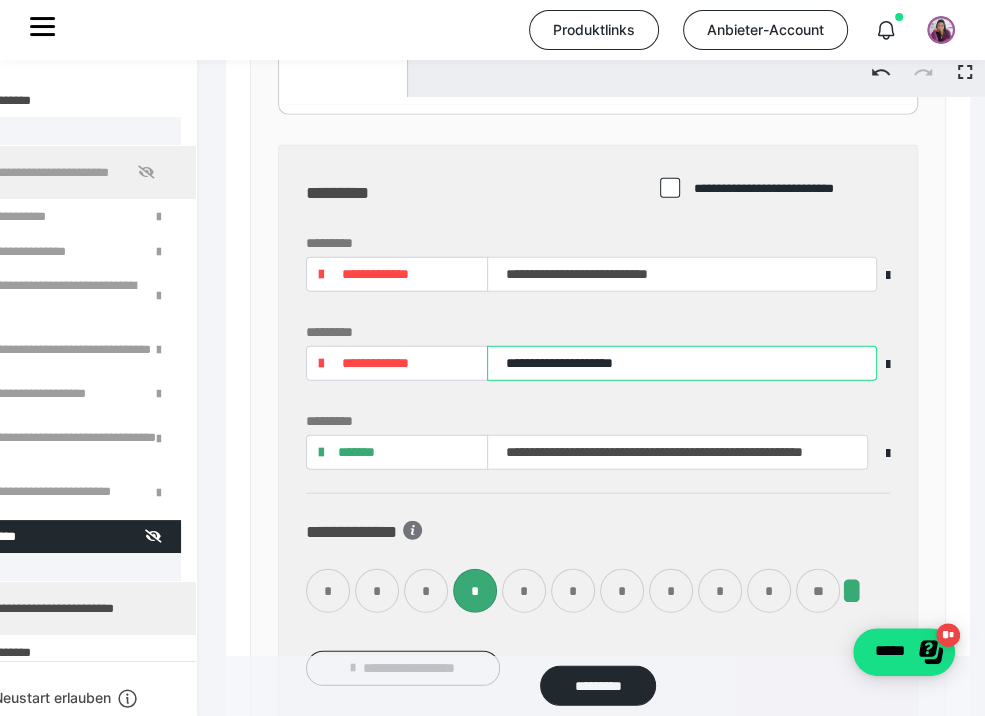 type on "**********" 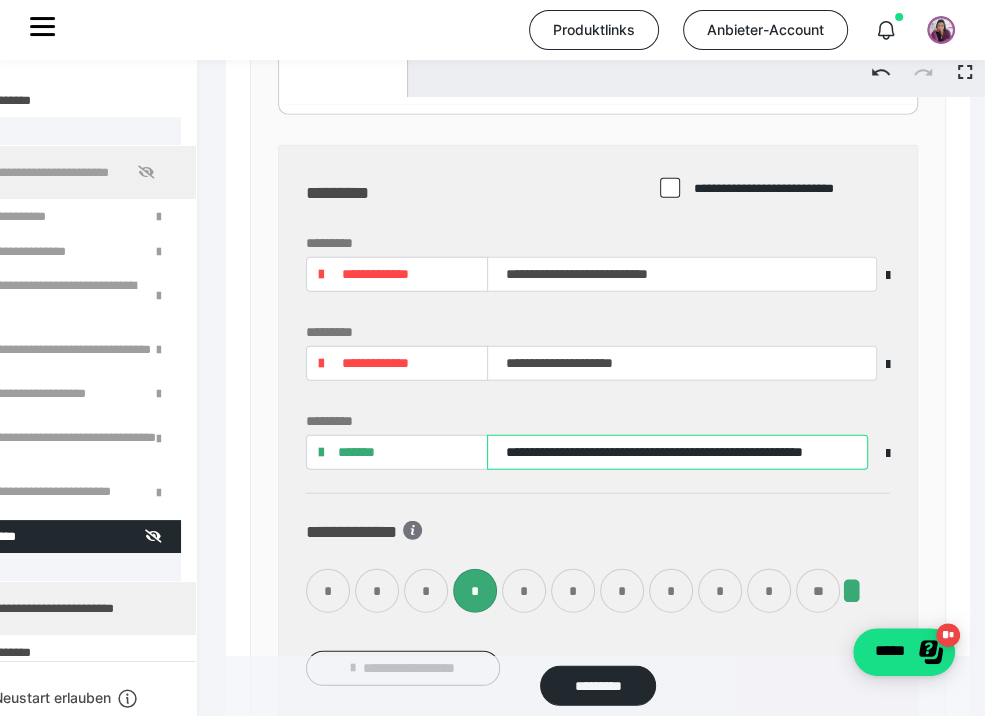 click on "**********" at bounding box center (677, 452) 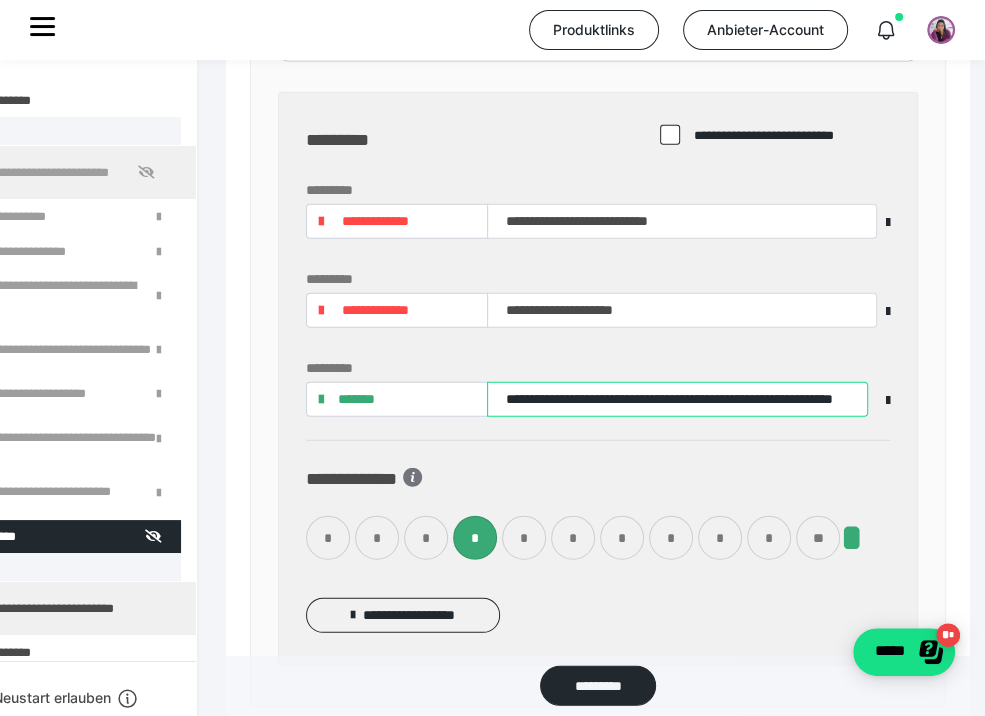 scroll, scrollTop: 3416, scrollLeft: 212, axis: both 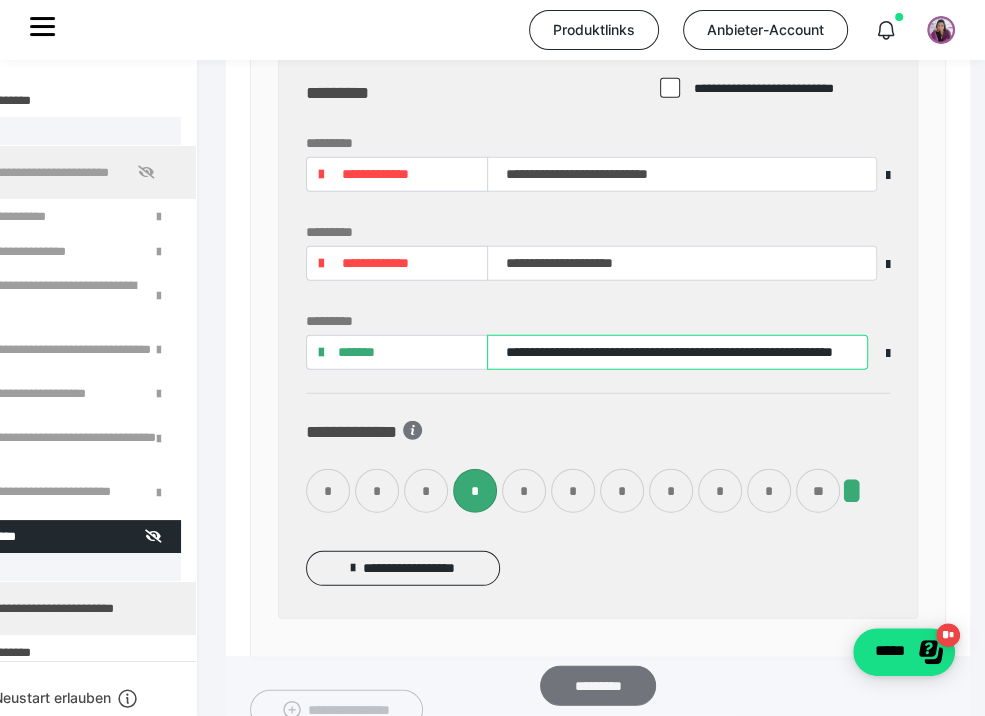 type on "**********" 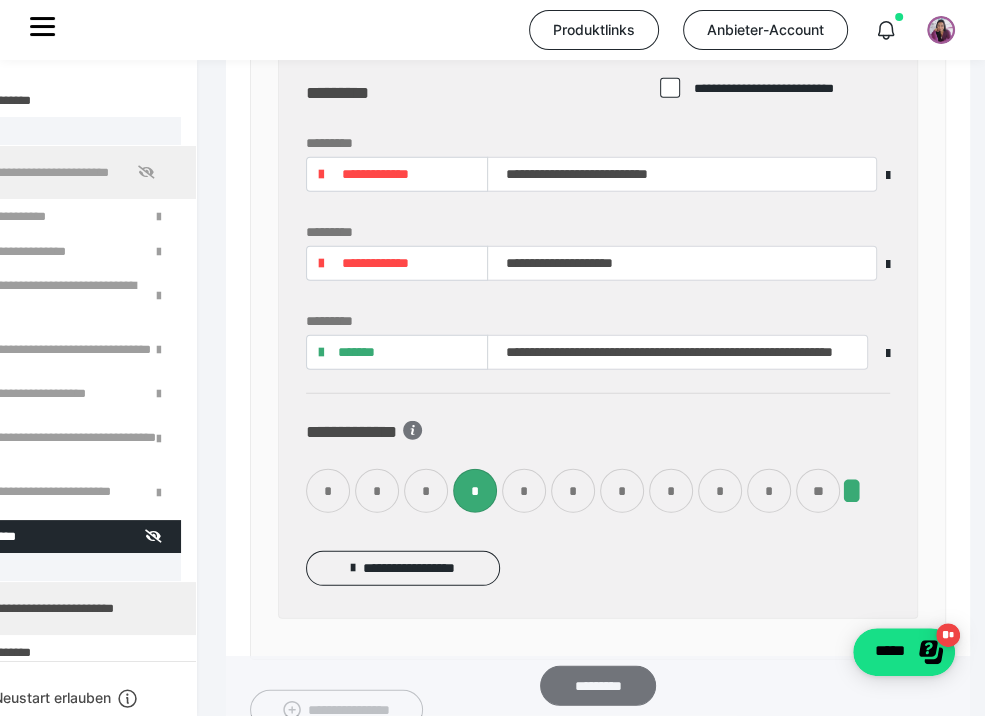 click on "*********" at bounding box center [597, 686] 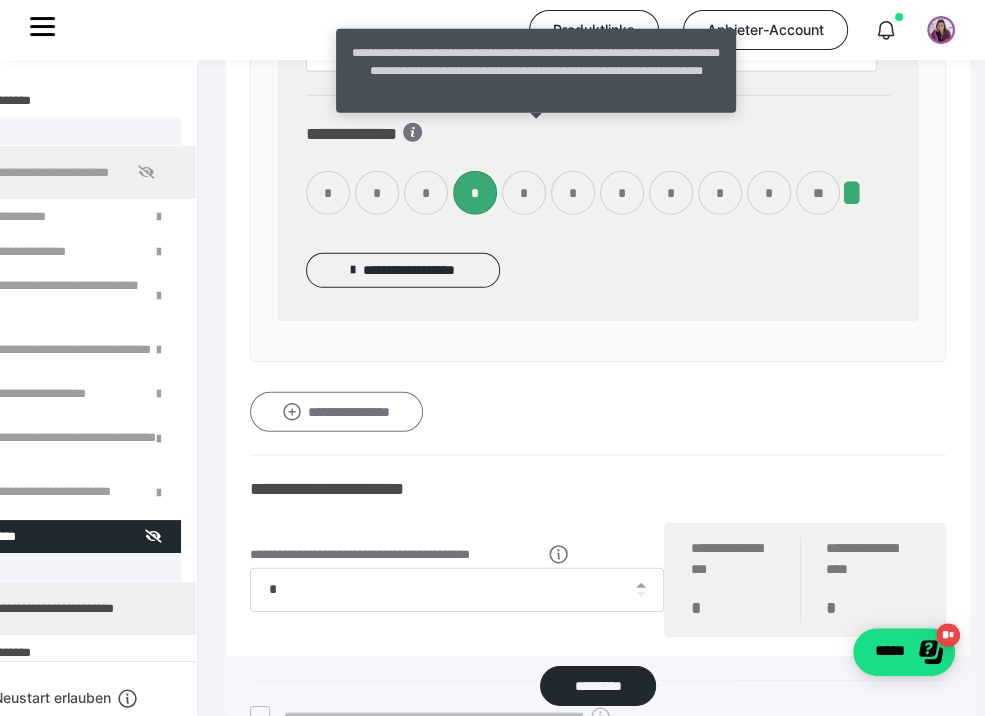 scroll, scrollTop: 3716, scrollLeft: 212, axis: both 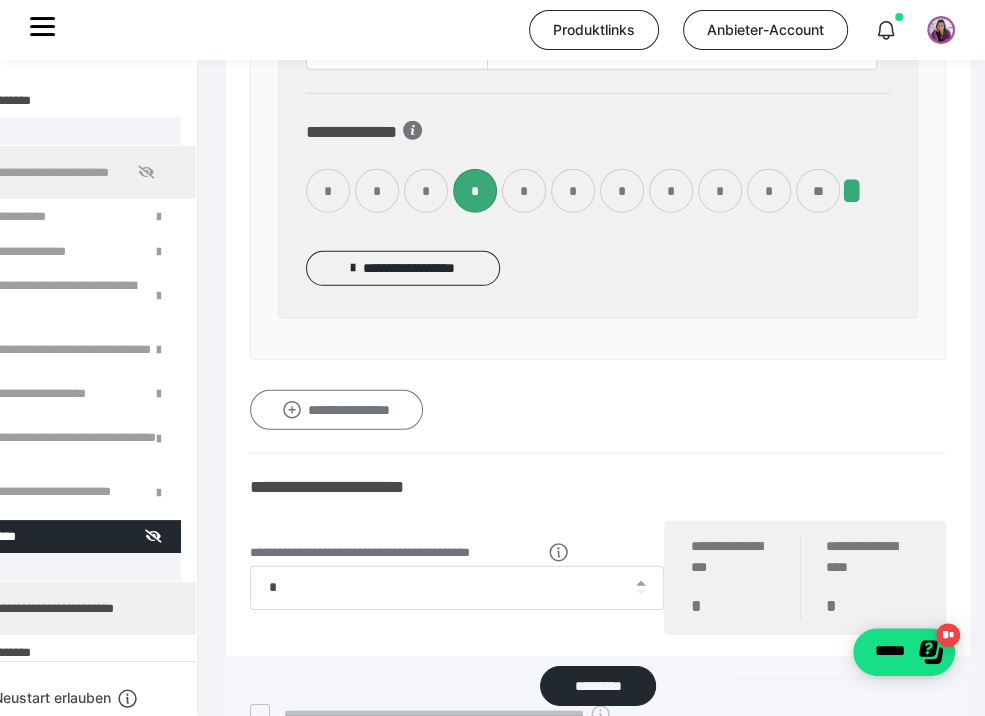 click on "**********" at bounding box center (336, 410) 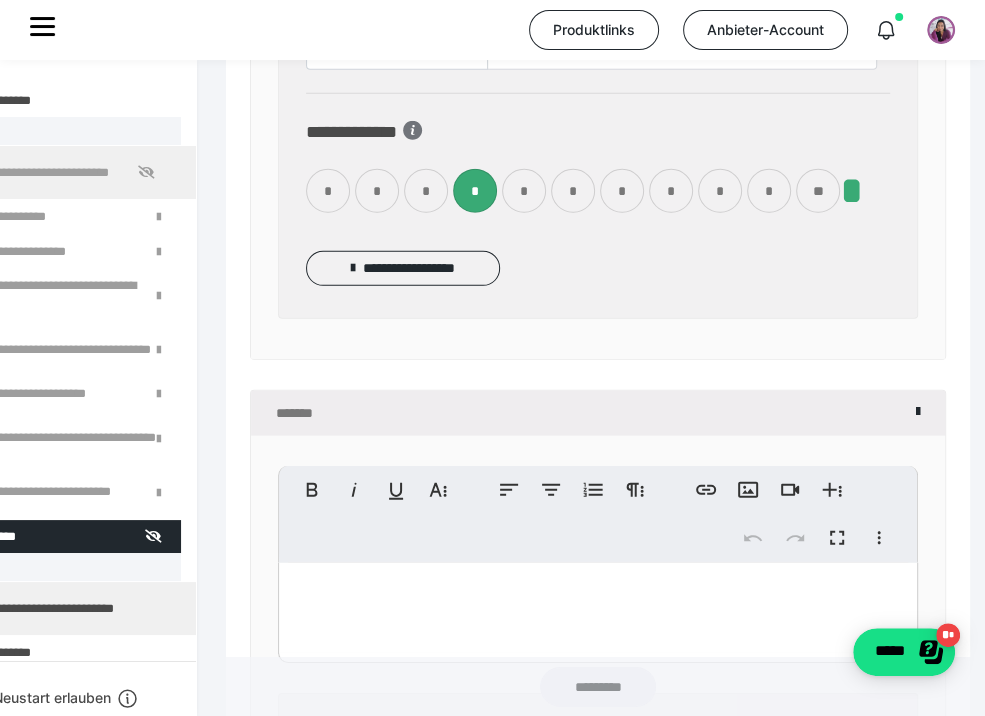 click on "*******" at bounding box center [598, 413] 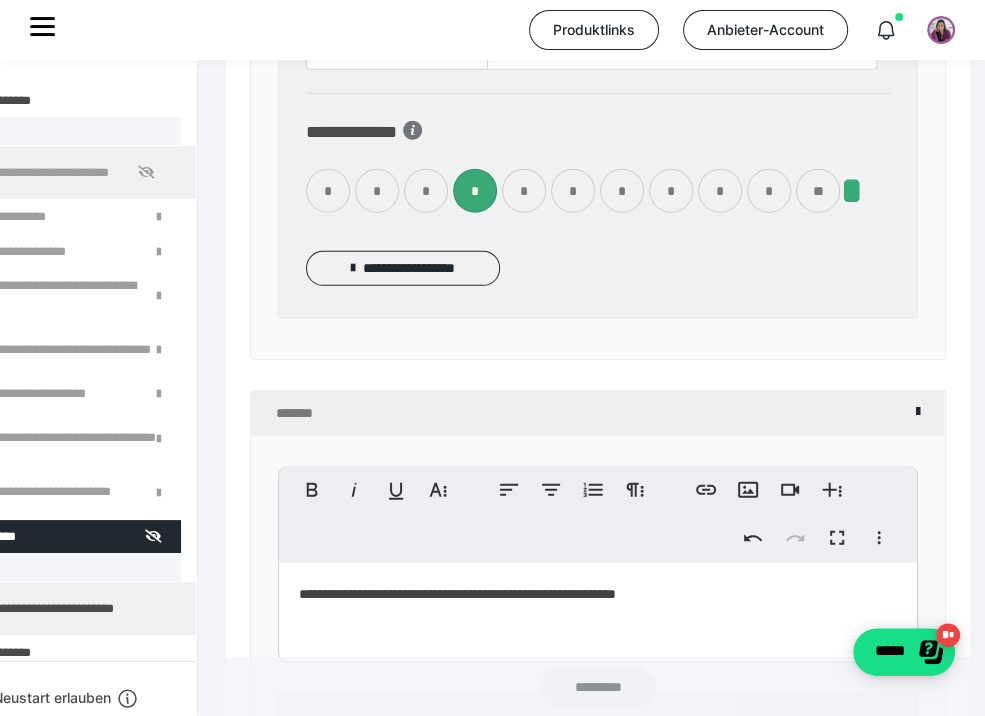 scroll, scrollTop: 4016, scrollLeft: 212, axis: both 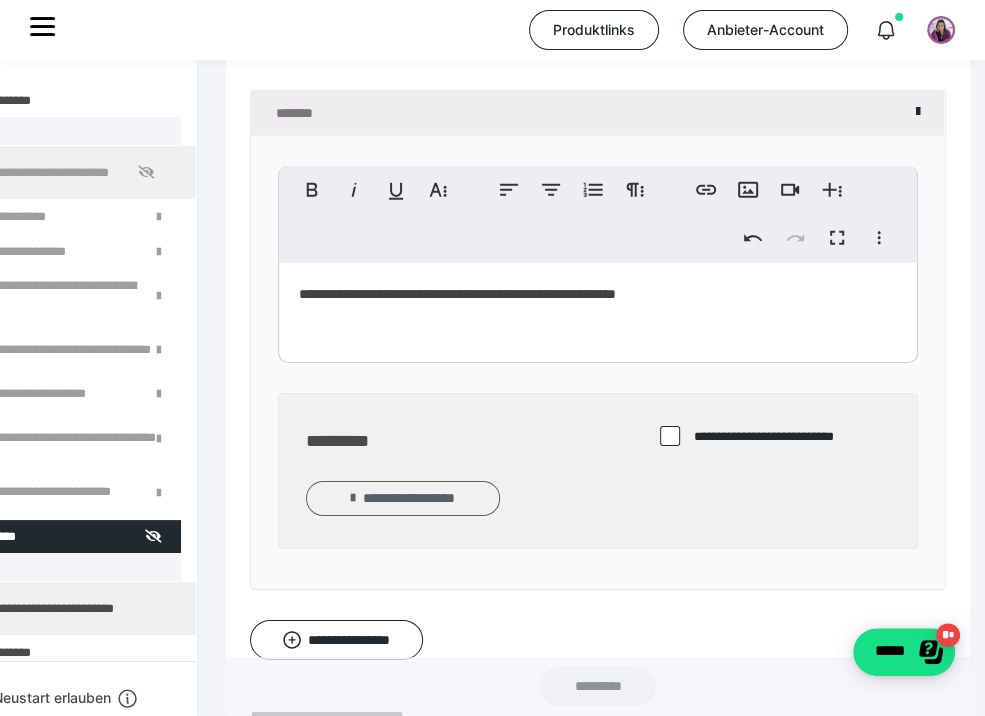 click on "**********" at bounding box center (403, 498) 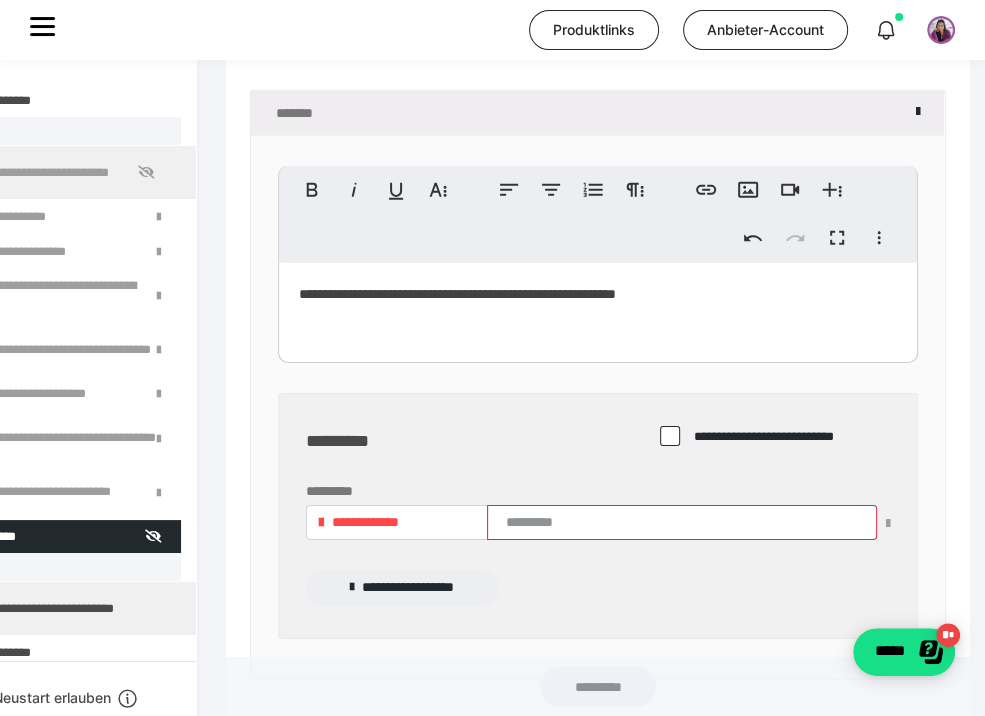 click on "**********" at bounding box center [365, 522] 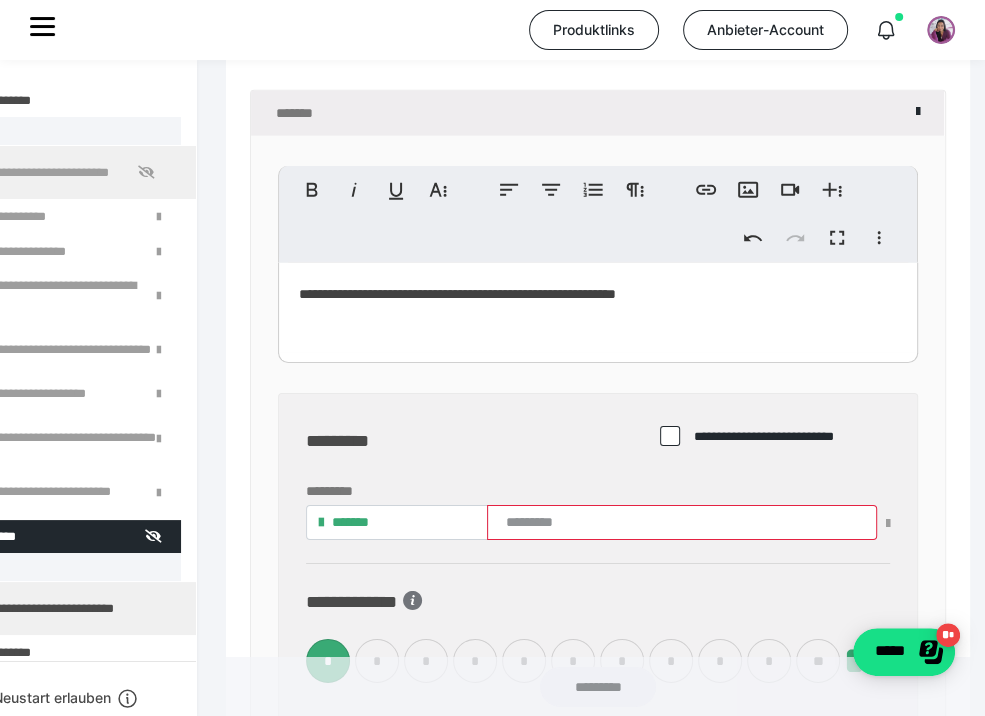 click on "*" at bounding box center [475, 661] 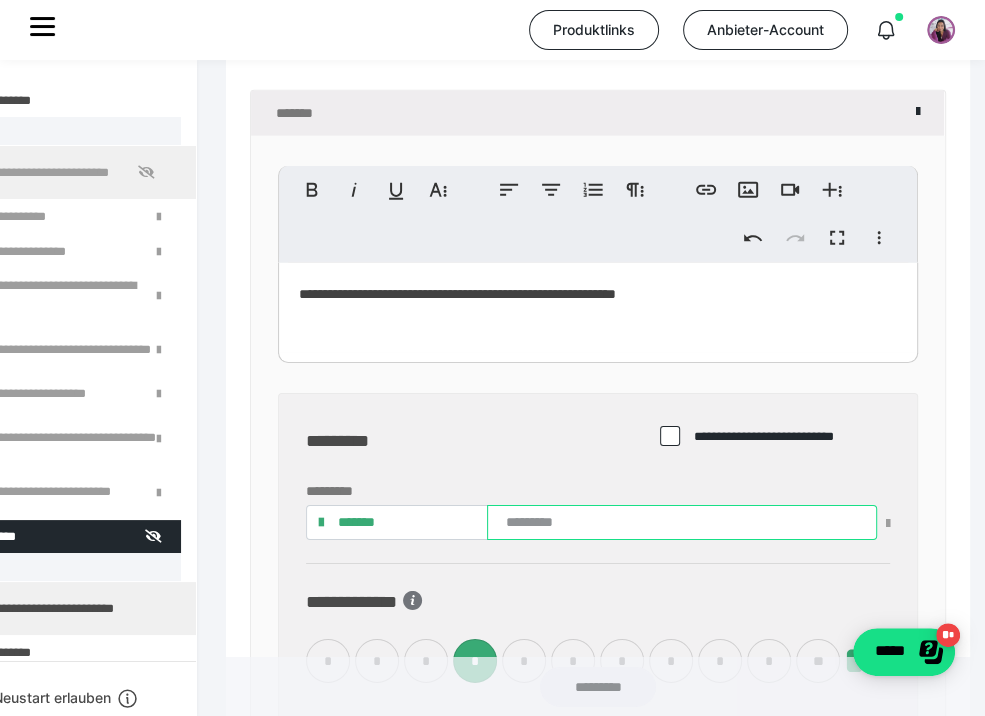 click at bounding box center [682, 522] 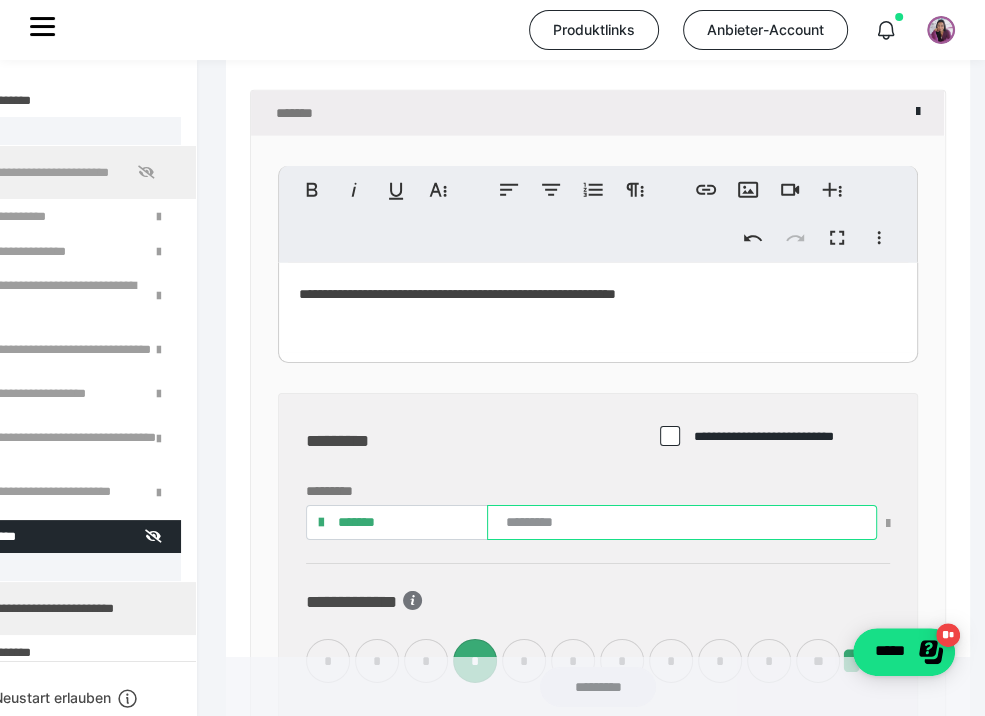 paste on "**********" 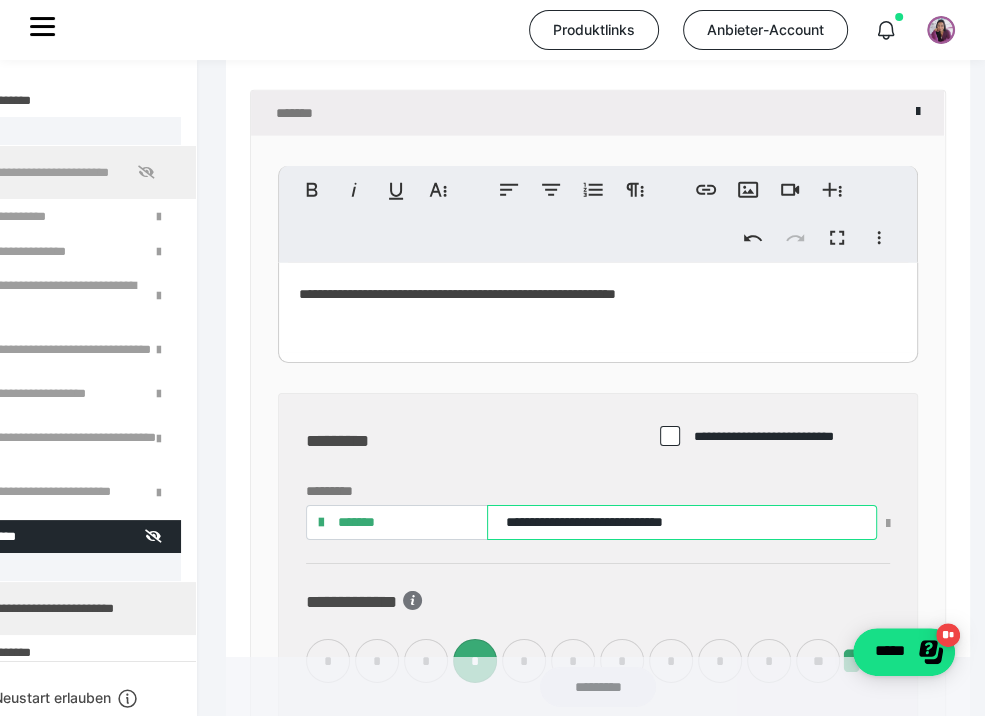 scroll, scrollTop: 4316, scrollLeft: 212, axis: both 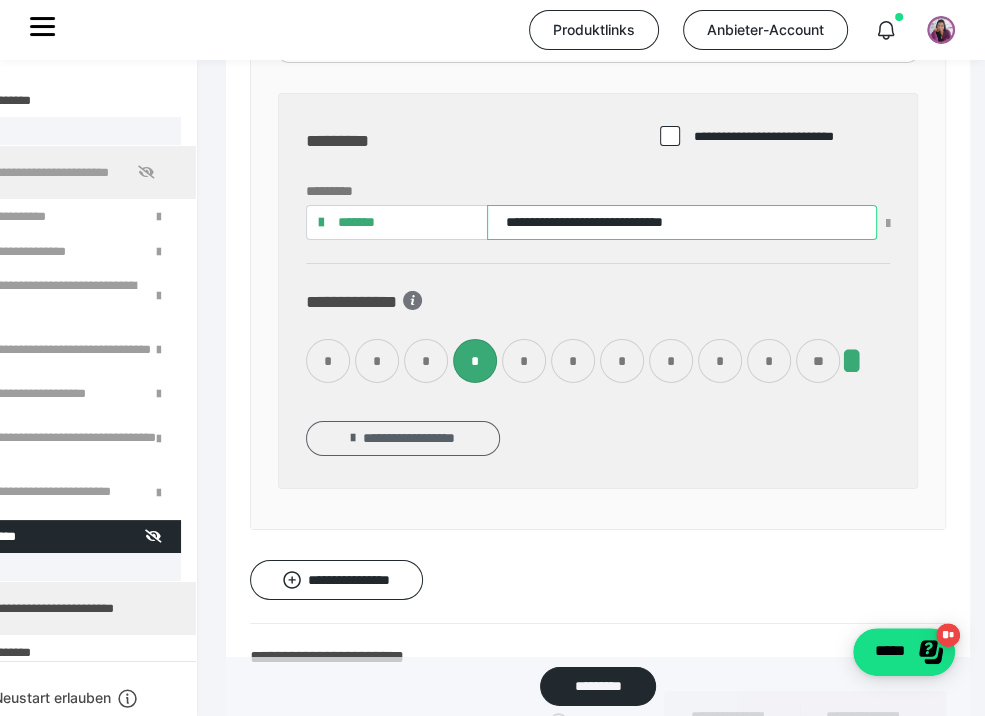 type on "**********" 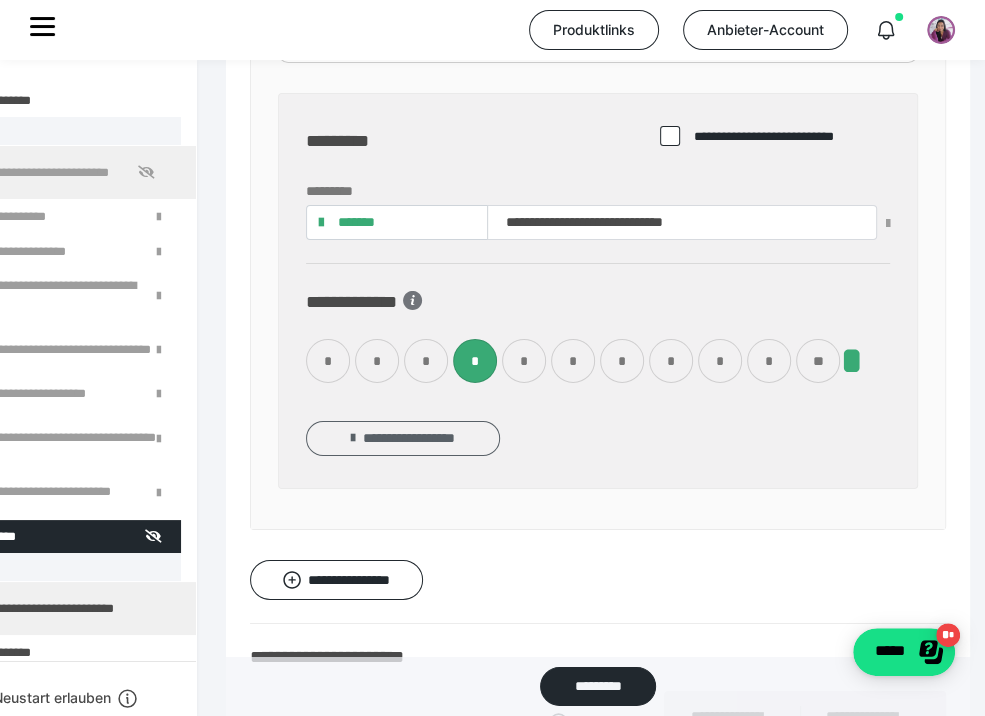 click on "**********" at bounding box center (403, 438) 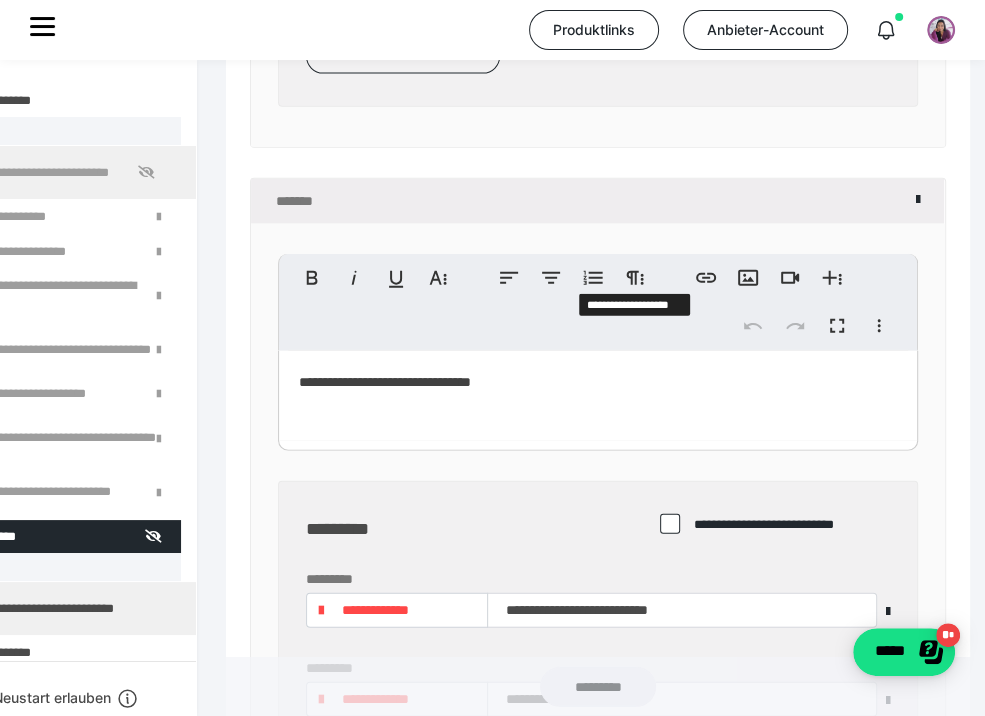 scroll, scrollTop: 3016, scrollLeft: 212, axis: both 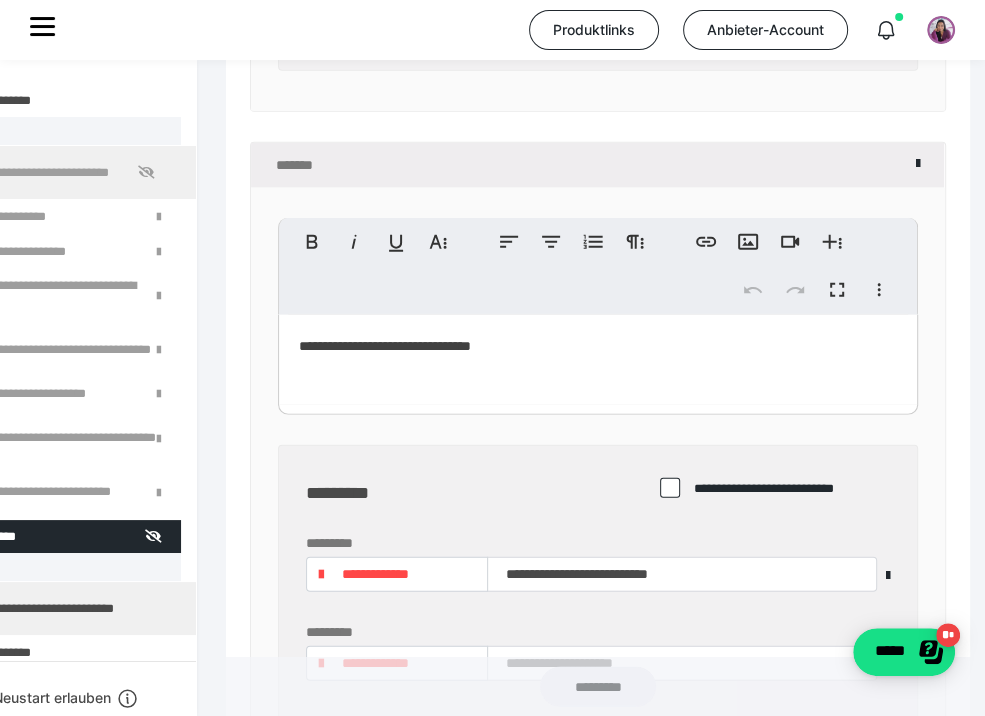 click on "**********" at bounding box center [598, 360] 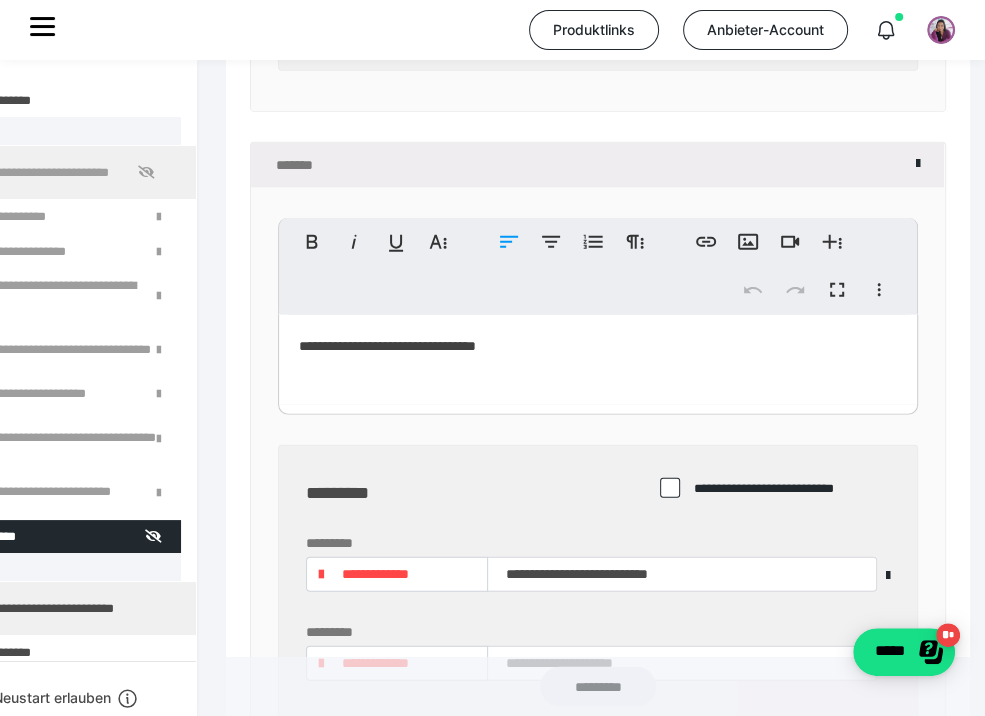 type 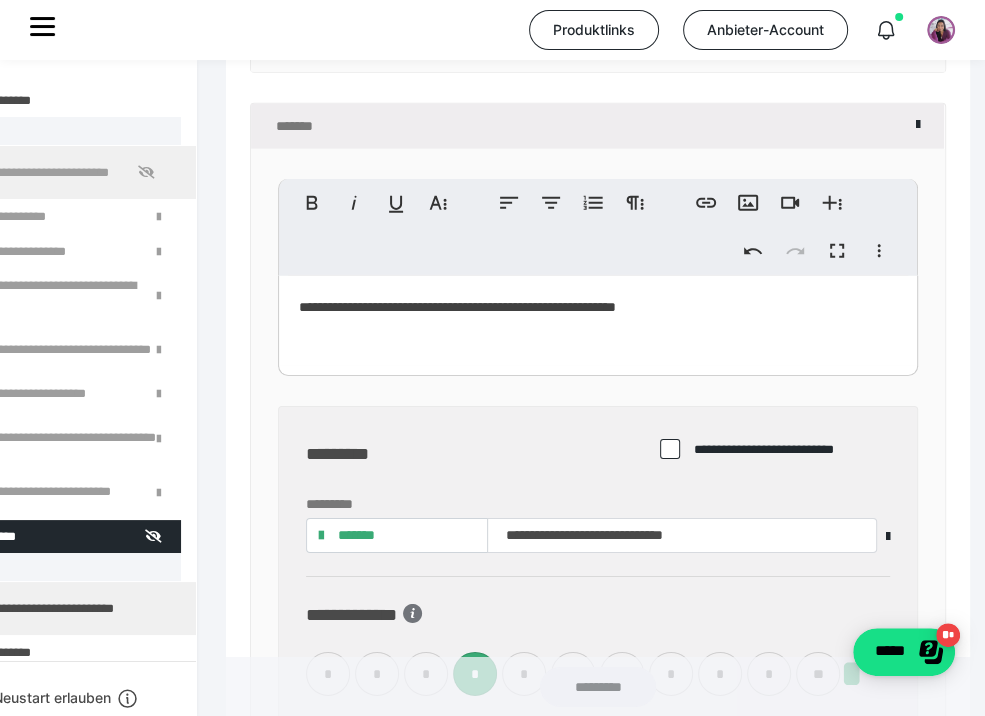 scroll, scrollTop: 4016, scrollLeft: 212, axis: both 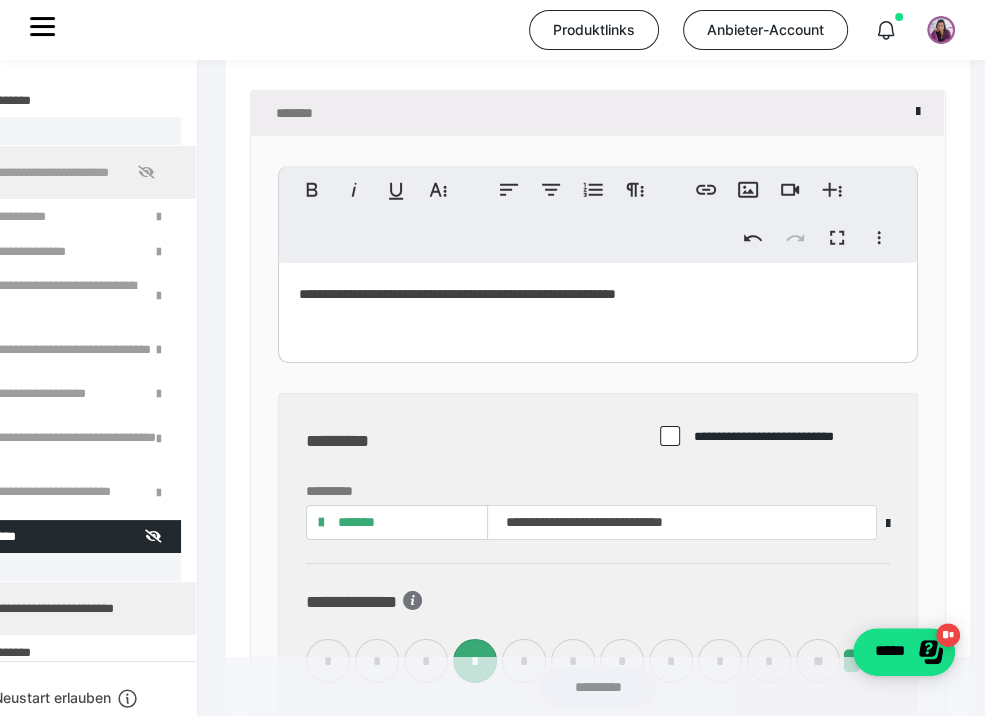 click on "**********" at bounding box center (598, 308) 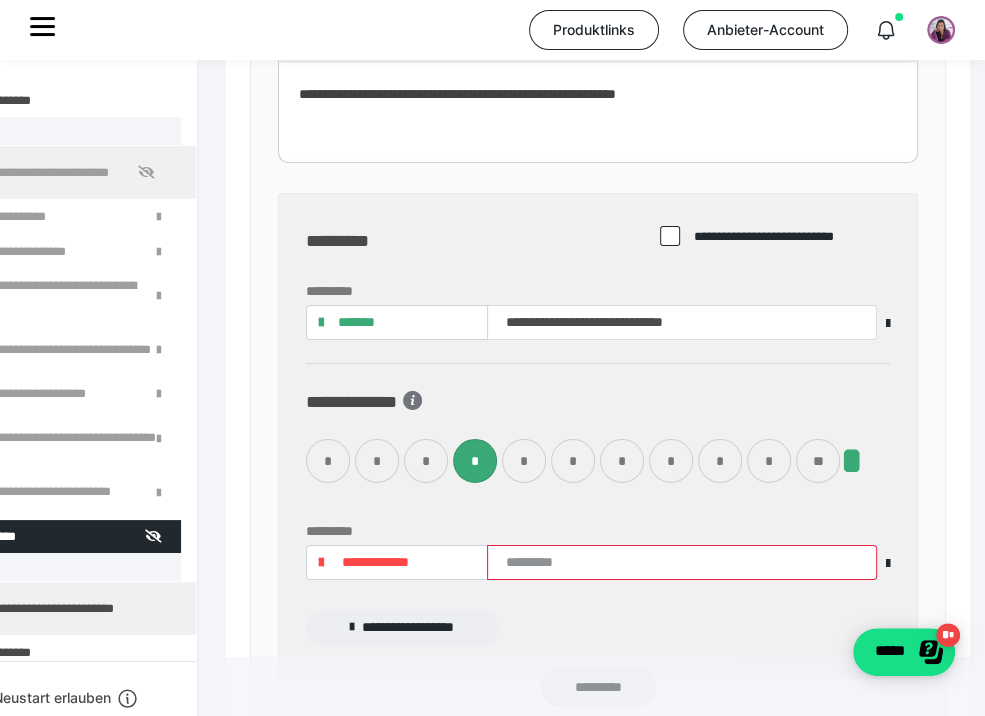 scroll, scrollTop: 4316, scrollLeft: 212, axis: both 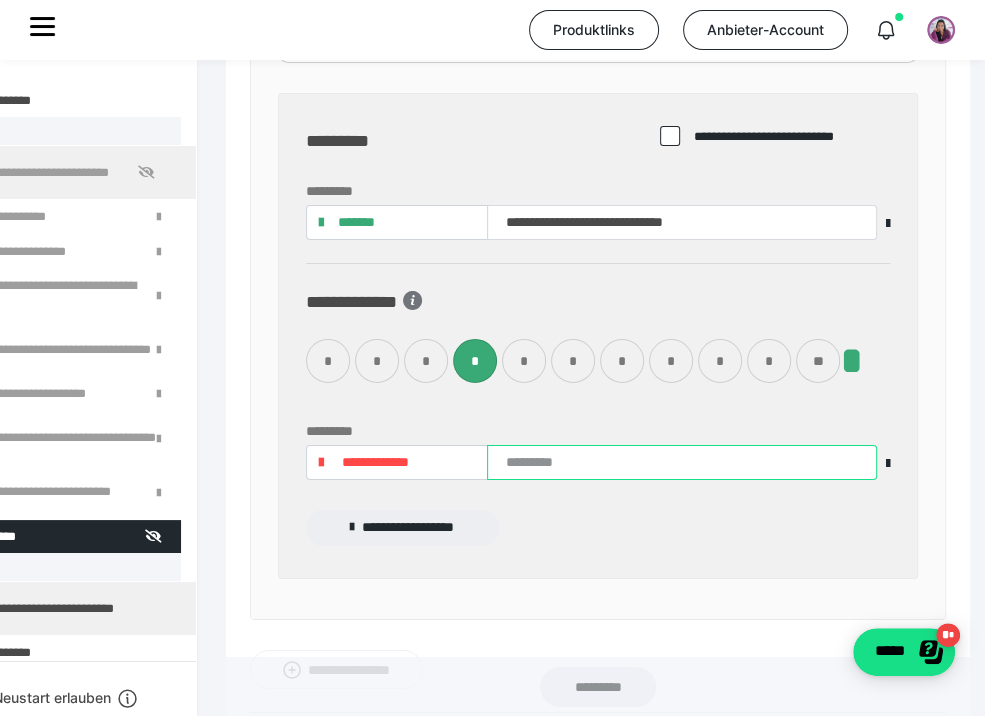 click at bounding box center [682, 462] 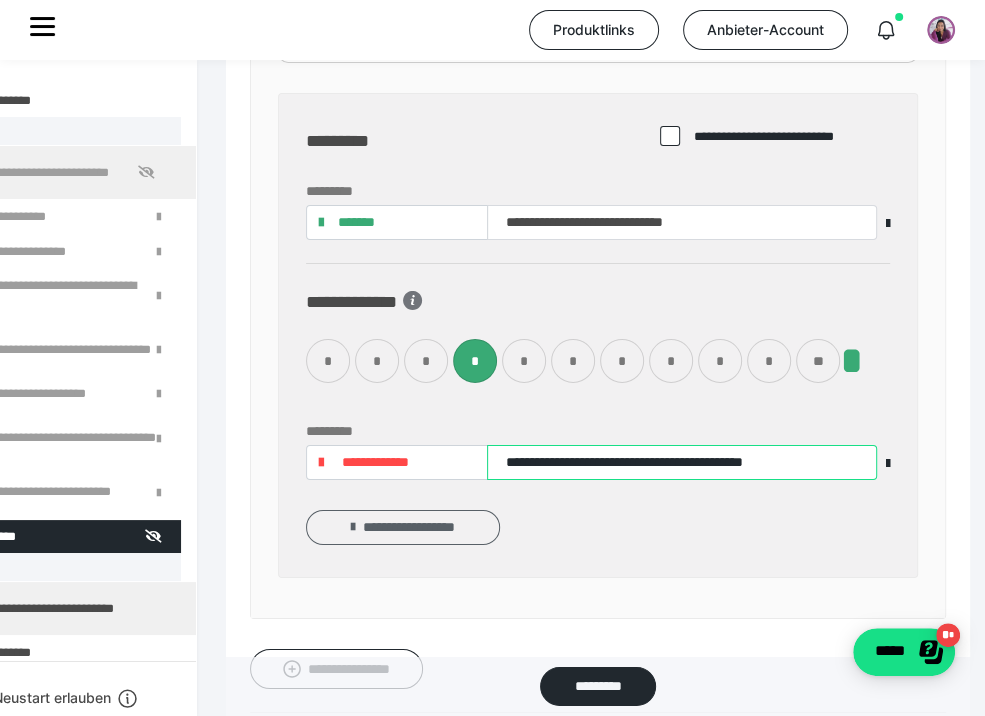 type on "**********" 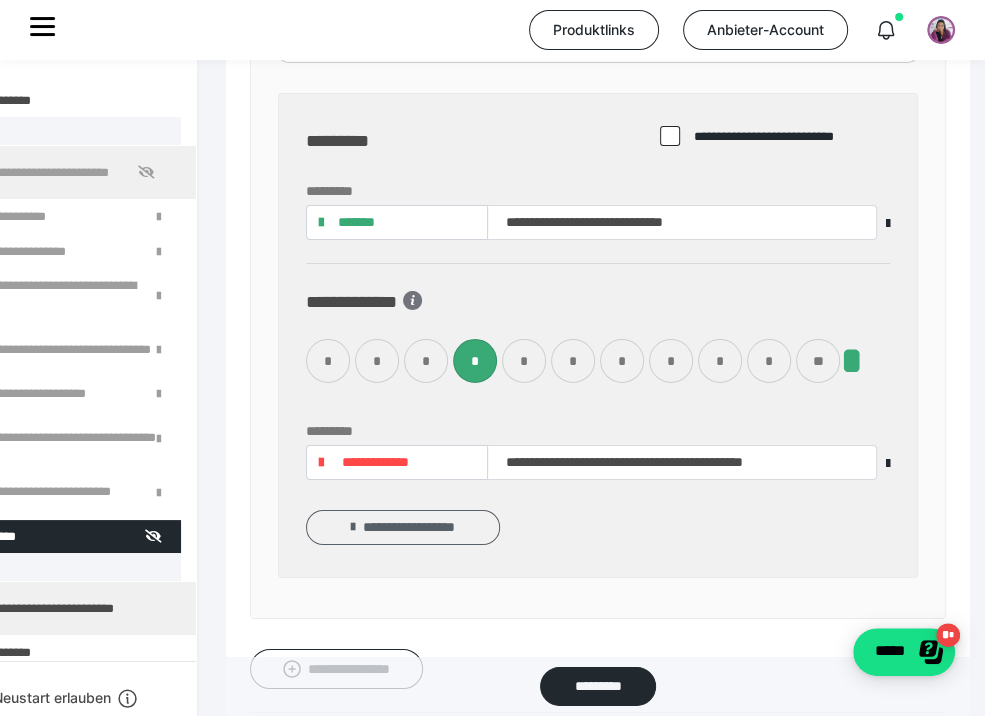 click on "**********" at bounding box center (403, 527) 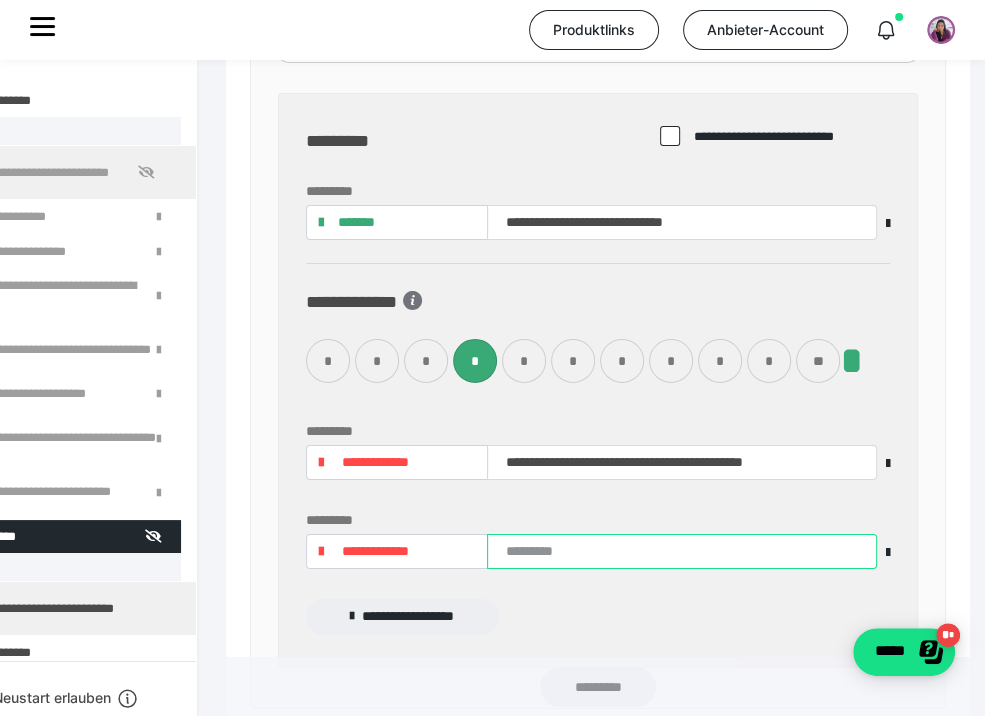 click at bounding box center (682, 551) 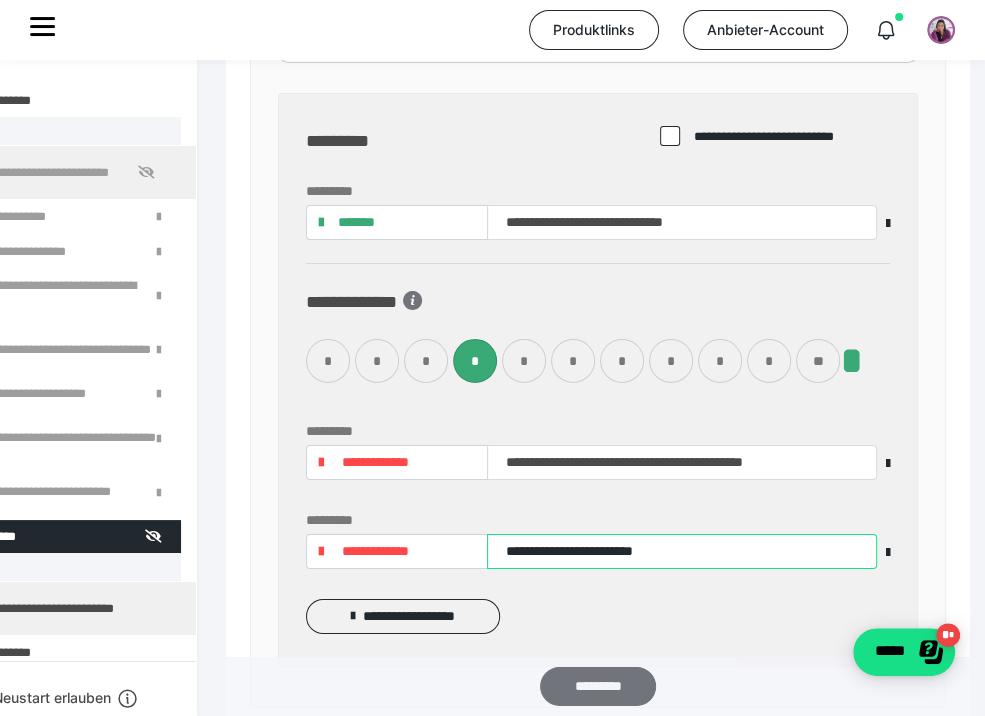 type on "**********" 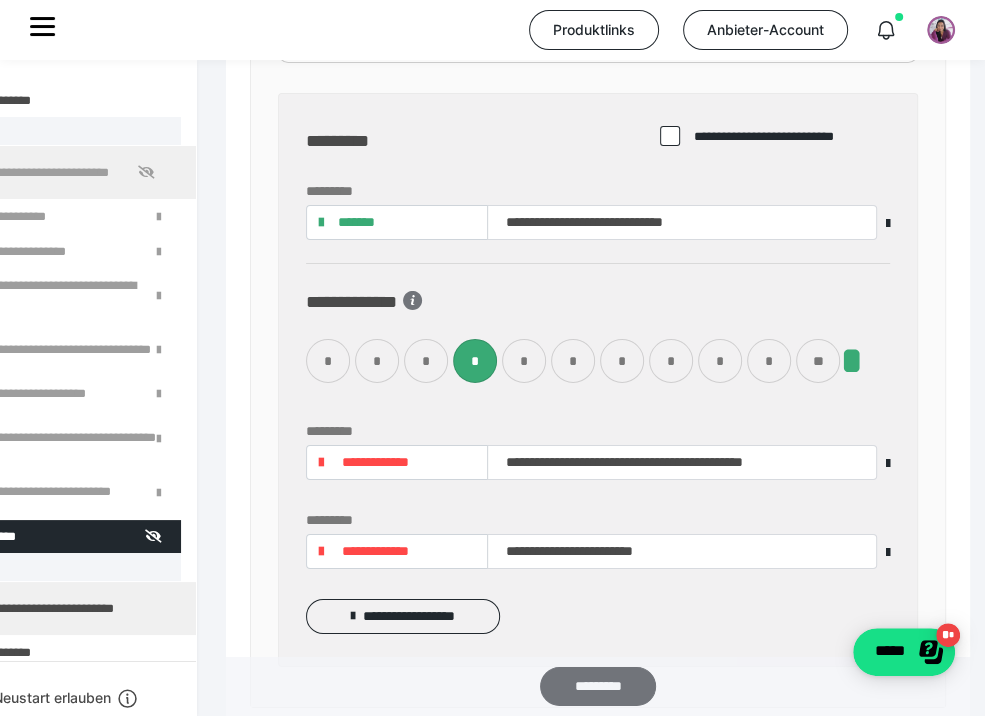 click on "*********" at bounding box center (597, 686) 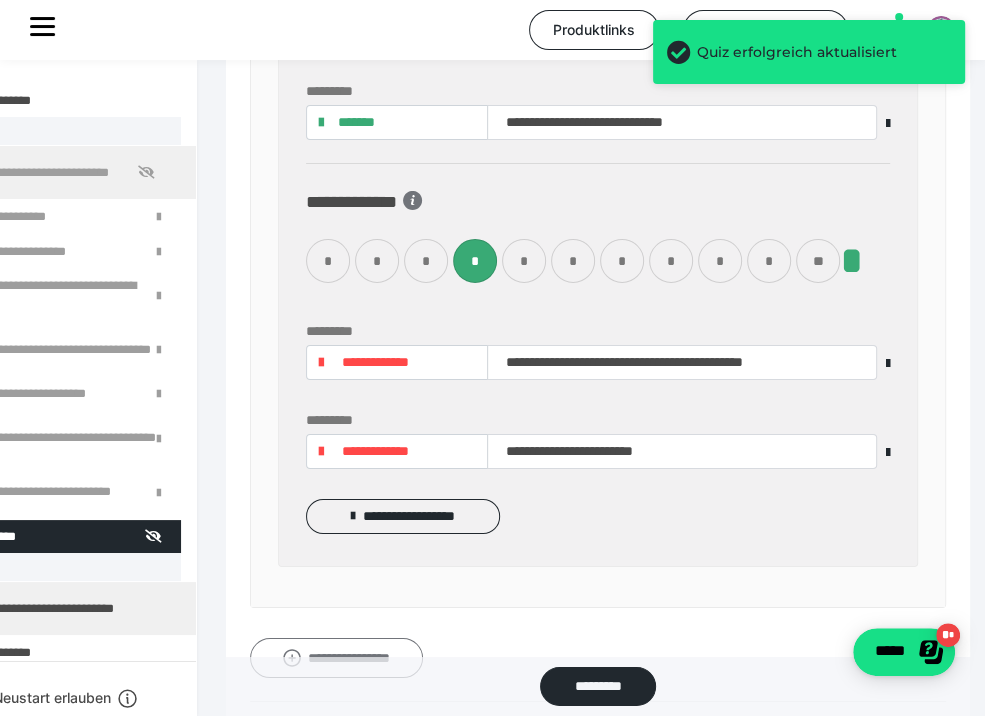 scroll, scrollTop: 4516, scrollLeft: 212, axis: both 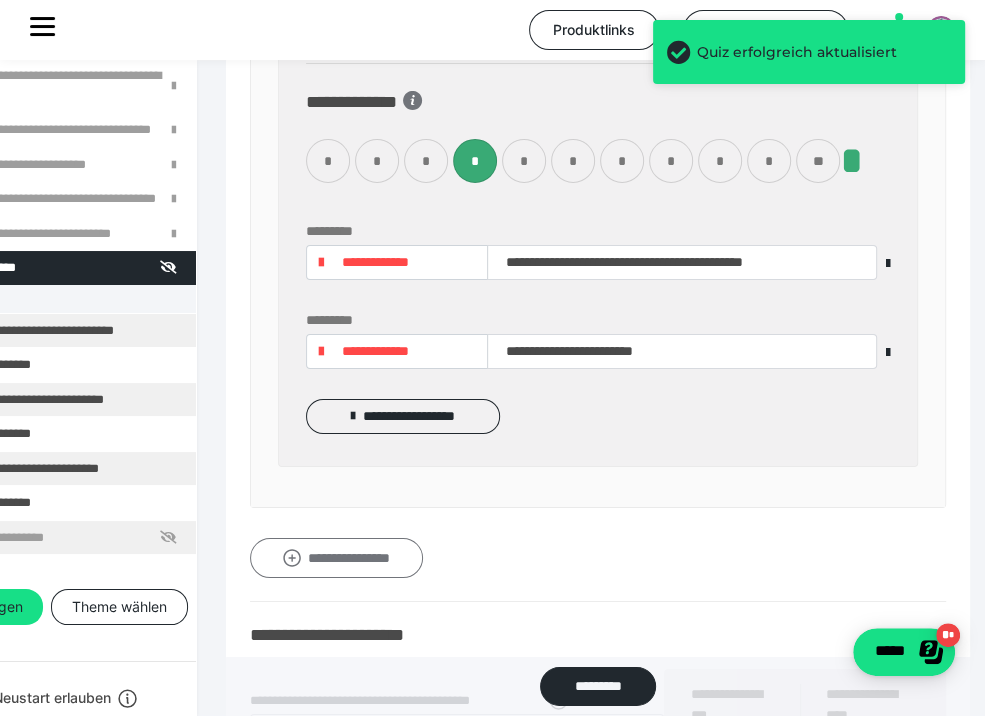 click on "**********" at bounding box center (336, 558) 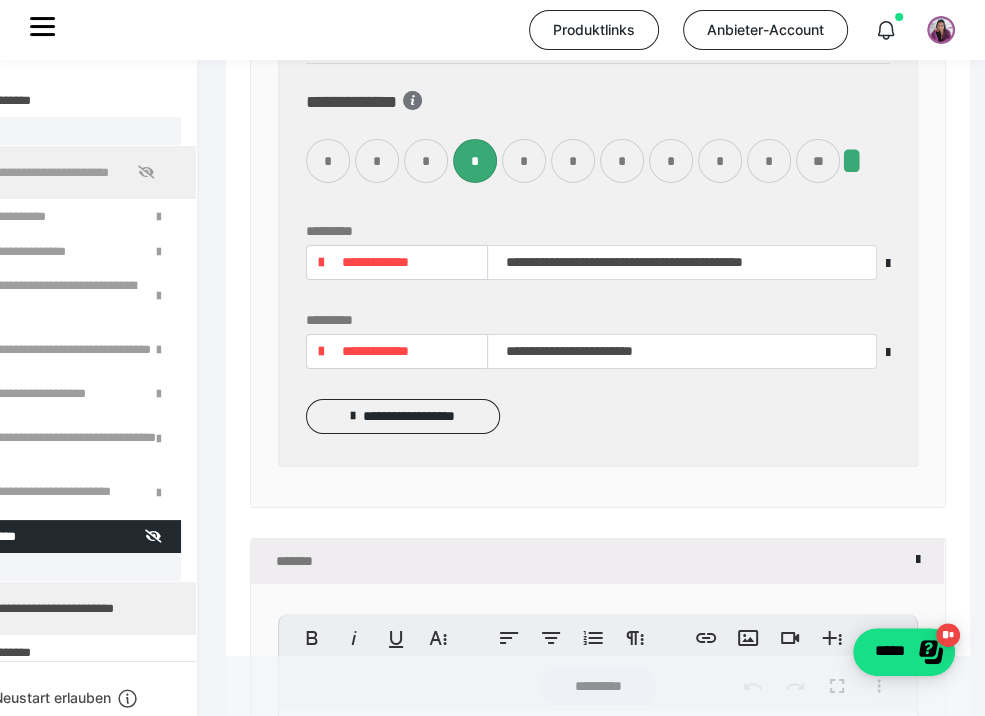 scroll, scrollTop: 4916, scrollLeft: 212, axis: both 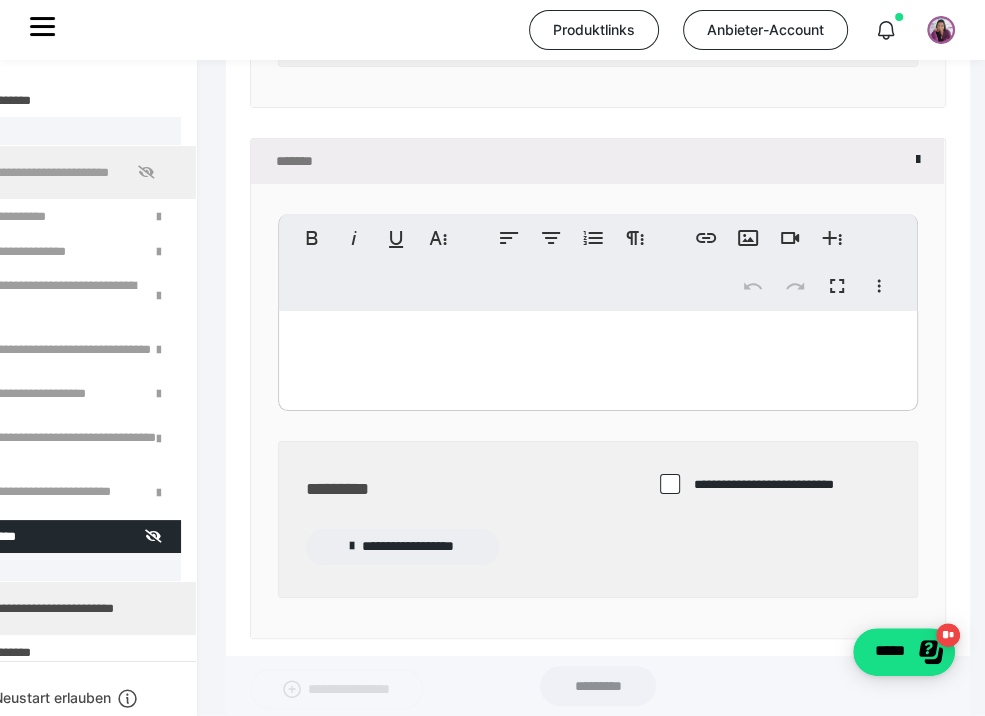 click at bounding box center [598, 356] 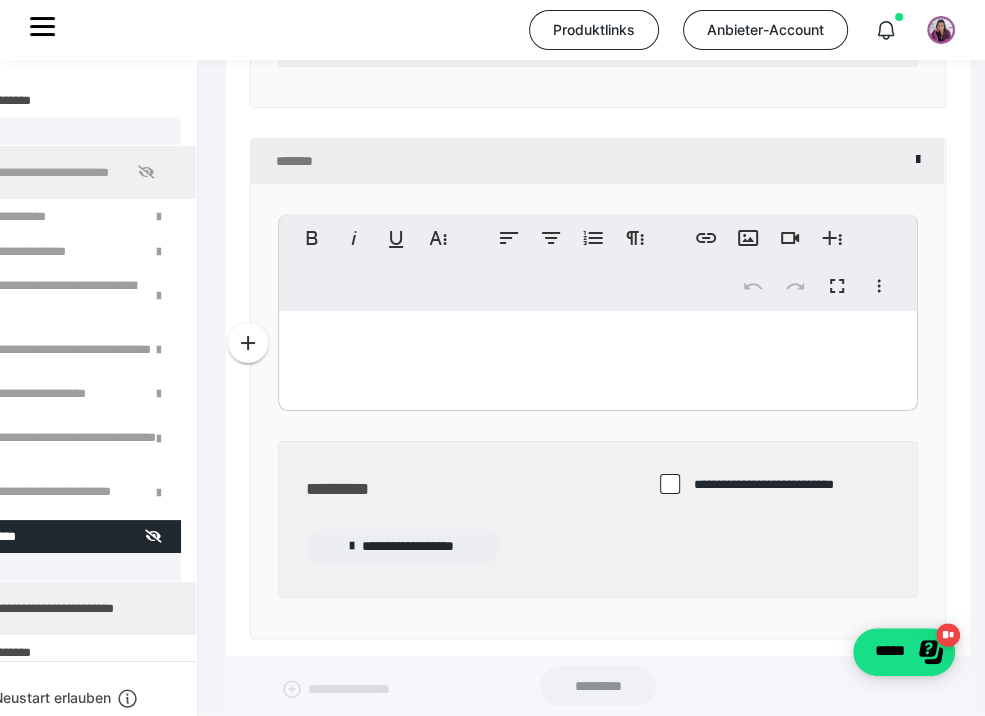 drag, startPoint x: 513, startPoint y: 339, endPoint x: 414, endPoint y: 327, distance: 99.724625 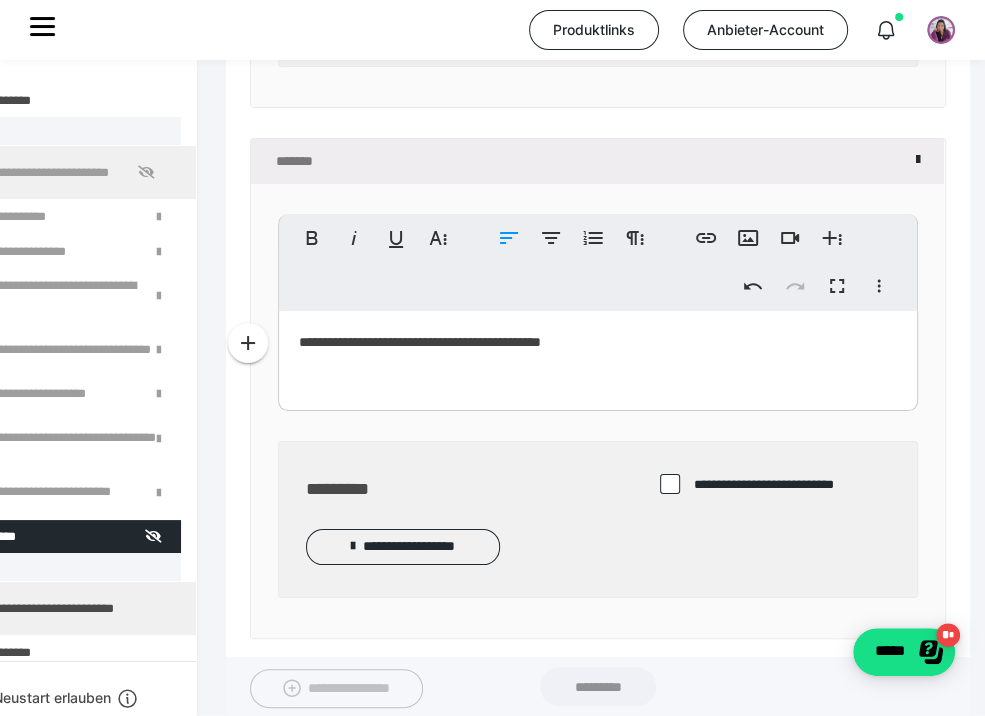 click on "**********" at bounding box center (598, 356) 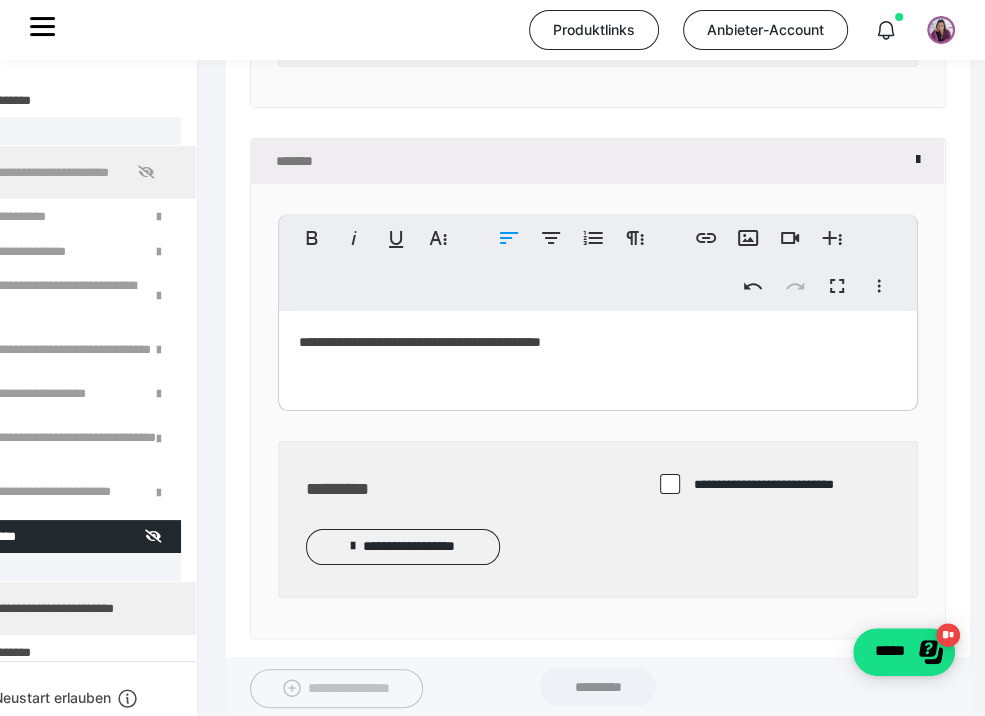 click on "**********" at bounding box center (403, 546) 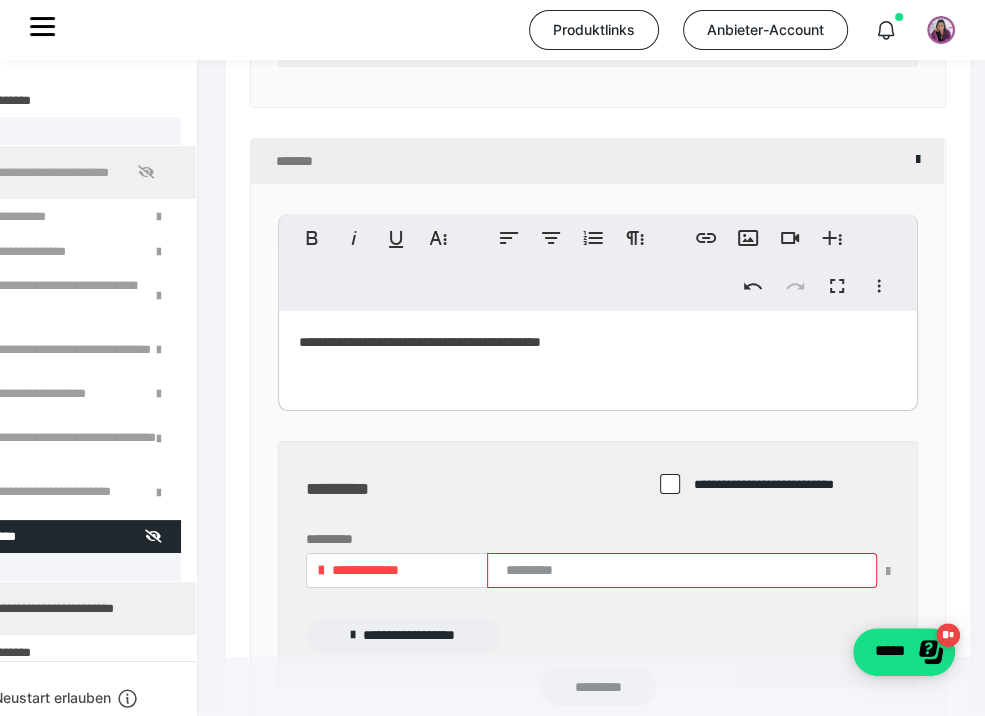 click on "**********" at bounding box center [598, 455] 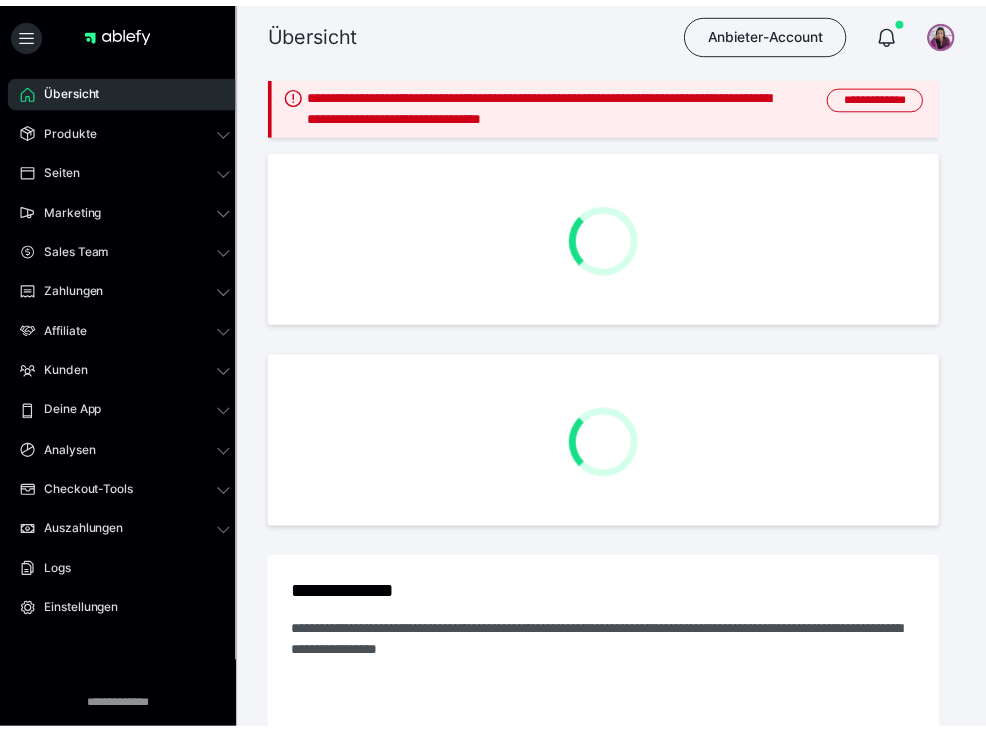 scroll, scrollTop: 0, scrollLeft: 0, axis: both 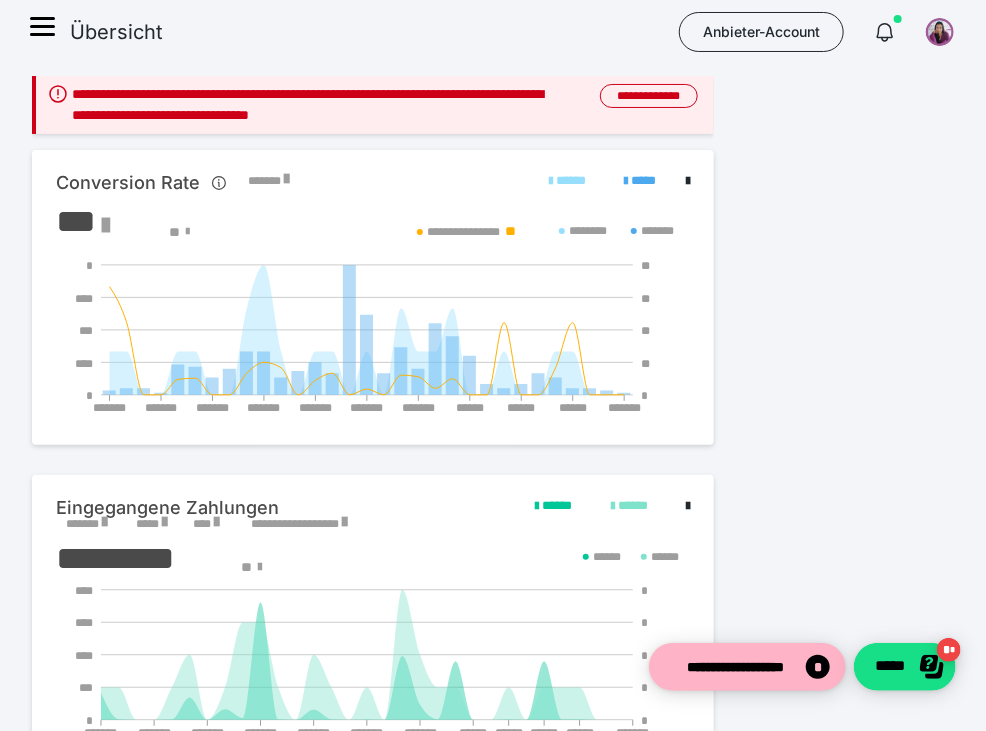click on "Produkte" at bounding box center (0, 0) 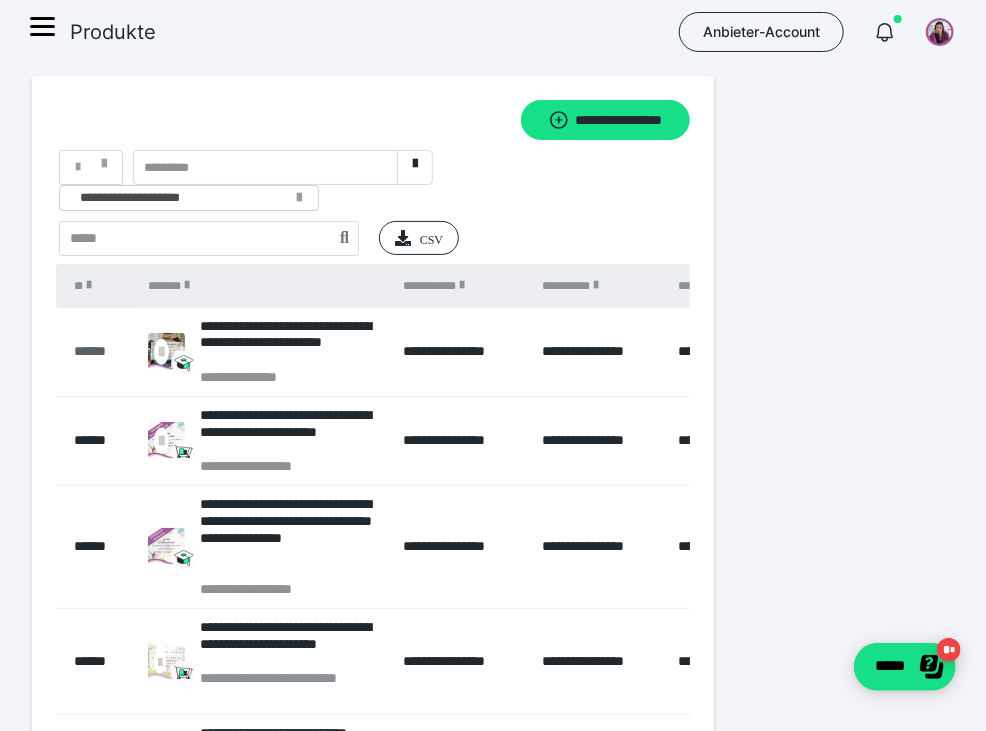 click on "******" at bounding box center (101, 351) 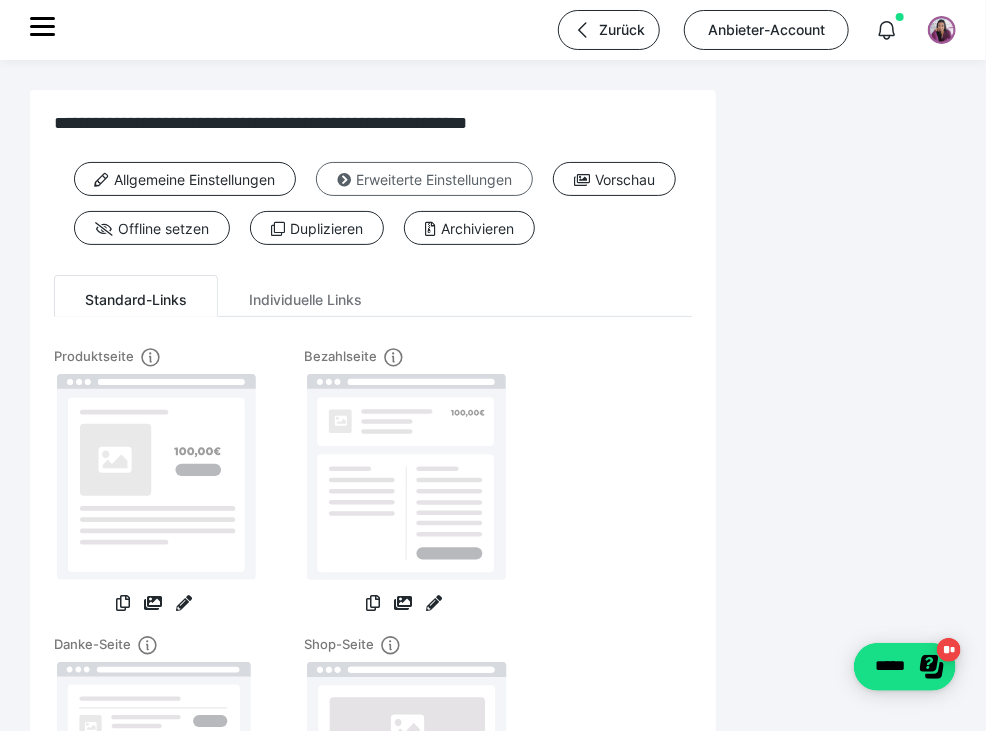 click on "Erweiterte Einstellungen" at bounding box center [424, 179] 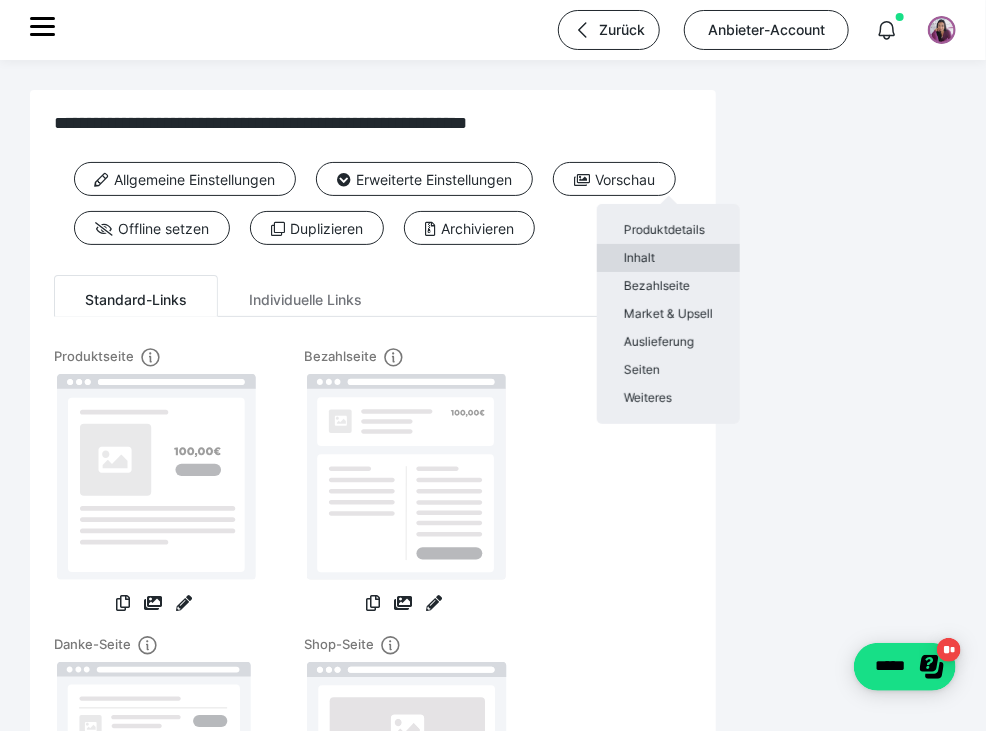 click on "Inhalt" at bounding box center [668, 258] 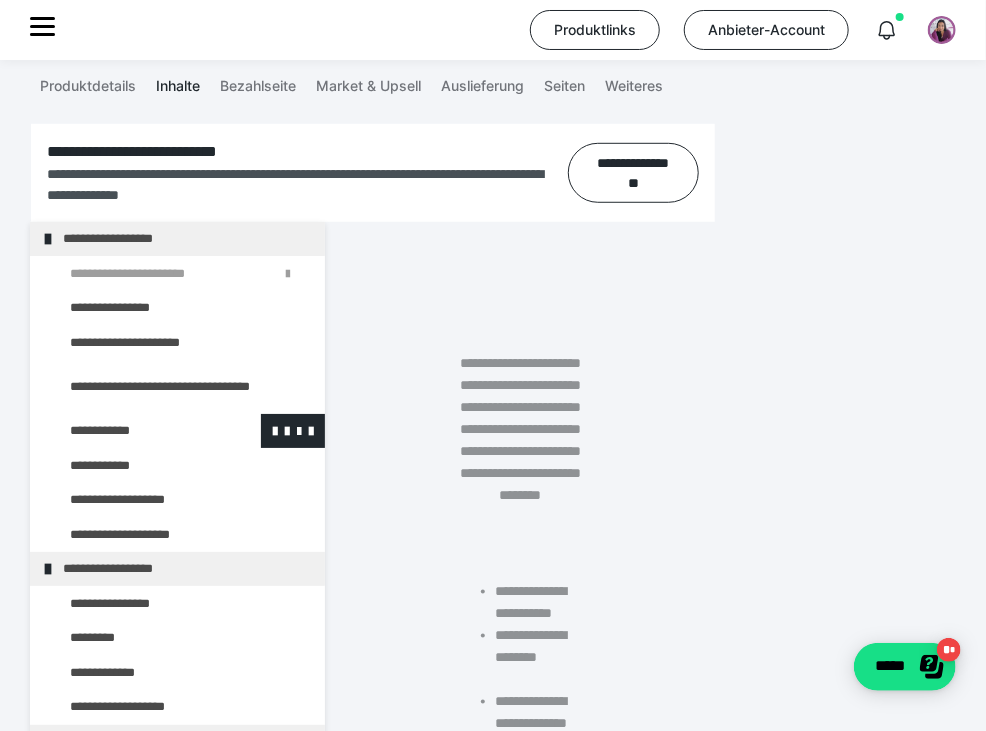 scroll, scrollTop: 400, scrollLeft: 0, axis: vertical 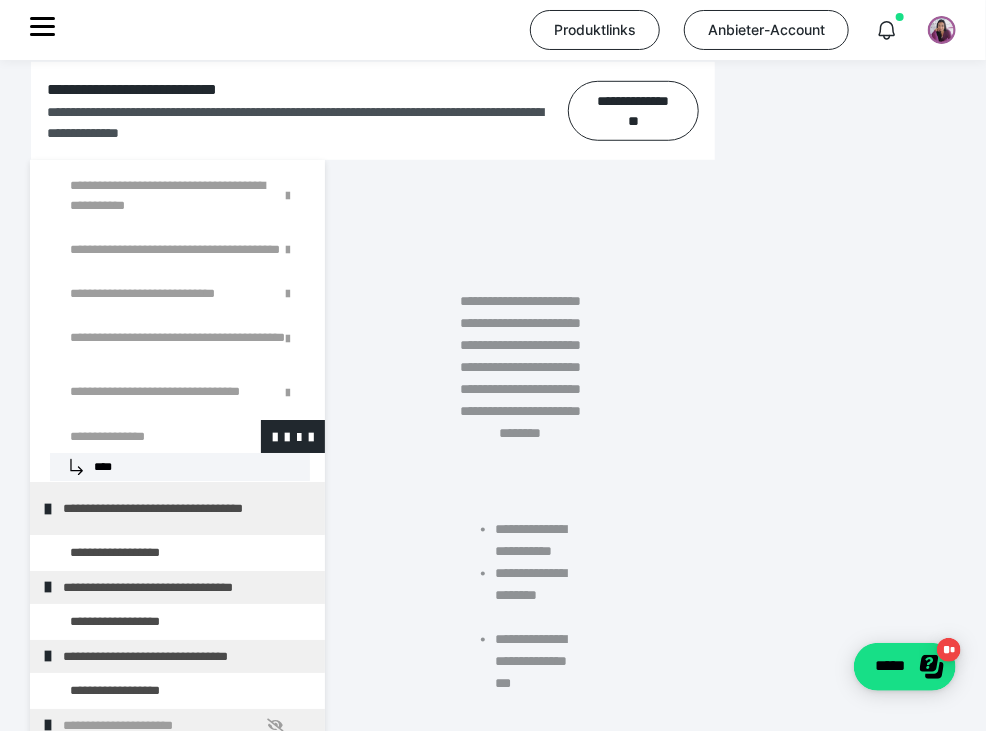 click at bounding box center [135, 437] 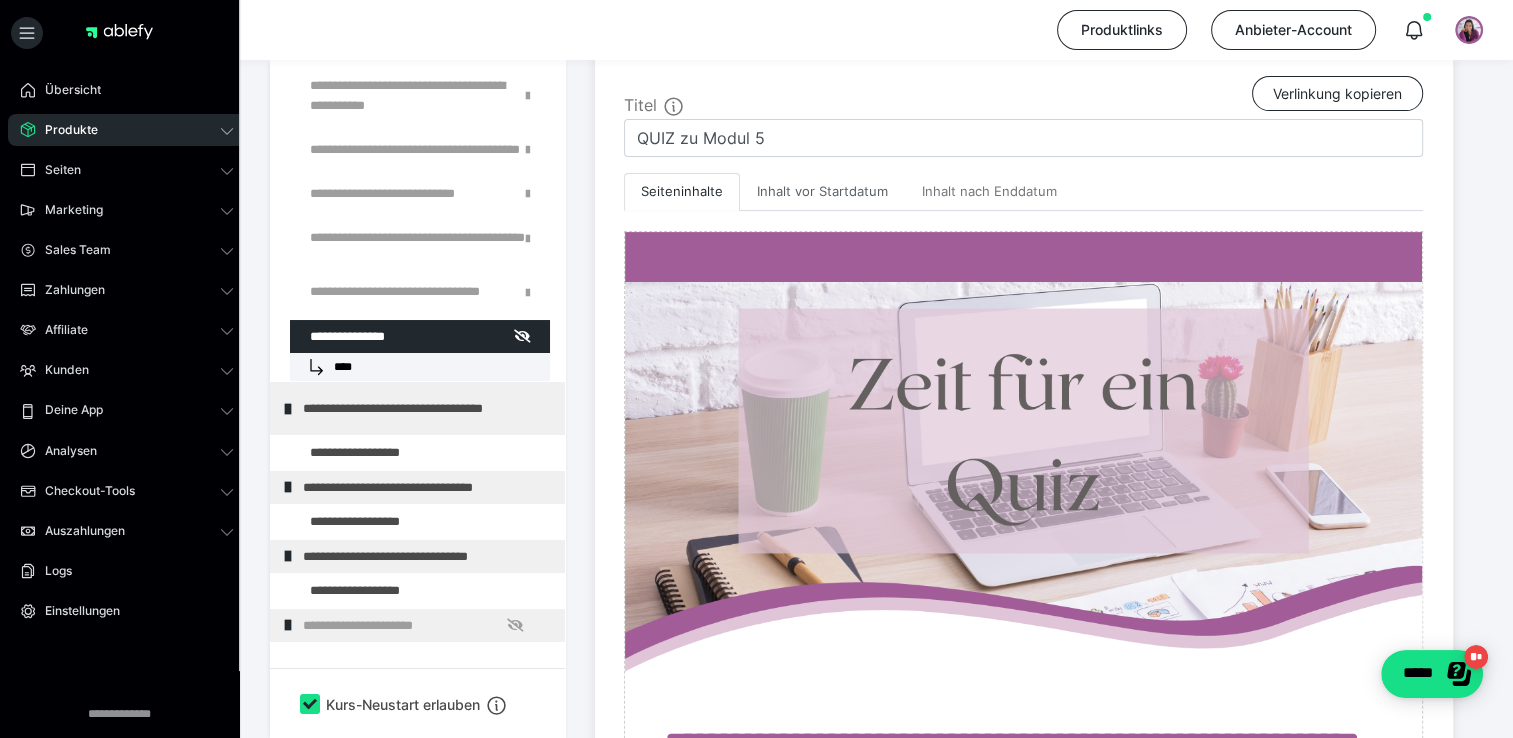 scroll, scrollTop: 395, scrollLeft: 0, axis: vertical 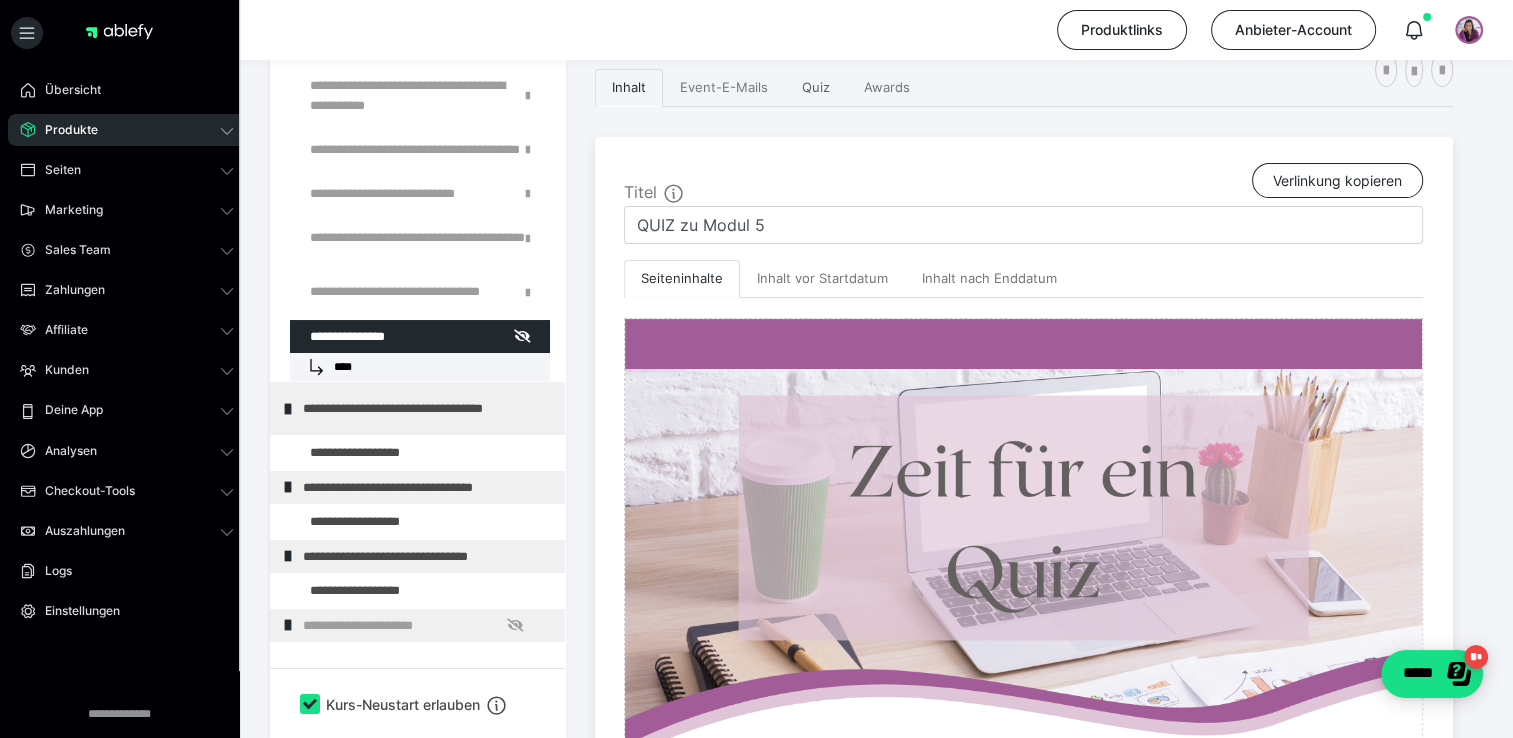 click on "Quiz" at bounding box center [816, 88] 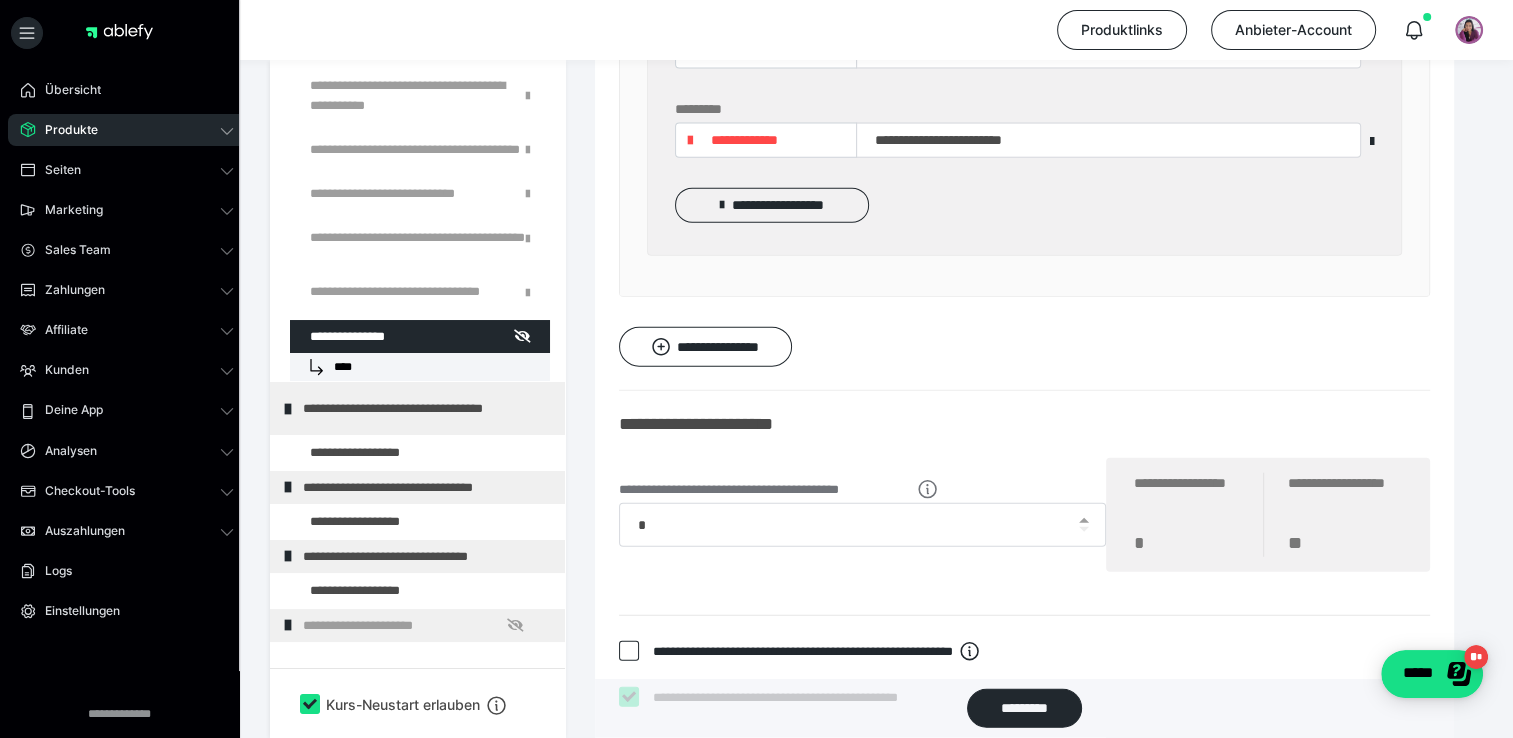 scroll, scrollTop: 4695, scrollLeft: 0, axis: vertical 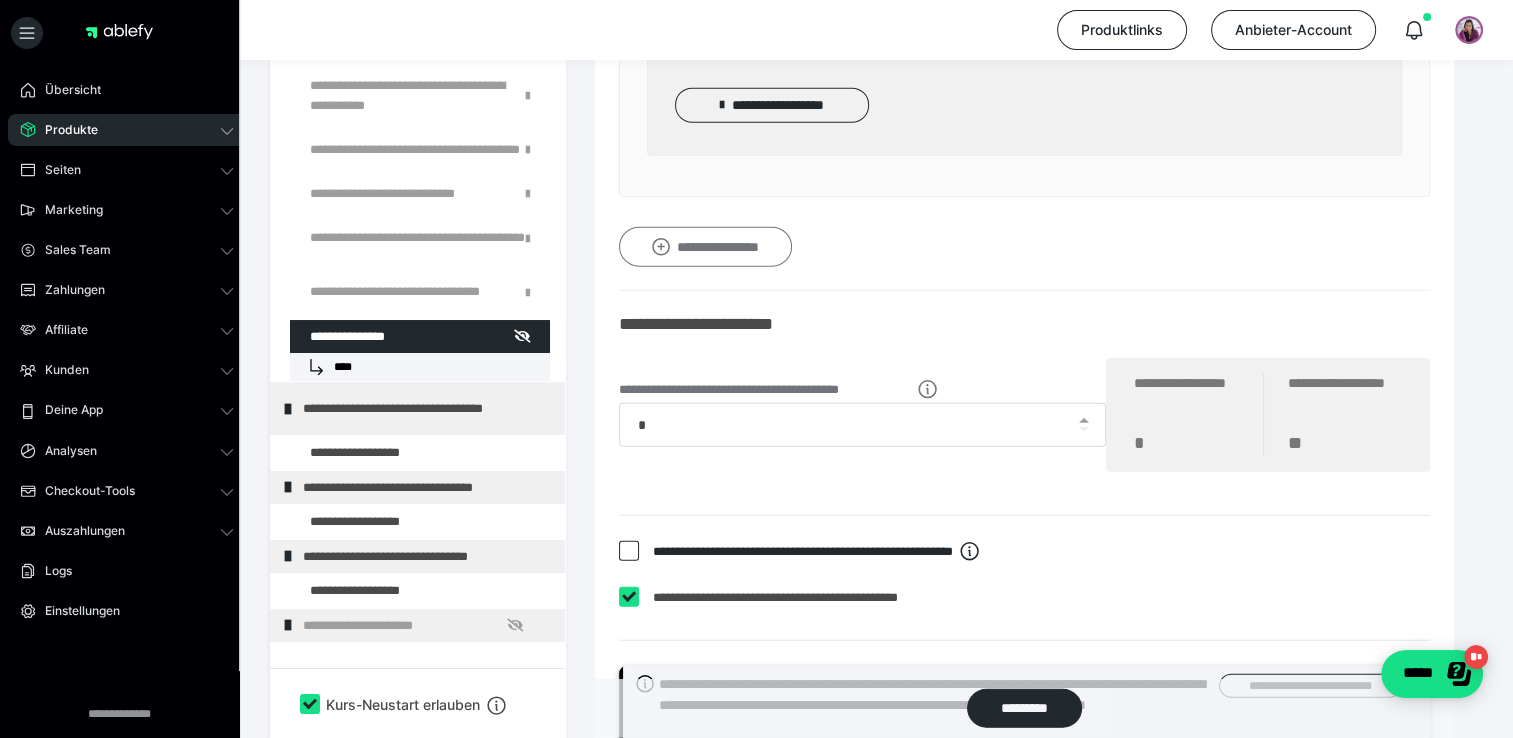 click on "**********" at bounding box center [705, 247] 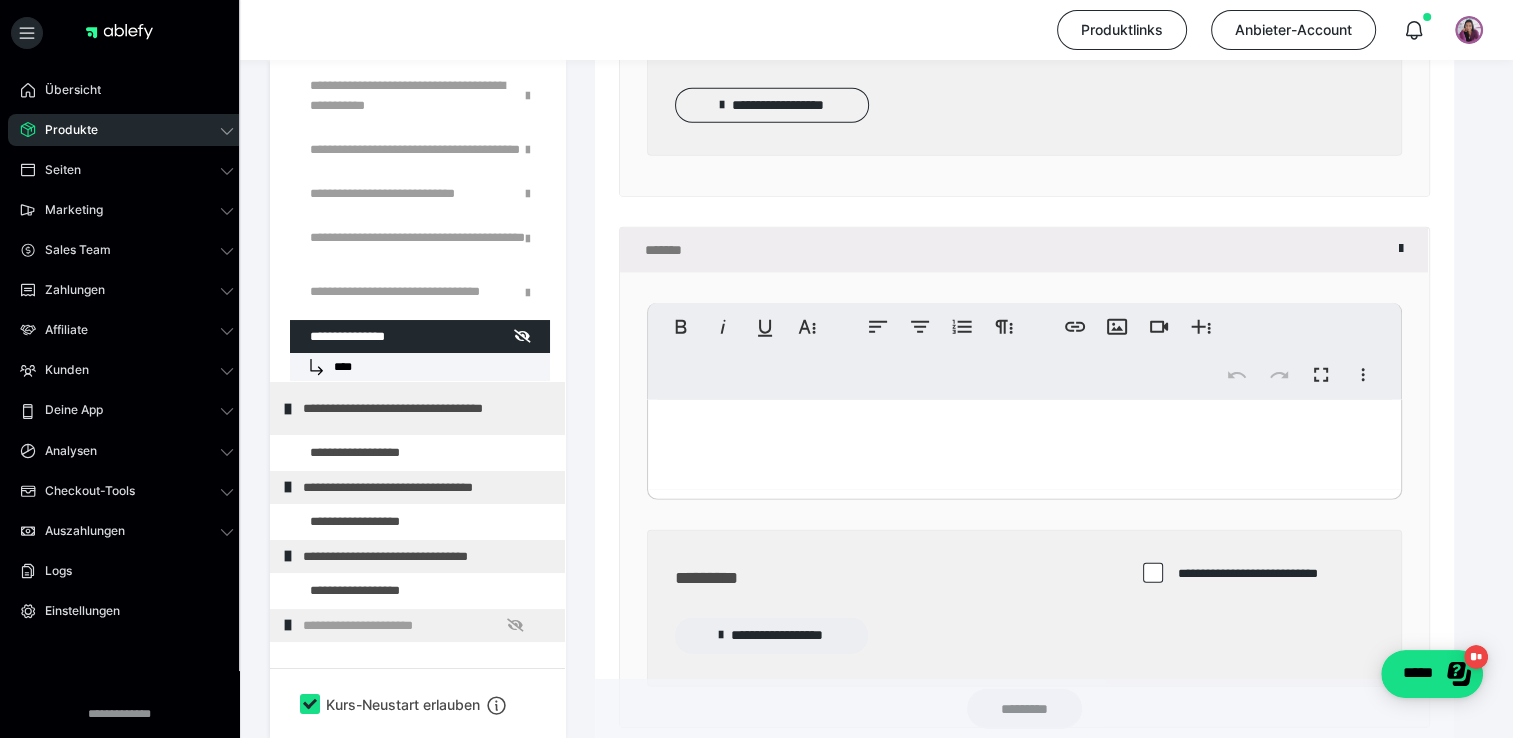 click at bounding box center (1024, 445) 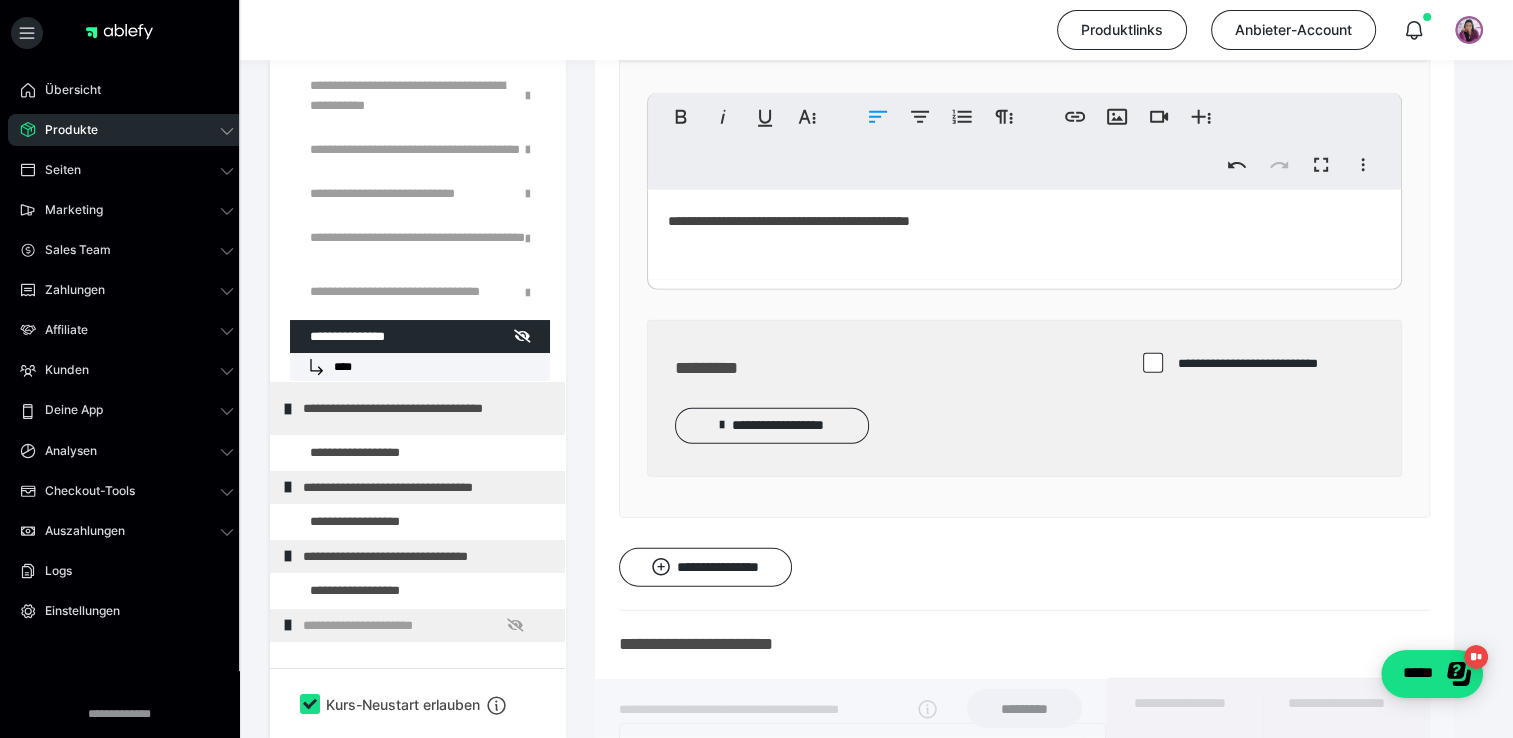 scroll, scrollTop: 4995, scrollLeft: 0, axis: vertical 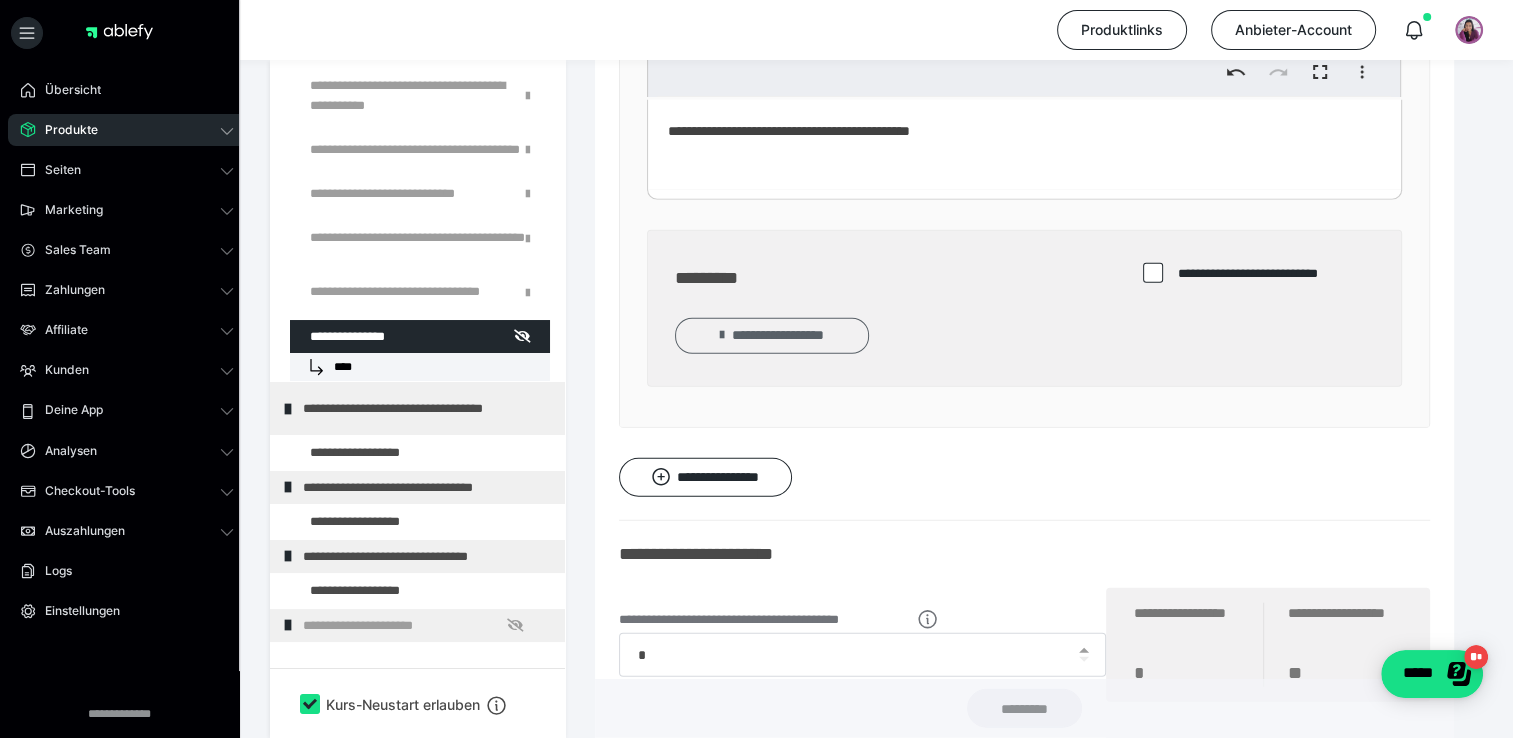 click on "**********" at bounding box center (772, 335) 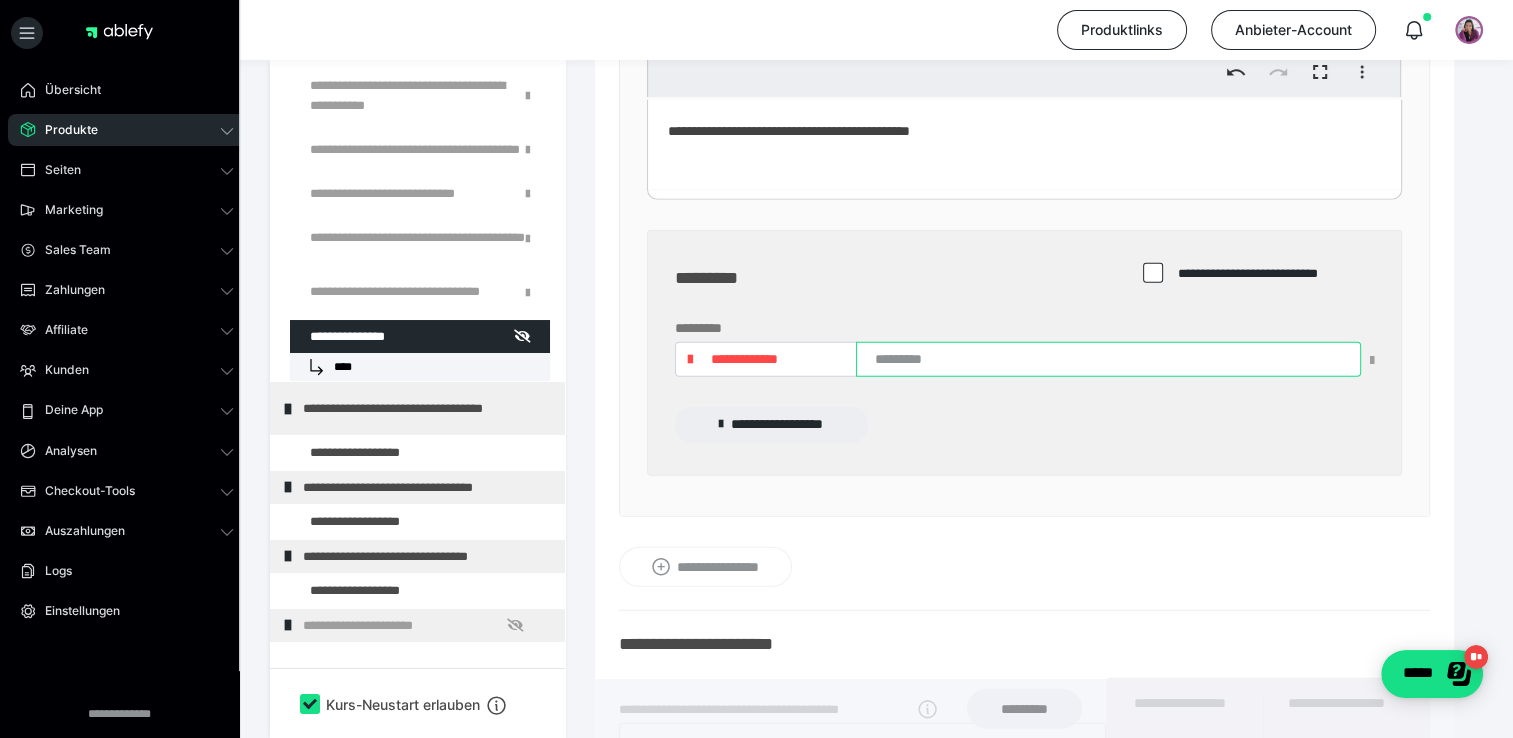 click at bounding box center (1108, 359) 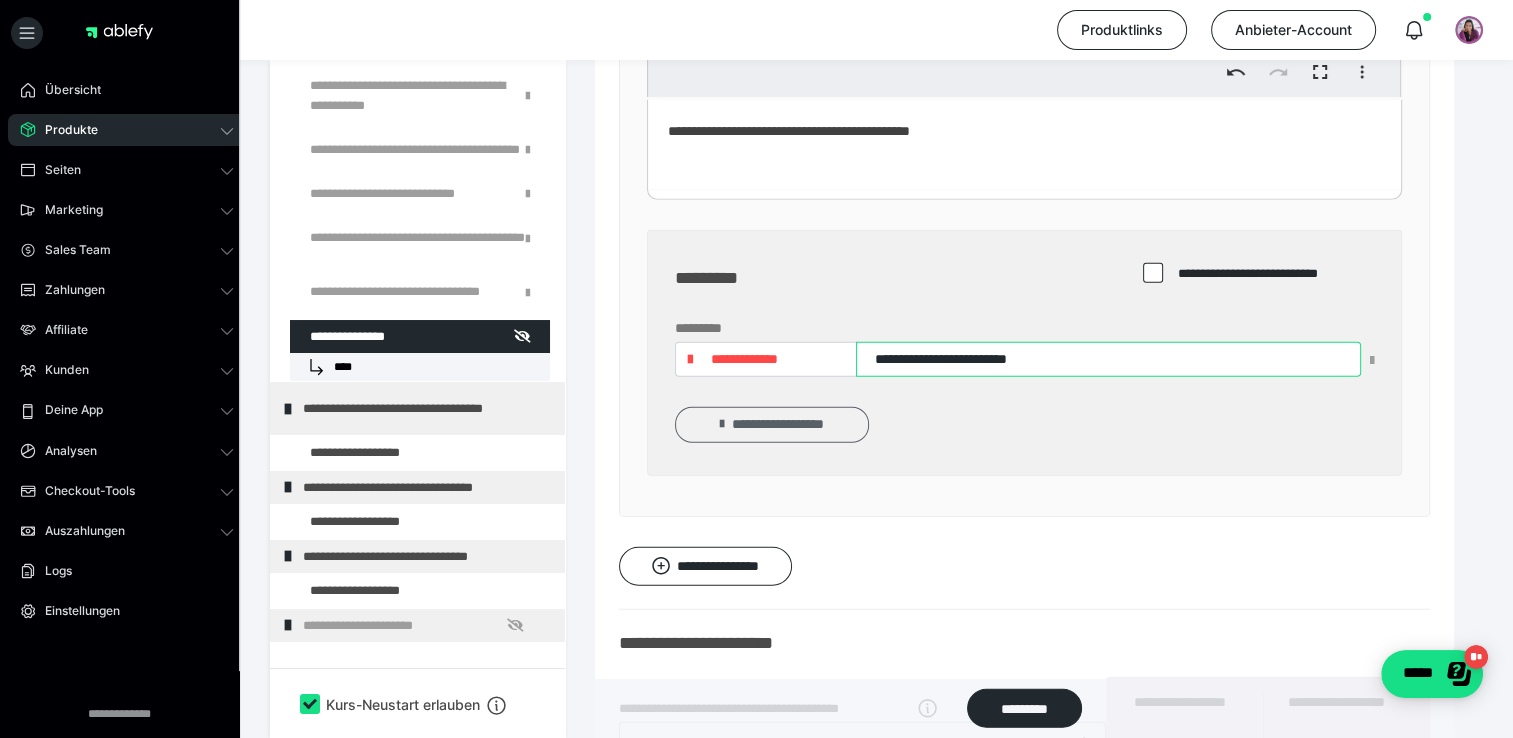 type on "**********" 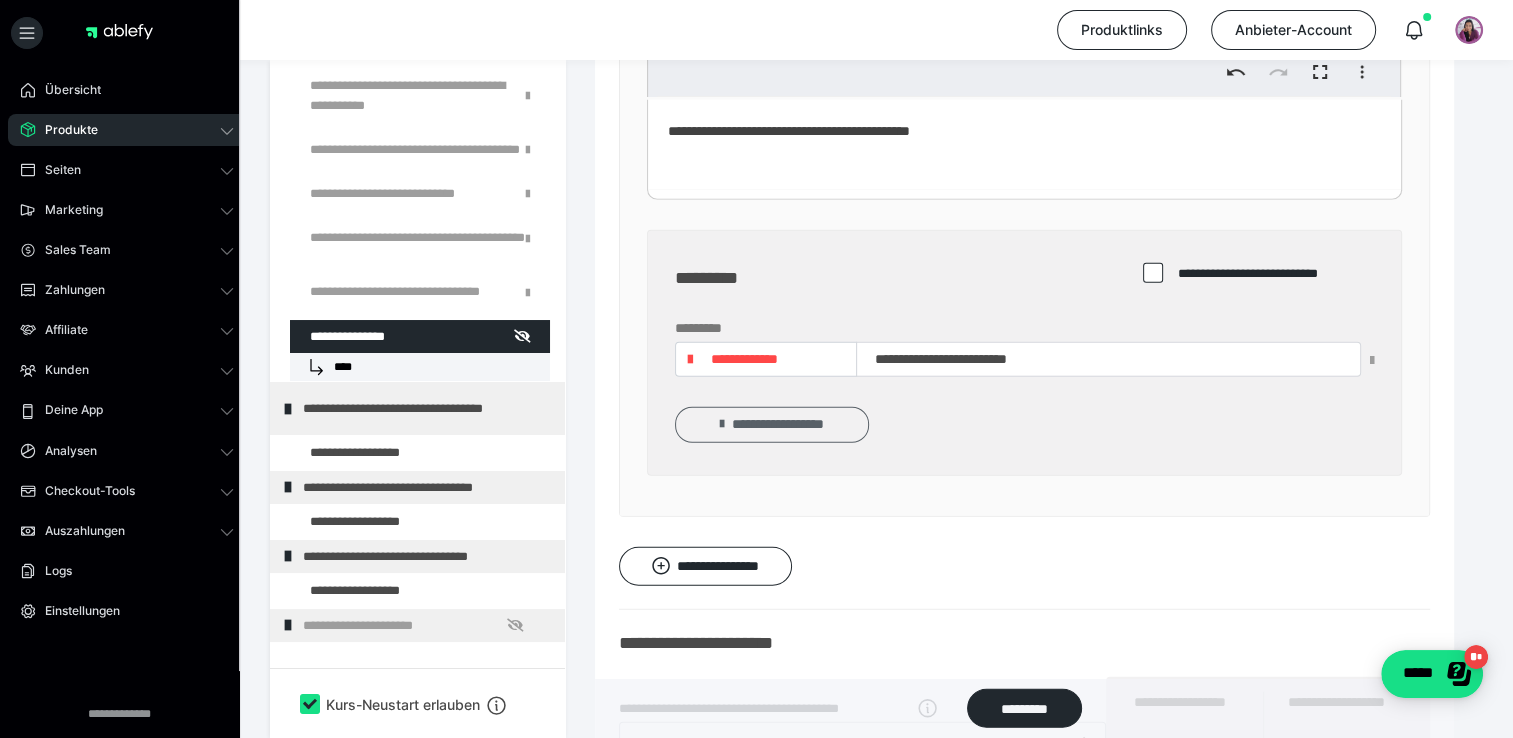 click on "**********" at bounding box center (772, 424) 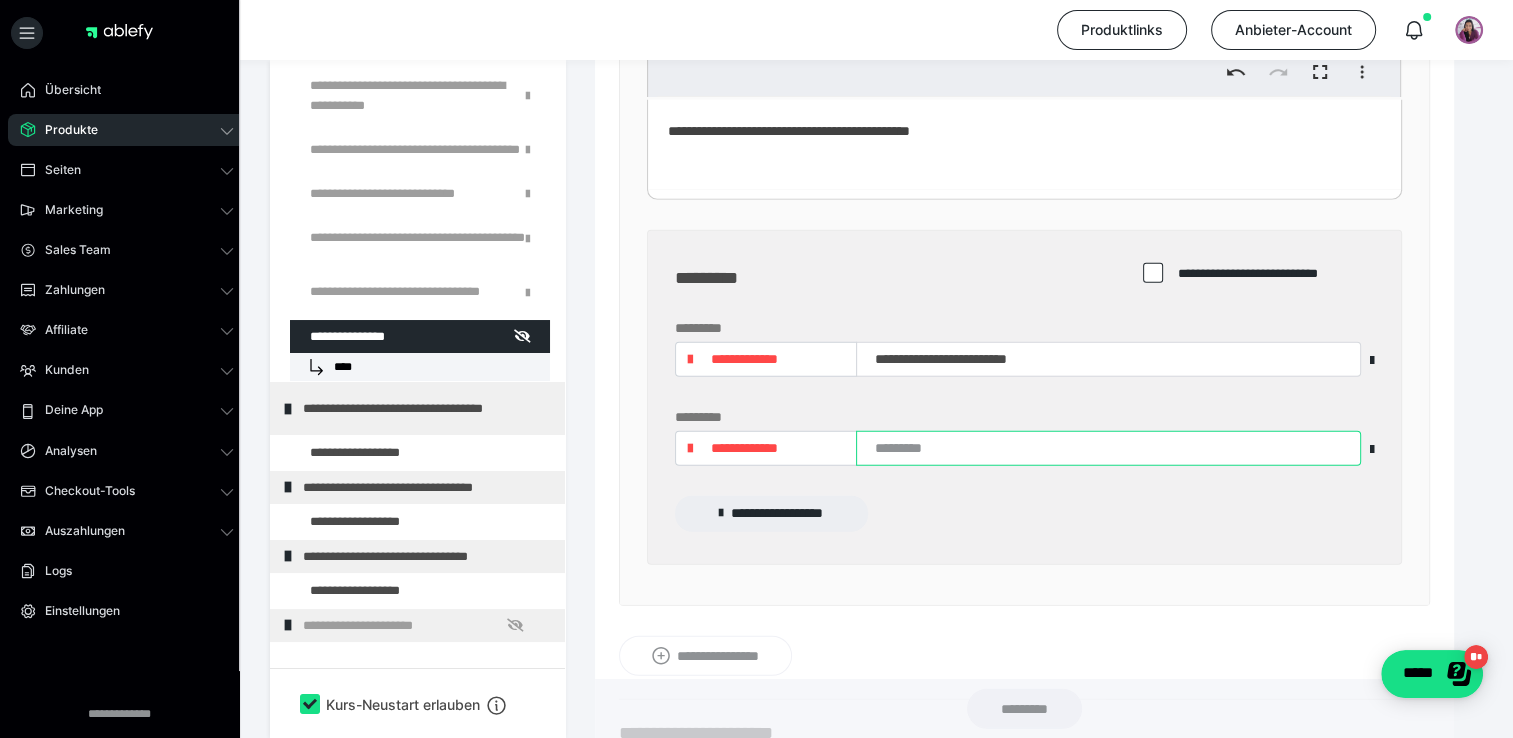 paste on "**********" 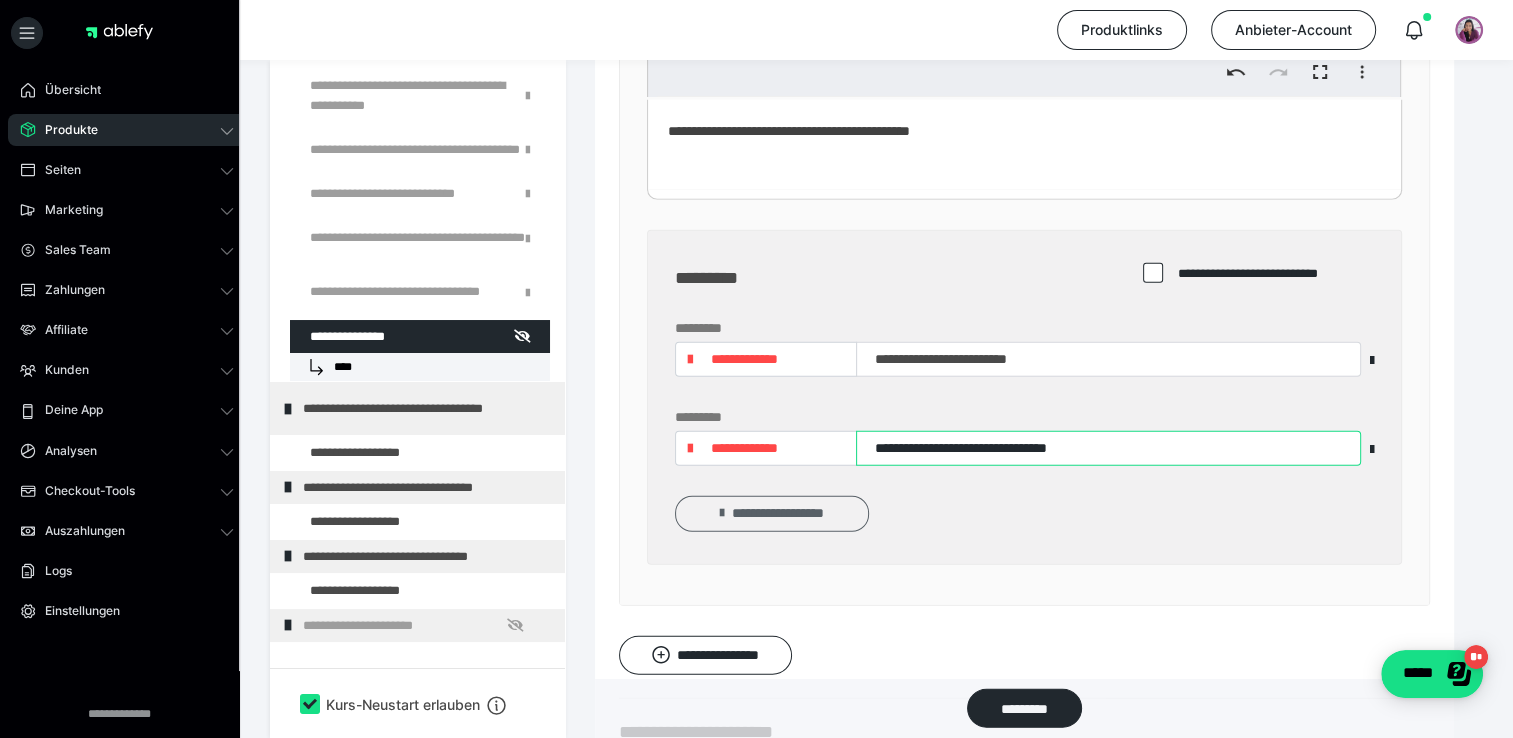 type on "**********" 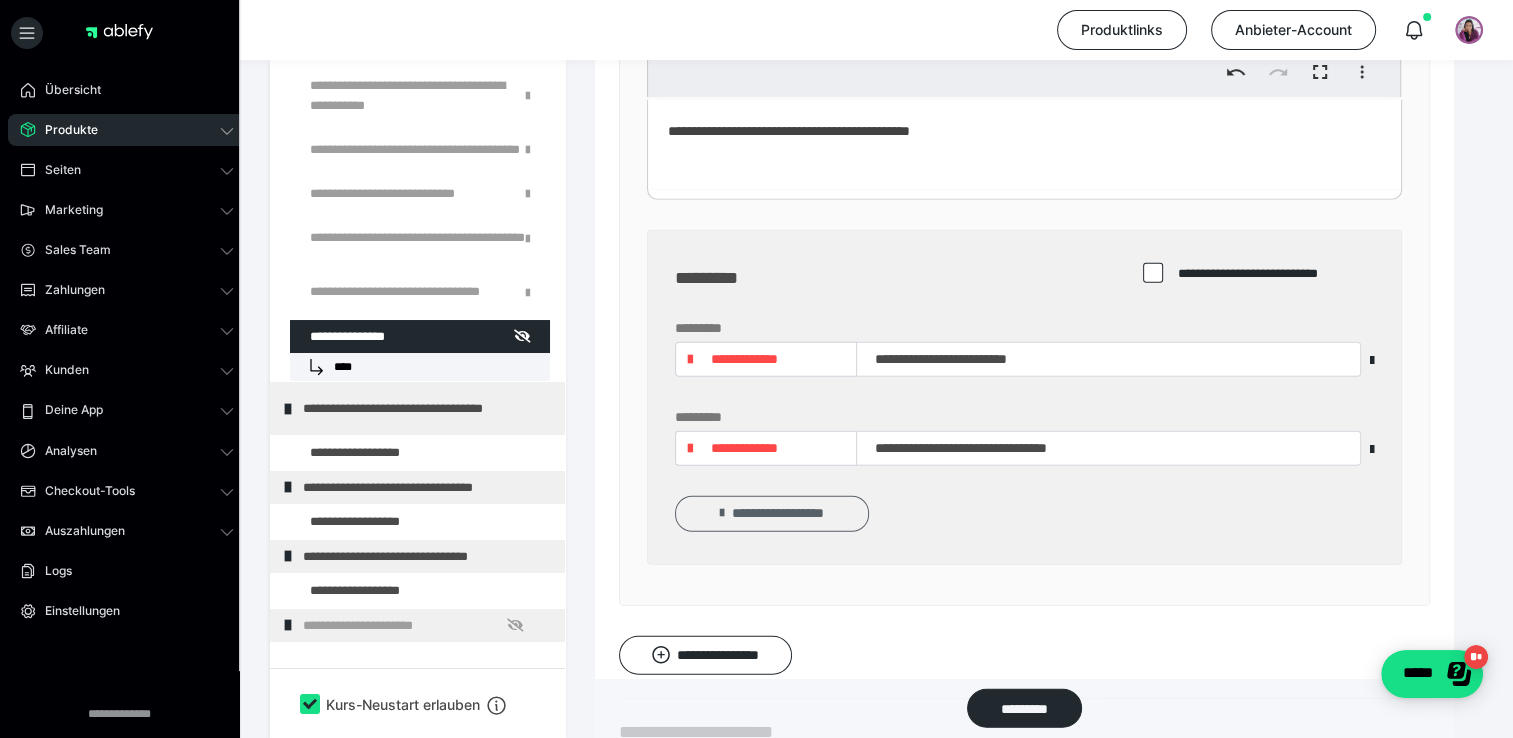 click on "**********" at bounding box center (772, 513) 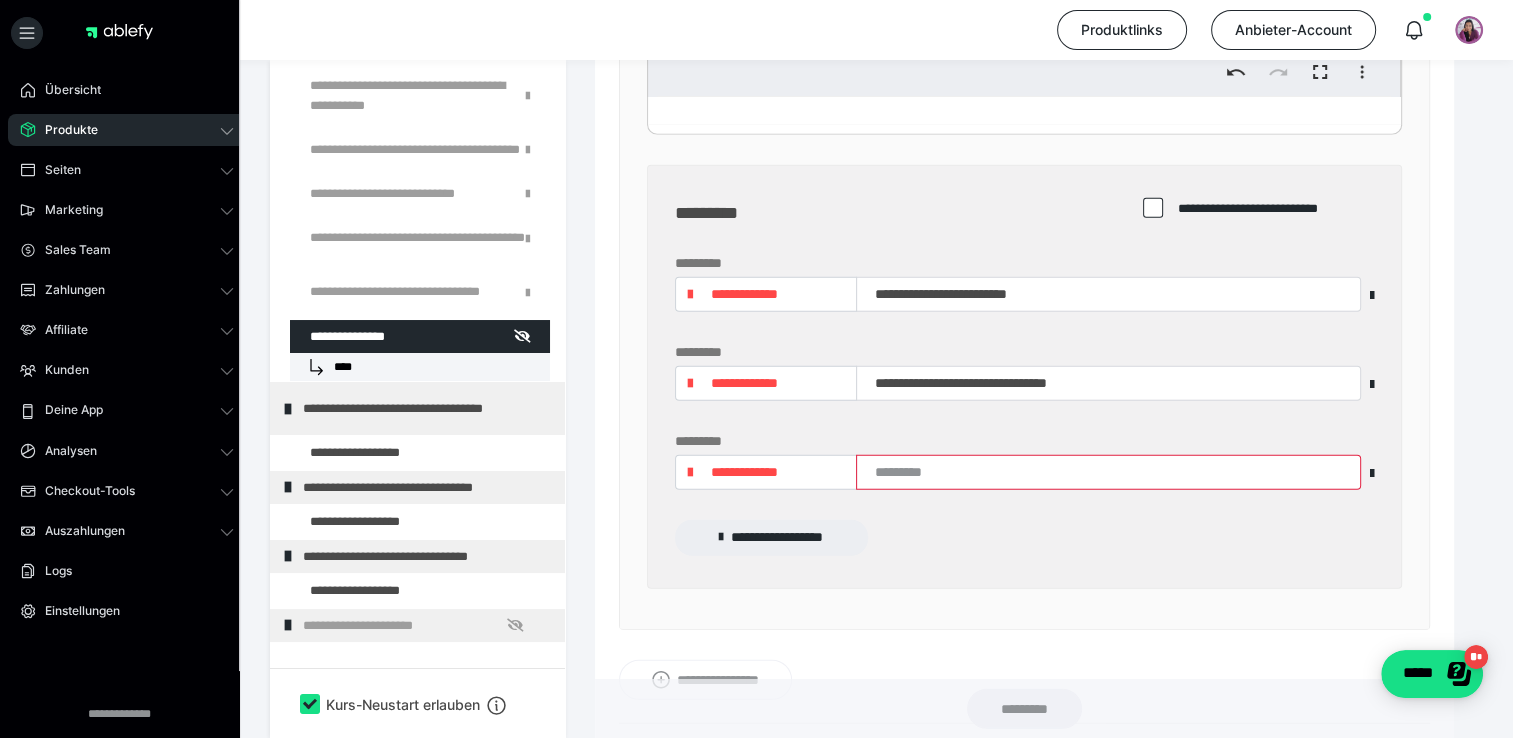 scroll, scrollTop: 5095, scrollLeft: 0, axis: vertical 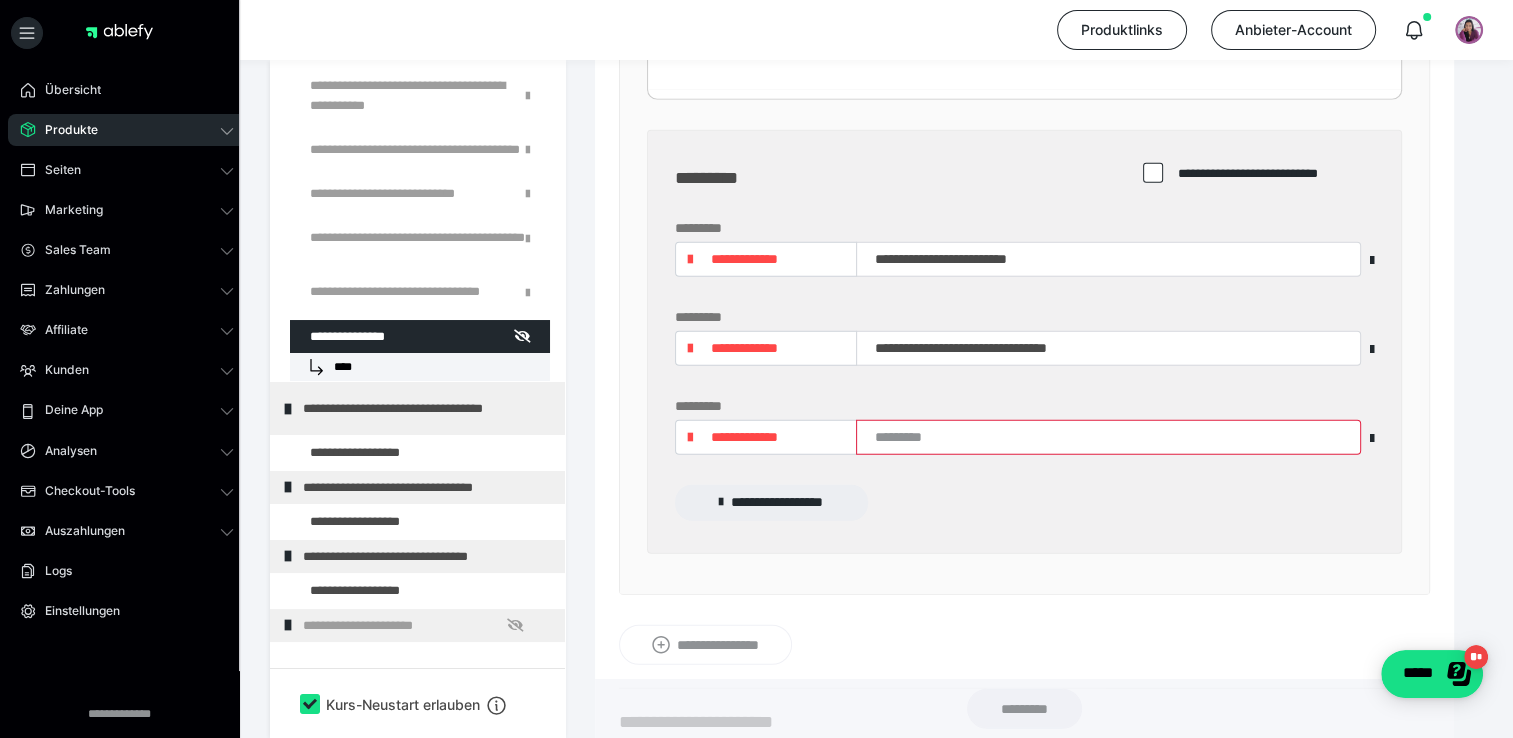 click on "**********" at bounding box center [744, 437] 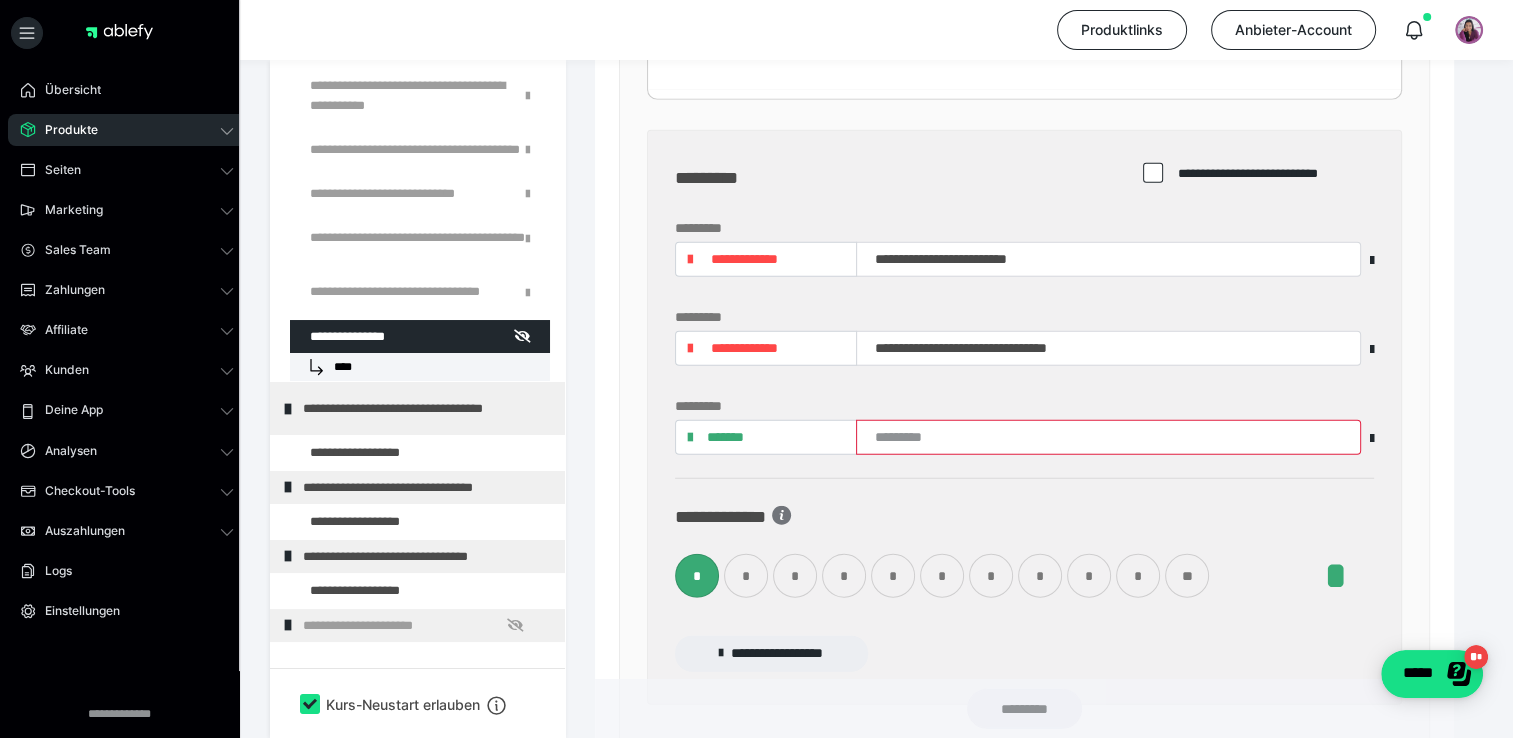 click on "*" at bounding box center (844, 576) 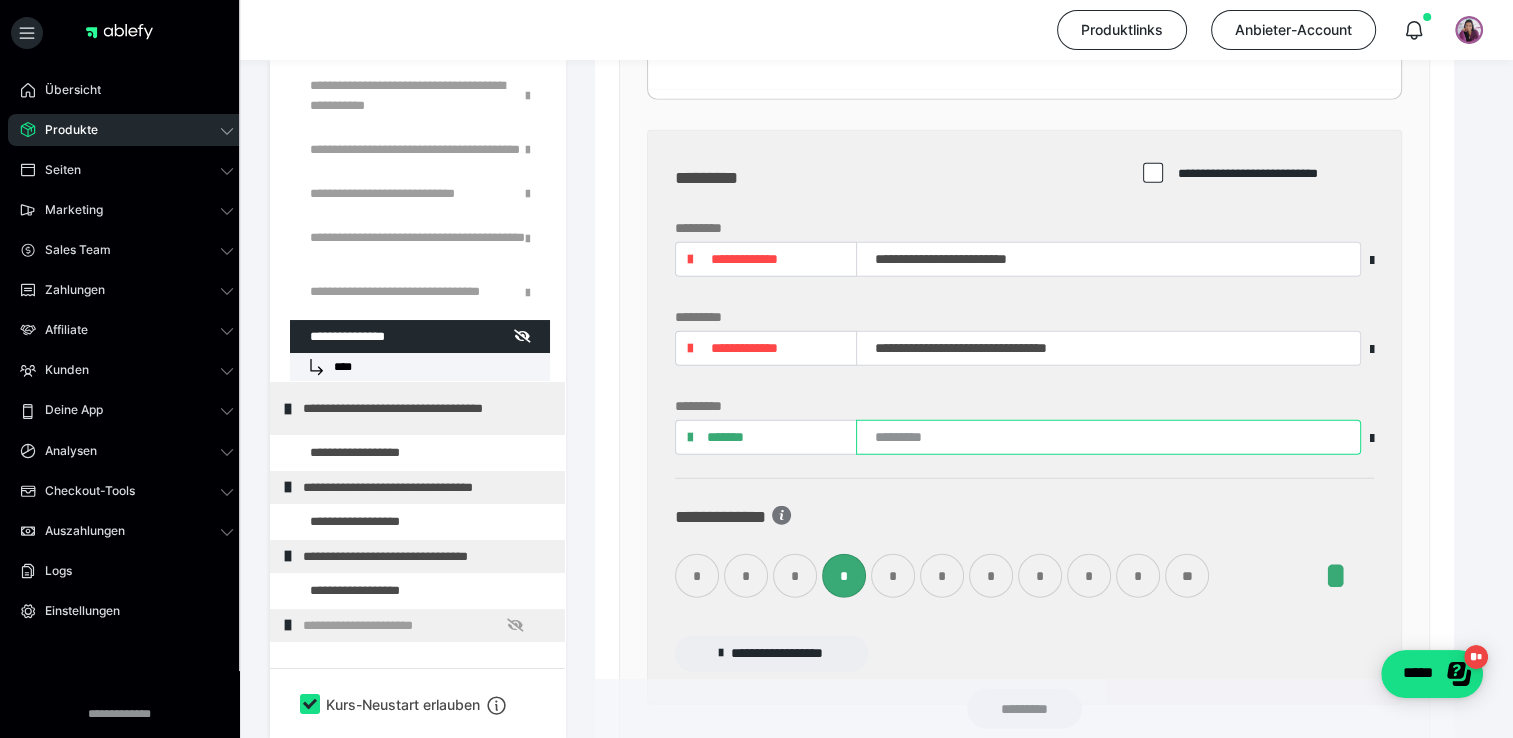 click at bounding box center (1108, 437) 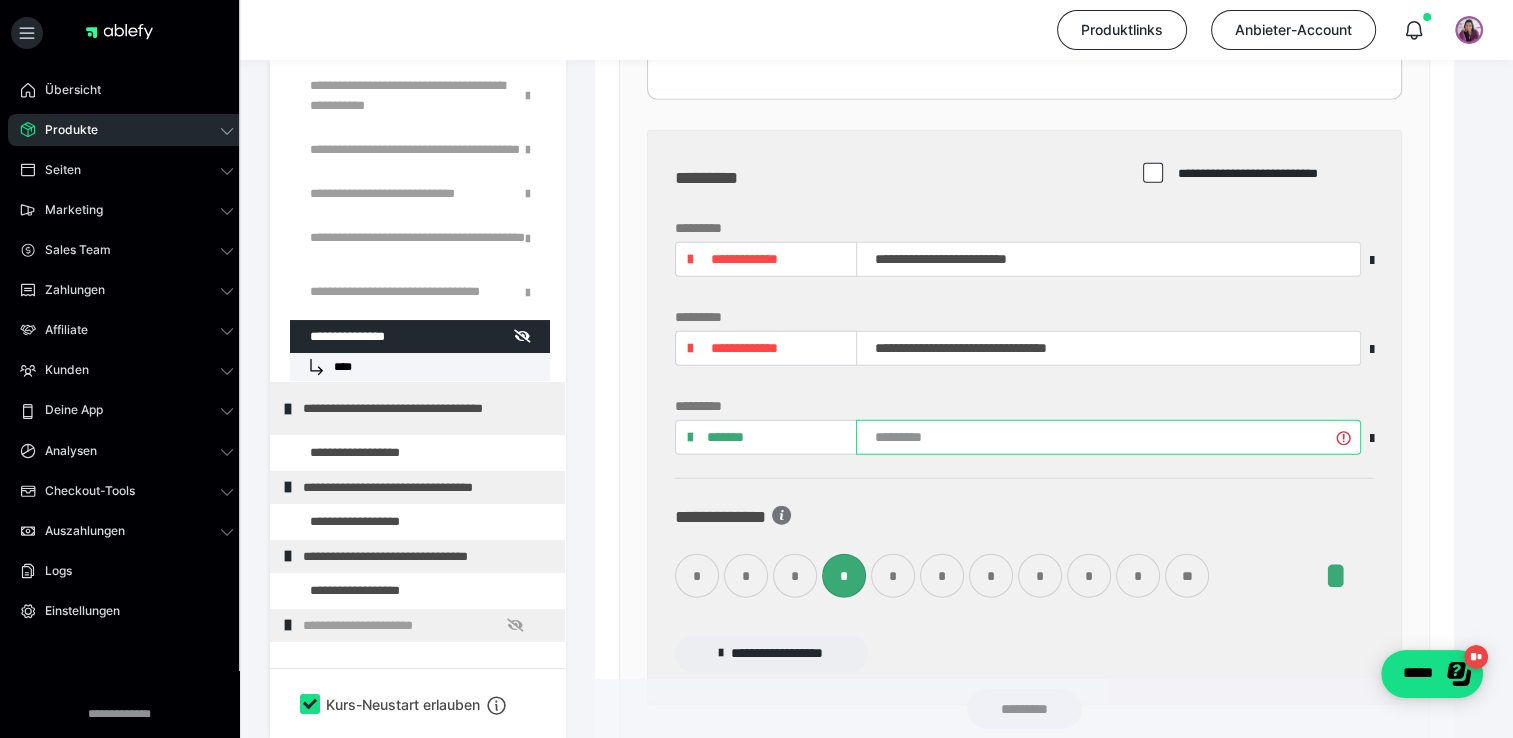 paste on "**********" 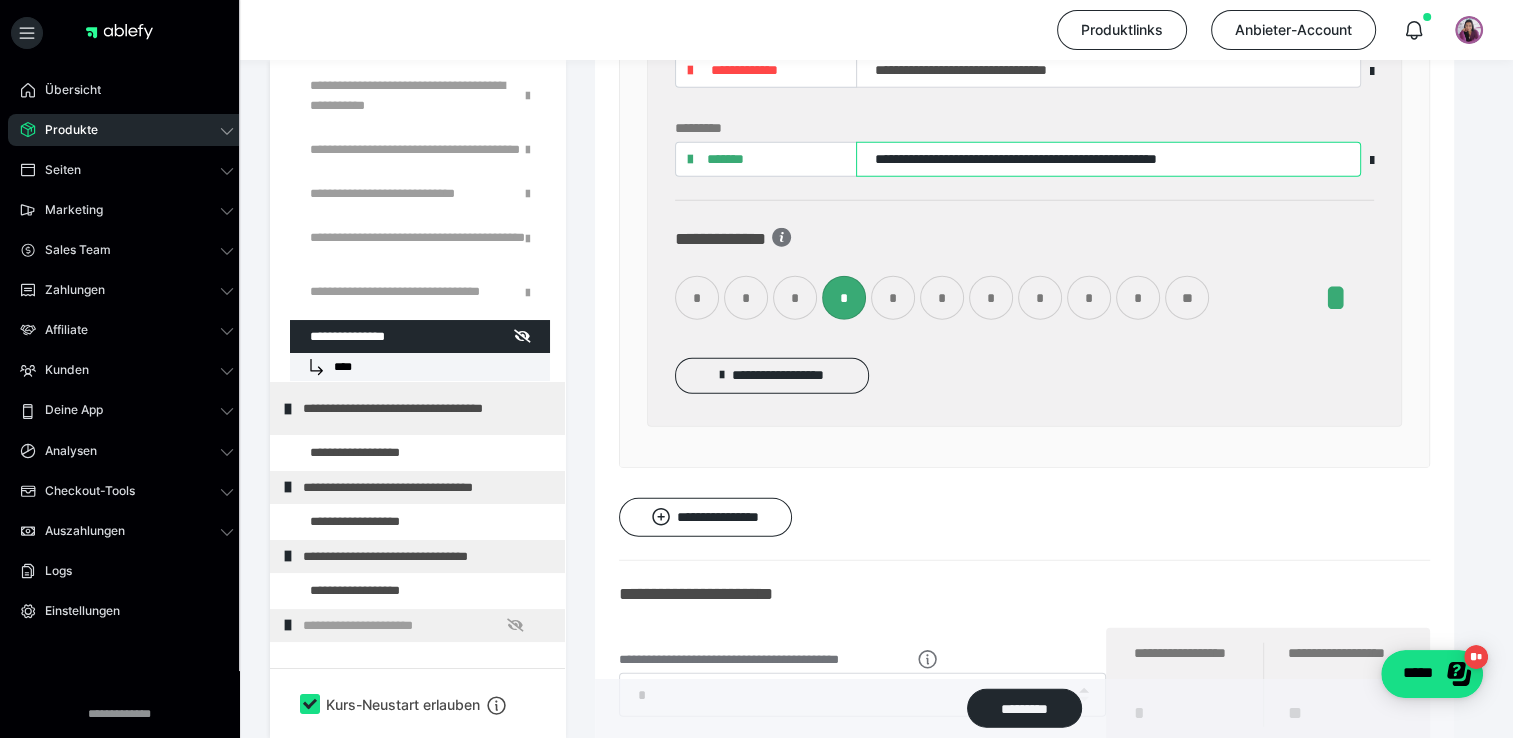 scroll, scrollTop: 5395, scrollLeft: 0, axis: vertical 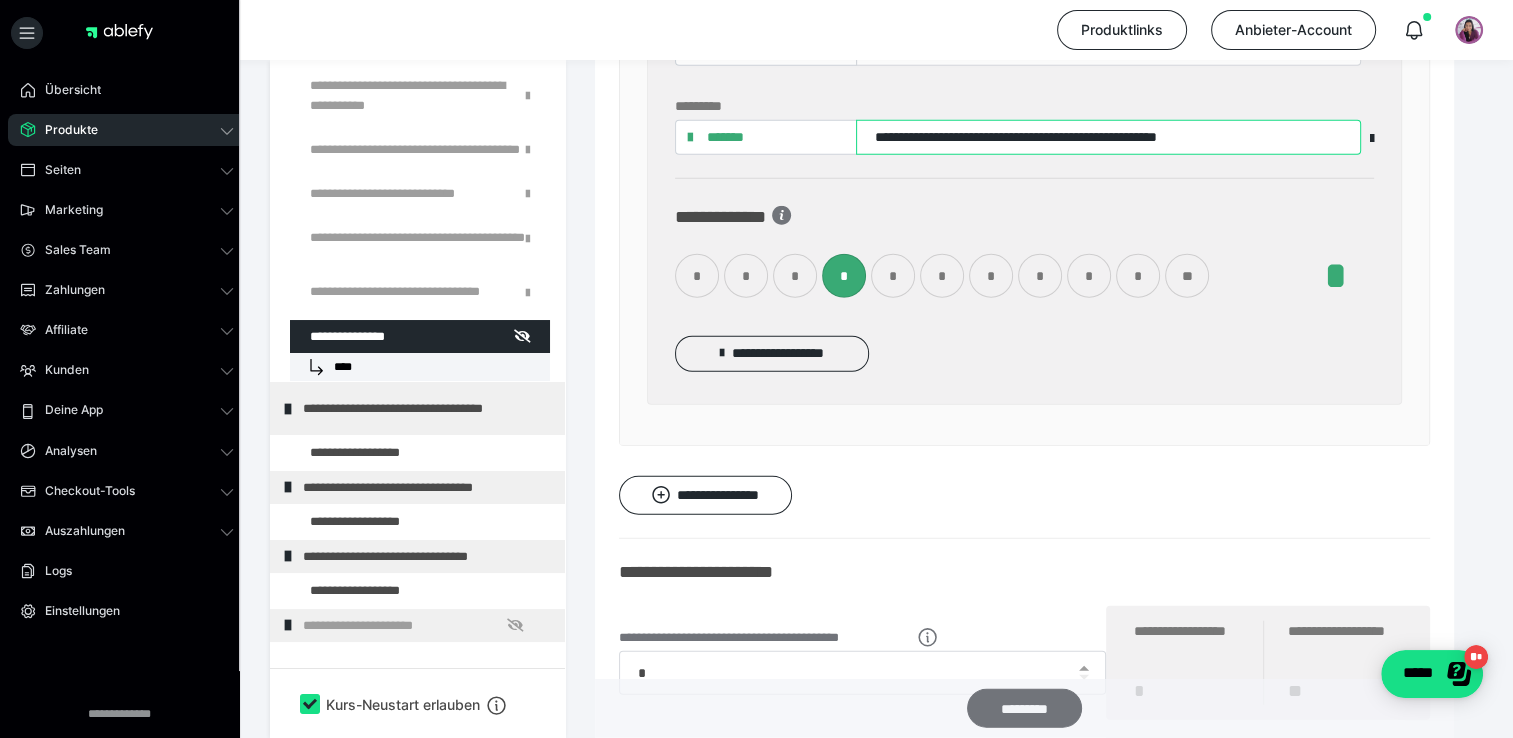 type on "**********" 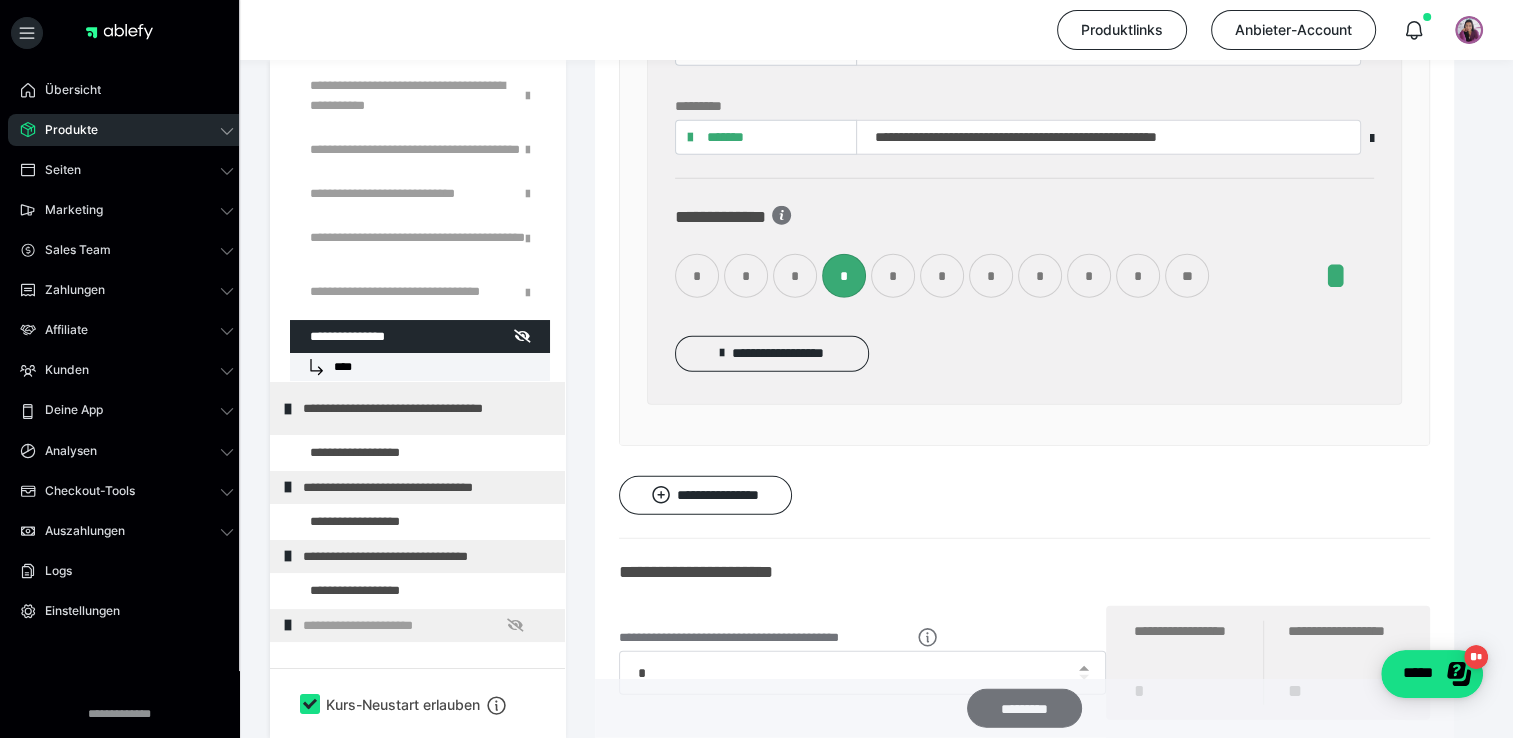 click on "*********" at bounding box center (1024, 708) 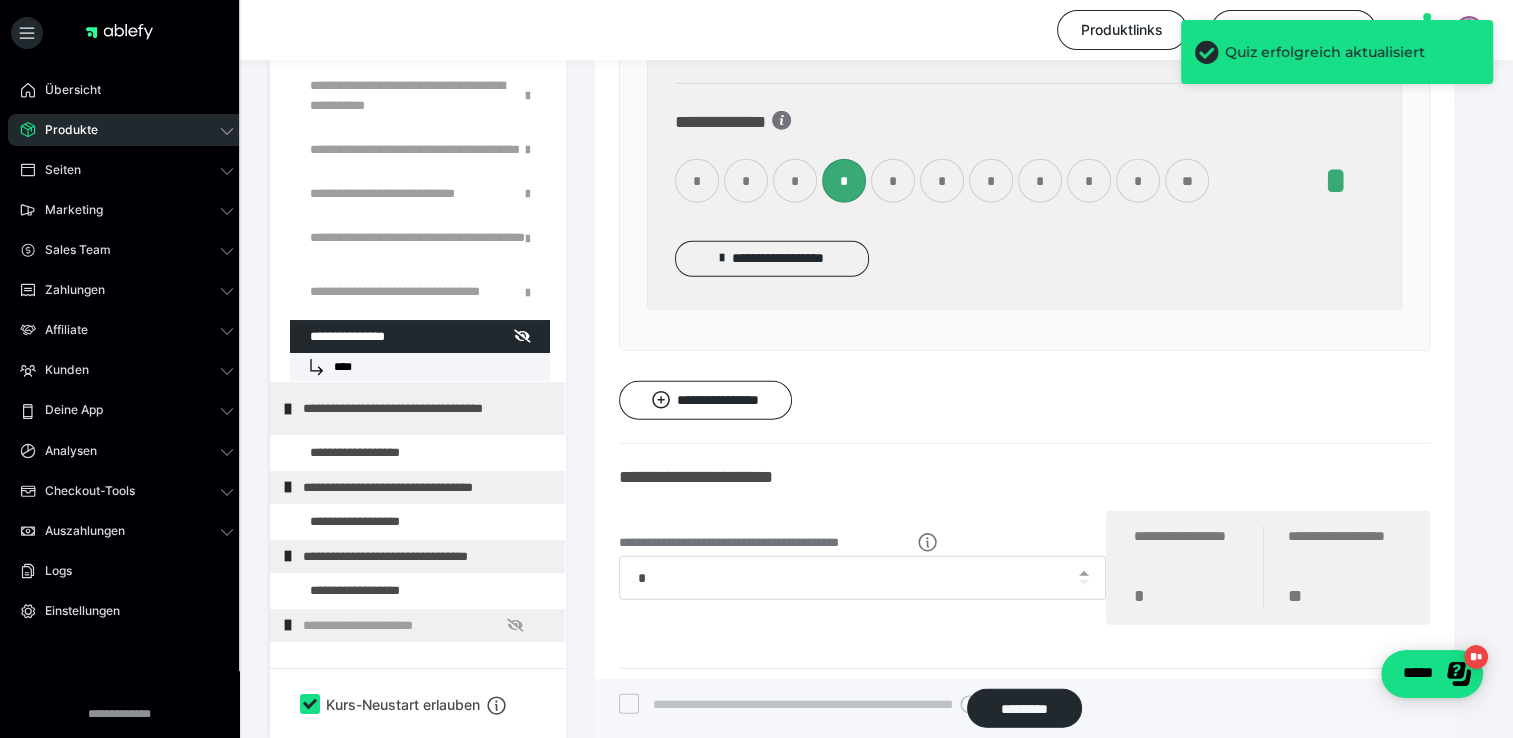 scroll, scrollTop: 5595, scrollLeft: 0, axis: vertical 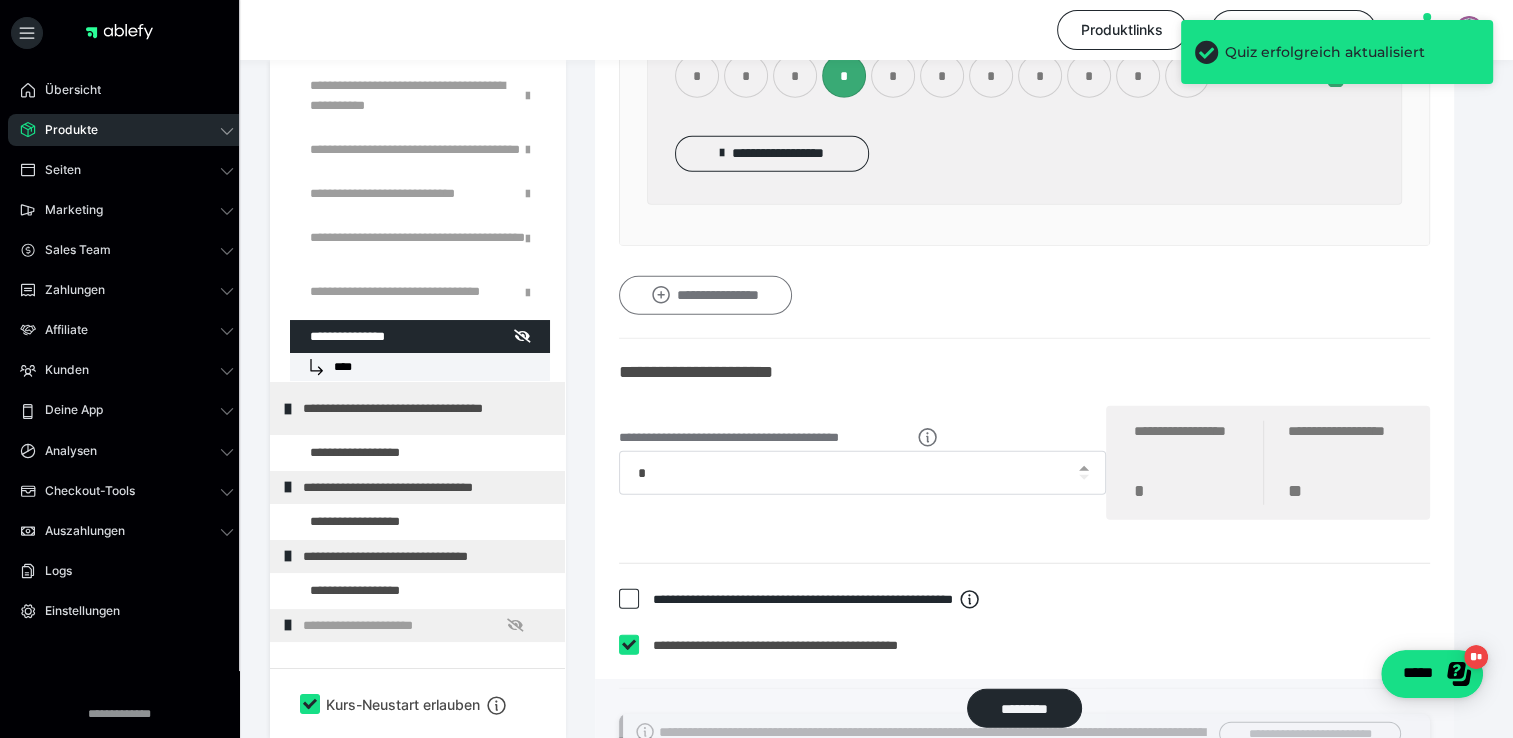 click on "**********" at bounding box center (705, 296) 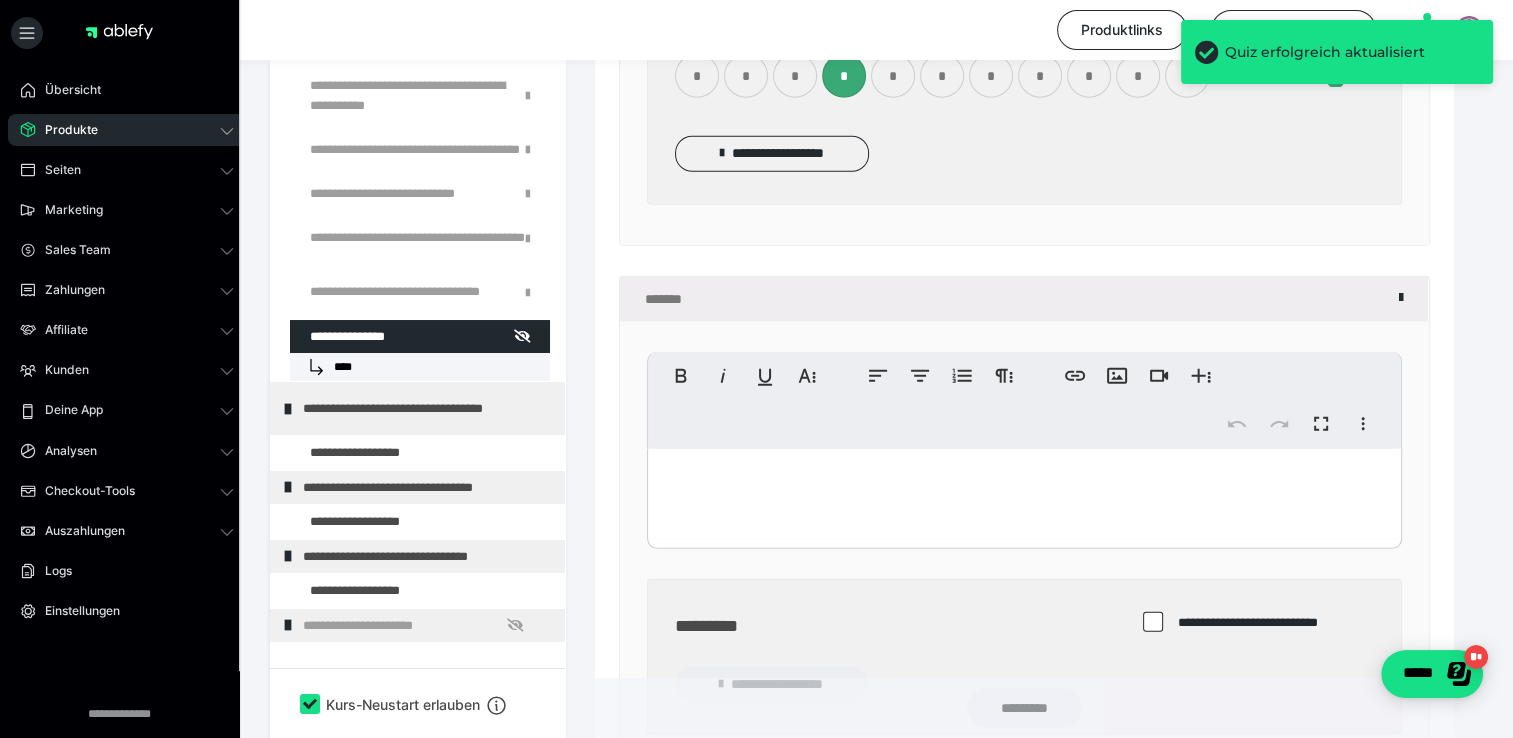 click at bounding box center (1024, 494) 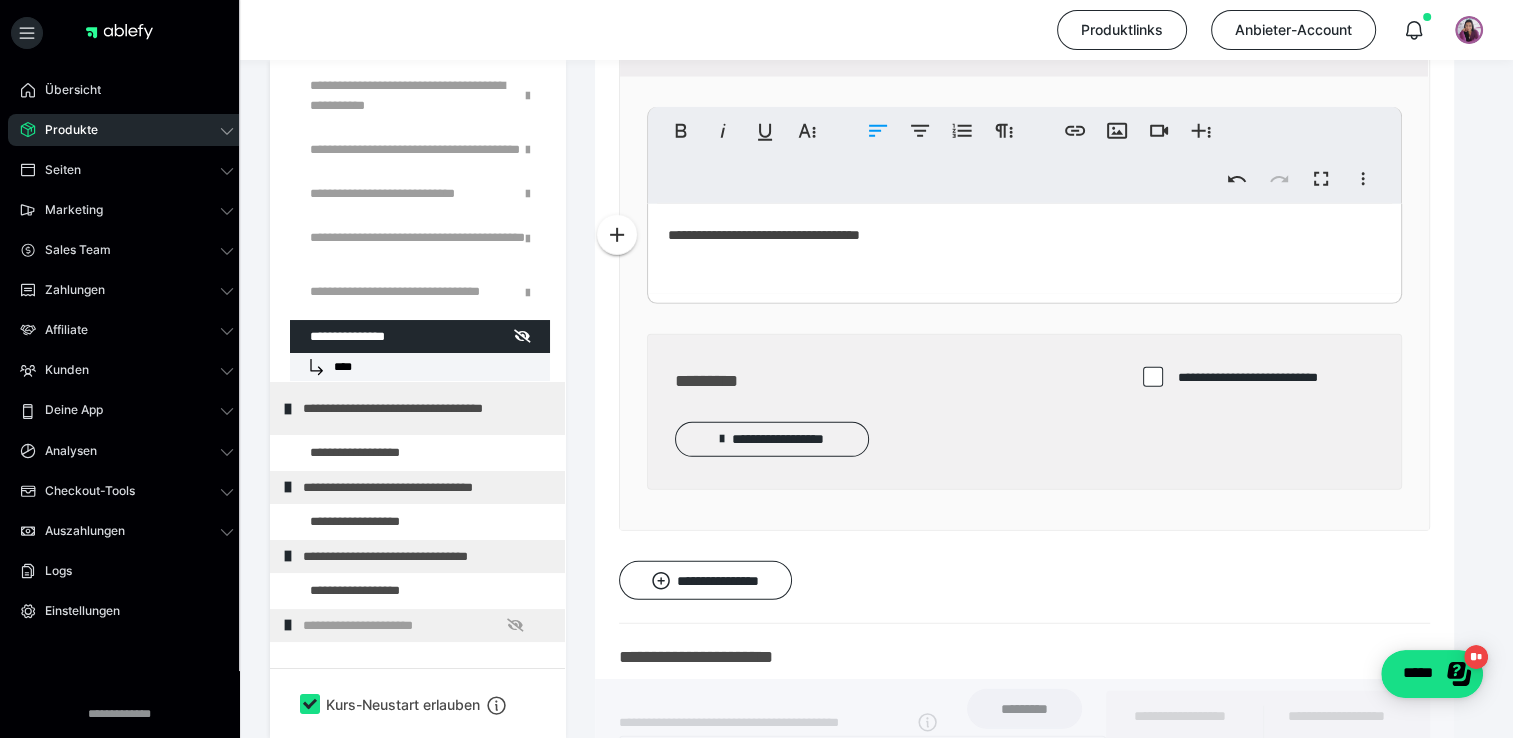 scroll, scrollTop: 5895, scrollLeft: 0, axis: vertical 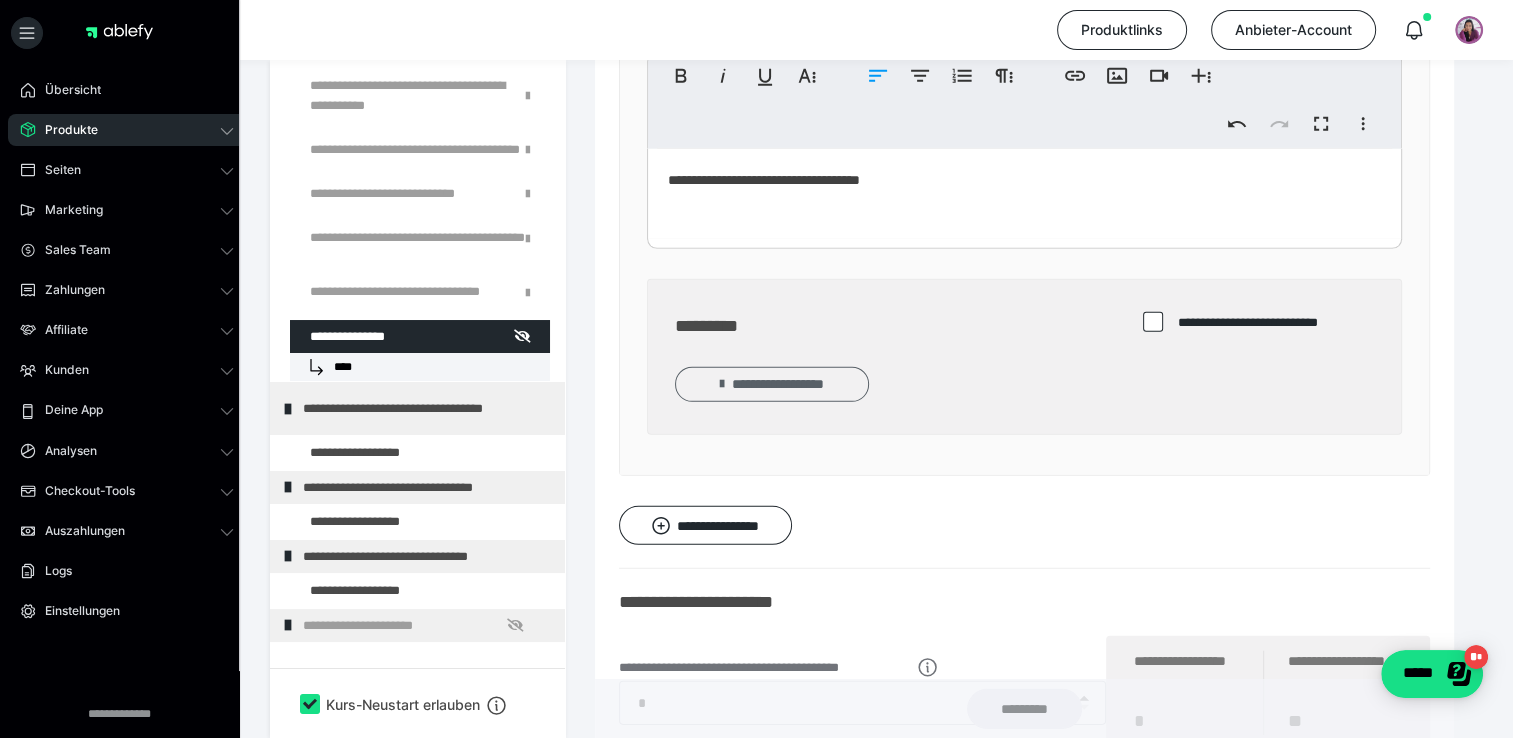 click on "**********" at bounding box center [772, 384] 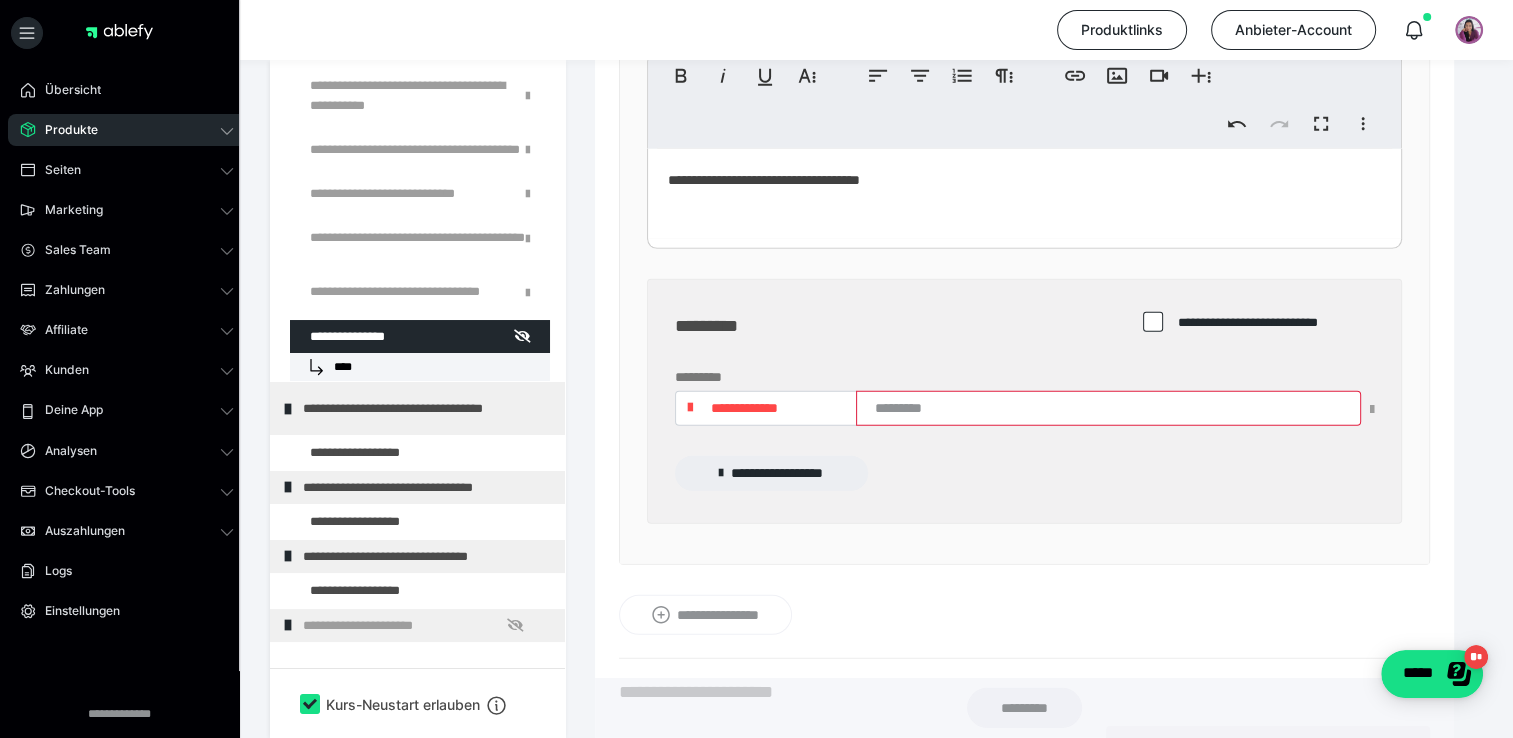 click on "**********" at bounding box center [744, 408] 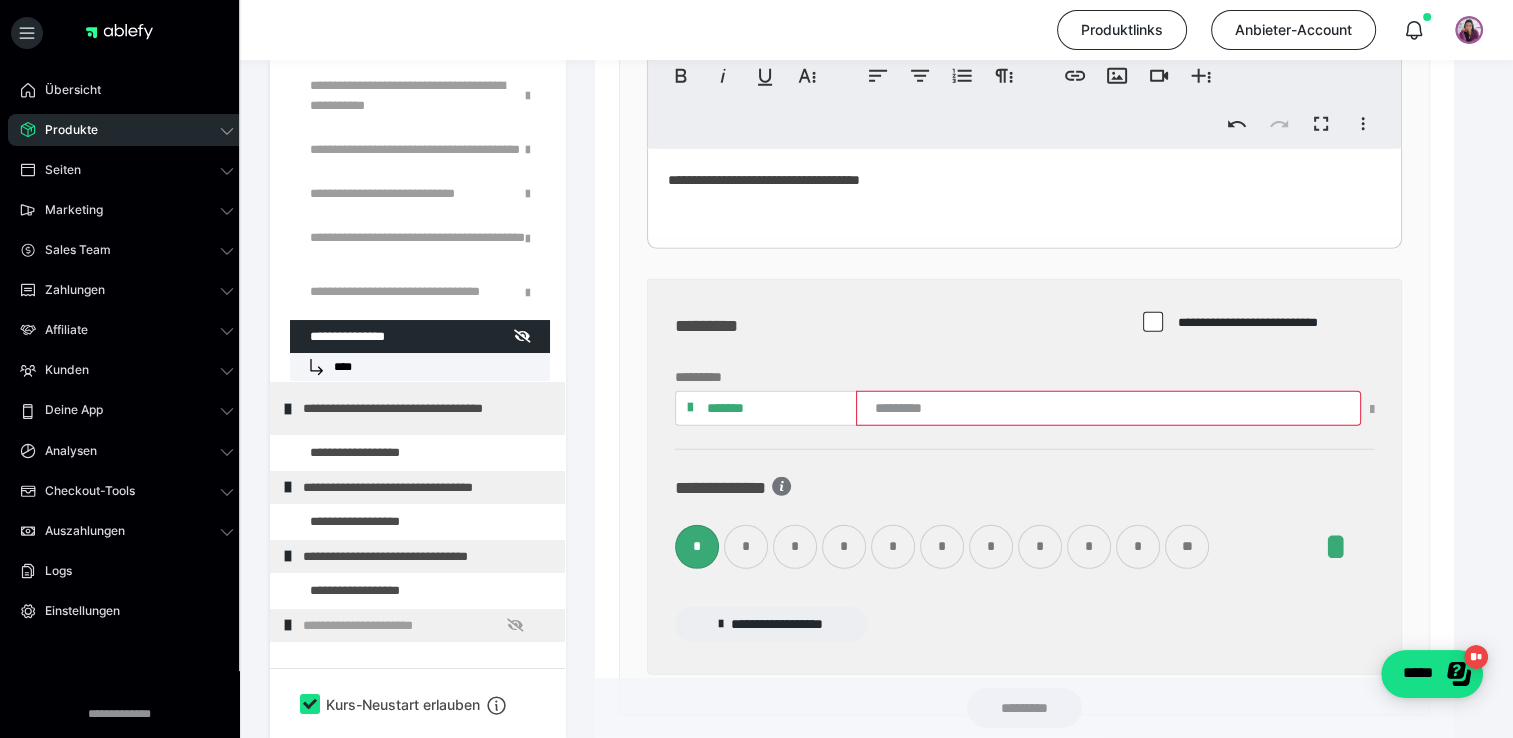 click on "*" at bounding box center [844, 547] 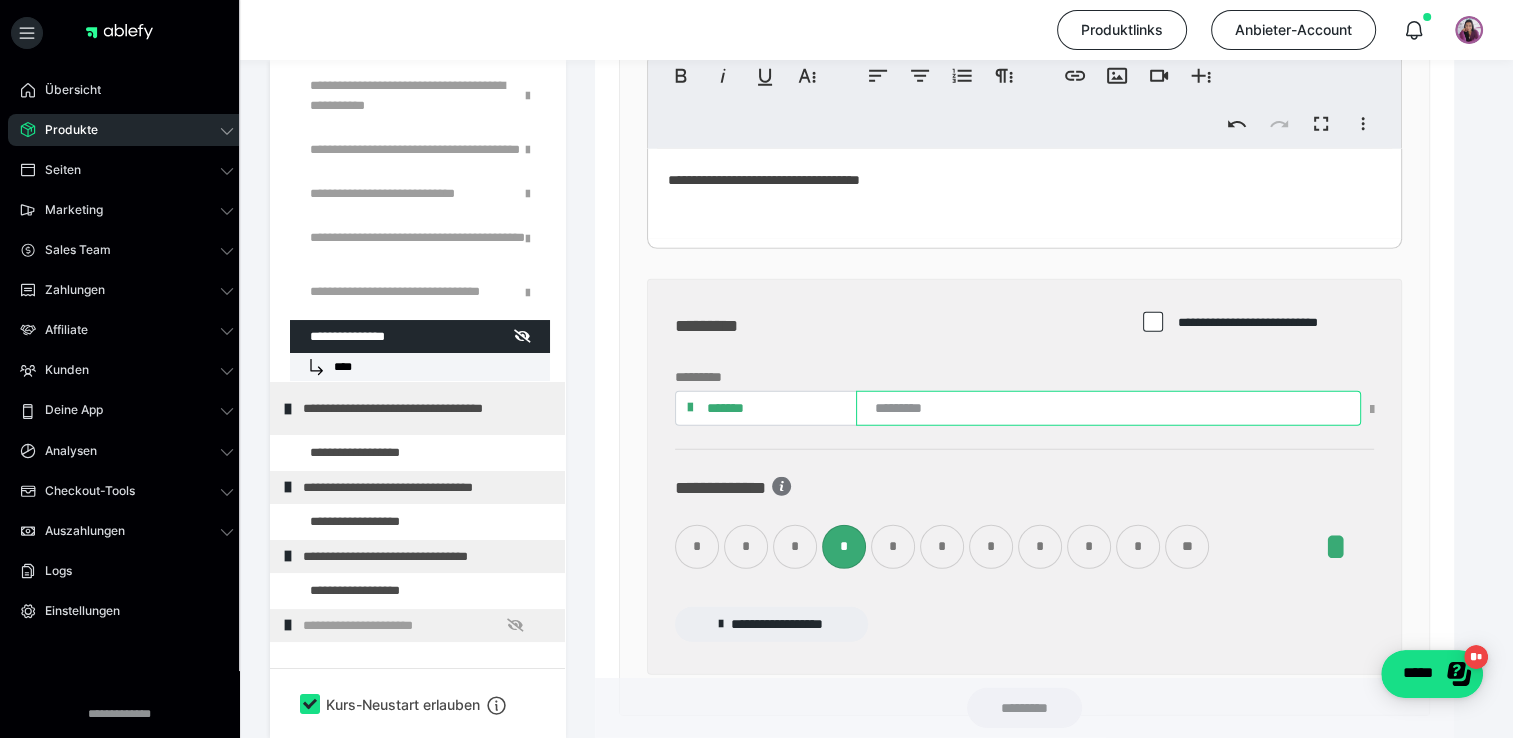 click at bounding box center [1108, 408] 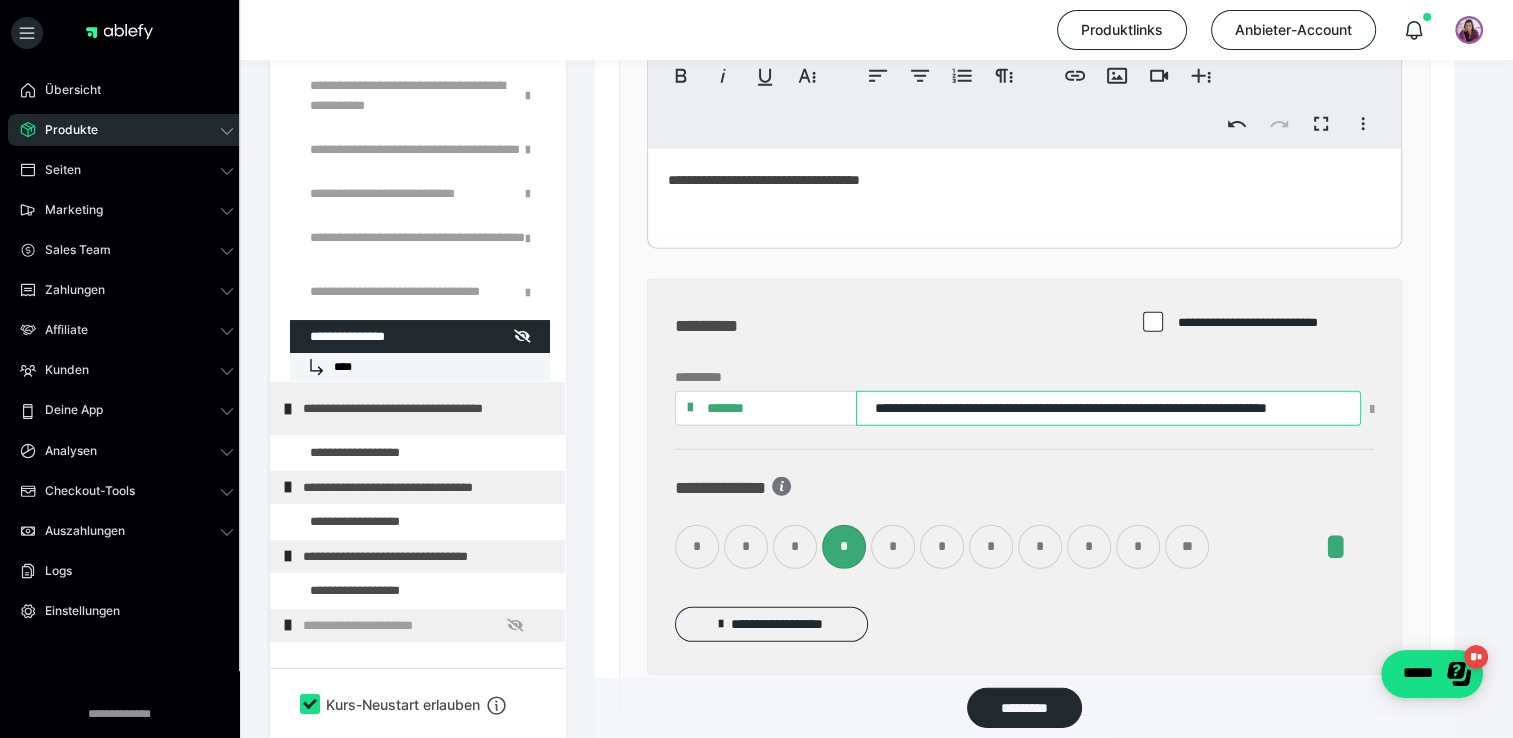 scroll, scrollTop: 0, scrollLeft: 105, axis: horizontal 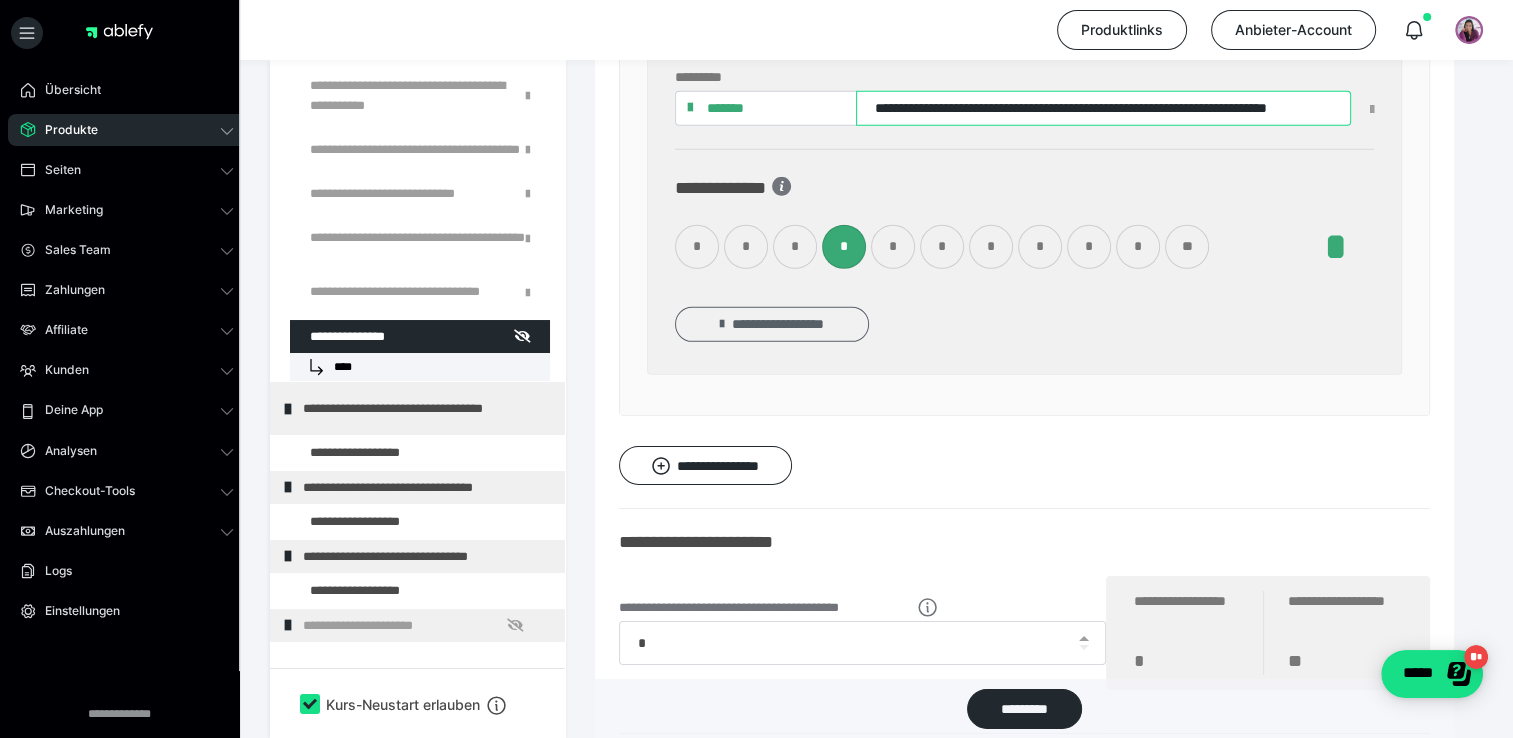 type on "**********" 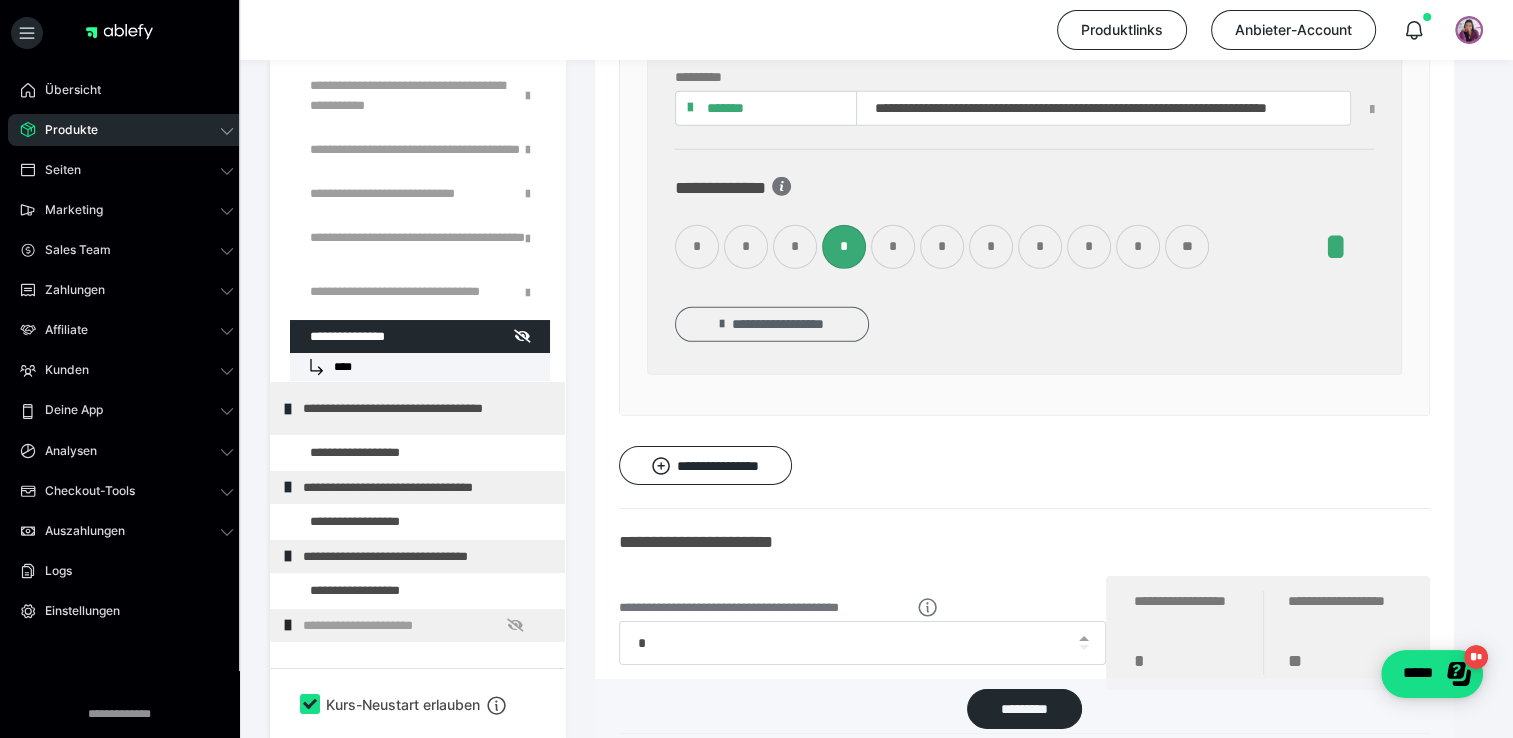 click on "**********" at bounding box center (772, 324) 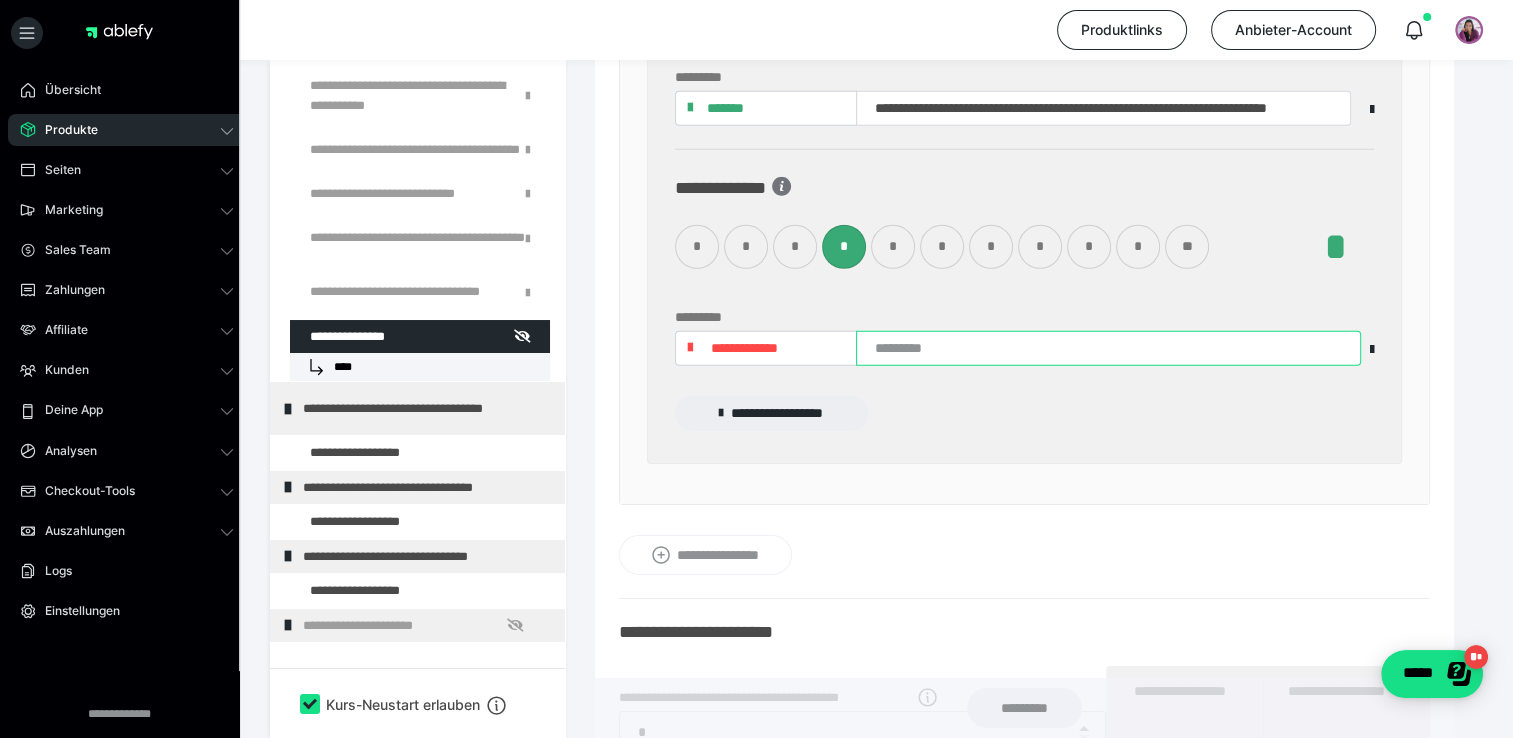 paste on "**********" 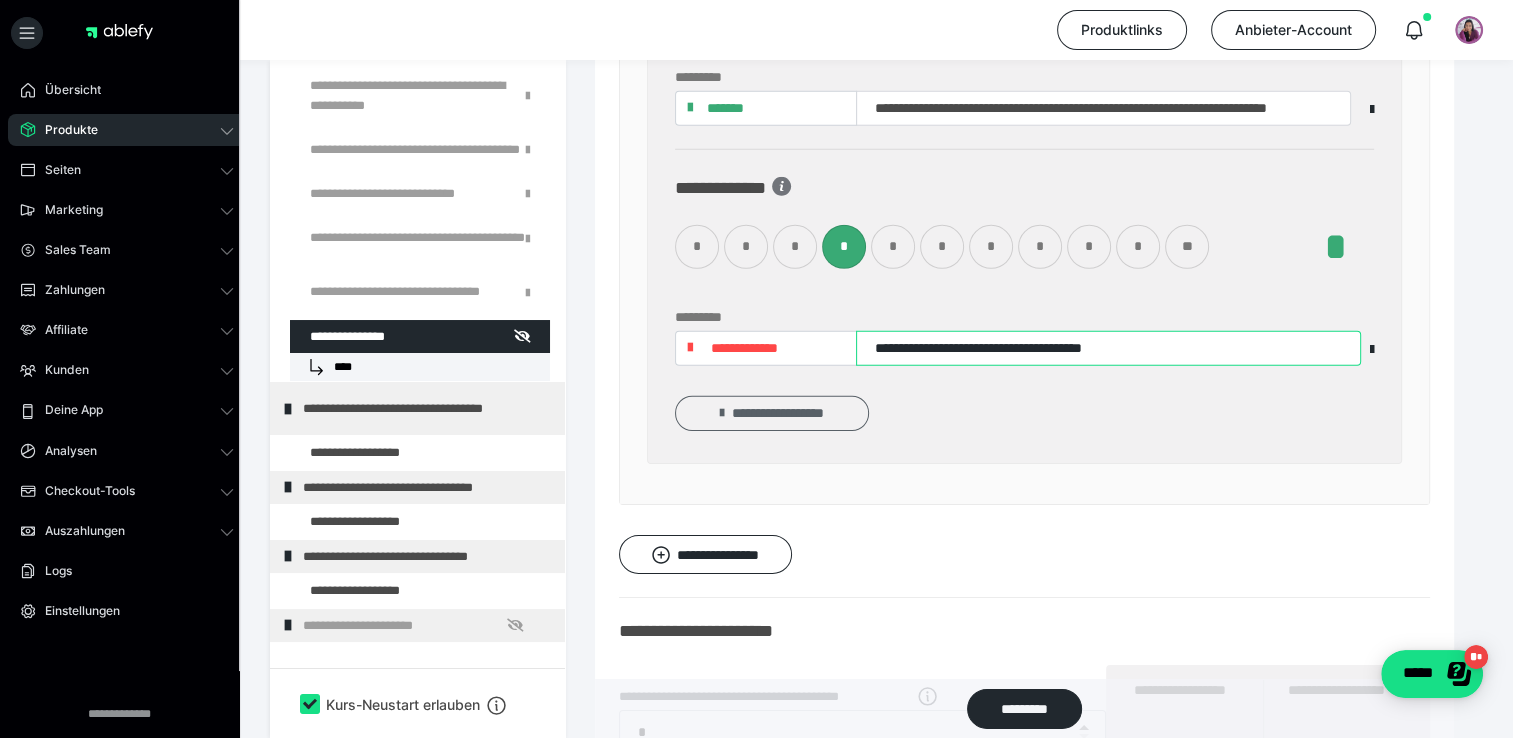 type on "**********" 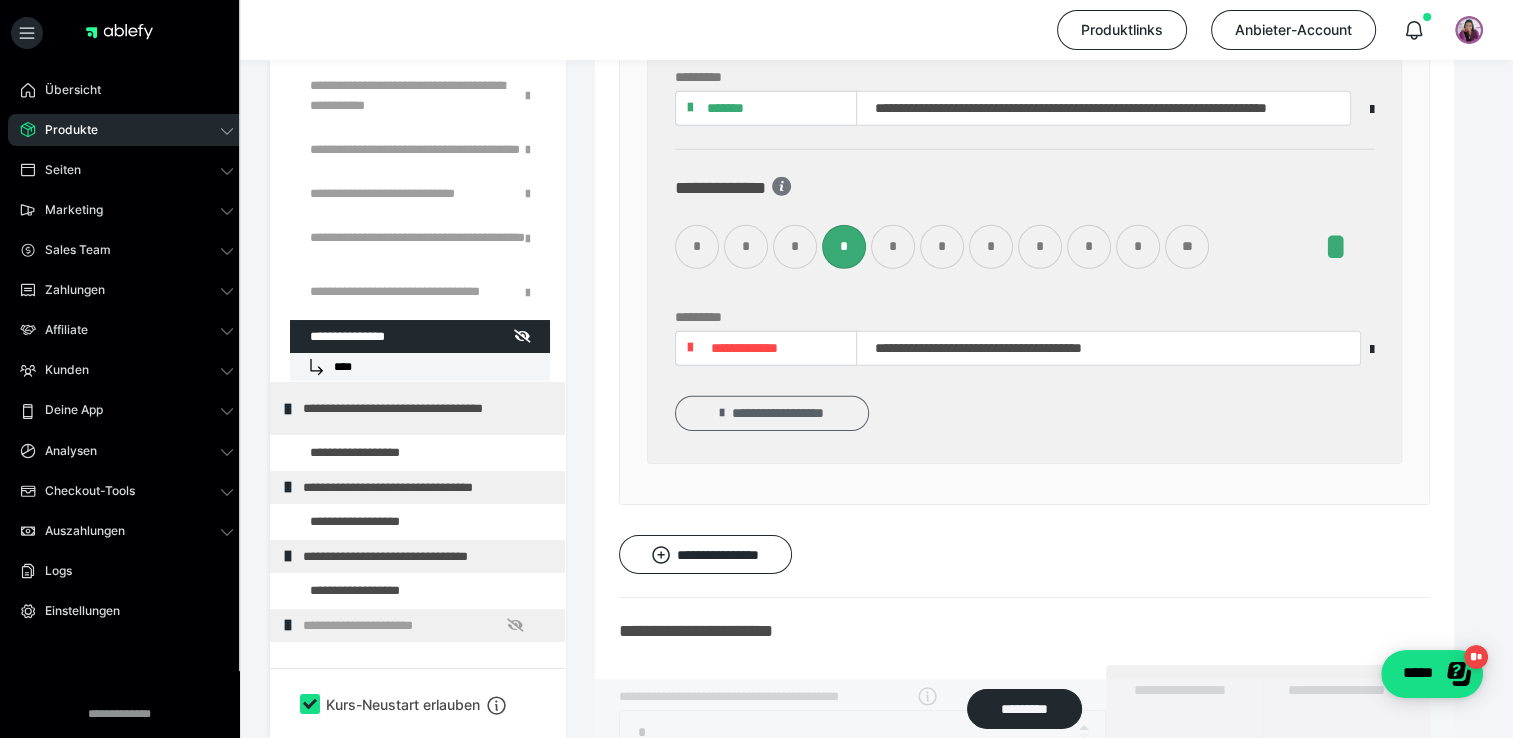 click on "**********" at bounding box center (772, 413) 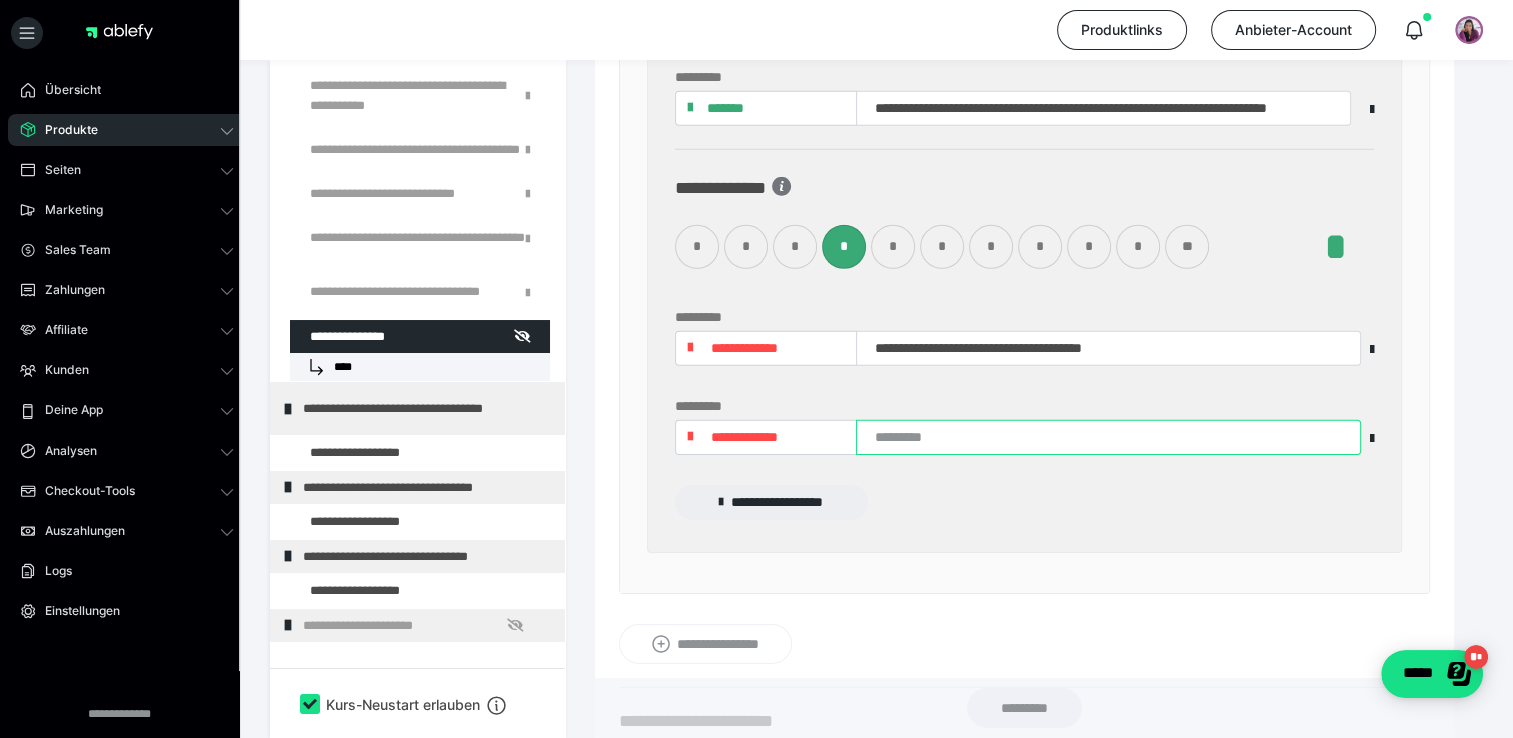 click at bounding box center [1108, 437] 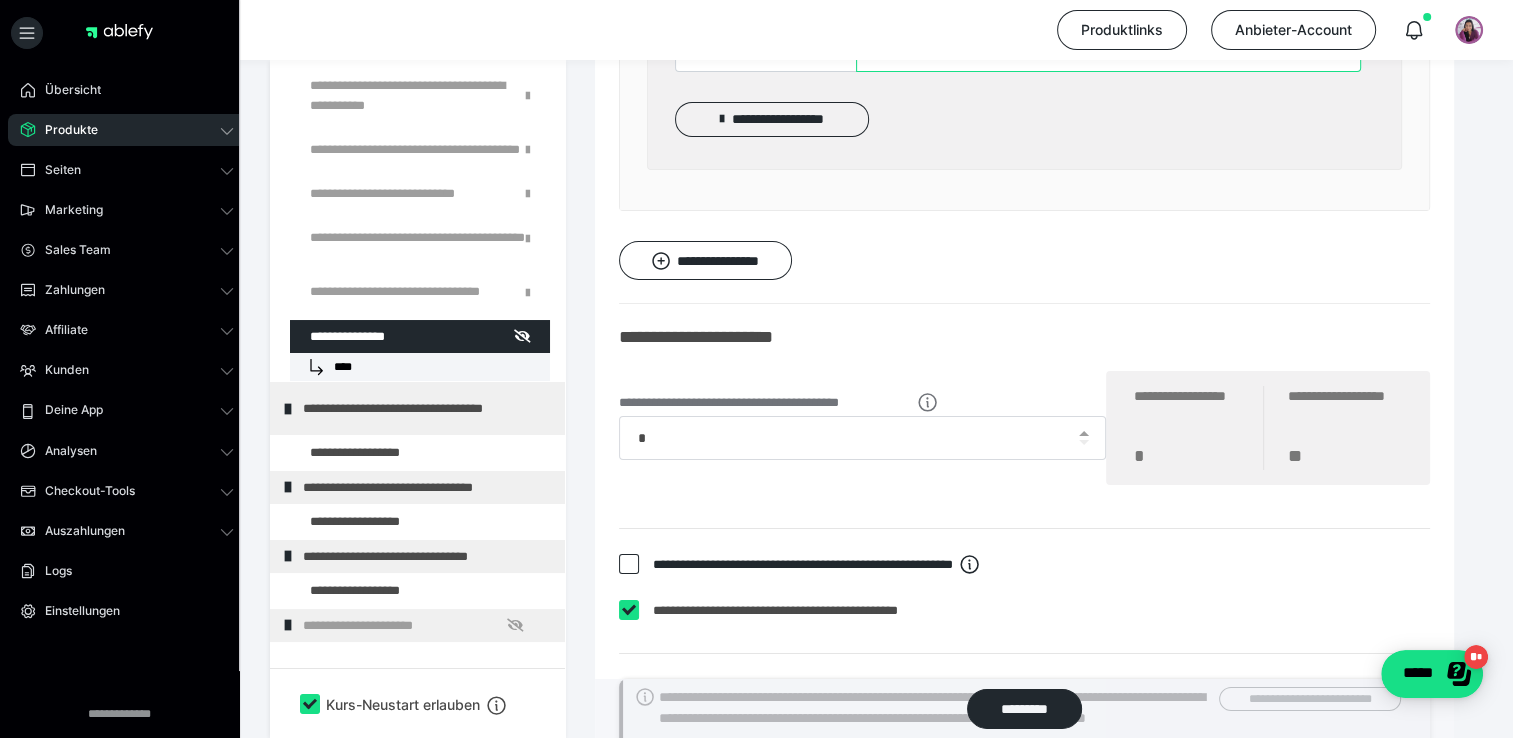 scroll, scrollTop: 6595, scrollLeft: 0, axis: vertical 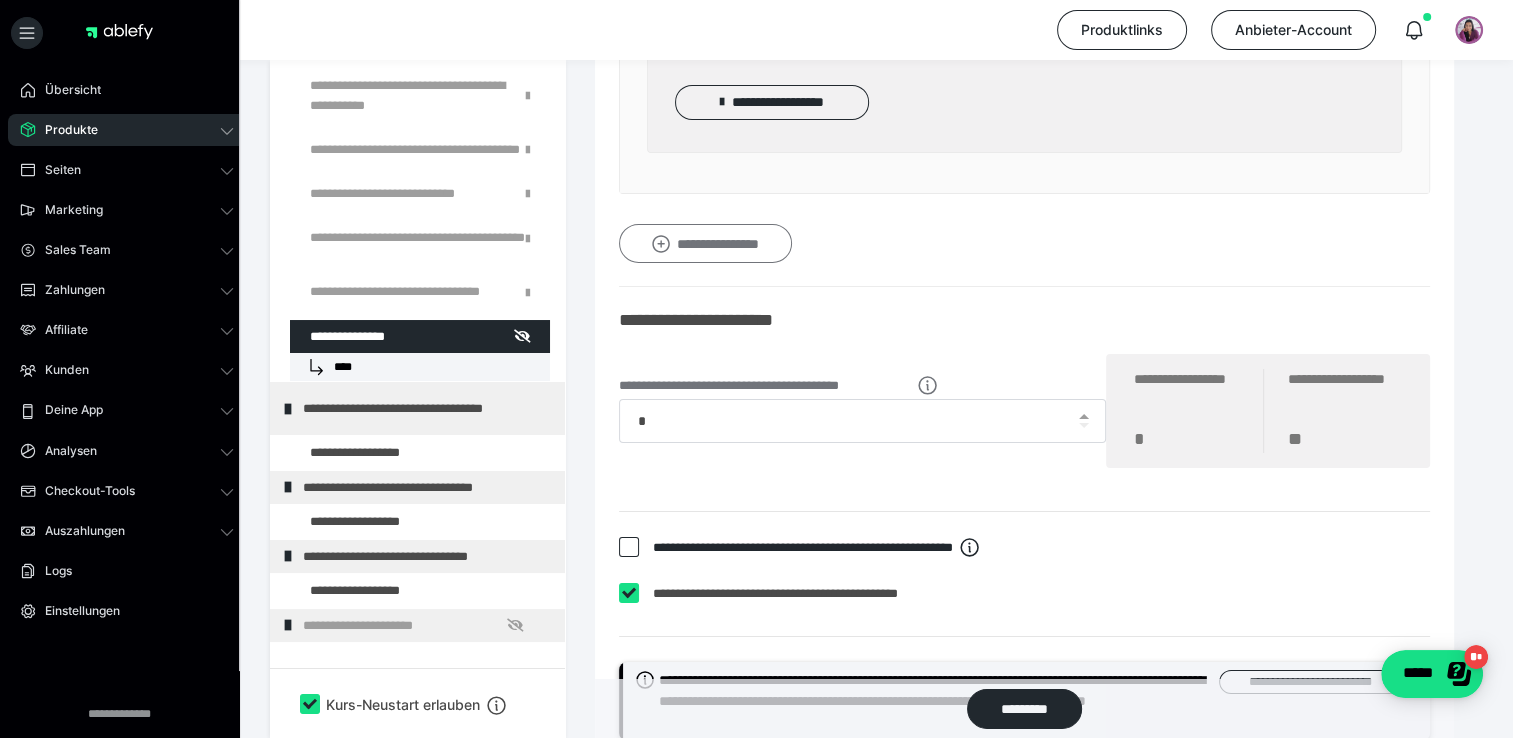 type on "**********" 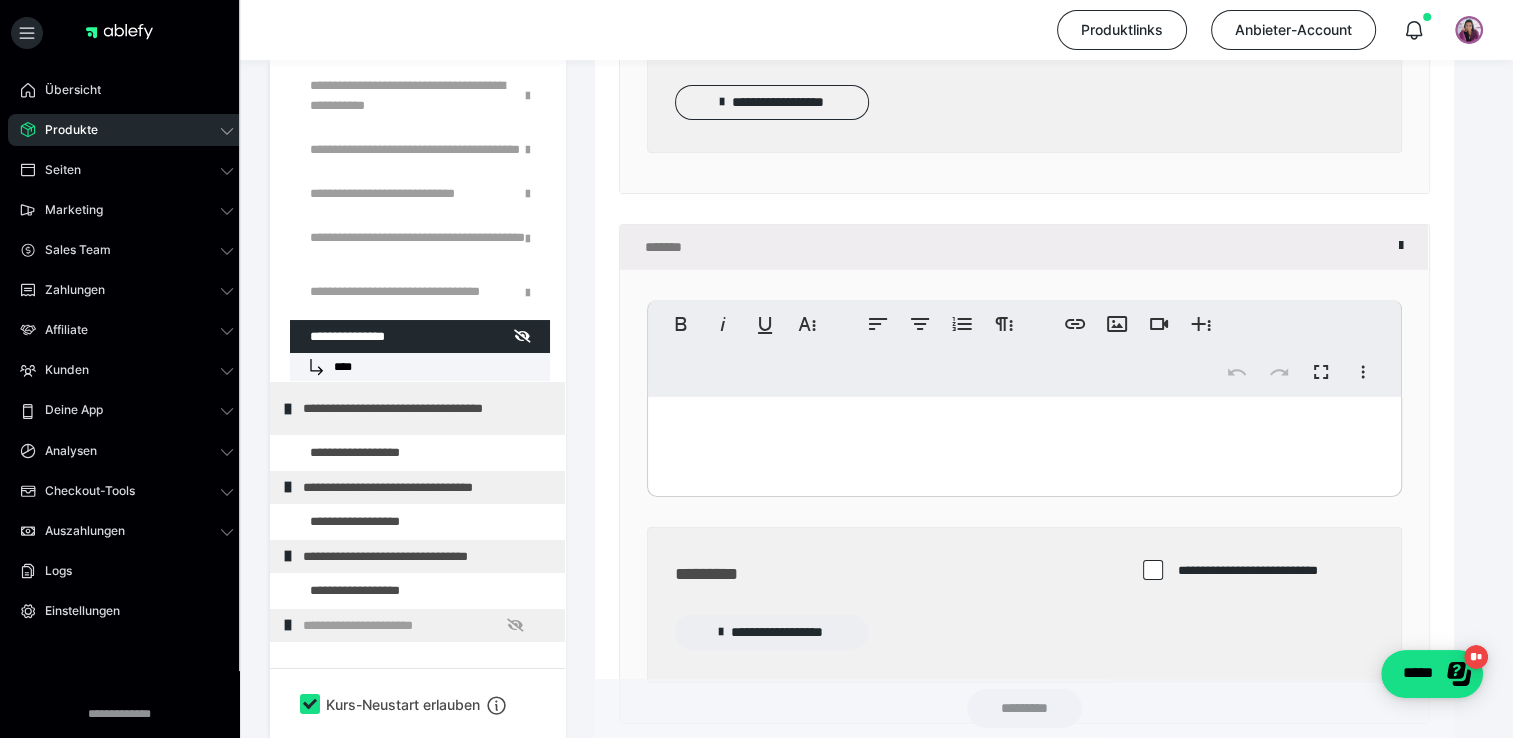 click at bounding box center (1024, 442) 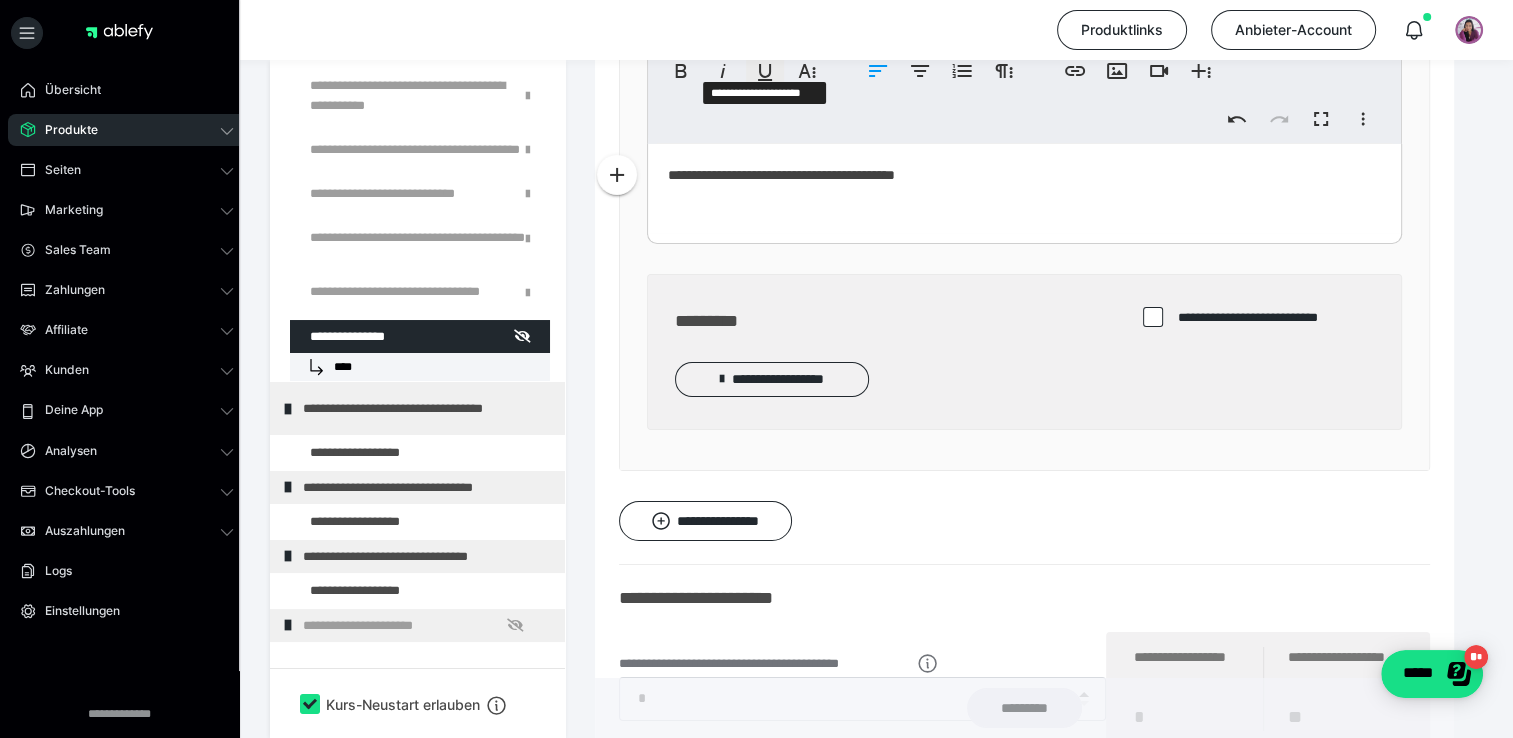 scroll, scrollTop: 6895, scrollLeft: 0, axis: vertical 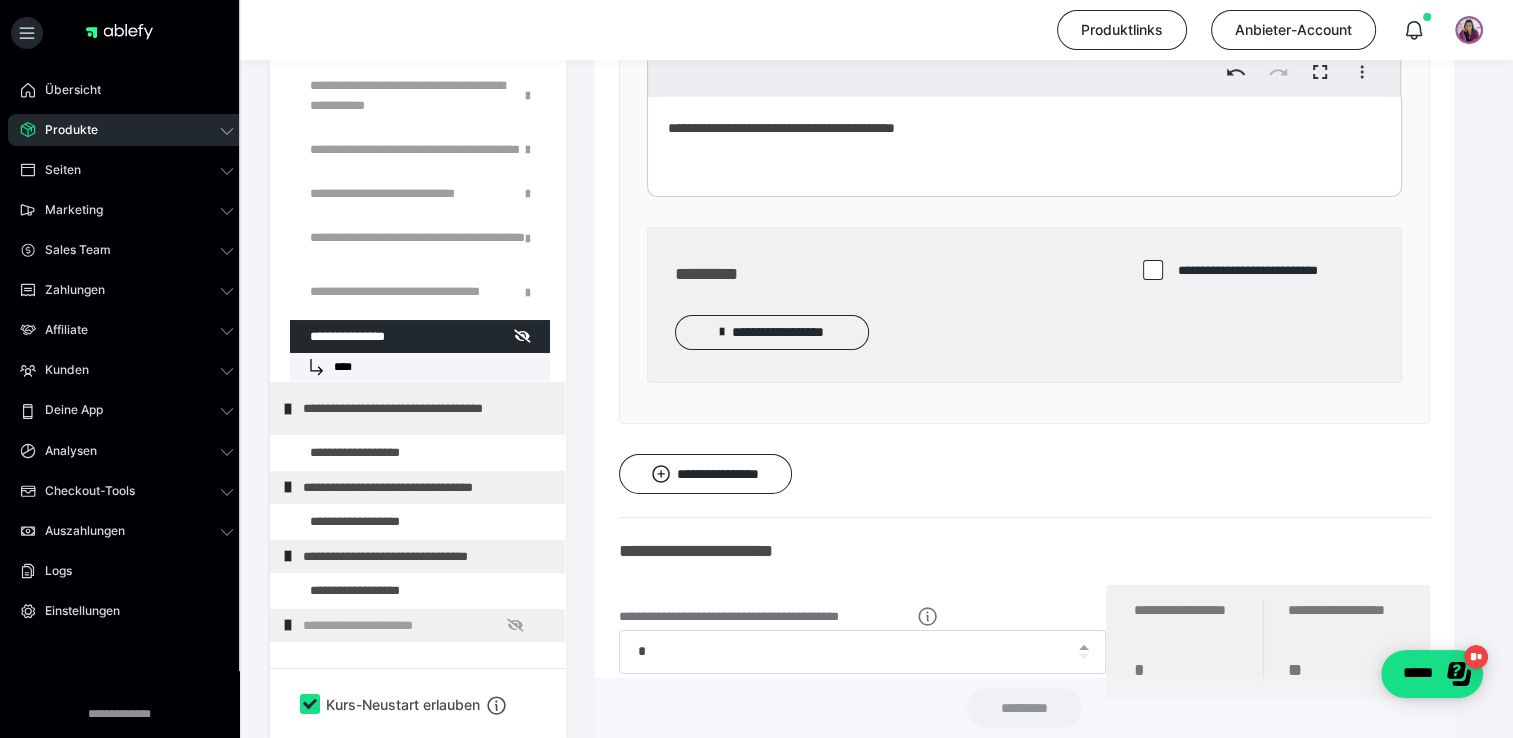 click on "**********" at bounding box center [772, 332] 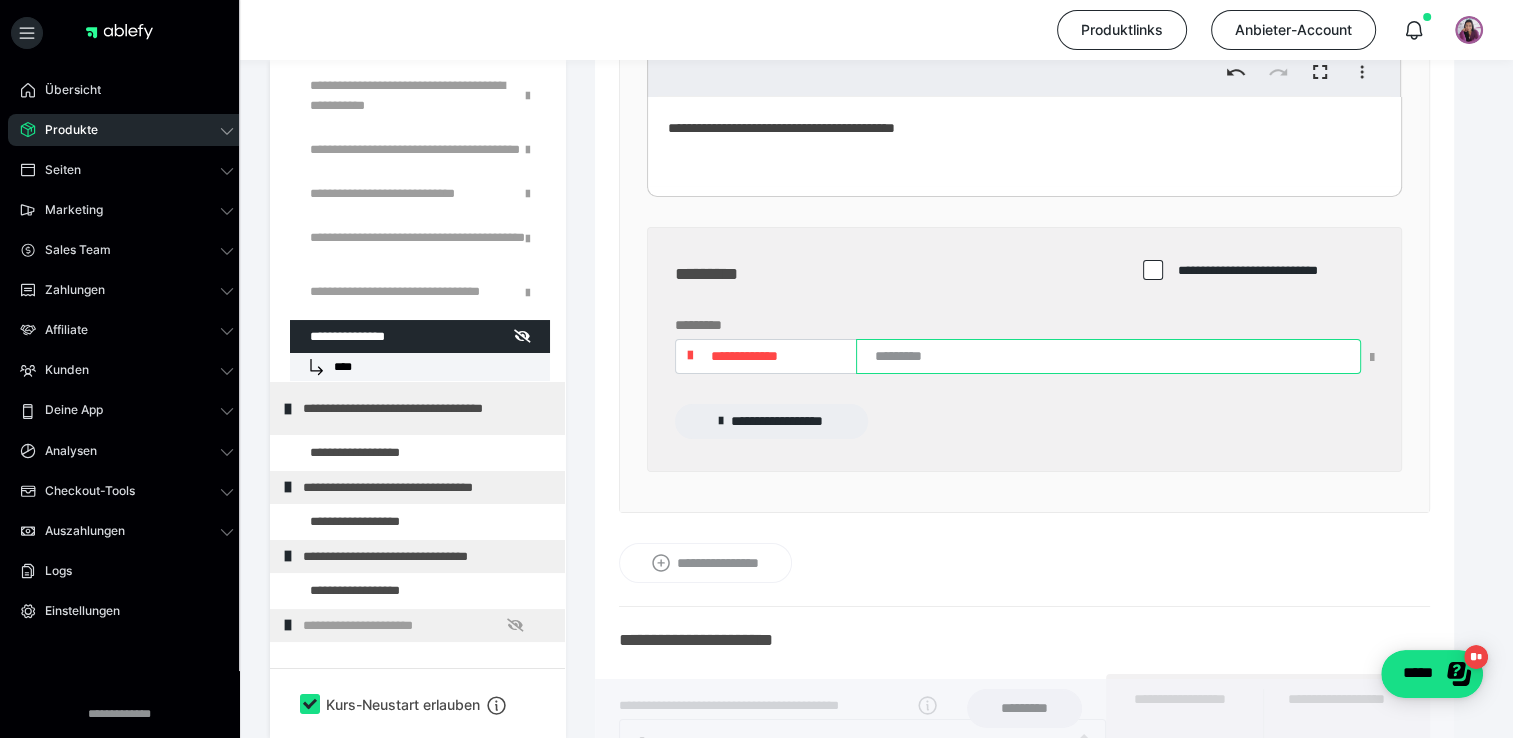 click at bounding box center (1108, 356) 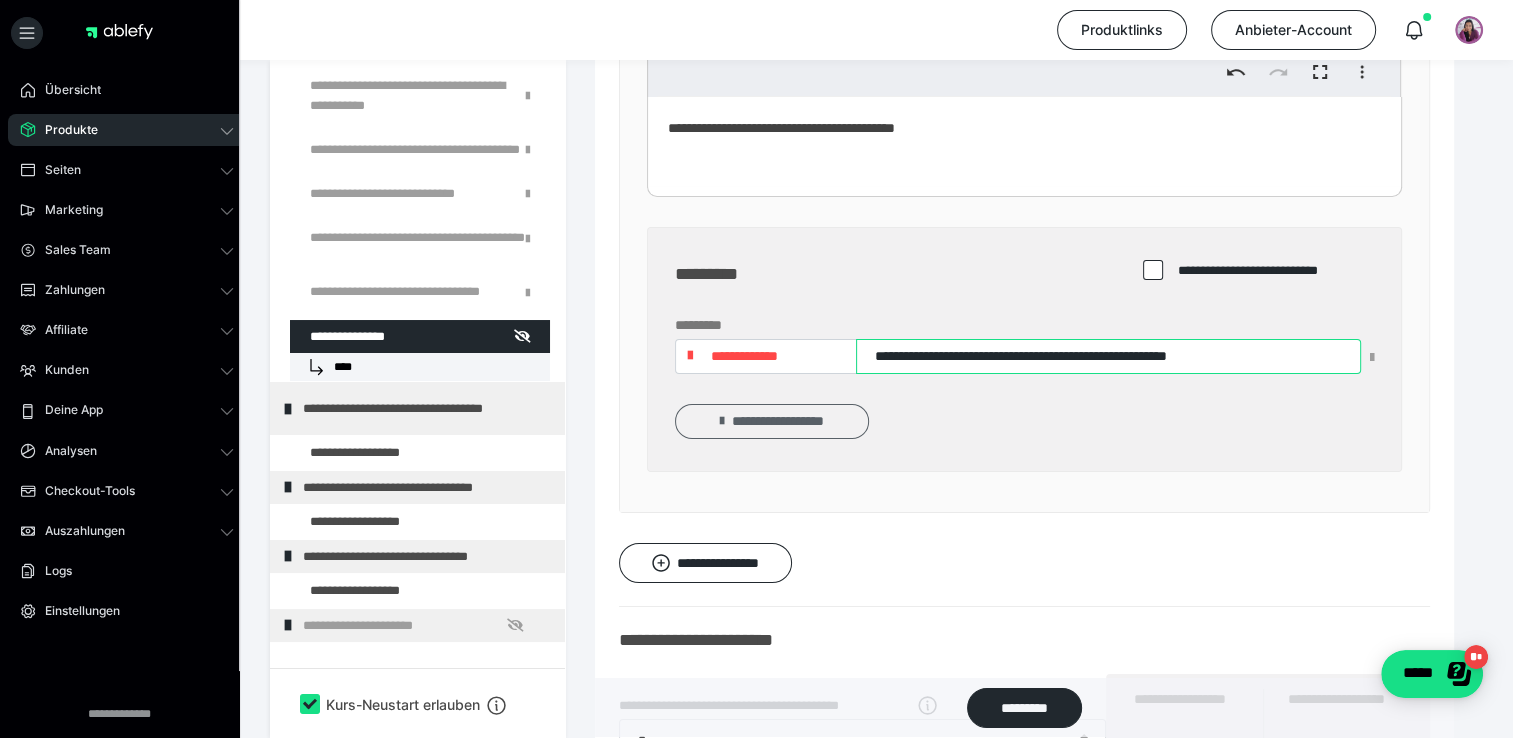 type on "**********" 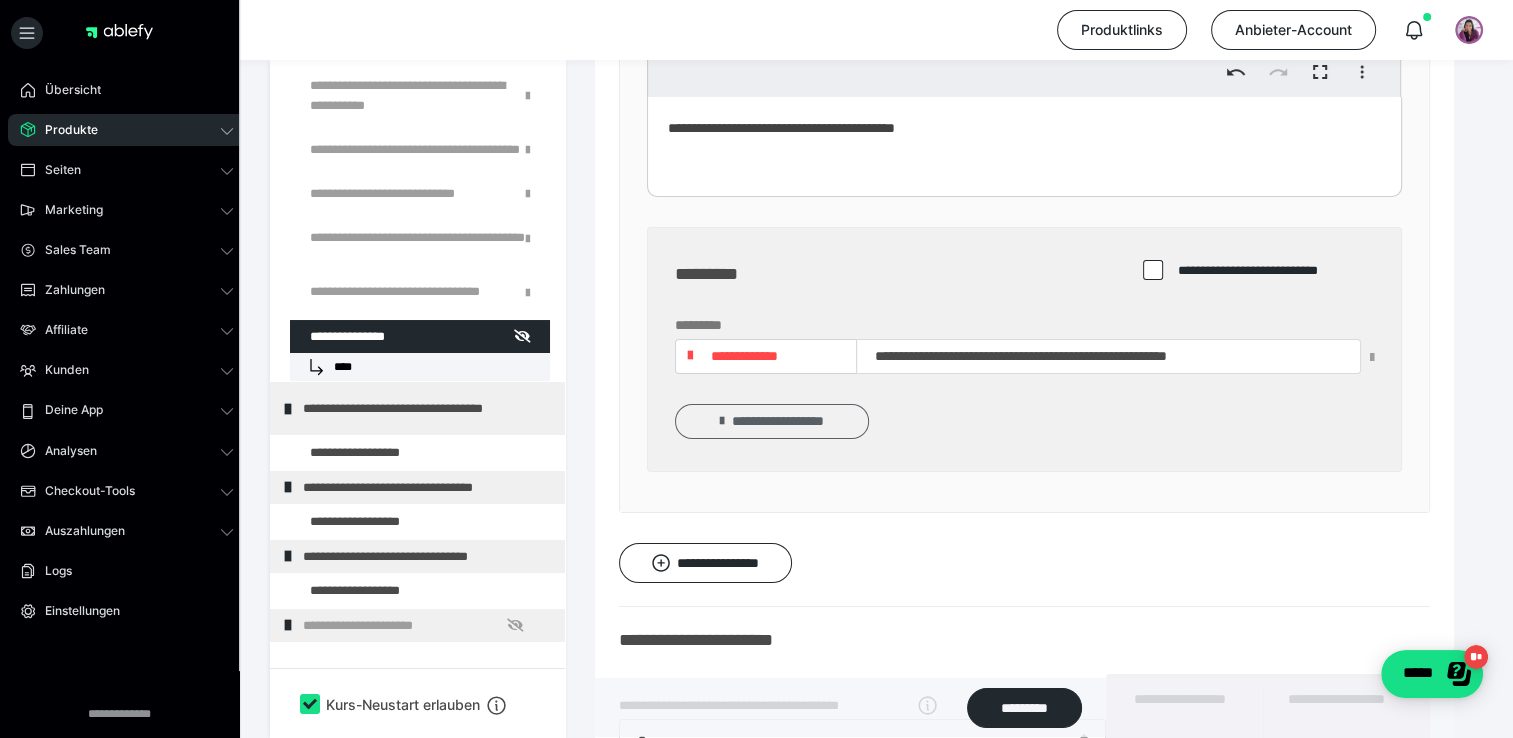 click on "**********" at bounding box center [772, 421] 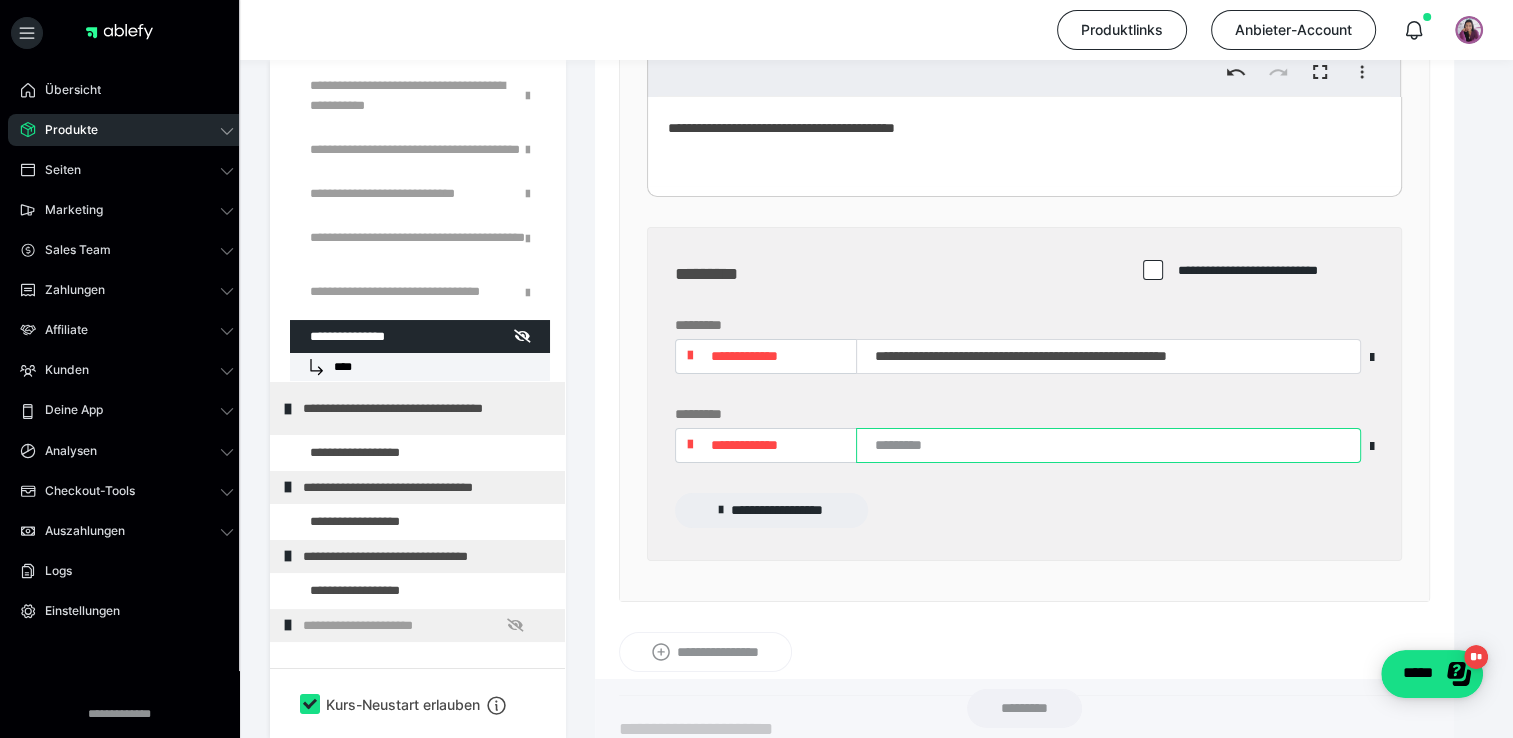 paste on "**********" 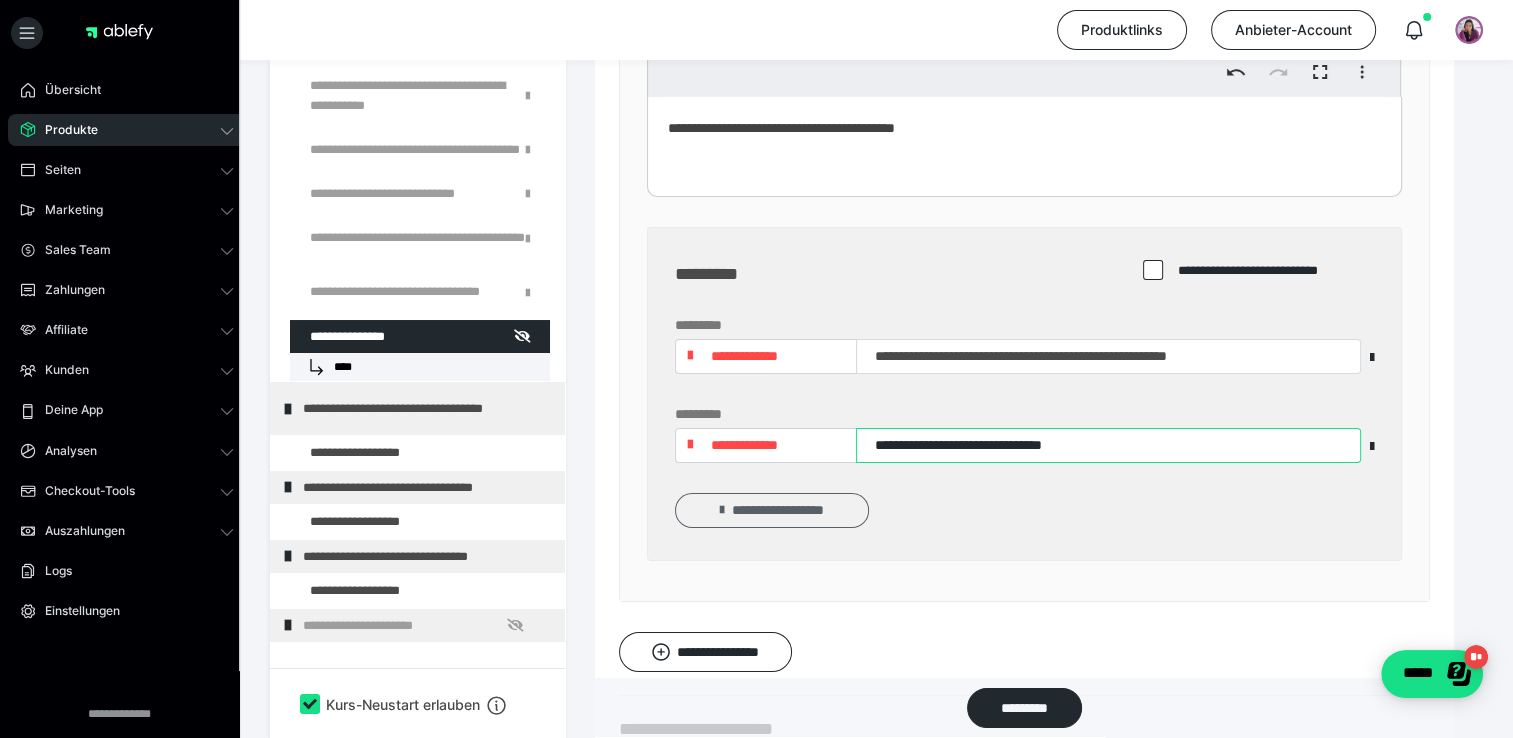 type on "**********" 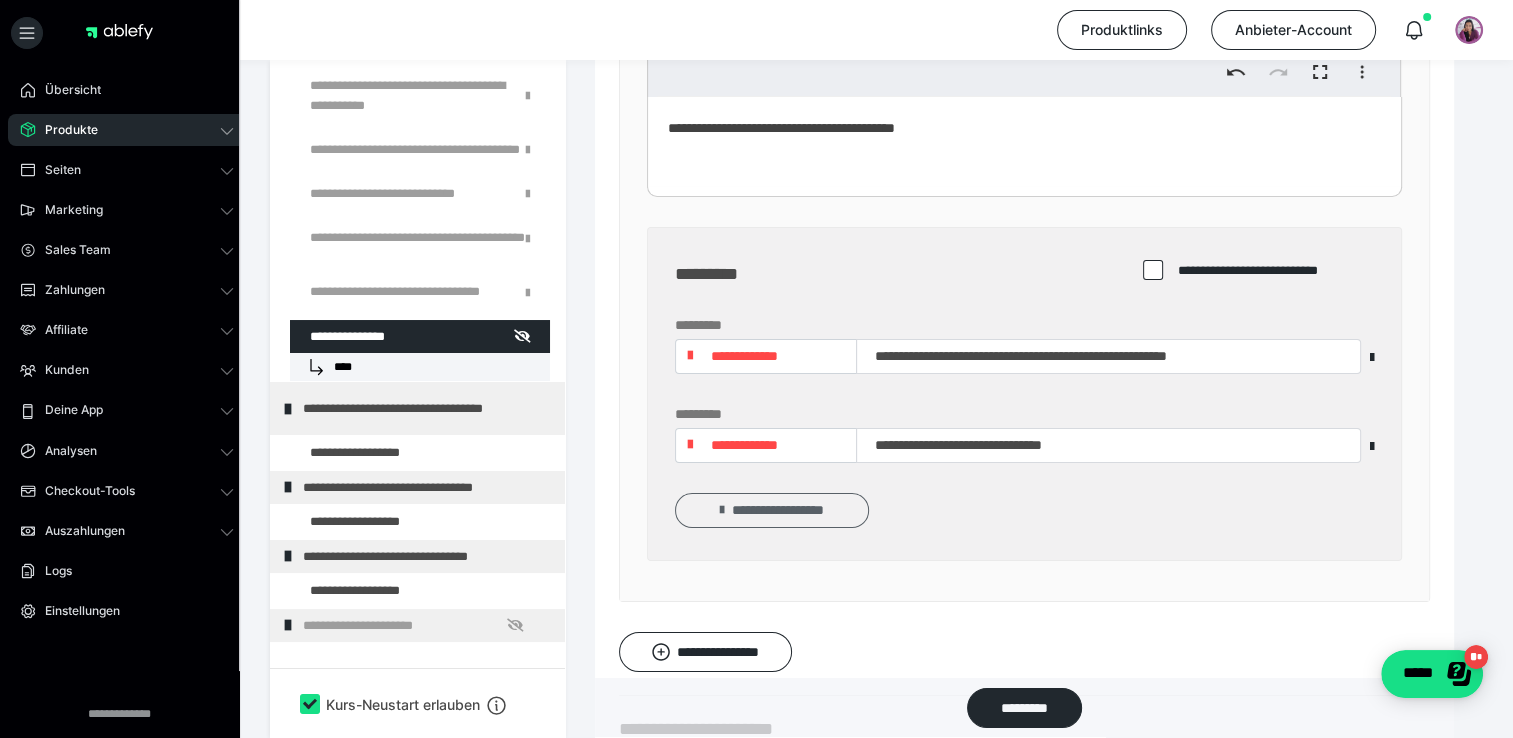 click on "**********" at bounding box center (772, 510) 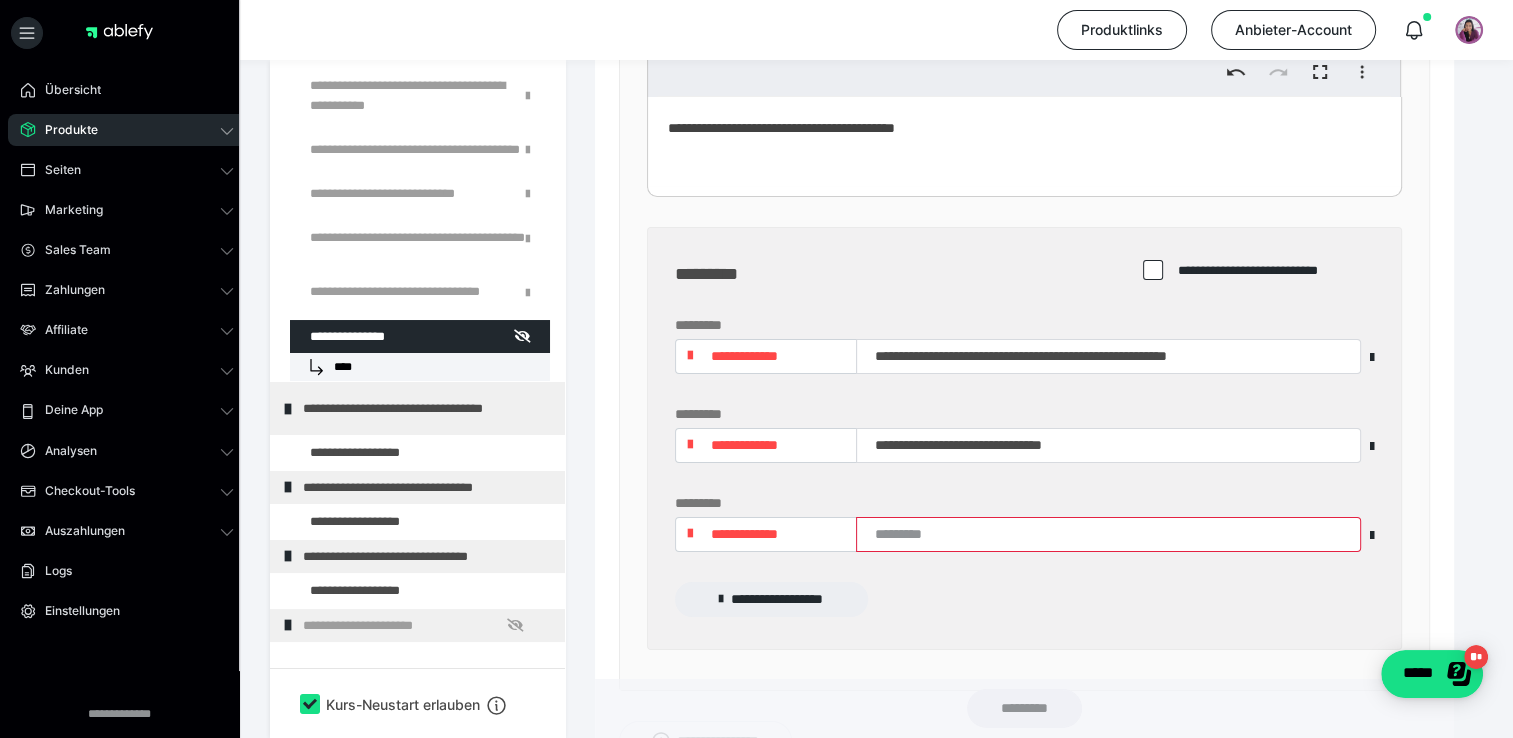 click on "**********" at bounding box center (744, 534) 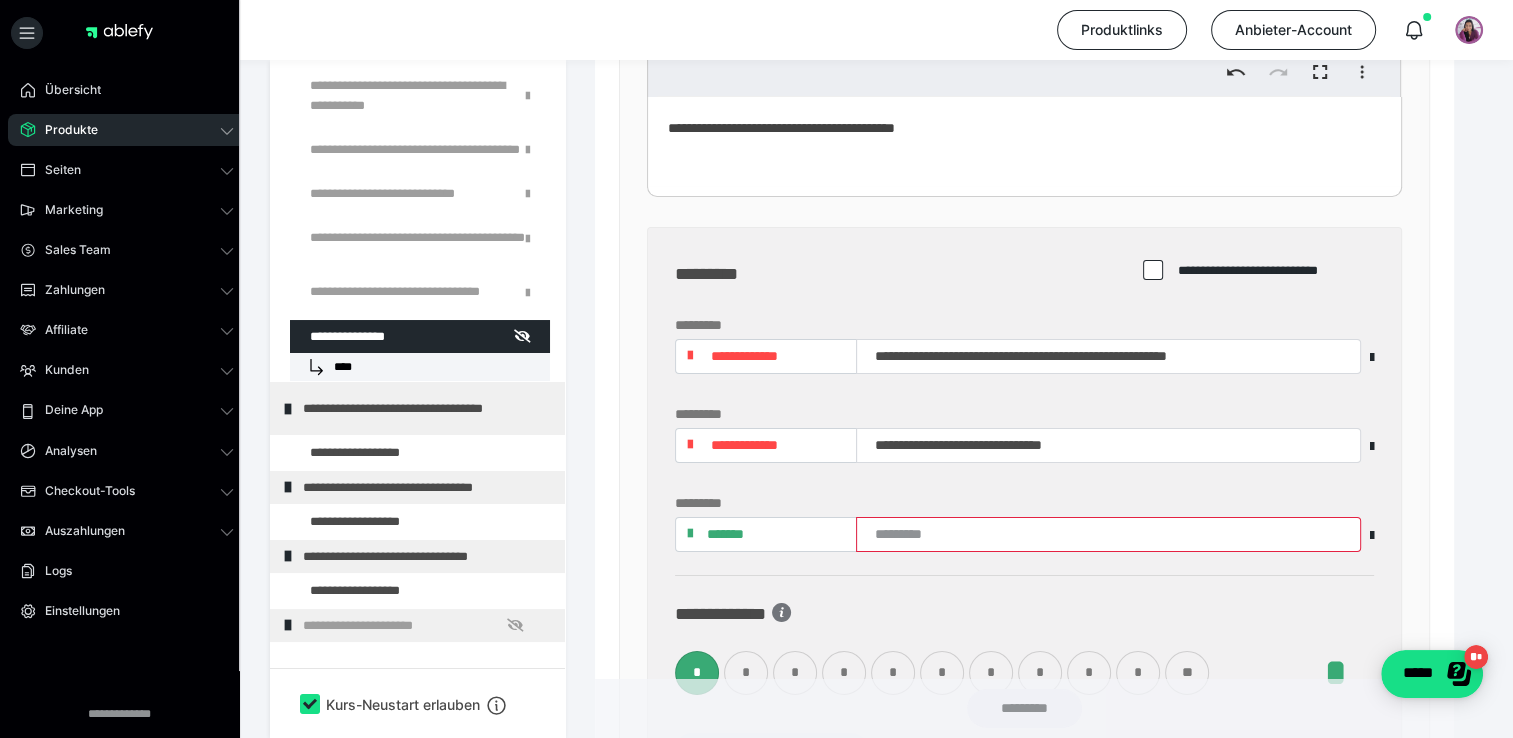 click on "*" at bounding box center [844, 673] 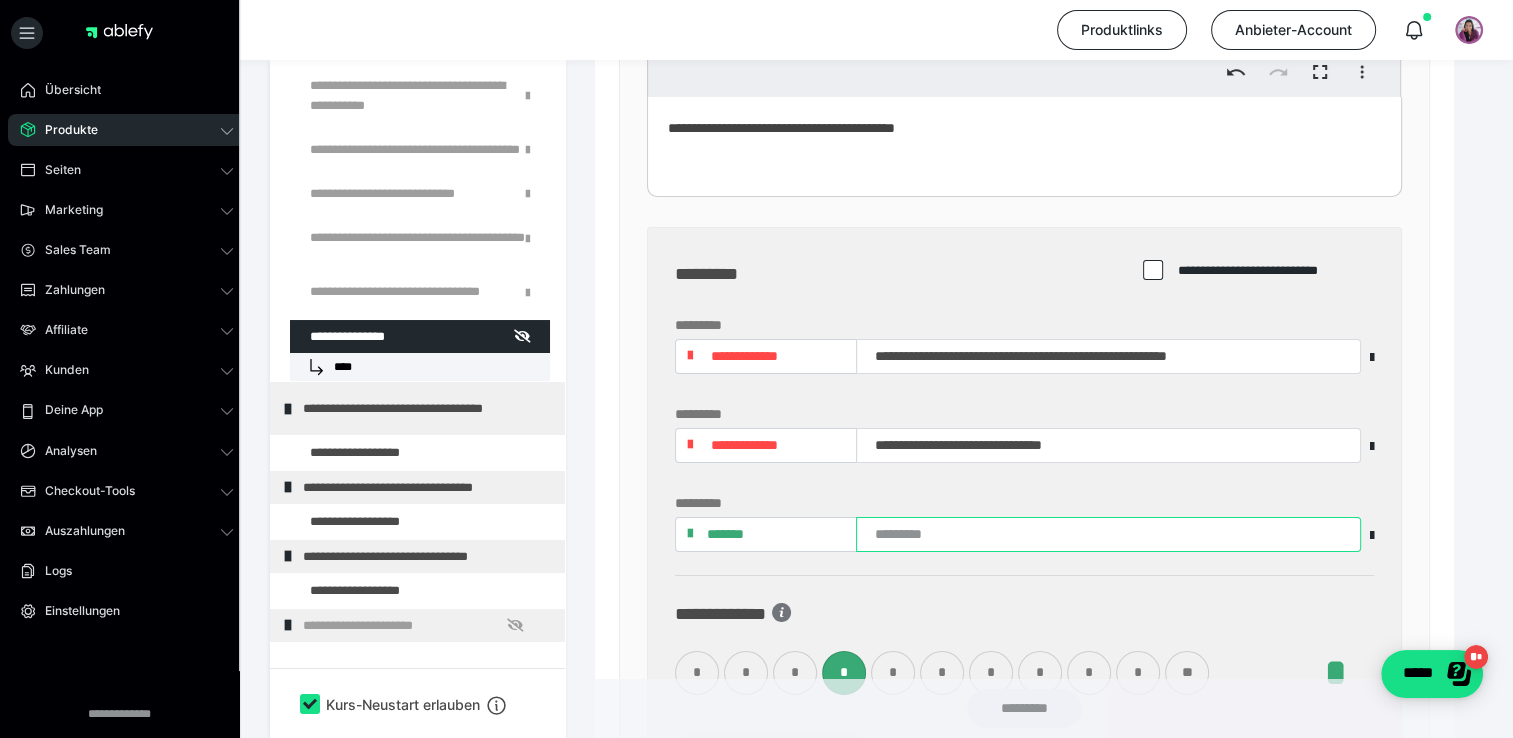 click at bounding box center [1108, 534] 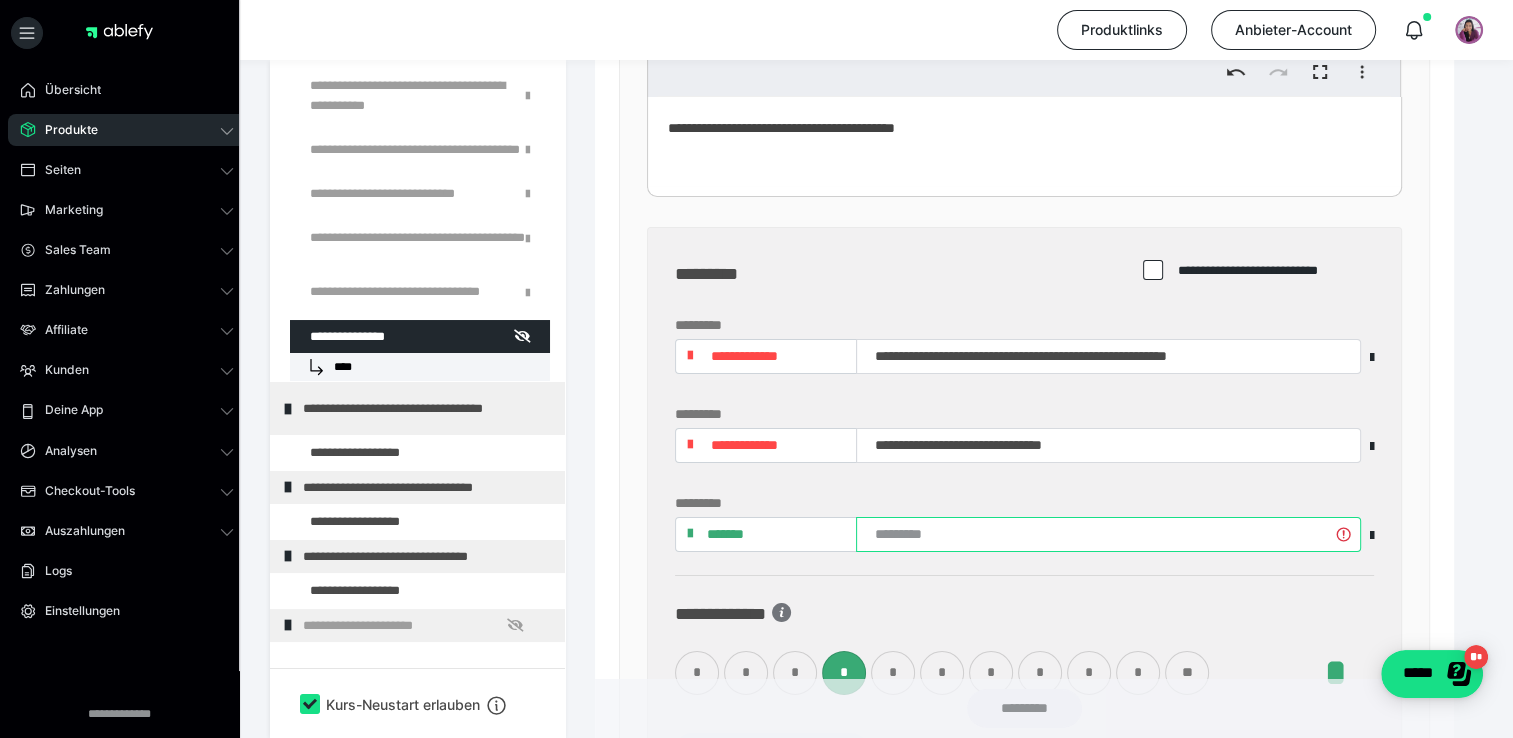 click at bounding box center (1108, 534) 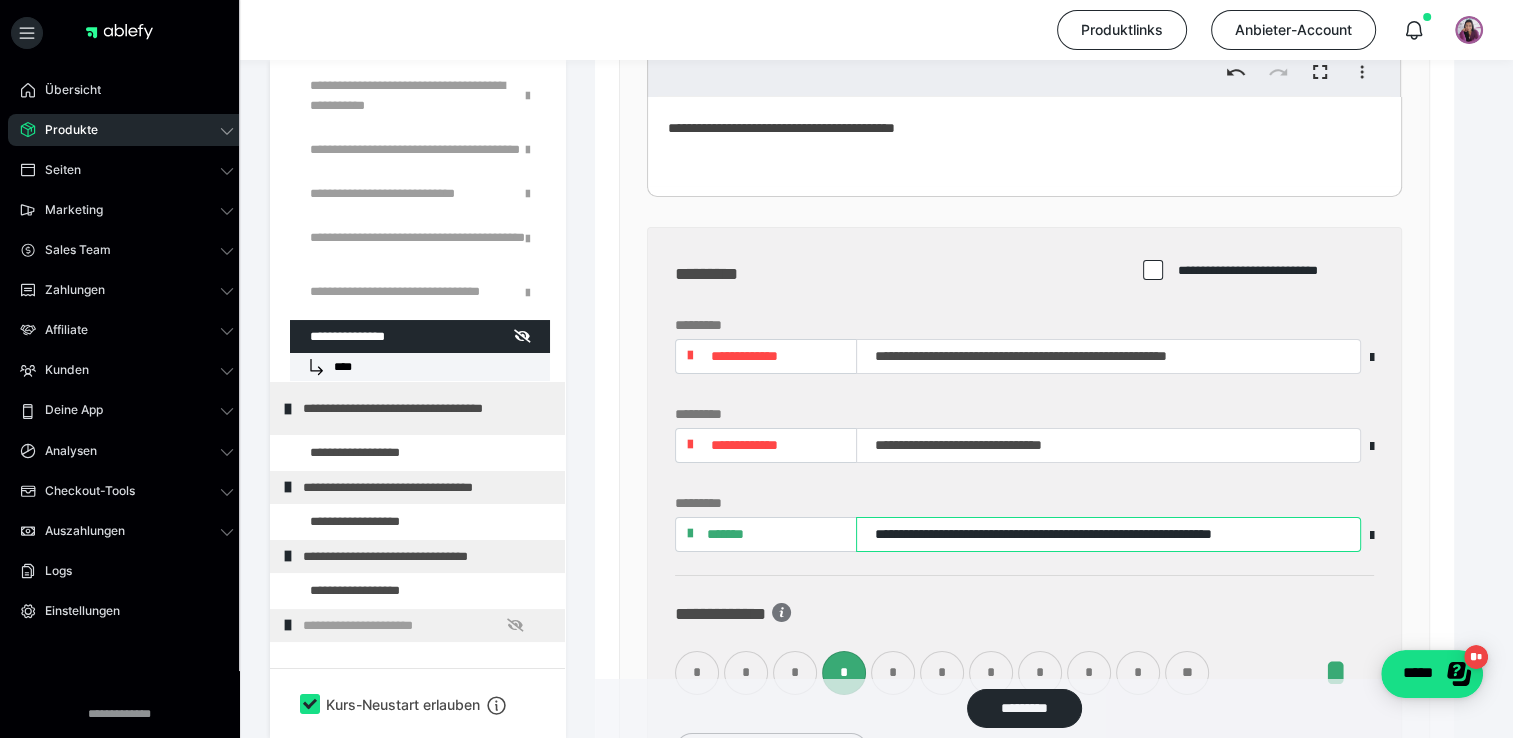 scroll, scrollTop: 0, scrollLeft: 1, axis: horizontal 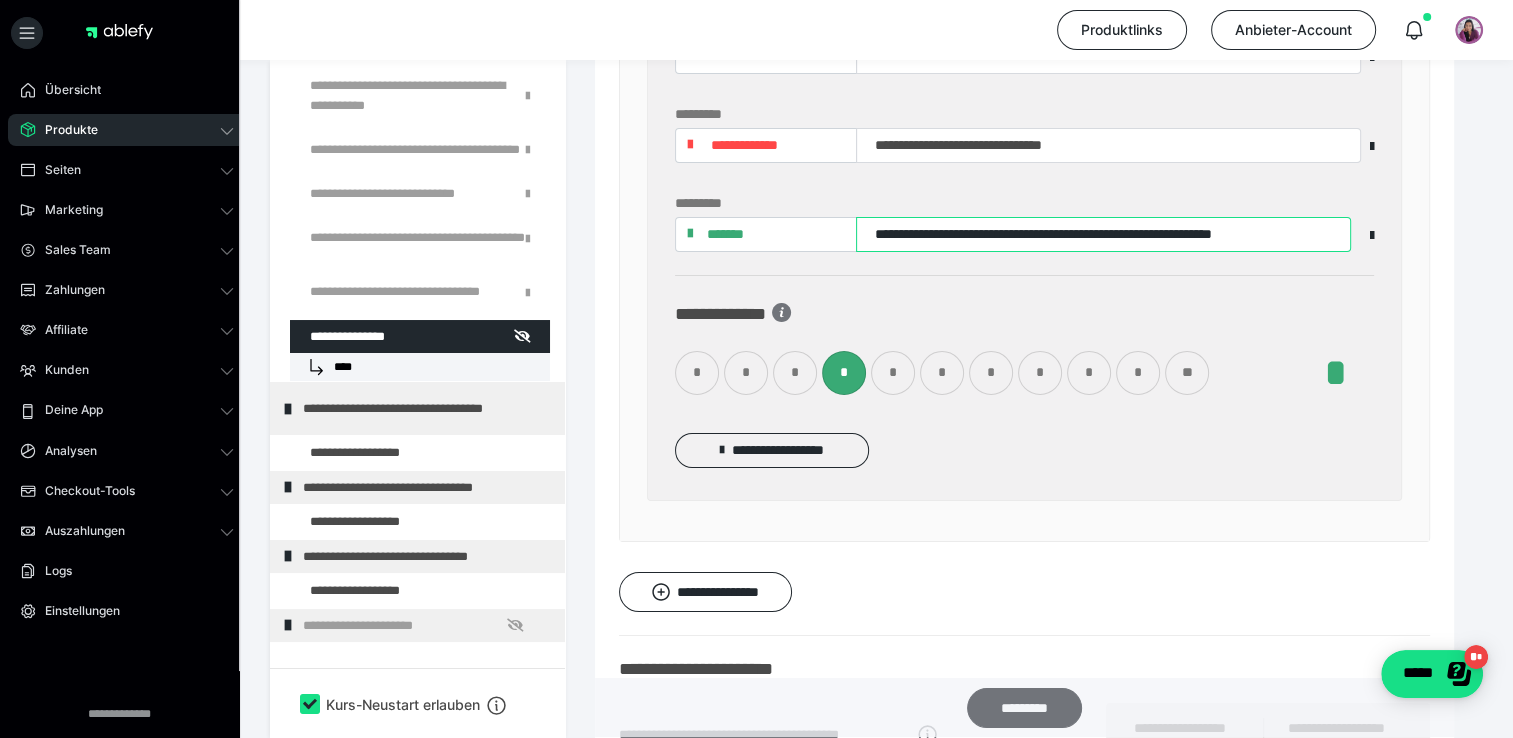 type on "**********" 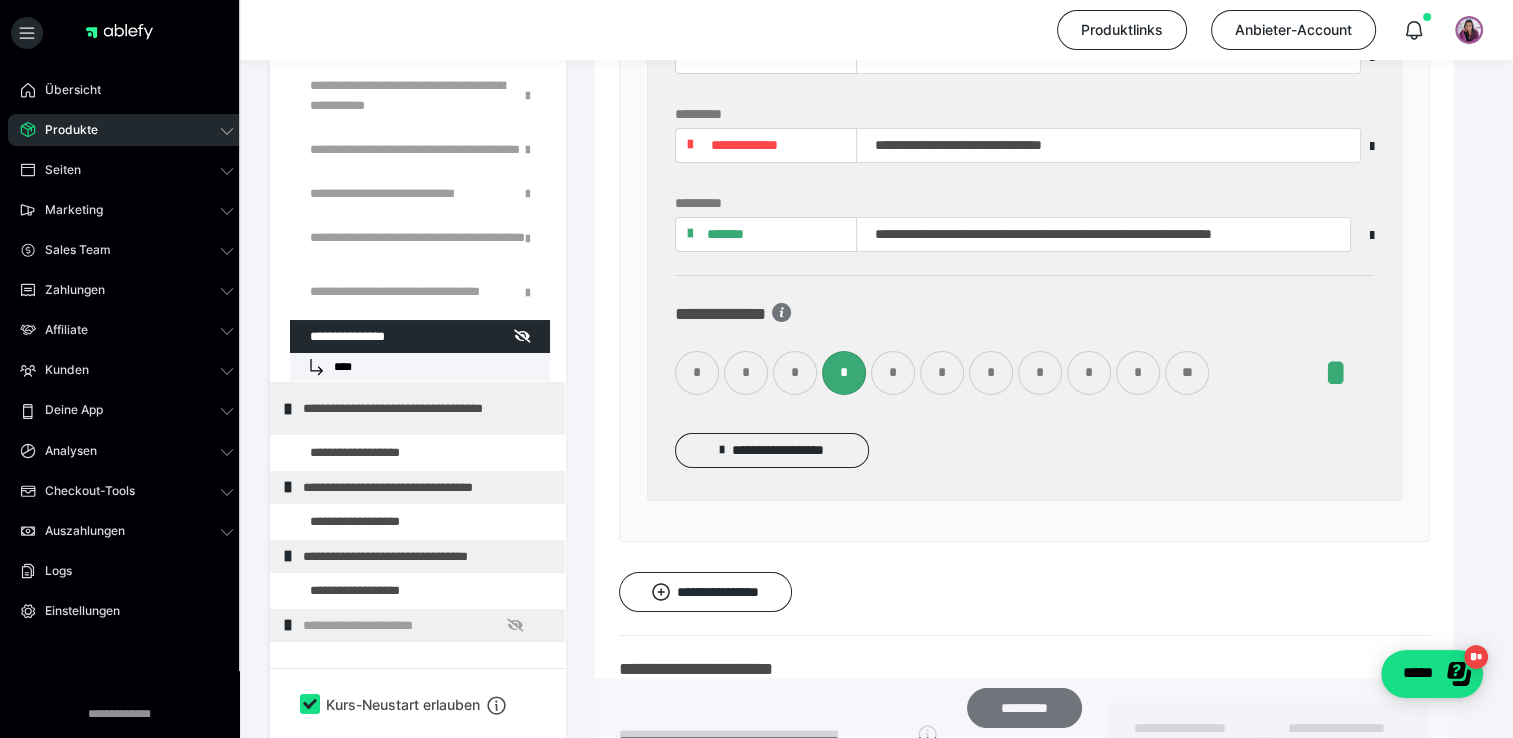 scroll, scrollTop: 0, scrollLeft: 0, axis: both 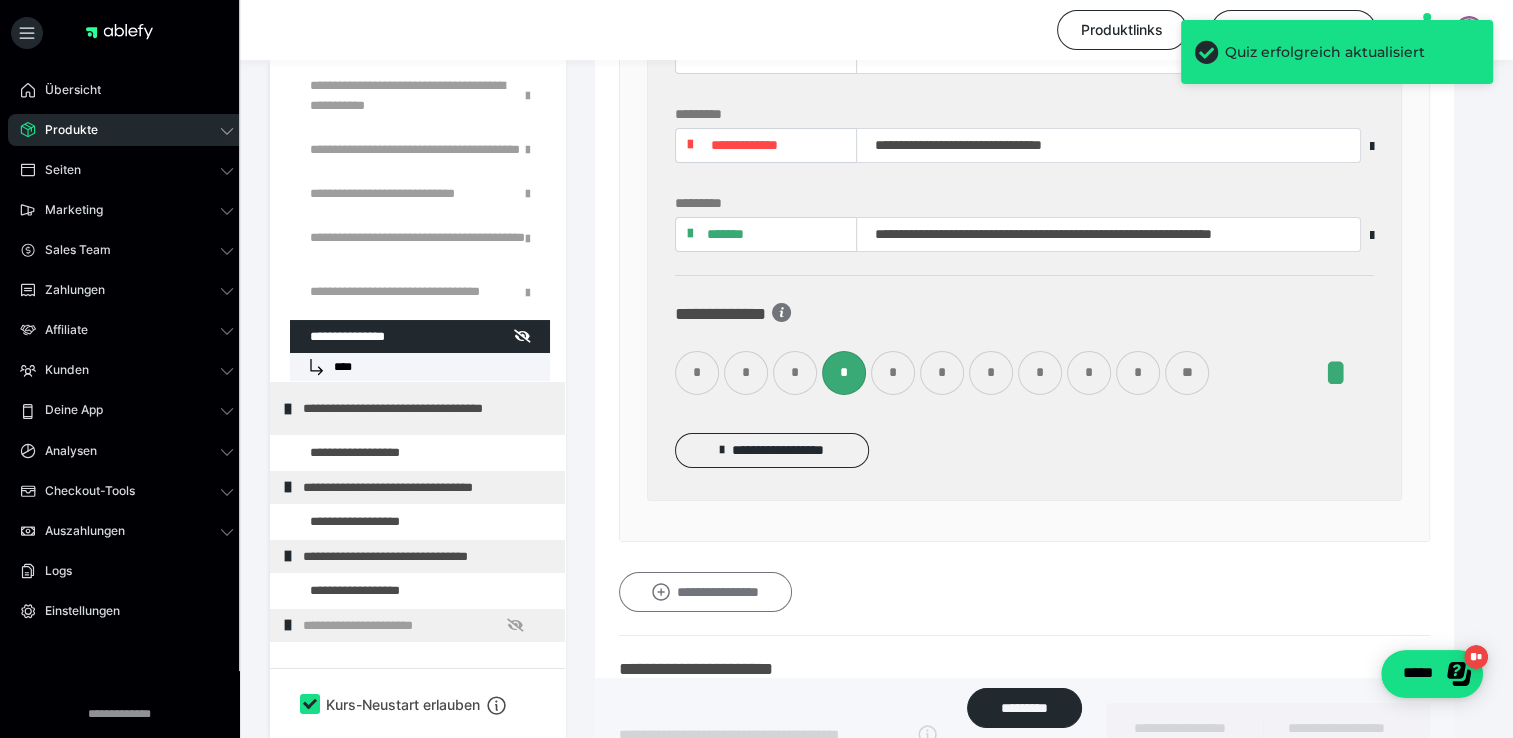 click on "**********" at bounding box center (705, 592) 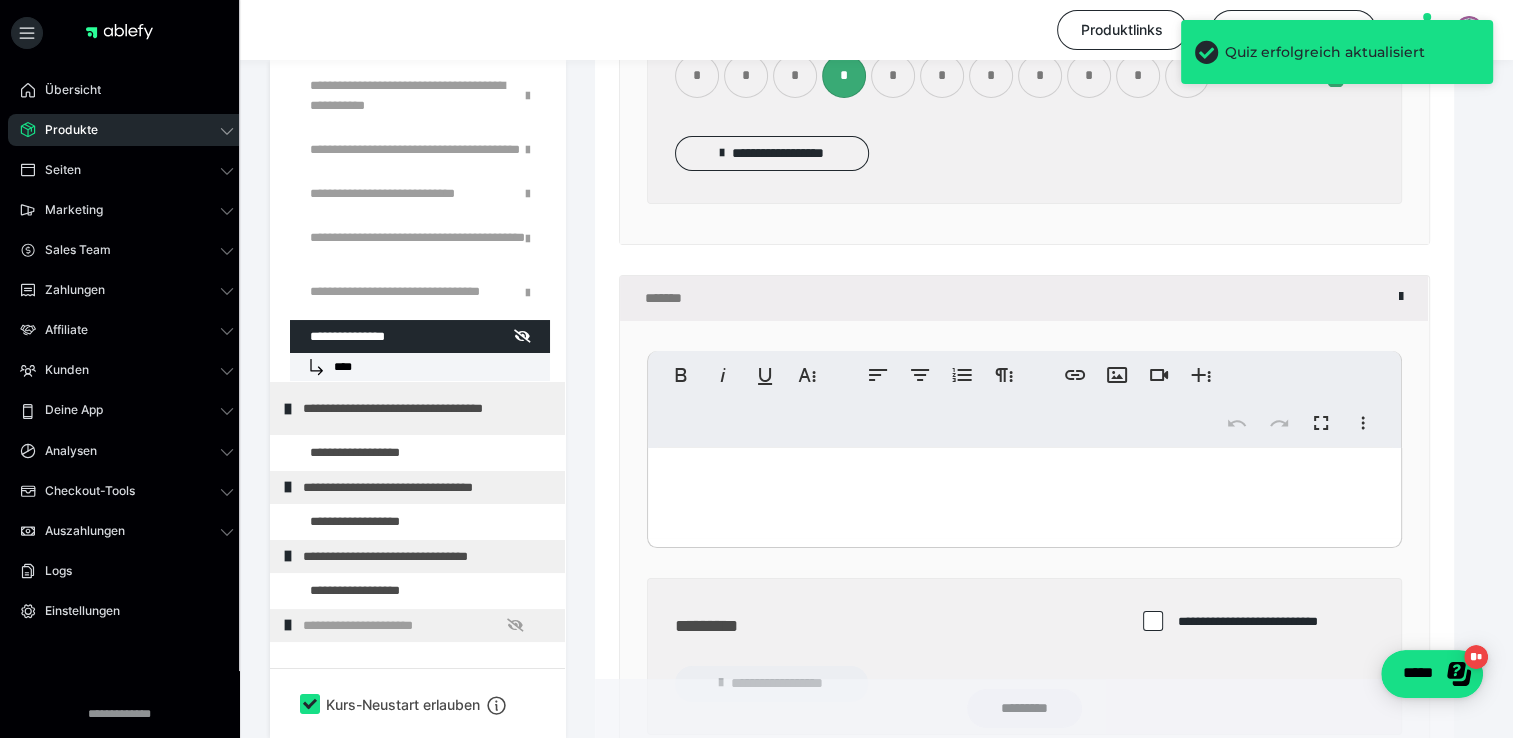 scroll, scrollTop: 7495, scrollLeft: 0, axis: vertical 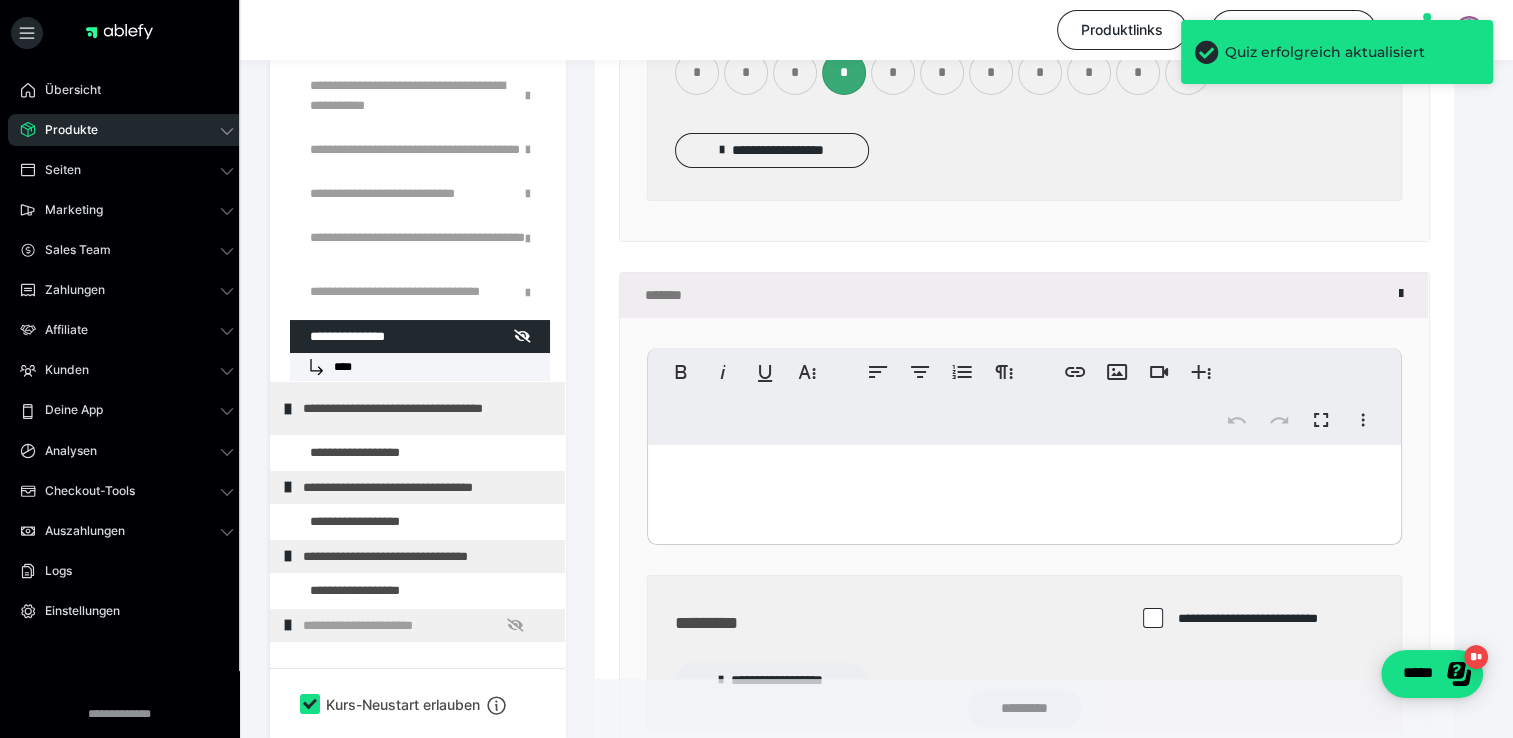 click at bounding box center [1024, 490] 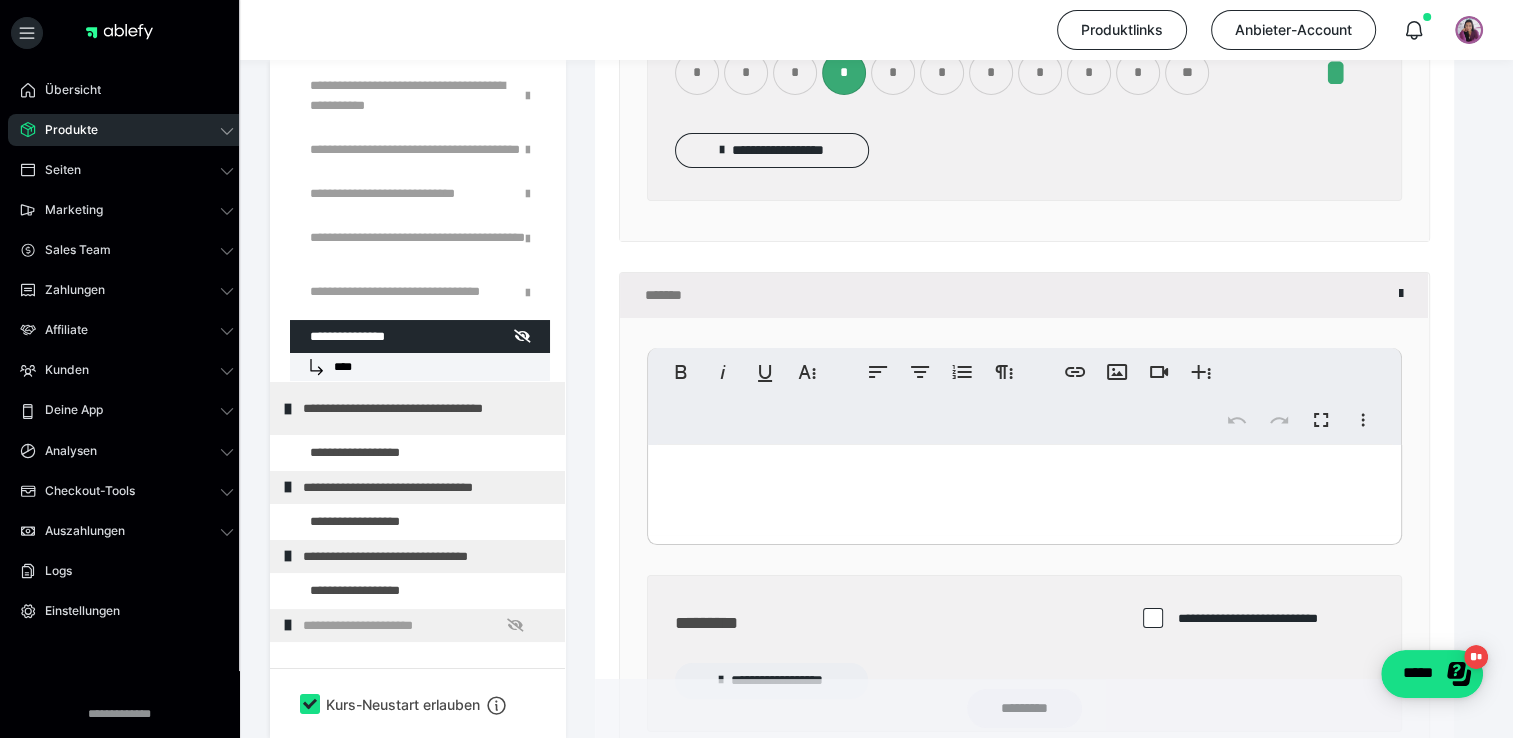 click at bounding box center (1024, 490) 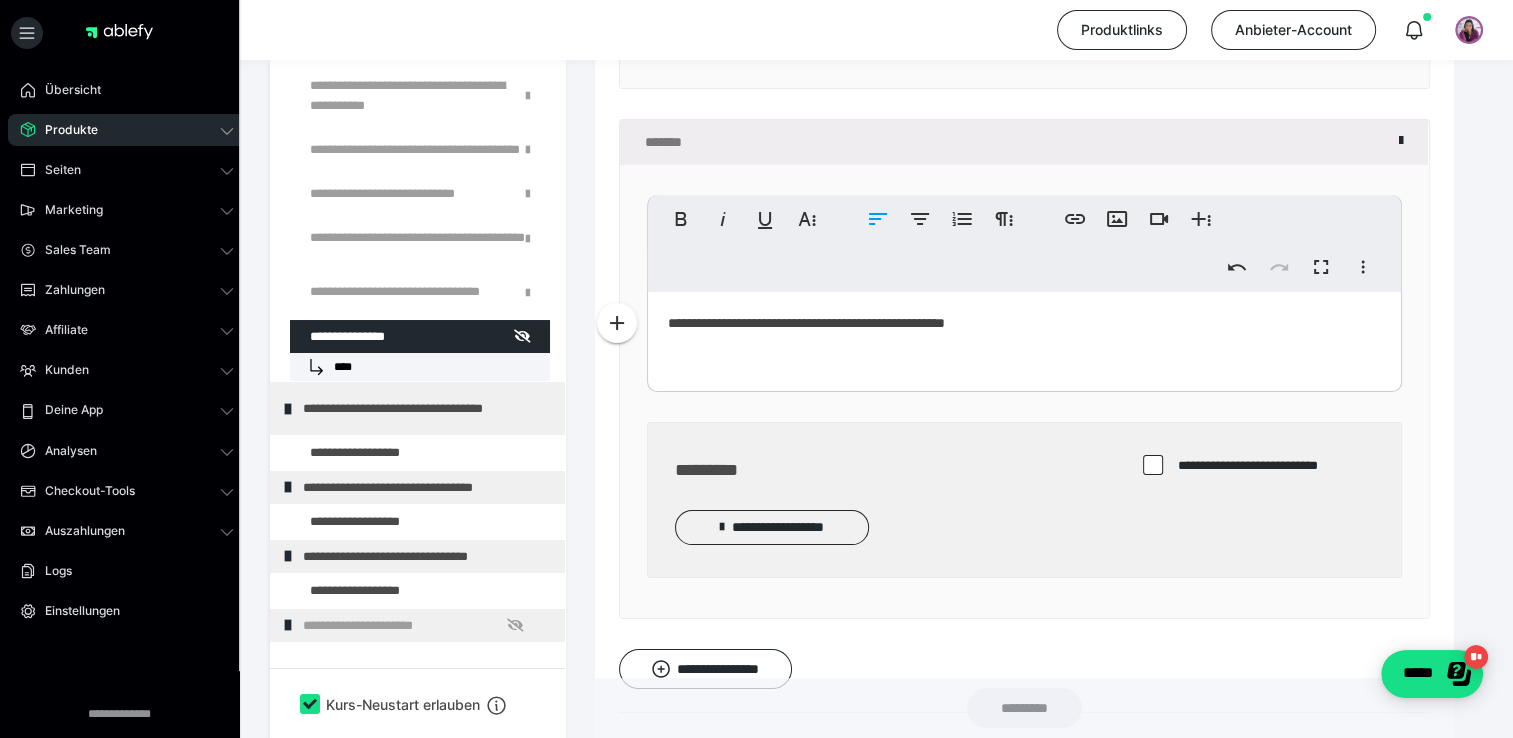 scroll, scrollTop: 7695, scrollLeft: 0, axis: vertical 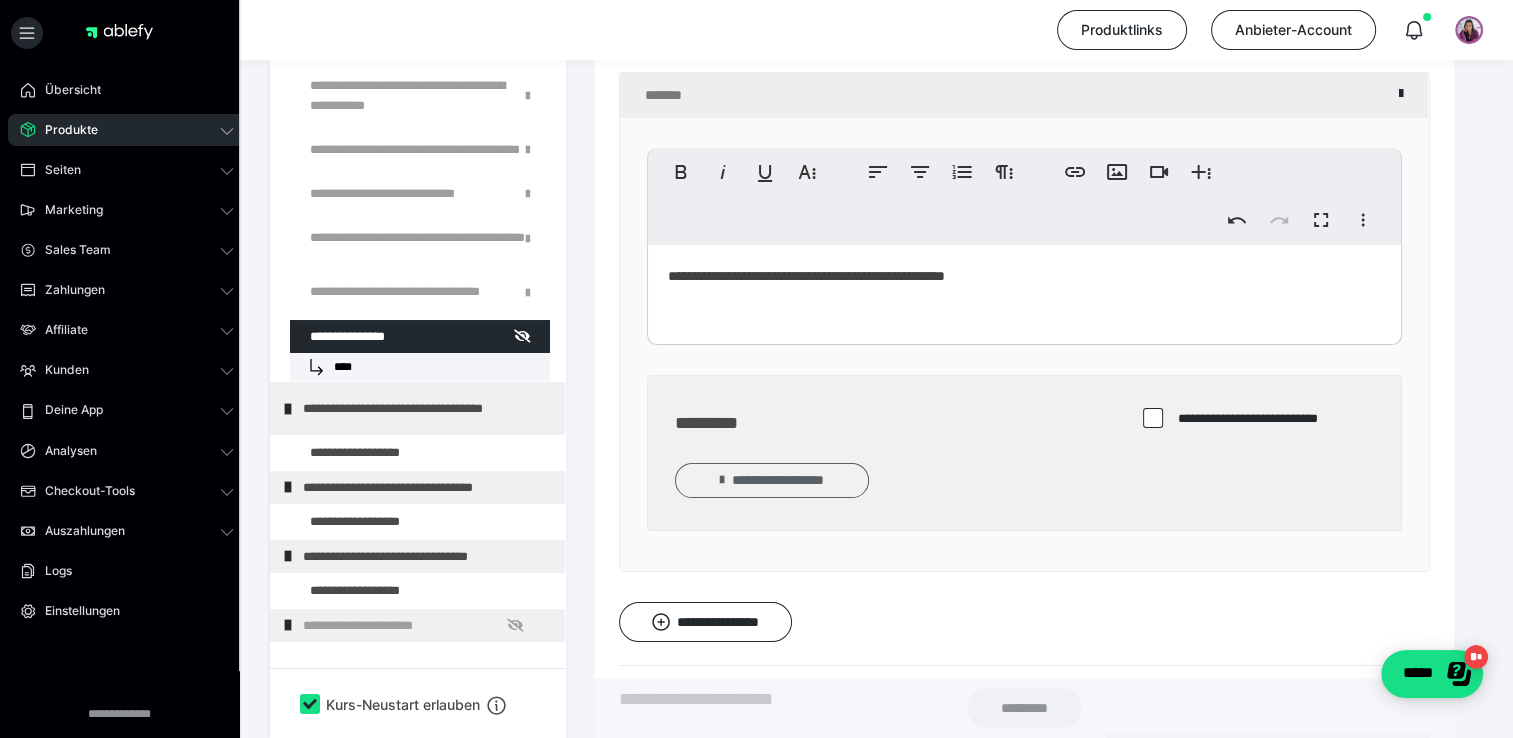 click on "**********" at bounding box center (772, 480) 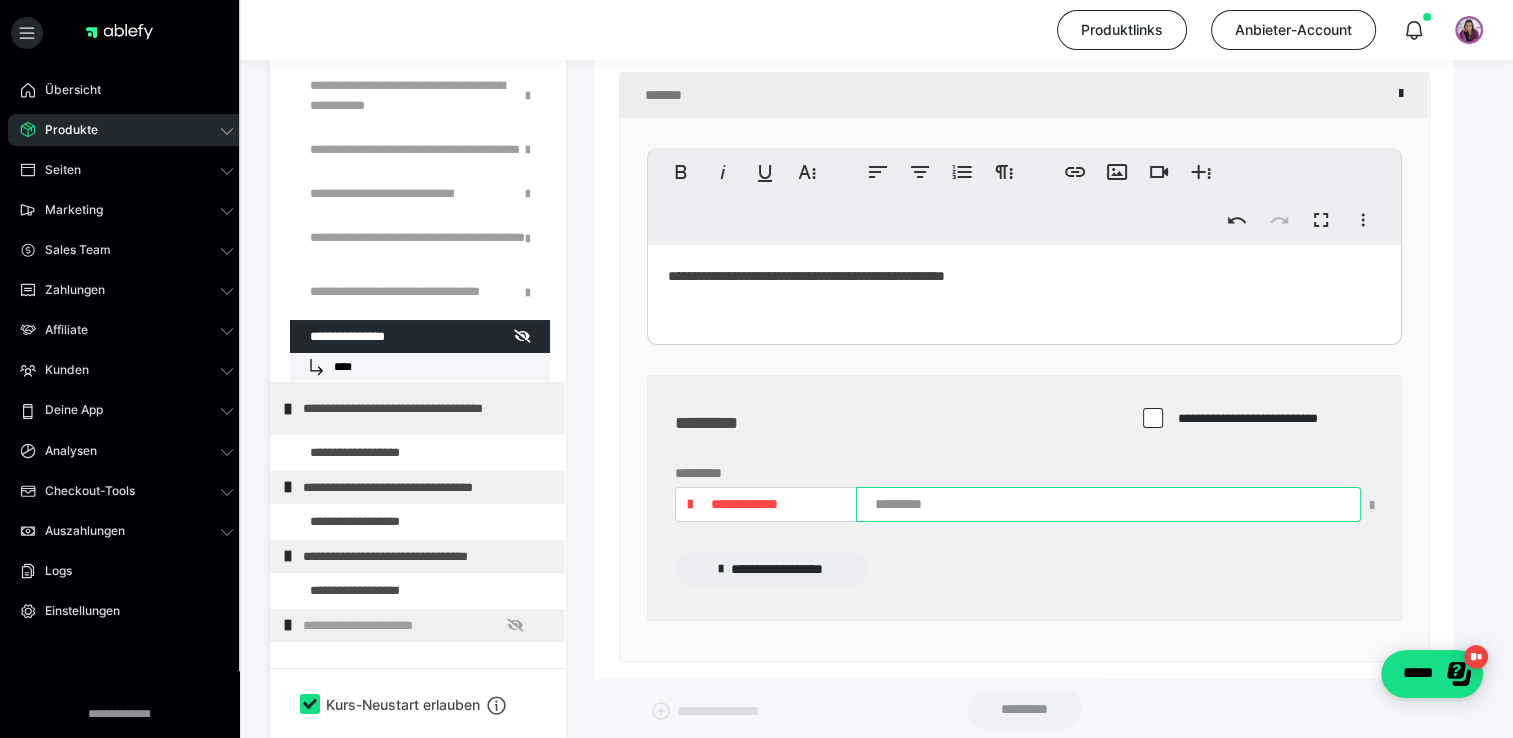click at bounding box center (1108, 504) 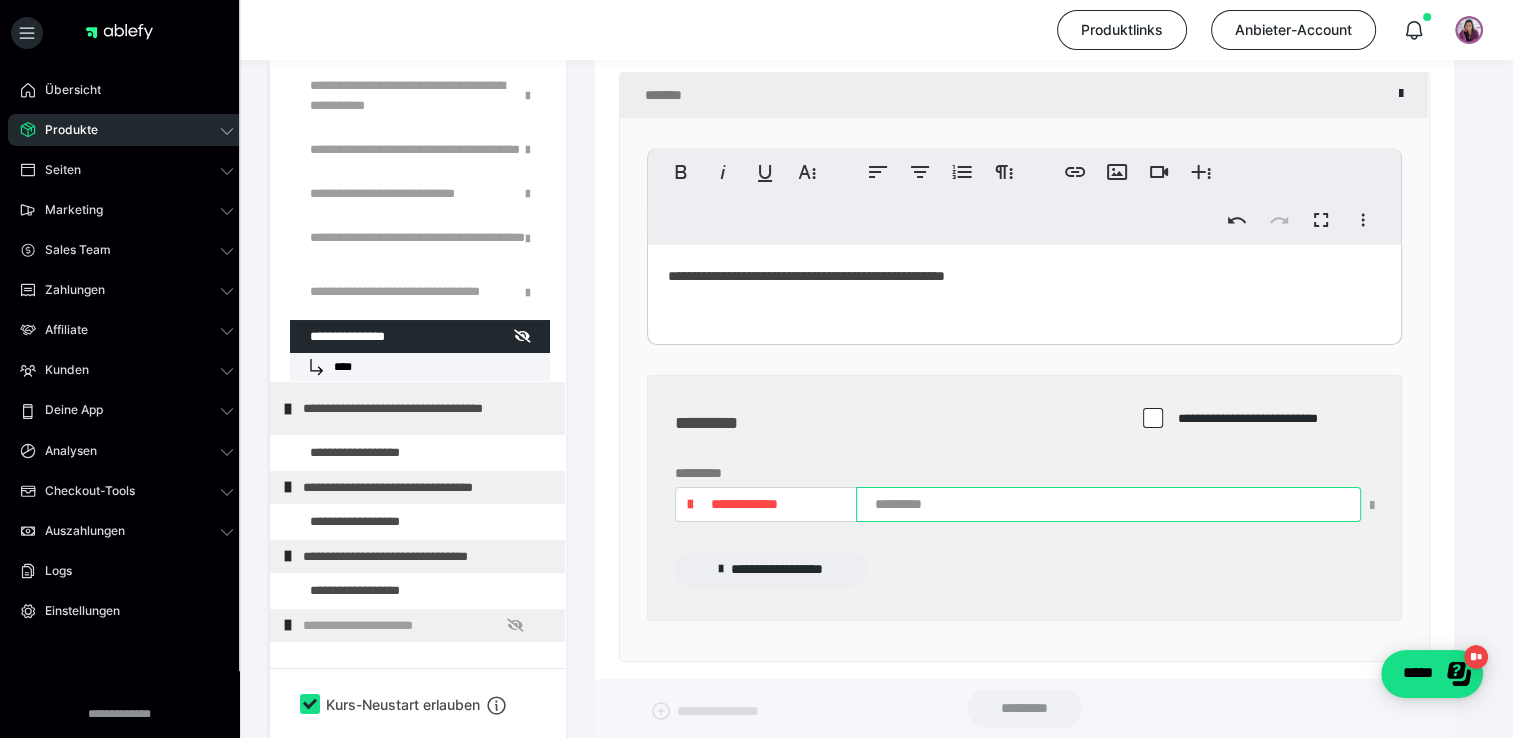 paste on "**********" 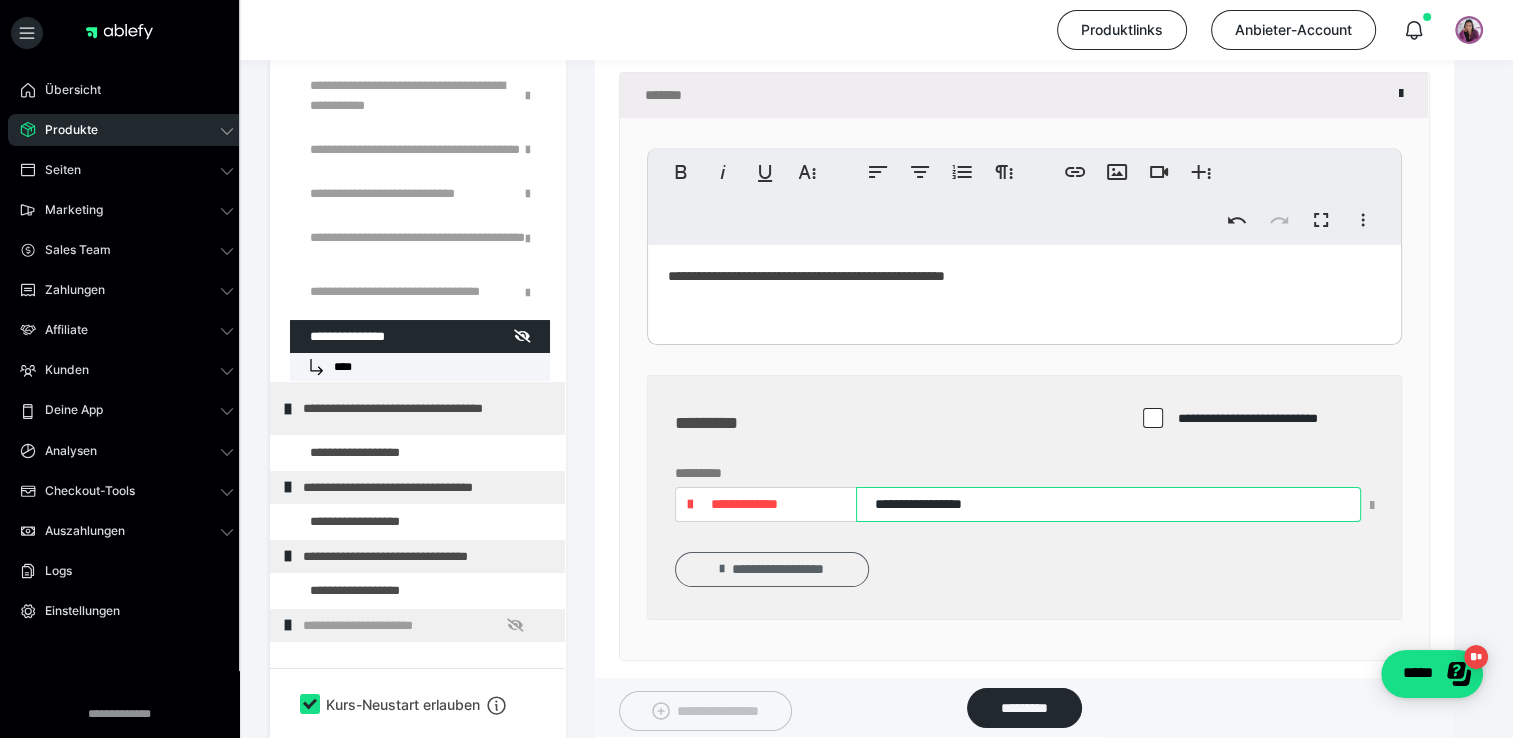 type on "**********" 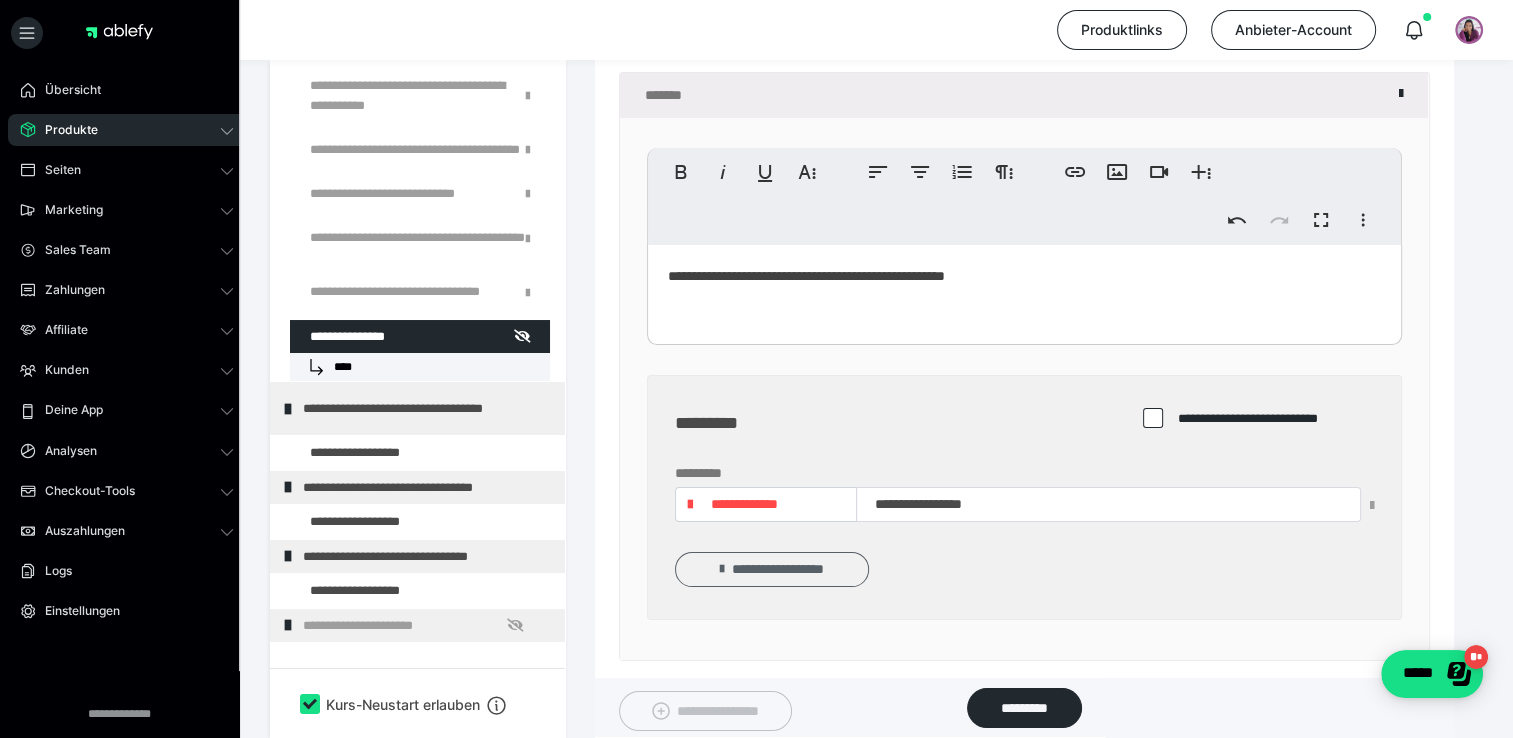click on "**********" at bounding box center (772, 569) 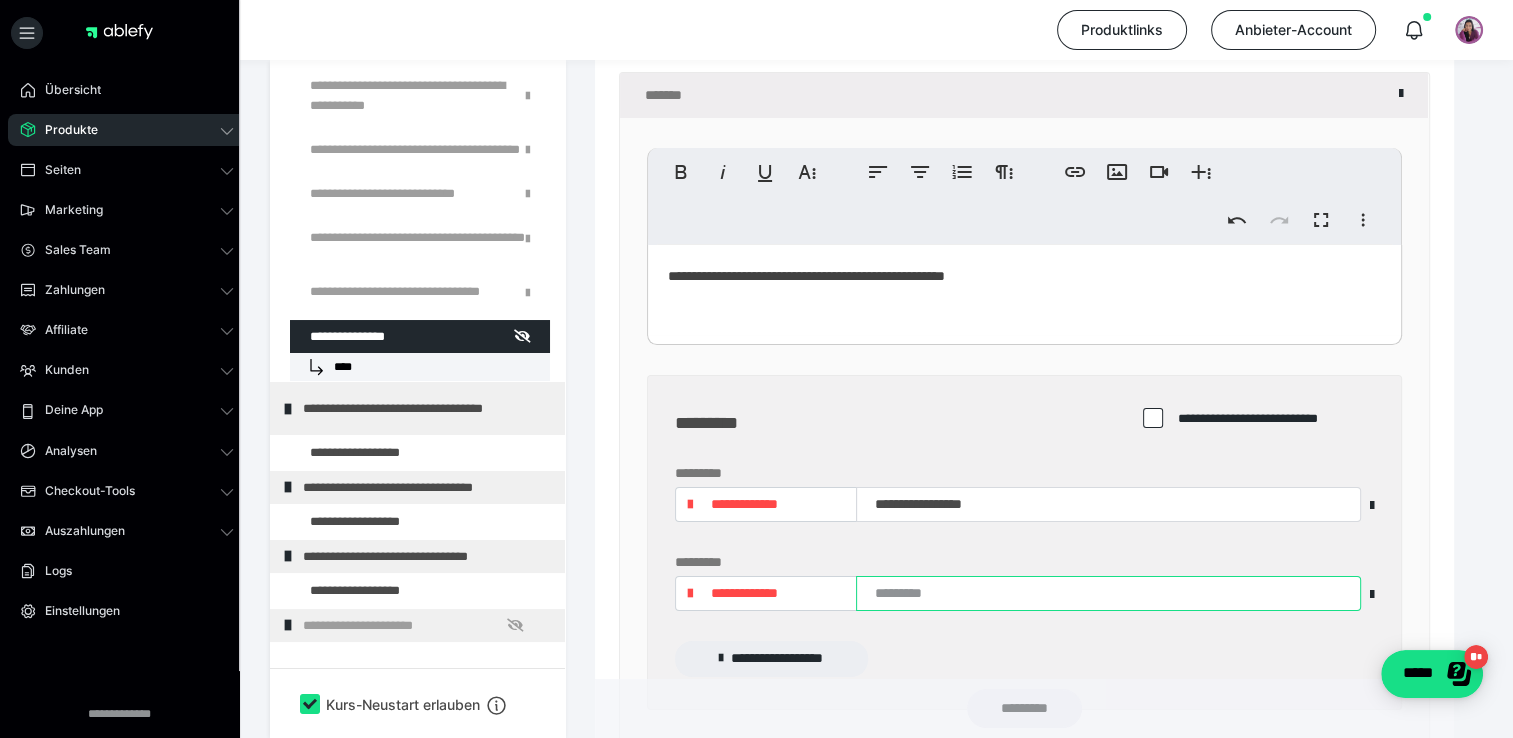 paste on "**********" 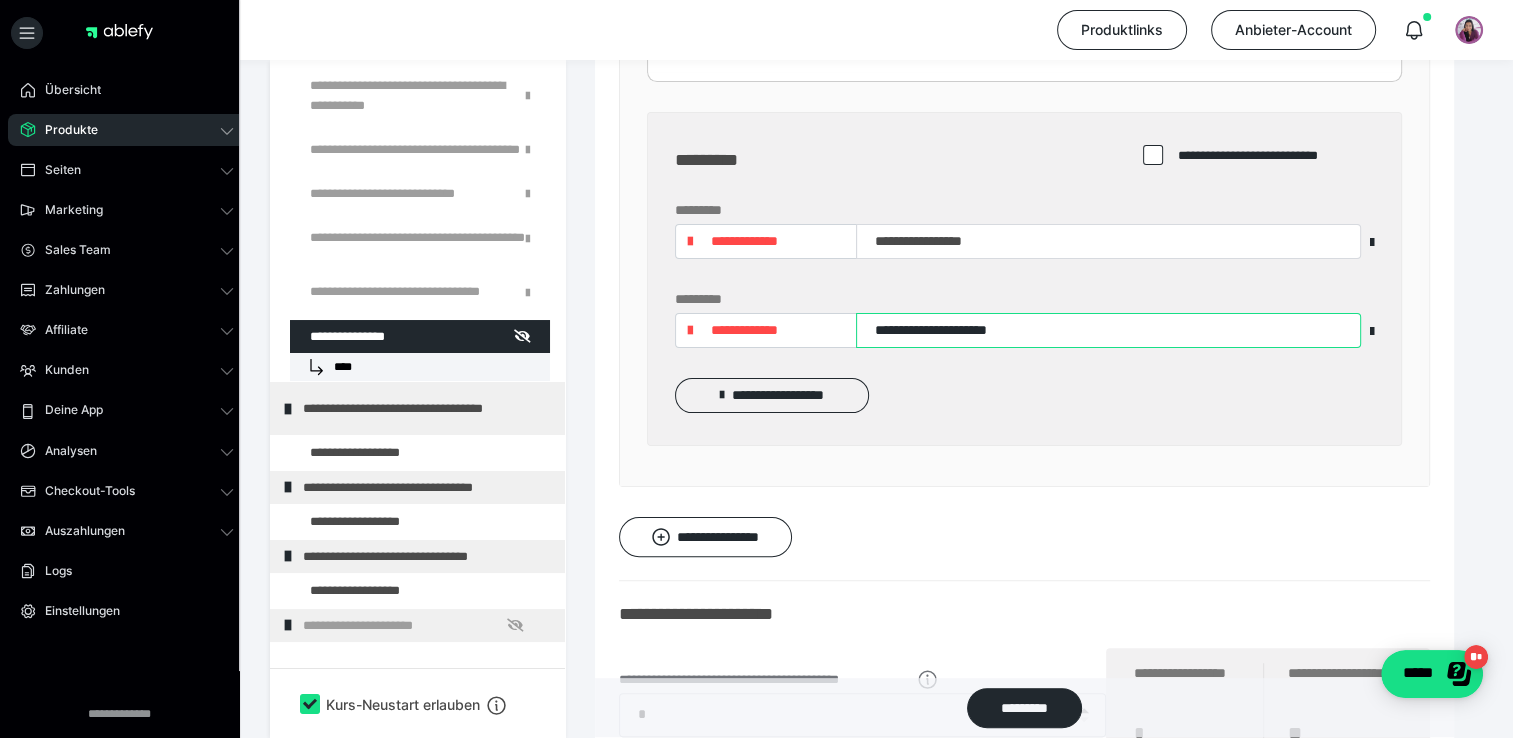 scroll, scrollTop: 7995, scrollLeft: 0, axis: vertical 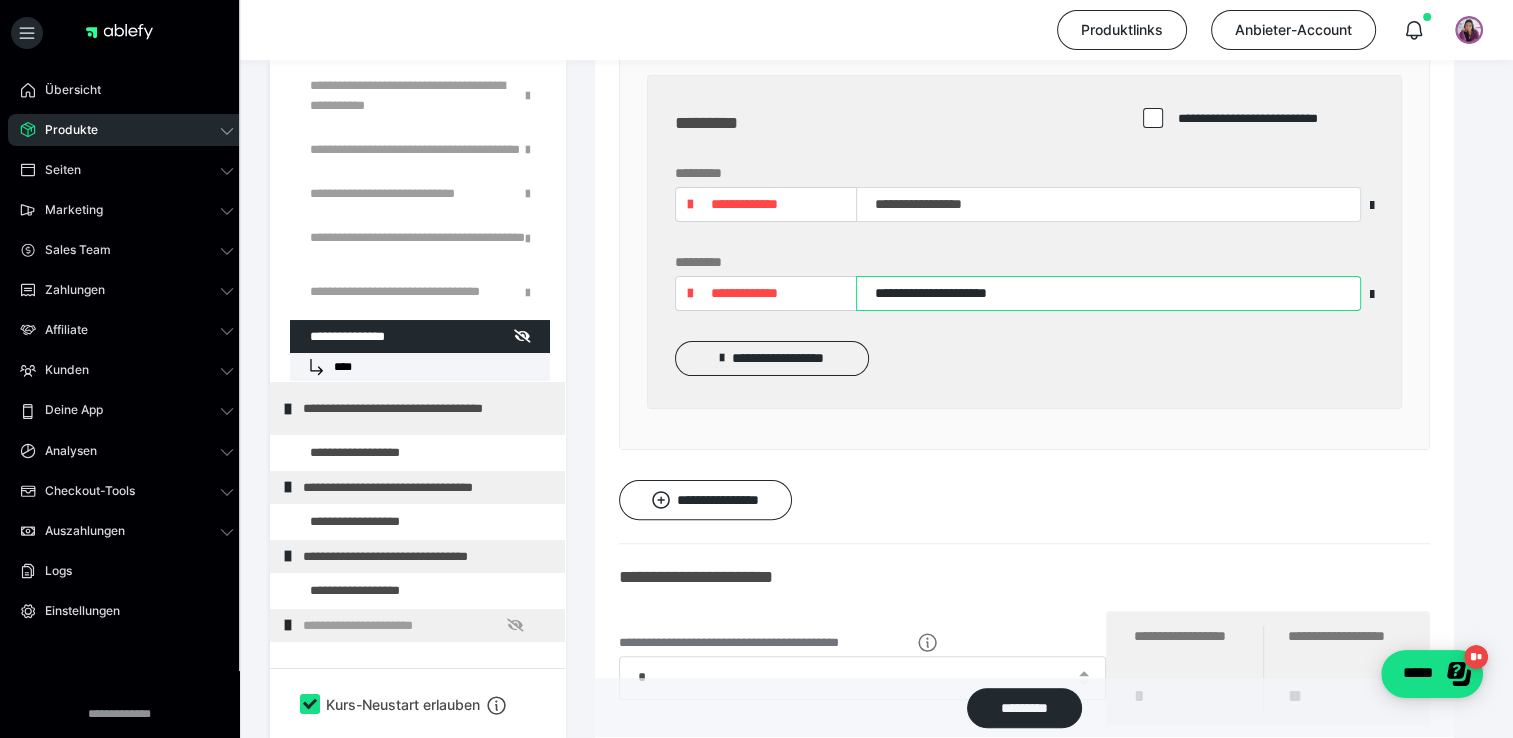 type on "**********" 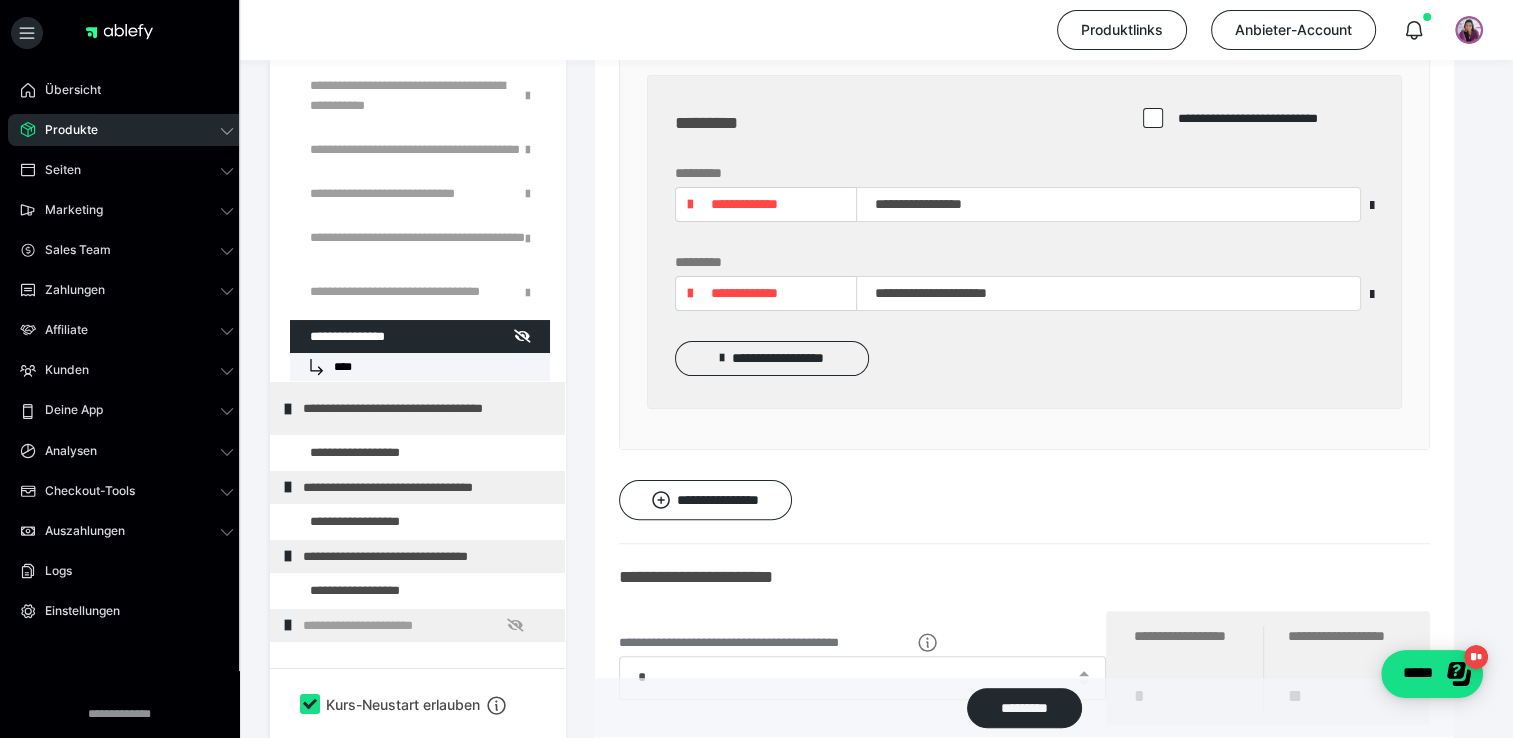 click on "**********" at bounding box center (766, 293) 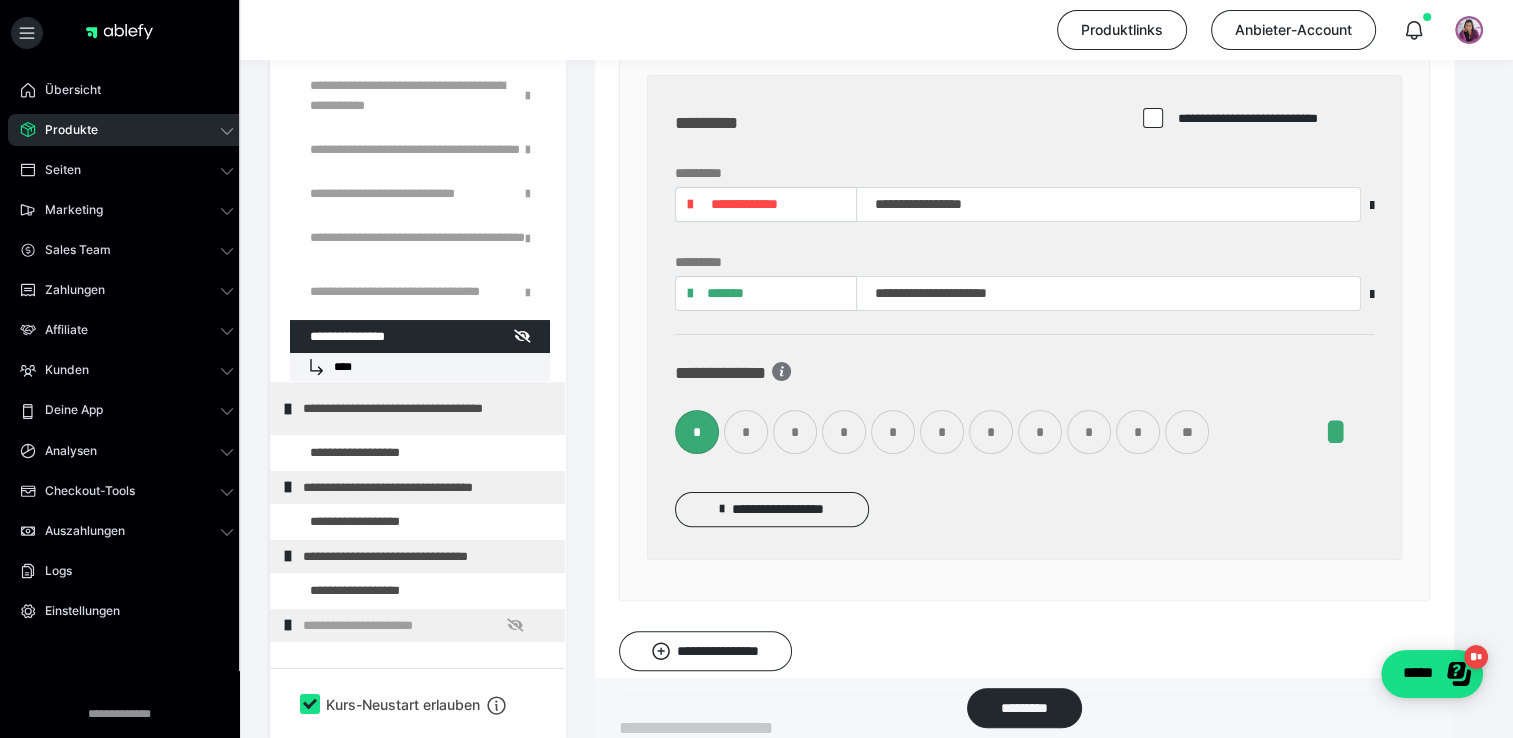 click on "*" at bounding box center [844, 432] 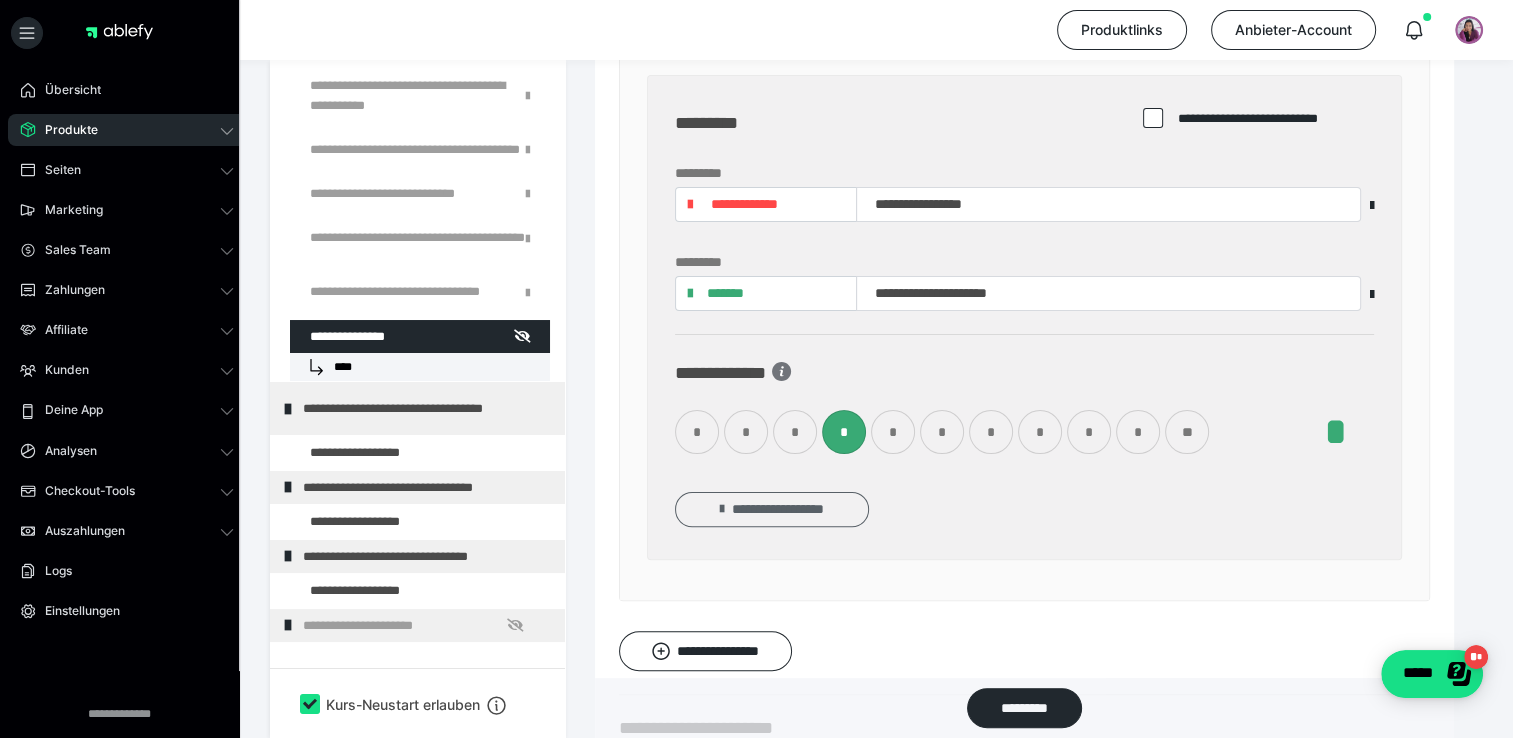 click on "**********" at bounding box center (772, 509) 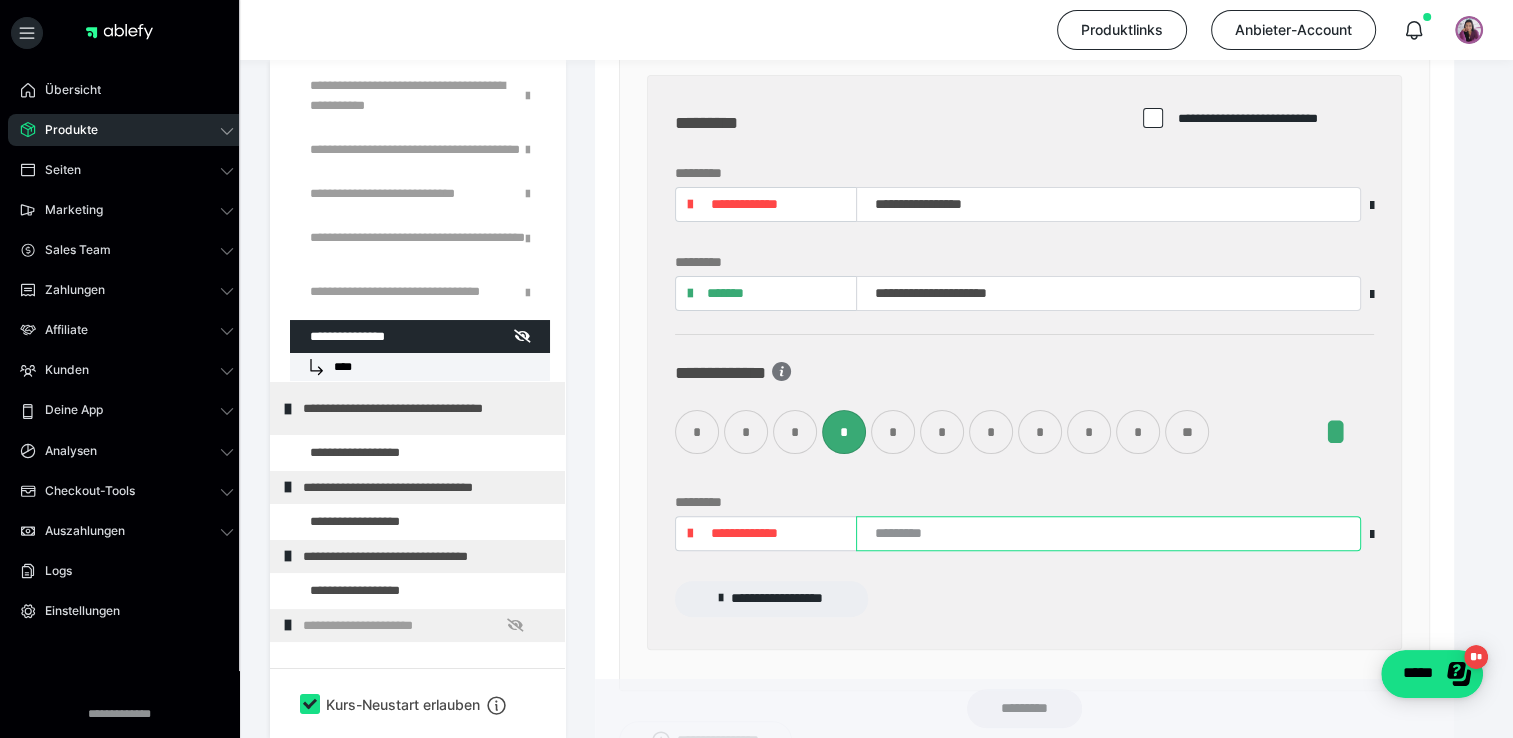 click at bounding box center [1108, 533] 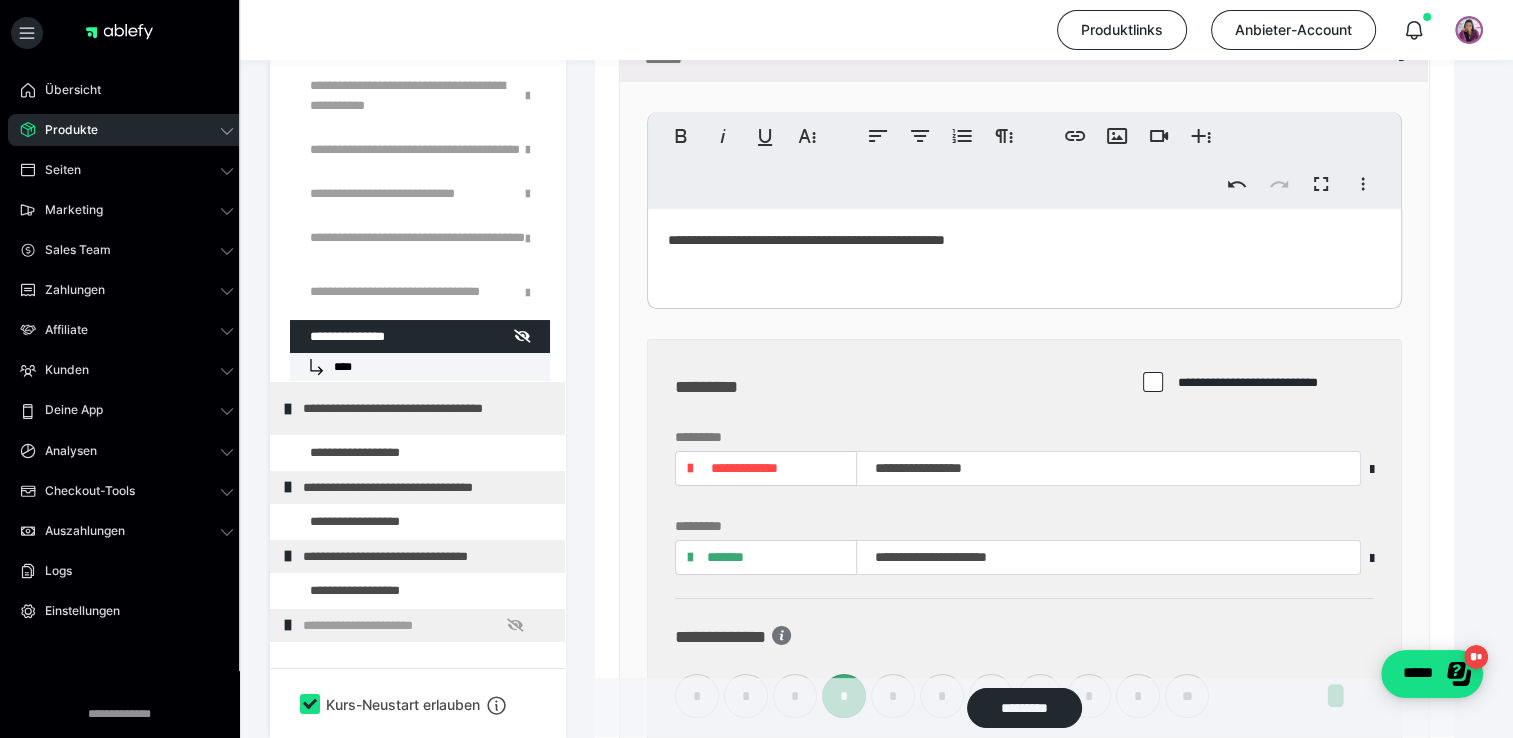 scroll, scrollTop: 7595, scrollLeft: 0, axis: vertical 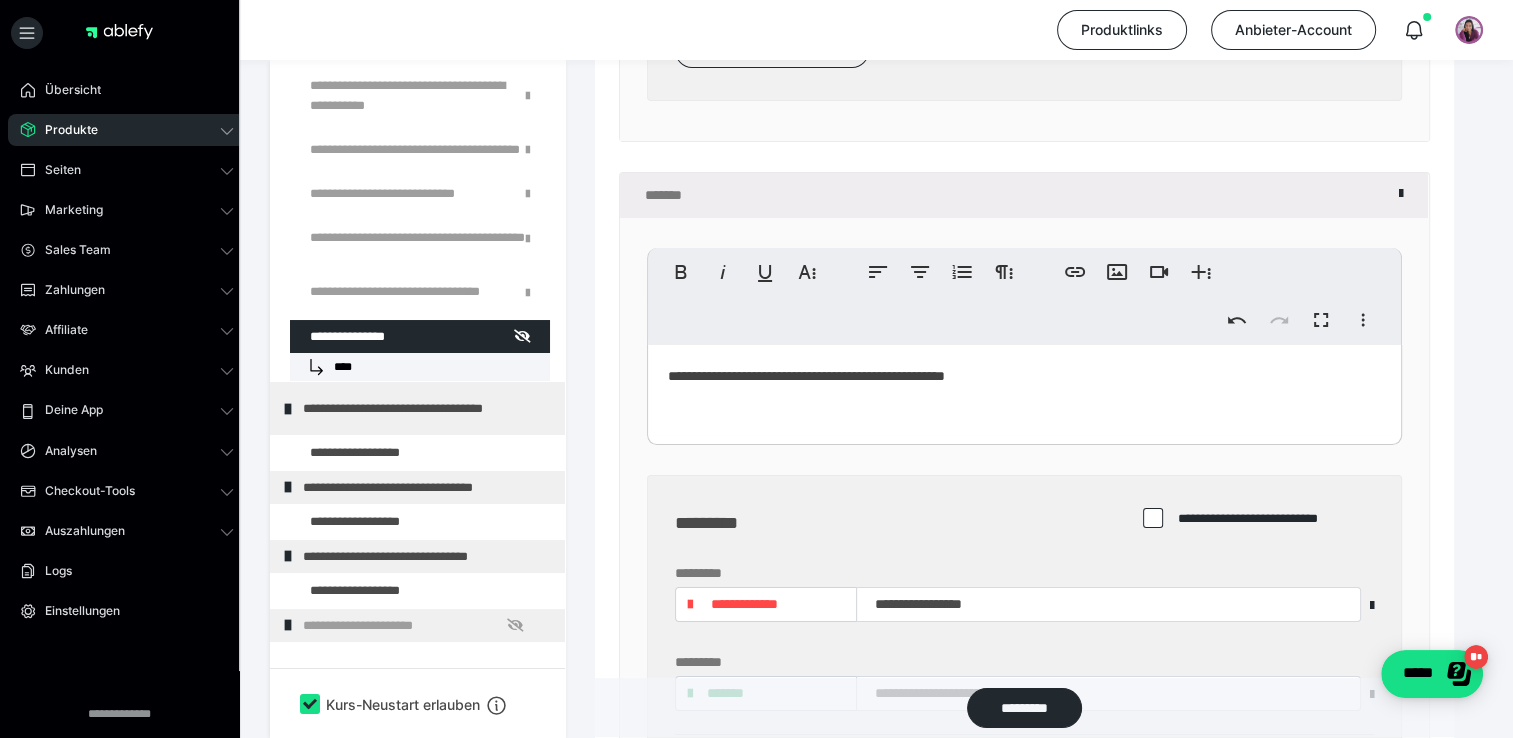 type on "**********" 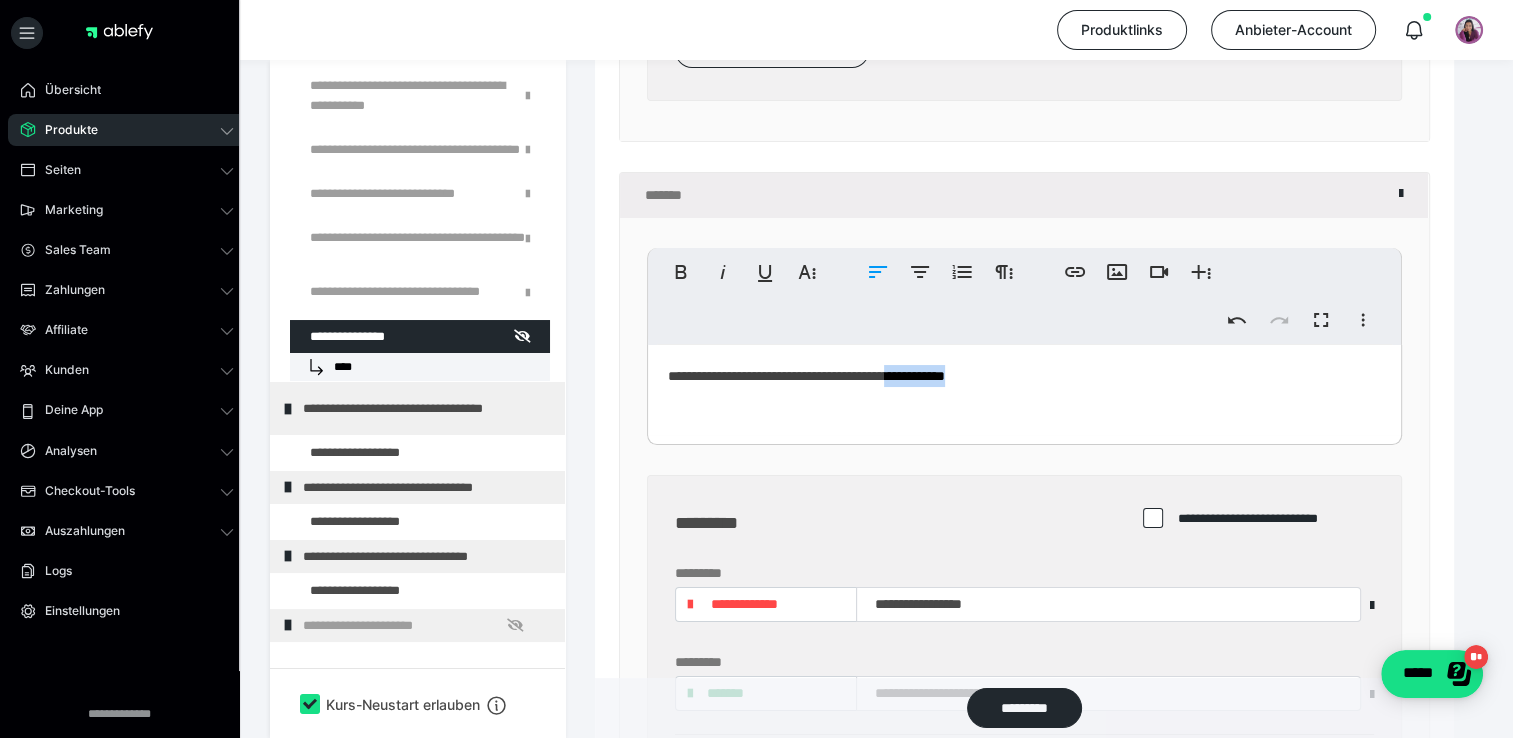 drag, startPoint x: 1077, startPoint y: 366, endPoint x: 952, endPoint y: 367, distance: 125.004 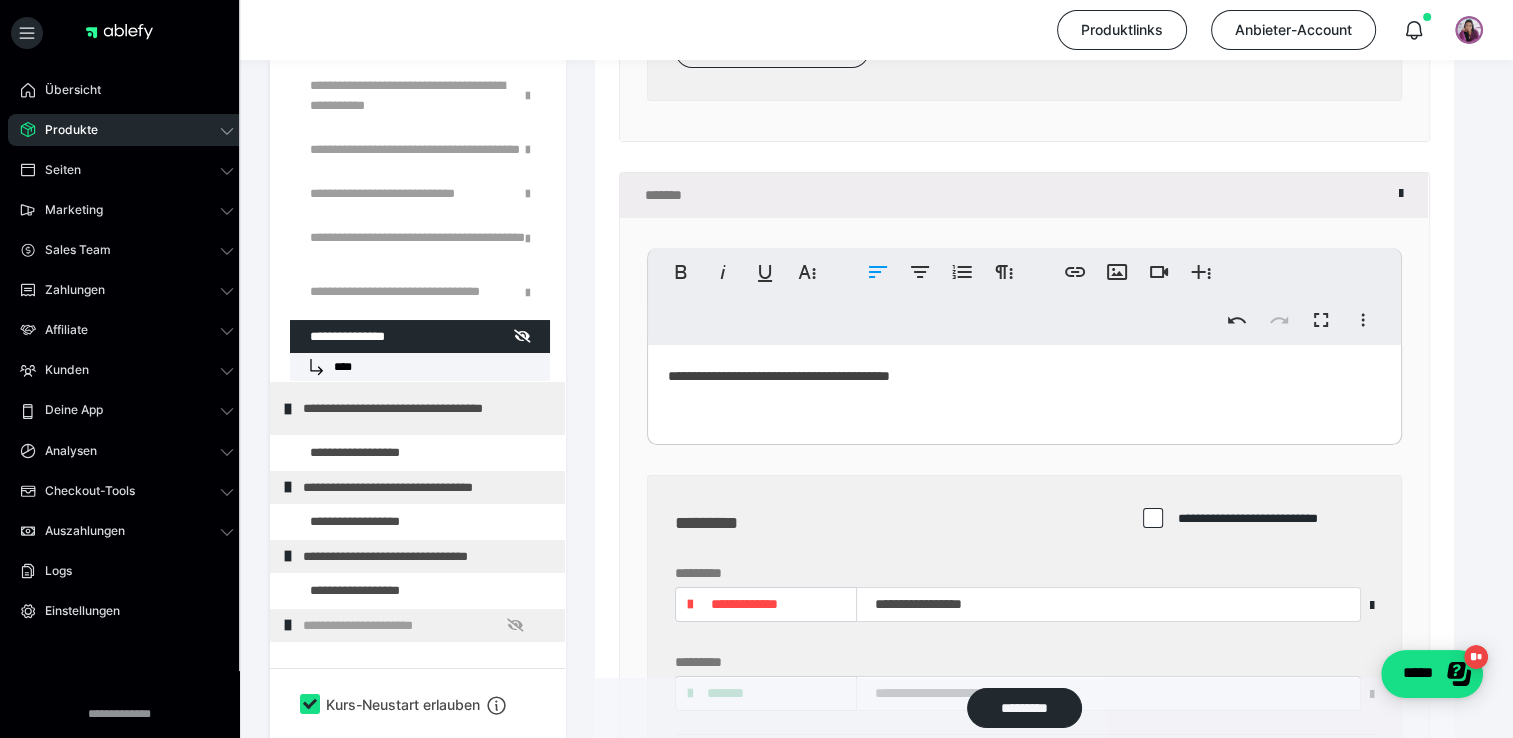 type 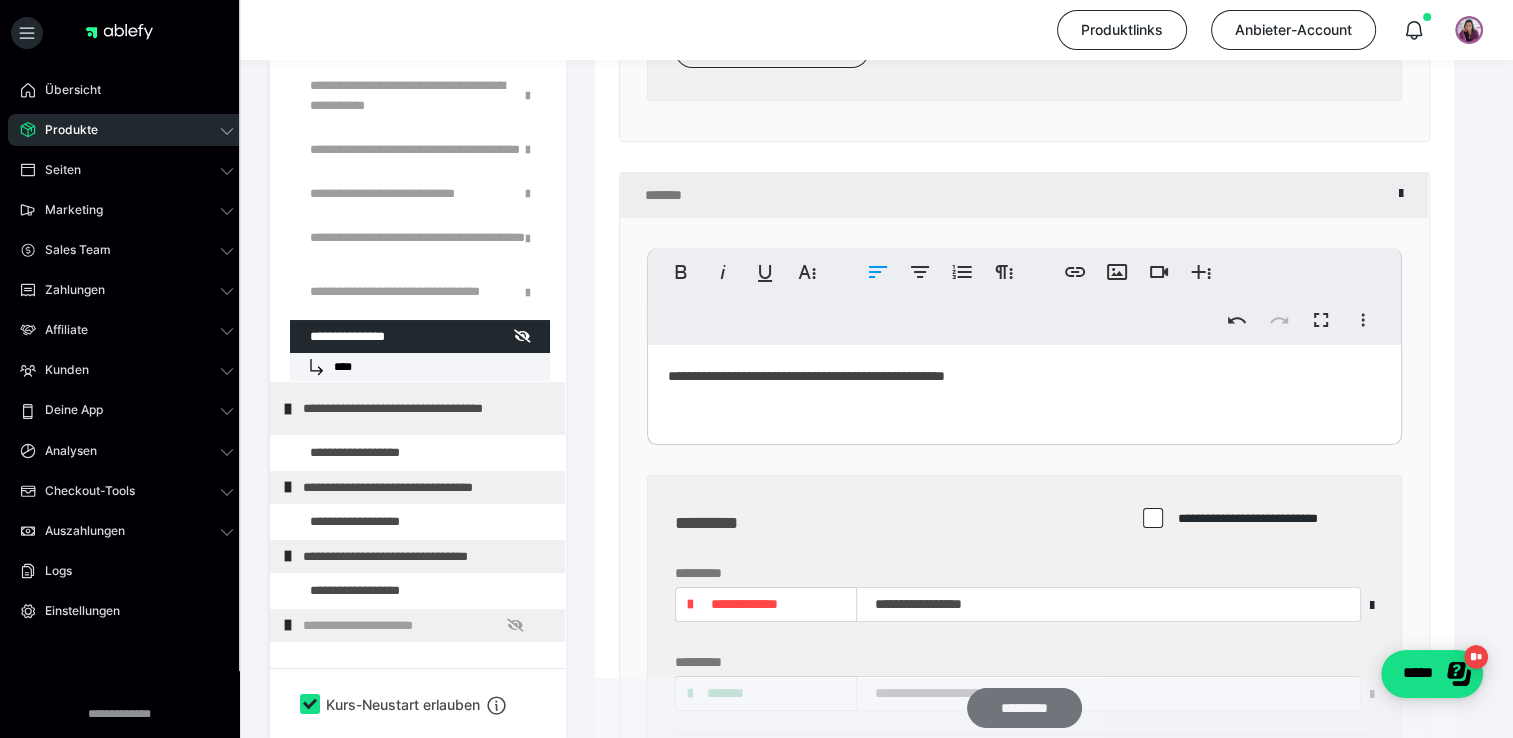 click on "*********" at bounding box center [1024, 708] 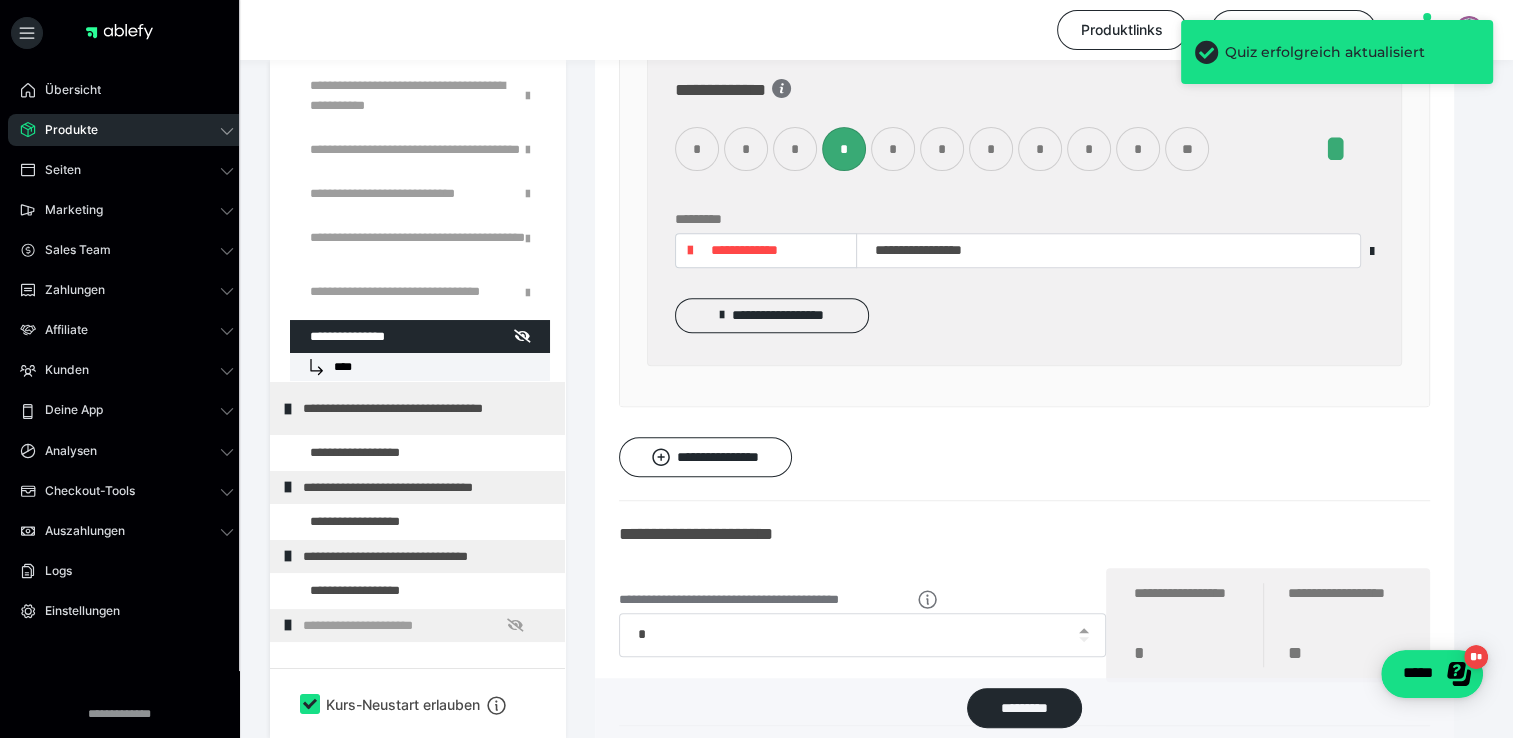 scroll, scrollTop: 8395, scrollLeft: 0, axis: vertical 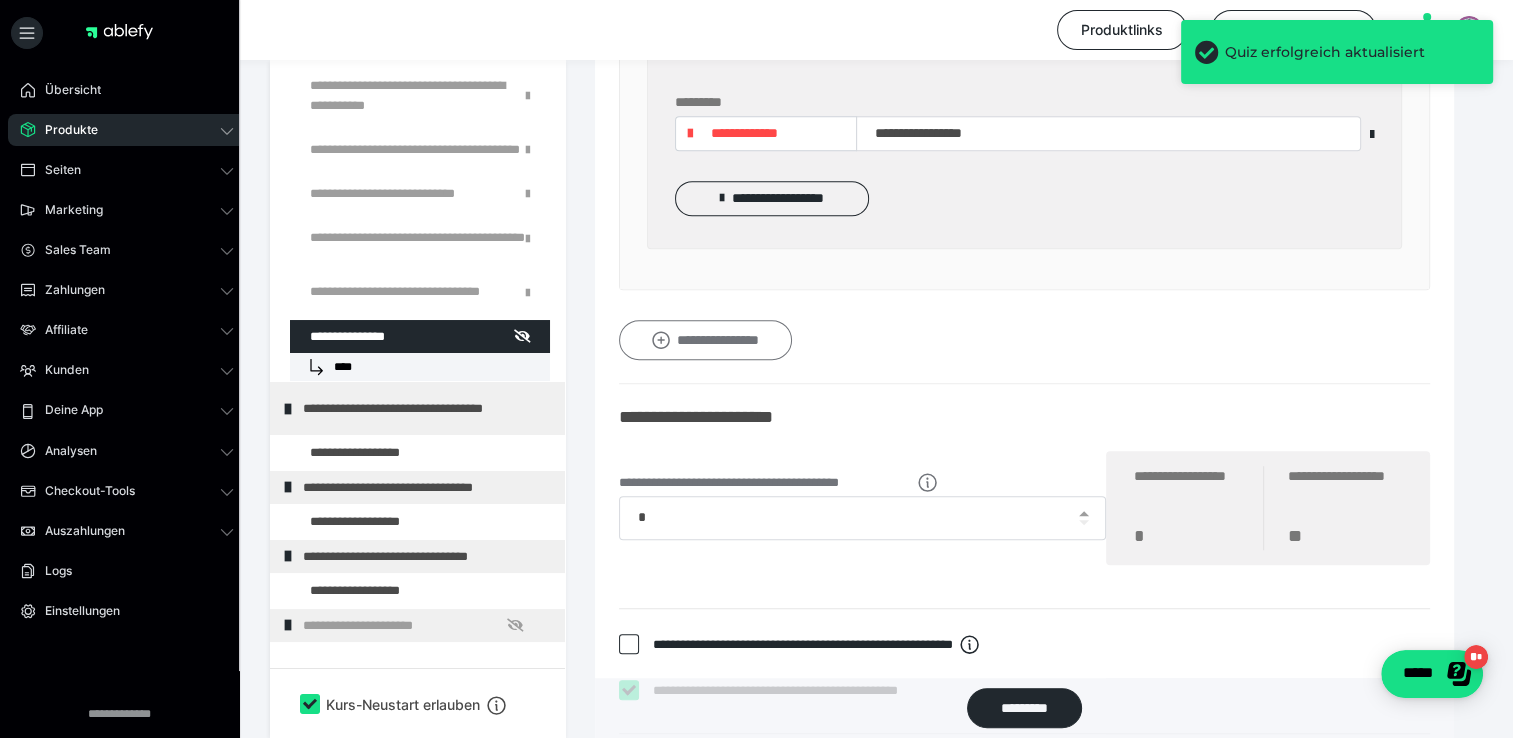 click on "**********" at bounding box center [705, 340] 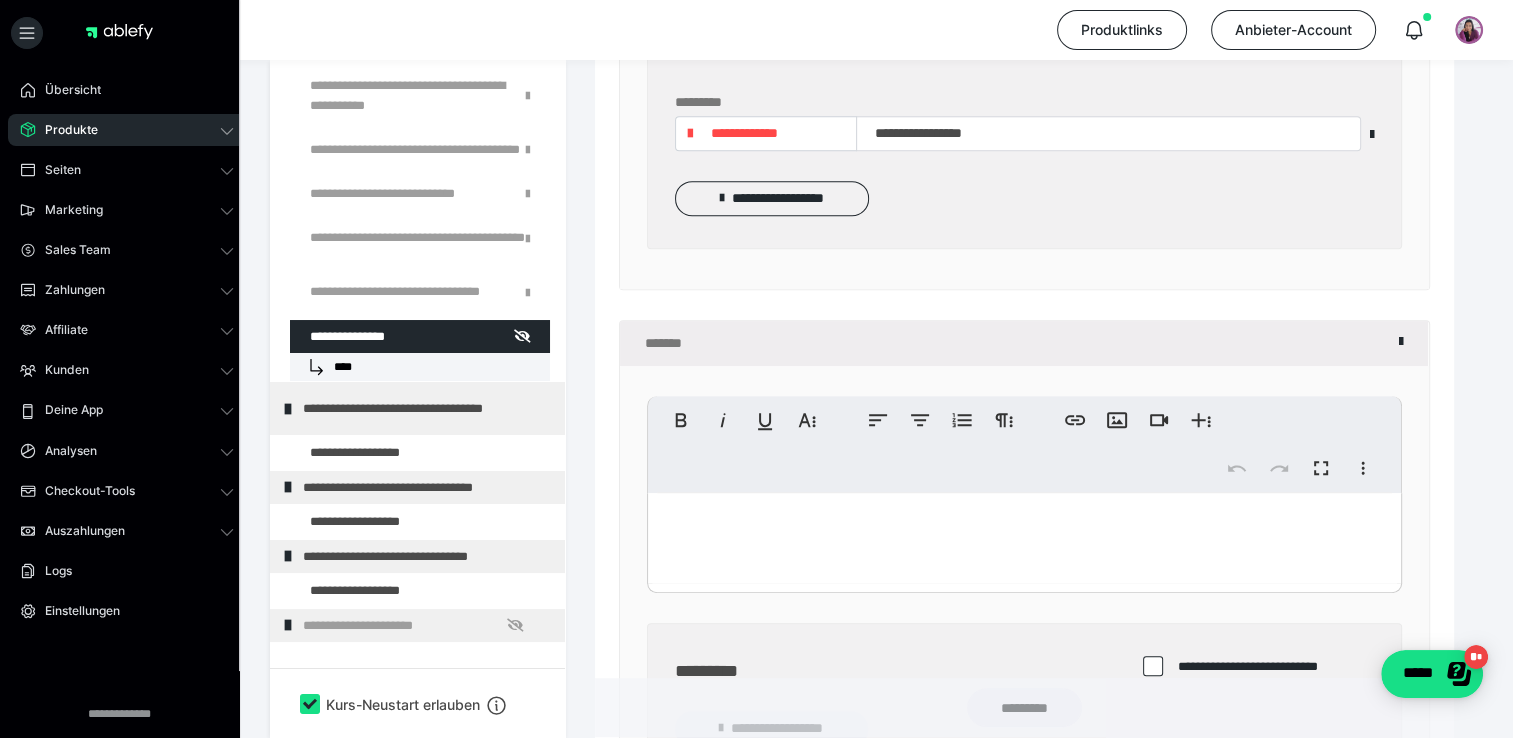 click at bounding box center (1024, 538) 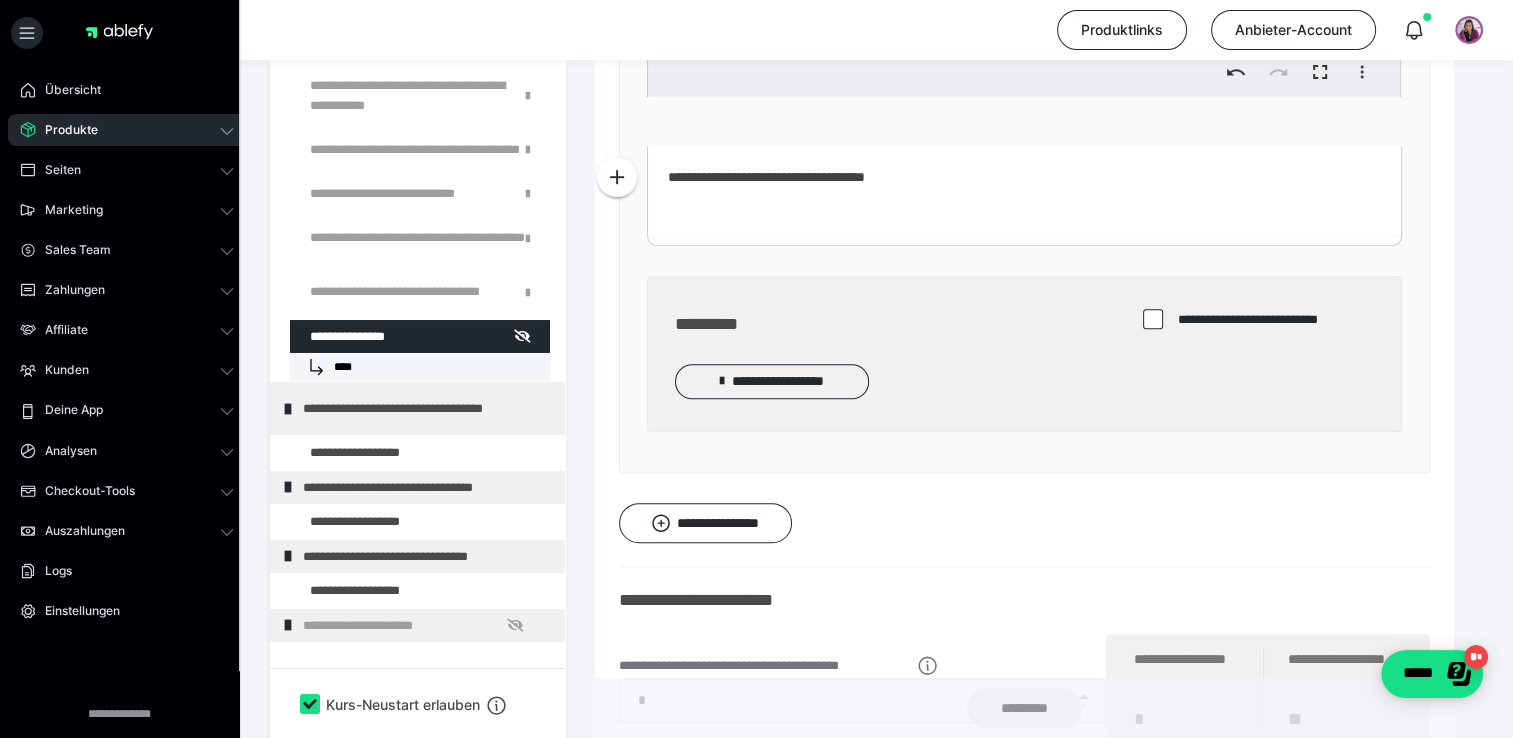 scroll, scrollTop: 8795, scrollLeft: 0, axis: vertical 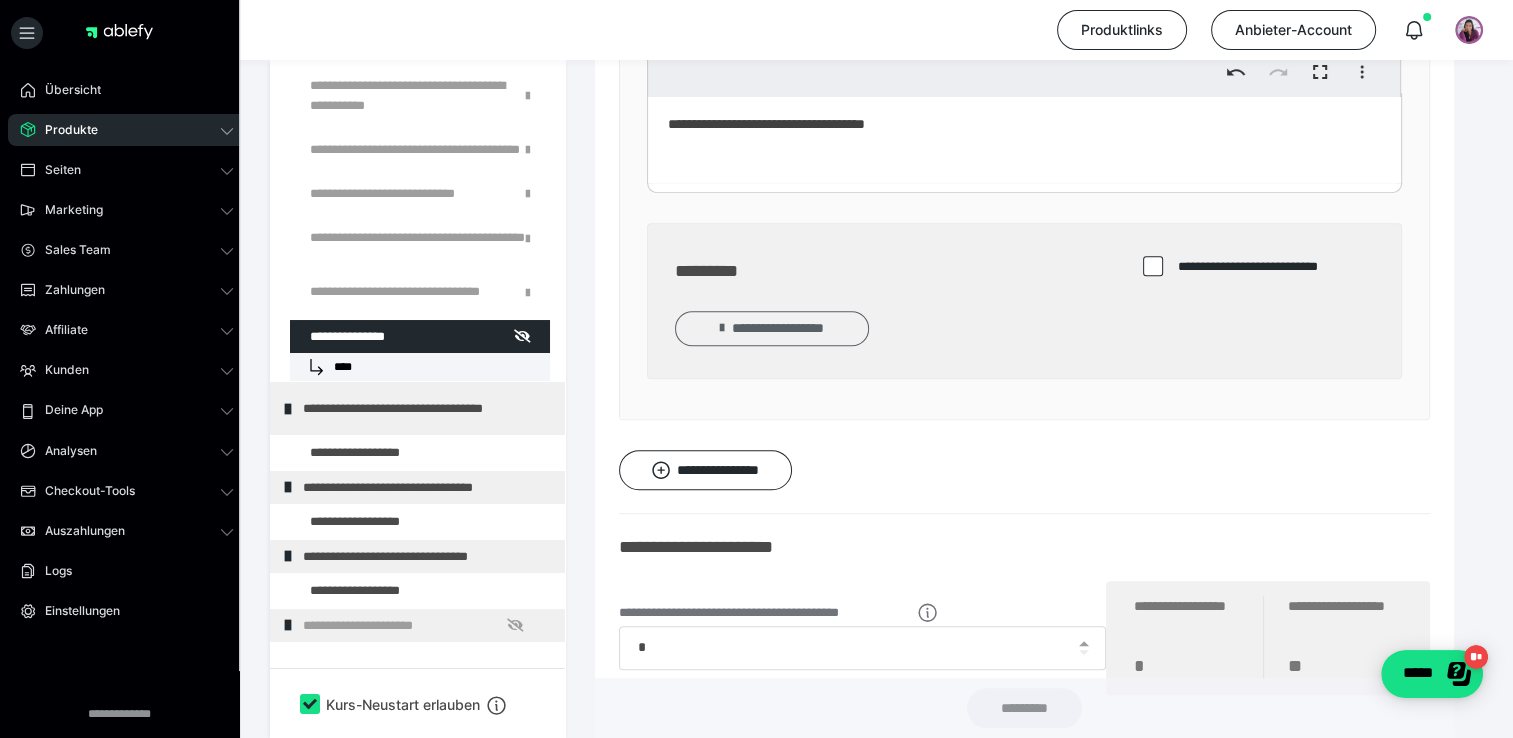 click on "**********" at bounding box center (772, 328) 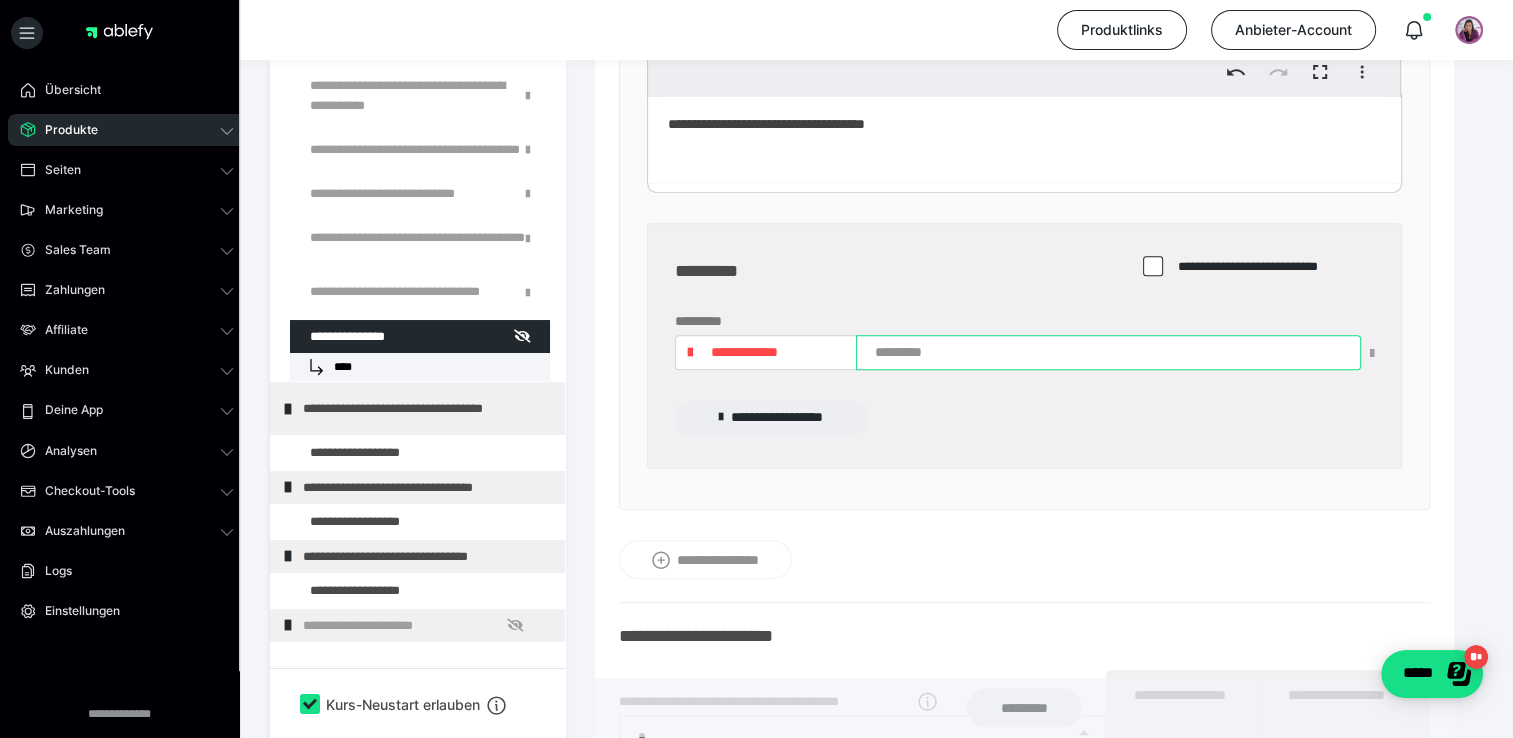 click at bounding box center [1108, 352] 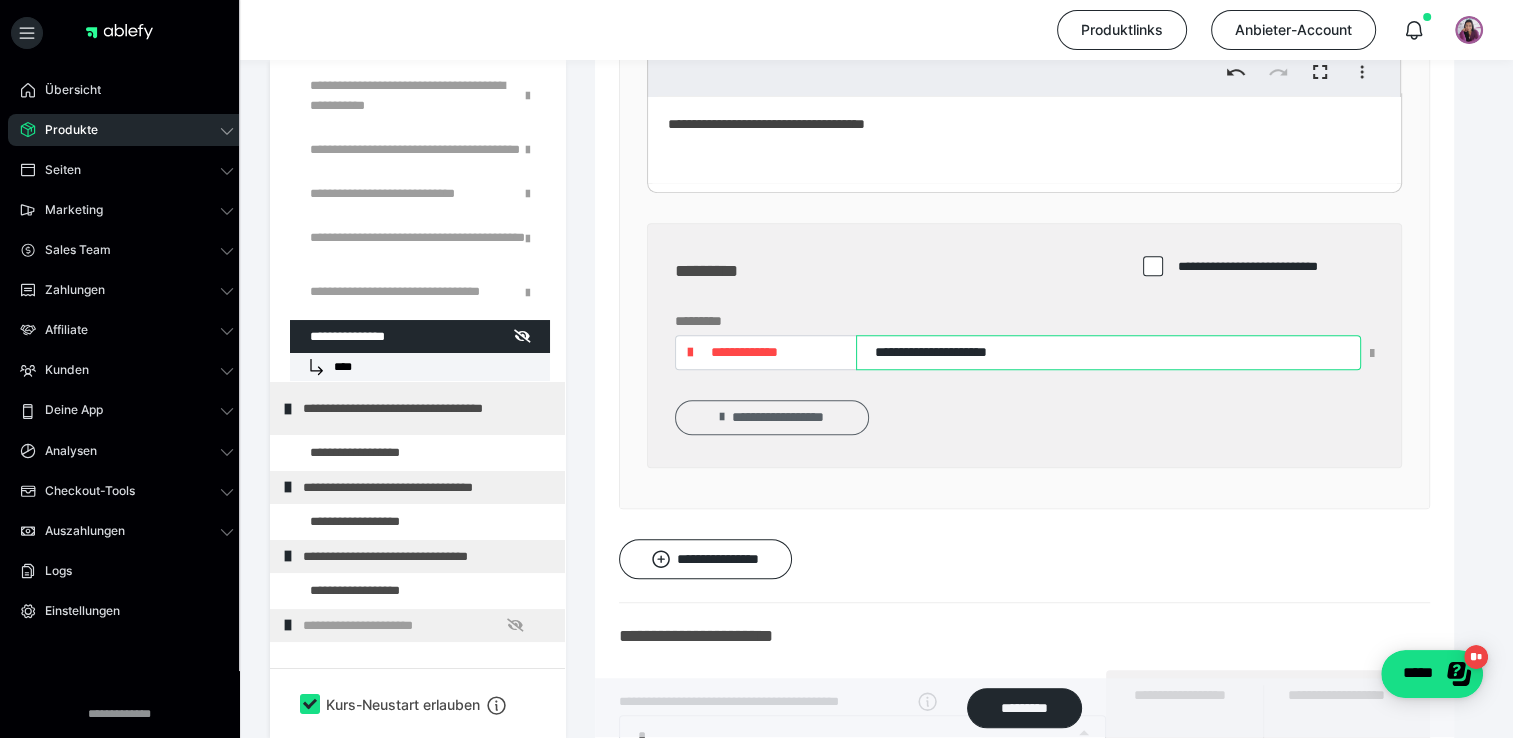 type on "**********" 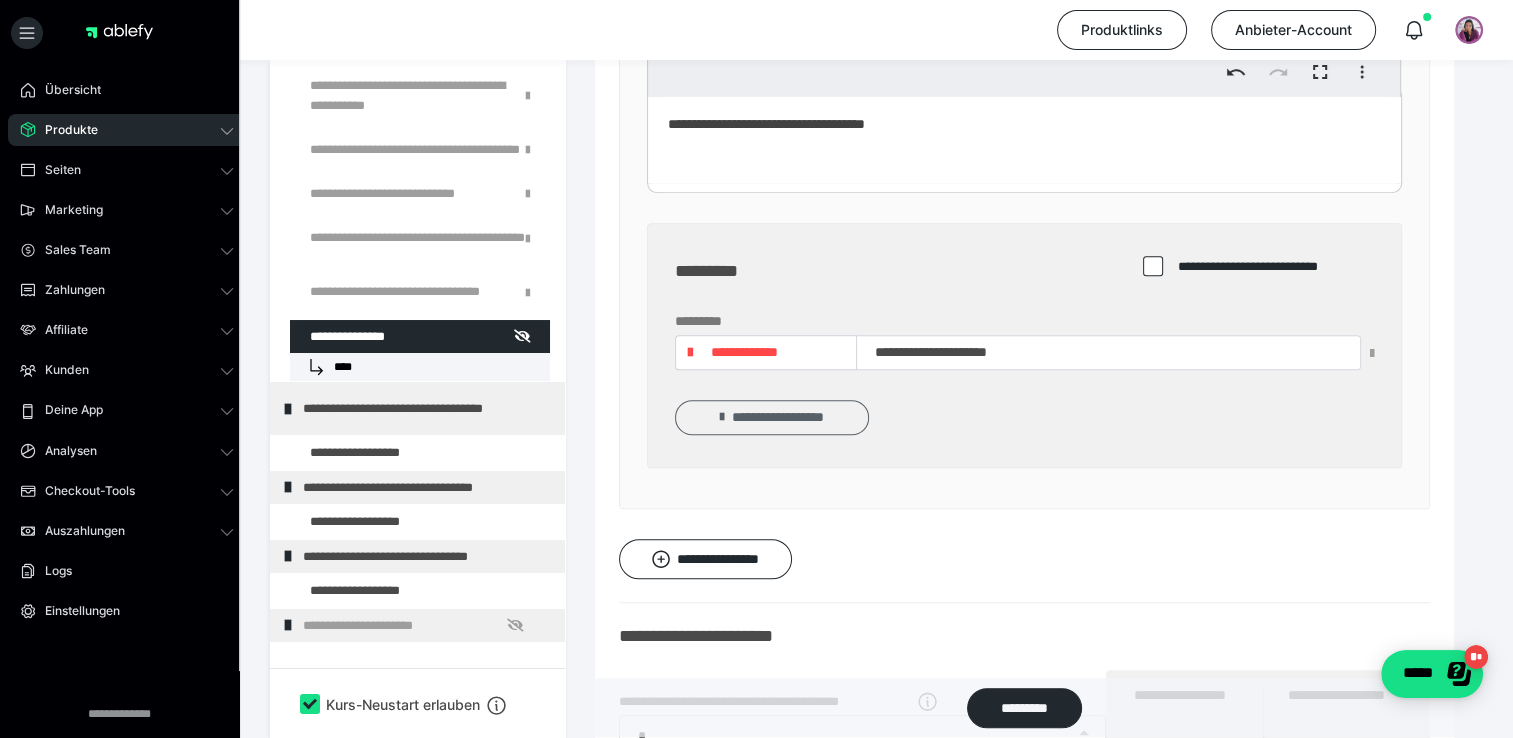 click on "**********" at bounding box center (772, 417) 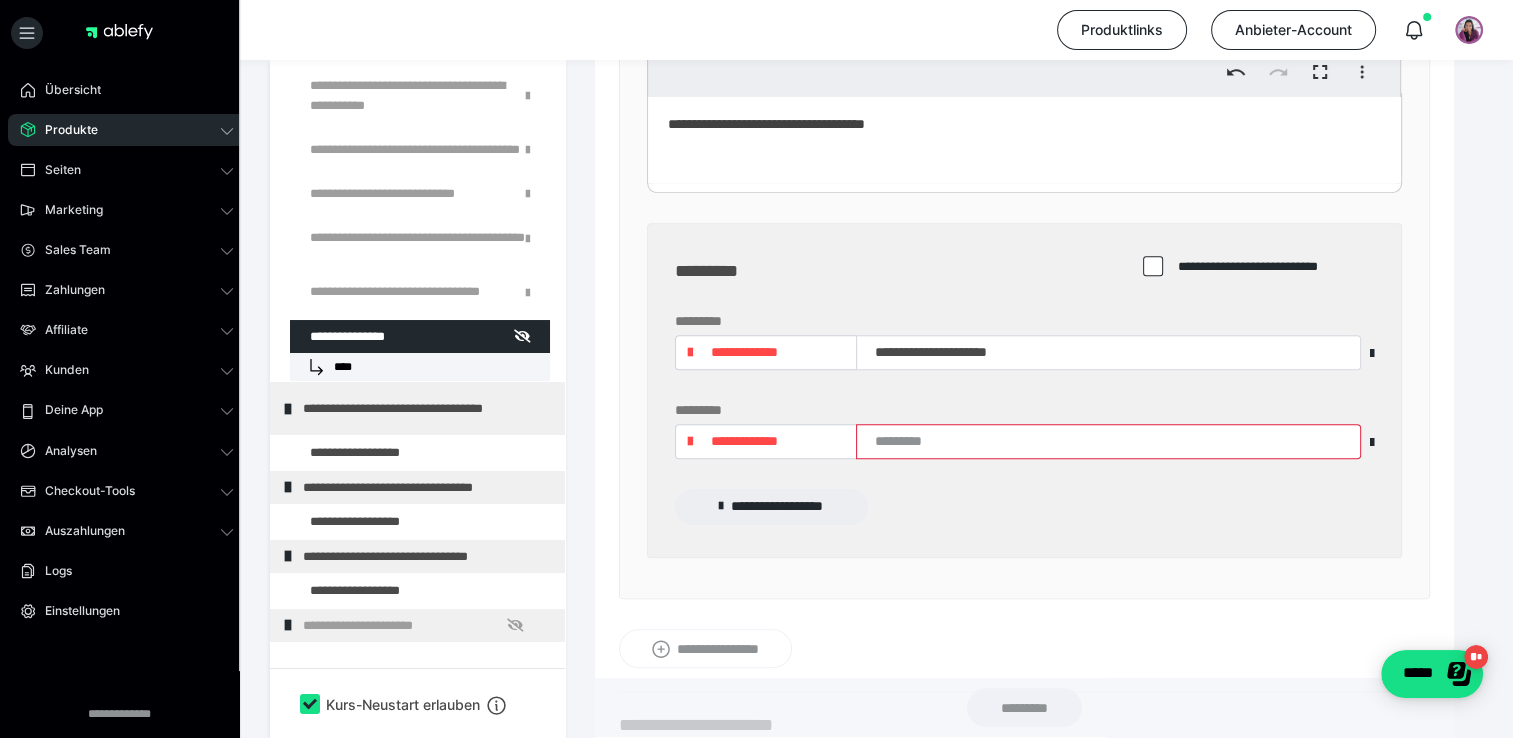 click on "**********" at bounding box center [744, 441] 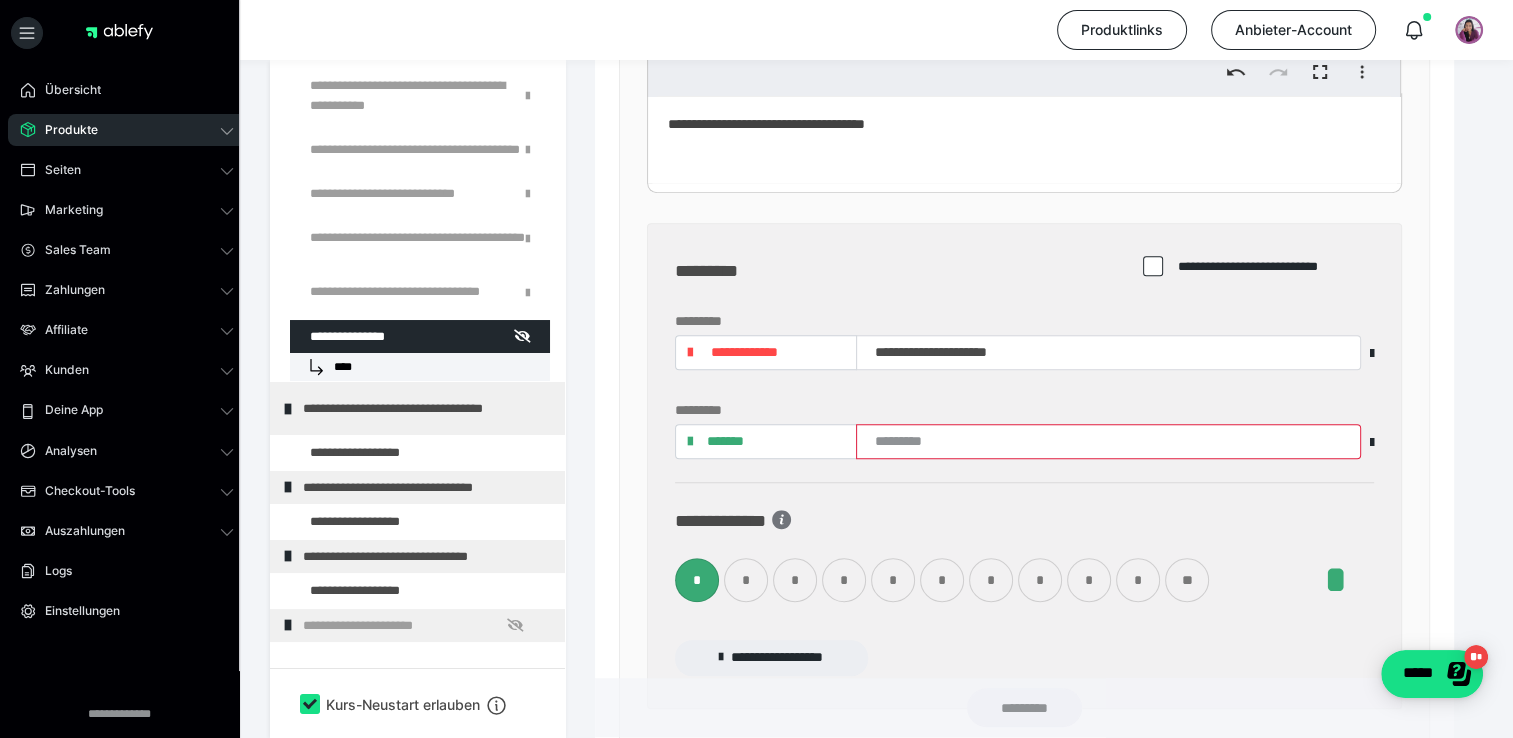 click on "*" at bounding box center [844, 580] 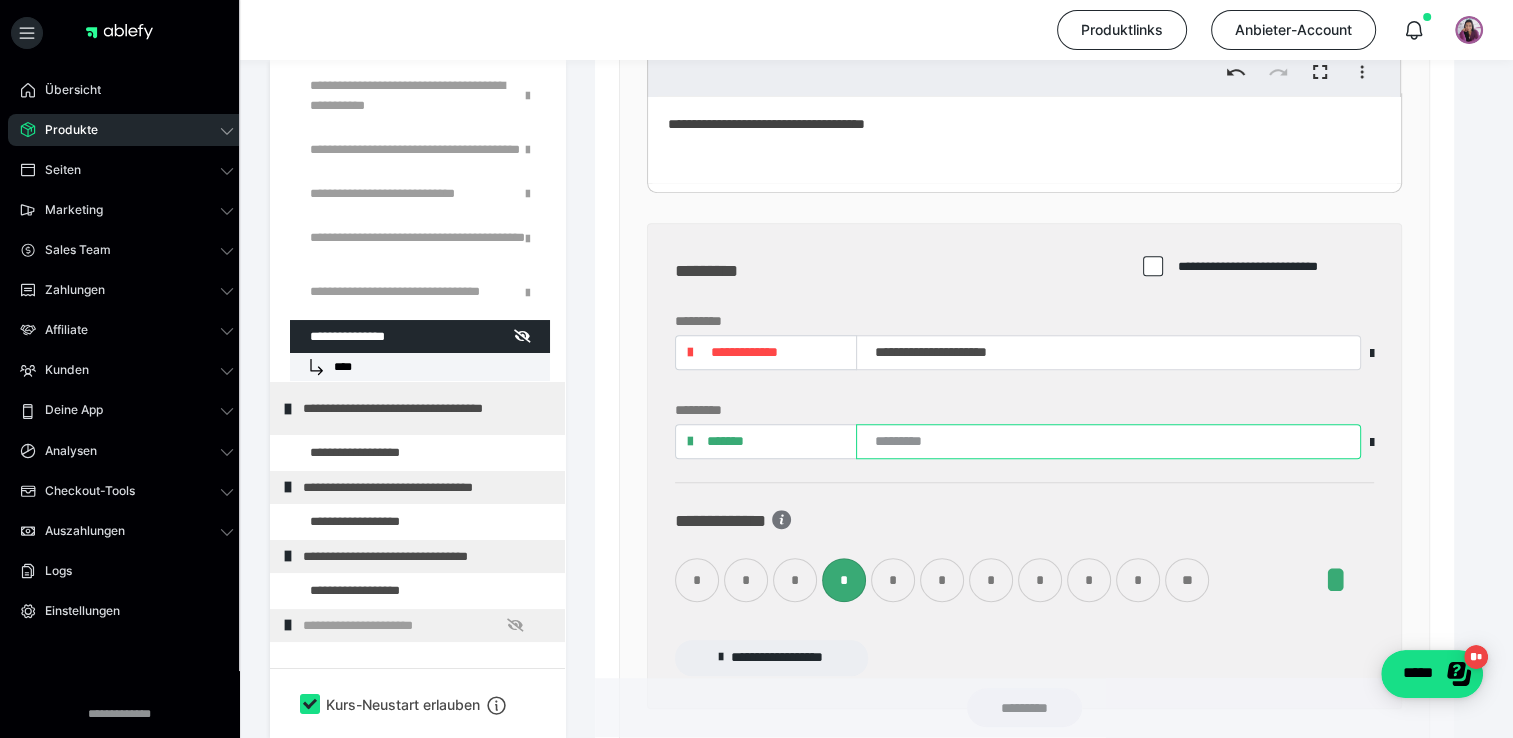 click at bounding box center (1108, 441) 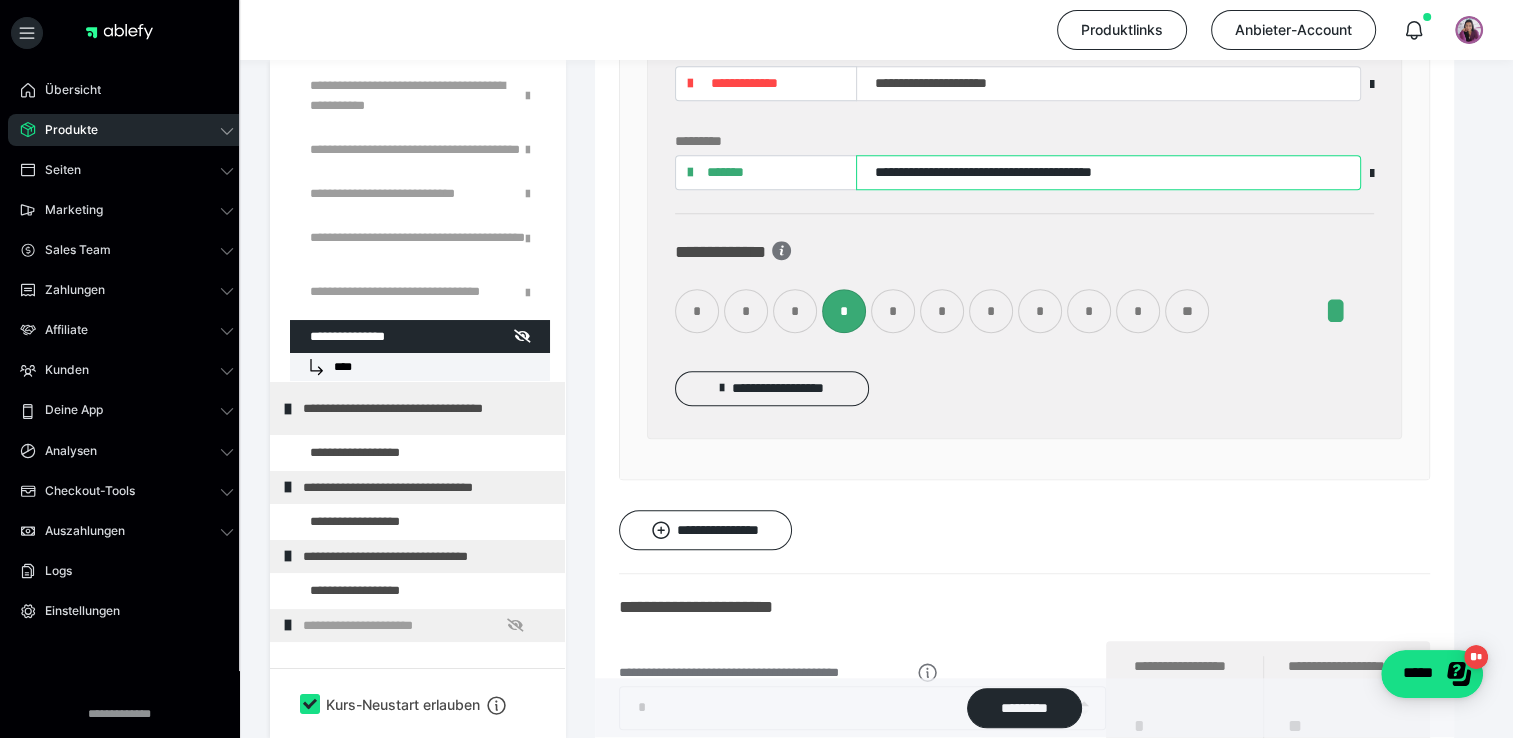 scroll, scrollTop: 9095, scrollLeft: 0, axis: vertical 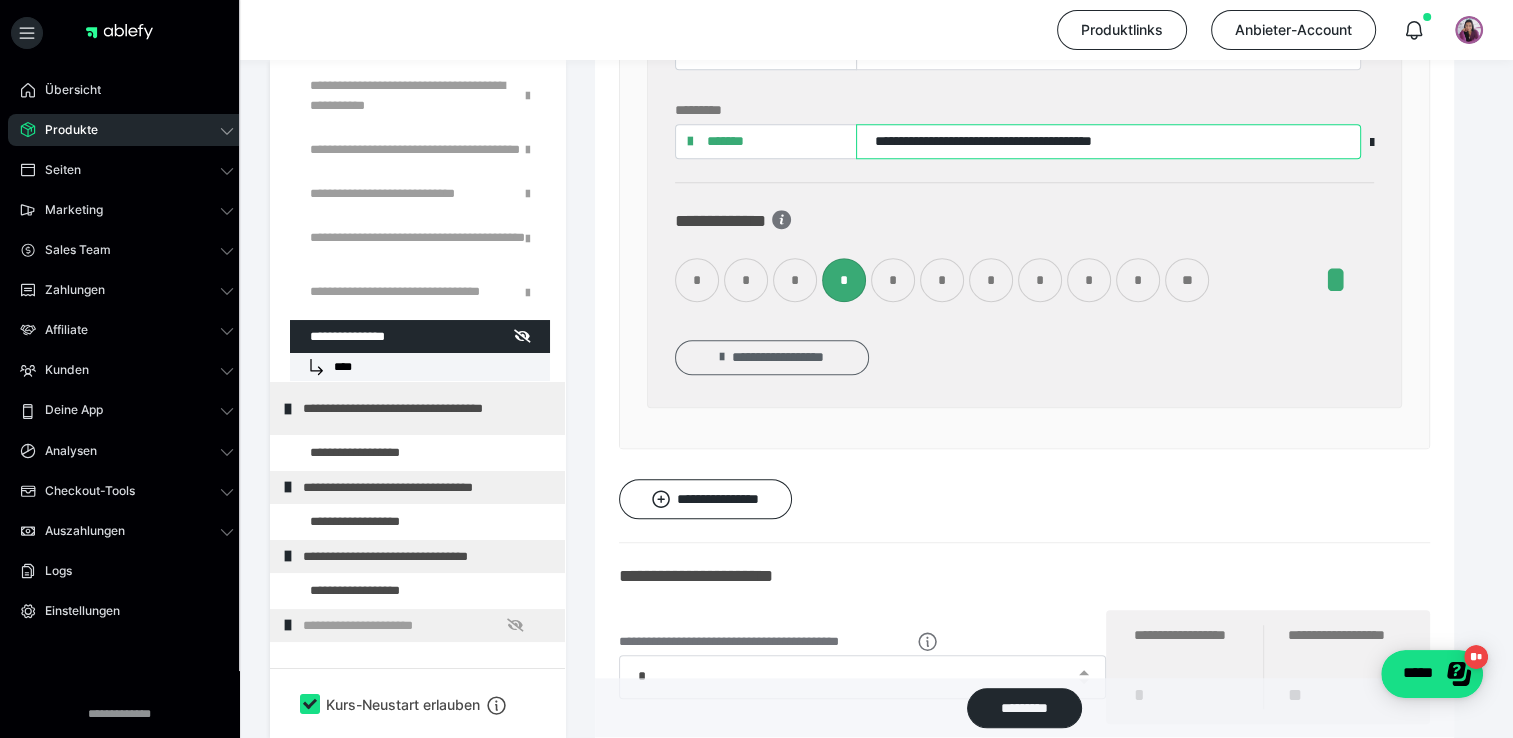 type on "**********" 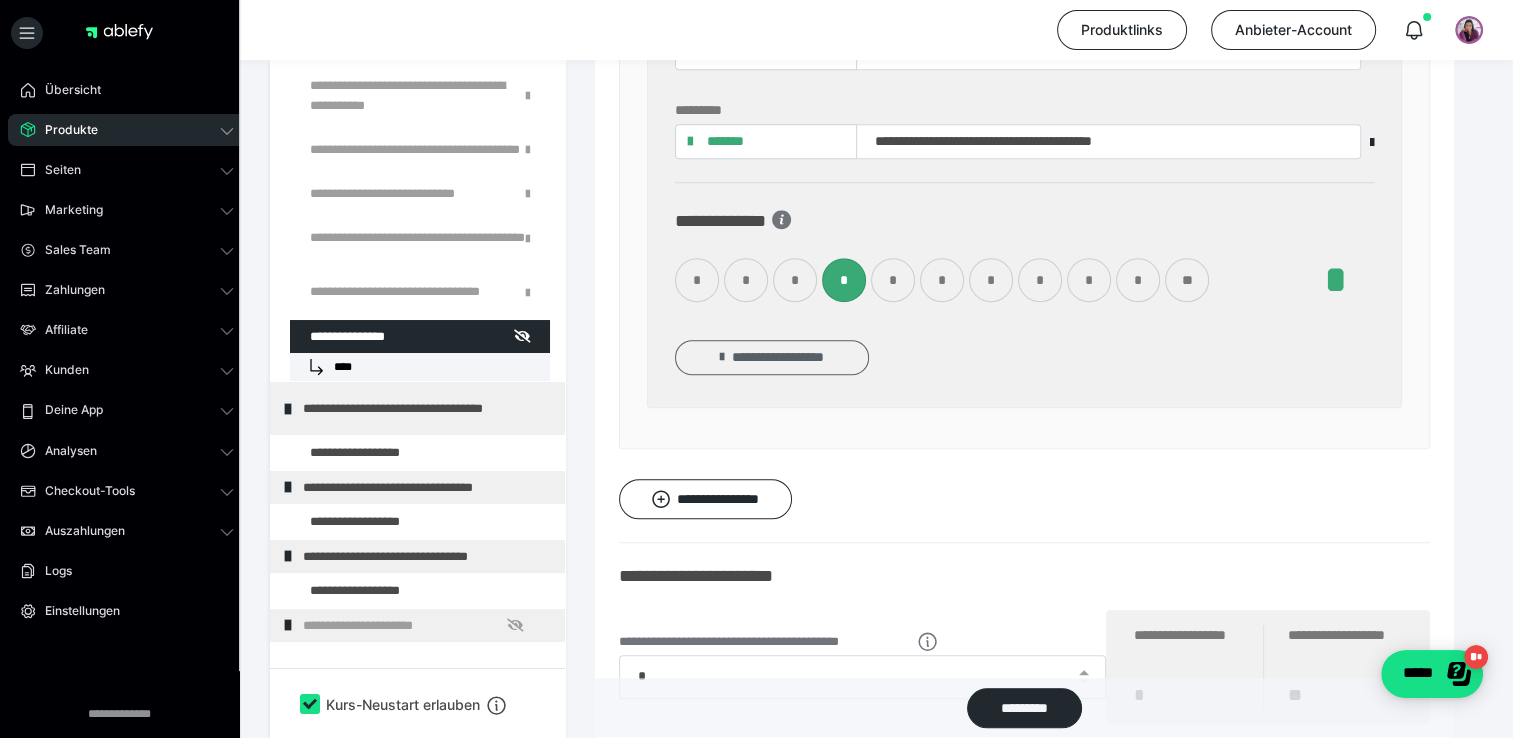 click on "**********" at bounding box center (772, 357) 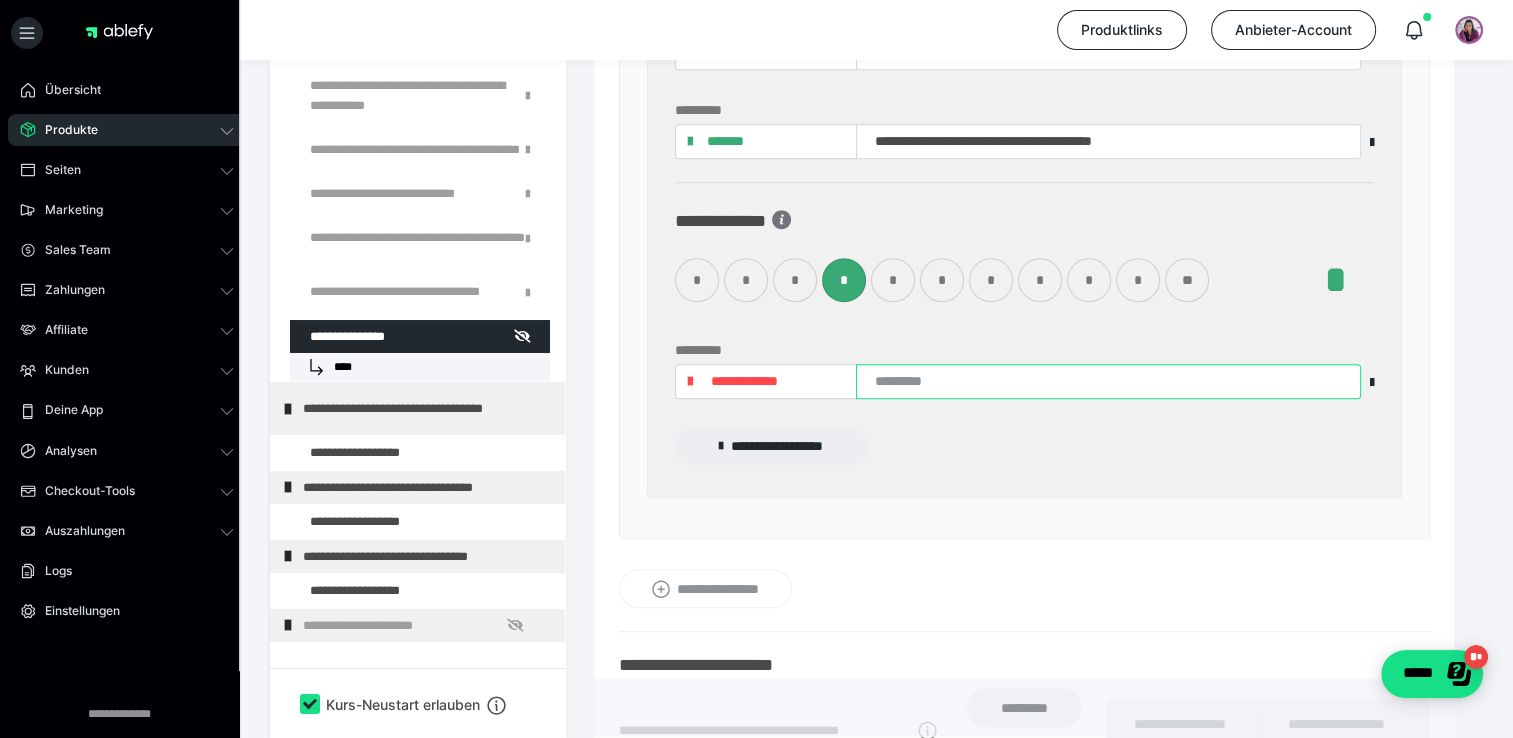 click at bounding box center [1108, 381] 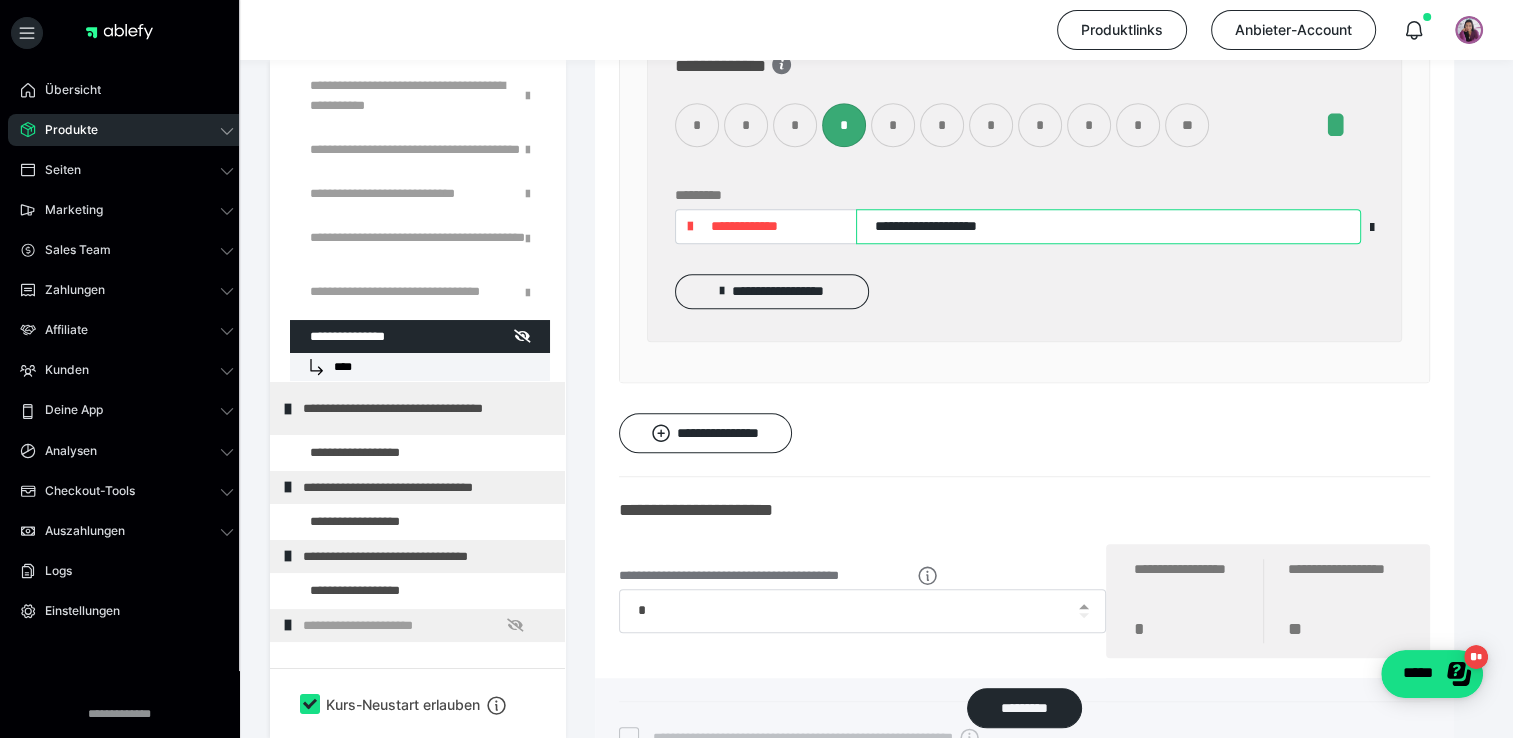 scroll, scrollTop: 9295, scrollLeft: 0, axis: vertical 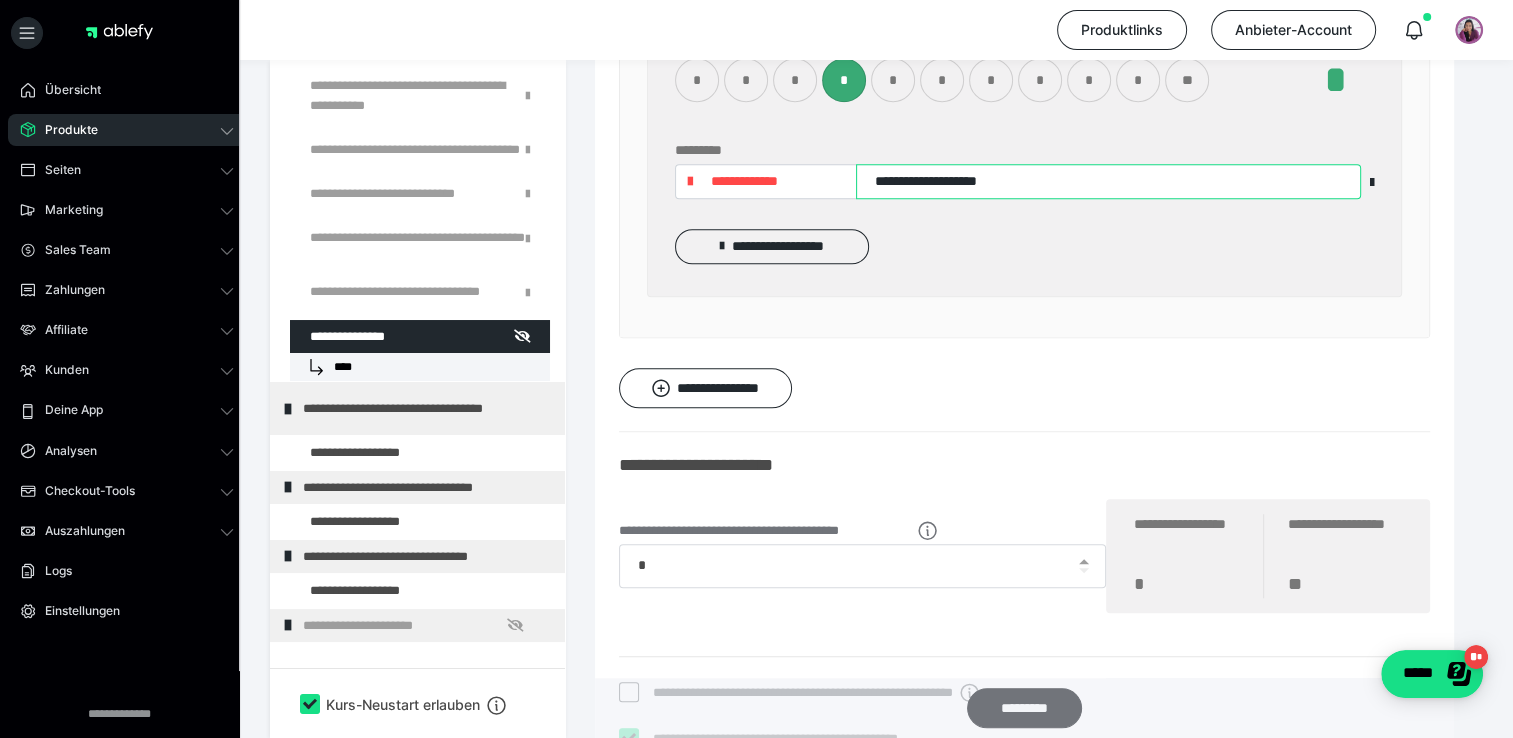 type on "**********" 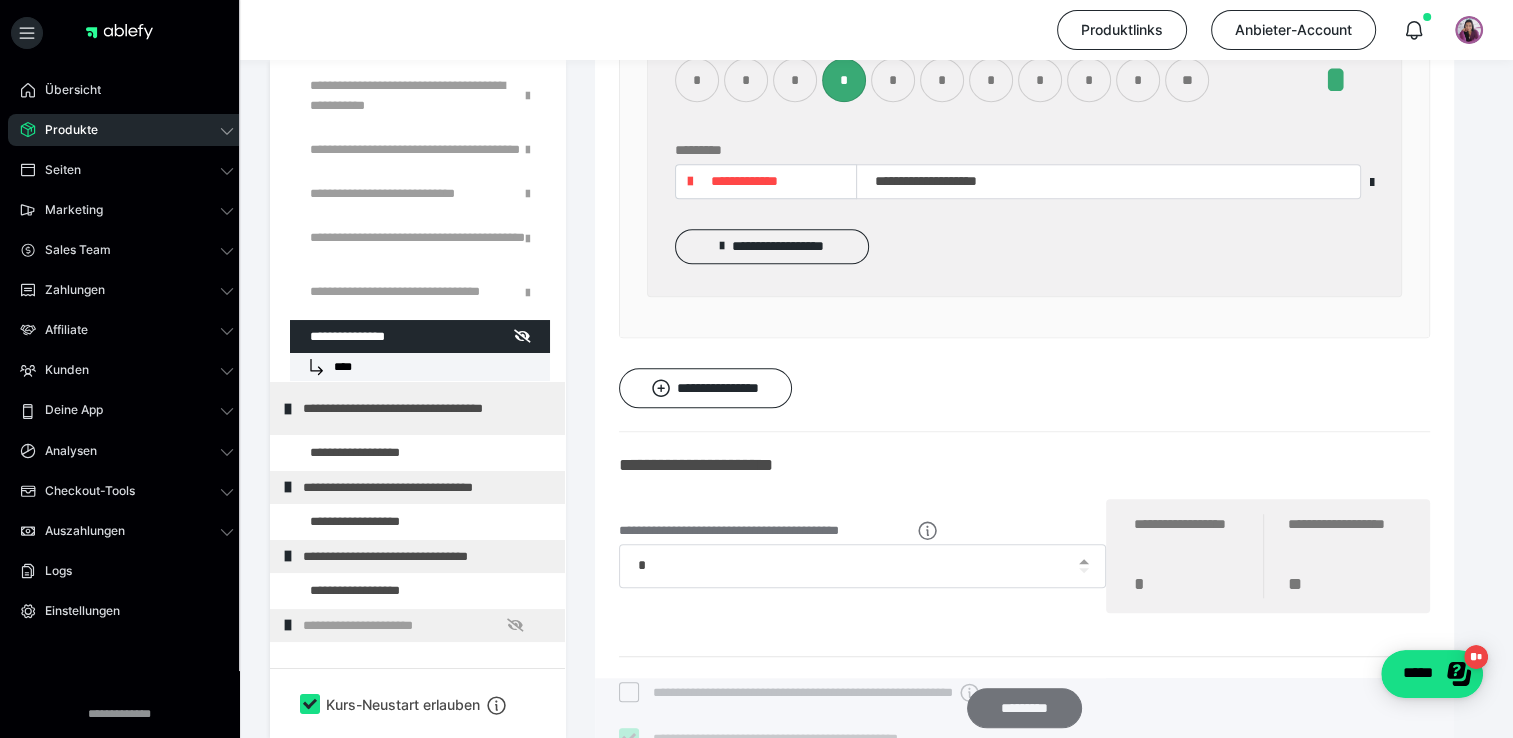 click on "*********" at bounding box center (1024, 708) 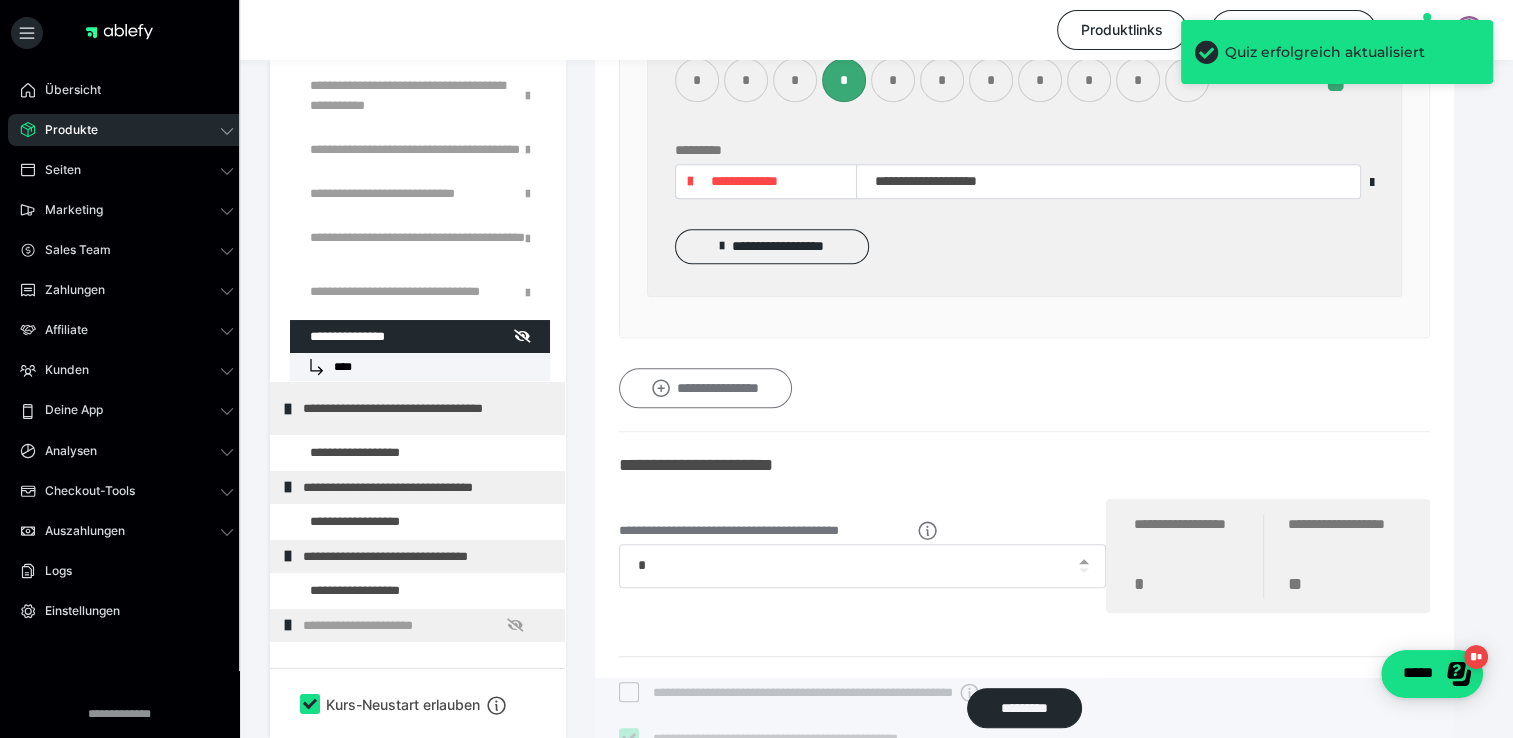 click on "**********" at bounding box center [705, 388] 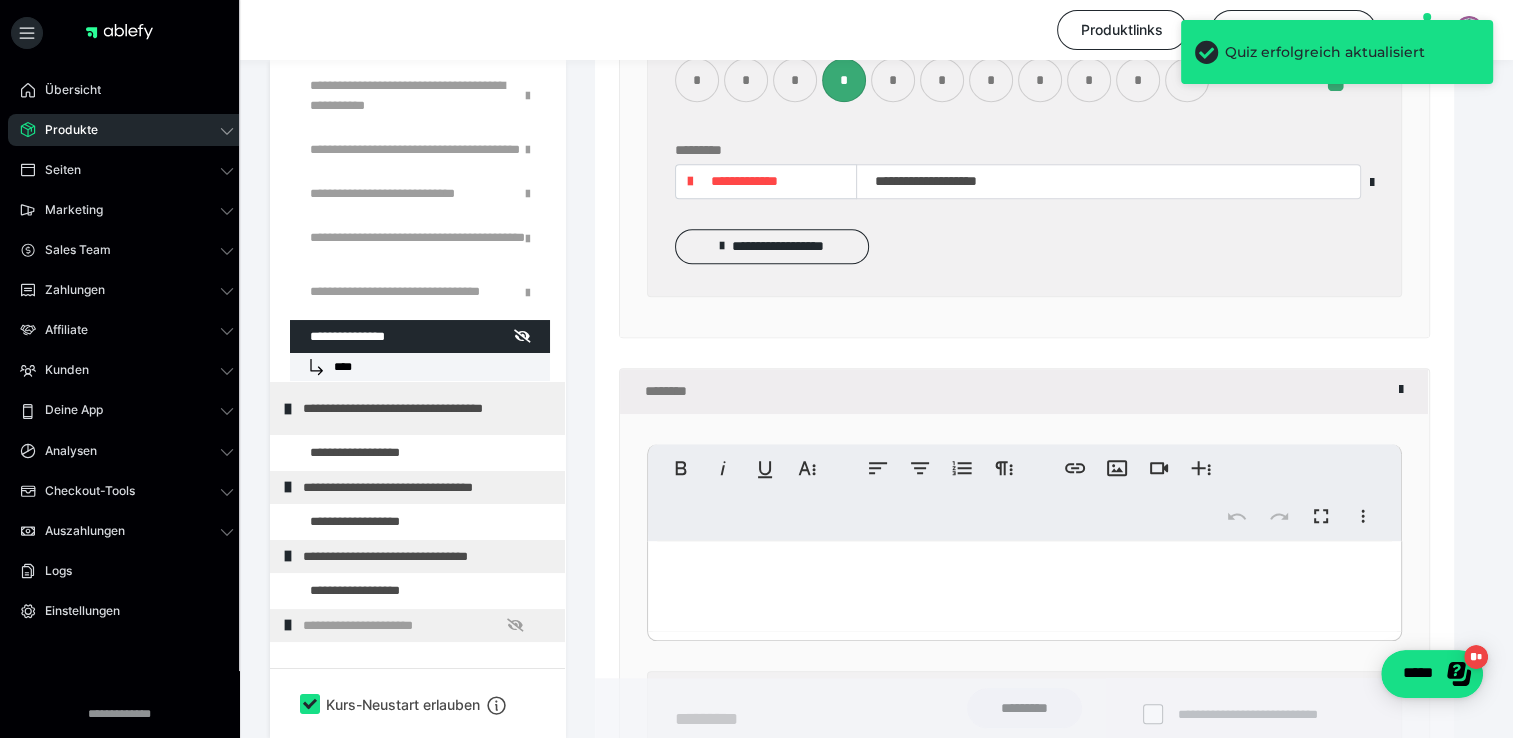 click at bounding box center [1024, 586] 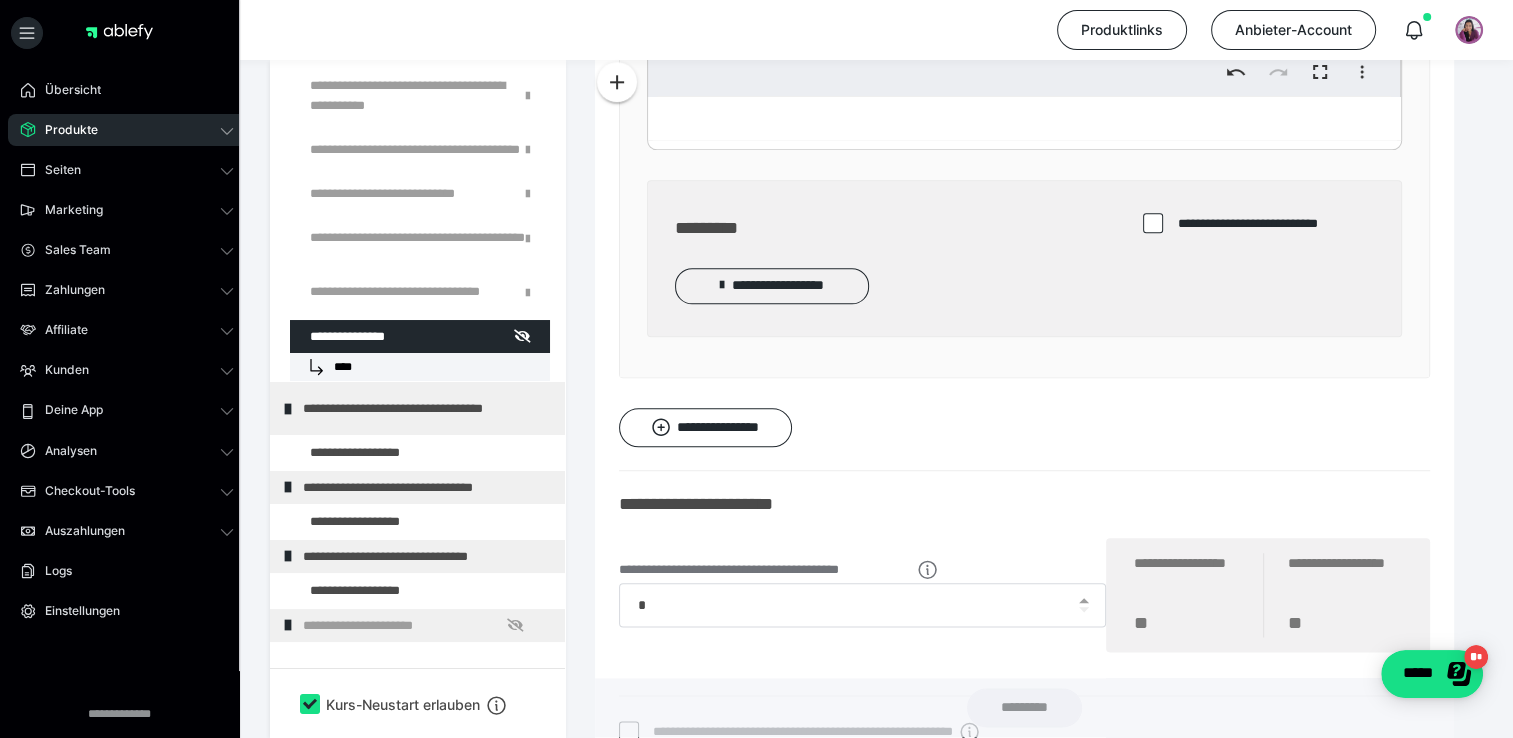 scroll, scrollTop: 9795, scrollLeft: 0, axis: vertical 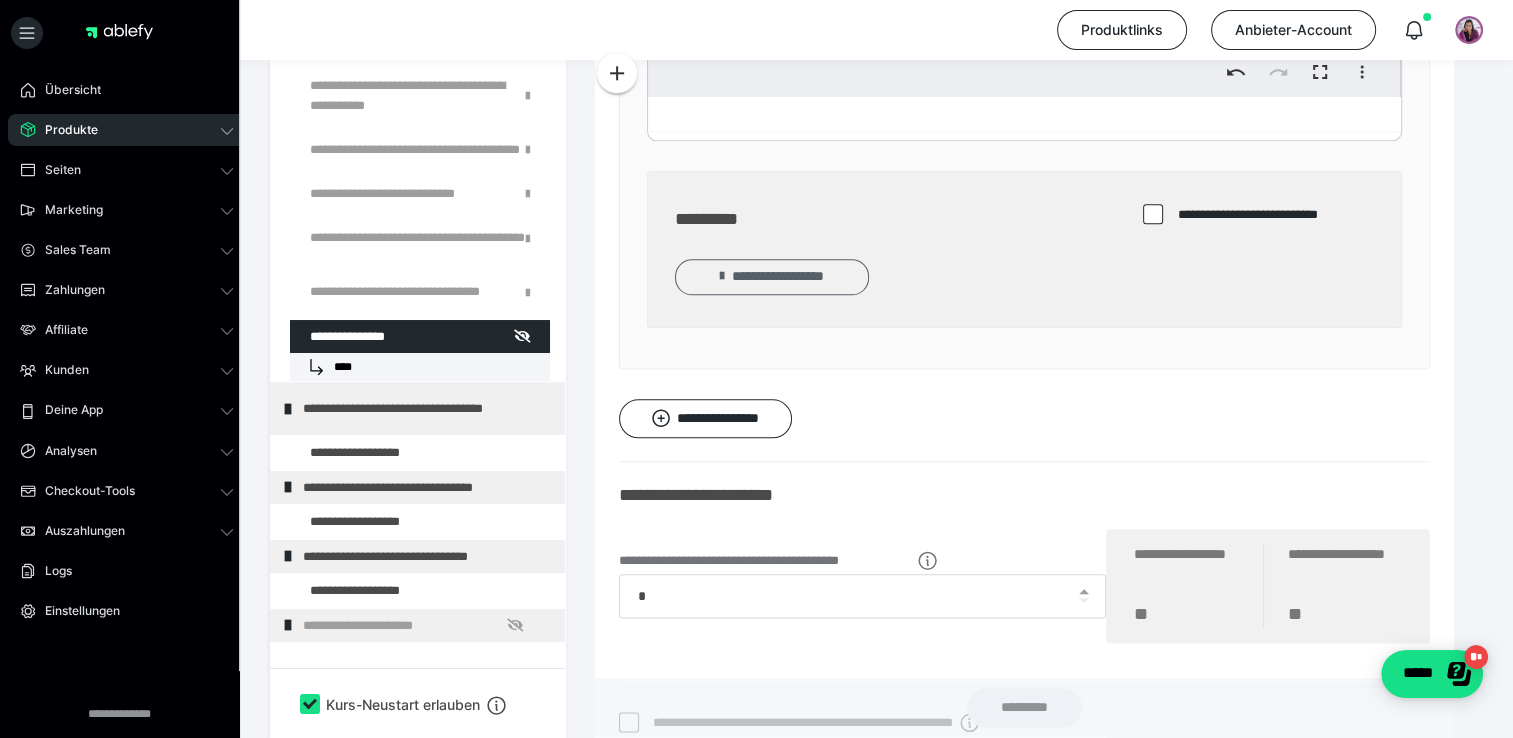 click on "**********" at bounding box center (772, 276) 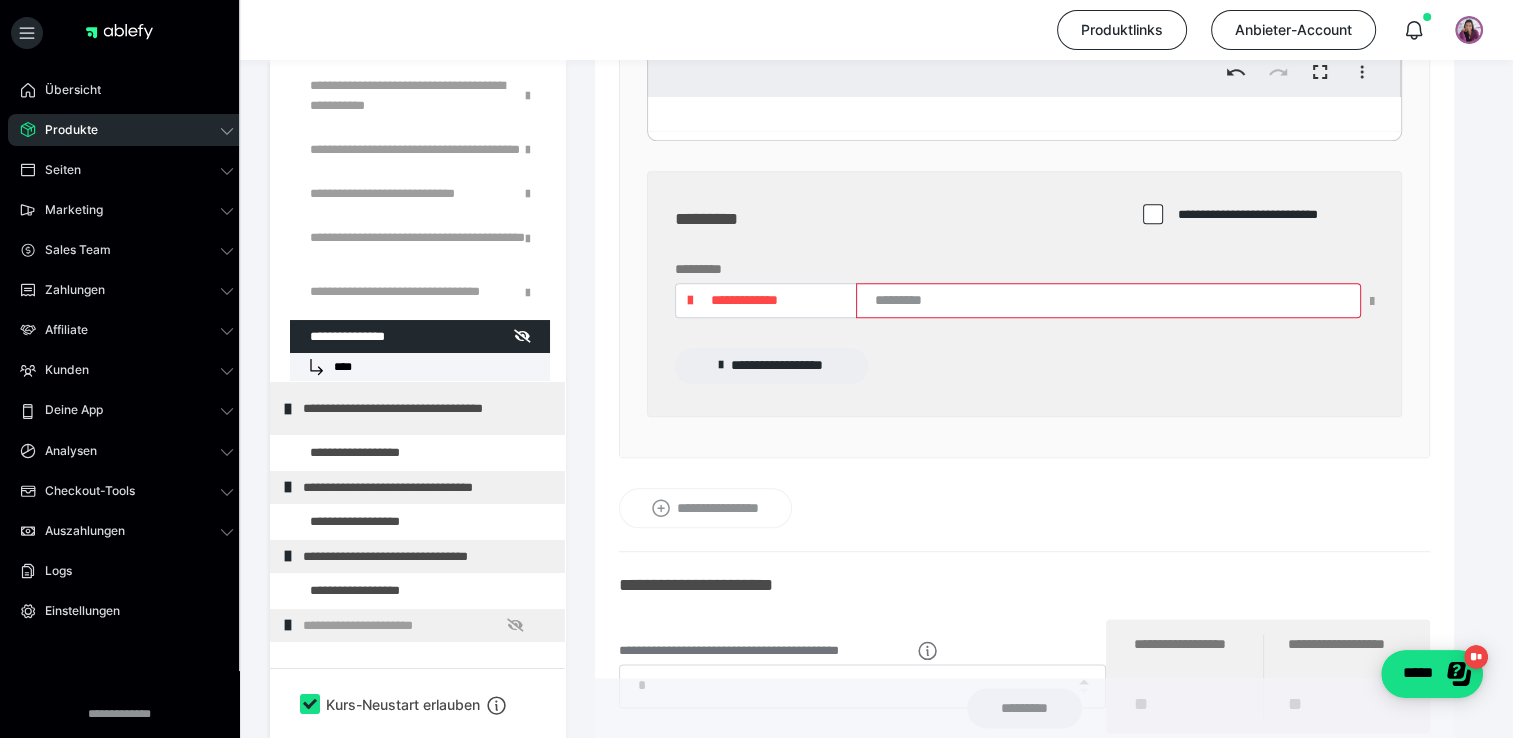 click on "**********" at bounding box center [744, 300] 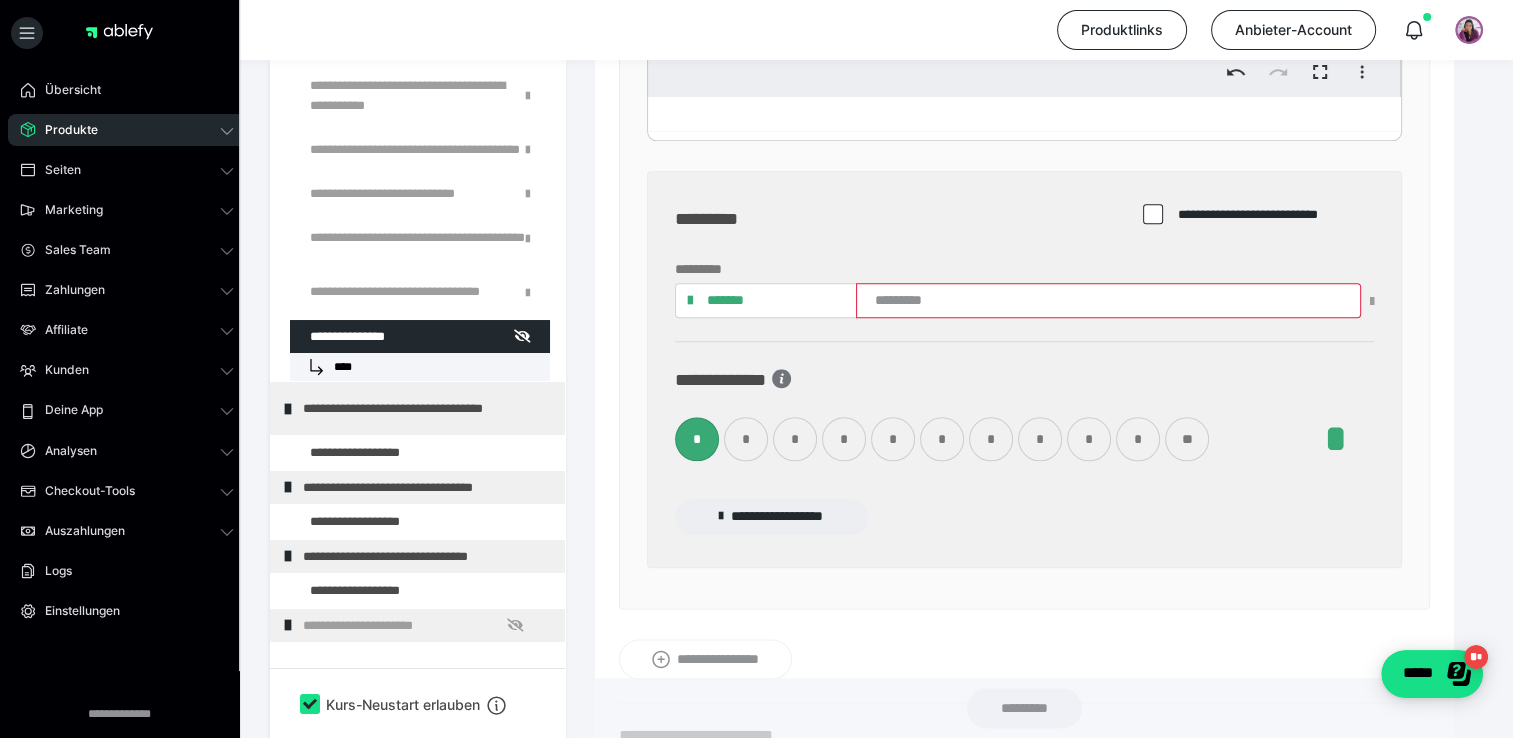 click on "*" at bounding box center [844, 439] 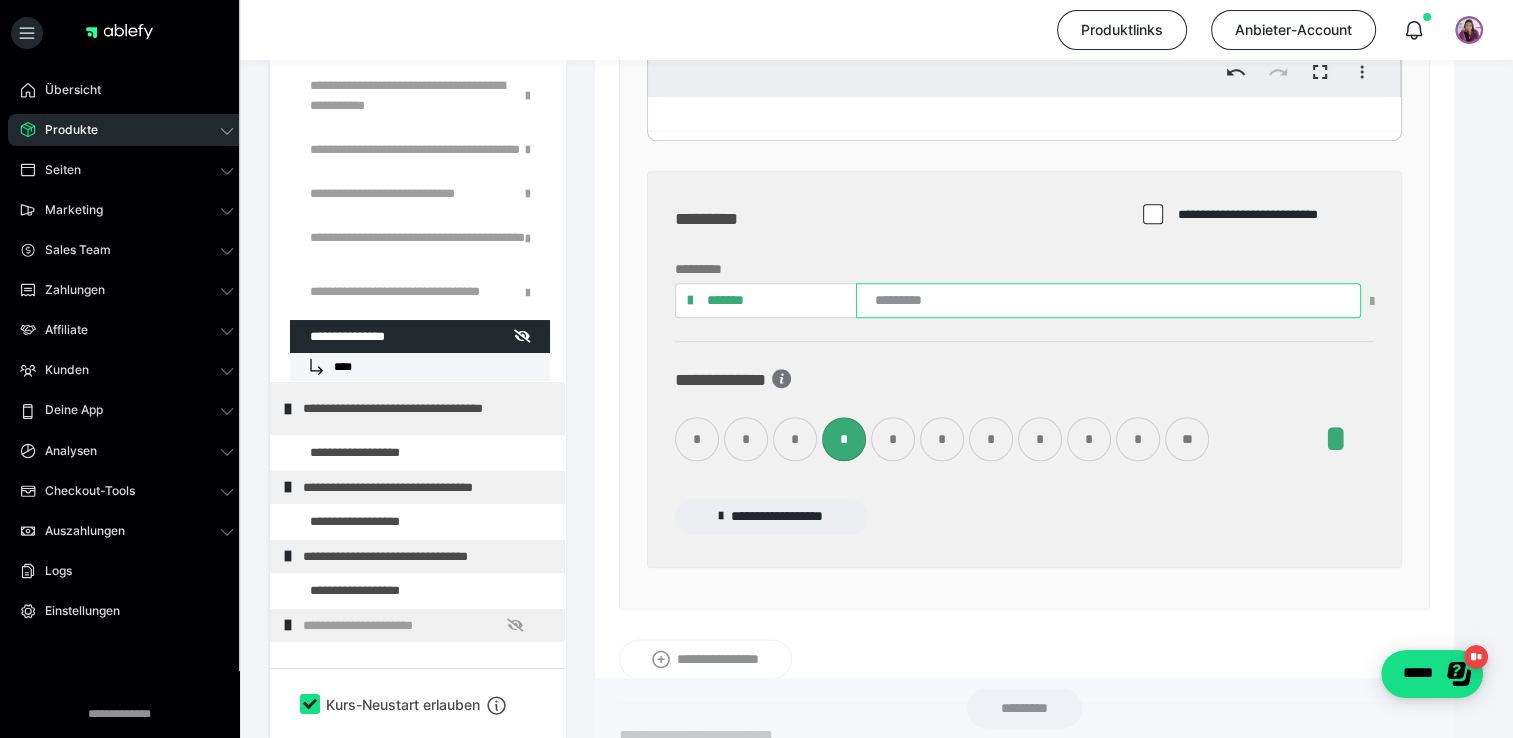 click at bounding box center (1108, 300) 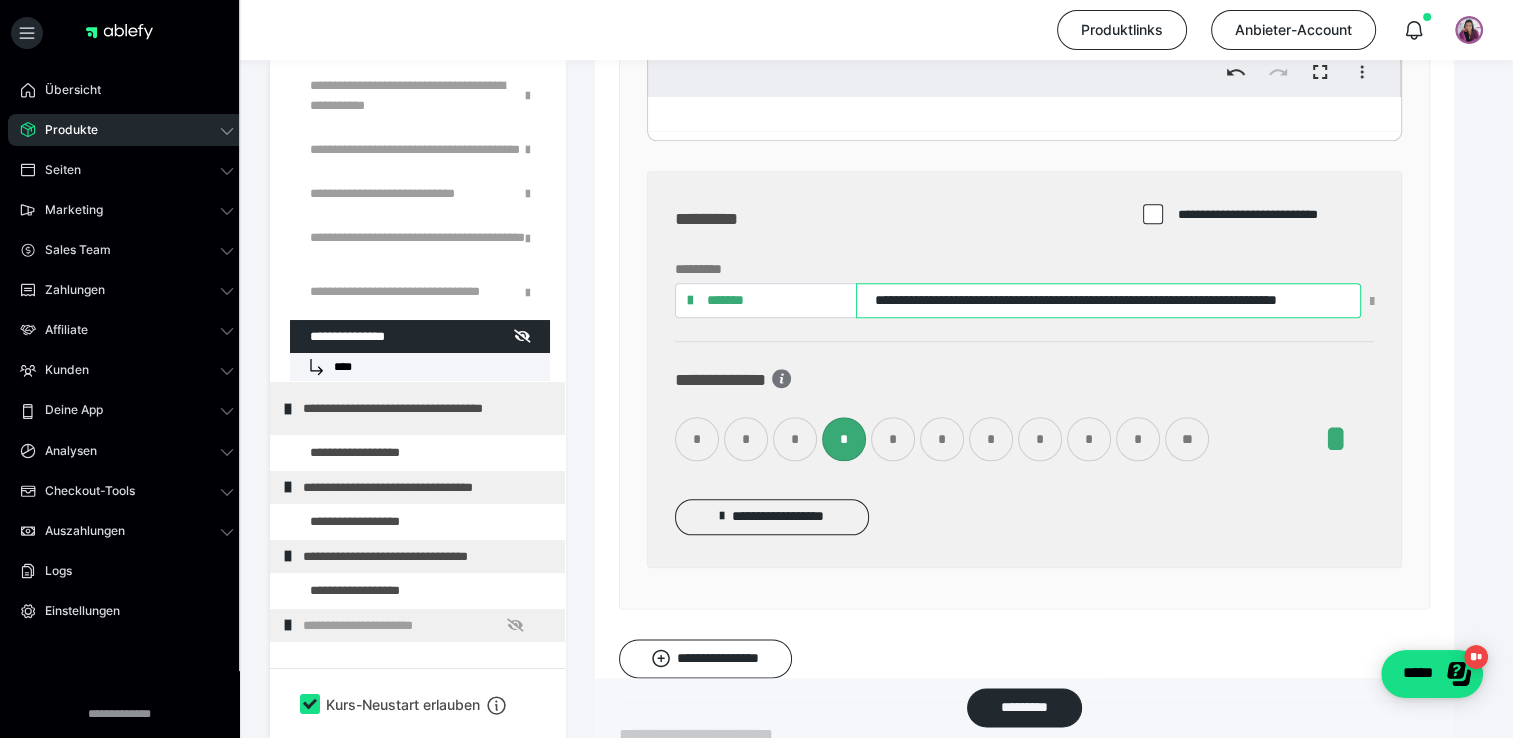 scroll, scrollTop: 0, scrollLeft: 96, axis: horizontal 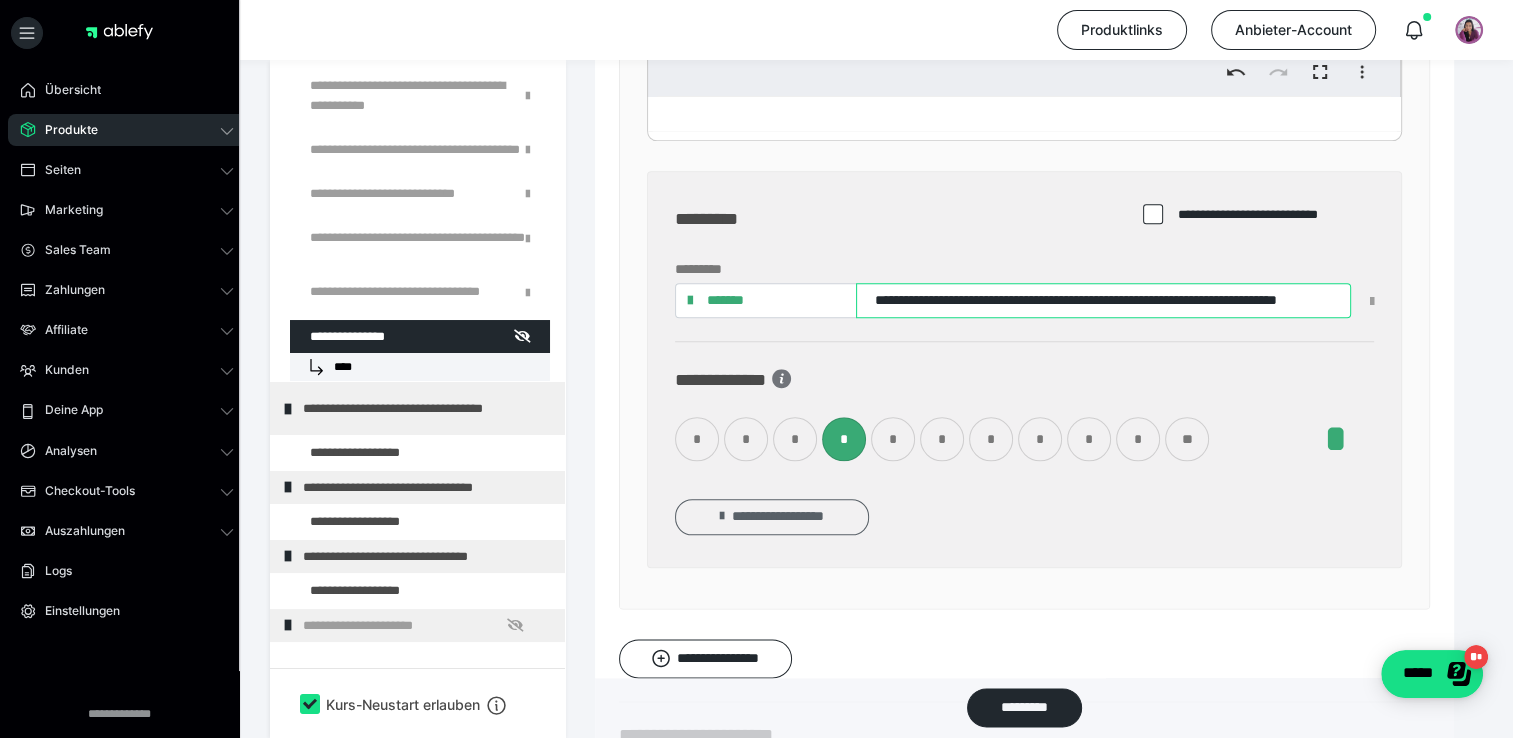 type on "**********" 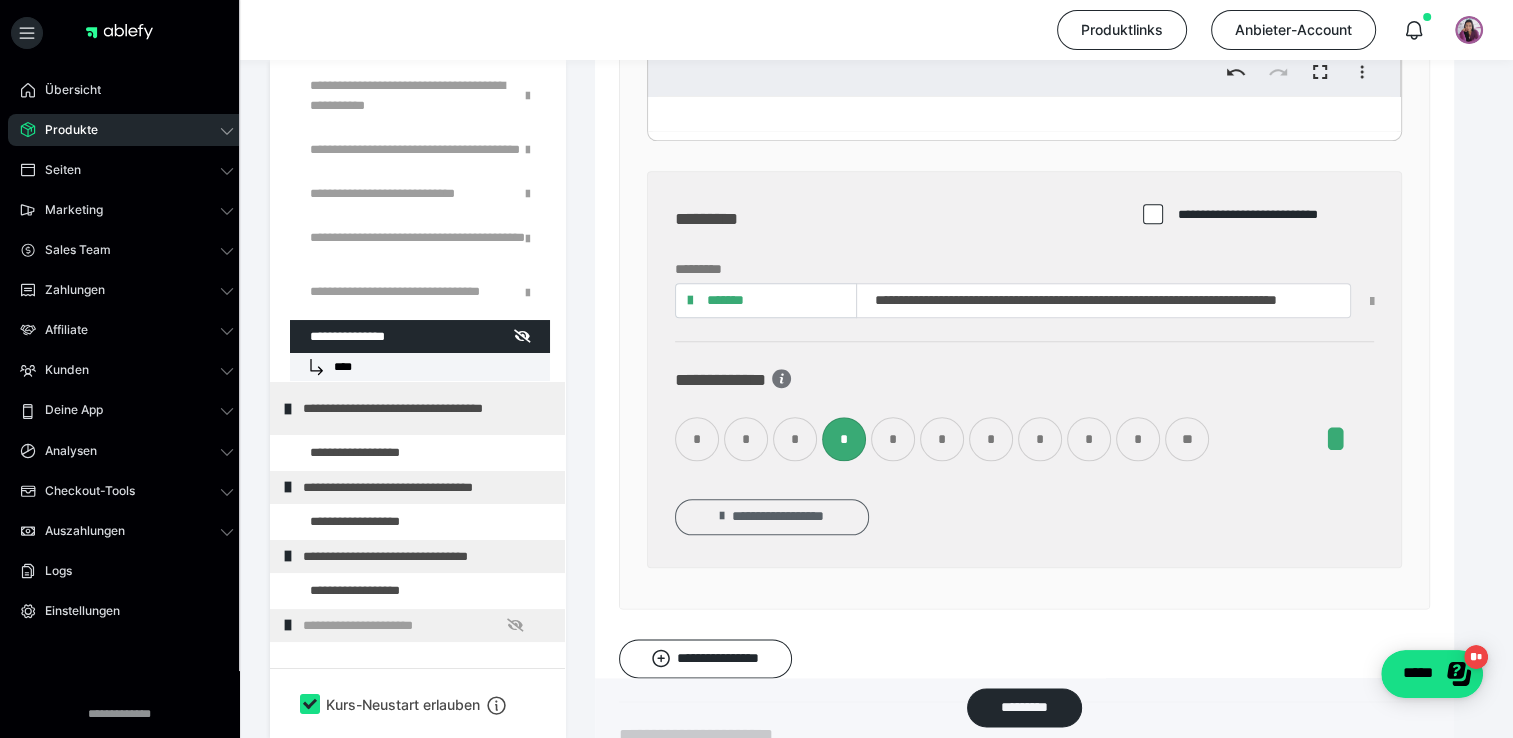 scroll, scrollTop: 0, scrollLeft: 0, axis: both 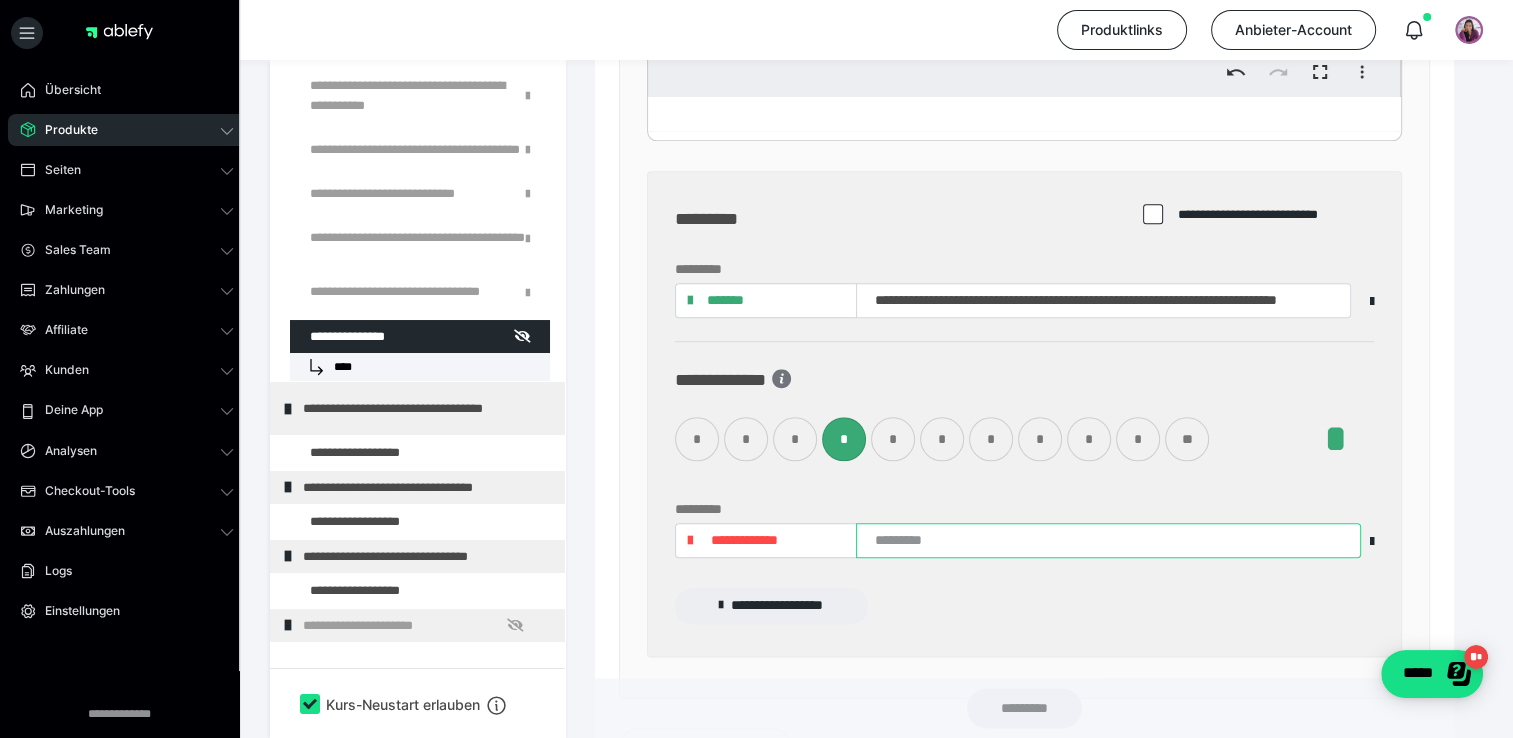paste on "**********" 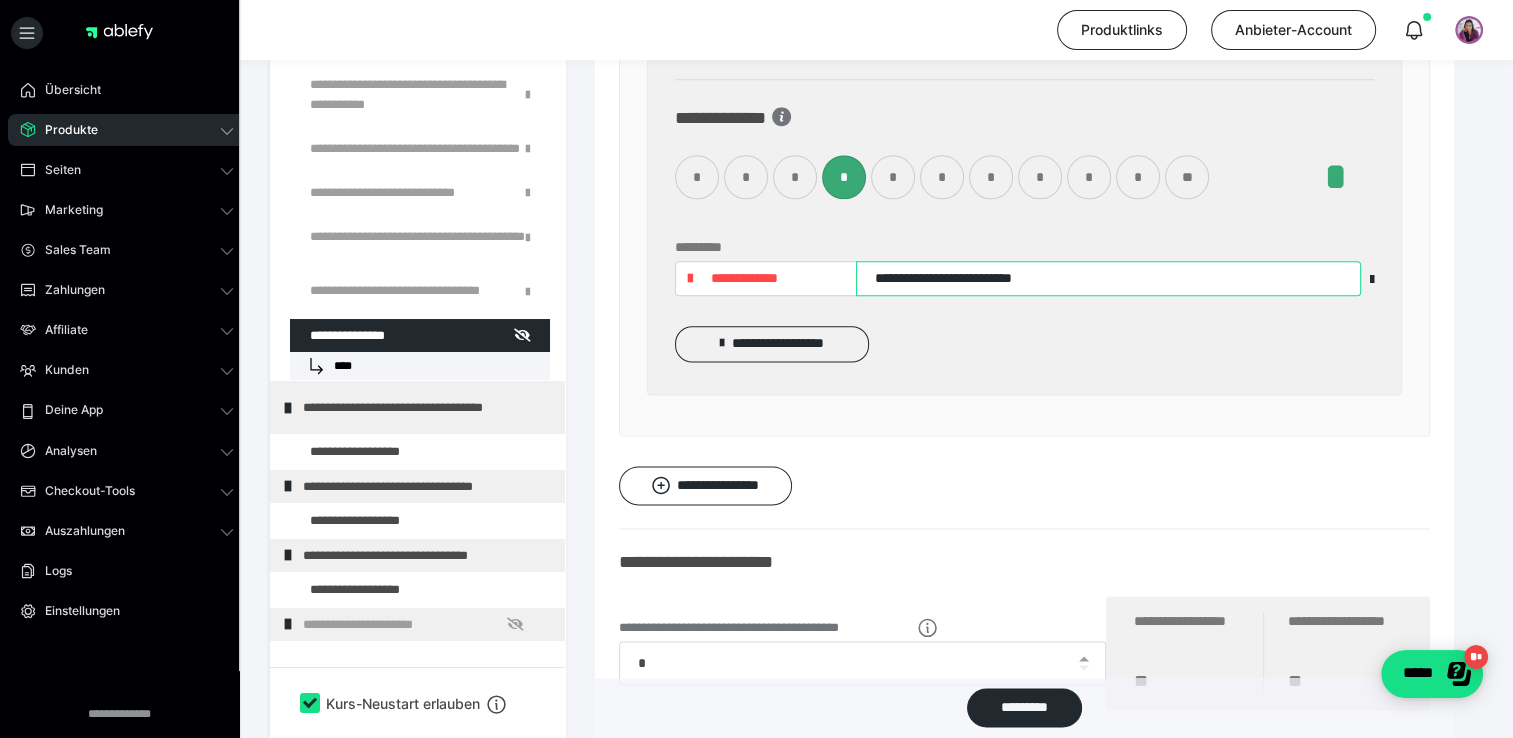 scroll, scrollTop: 10095, scrollLeft: 0, axis: vertical 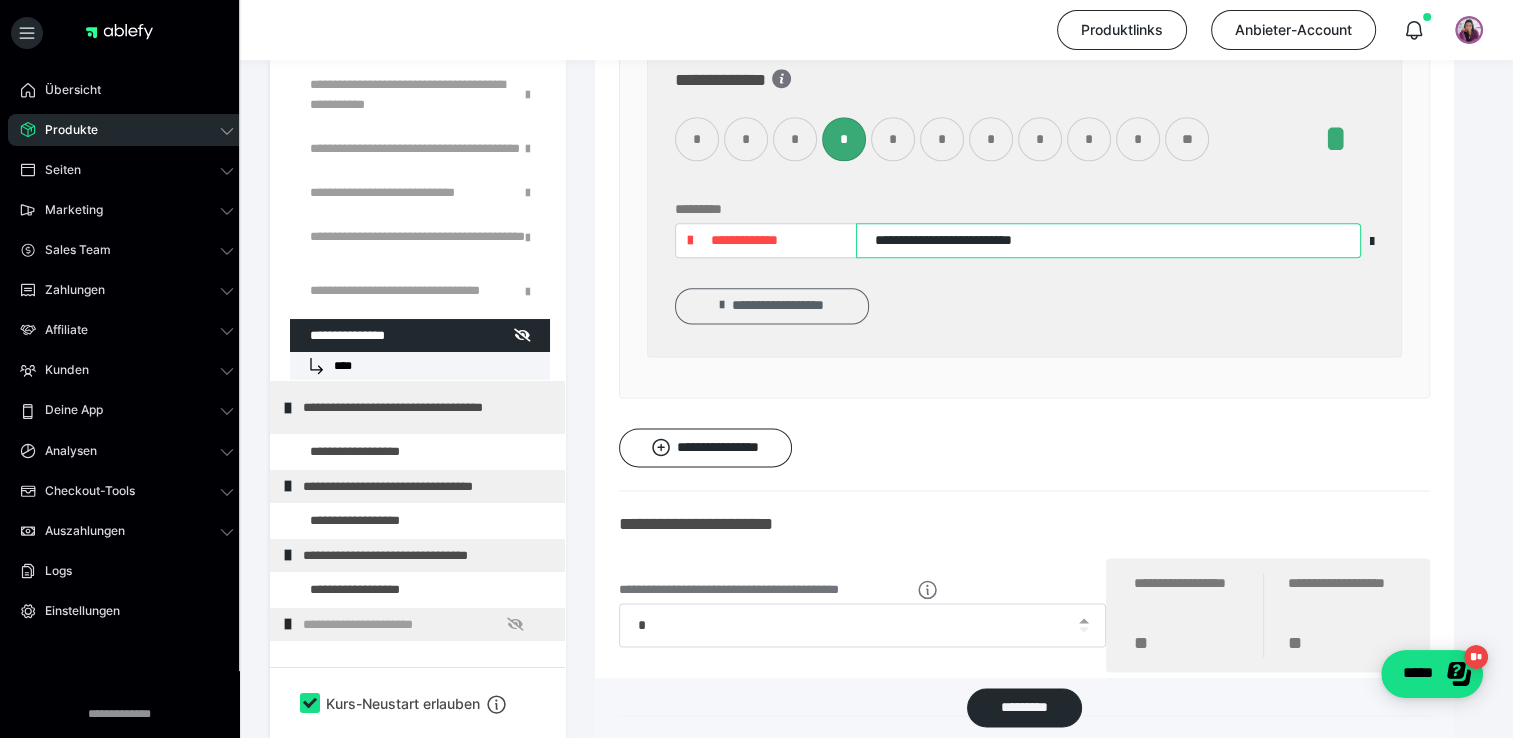 type on "**********" 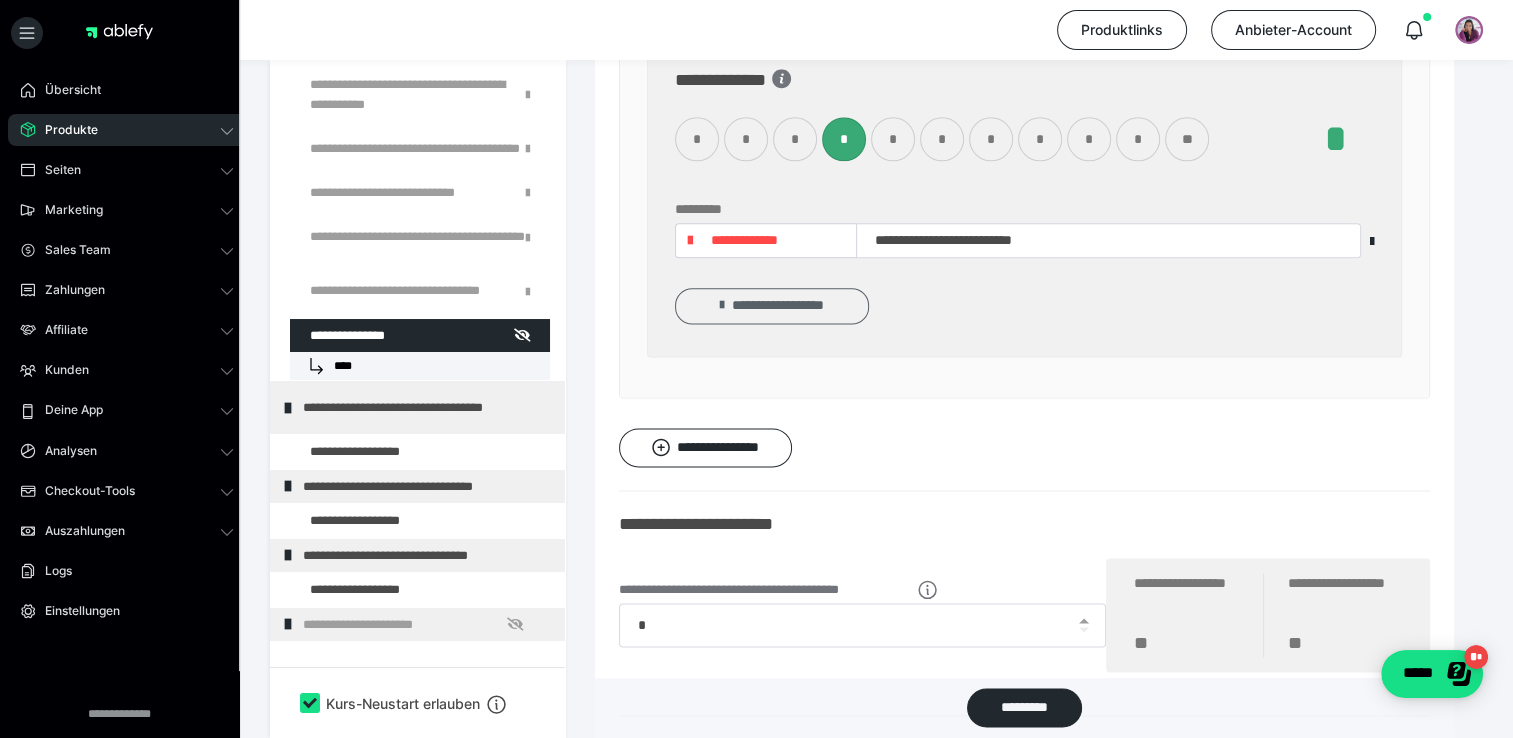 click on "**********" at bounding box center [772, 305] 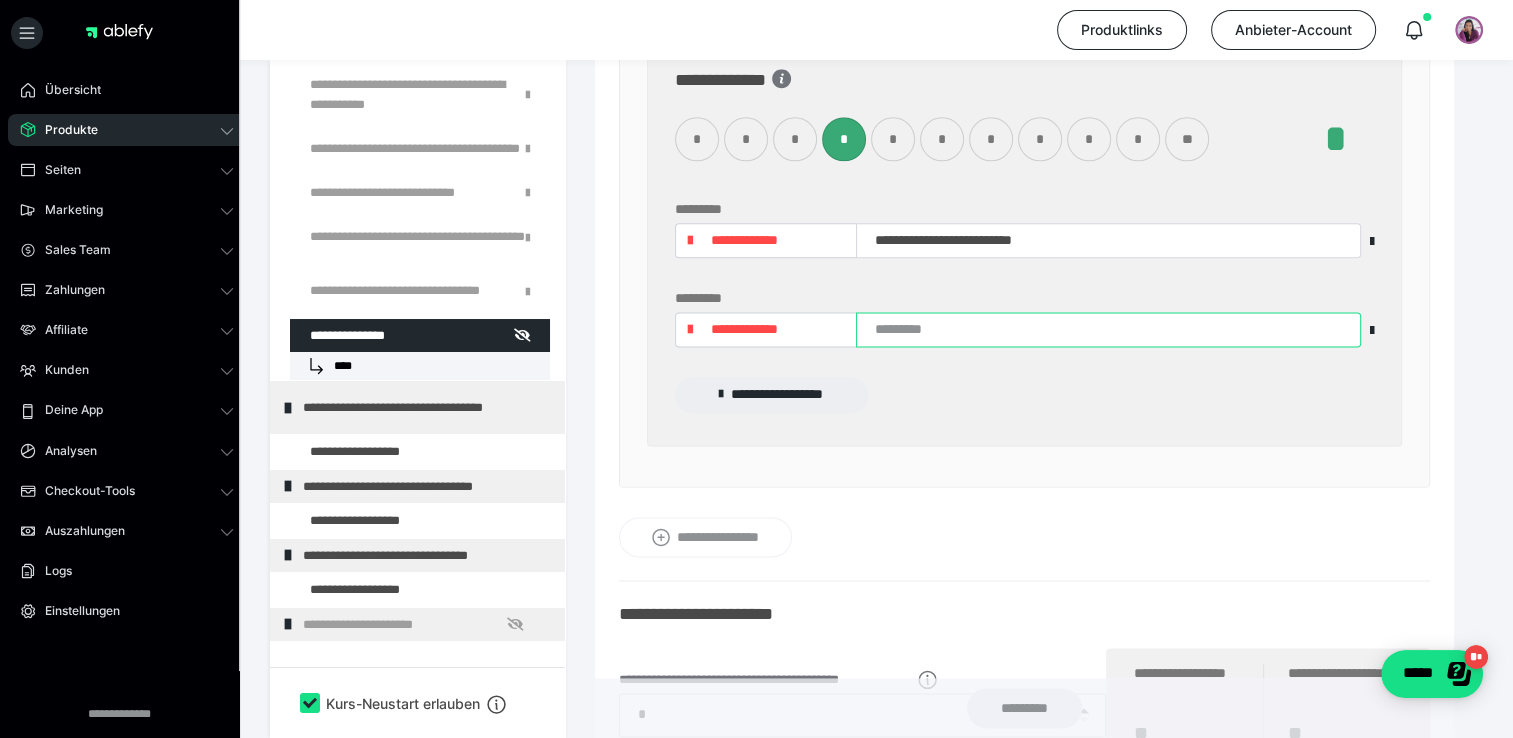 click at bounding box center (1108, 329) 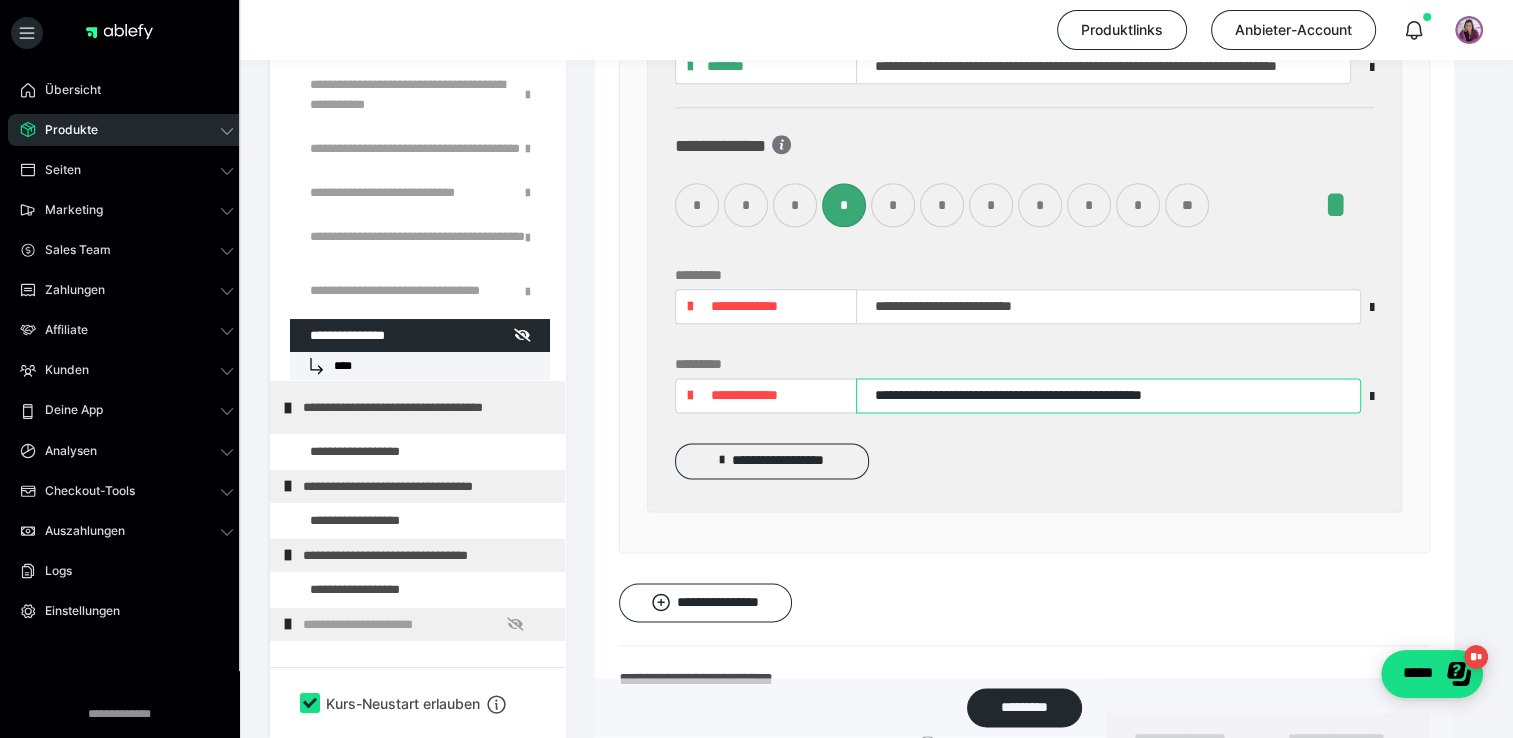 scroll, scrollTop: 9995, scrollLeft: 0, axis: vertical 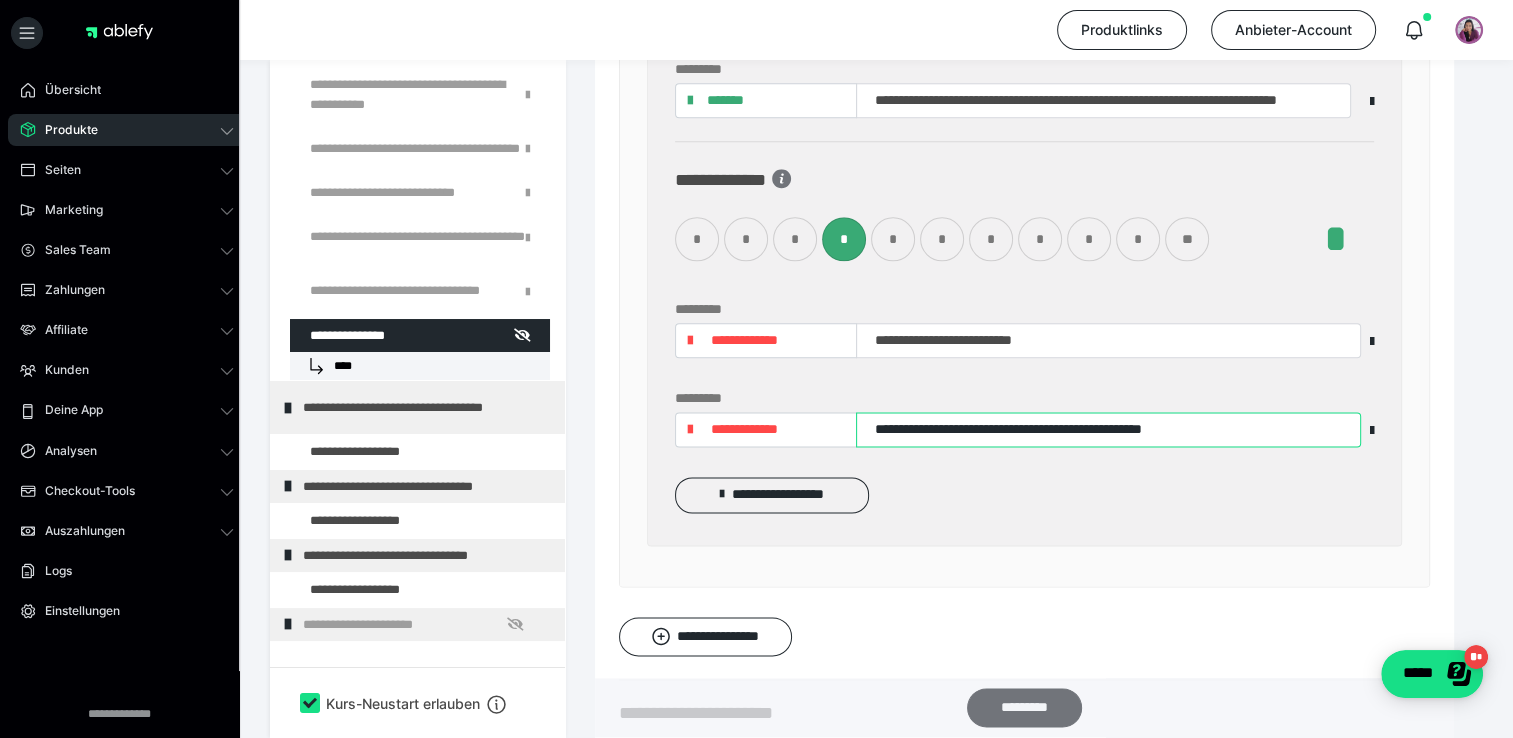 type on "**********" 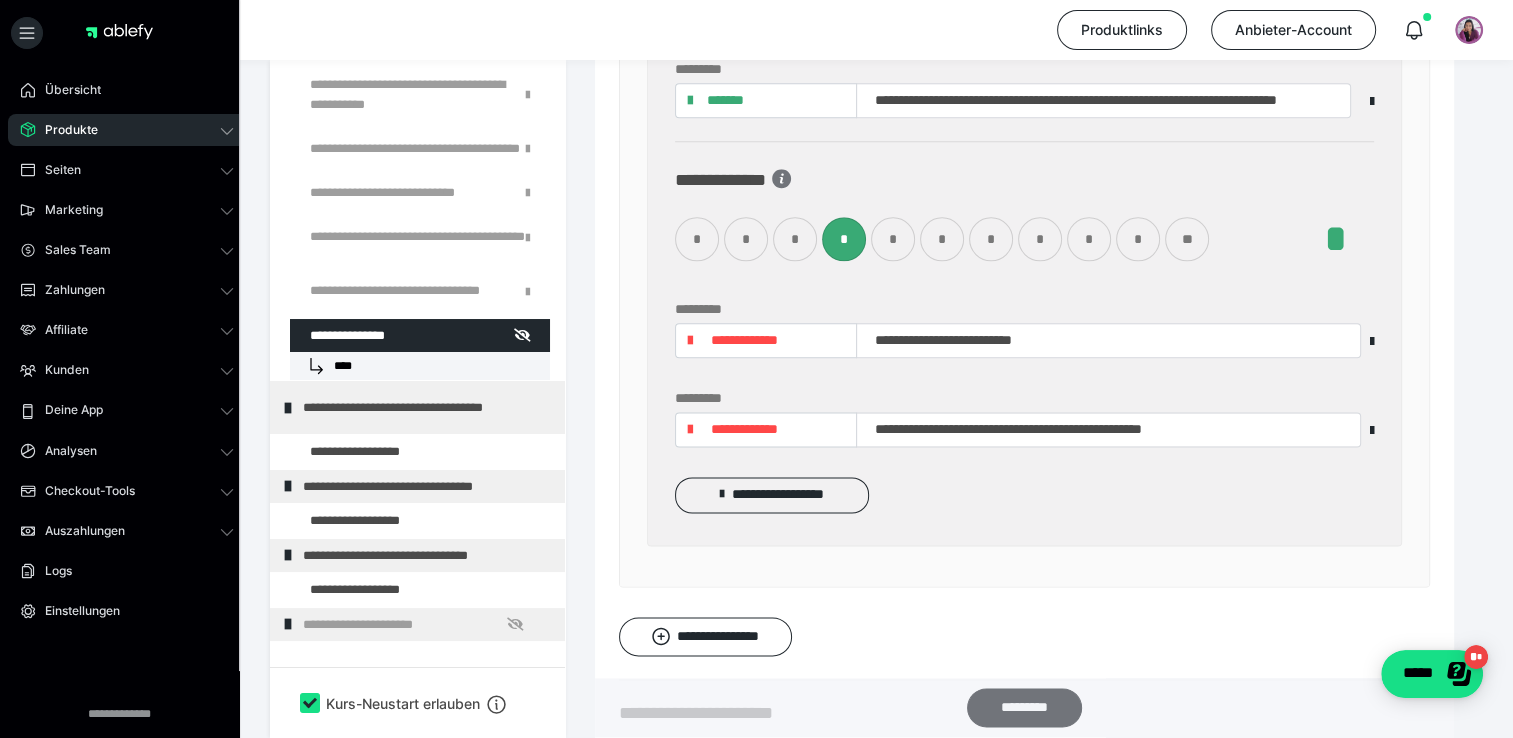 click on "*********" at bounding box center (1024, 708) 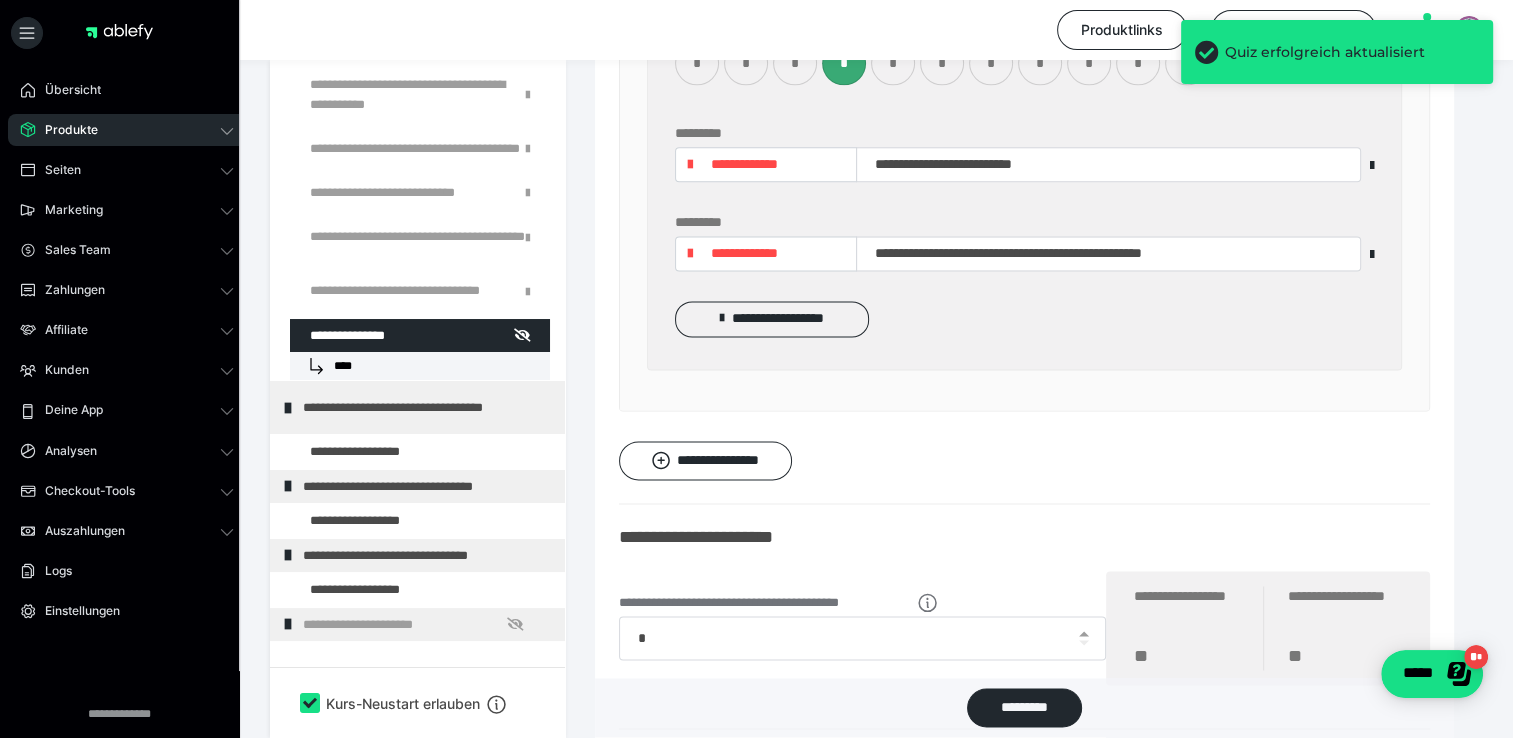 scroll, scrollTop: 10195, scrollLeft: 0, axis: vertical 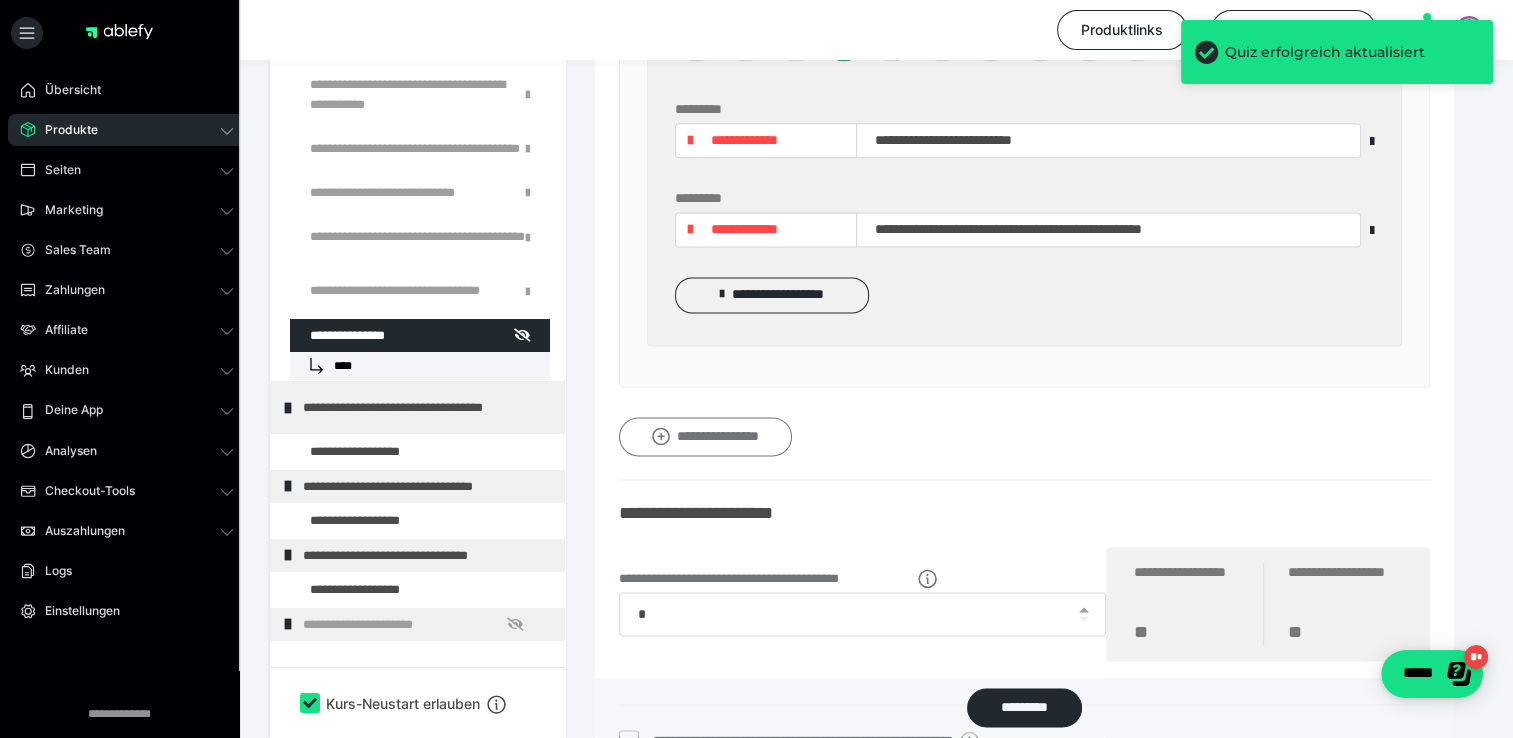 click on "**********" at bounding box center (705, 437) 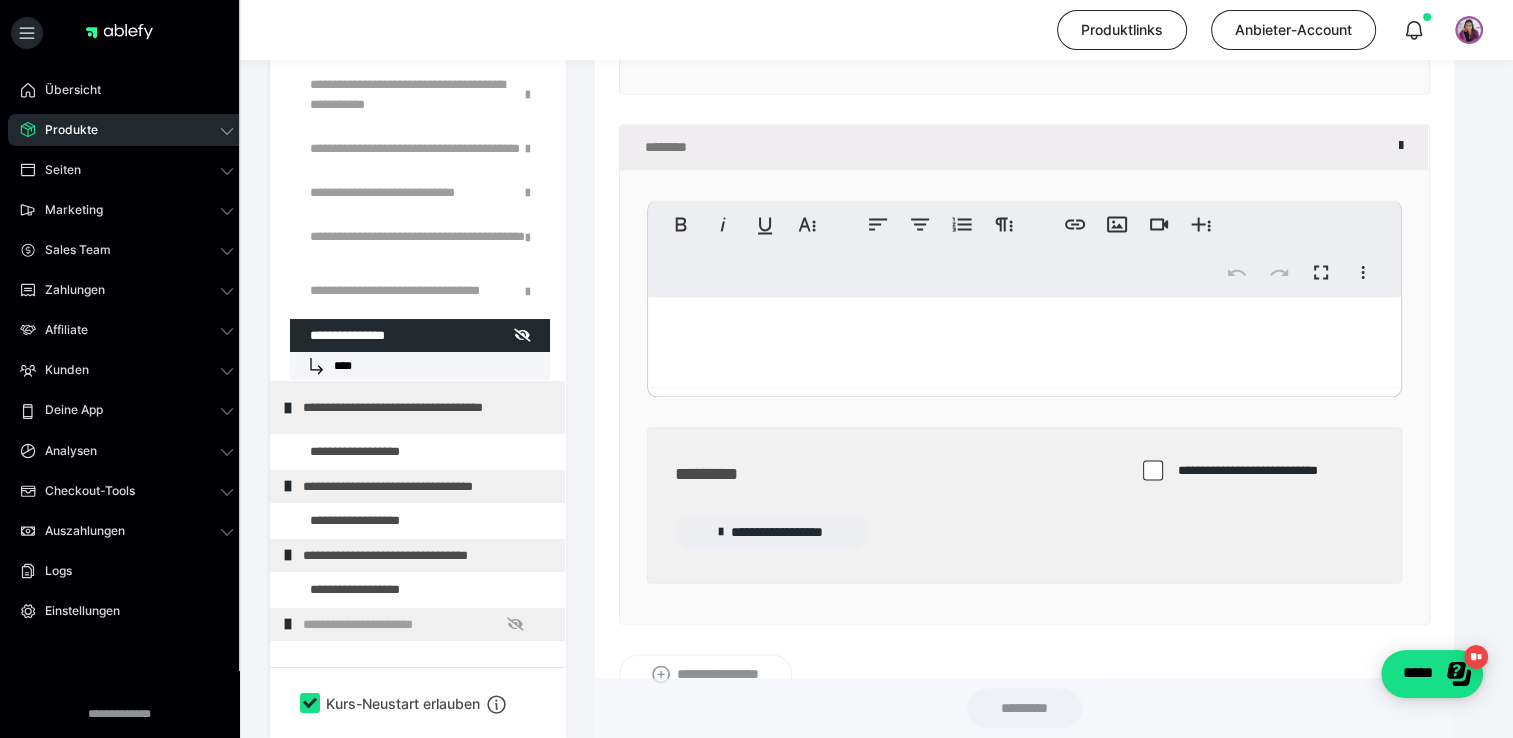 scroll, scrollTop: 10495, scrollLeft: 0, axis: vertical 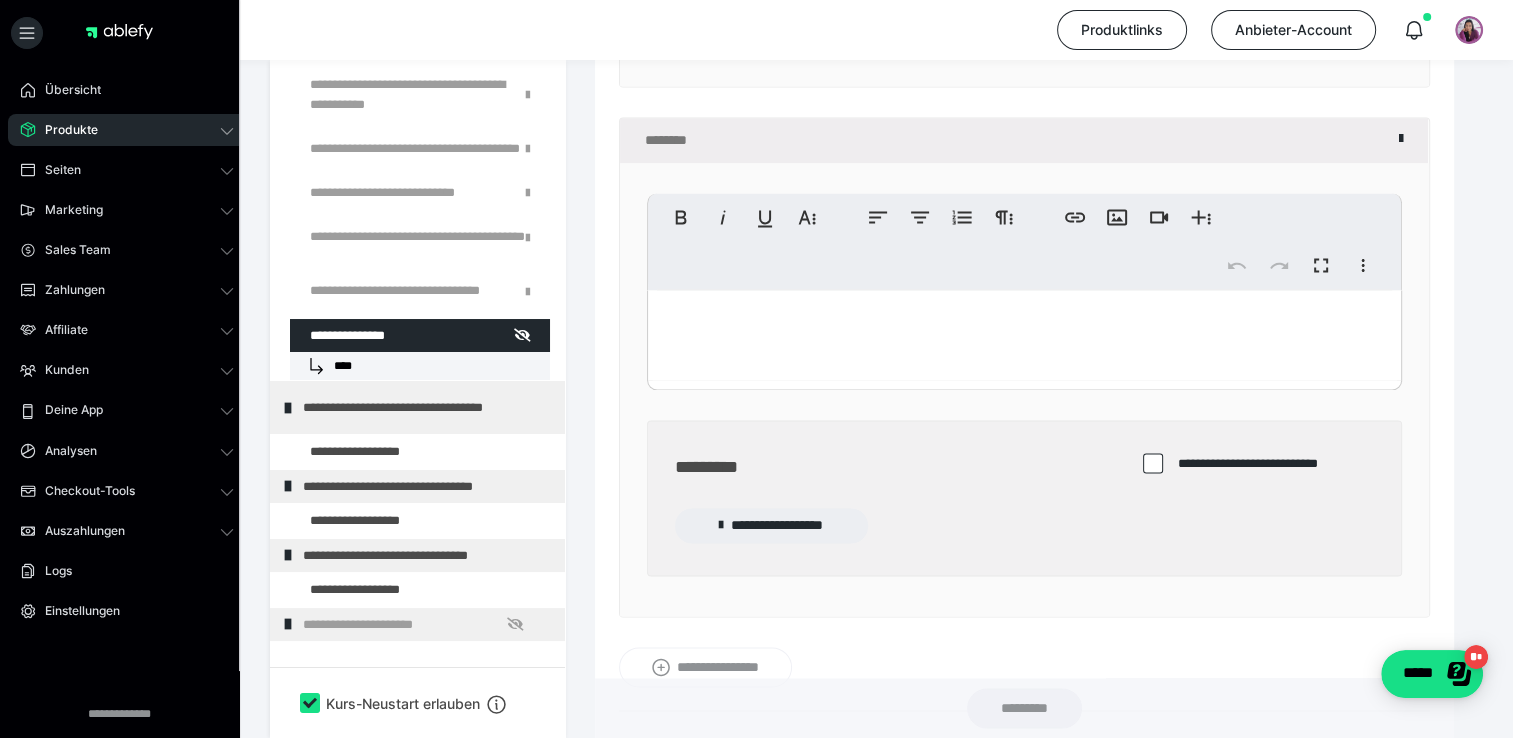 click at bounding box center [1024, 335] 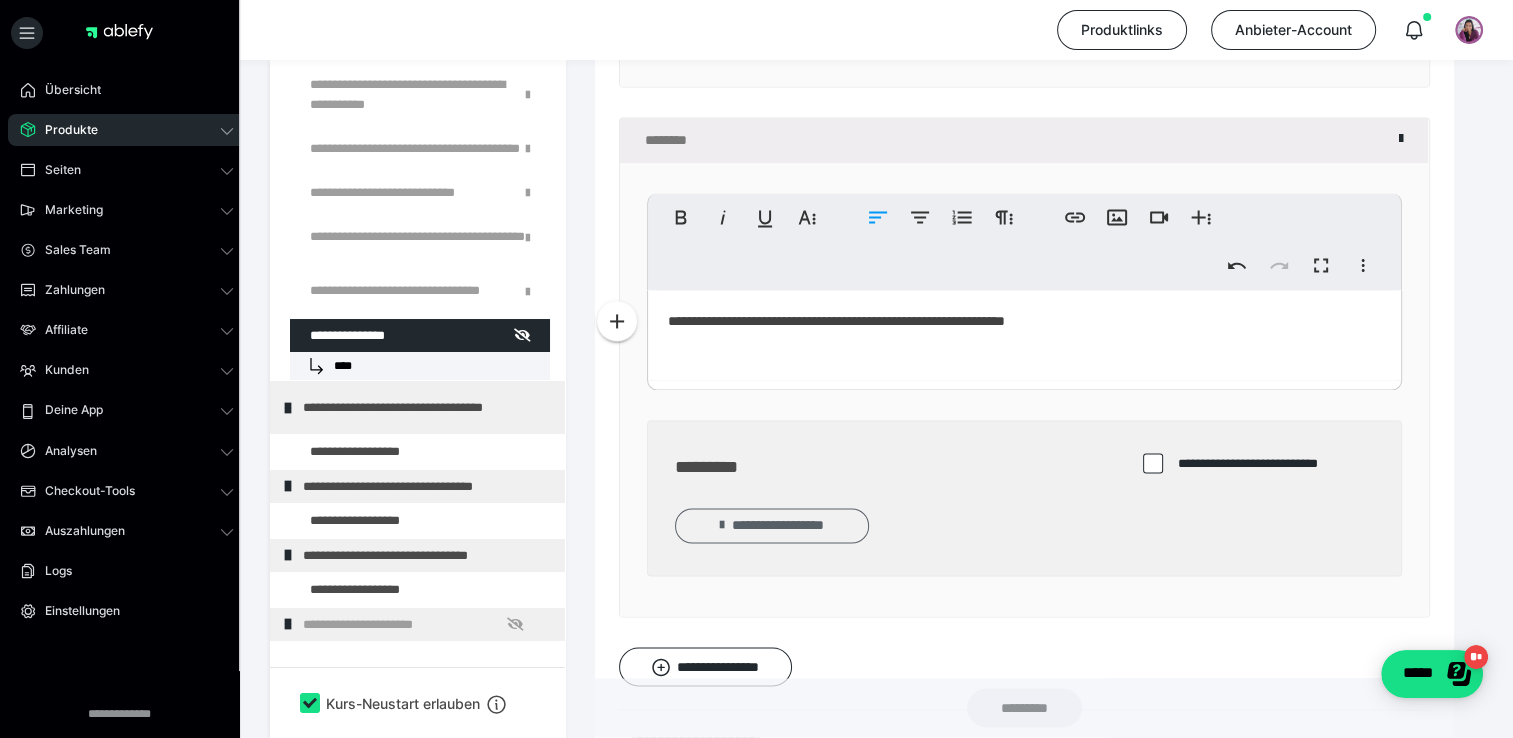 scroll, scrollTop: 10595, scrollLeft: 0, axis: vertical 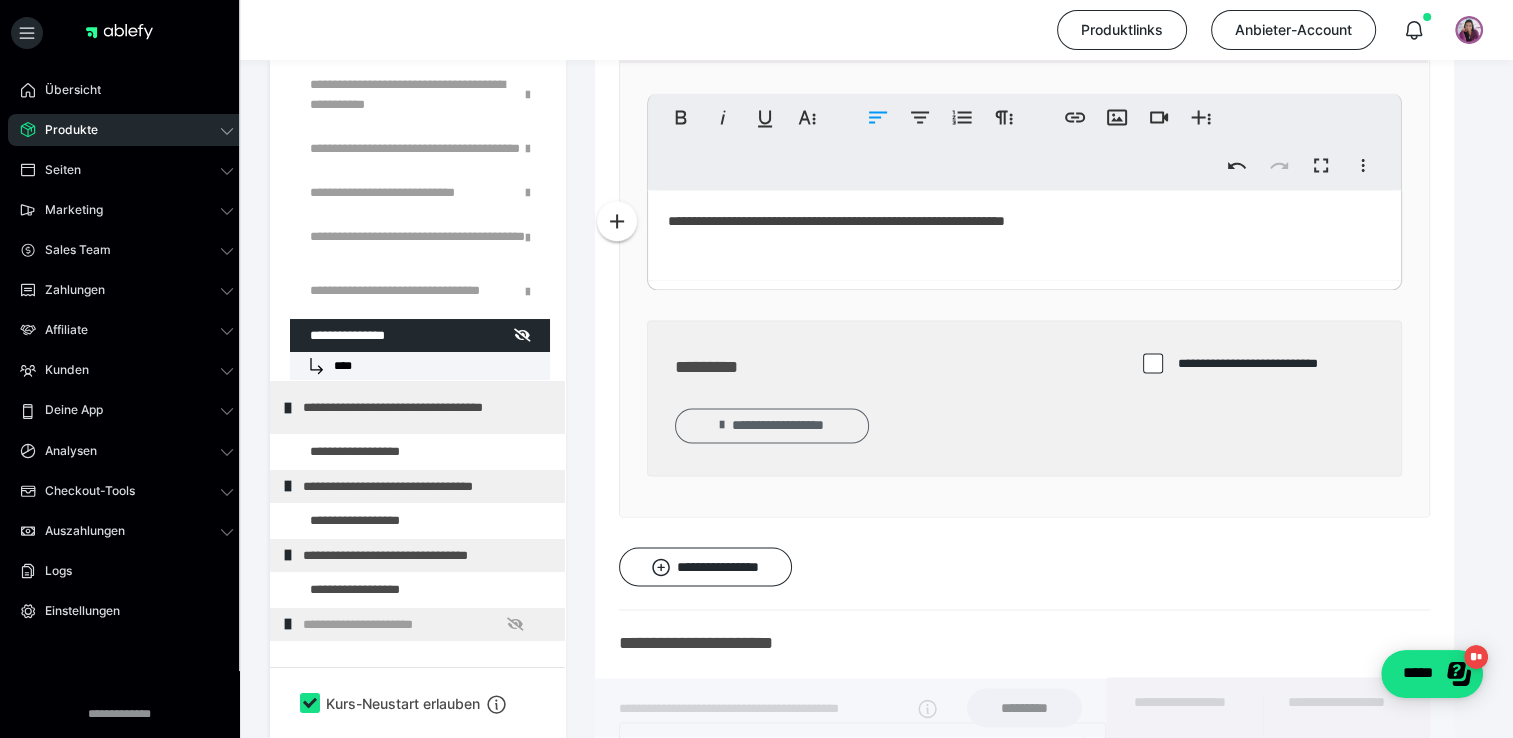 click on "**********" at bounding box center (772, 425) 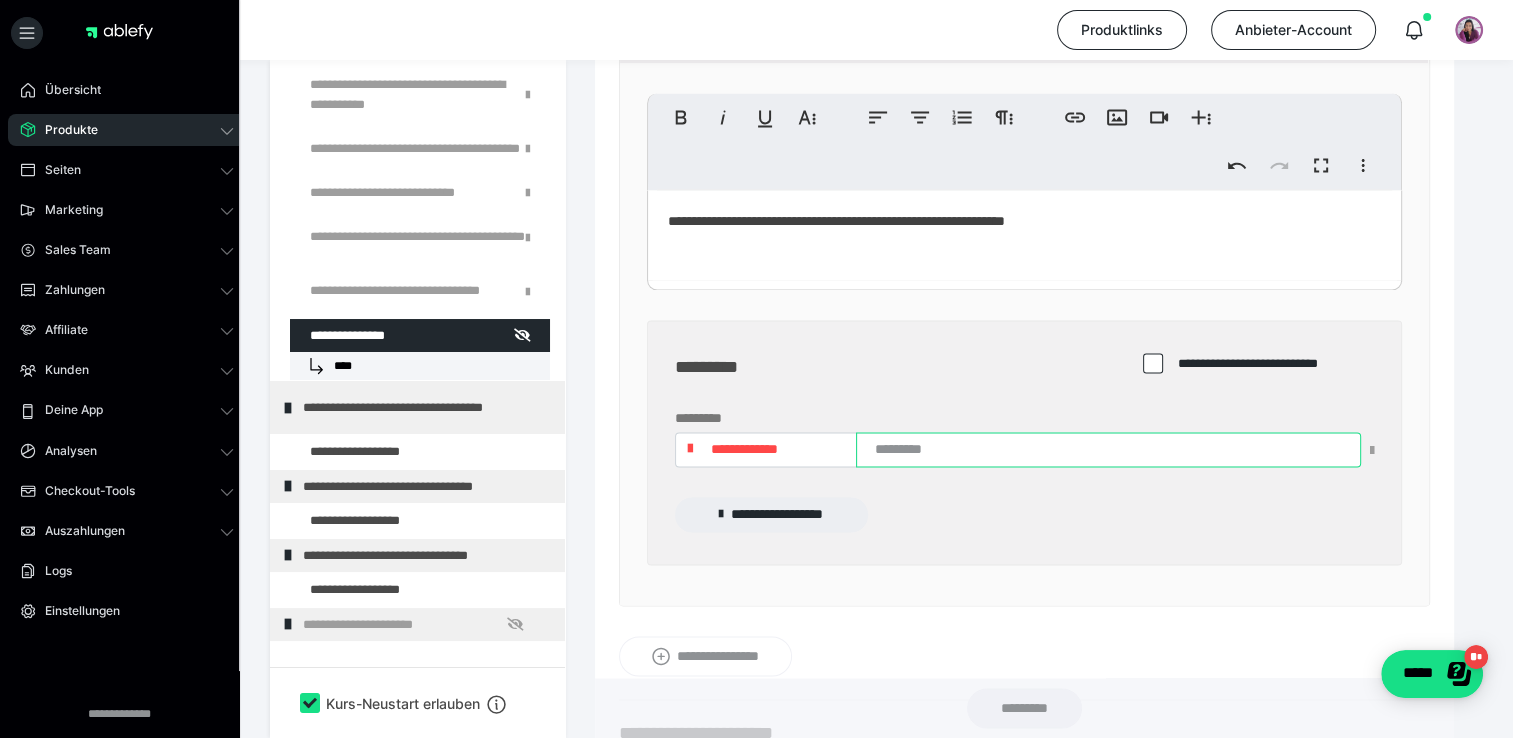 click at bounding box center [1108, 449] 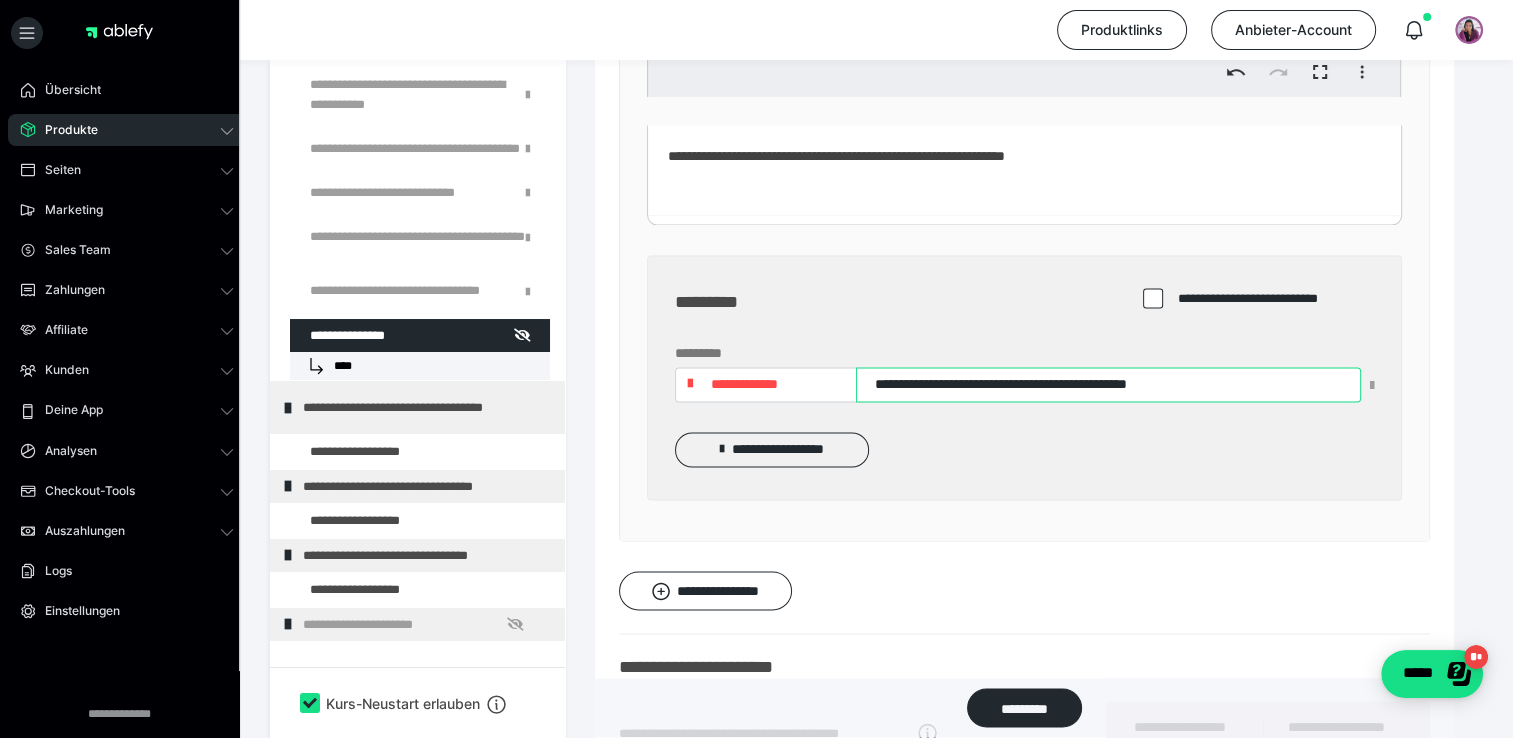 scroll, scrollTop: 10695, scrollLeft: 0, axis: vertical 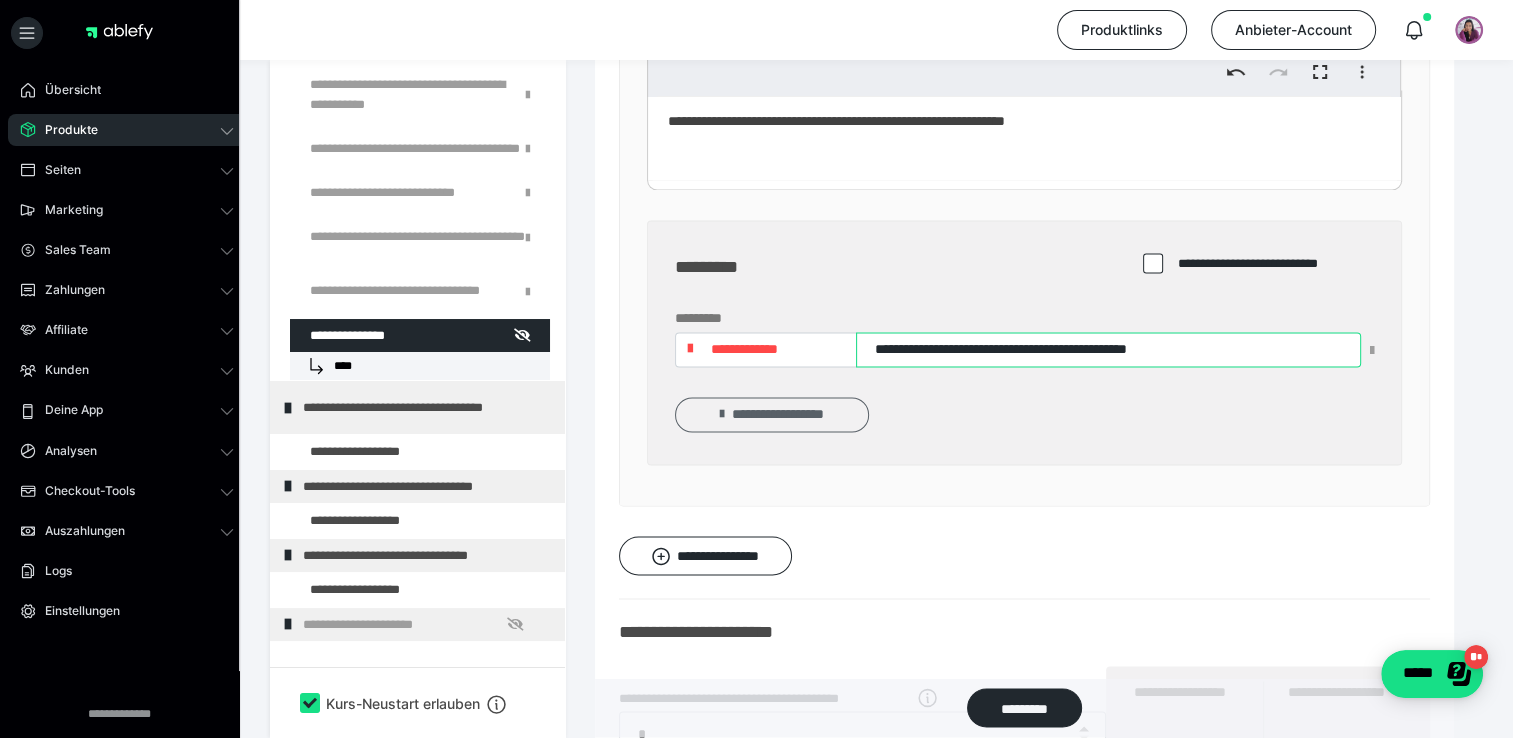 type on "**********" 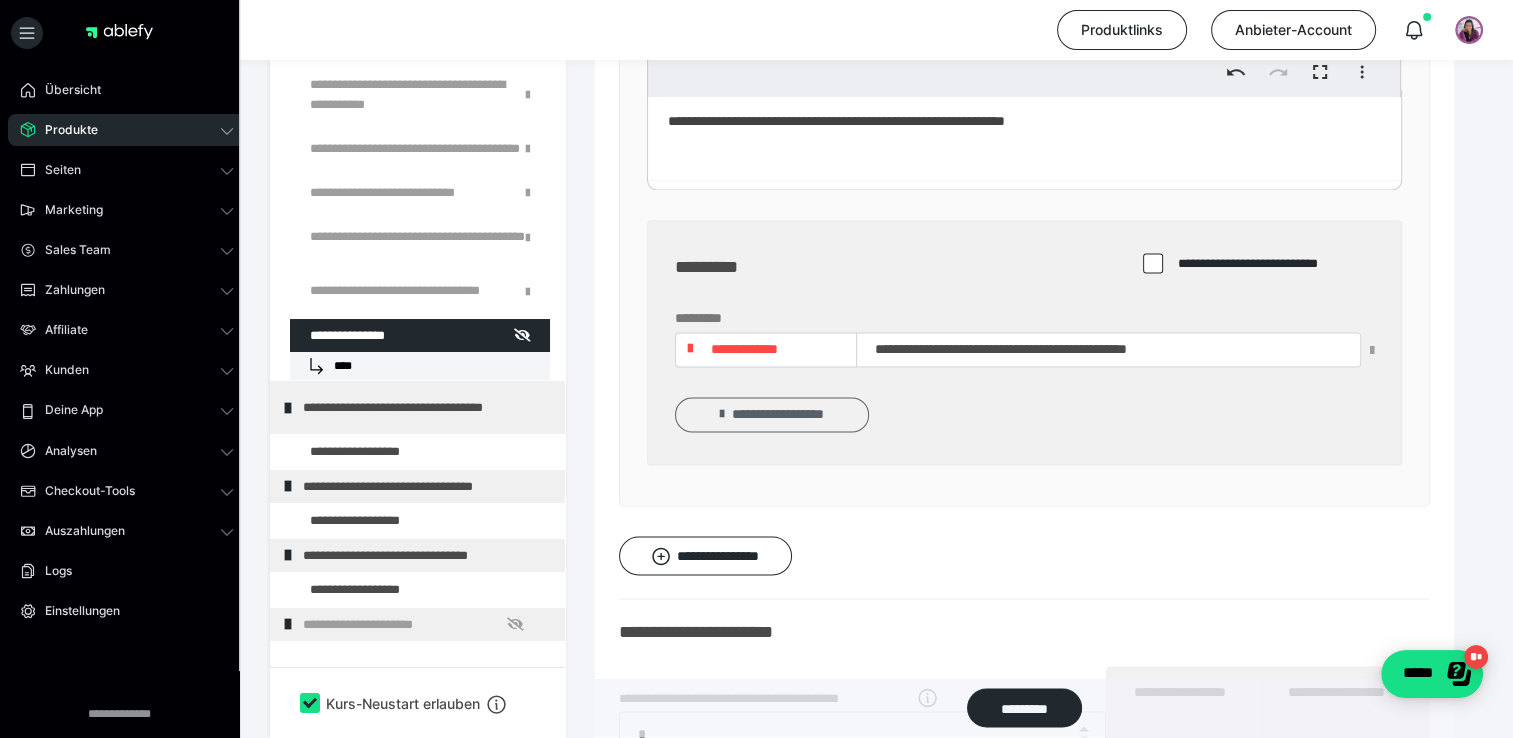 click on "**********" at bounding box center [772, 414] 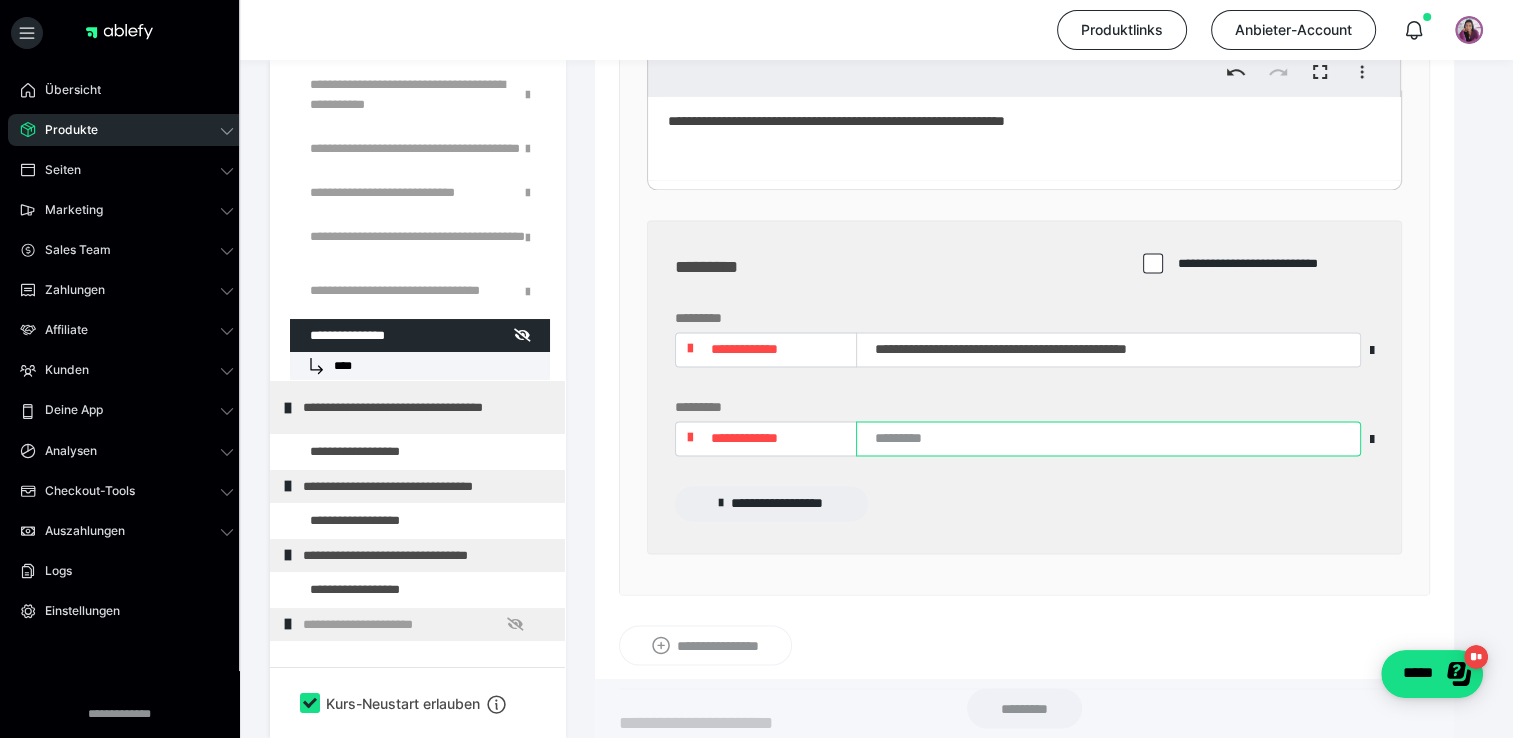 click at bounding box center (1108, 438) 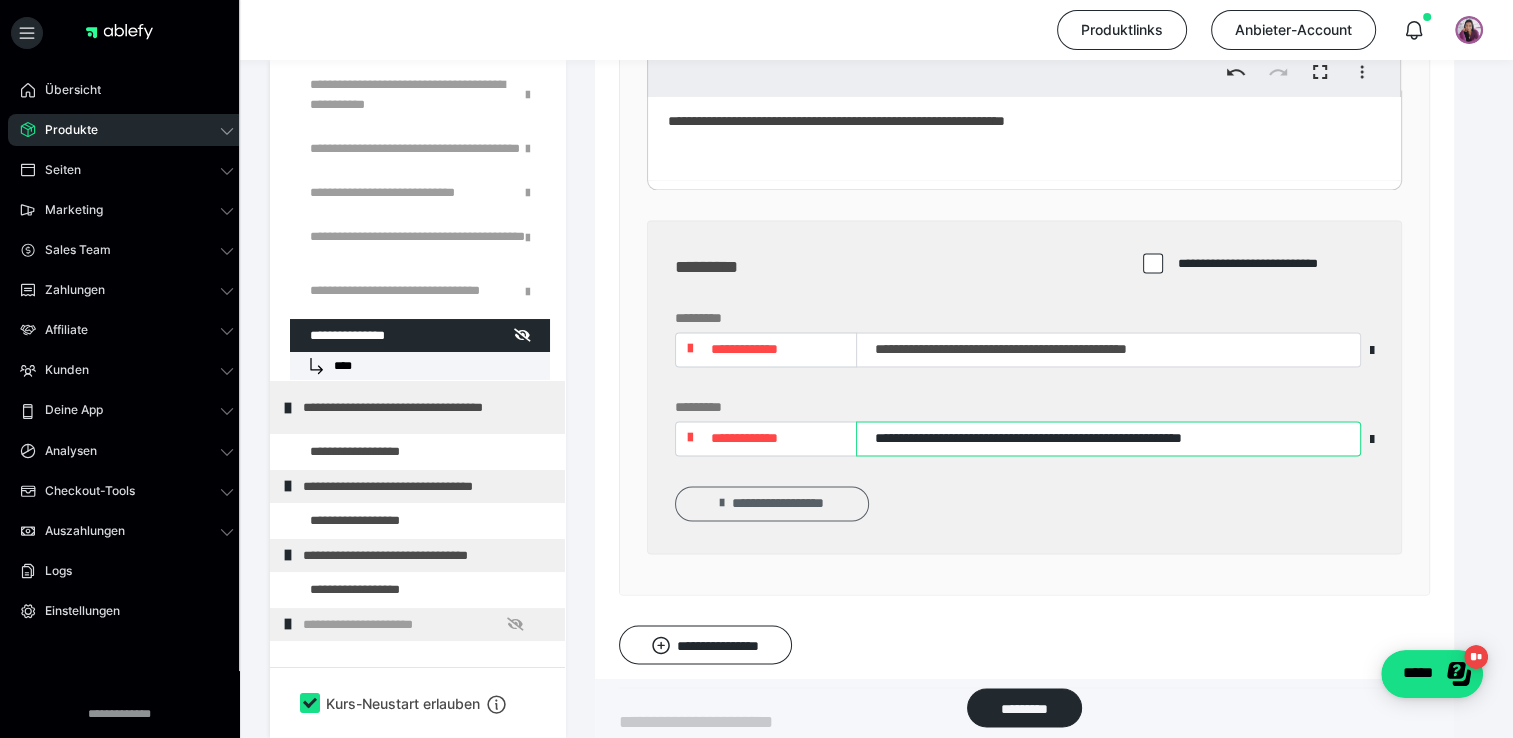 type on "**********" 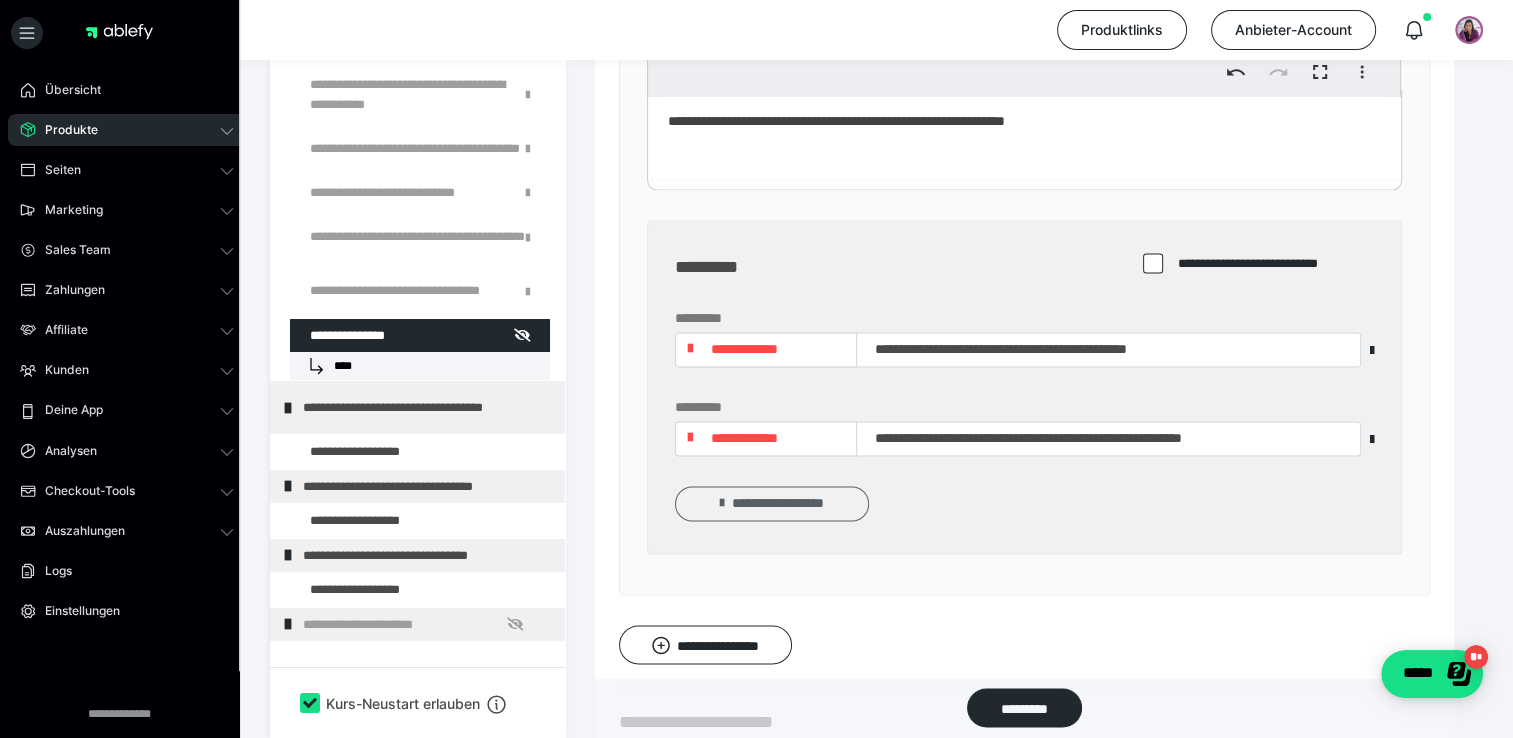 click on "**********" at bounding box center (772, 503) 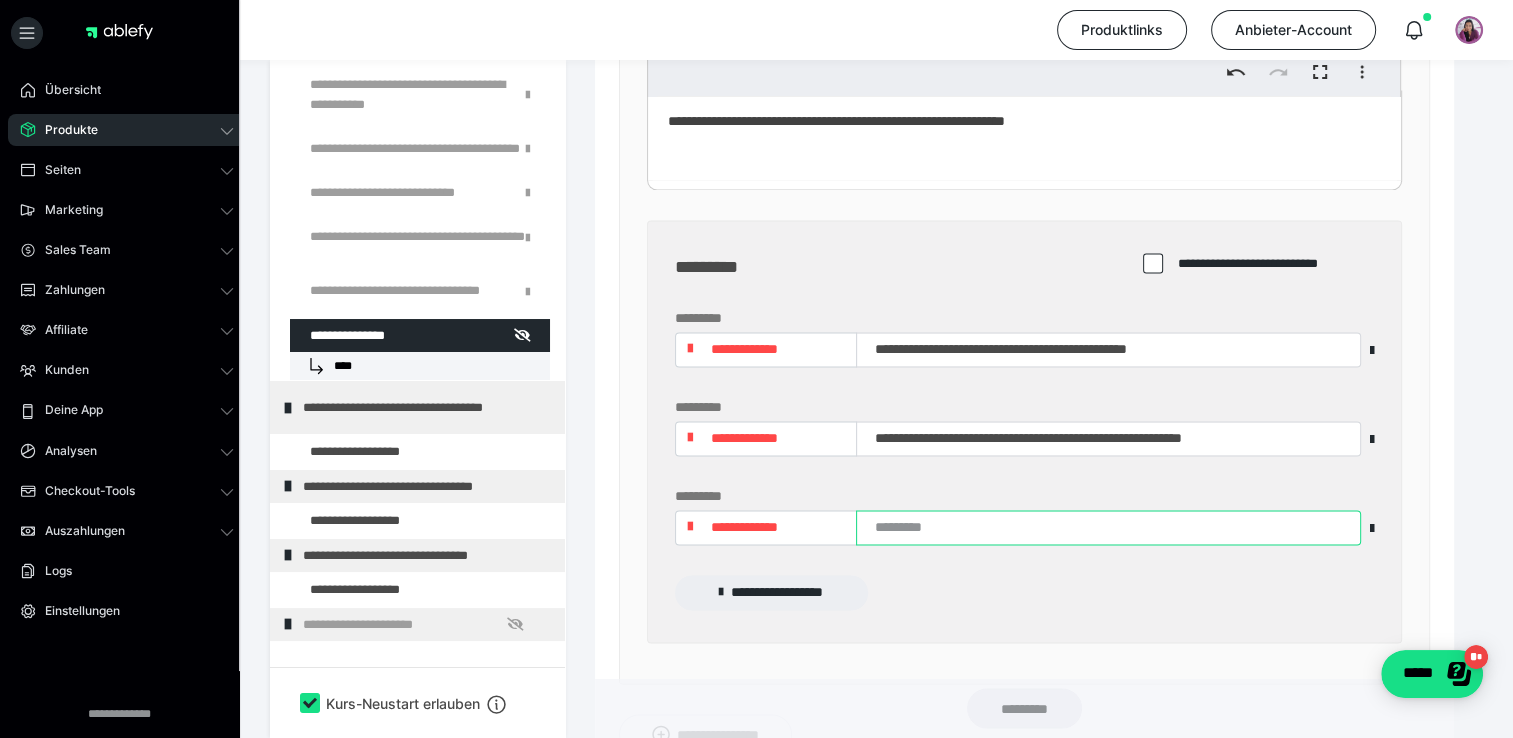 click at bounding box center (1108, 527) 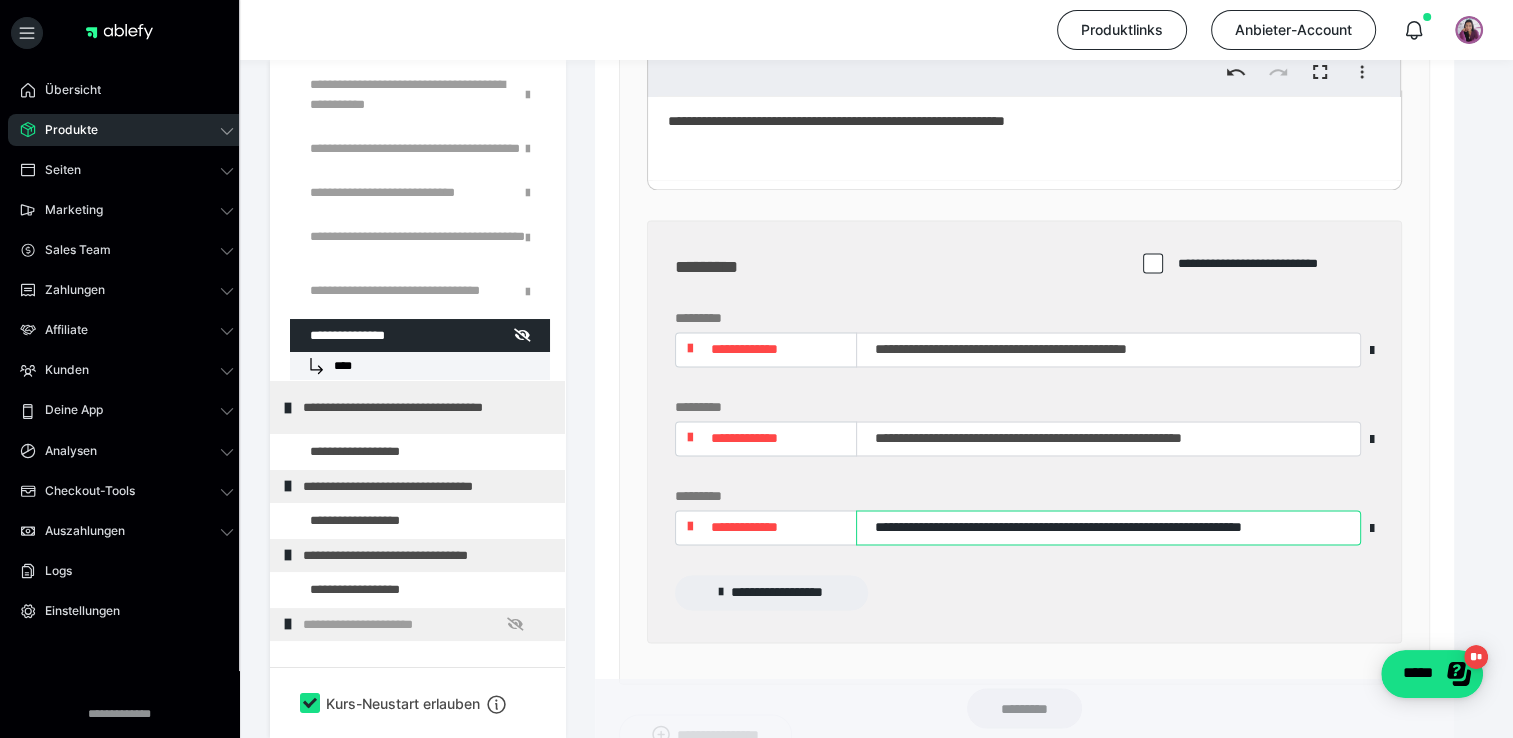 scroll, scrollTop: 0, scrollLeft: 56, axis: horizontal 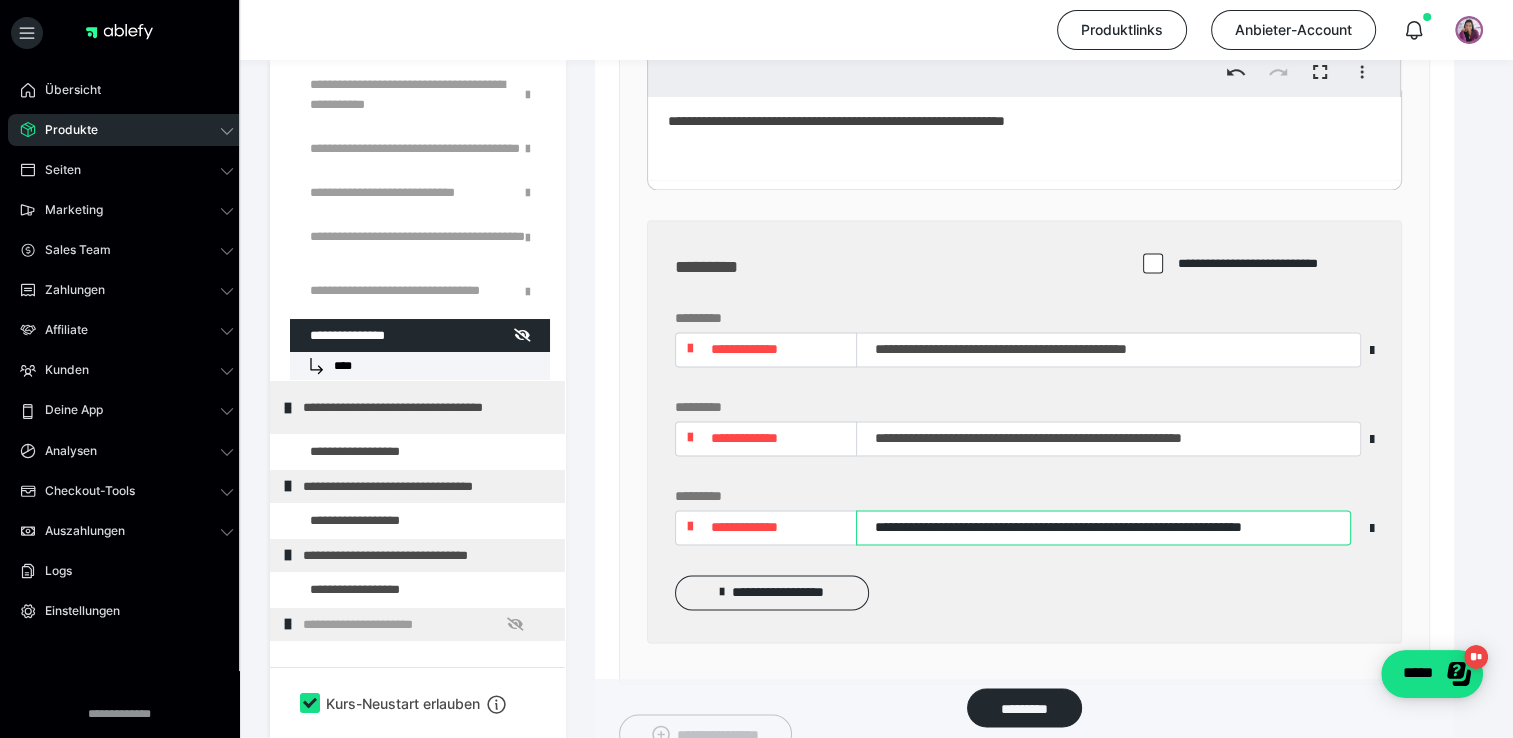 type on "**********" 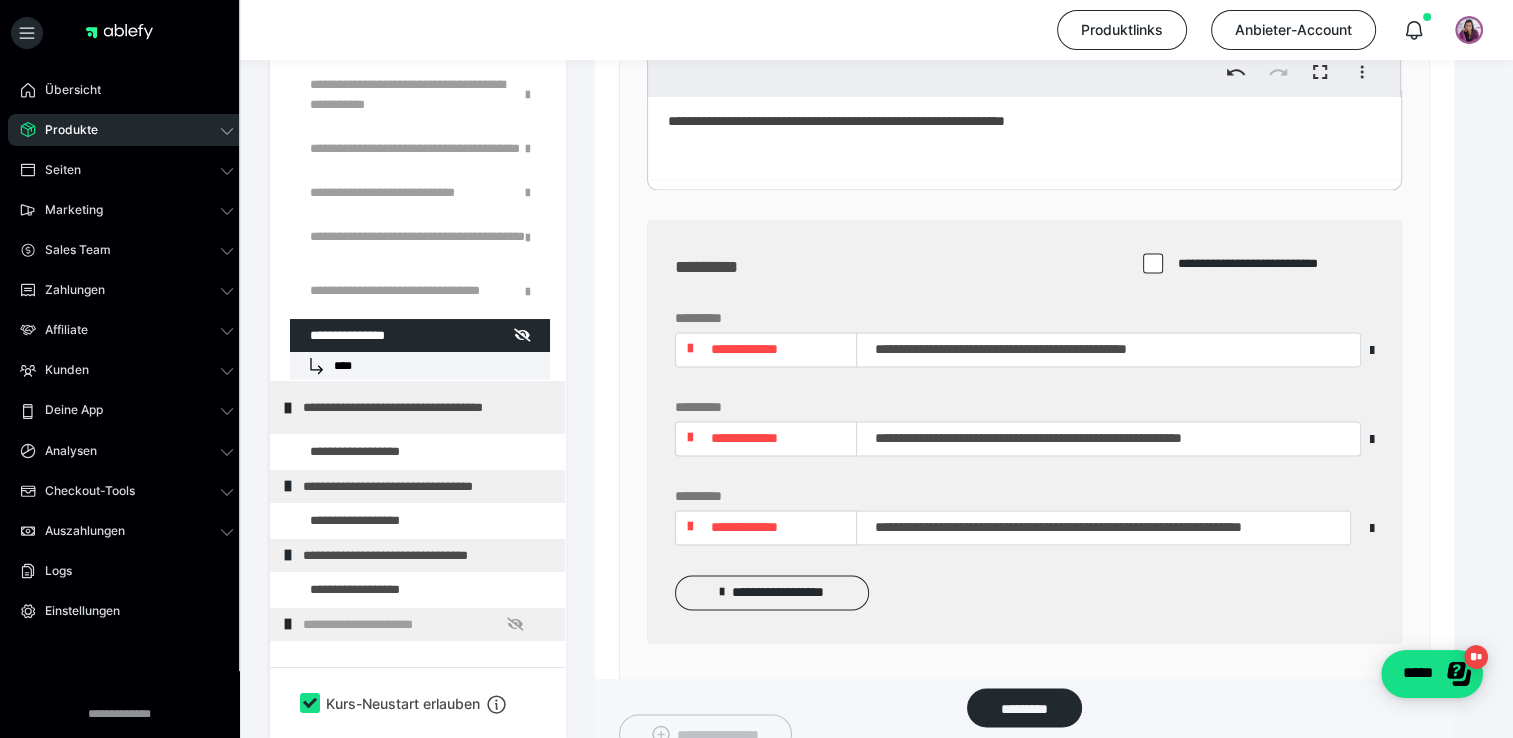click on "**********" at bounding box center [744, 527] 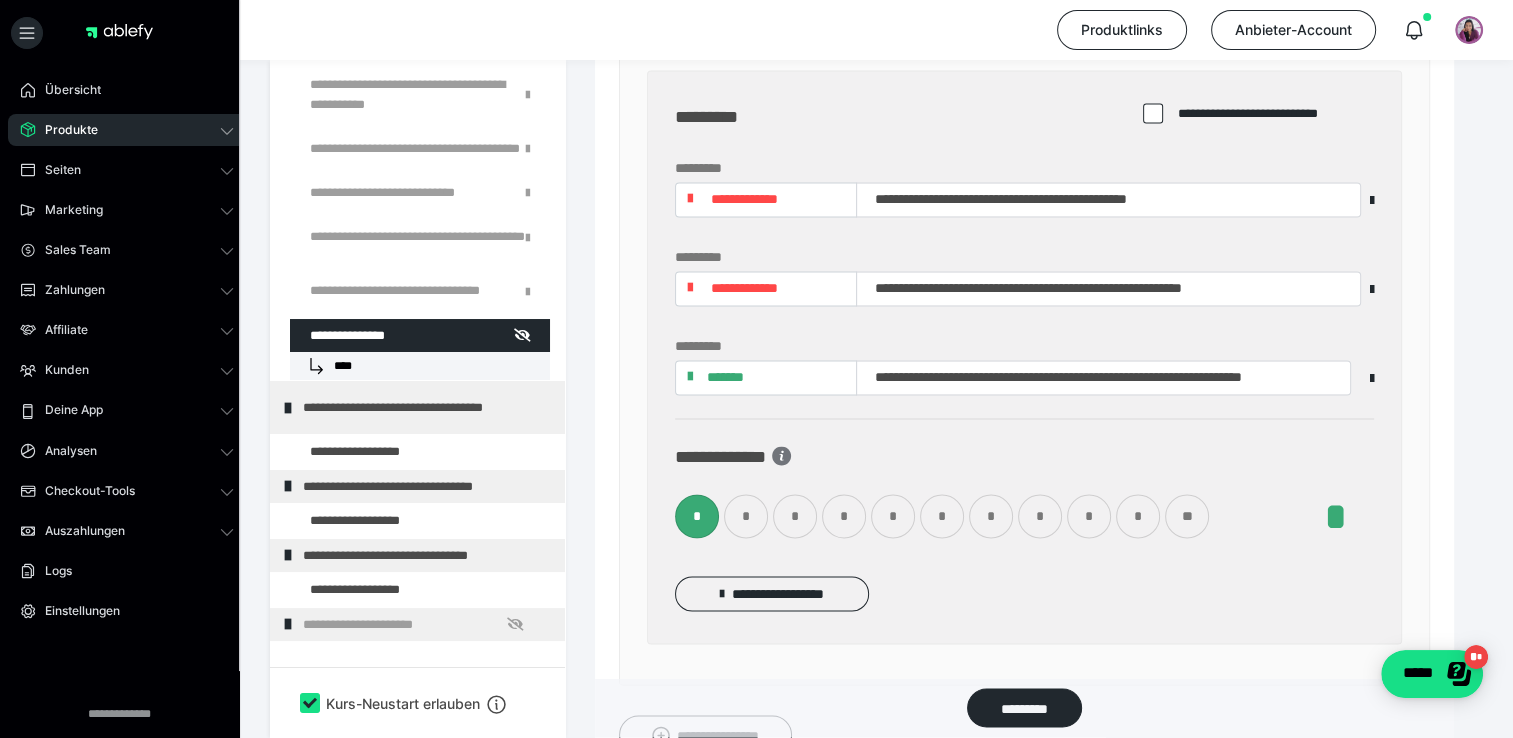 scroll, scrollTop: 10895, scrollLeft: 0, axis: vertical 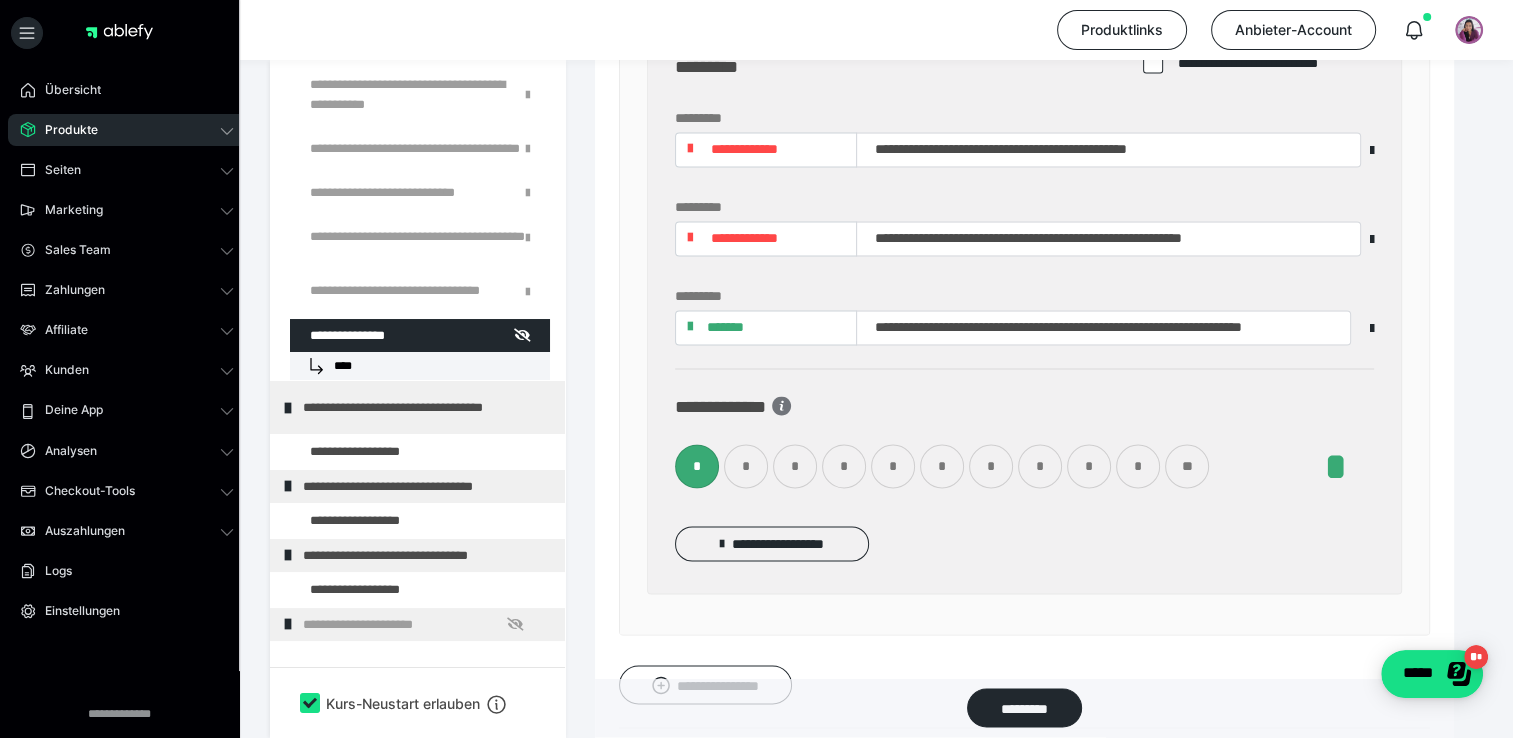 click on "*" at bounding box center (844, 466) 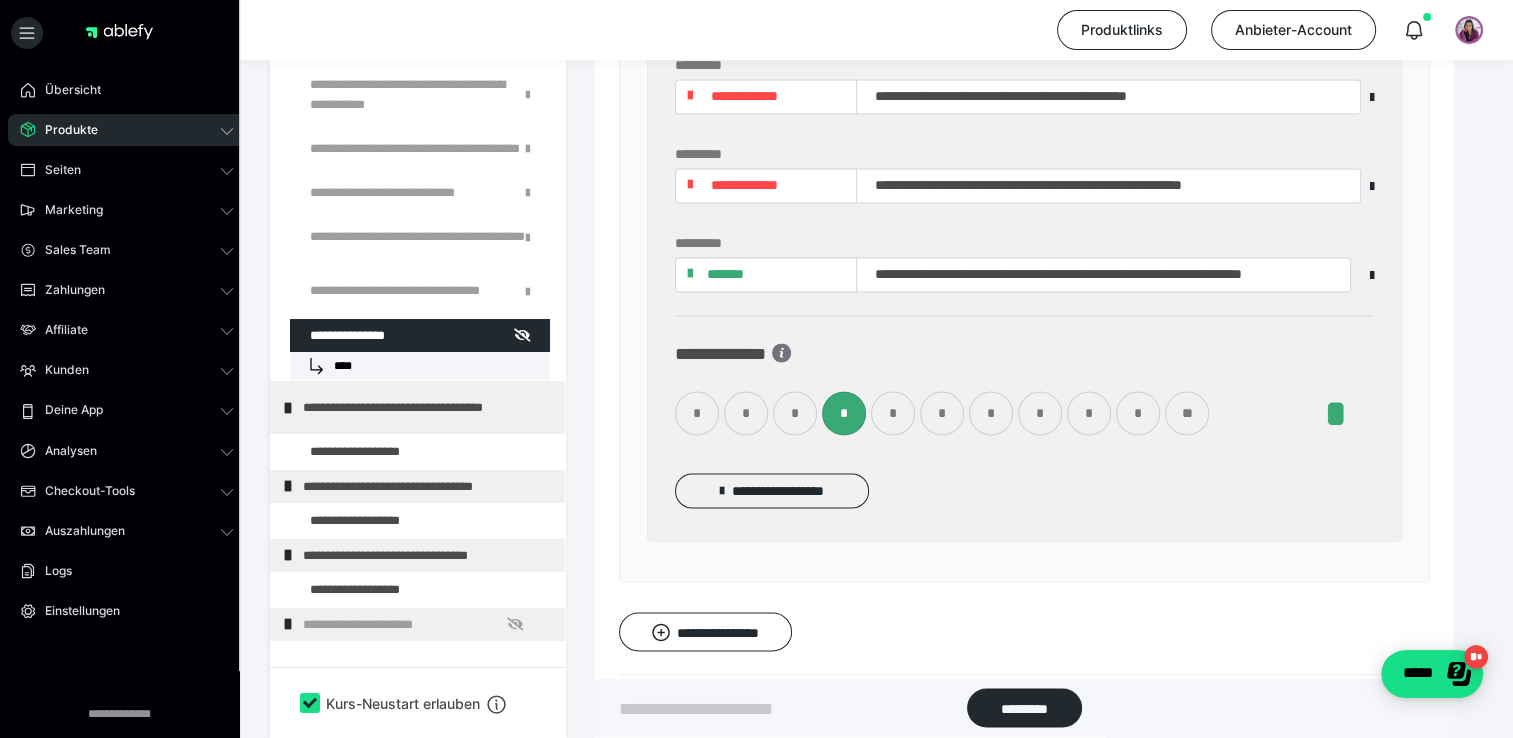 scroll, scrollTop: 10995, scrollLeft: 0, axis: vertical 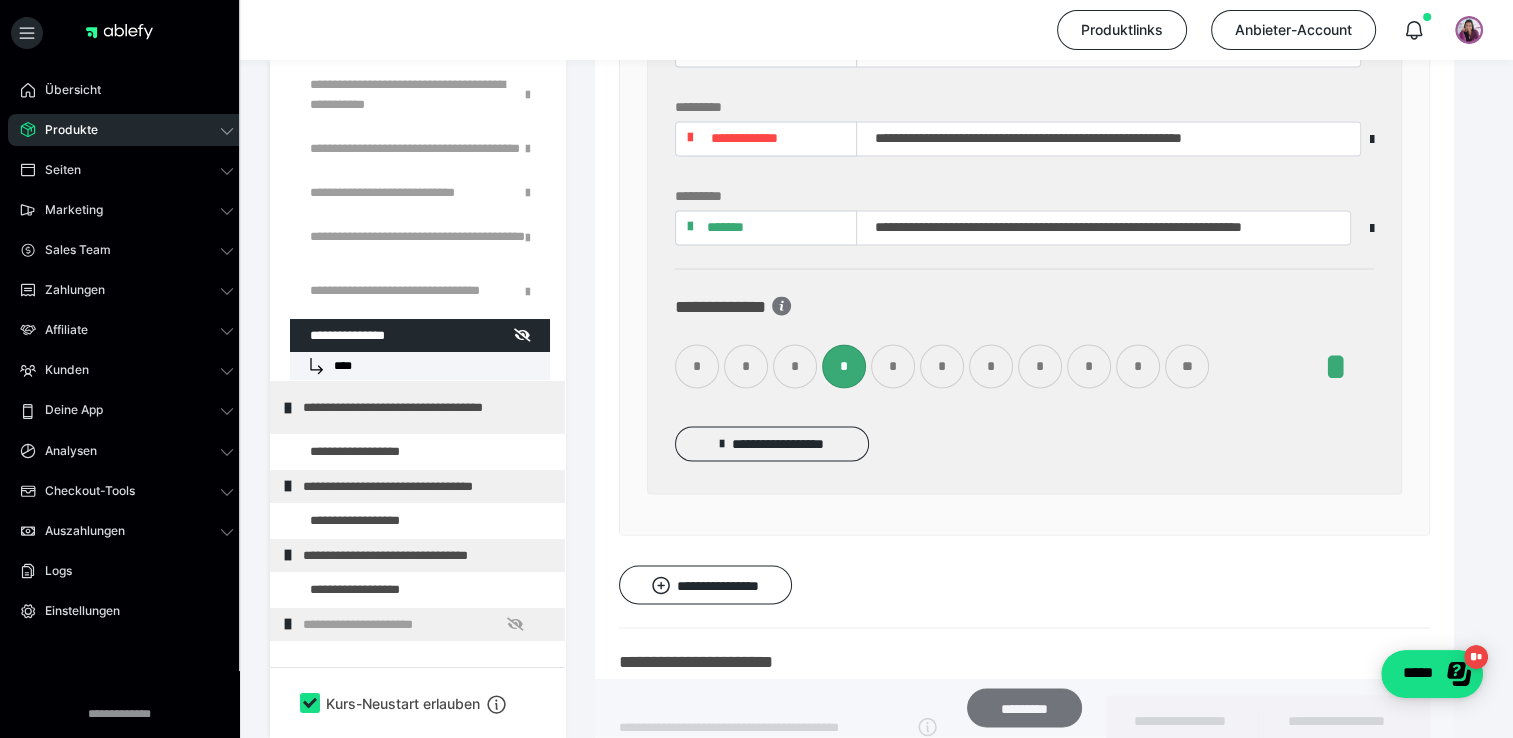 click on "*********" at bounding box center (1024, 708) 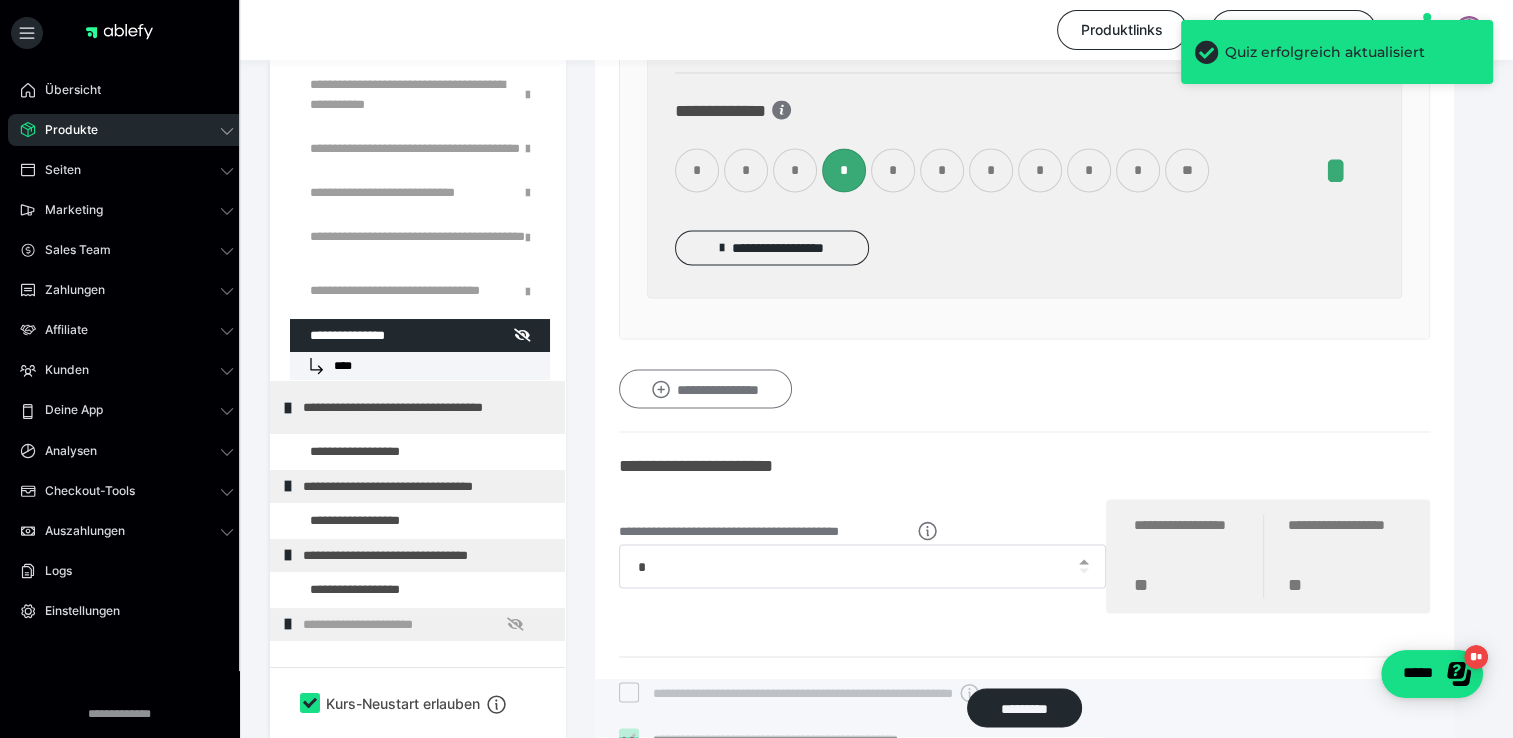 scroll, scrollTop: 11195, scrollLeft: 0, axis: vertical 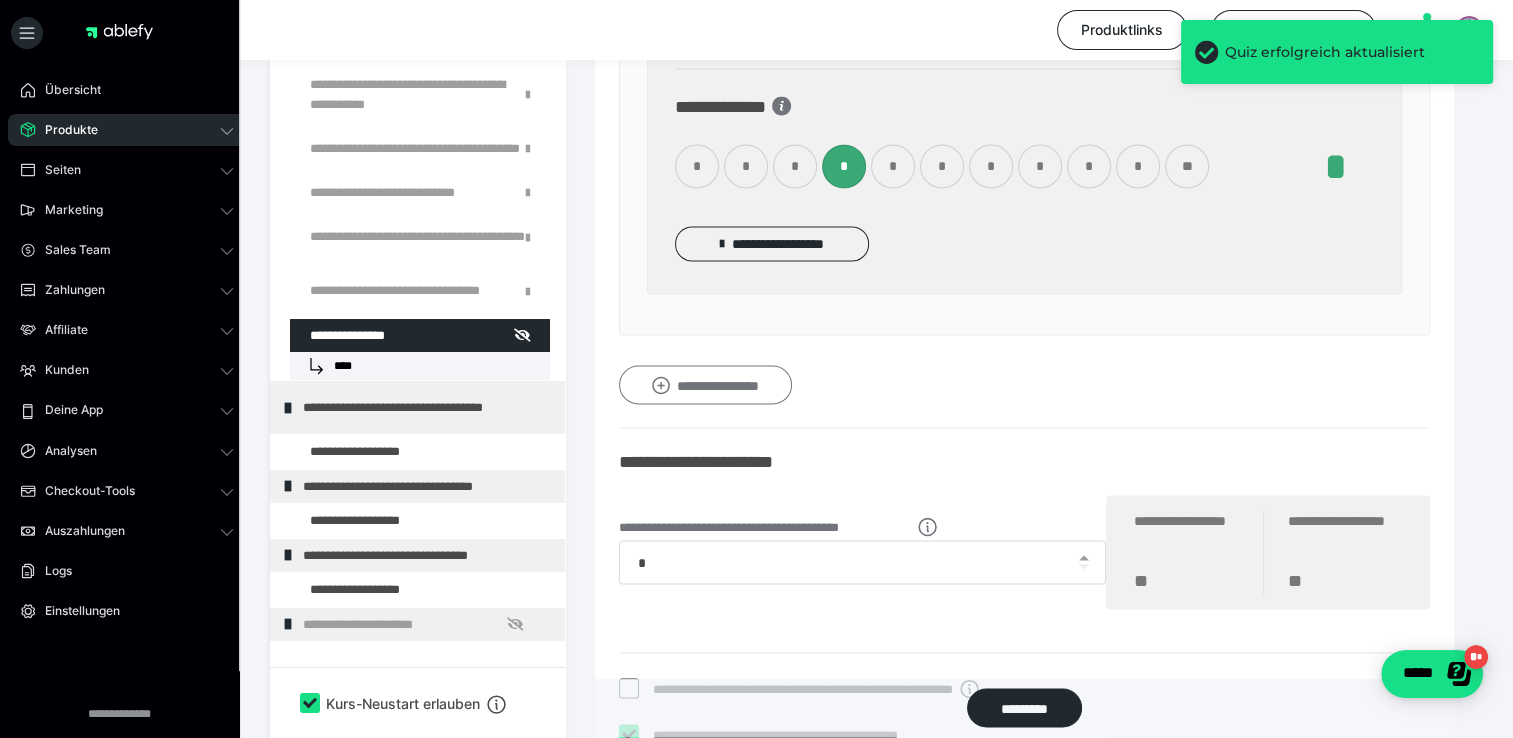 click on "**********" at bounding box center [705, 385] 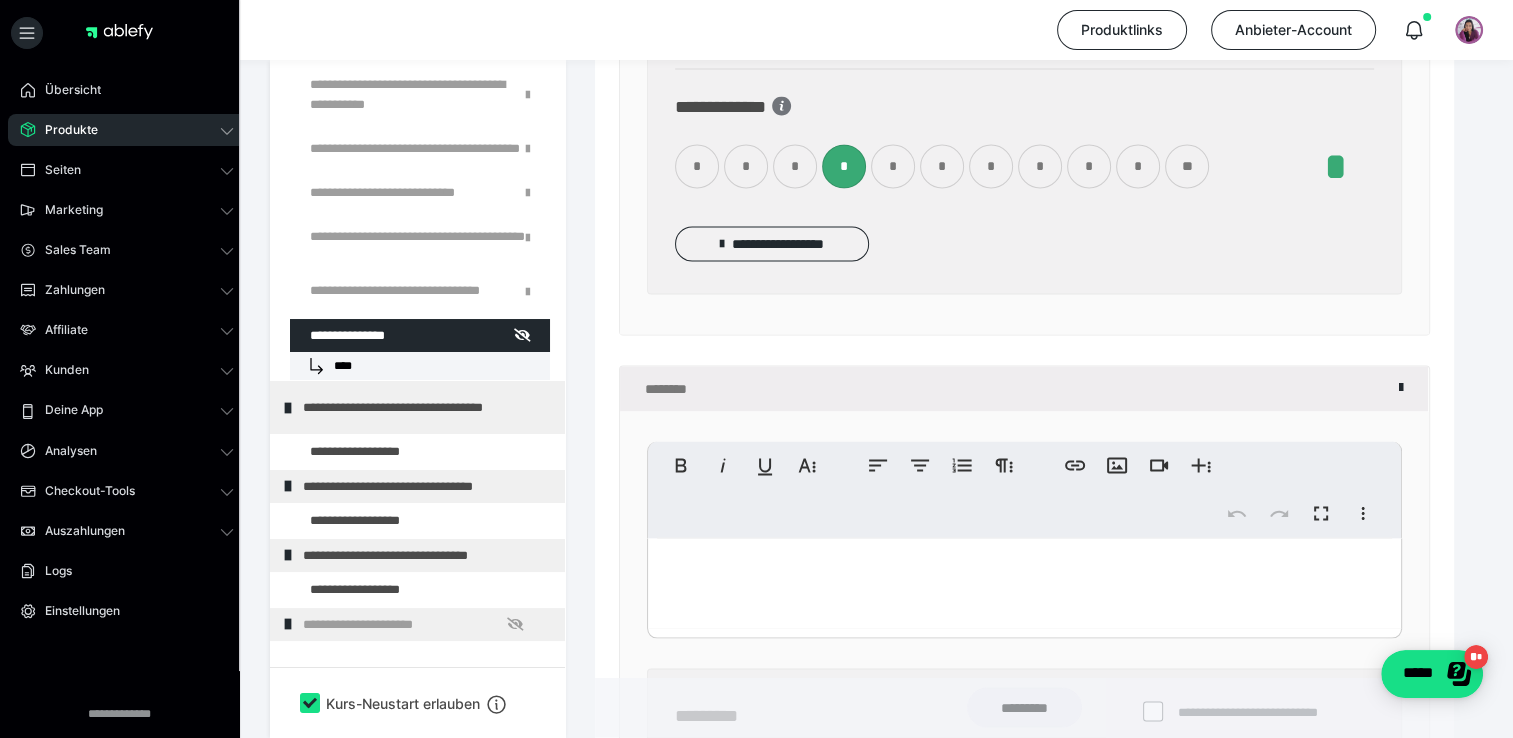 click at bounding box center (1024, 583) 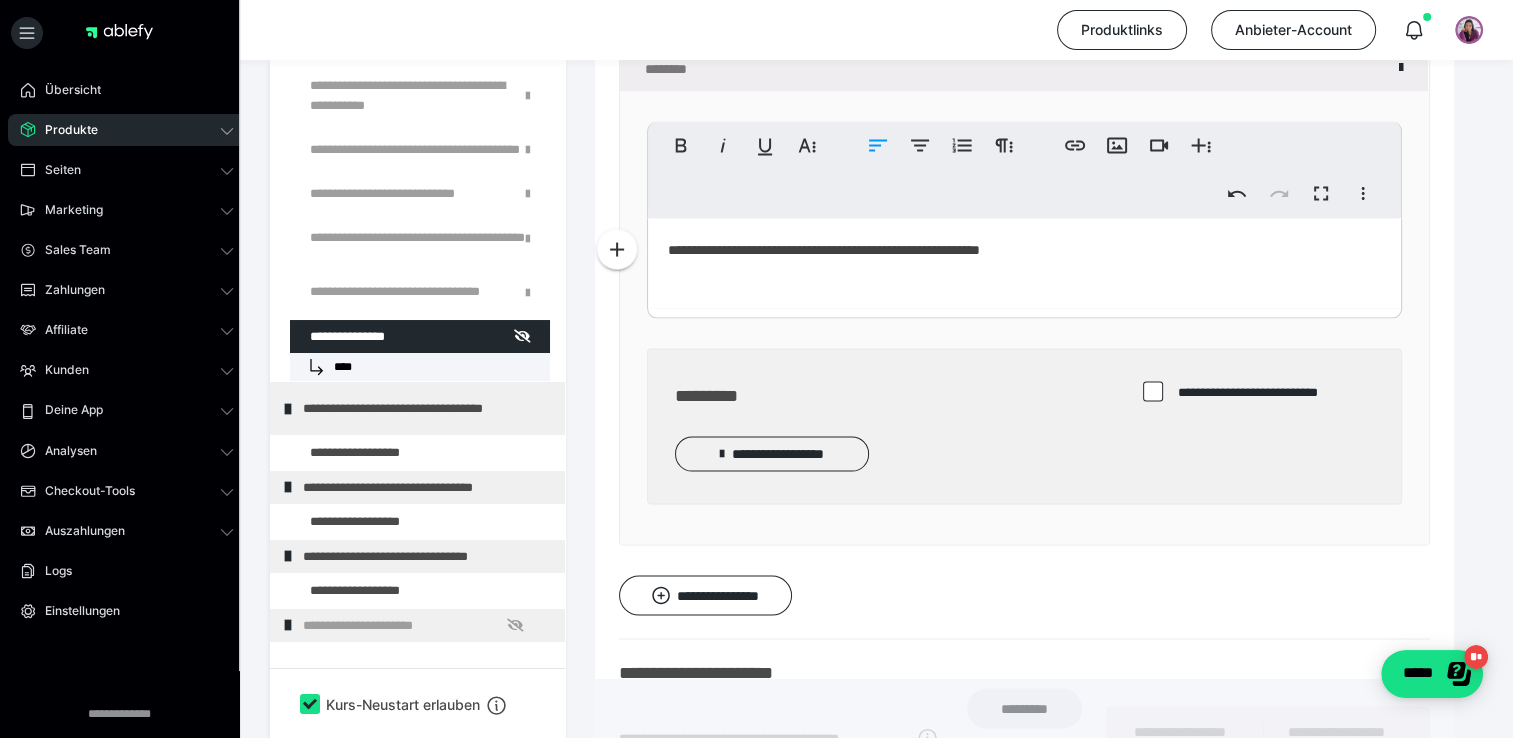 scroll, scrollTop: 11595, scrollLeft: 0, axis: vertical 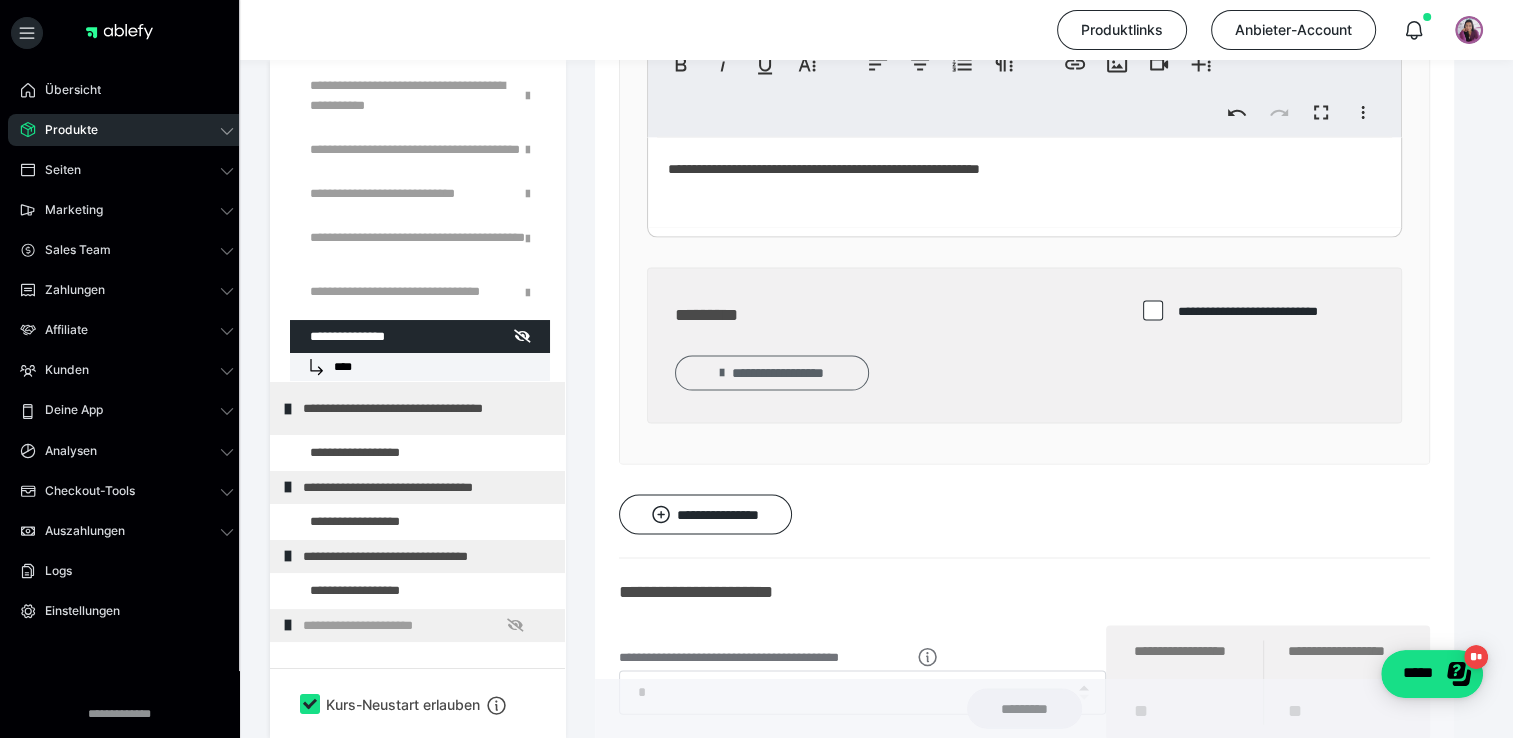 click on "**********" at bounding box center (772, 373) 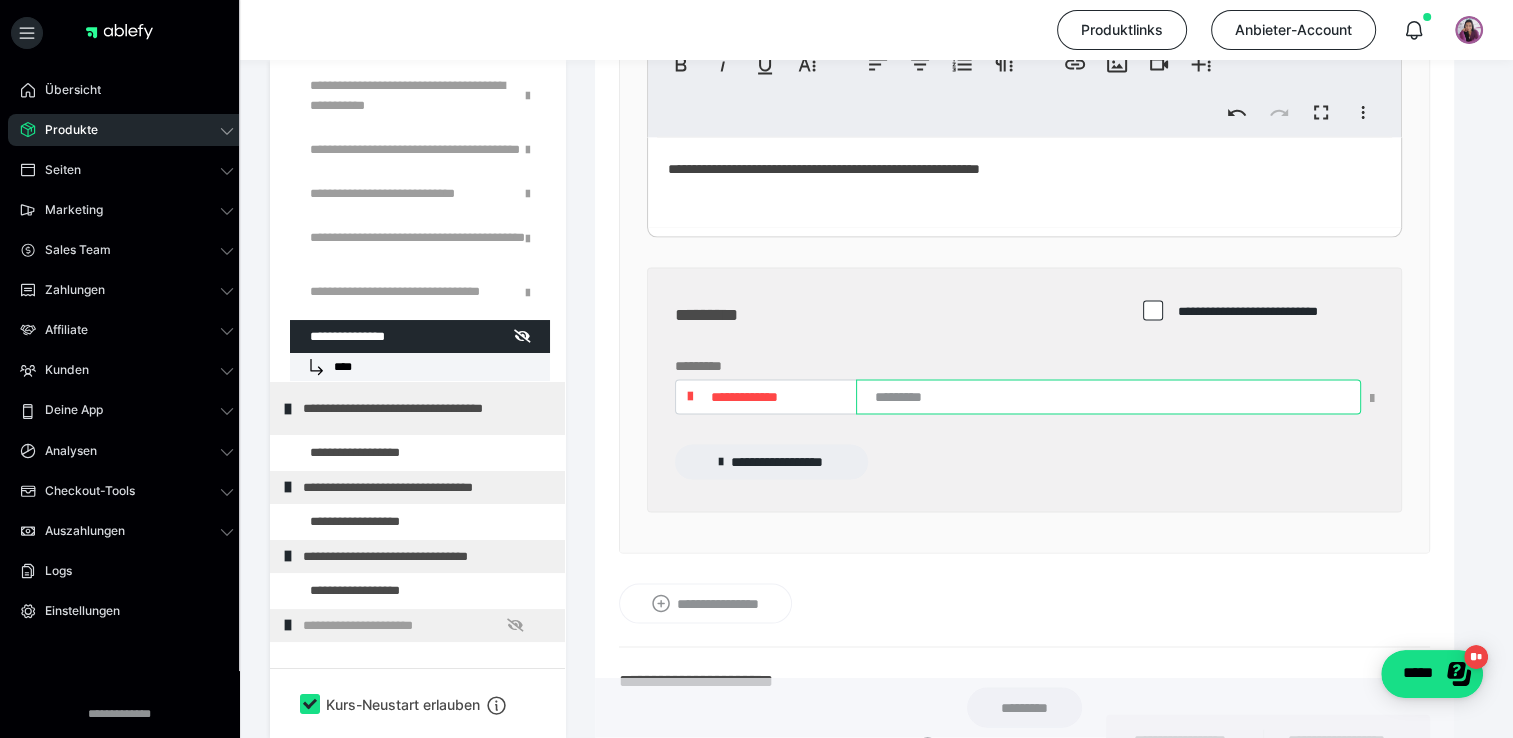 click at bounding box center (1108, 397) 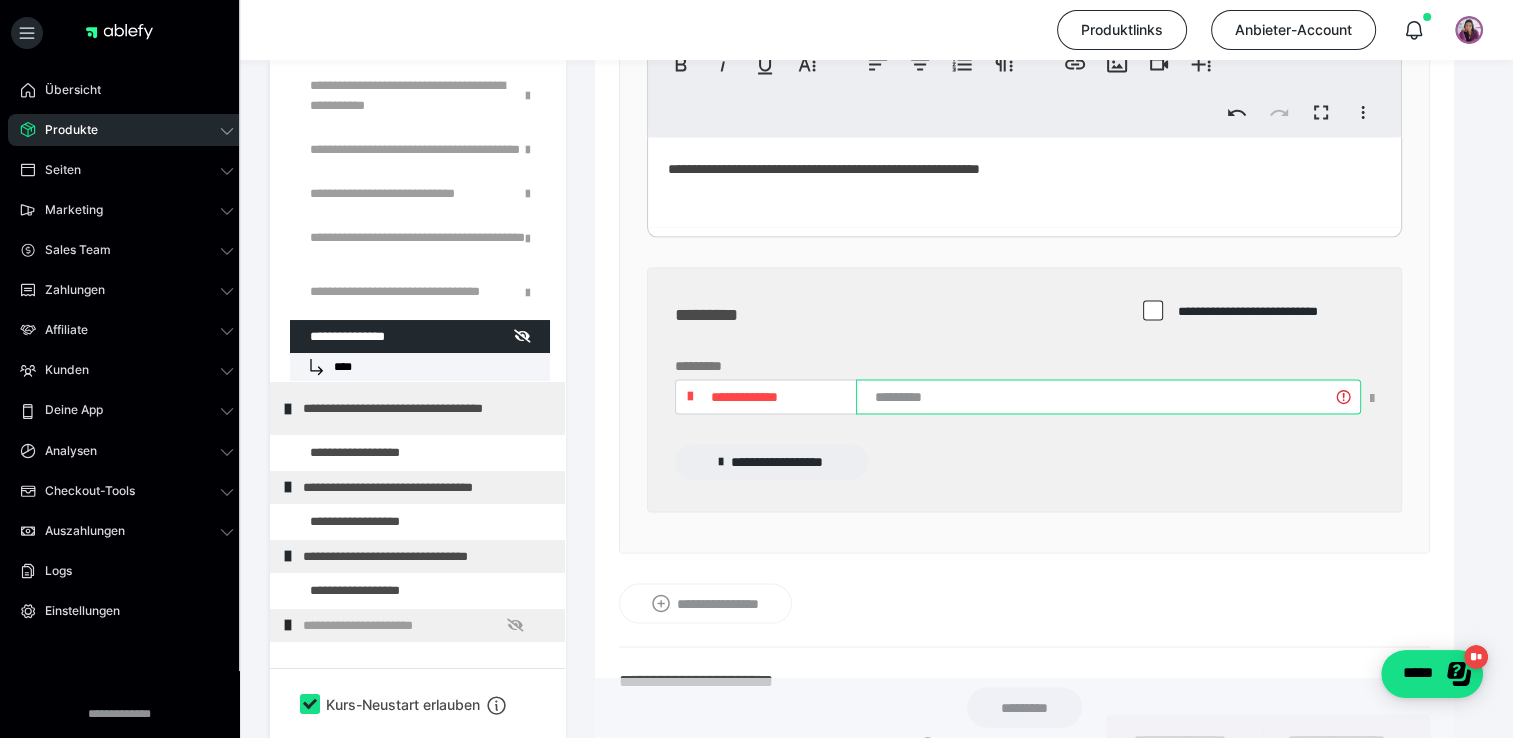 click at bounding box center [1108, 397] 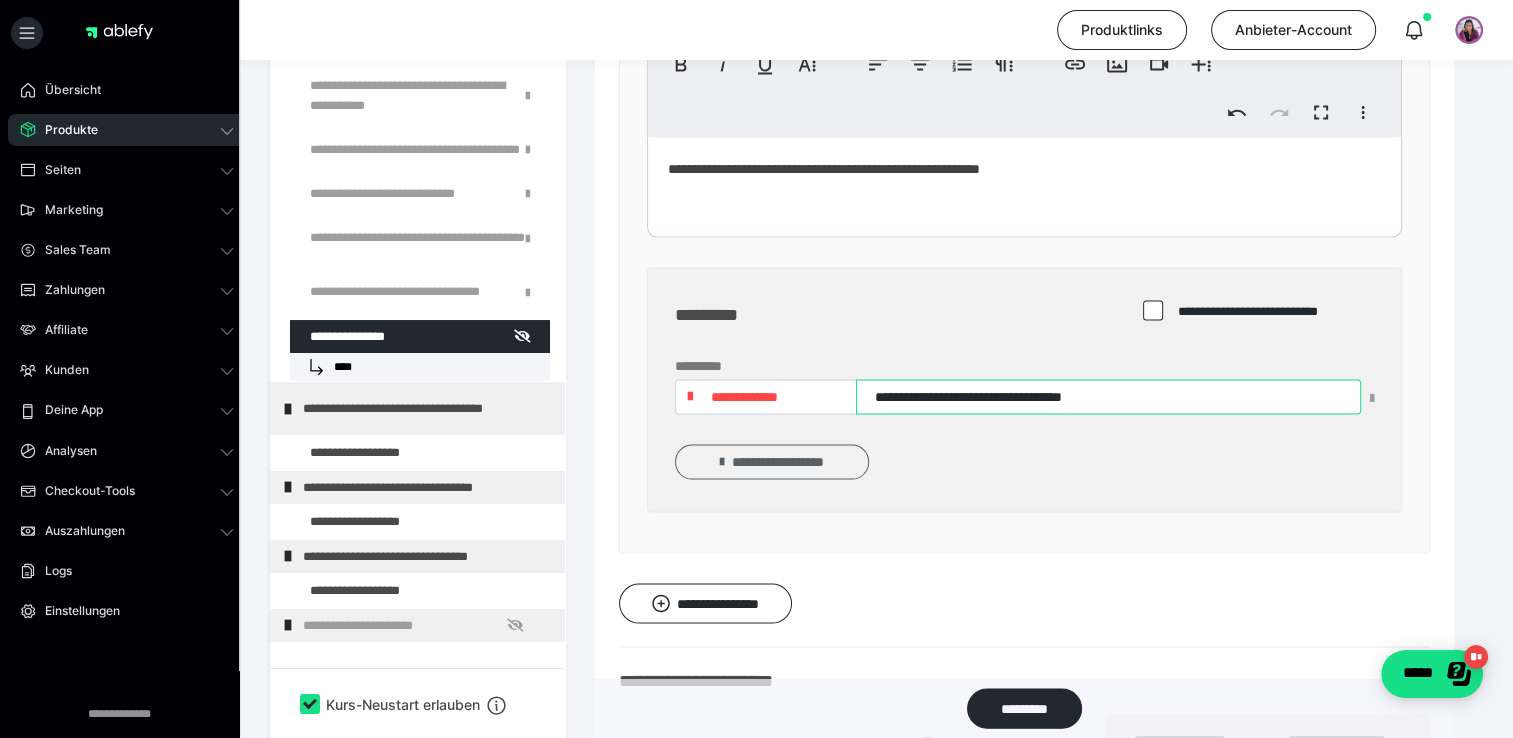 type on "**********" 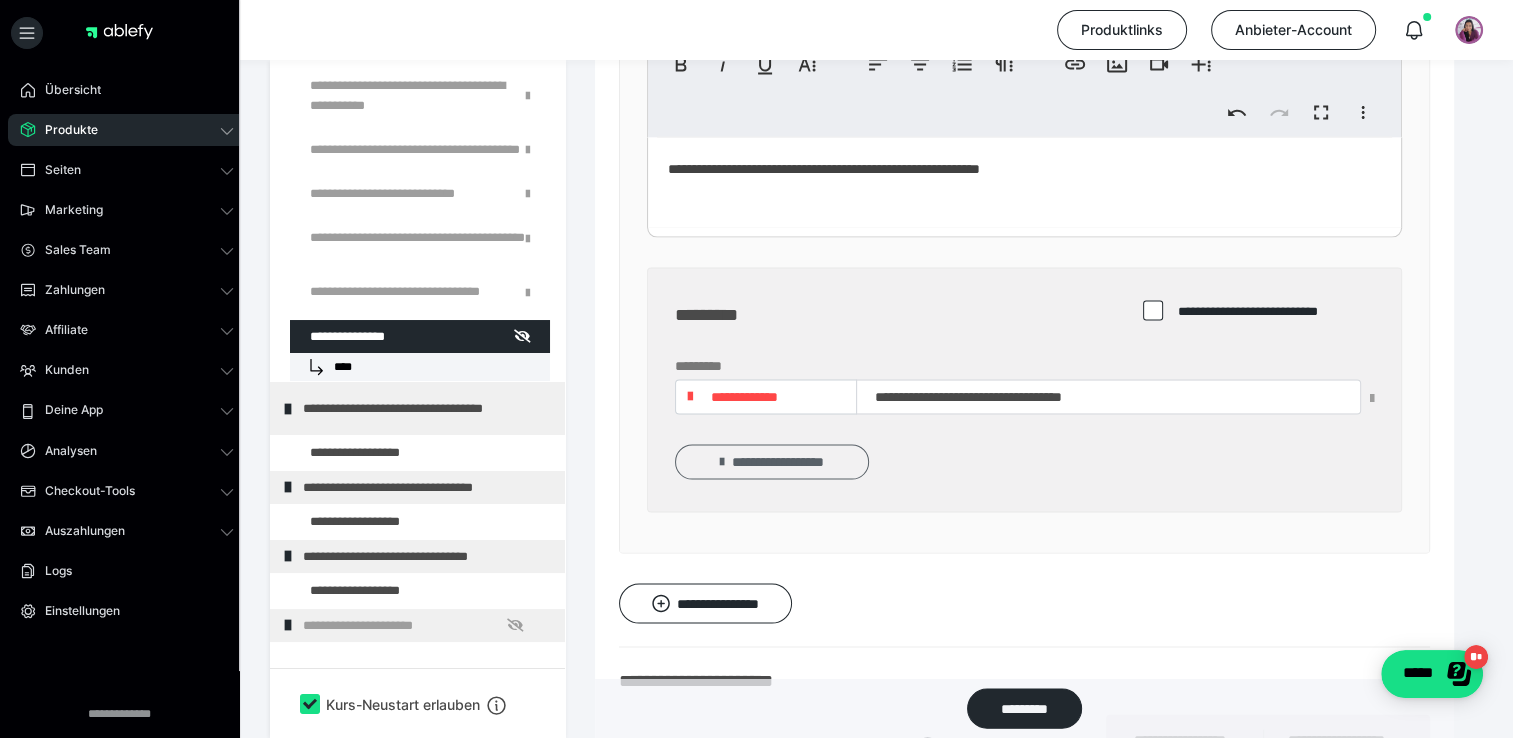 click on "**********" at bounding box center [772, 462] 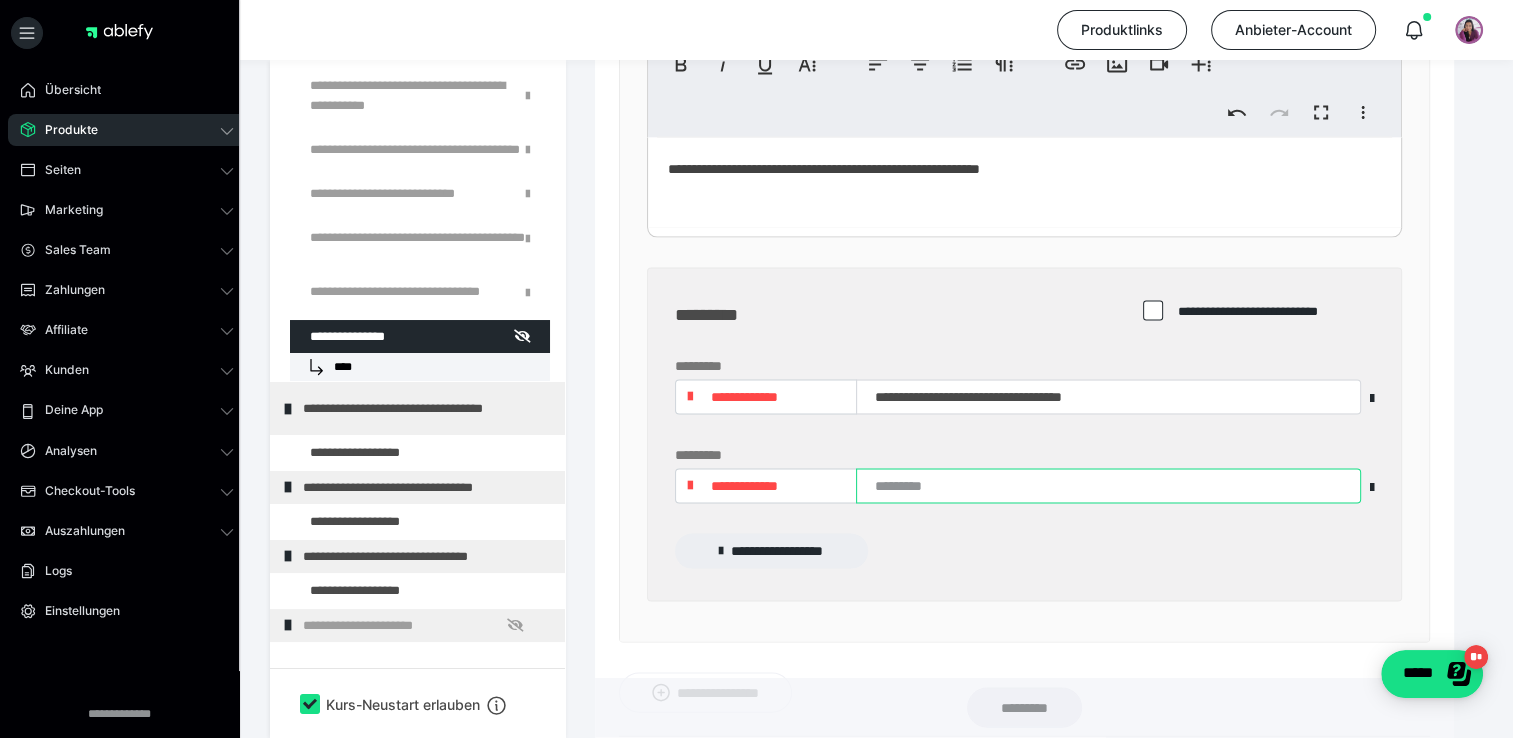 click at bounding box center (1108, 486) 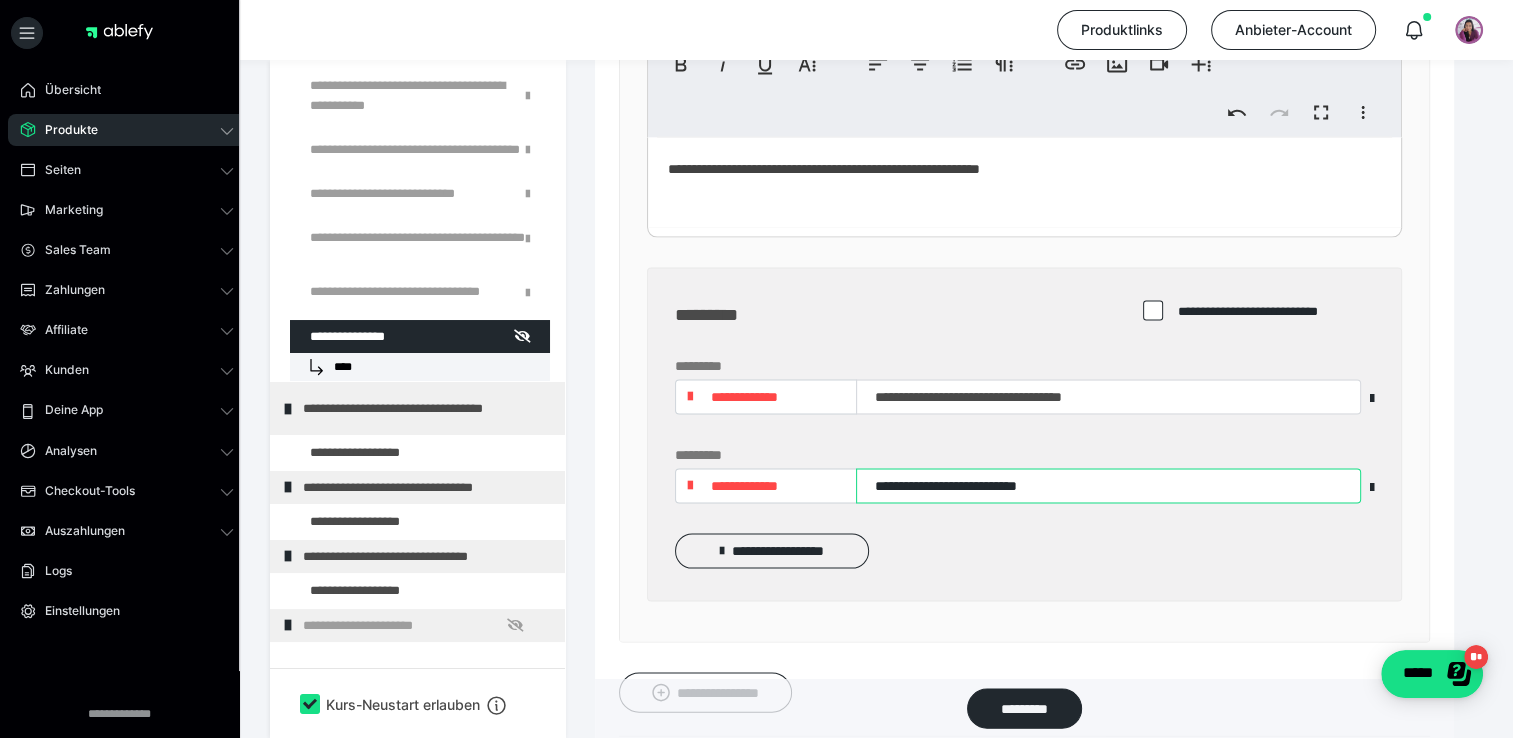 type on "**********" 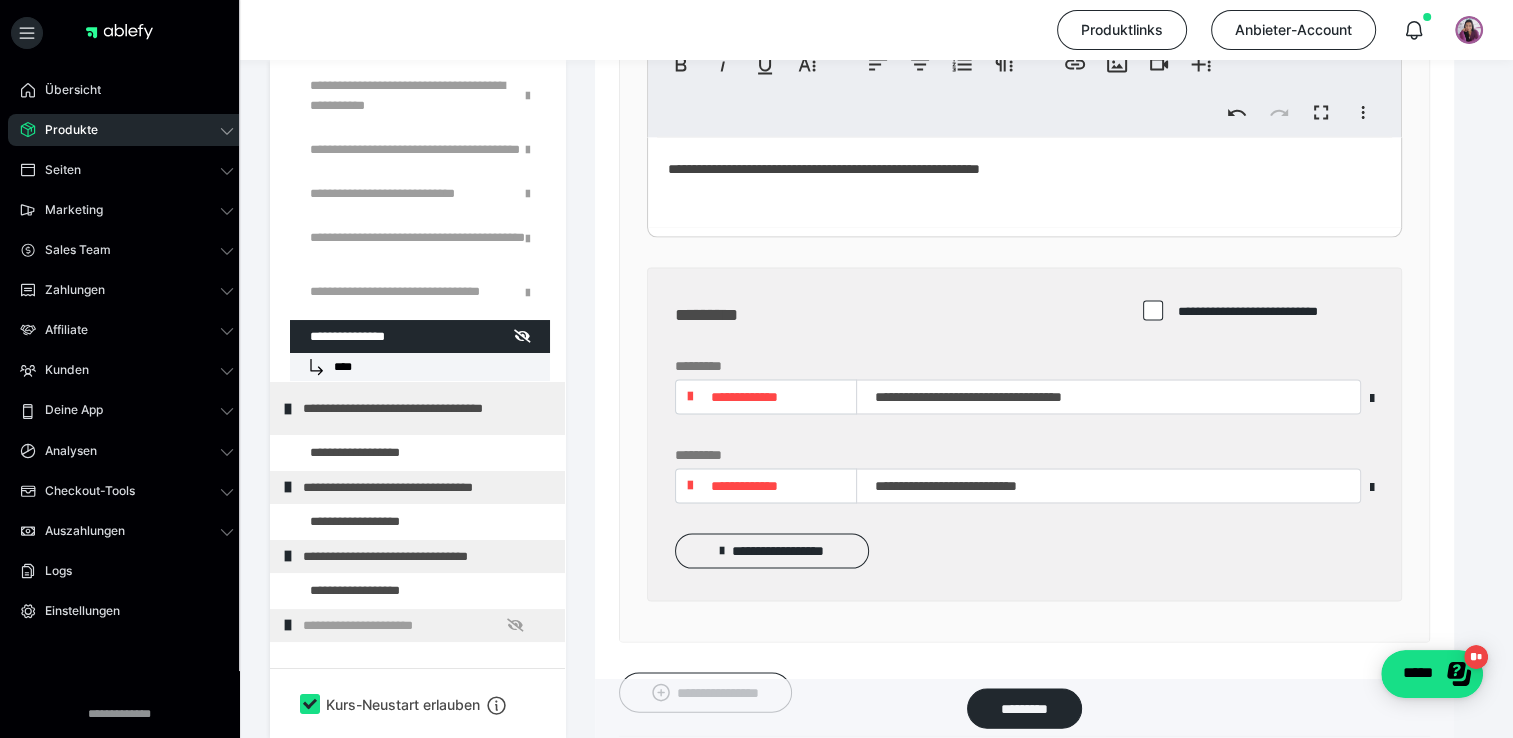click on "**********" at bounding box center (744, 486) 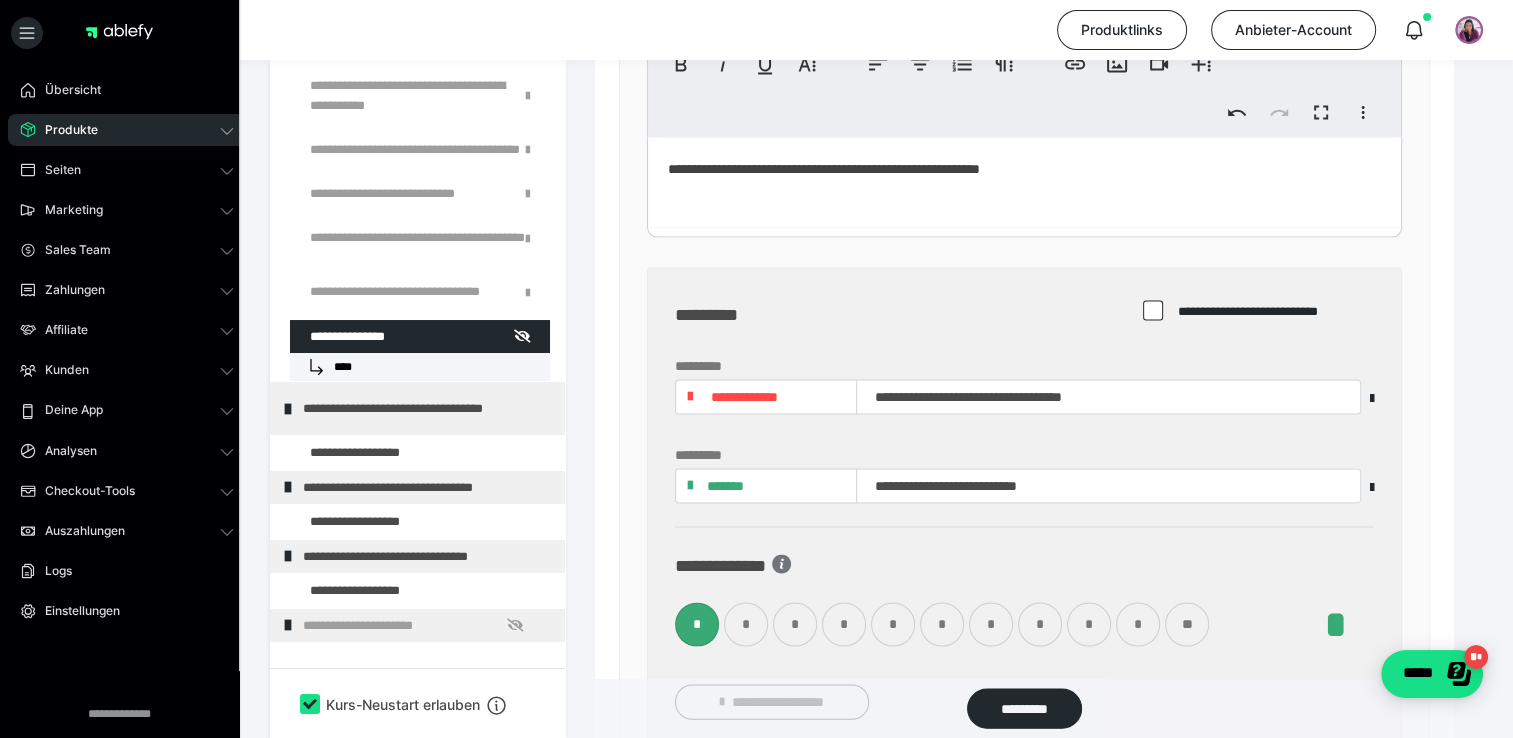 click on "*" at bounding box center (844, 625) 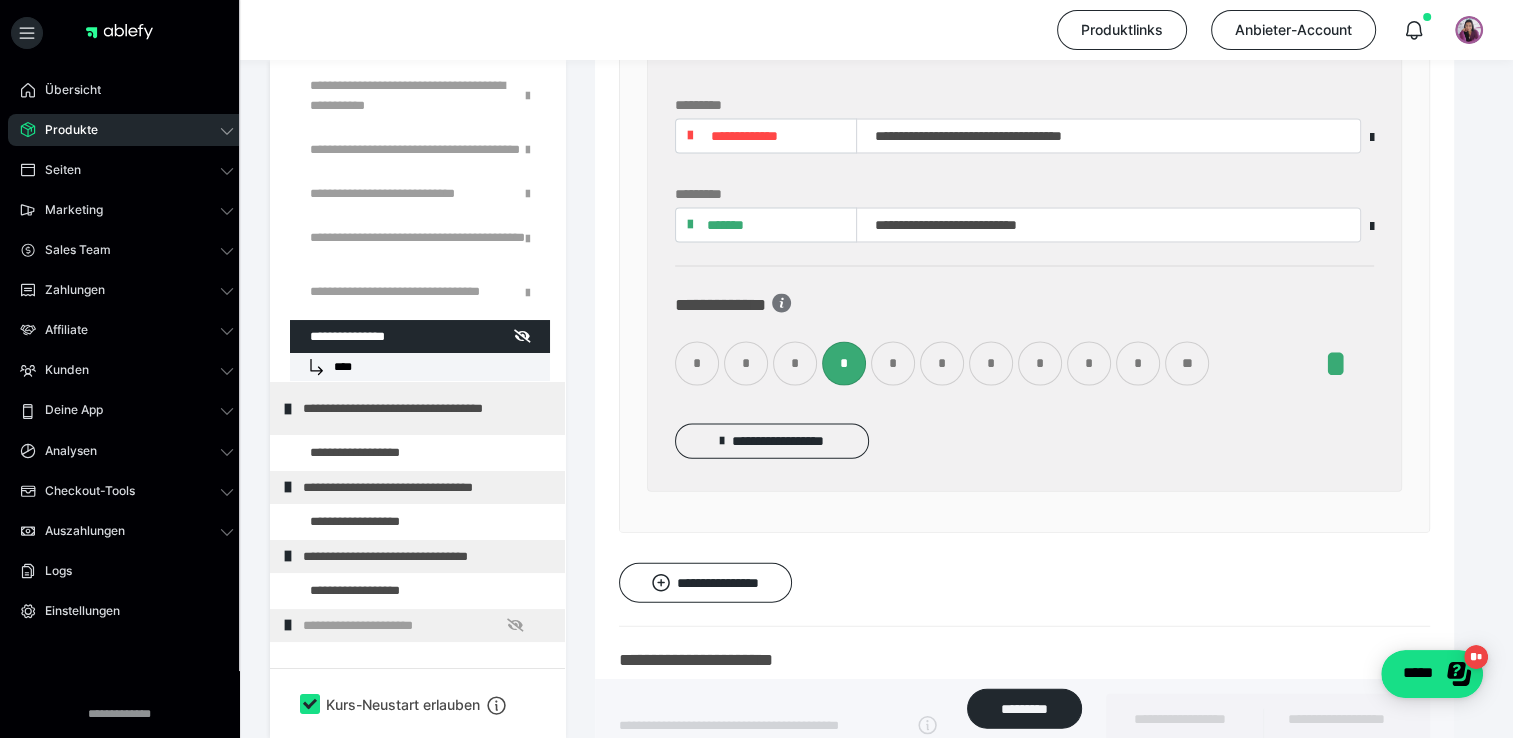 scroll, scrollTop: 11895, scrollLeft: 0, axis: vertical 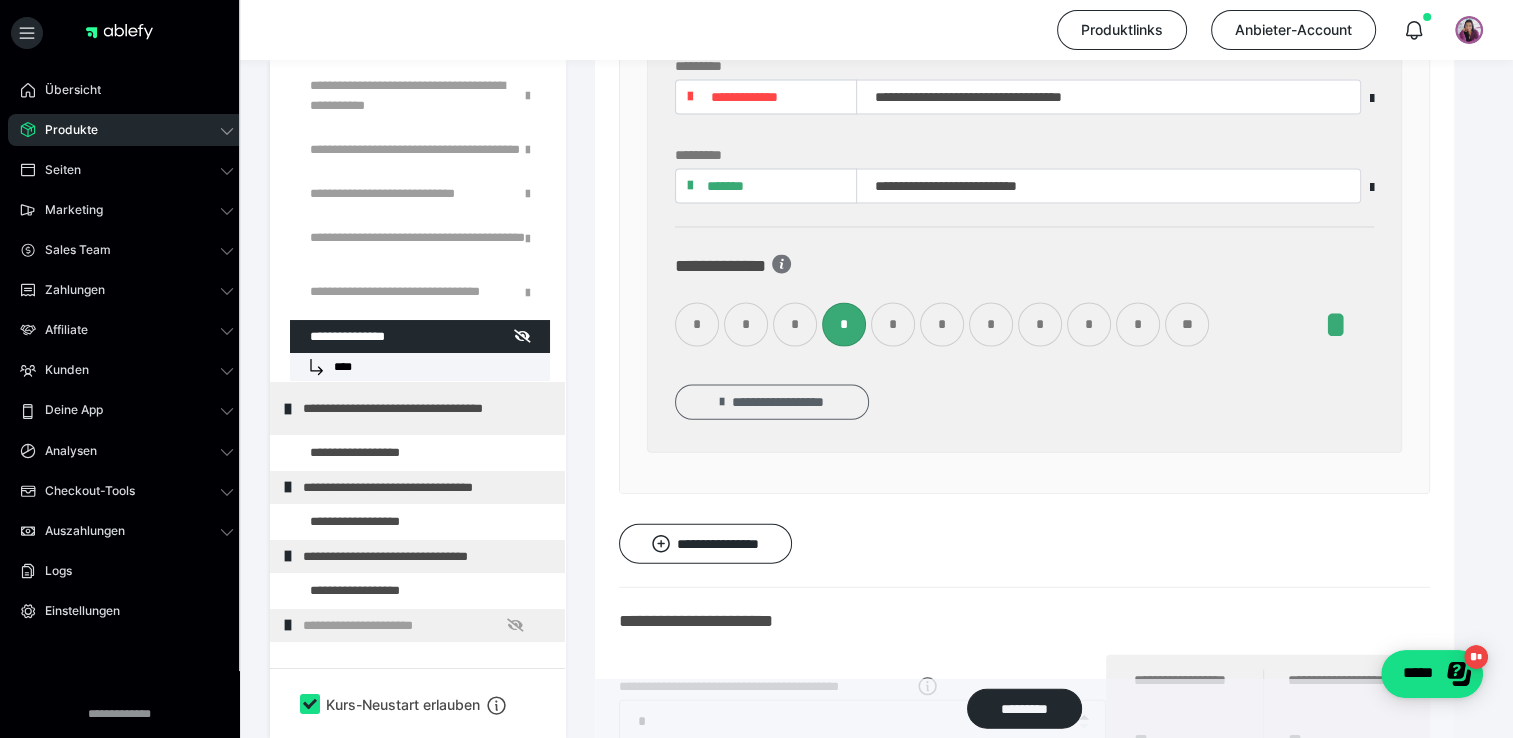click on "**********" at bounding box center (772, 402) 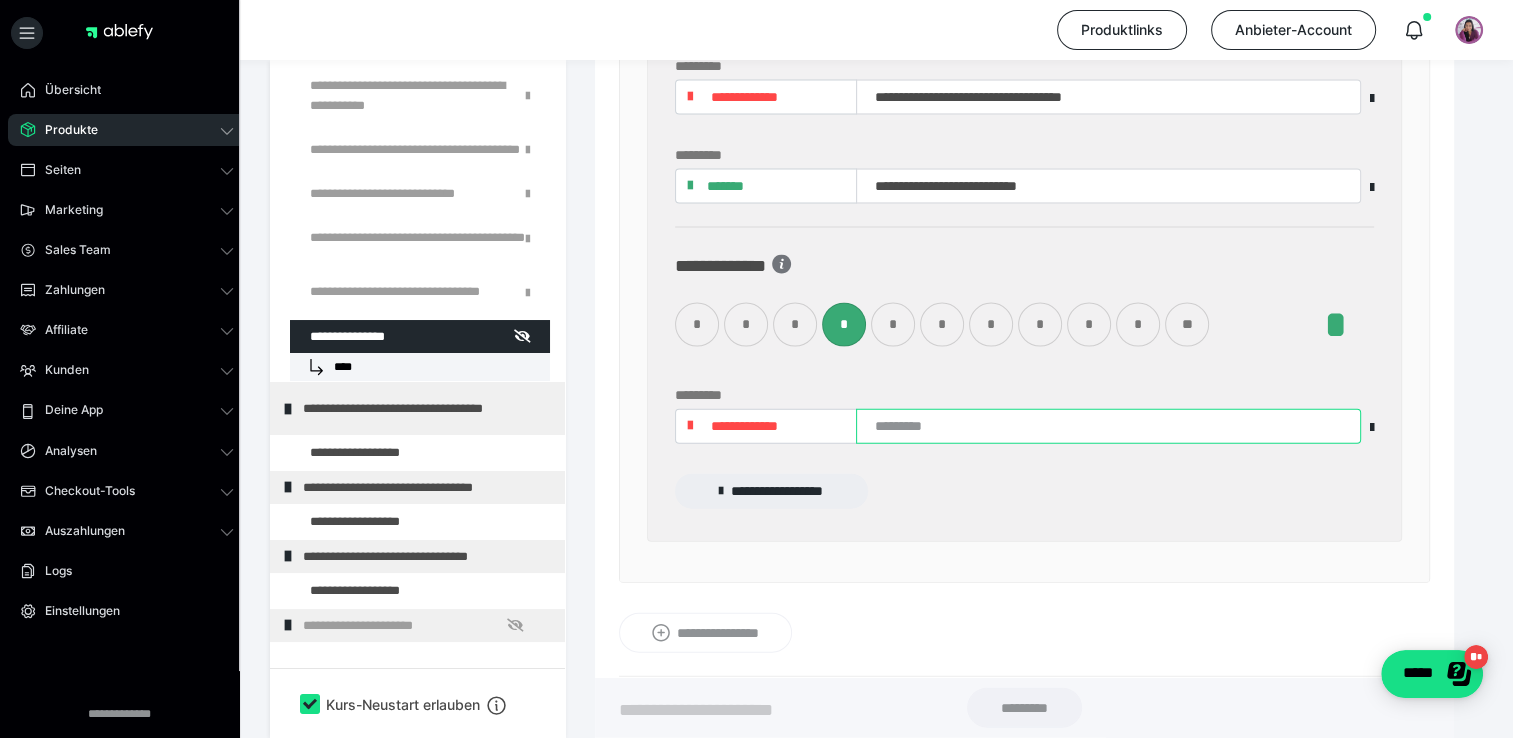 drag, startPoint x: 928, startPoint y: 395, endPoint x: 928, endPoint y: 406, distance: 11 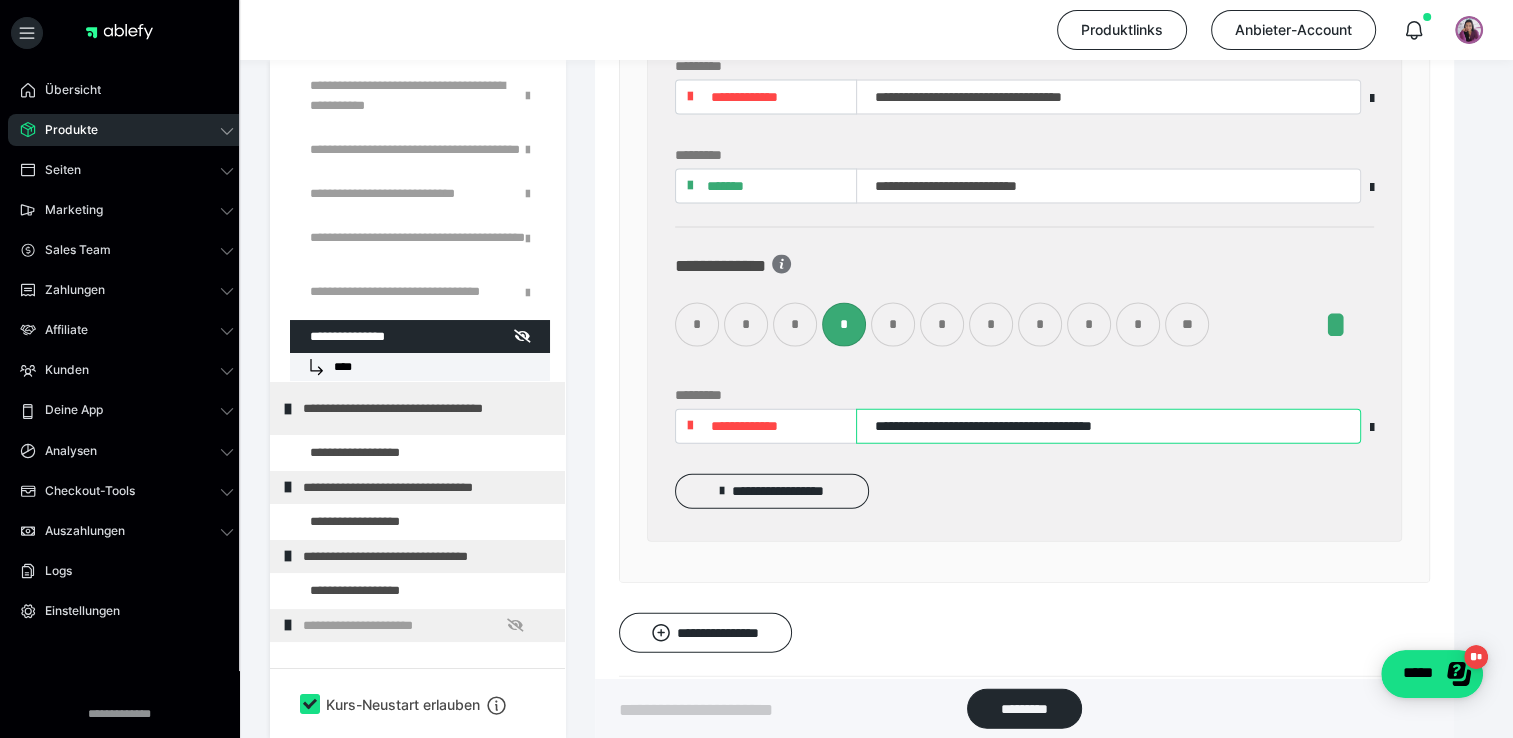 type on "**********" 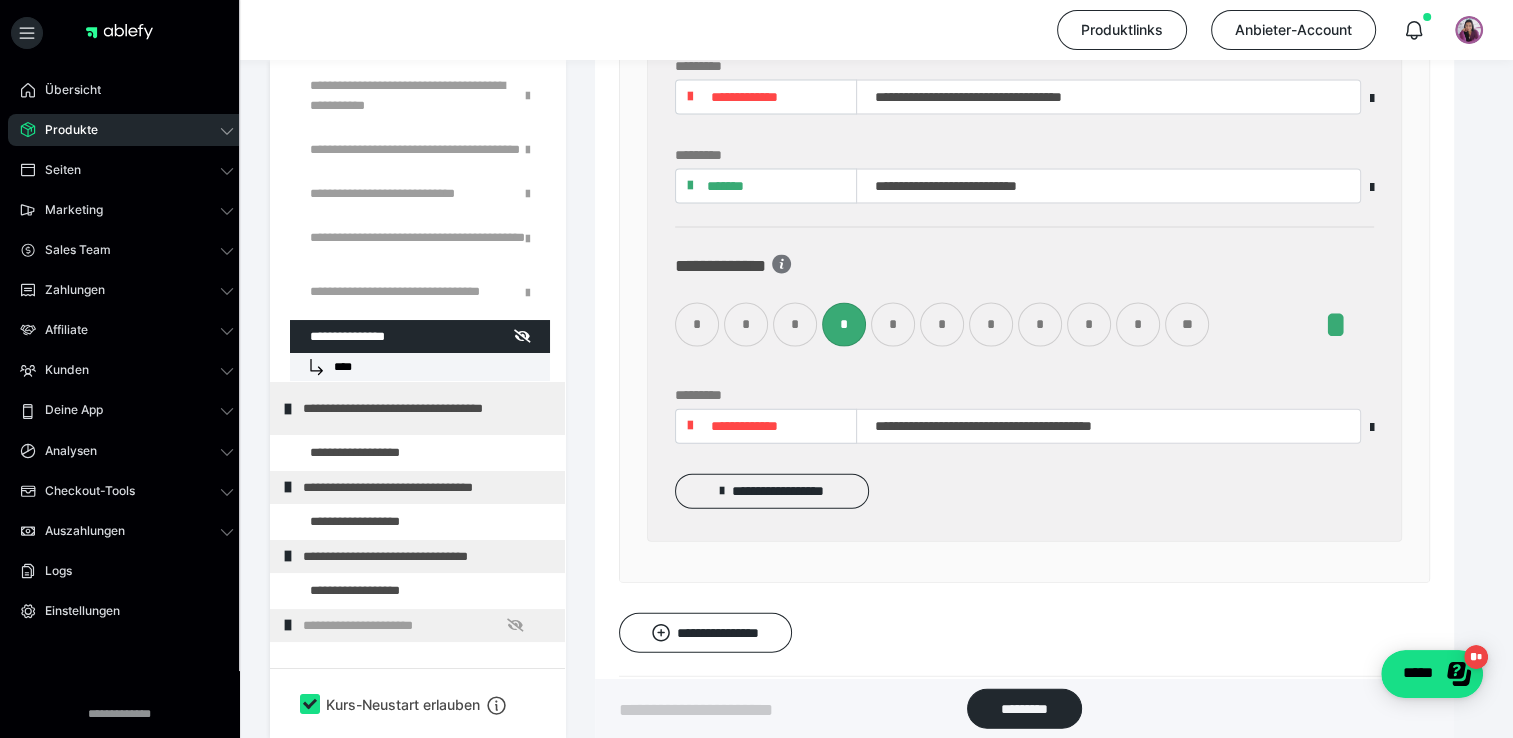 click on "**********" at bounding box center [1024, 255] 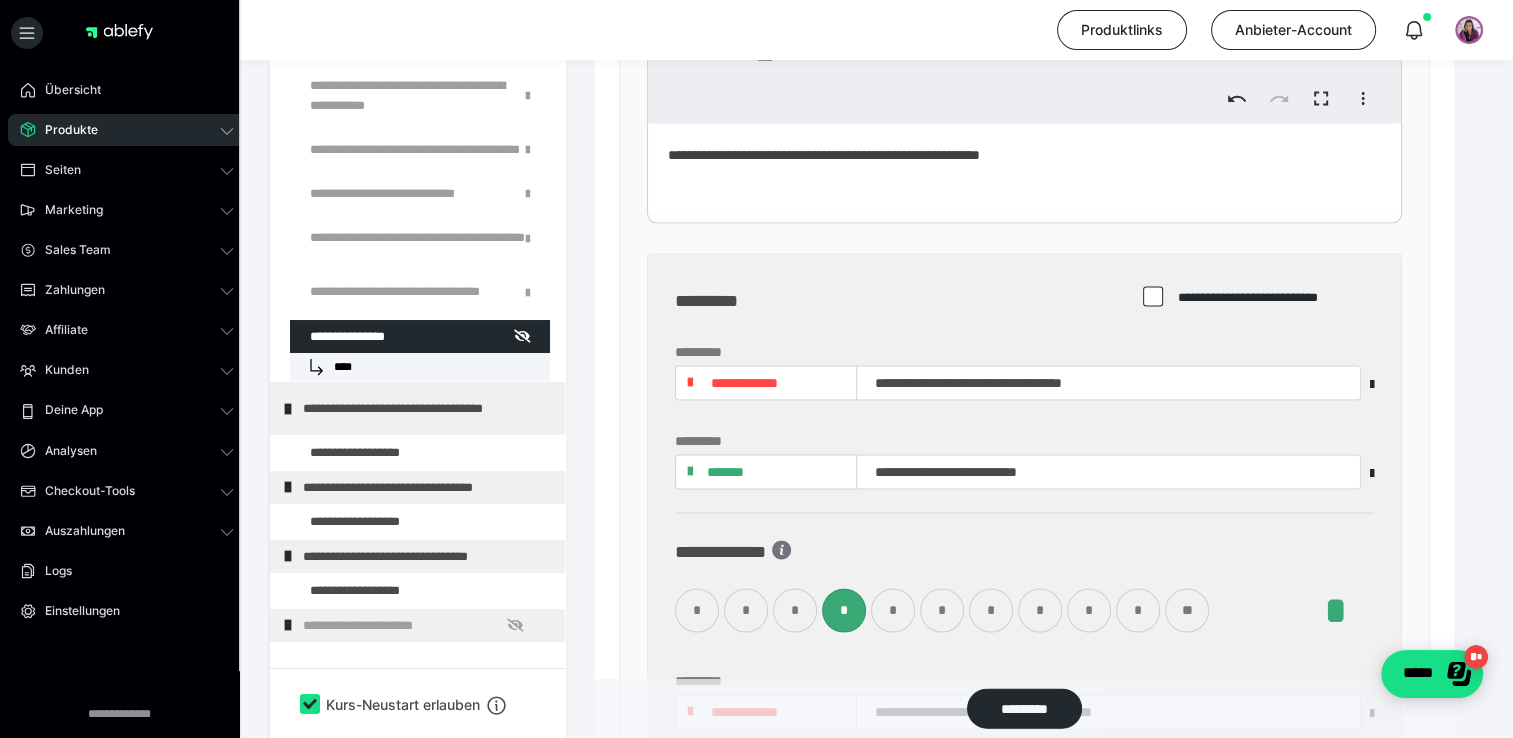 scroll, scrollTop: 11795, scrollLeft: 0, axis: vertical 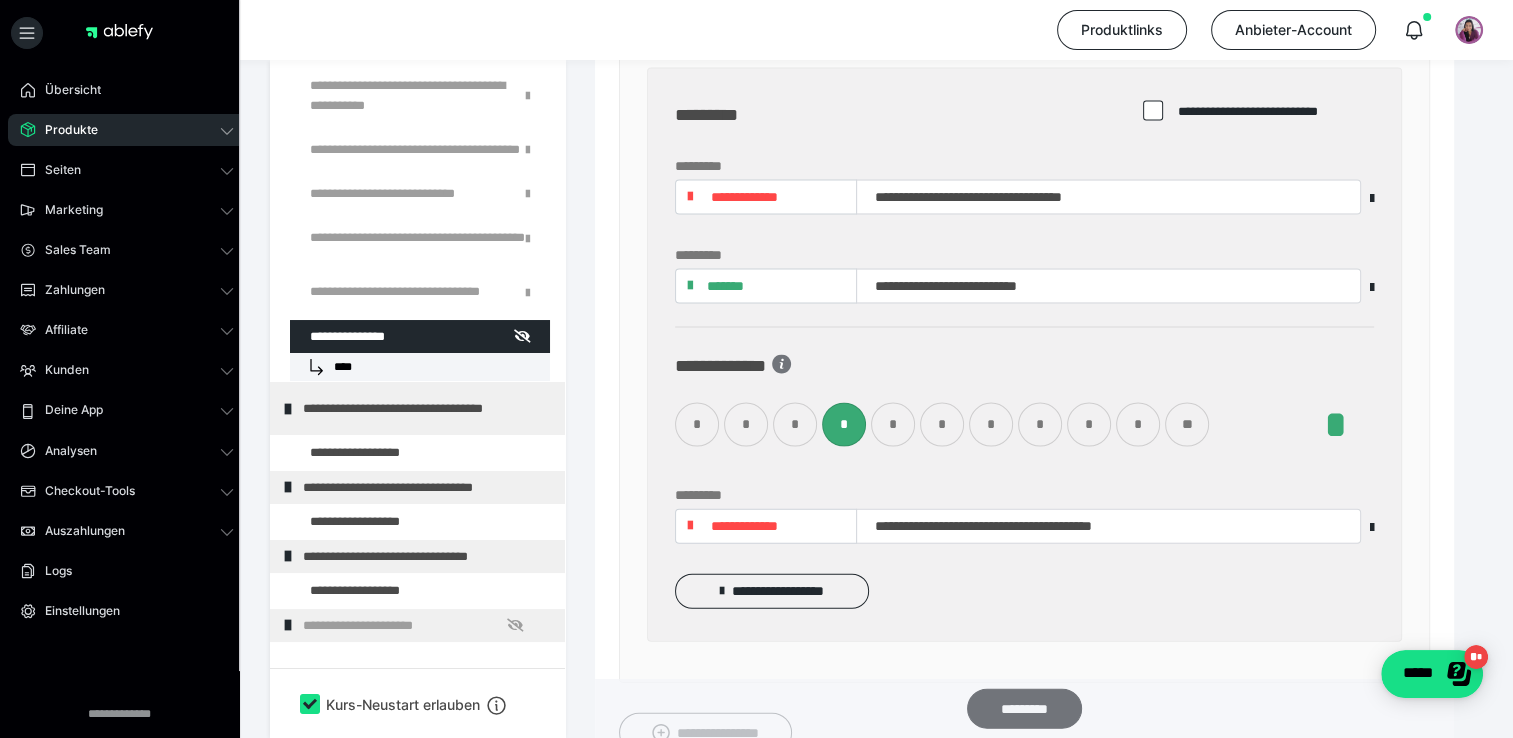 click on "*********" at bounding box center (1024, 708) 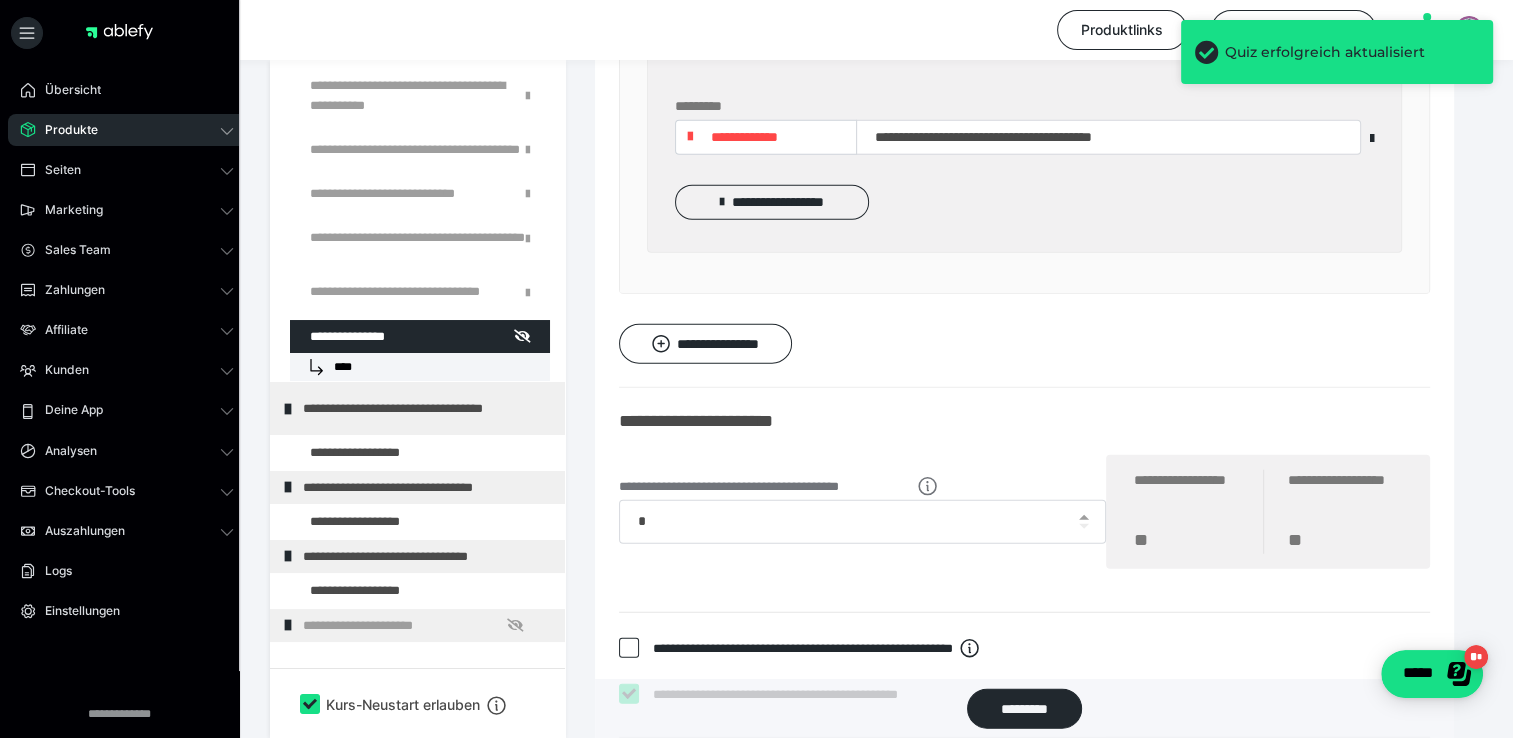 scroll, scrollTop: 12195, scrollLeft: 0, axis: vertical 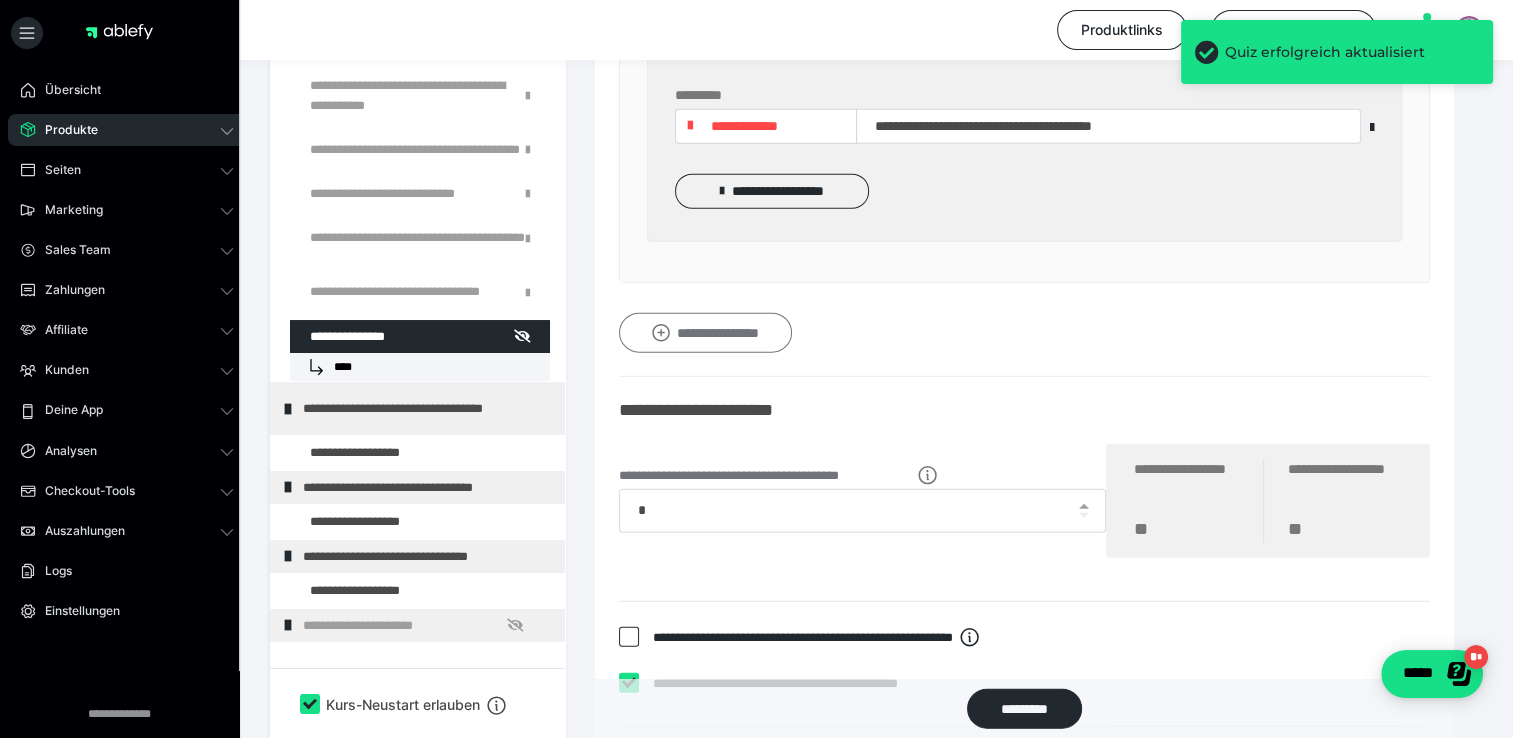 click on "**********" at bounding box center [705, 333] 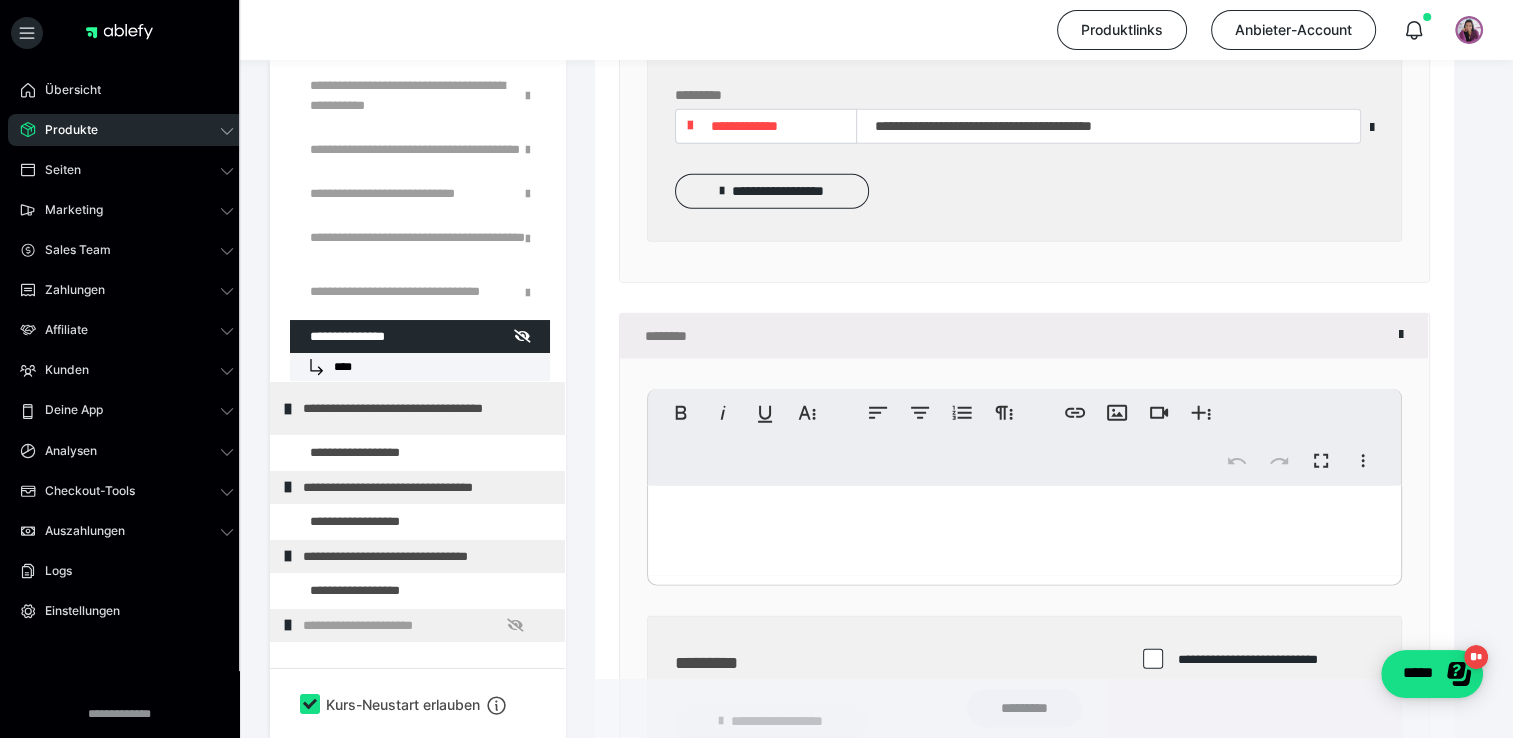 click at bounding box center [1024, 531] 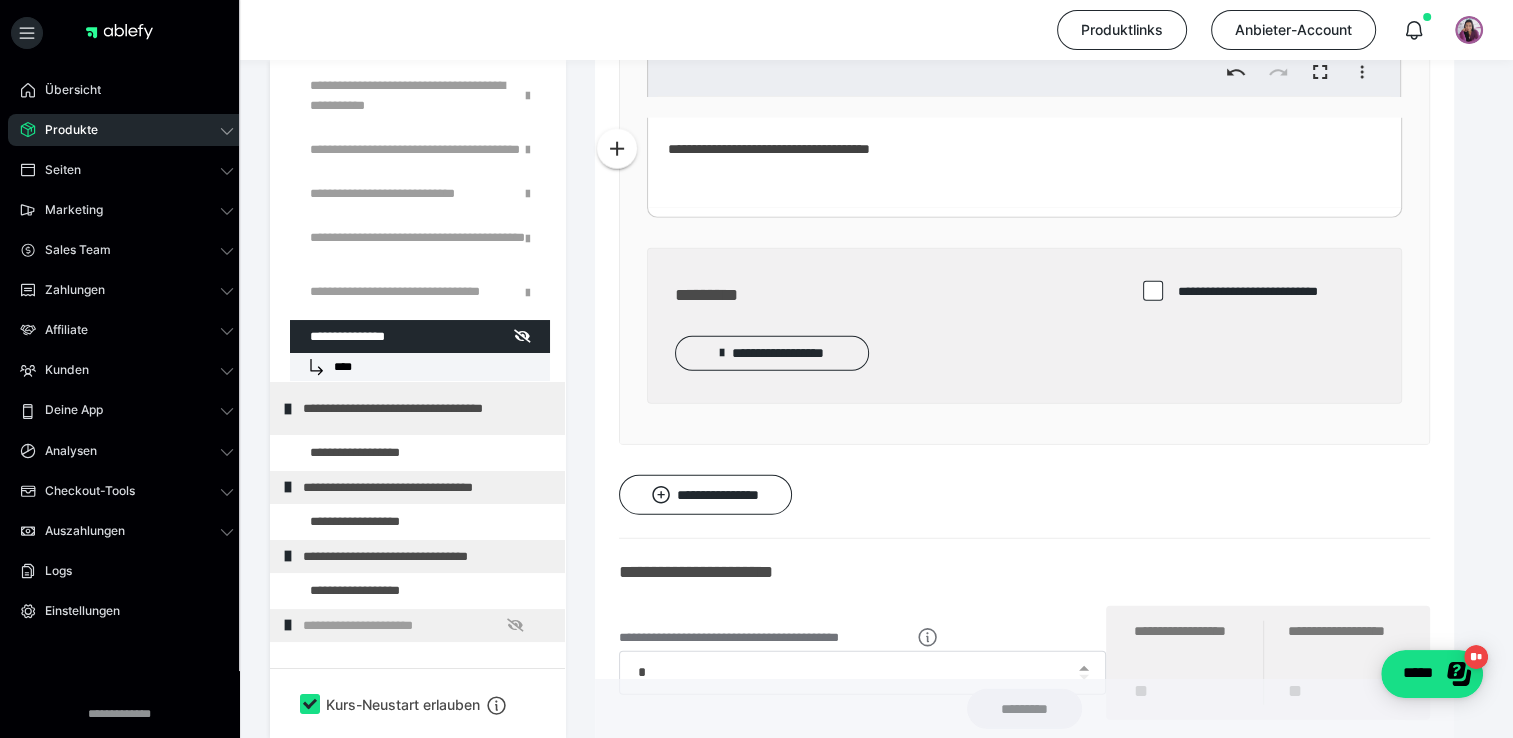 scroll, scrollTop: 12595, scrollLeft: 0, axis: vertical 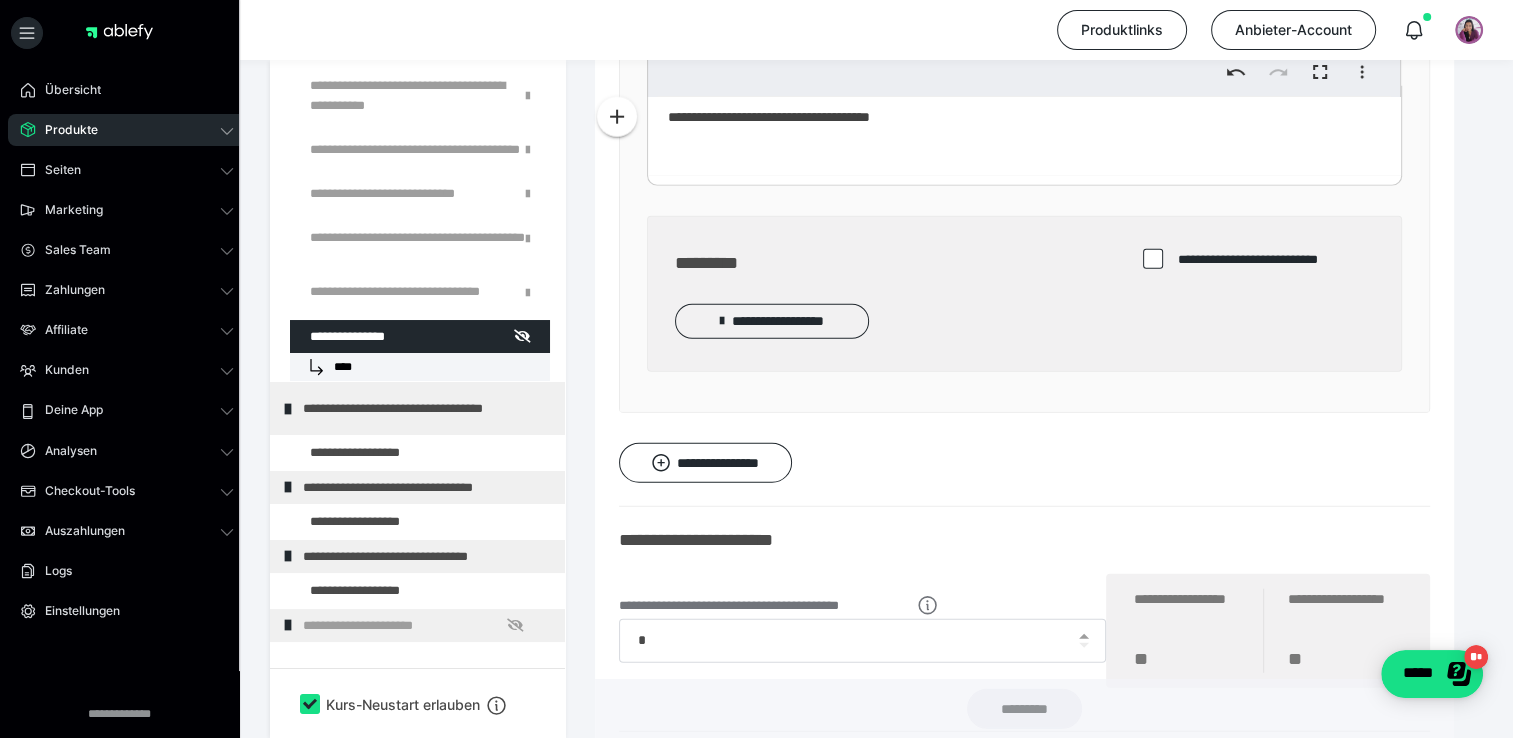 click on "**********" at bounding box center (772, 321) 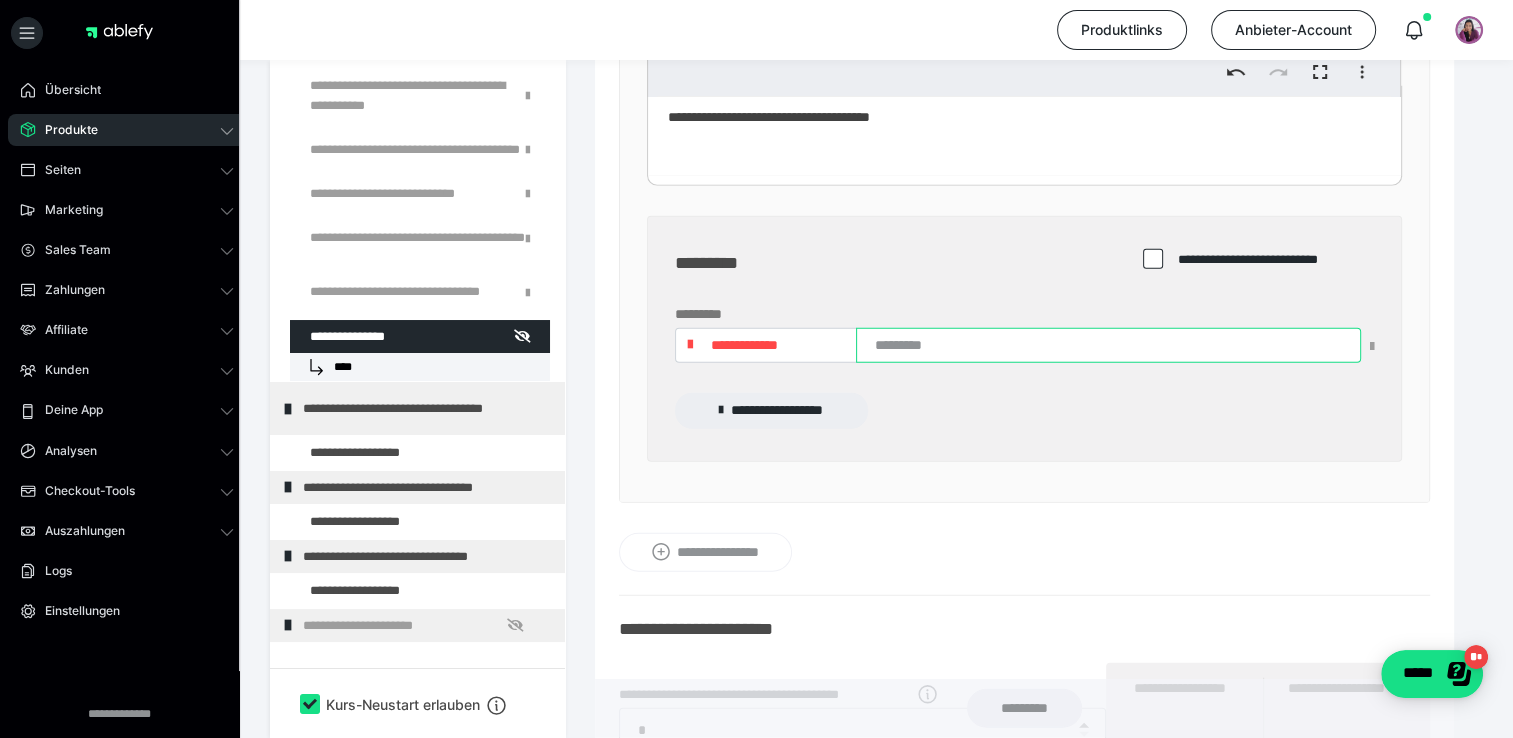 click at bounding box center (1108, 345) 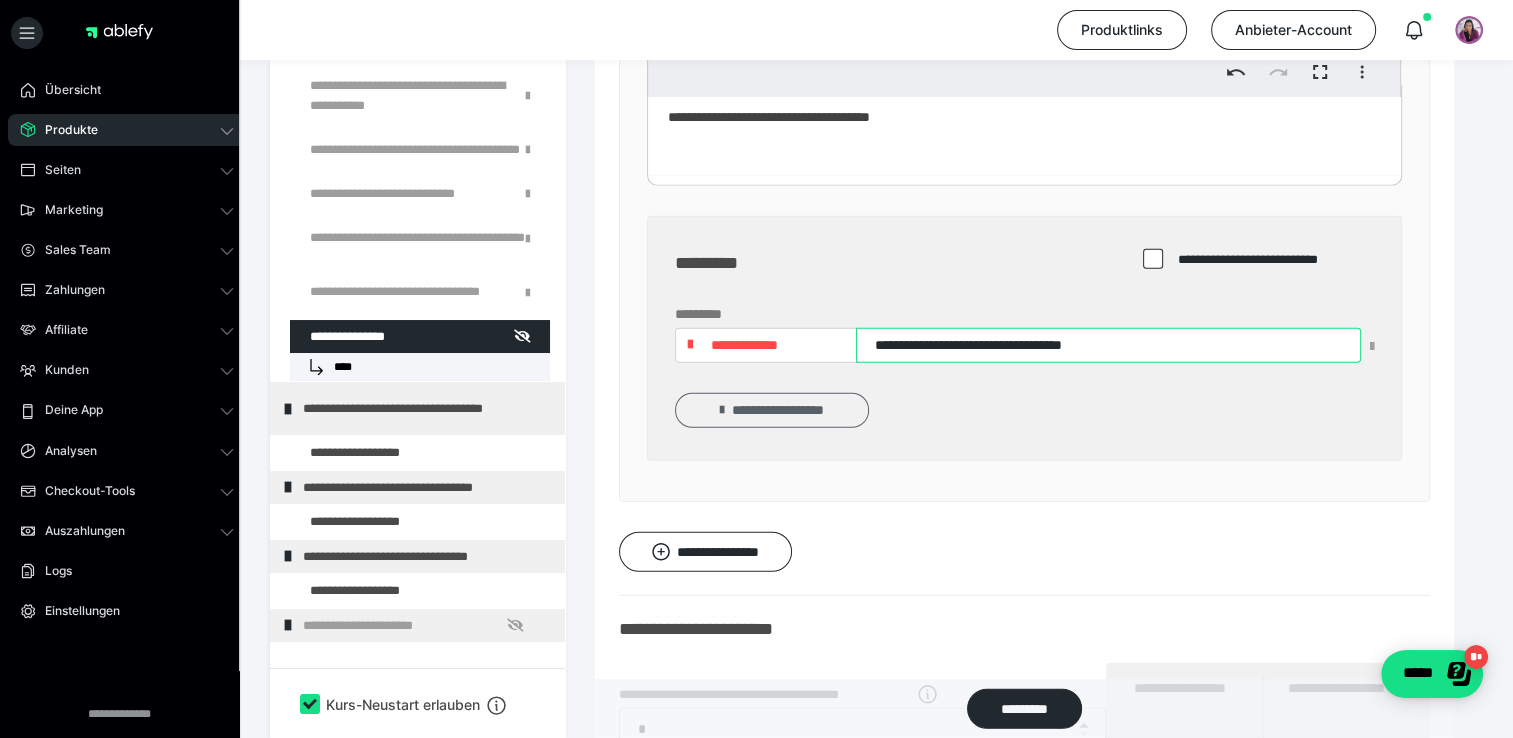 type on "**********" 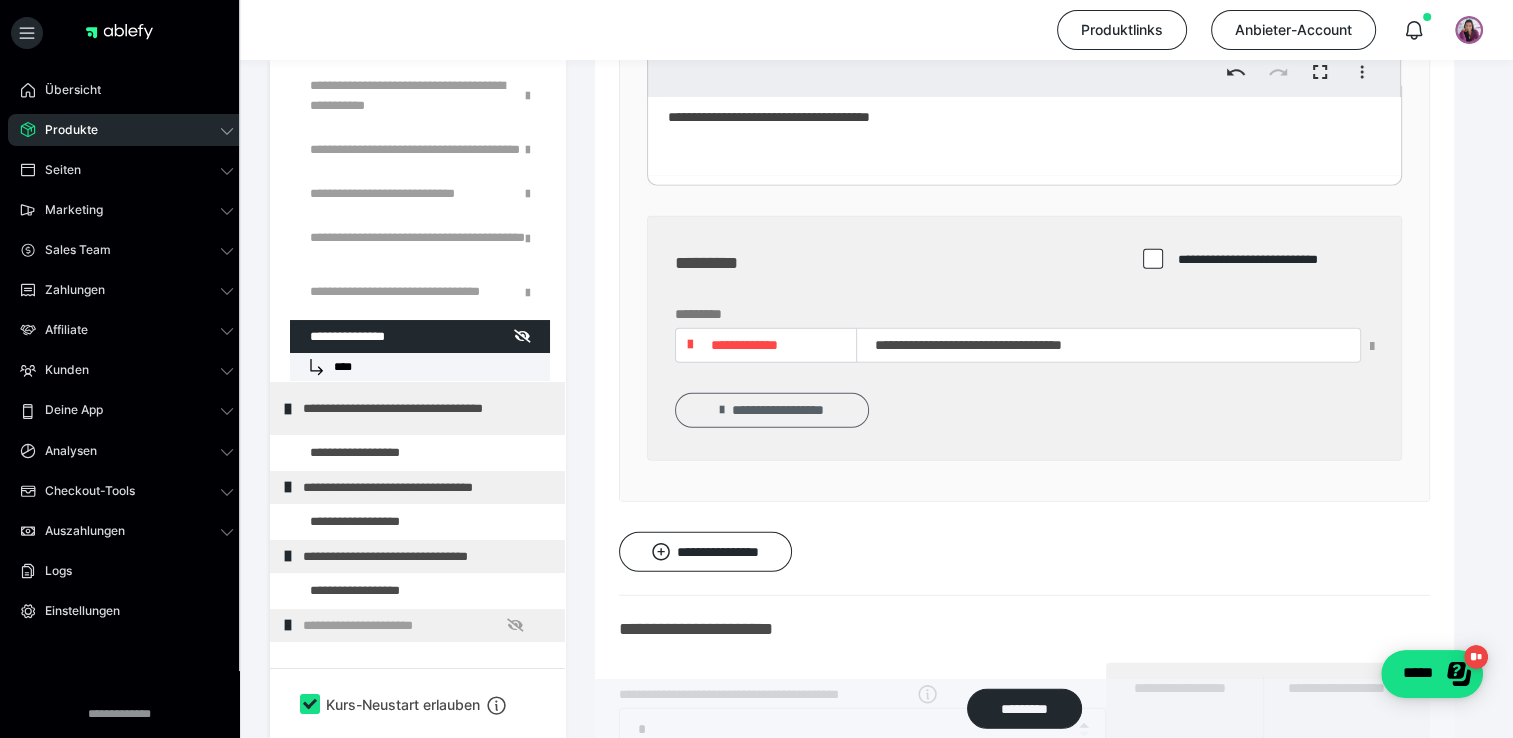 click on "**********" at bounding box center [772, 410] 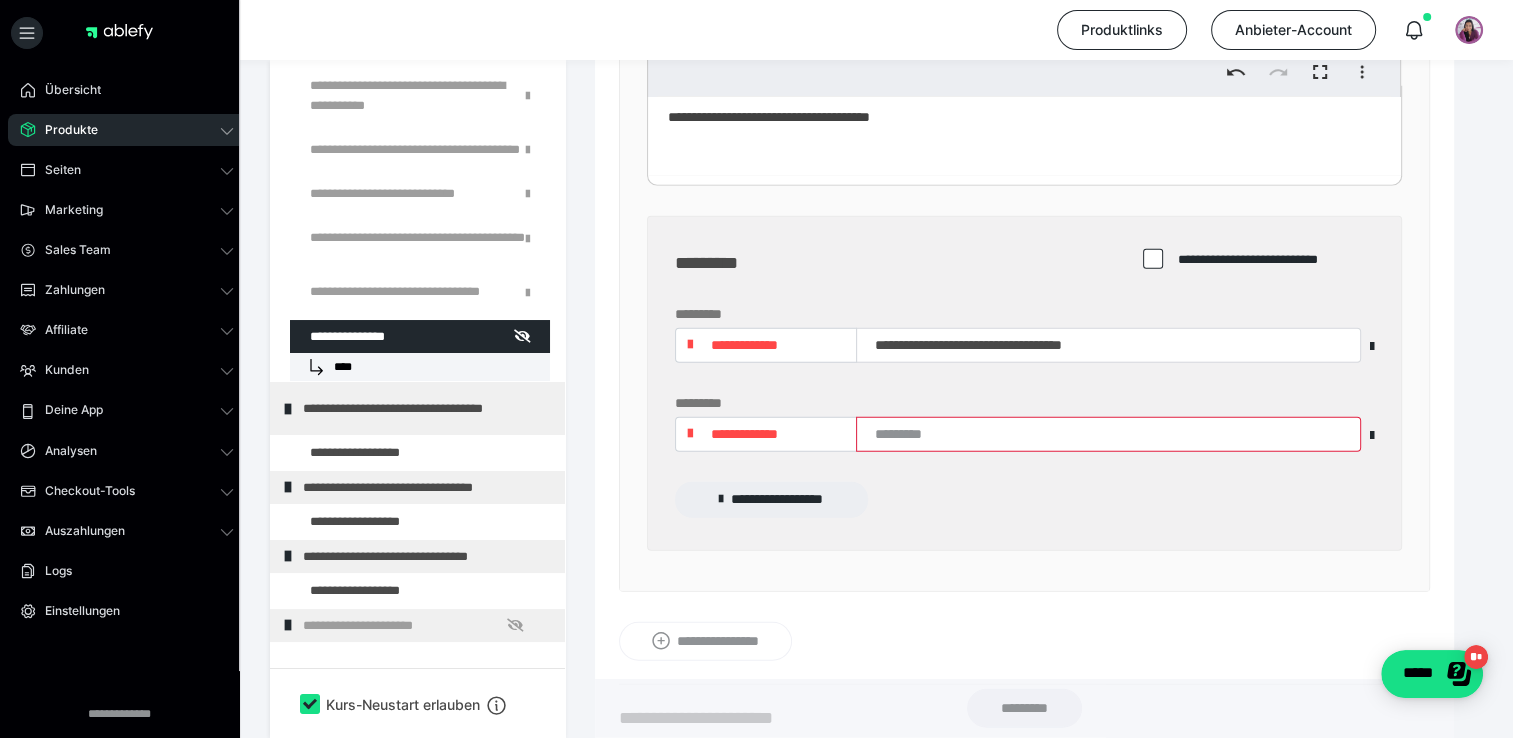 click on "**********" at bounding box center (766, 434) 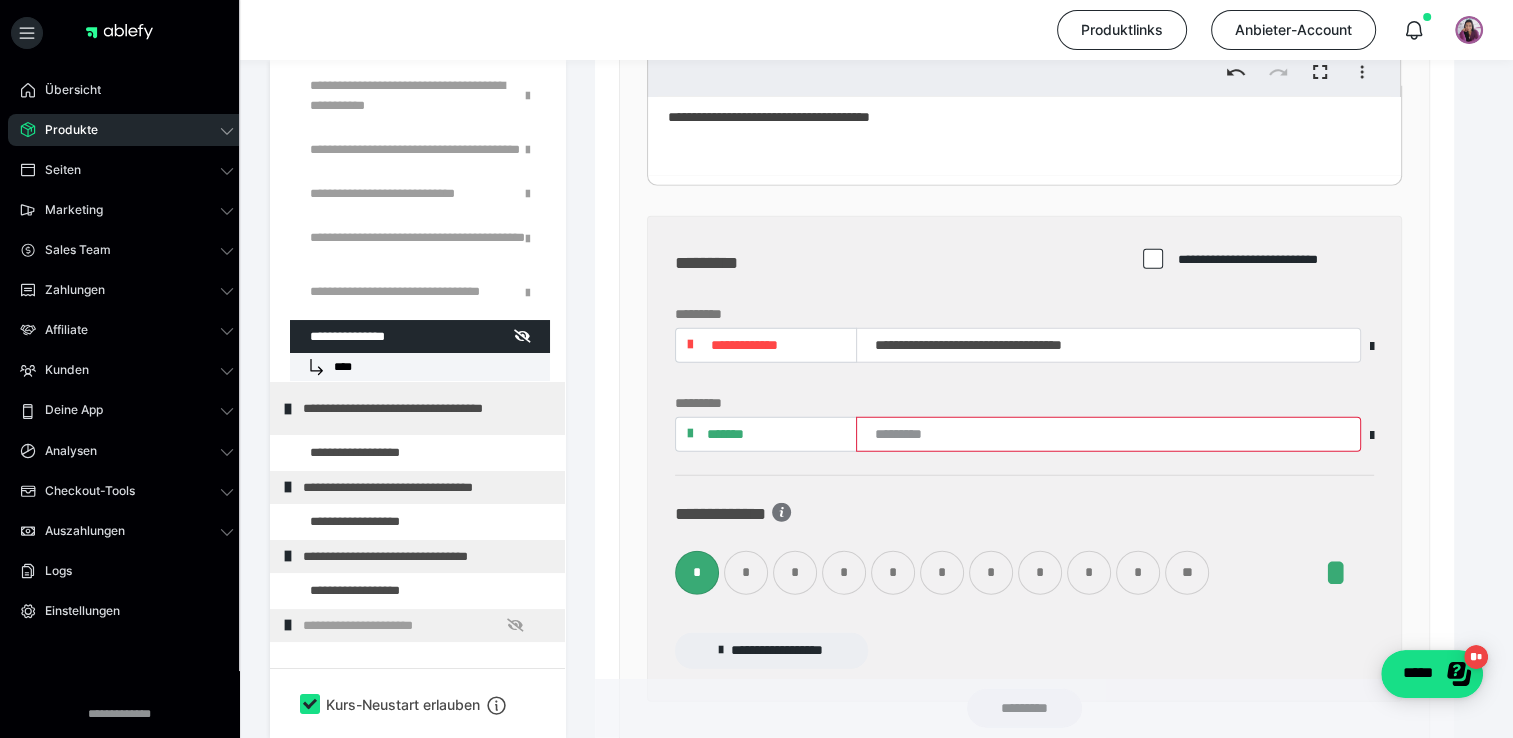 click on "*" at bounding box center [844, 573] 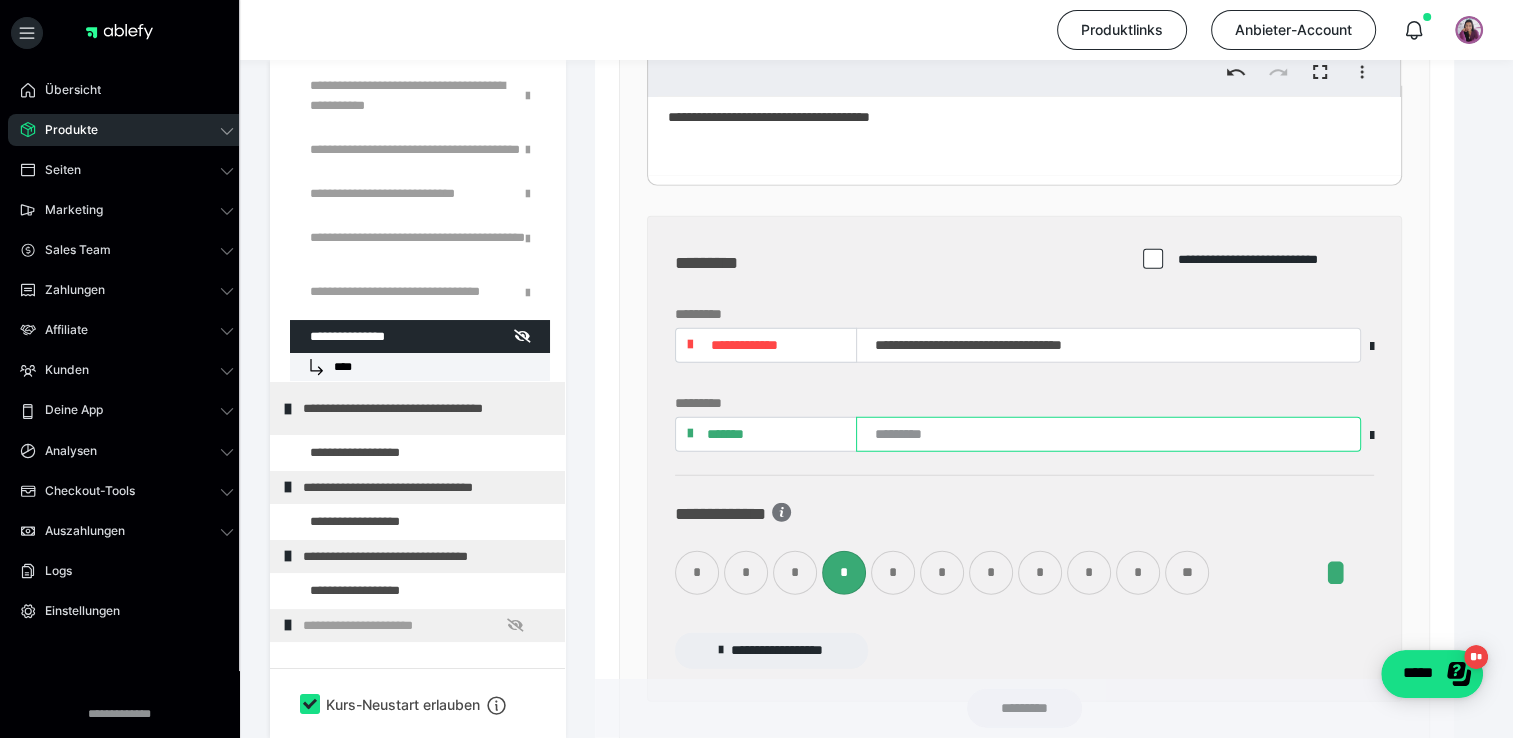 click at bounding box center [1108, 434] 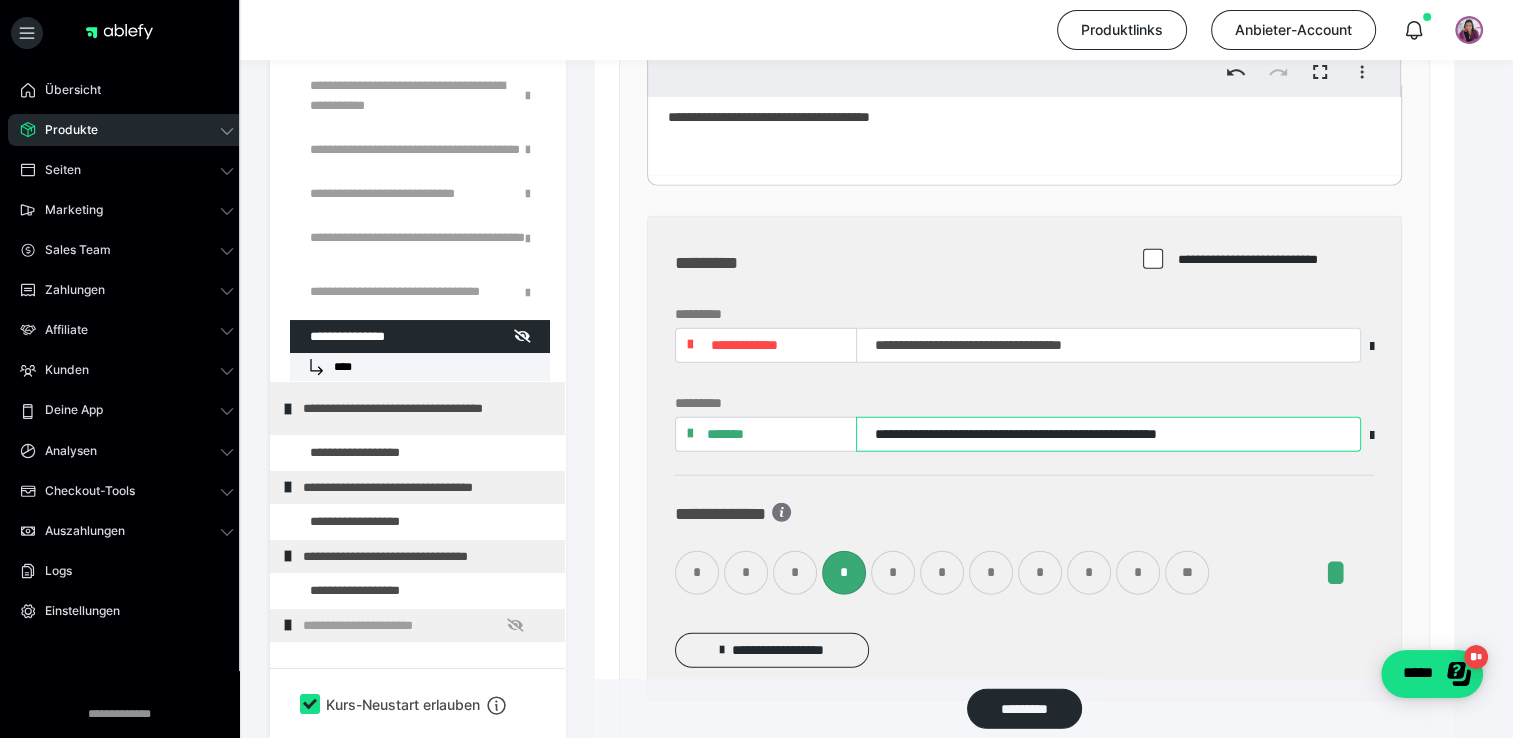 type on "**********" 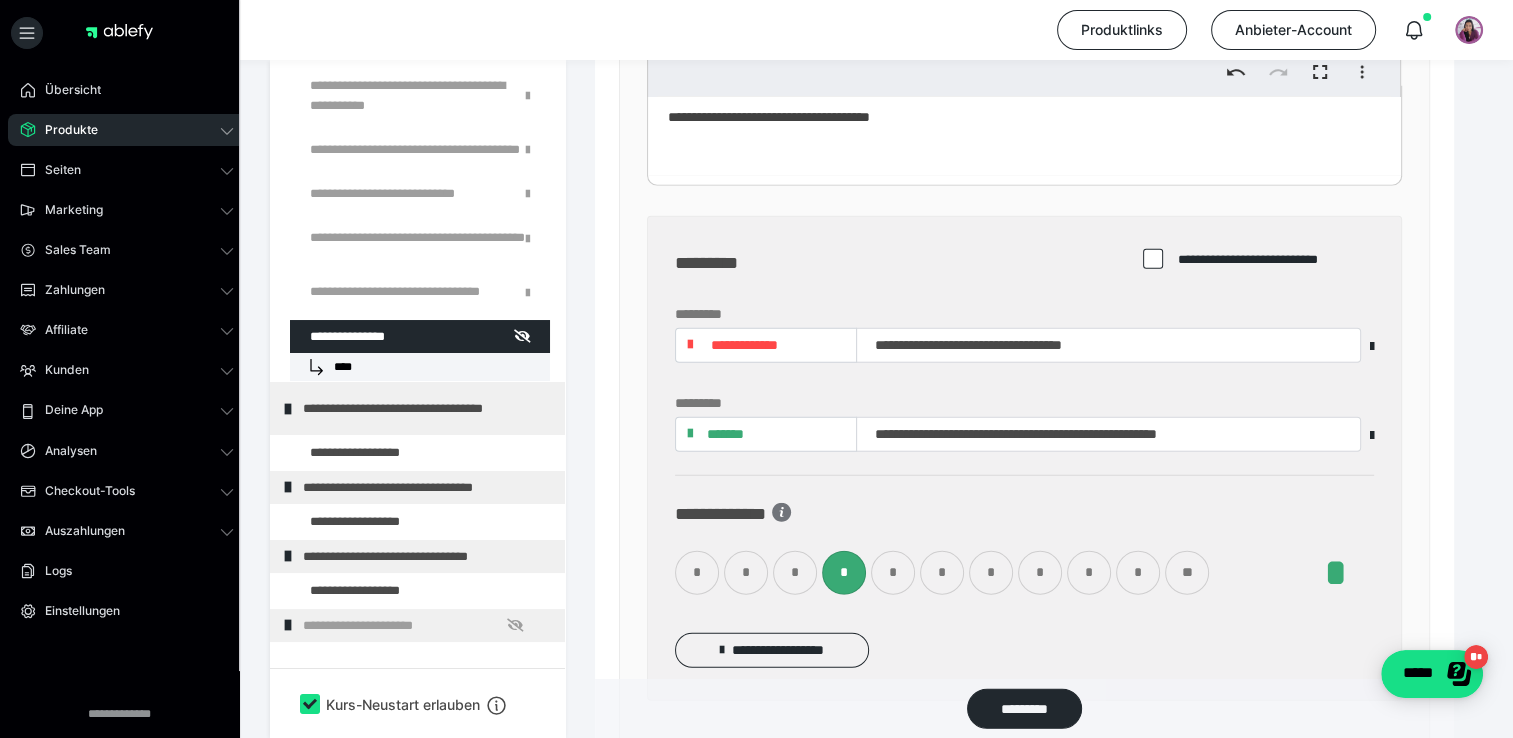 click on "**********" at bounding box center [1024, 514] 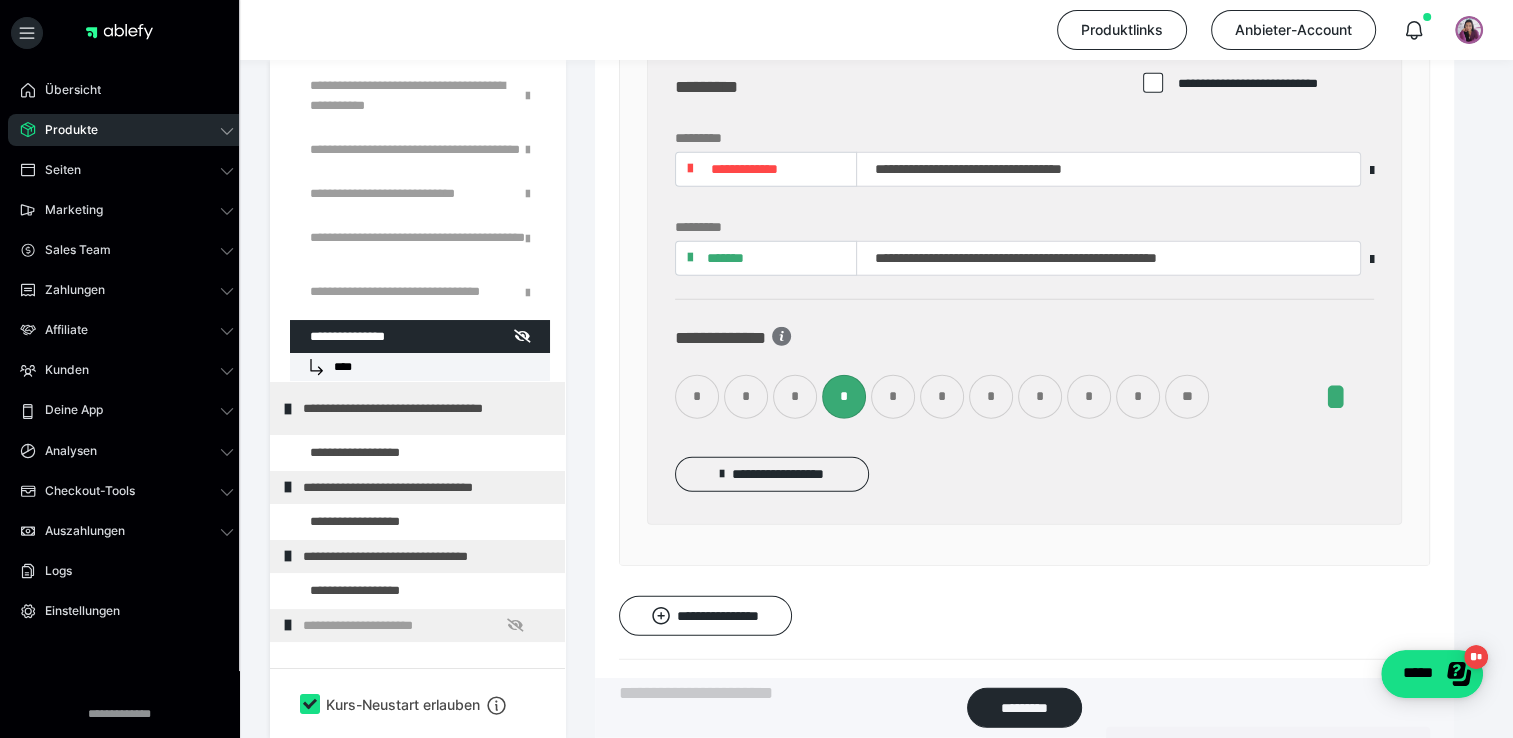 scroll, scrollTop: 12795, scrollLeft: 0, axis: vertical 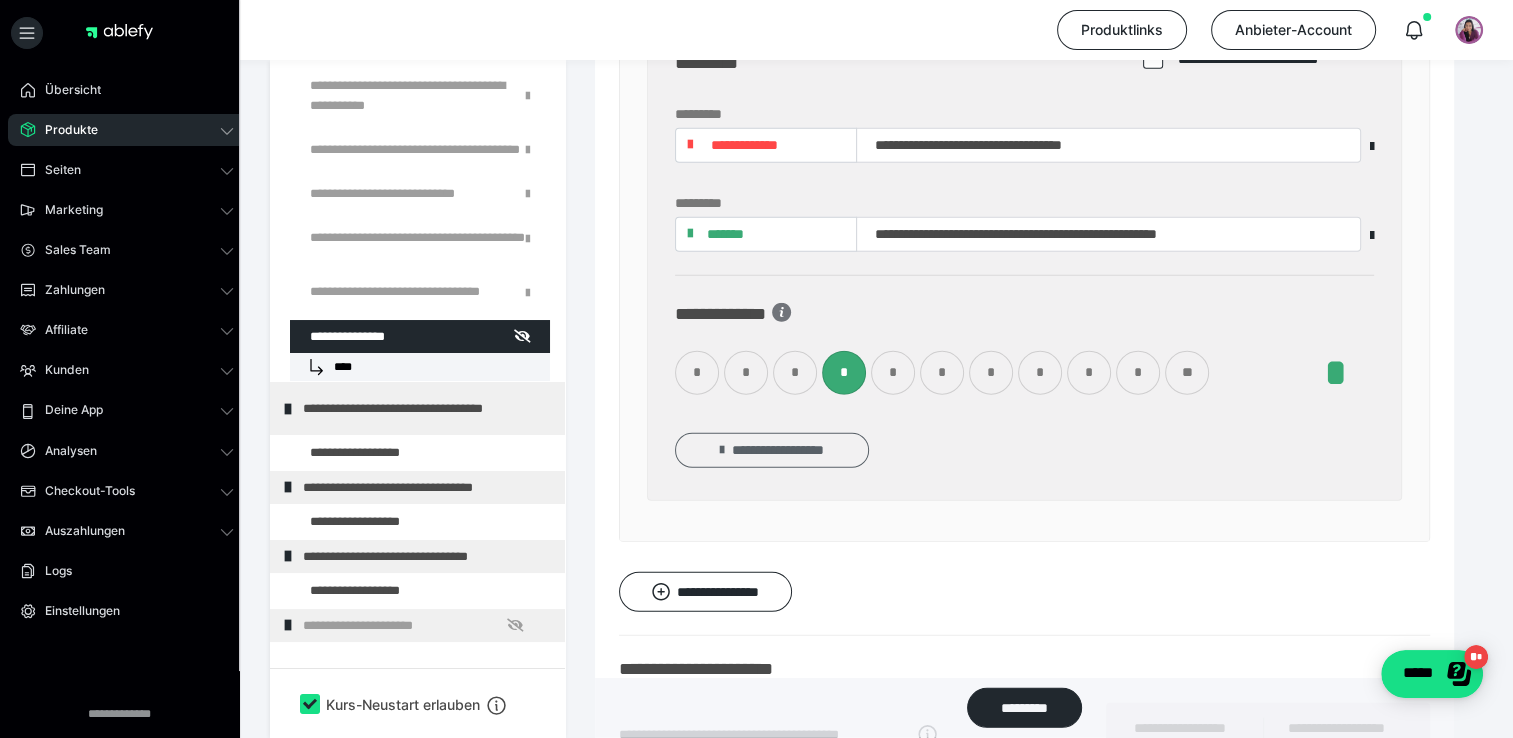 click on "**********" at bounding box center (772, 450) 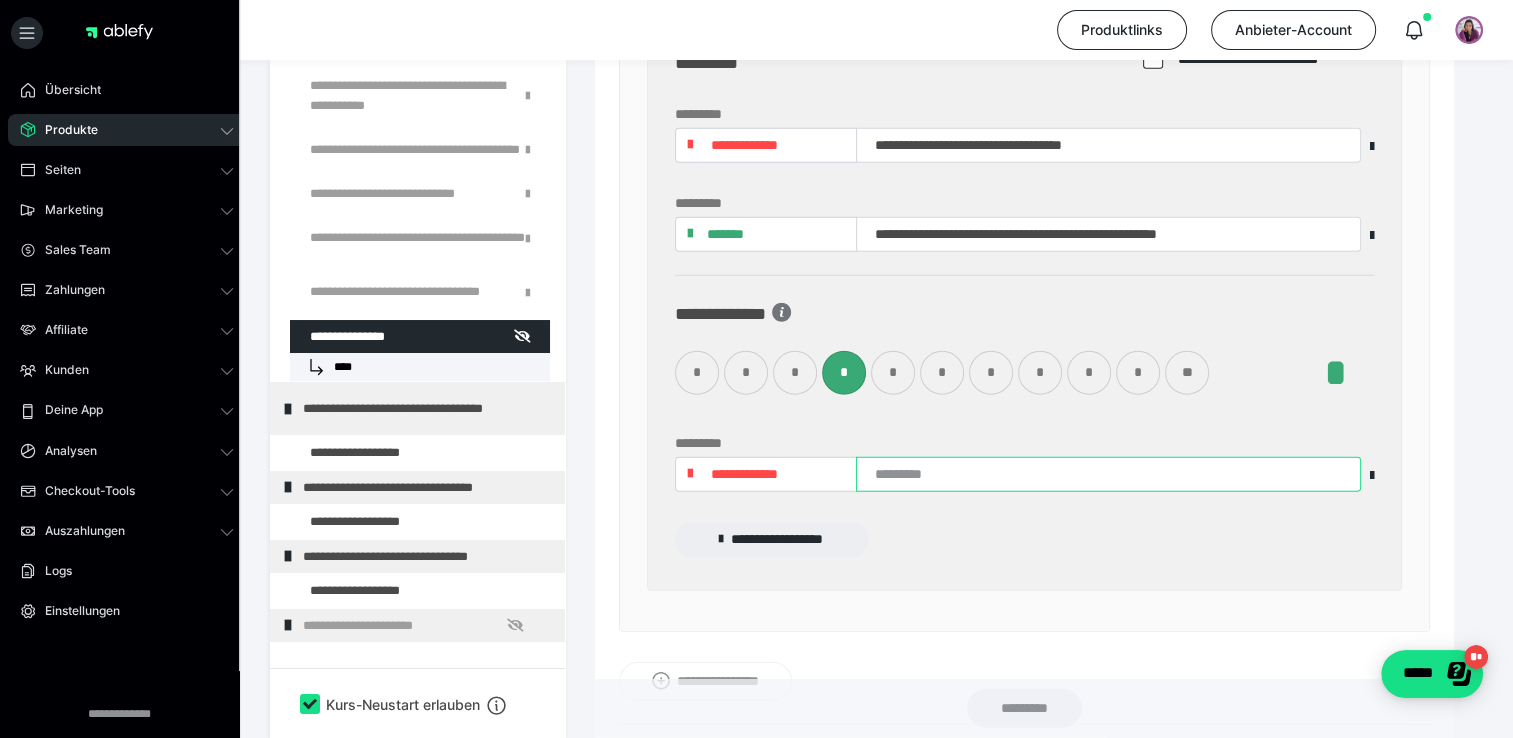 click at bounding box center [1108, 474] 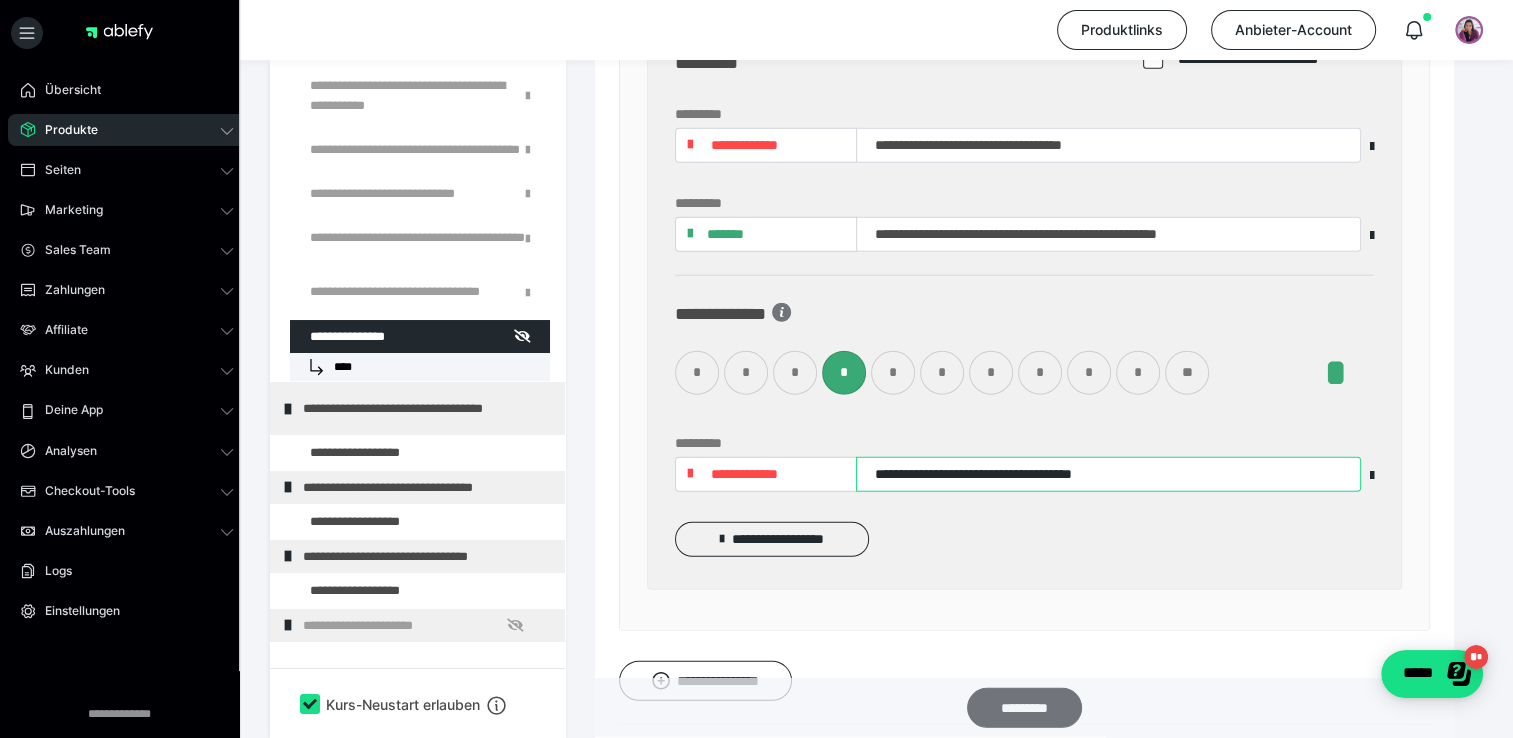 type on "**********" 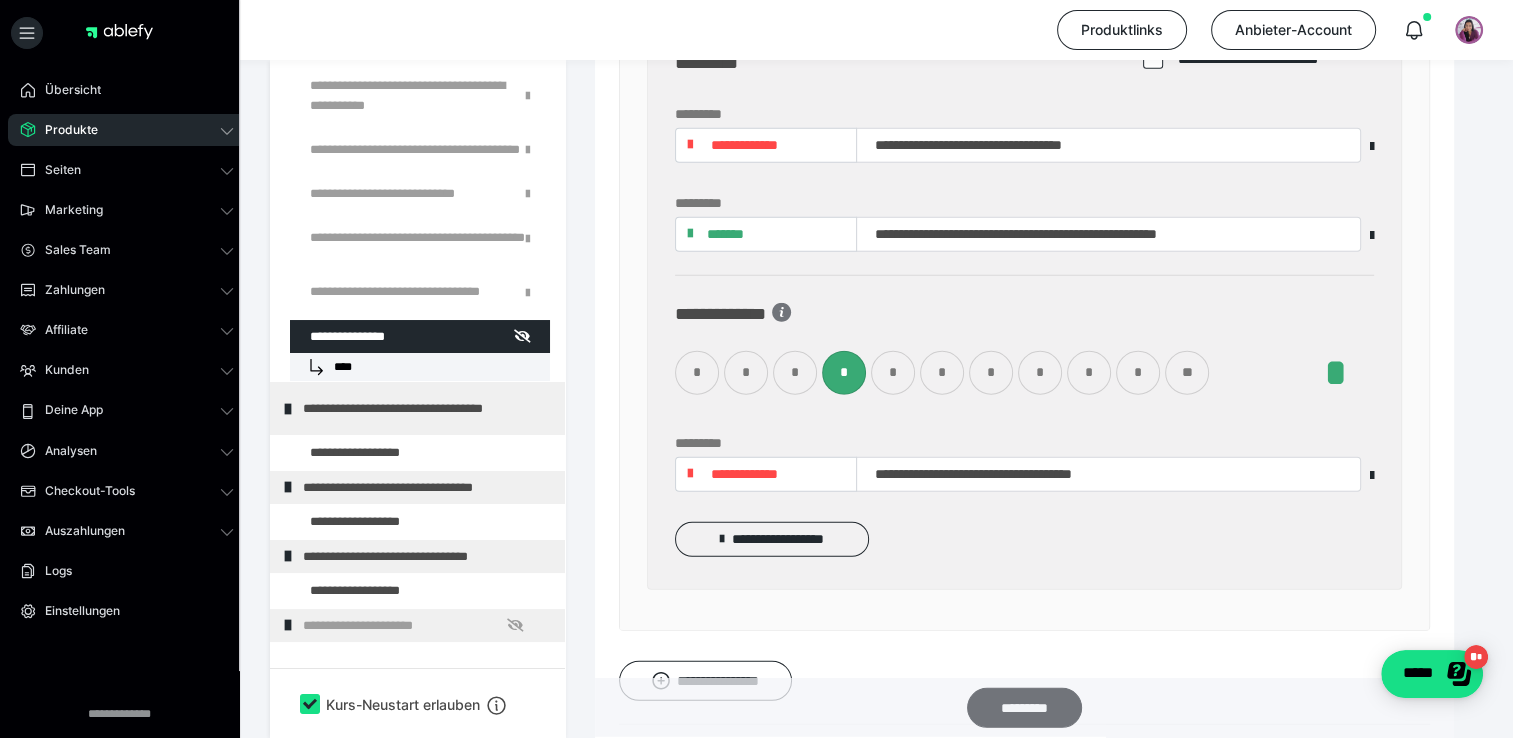 click on "*********" at bounding box center [1024, 708] 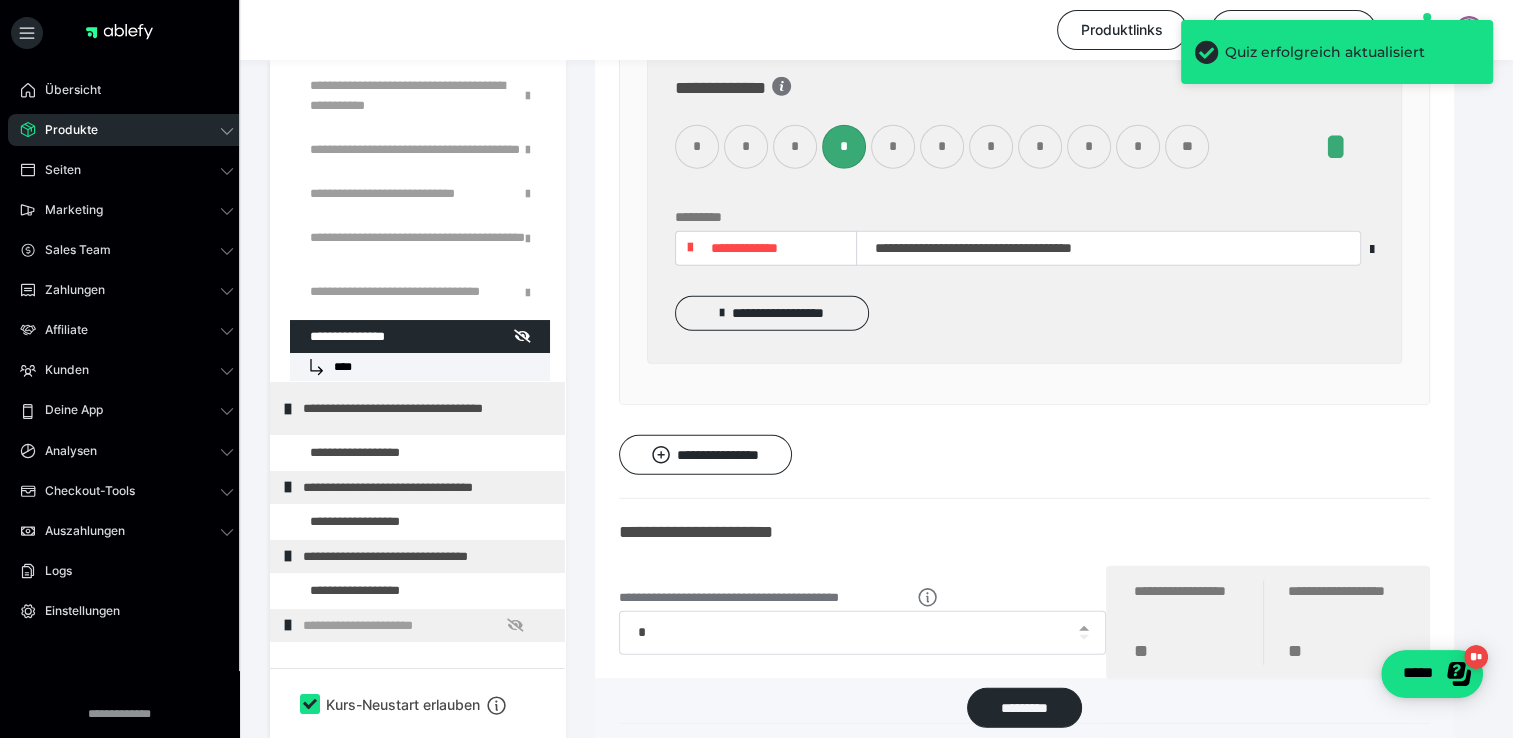 scroll, scrollTop: 13095, scrollLeft: 0, axis: vertical 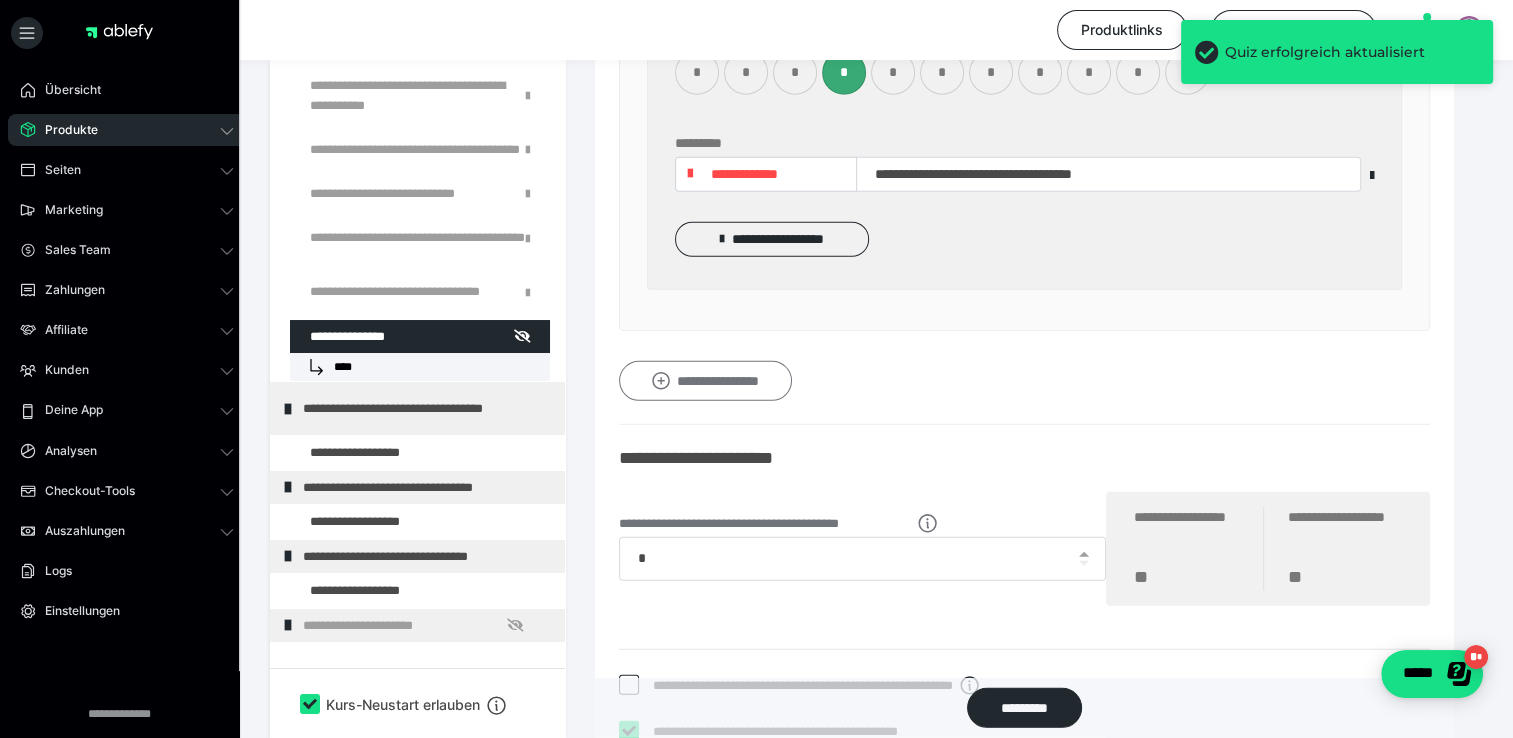 click on "**********" at bounding box center [705, 381] 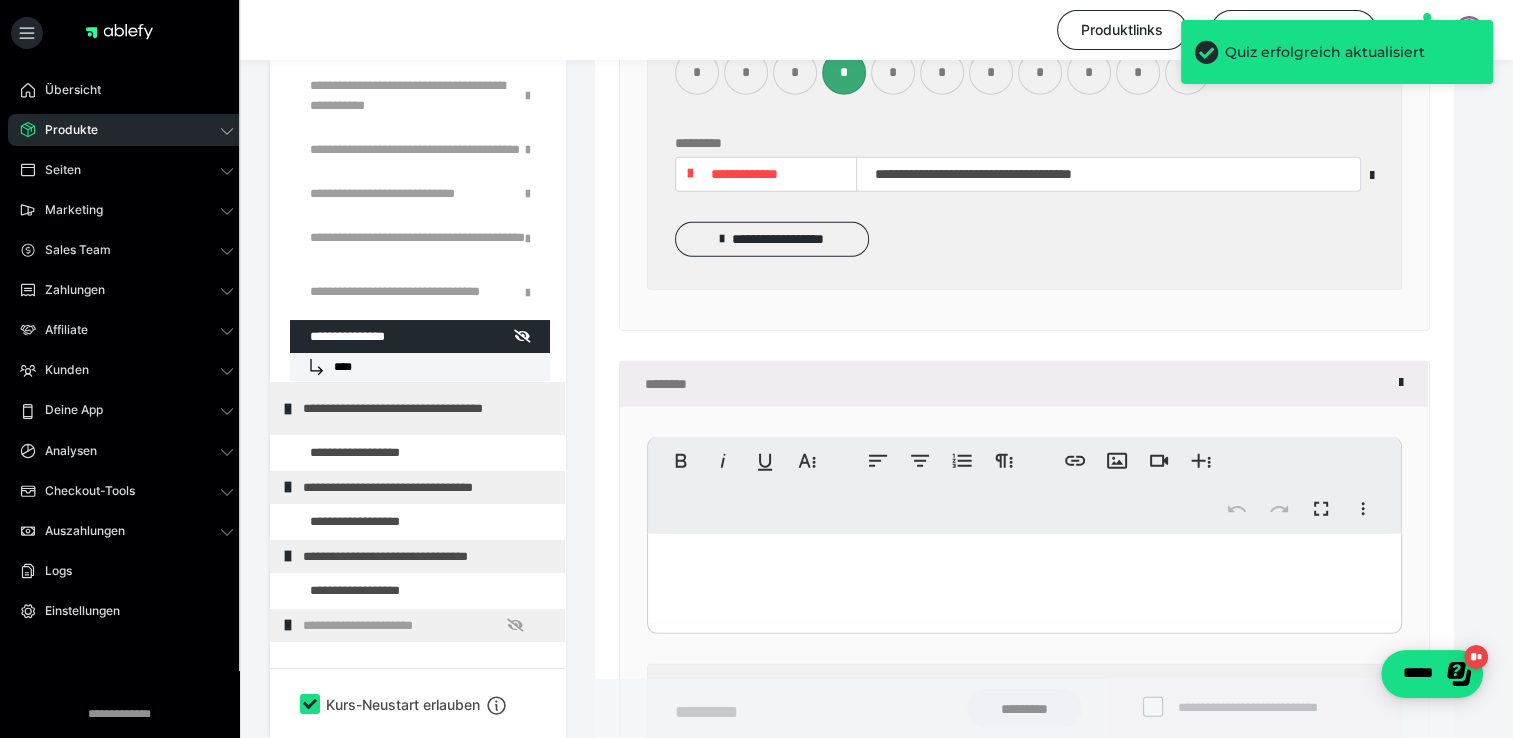 click at bounding box center (1024, 579) 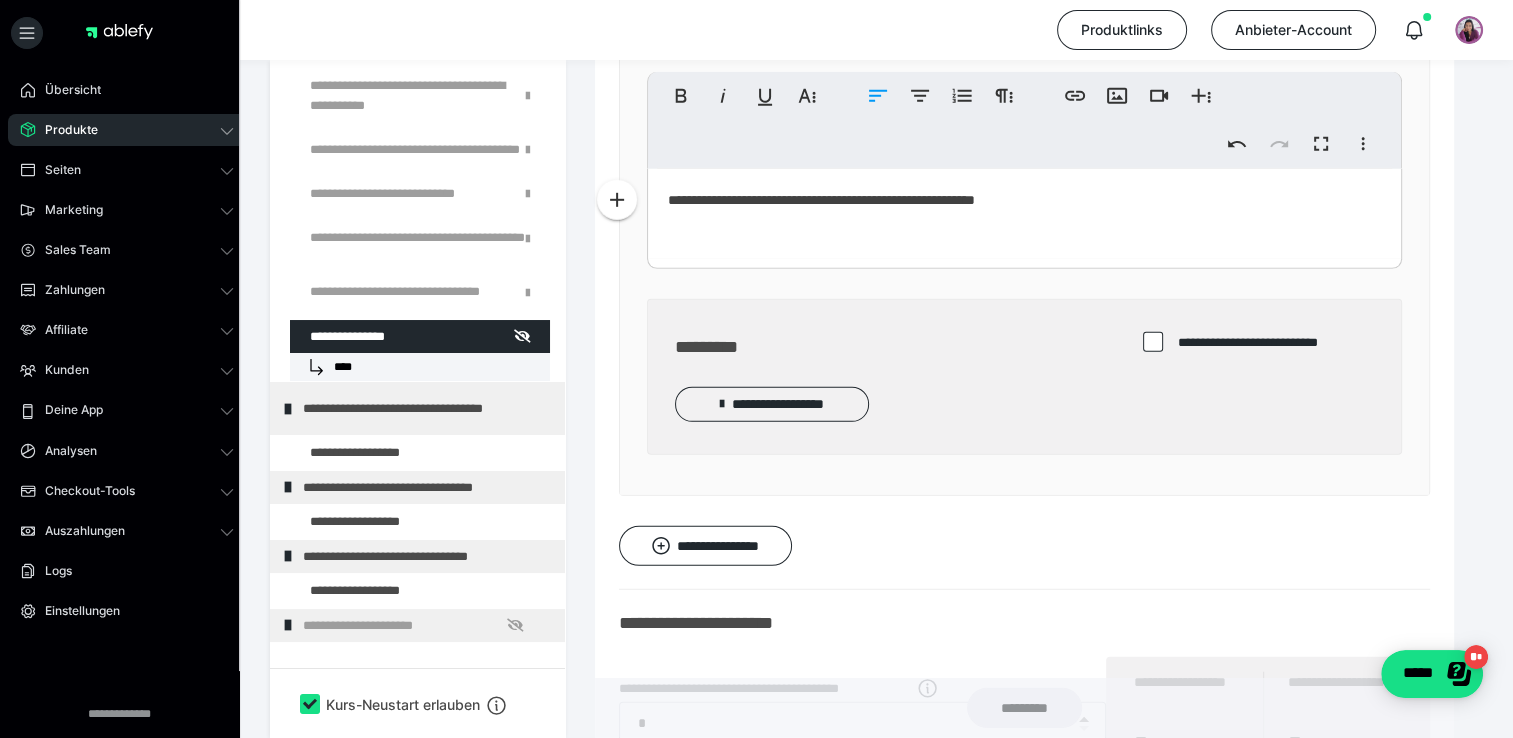 scroll, scrollTop: 13495, scrollLeft: 0, axis: vertical 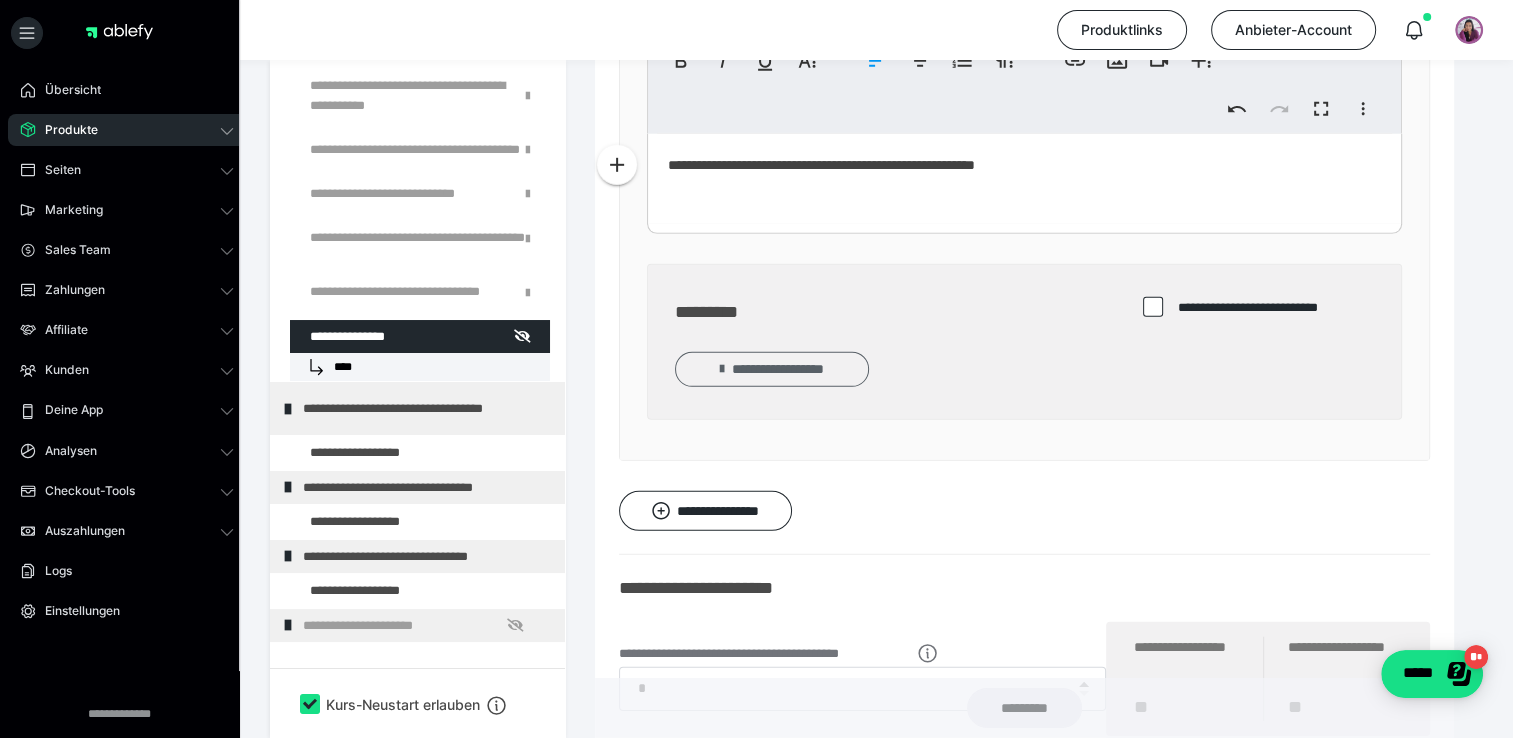 click on "**********" at bounding box center [772, 369] 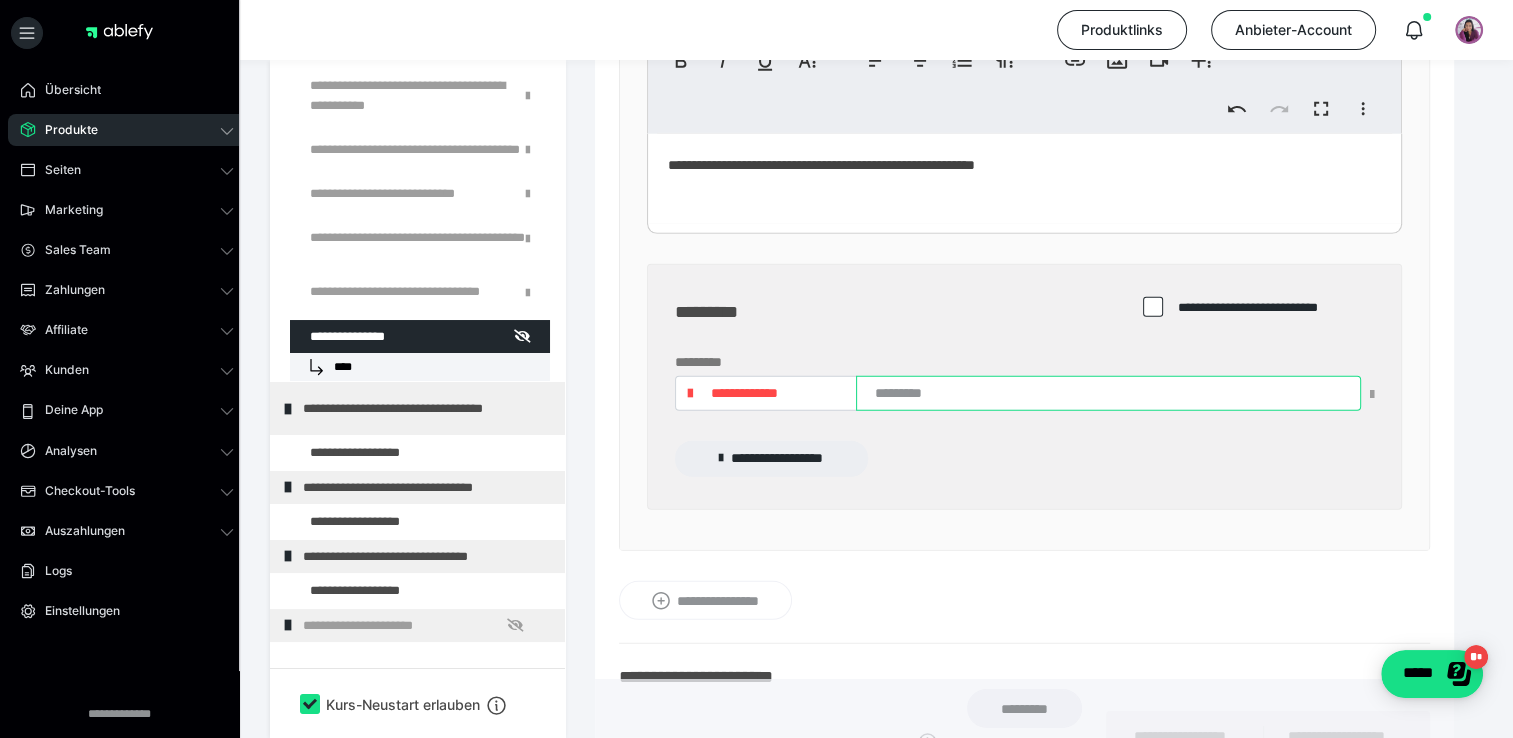 click at bounding box center (1108, 393) 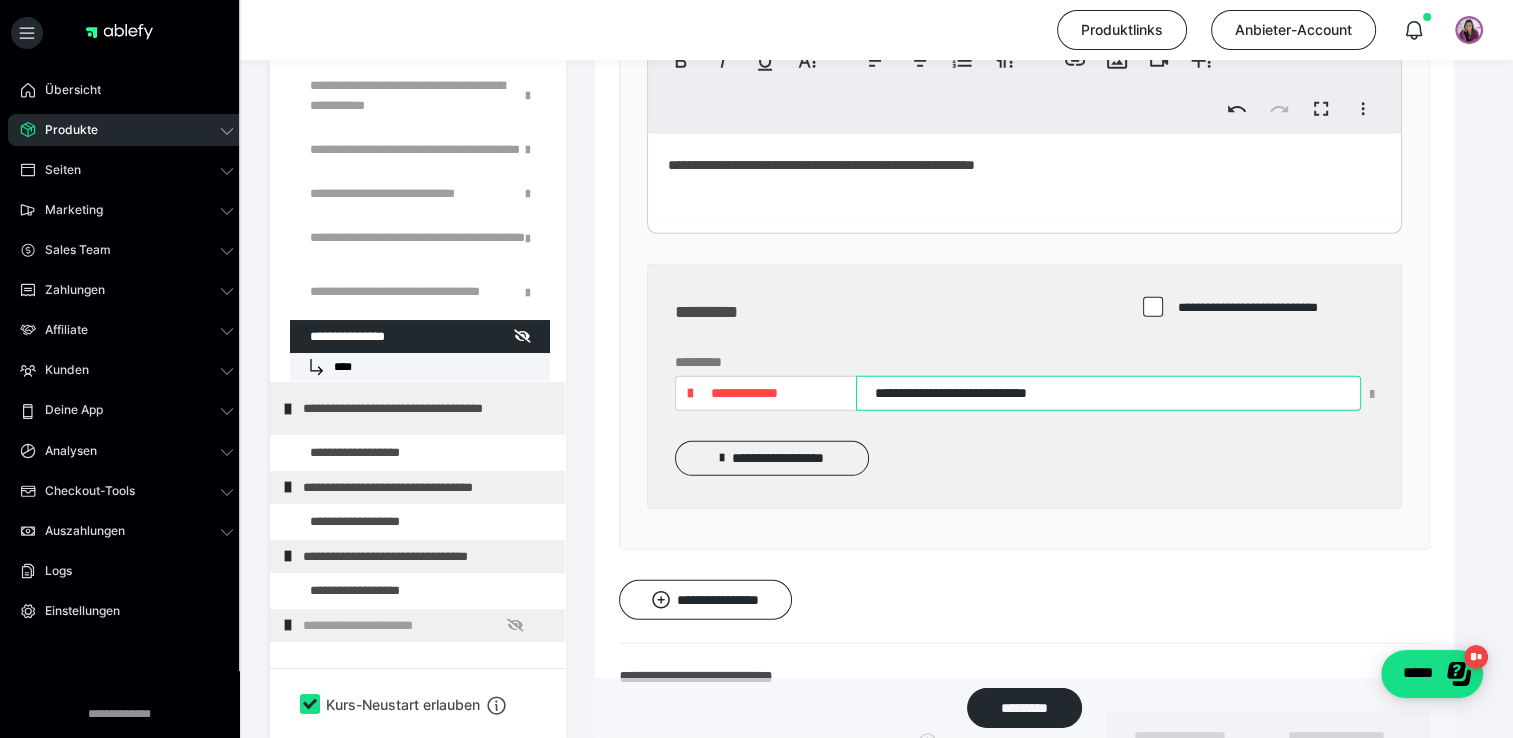type on "**********" 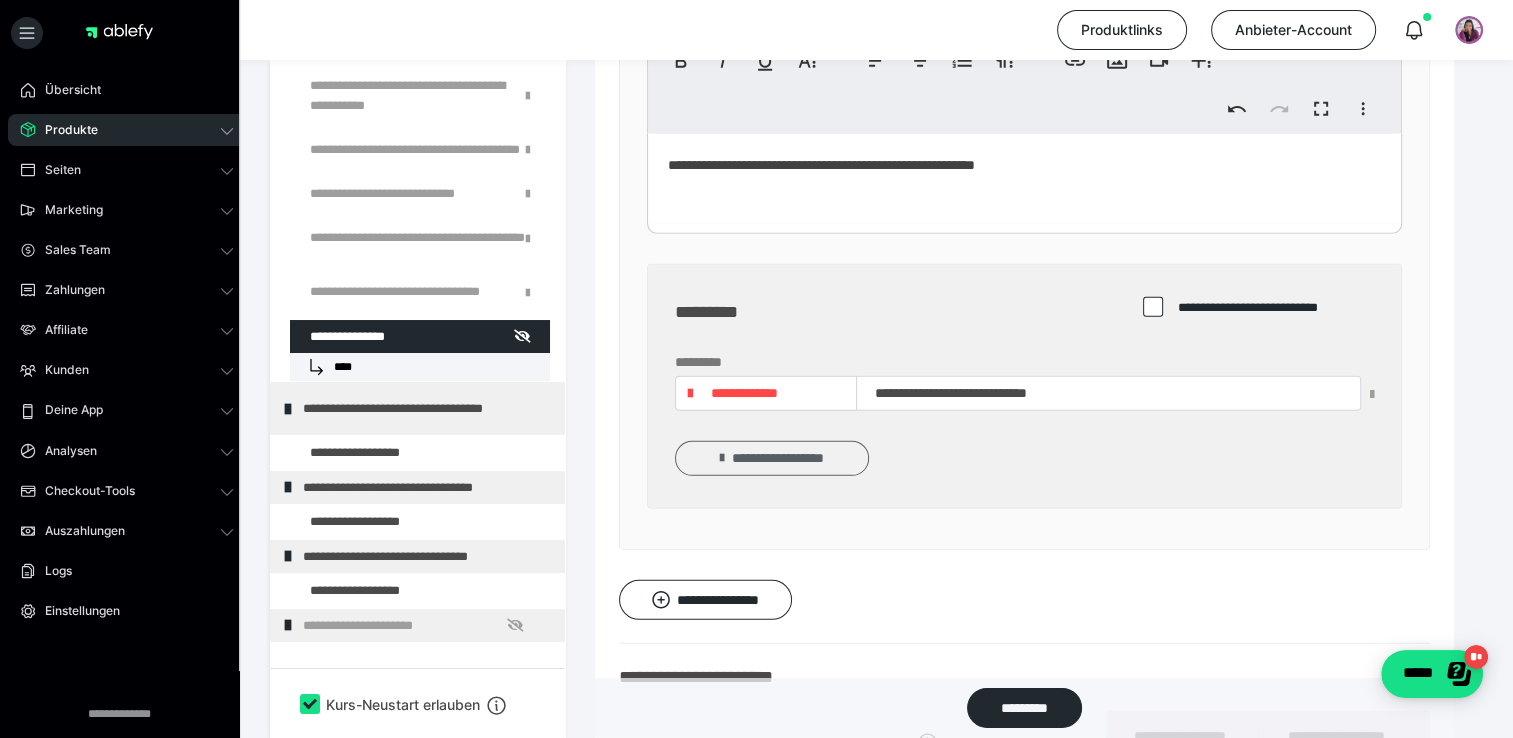click on "**********" at bounding box center [772, 458] 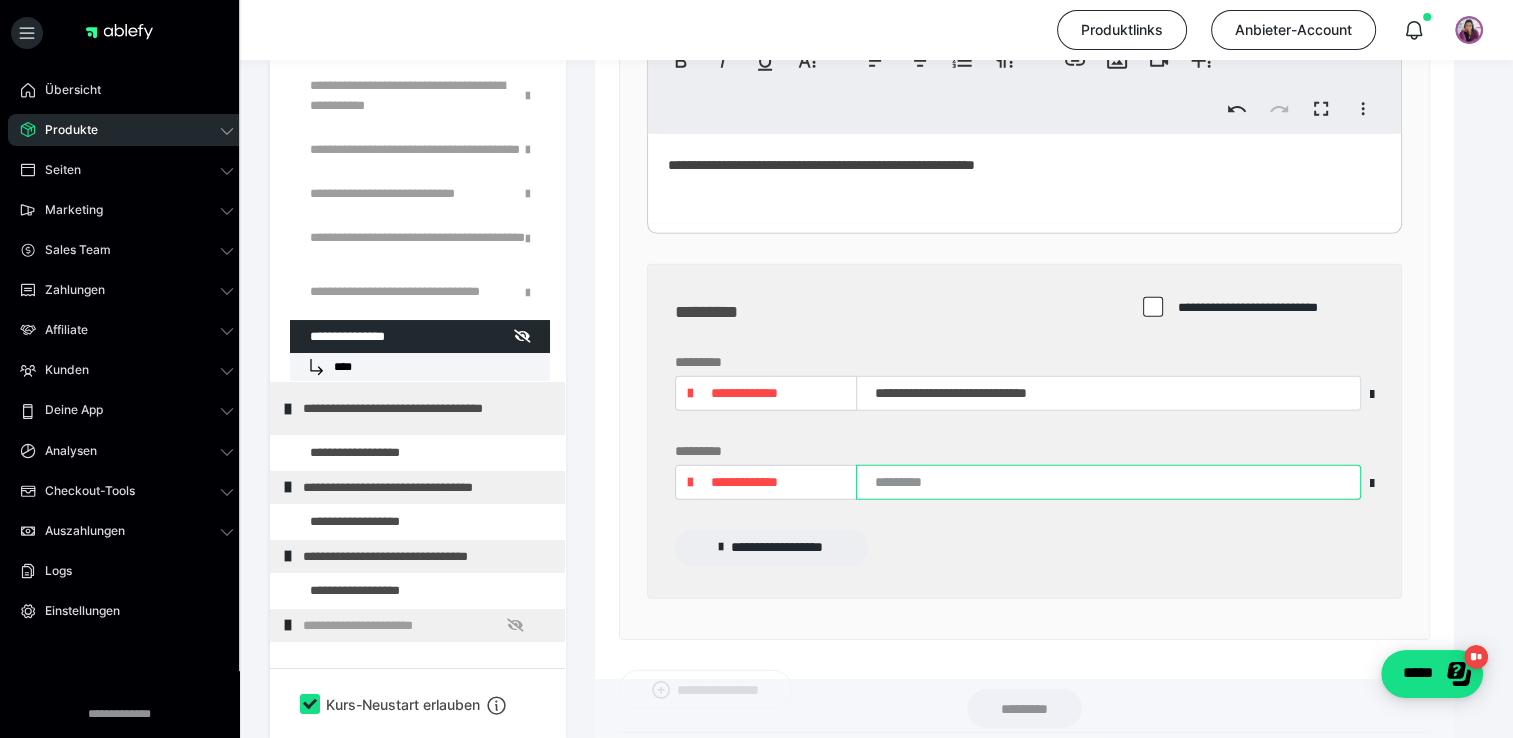 click at bounding box center (1108, 482) 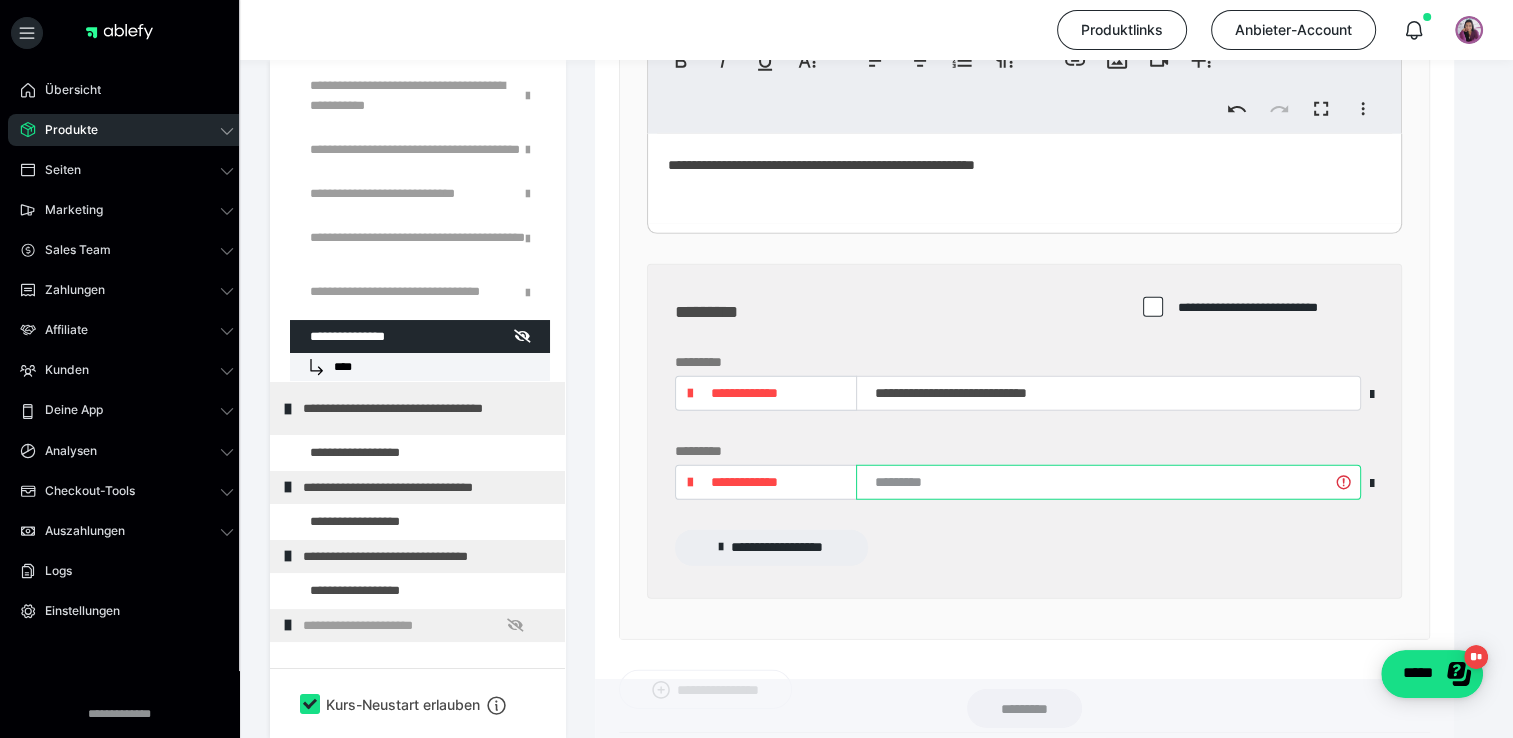 click at bounding box center [1108, 482] 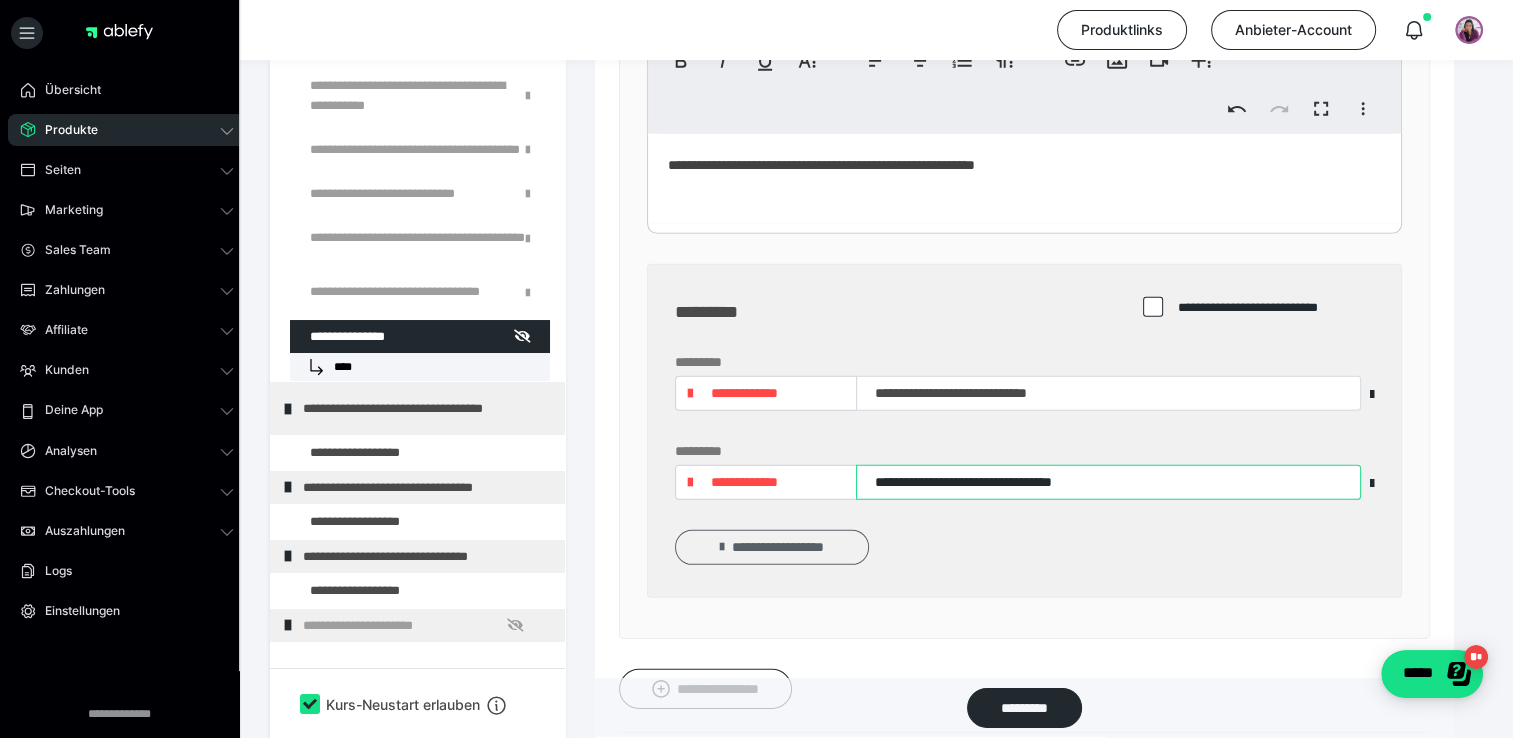 type on "**********" 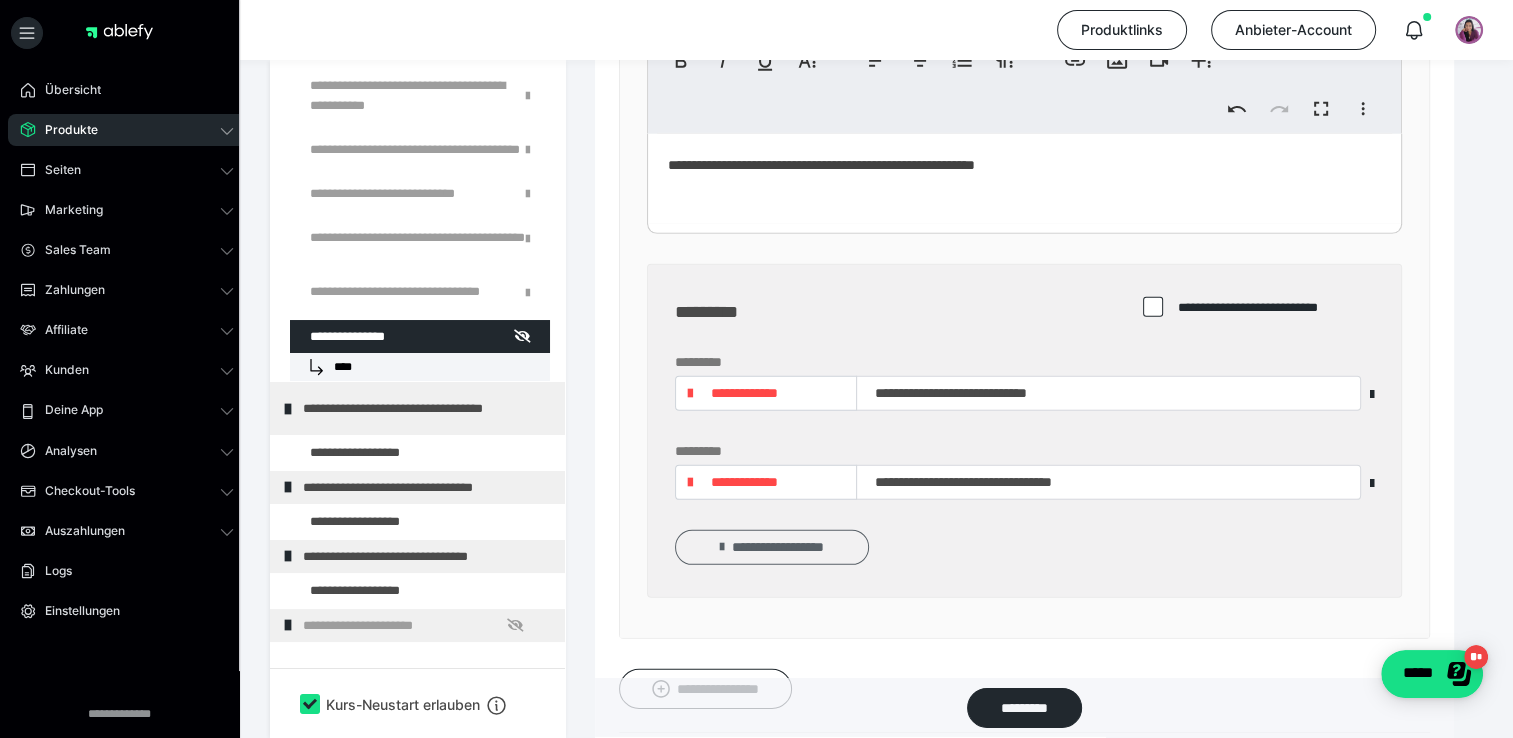 click on "**********" at bounding box center (772, 547) 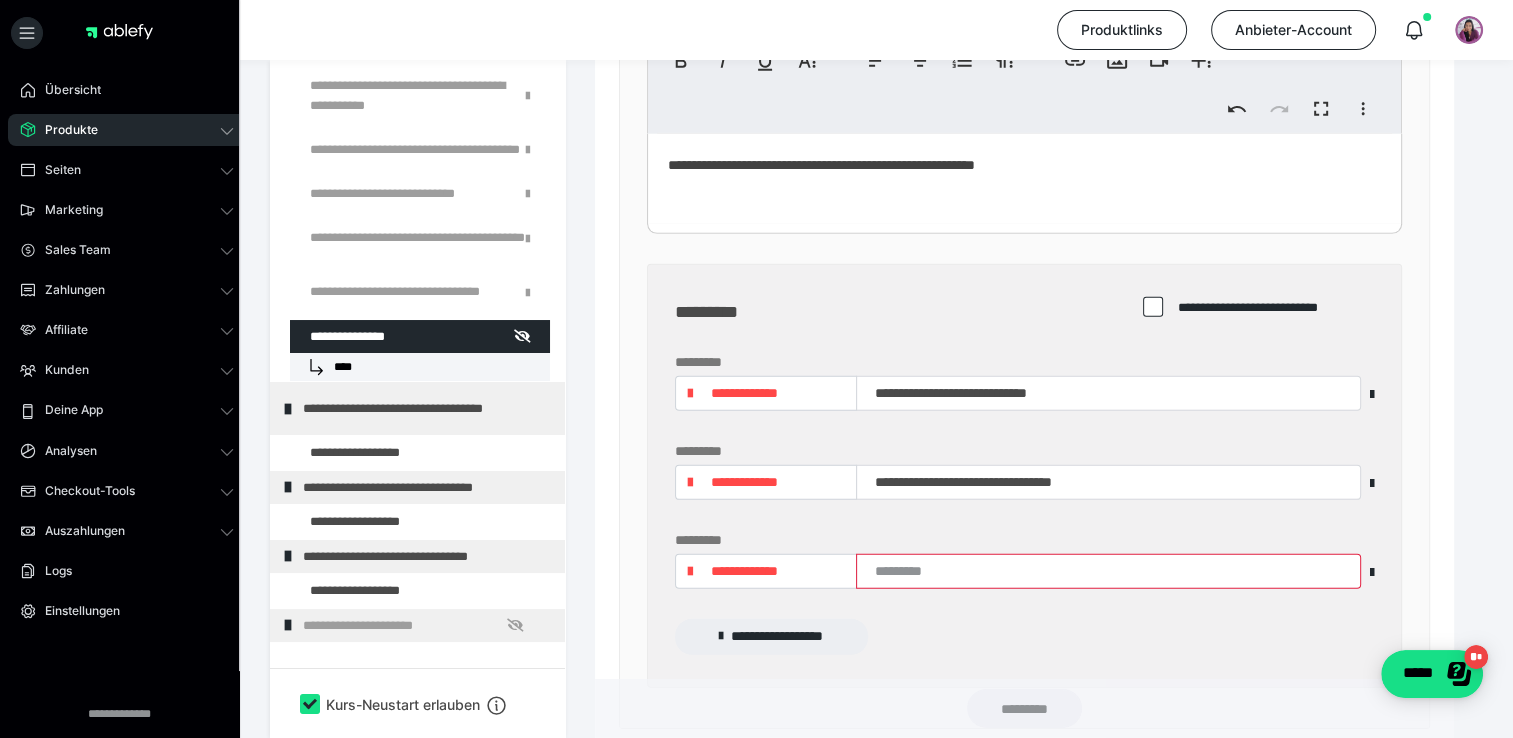 click on "**********" at bounding box center [766, 571] 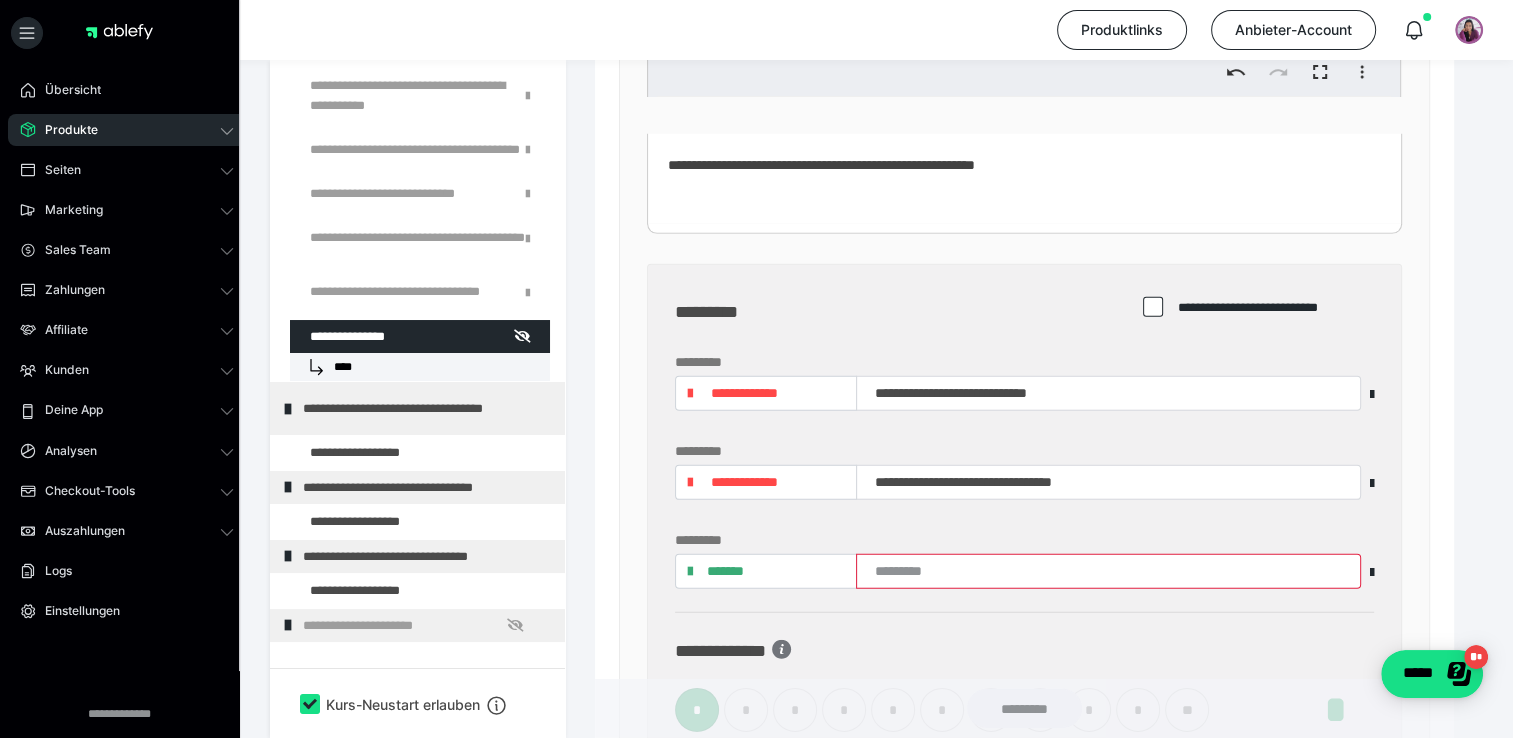 scroll, scrollTop: 13695, scrollLeft: 0, axis: vertical 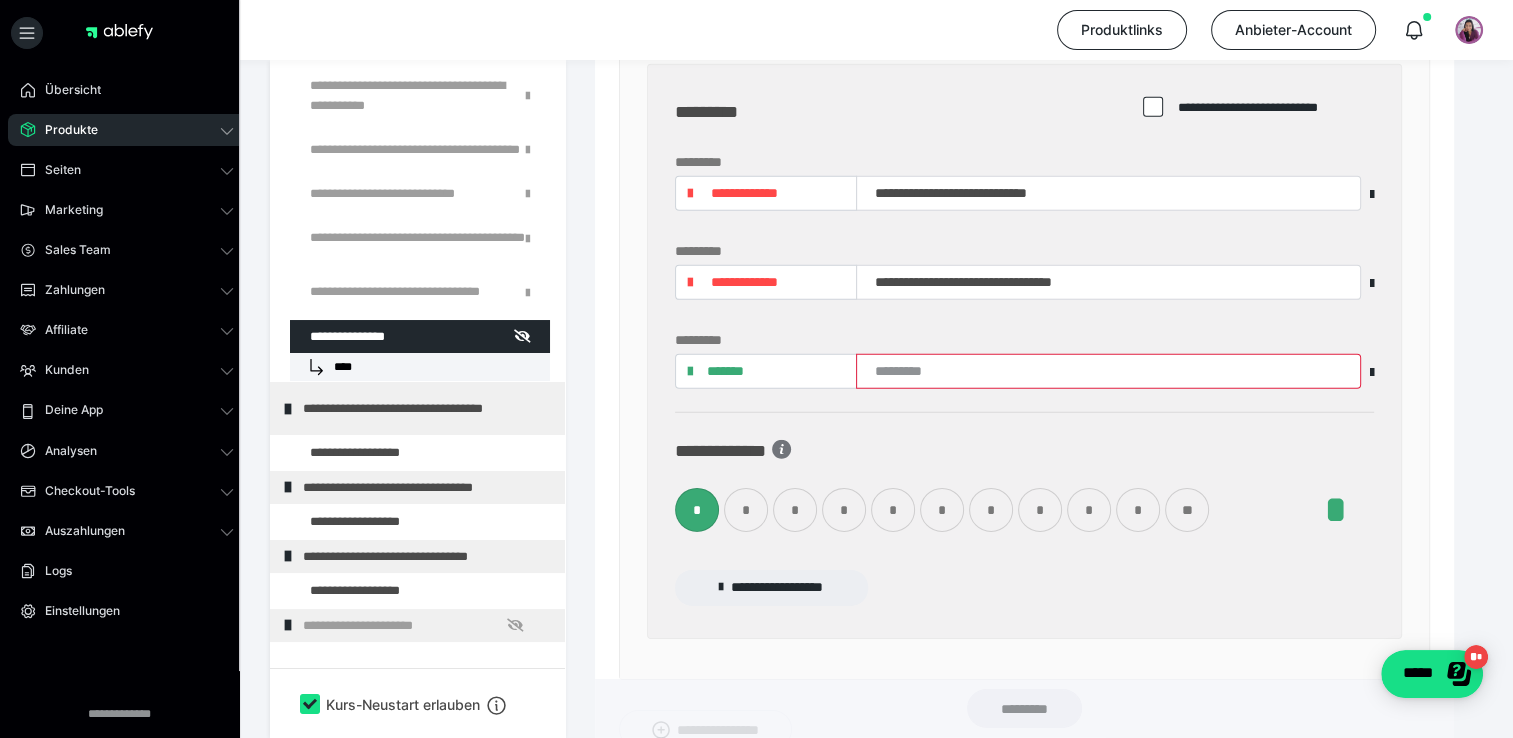 click on "*" at bounding box center [844, 510] 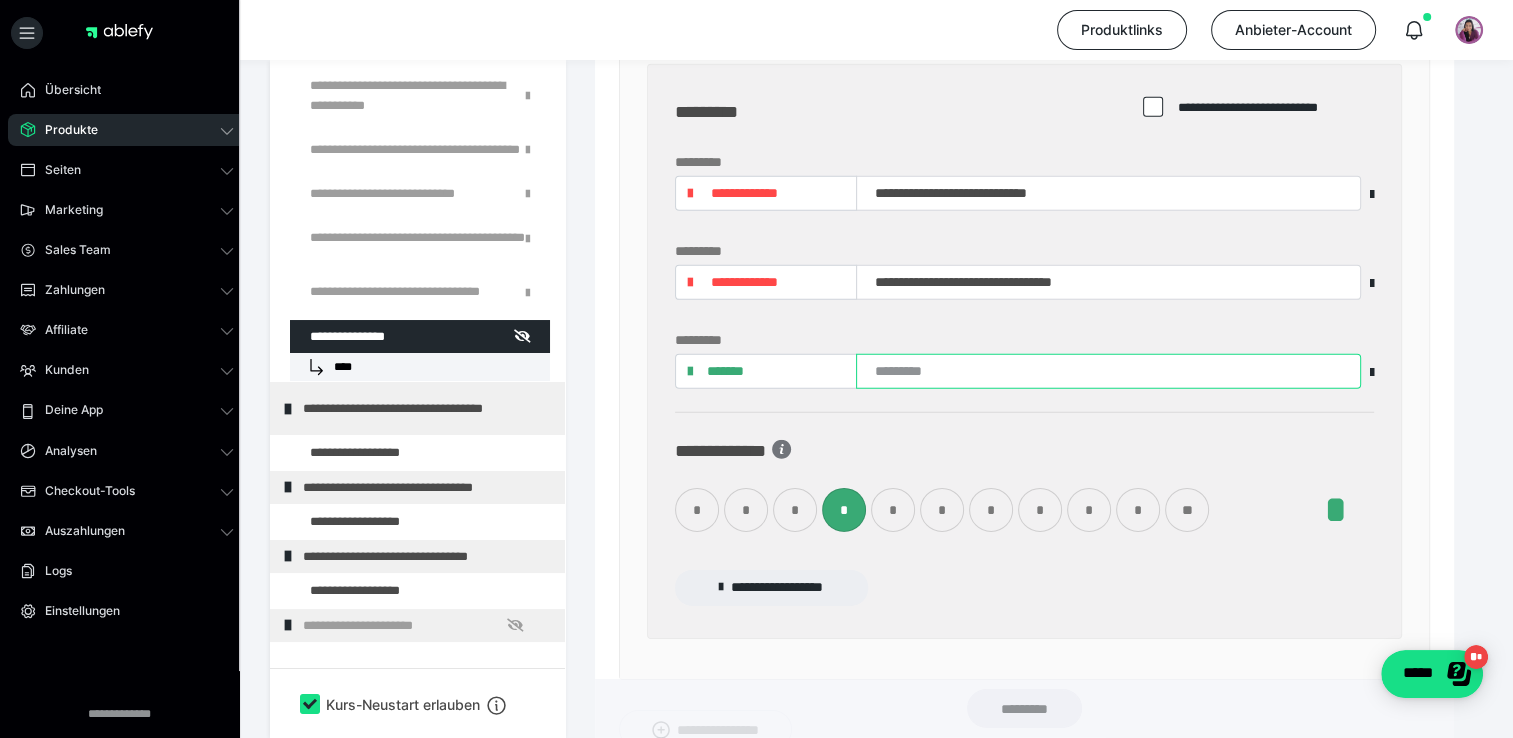 click at bounding box center (1108, 371) 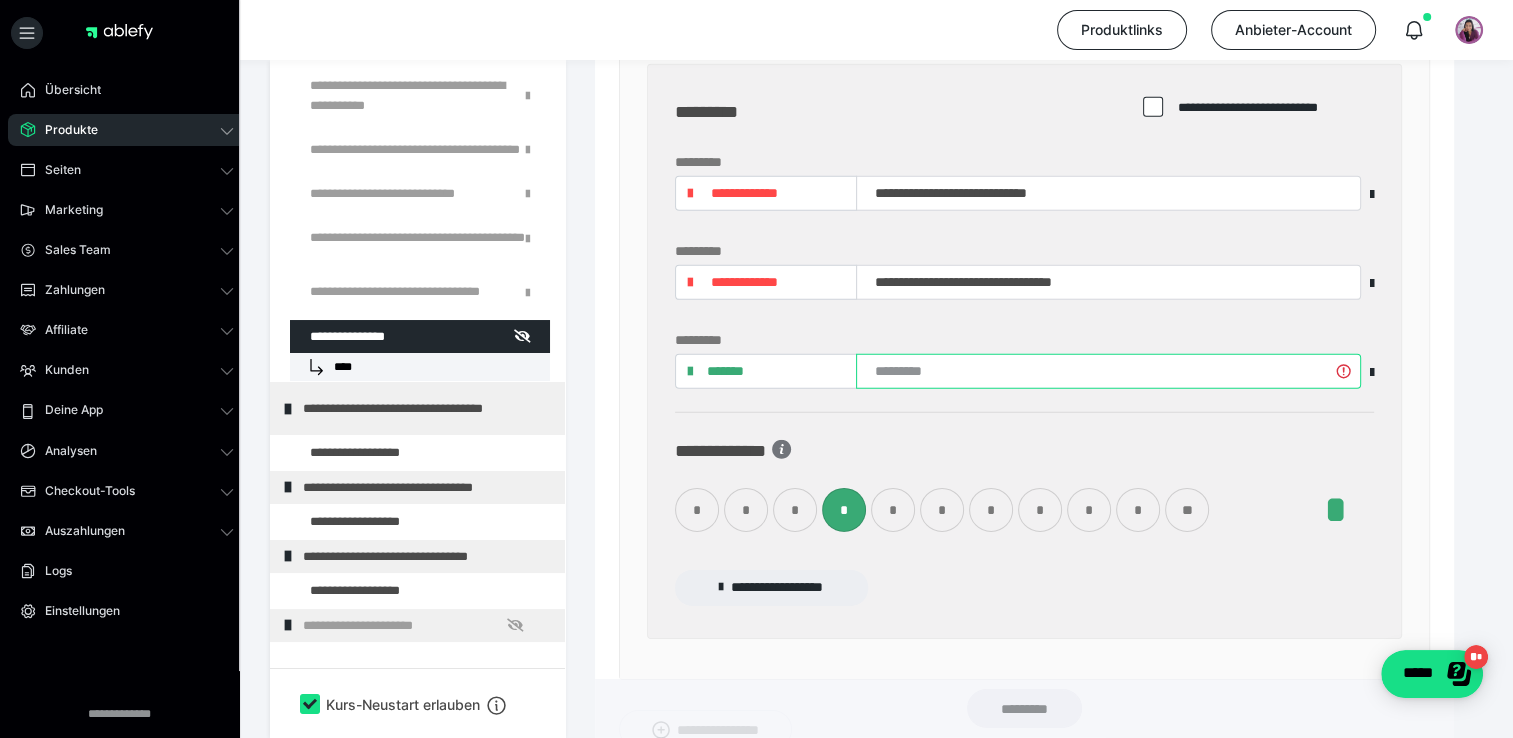 click at bounding box center (1108, 371) 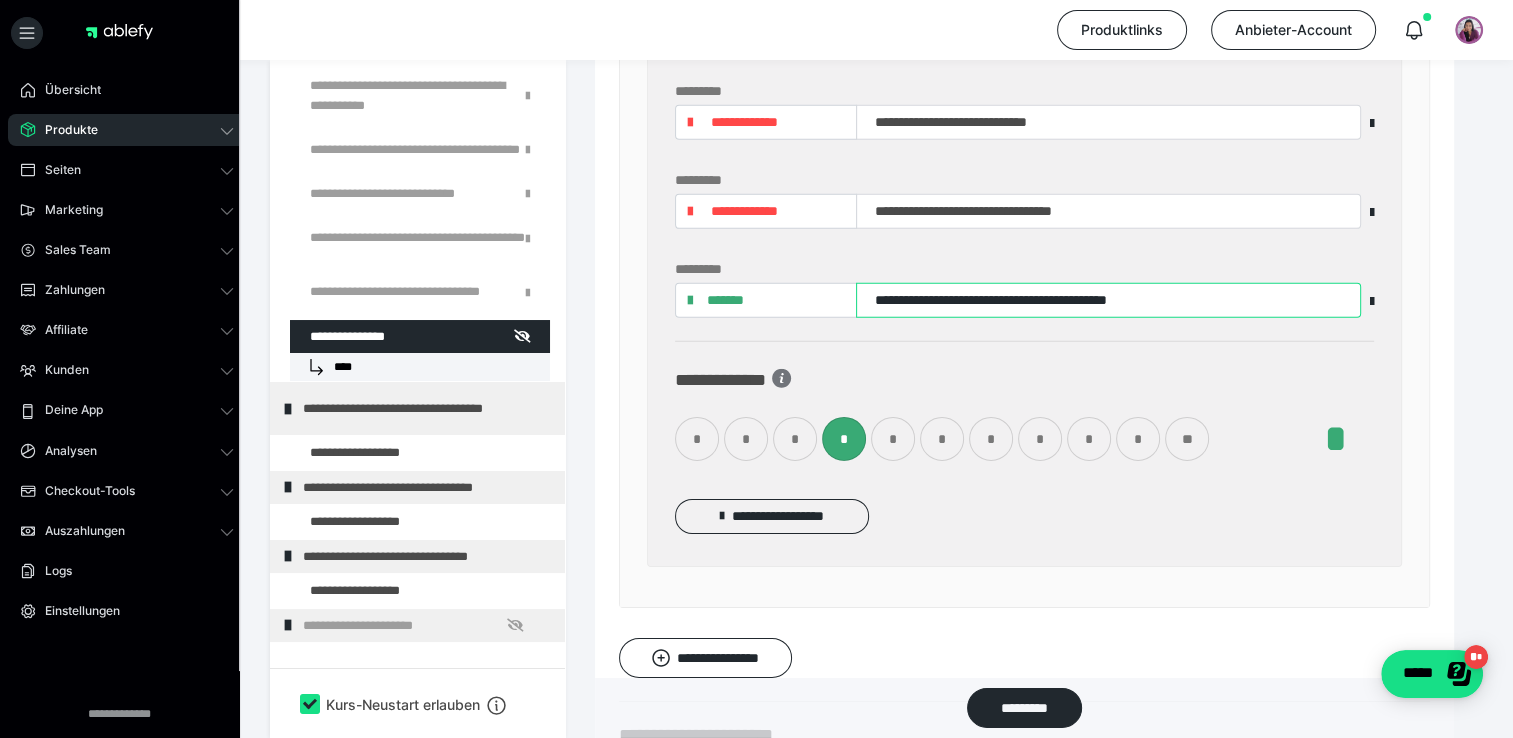 scroll, scrollTop: 13795, scrollLeft: 0, axis: vertical 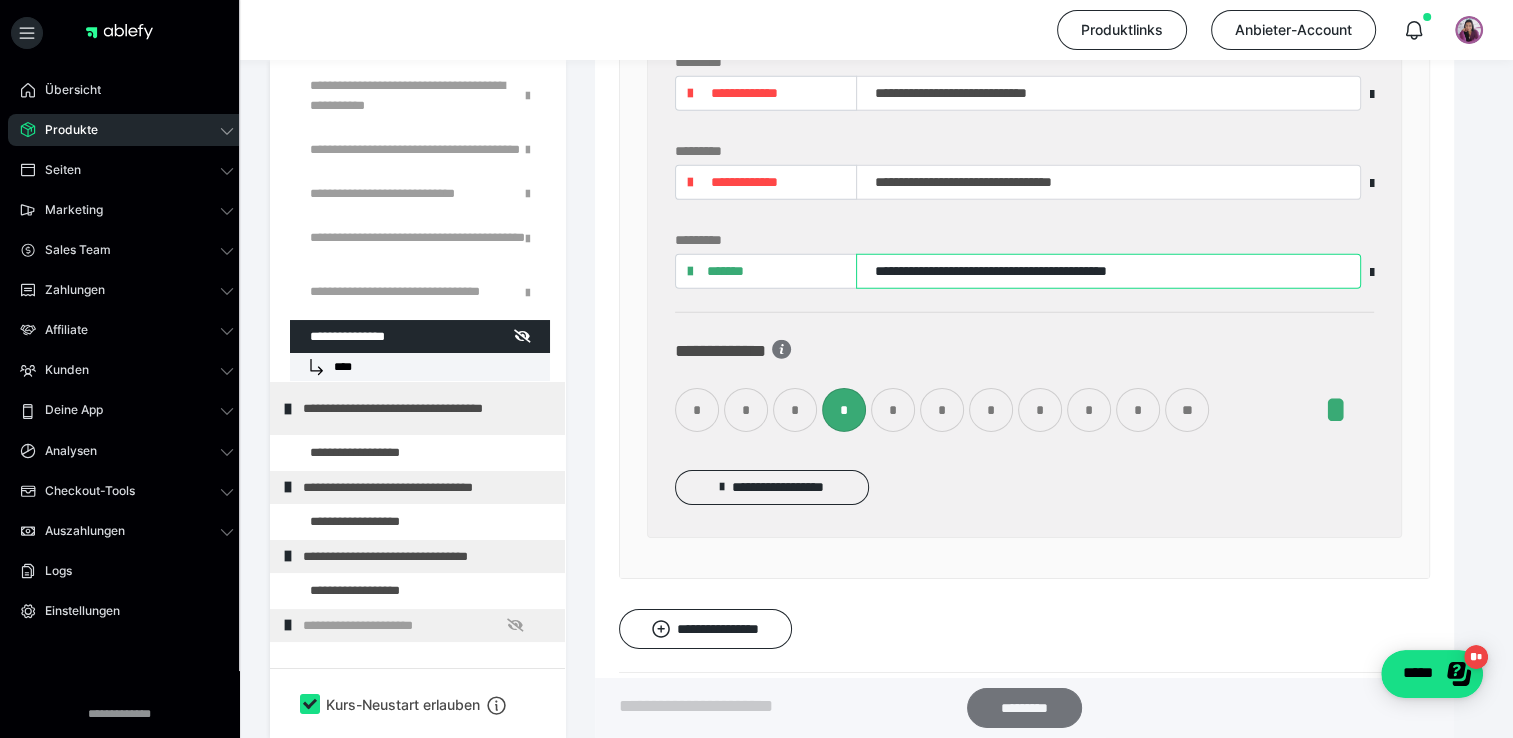 type on "**********" 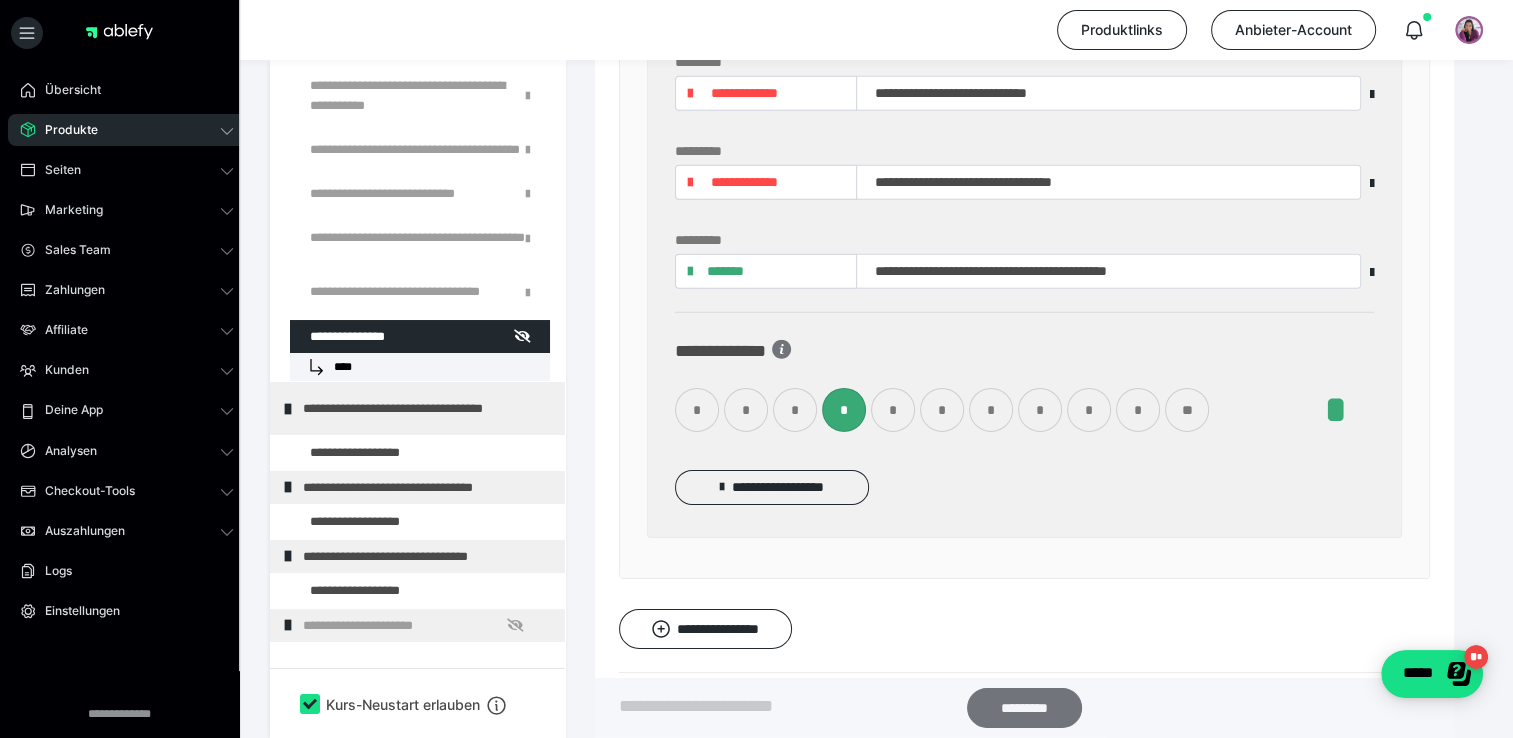click on "*********" at bounding box center (1024, 708) 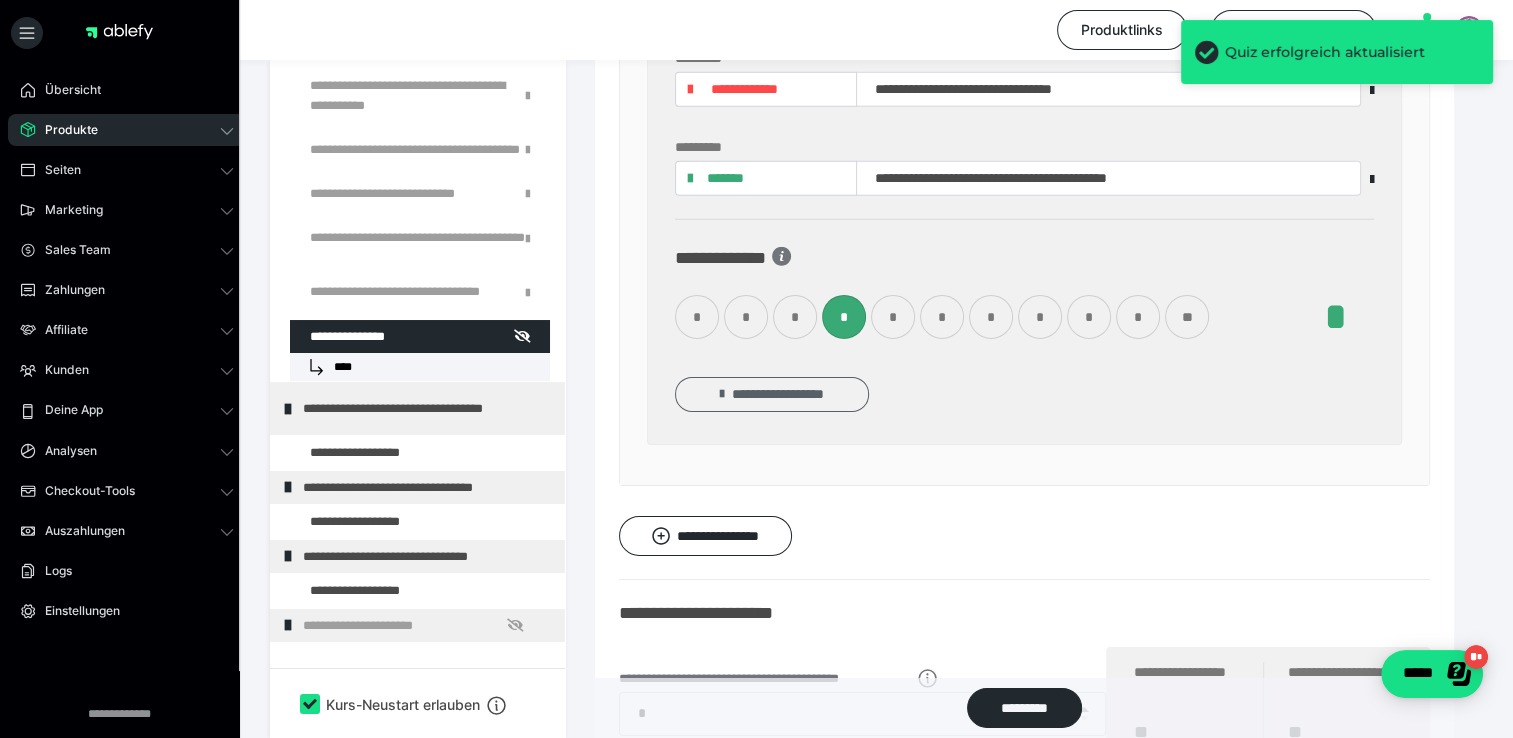 scroll, scrollTop: 13995, scrollLeft: 0, axis: vertical 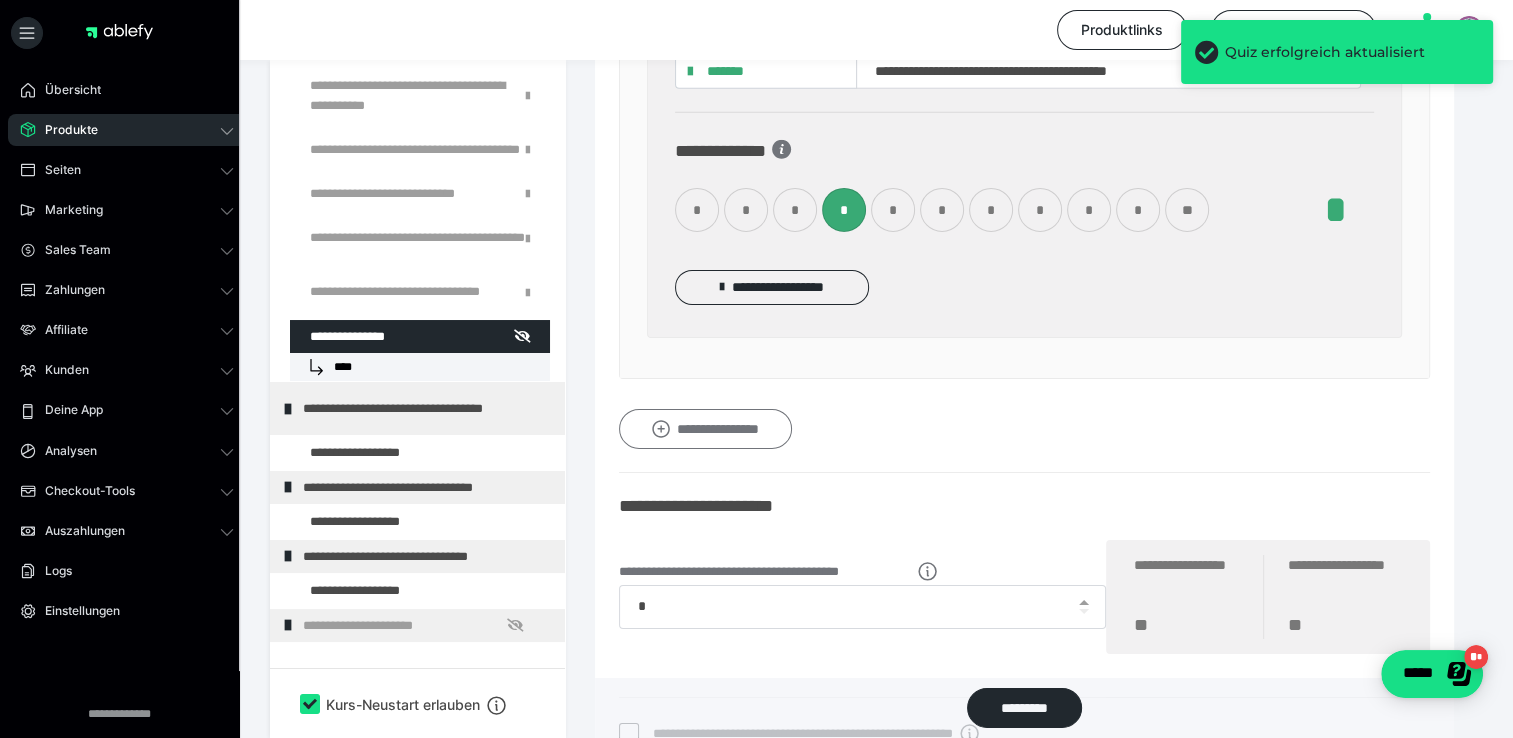 click on "**********" at bounding box center (705, 429) 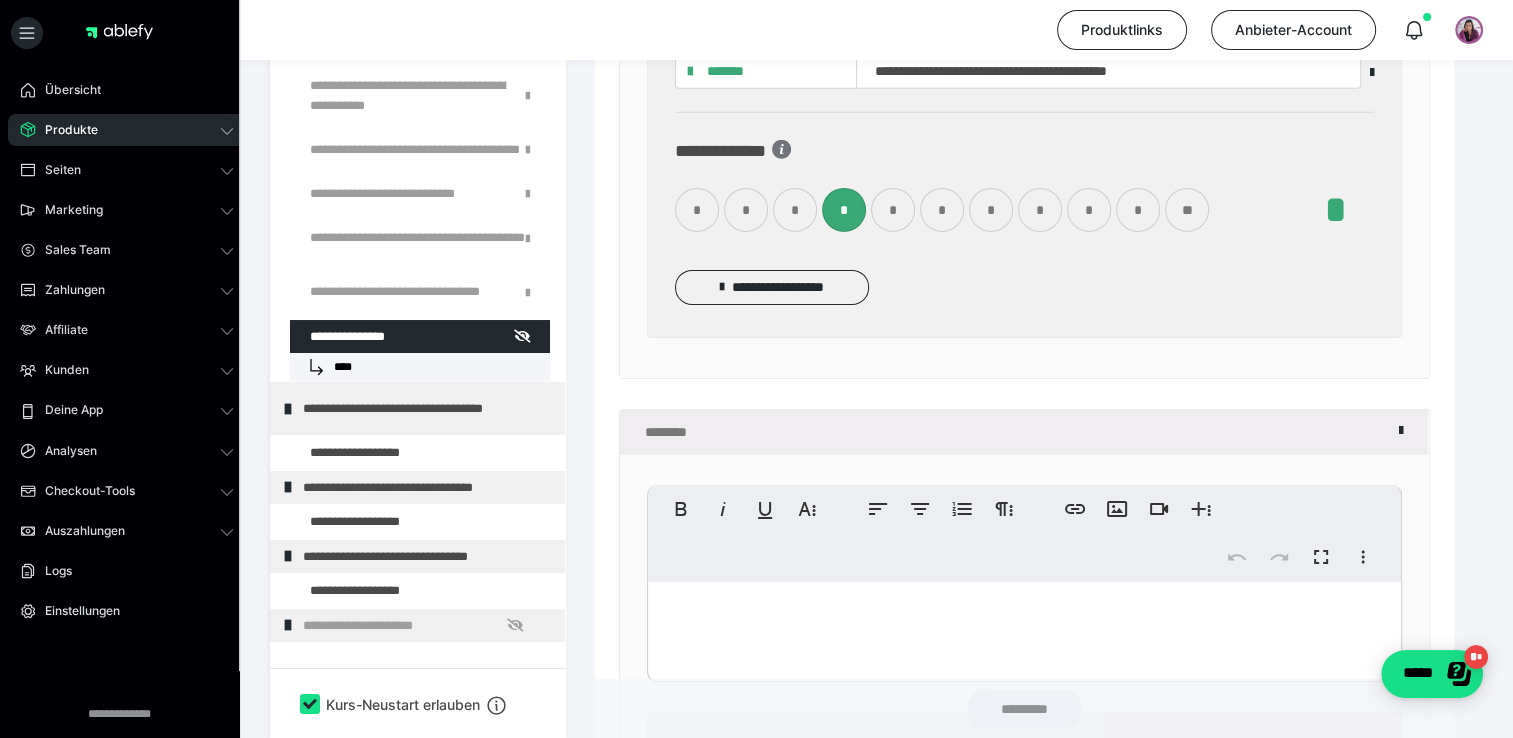 click at bounding box center (1024, 627) 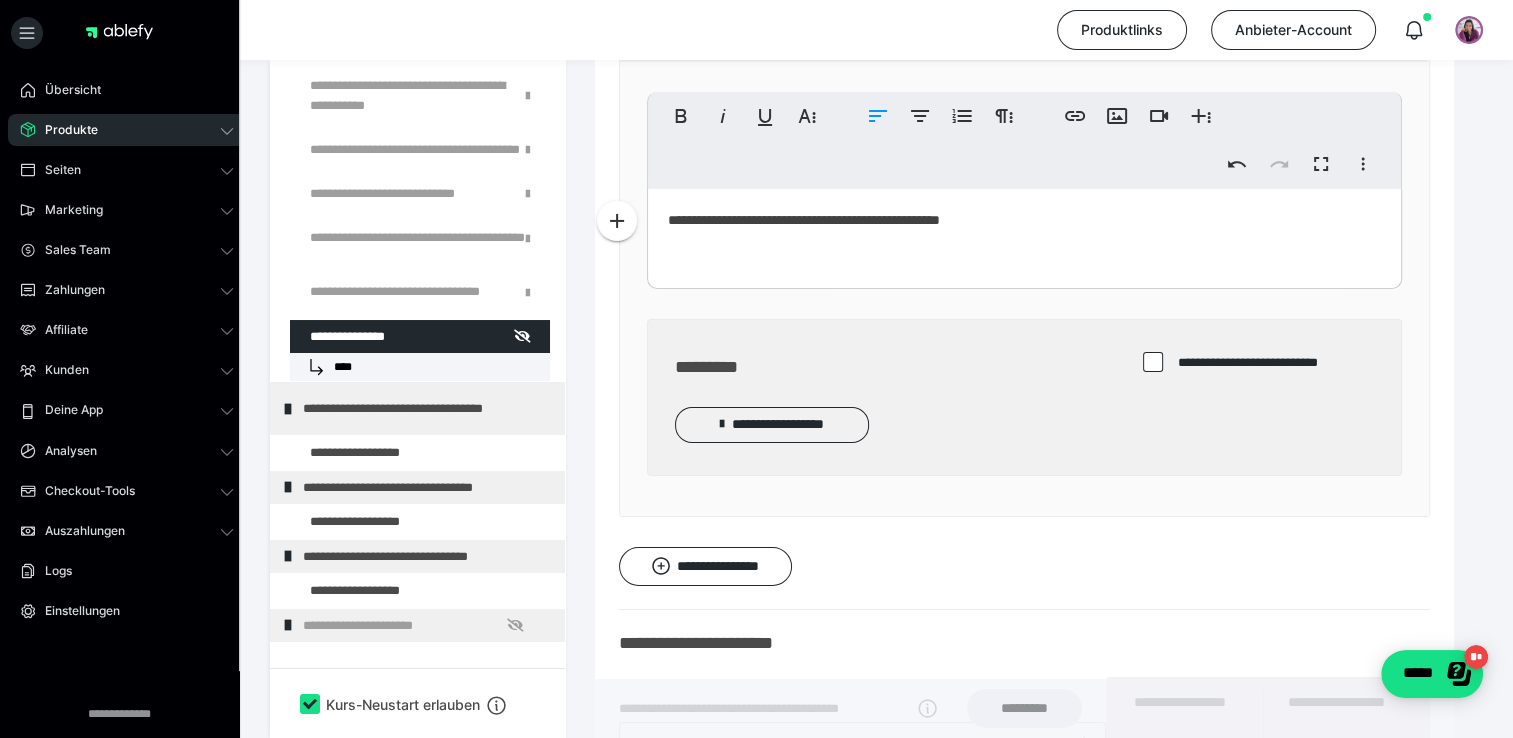 scroll, scrollTop: 14395, scrollLeft: 0, axis: vertical 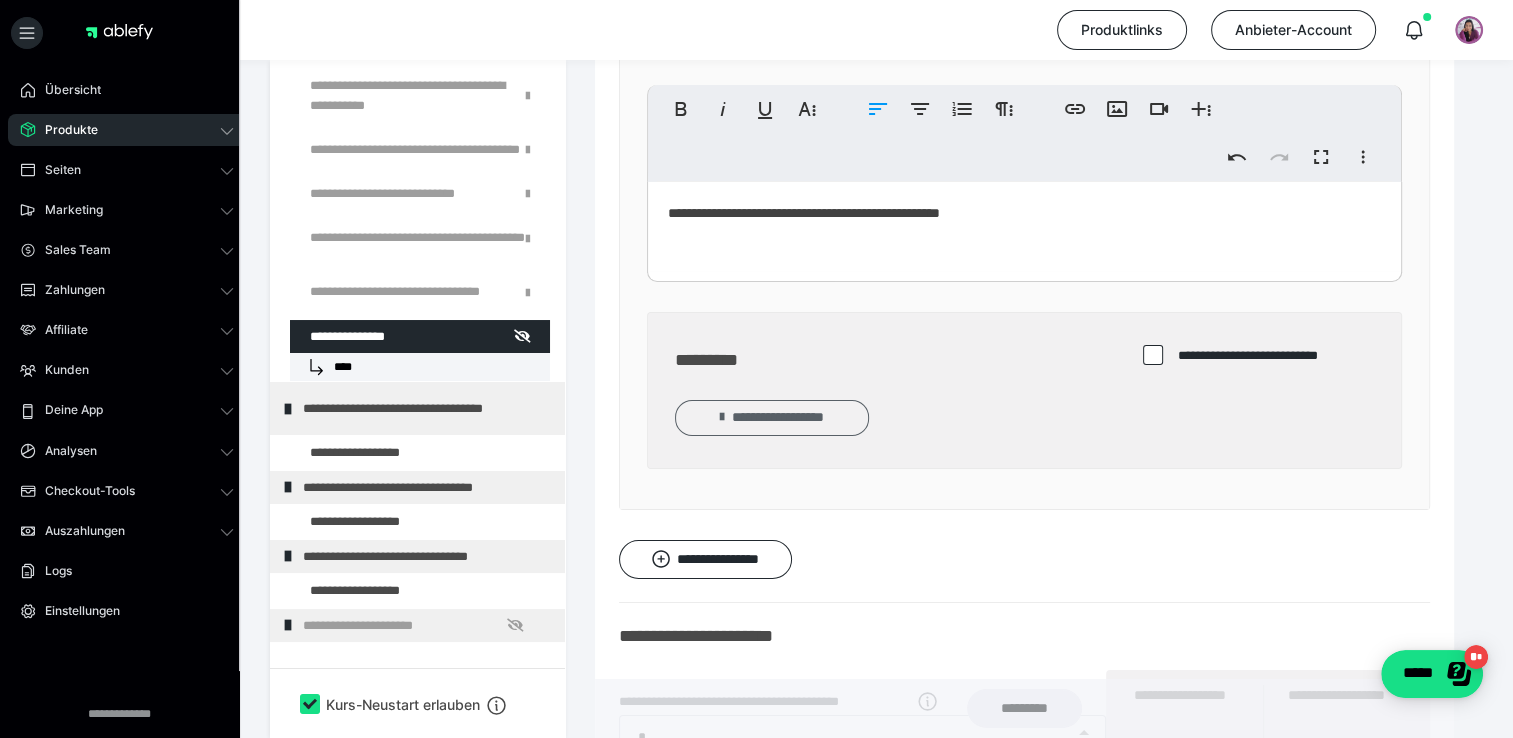 click on "**********" at bounding box center (772, 417) 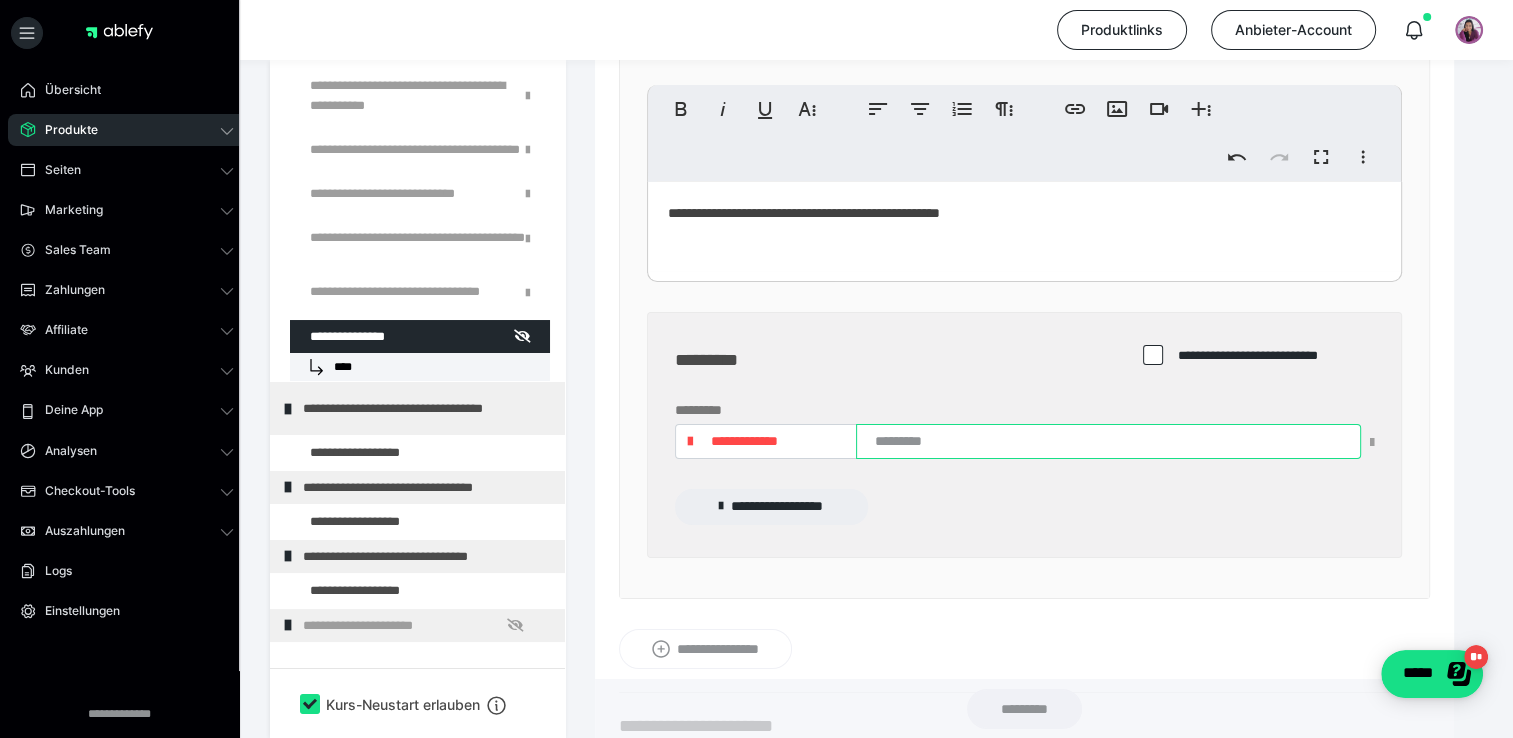 click at bounding box center [1108, 441] 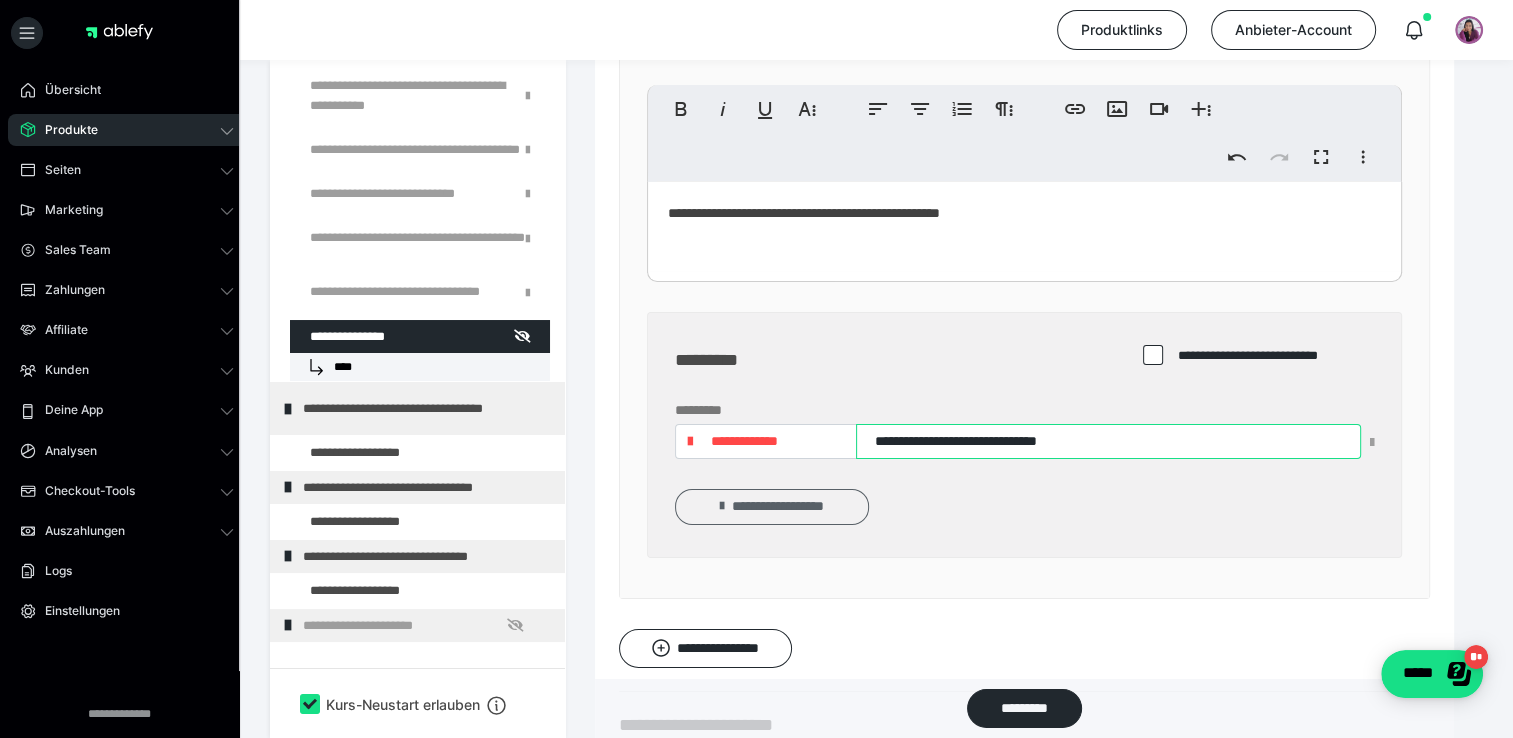 type on "**********" 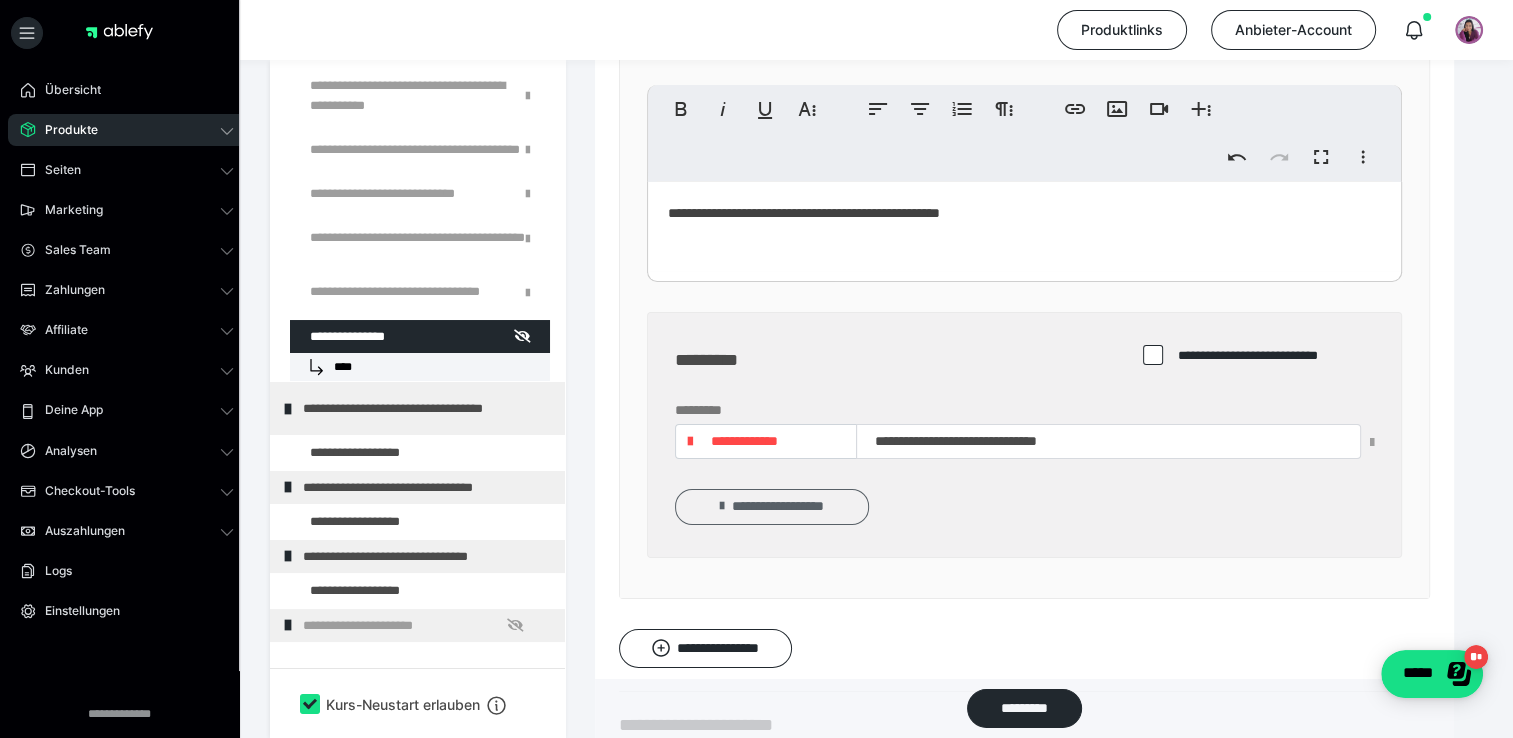 click on "**********" at bounding box center (772, 506) 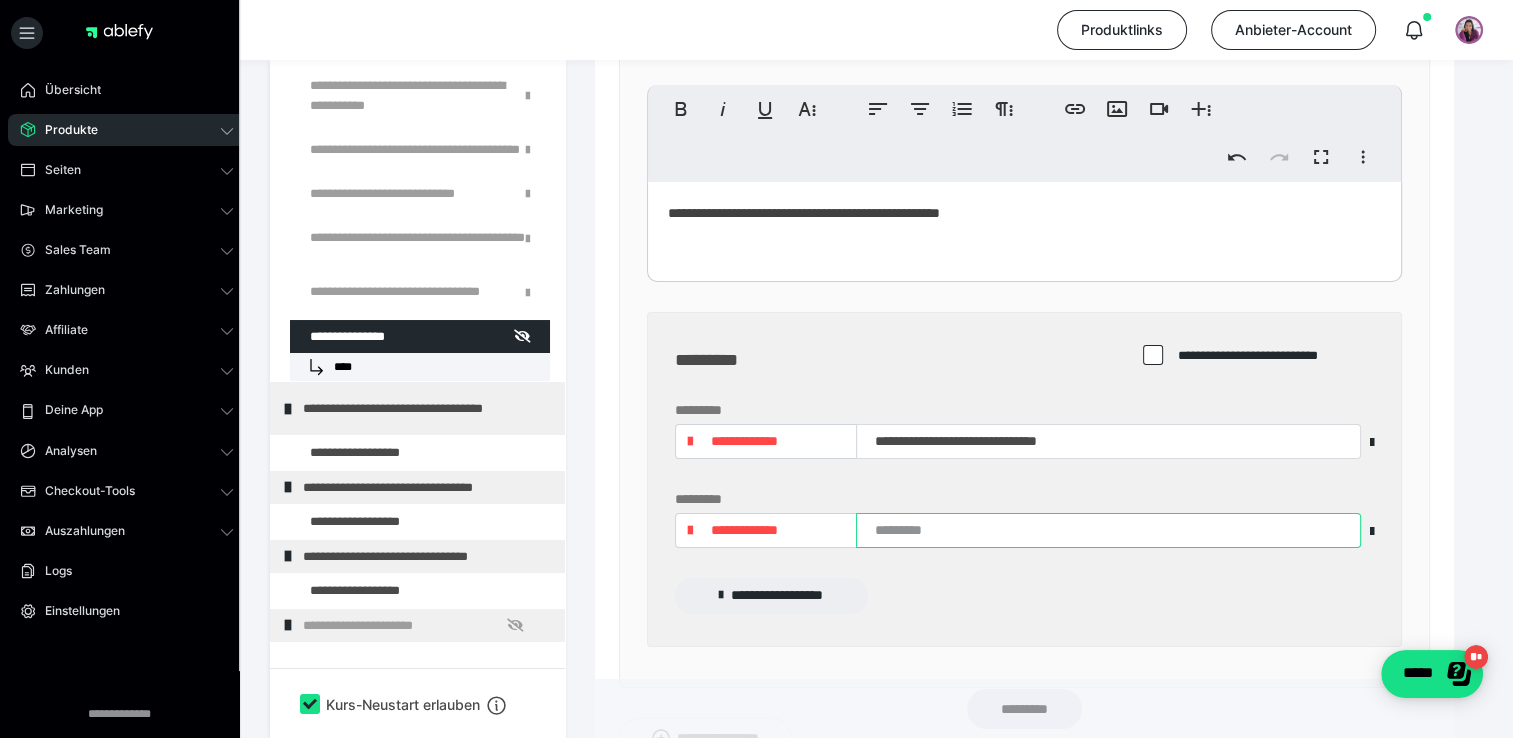 click at bounding box center (1108, 530) 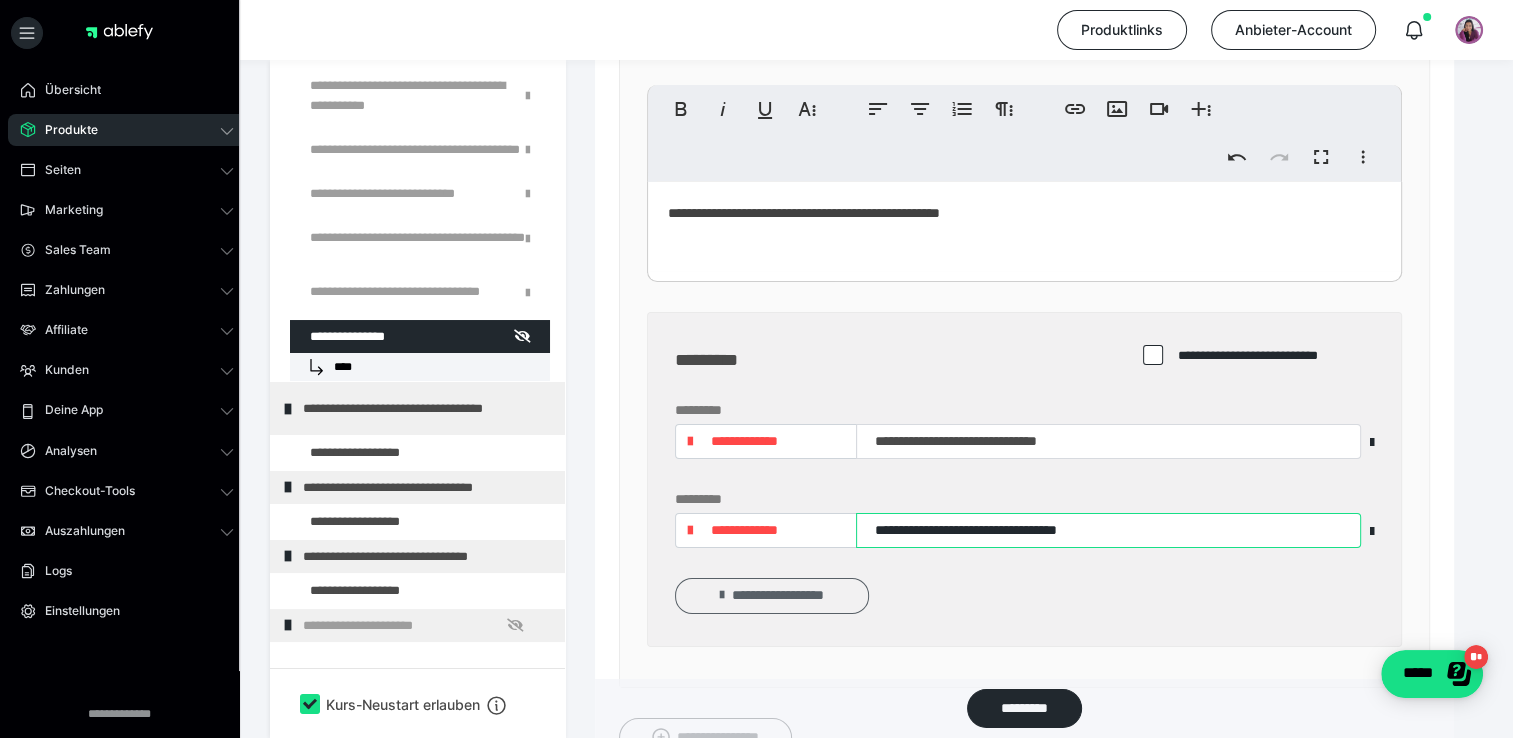 type on "**********" 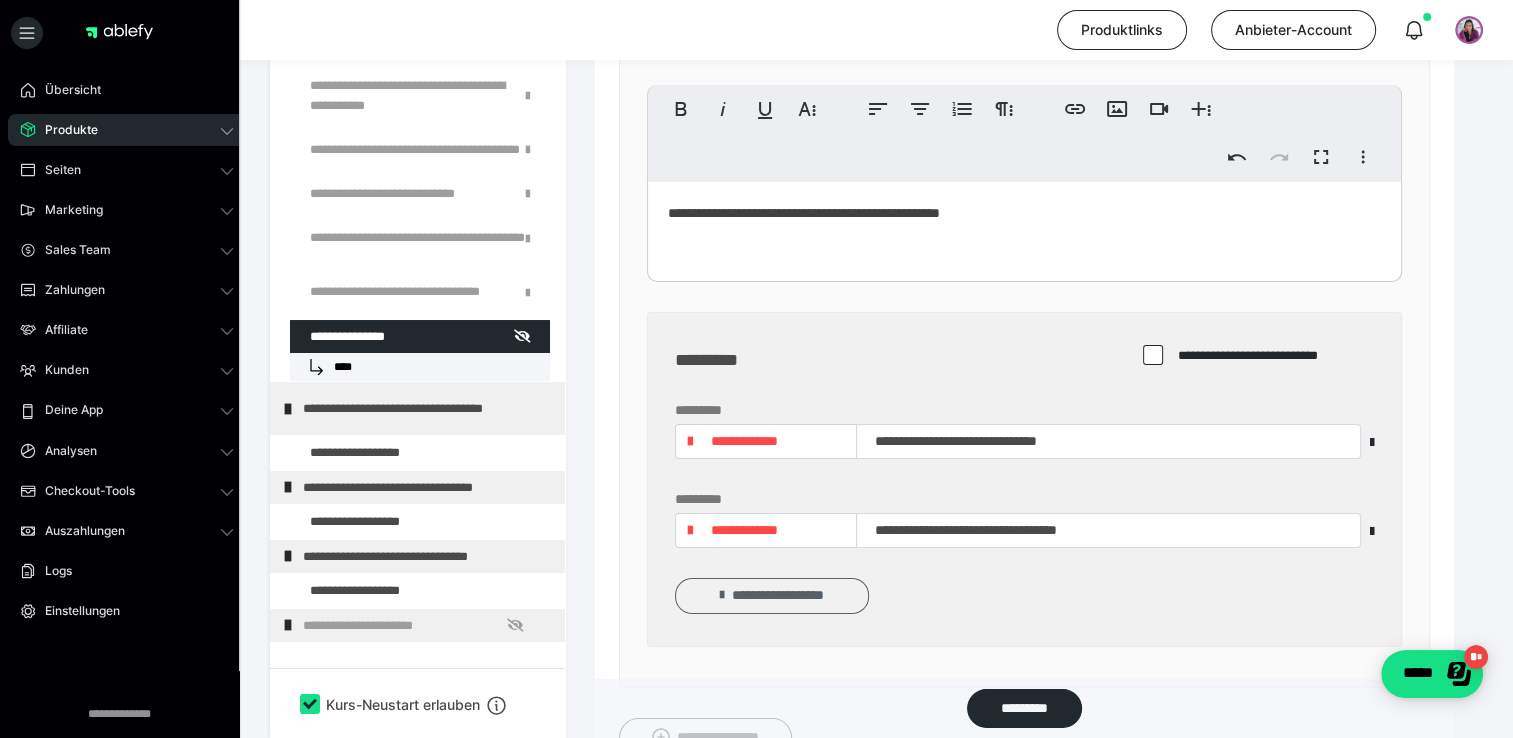 click on "**********" at bounding box center [772, 595] 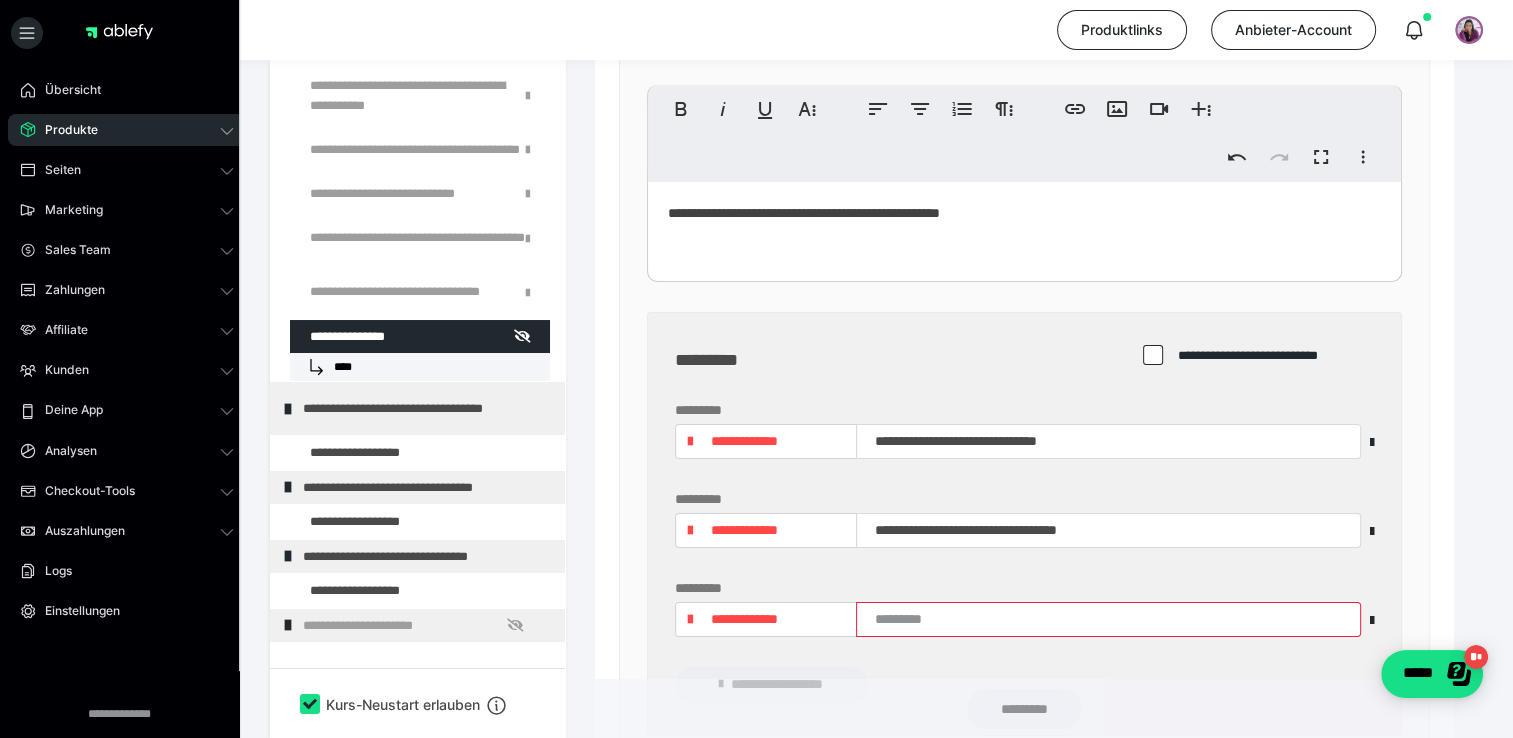 scroll, scrollTop: 14595, scrollLeft: 0, axis: vertical 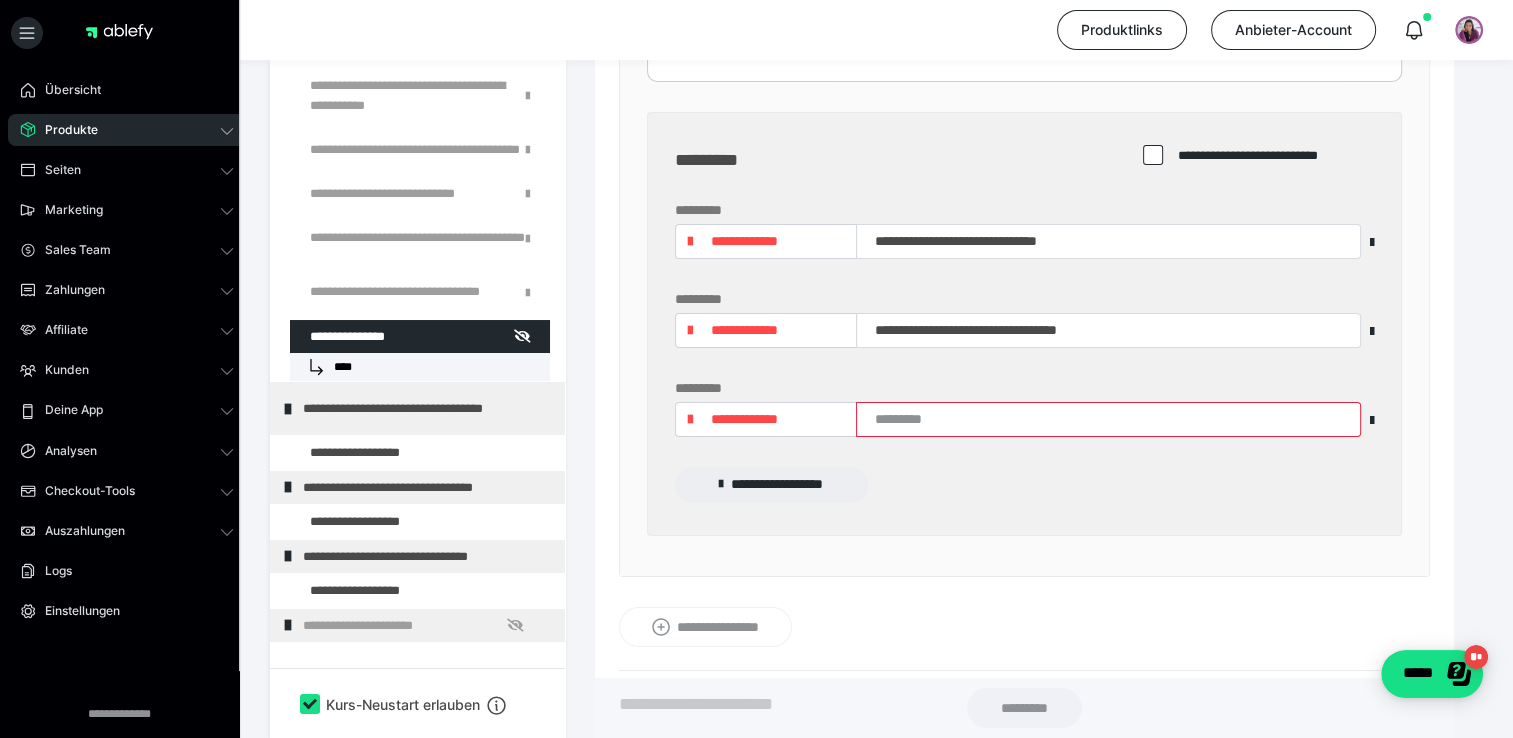 click on "**********" at bounding box center [1024, 407] 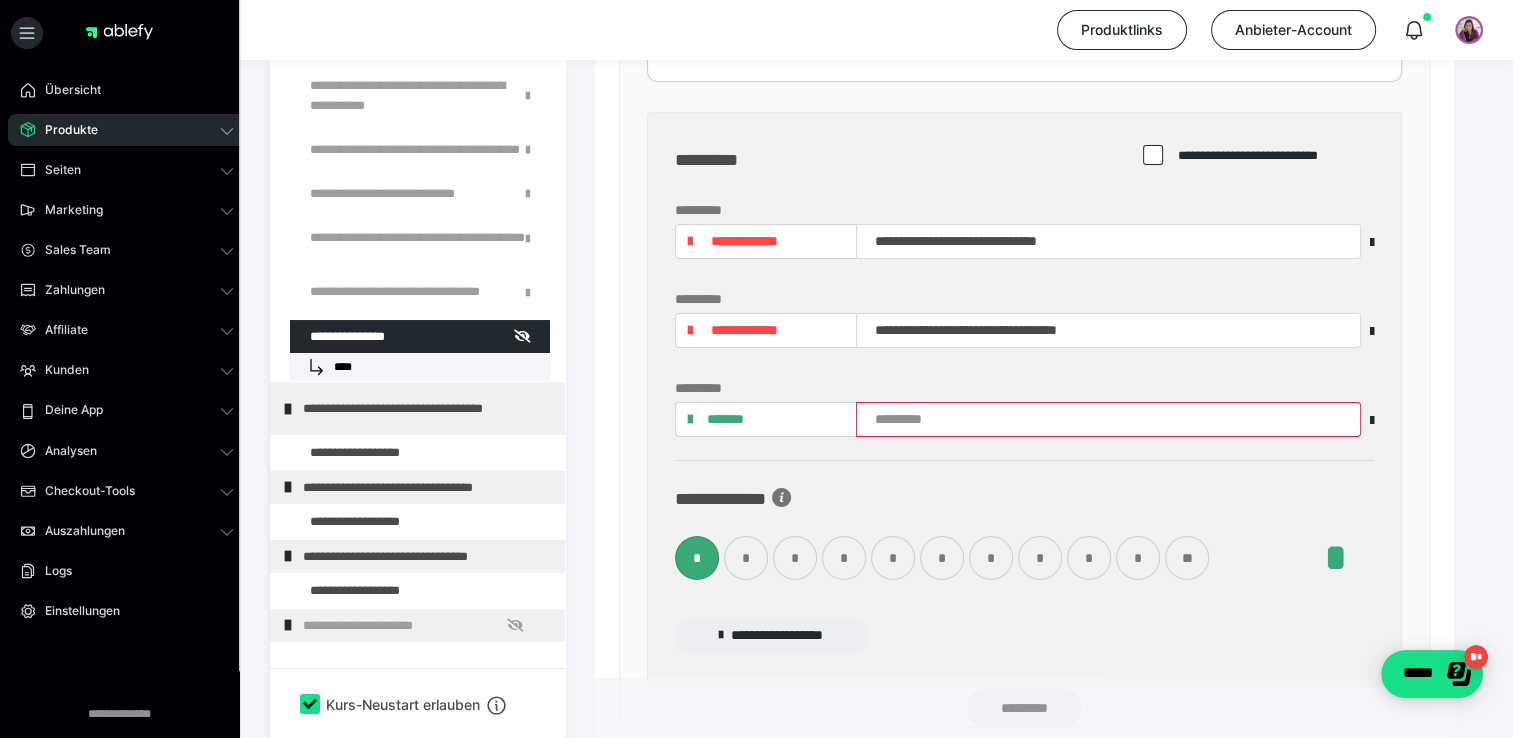click on "*" at bounding box center (844, 558) 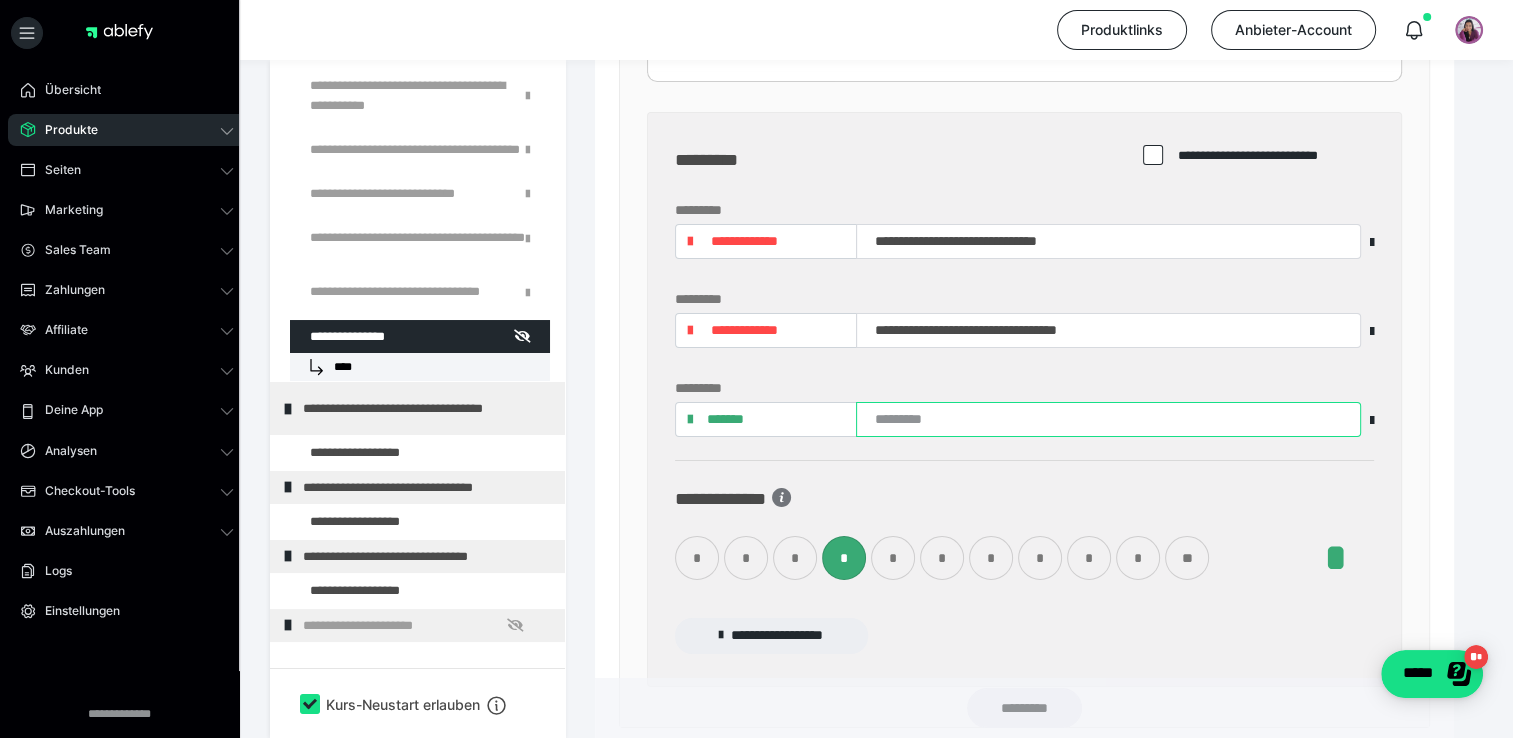 click at bounding box center (1108, 419) 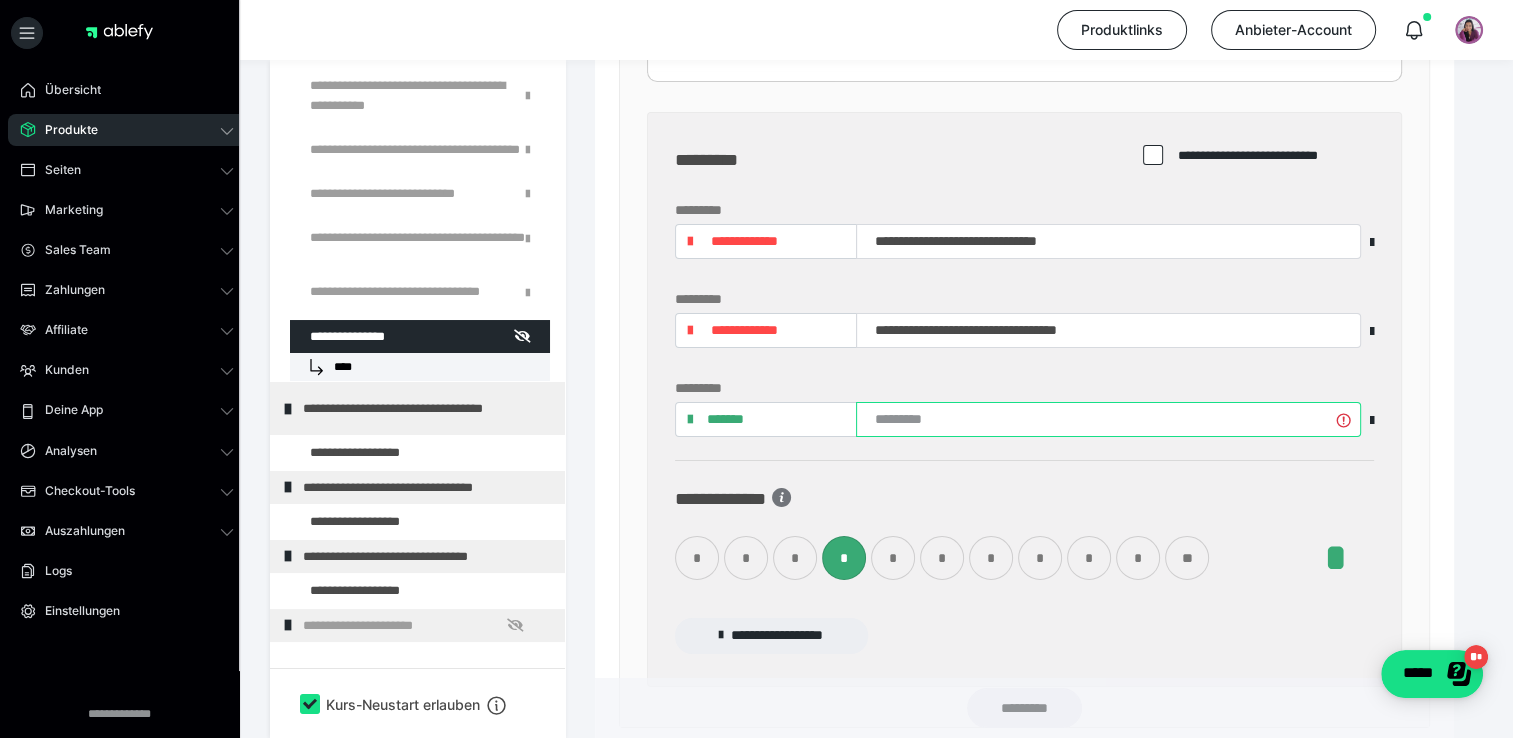 click at bounding box center (1108, 419) 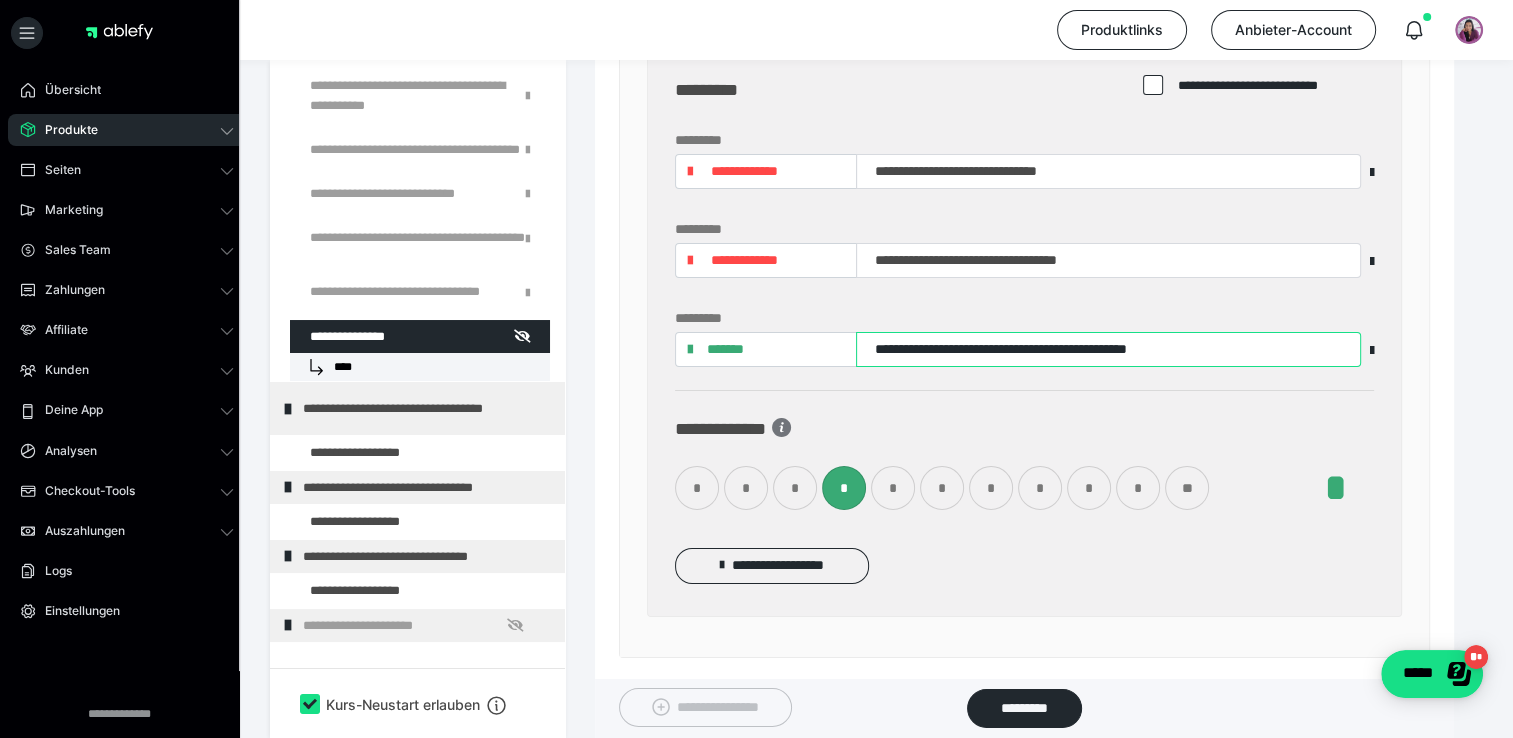 scroll, scrollTop: 14695, scrollLeft: 0, axis: vertical 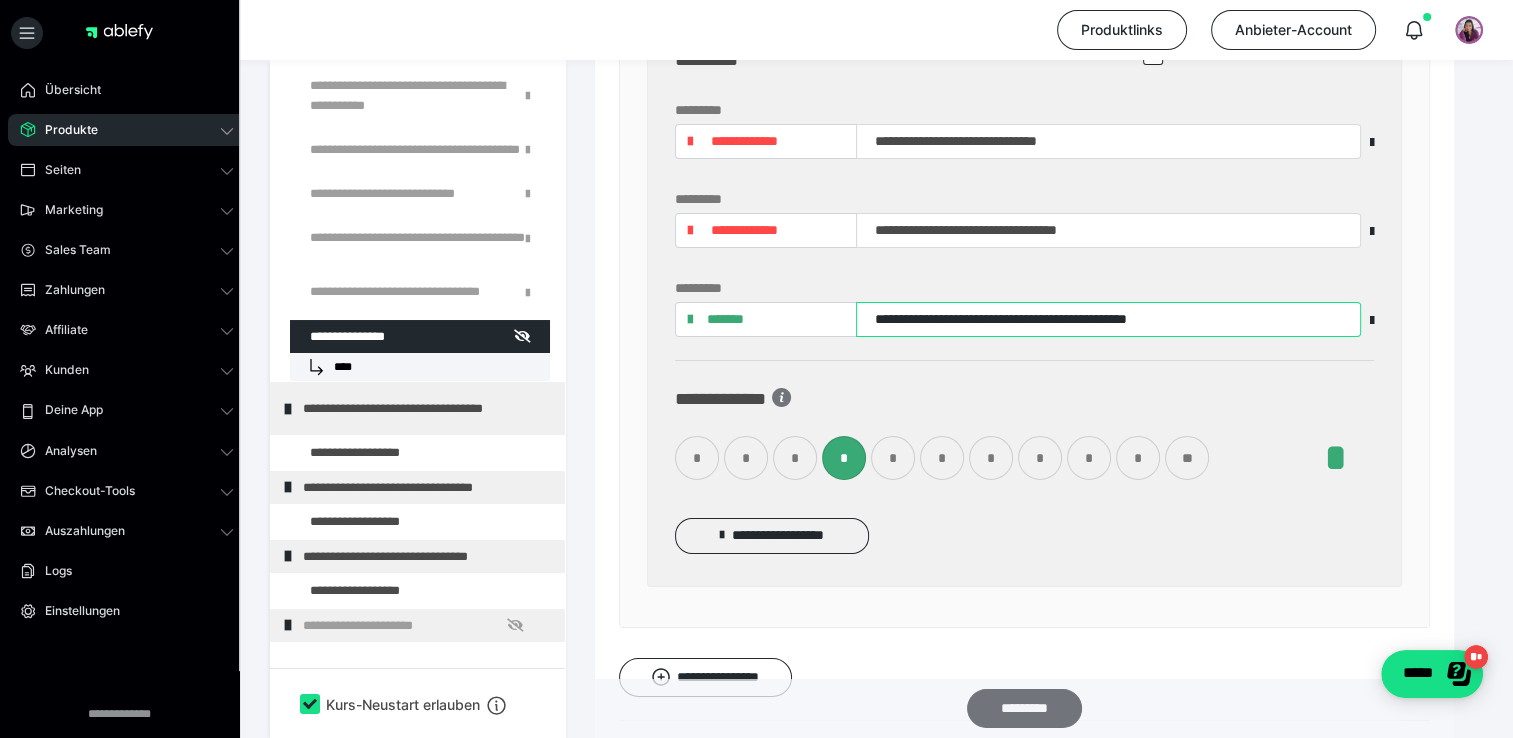 type on "**********" 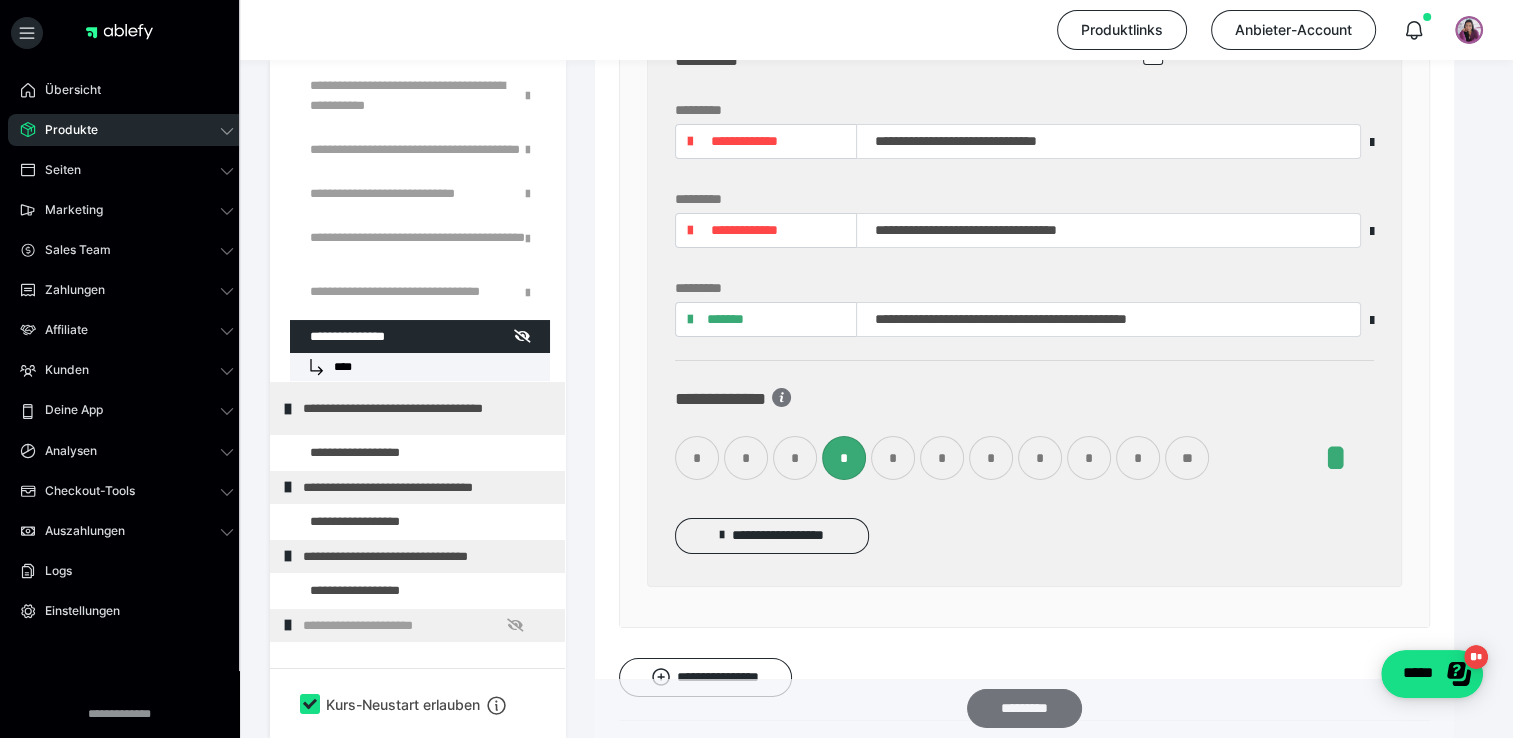 click on "*********" at bounding box center [1024, 708] 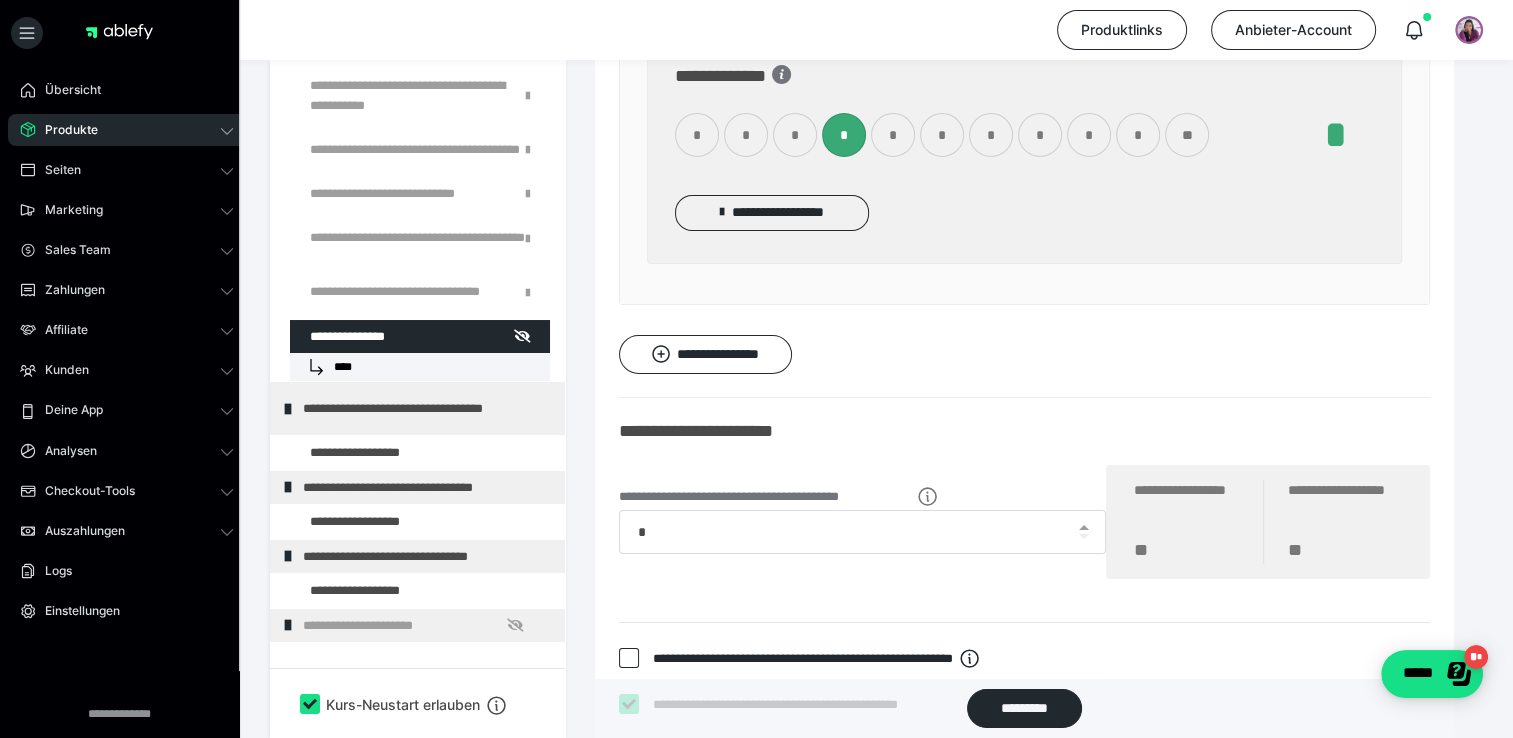 scroll, scrollTop: 15095, scrollLeft: 0, axis: vertical 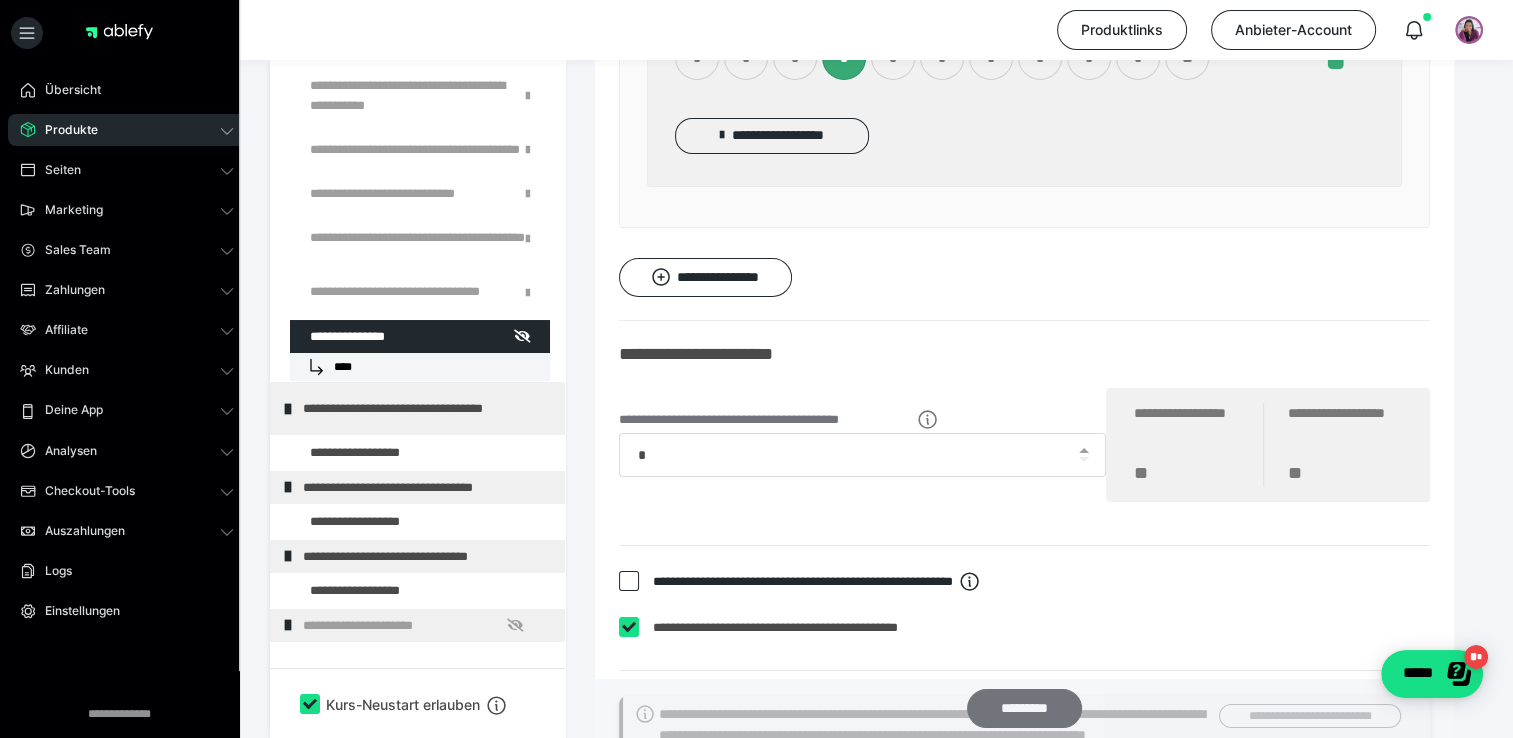 click on "*********" at bounding box center [1024, 708] 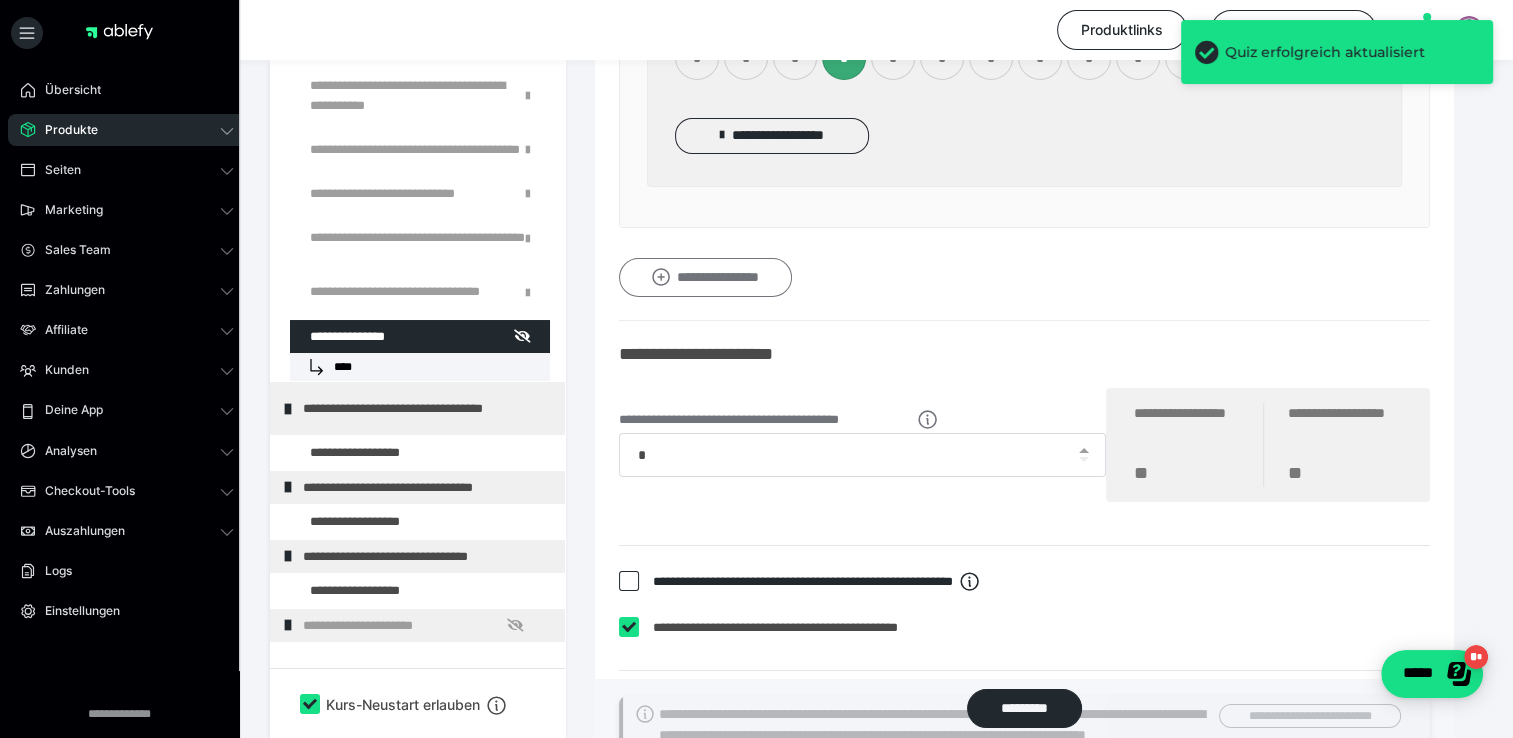 click on "**********" at bounding box center (705, 278) 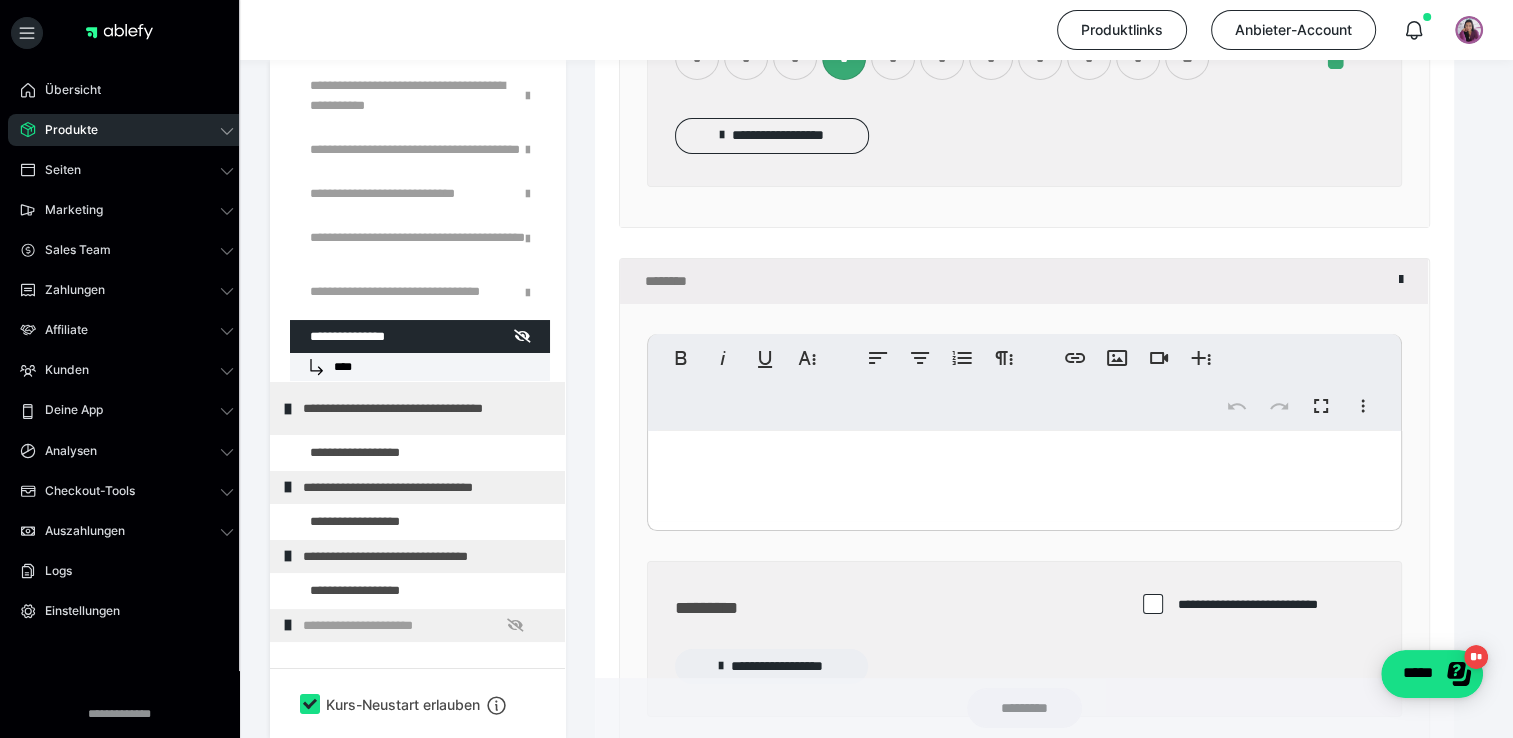 click at bounding box center (1024, 476) 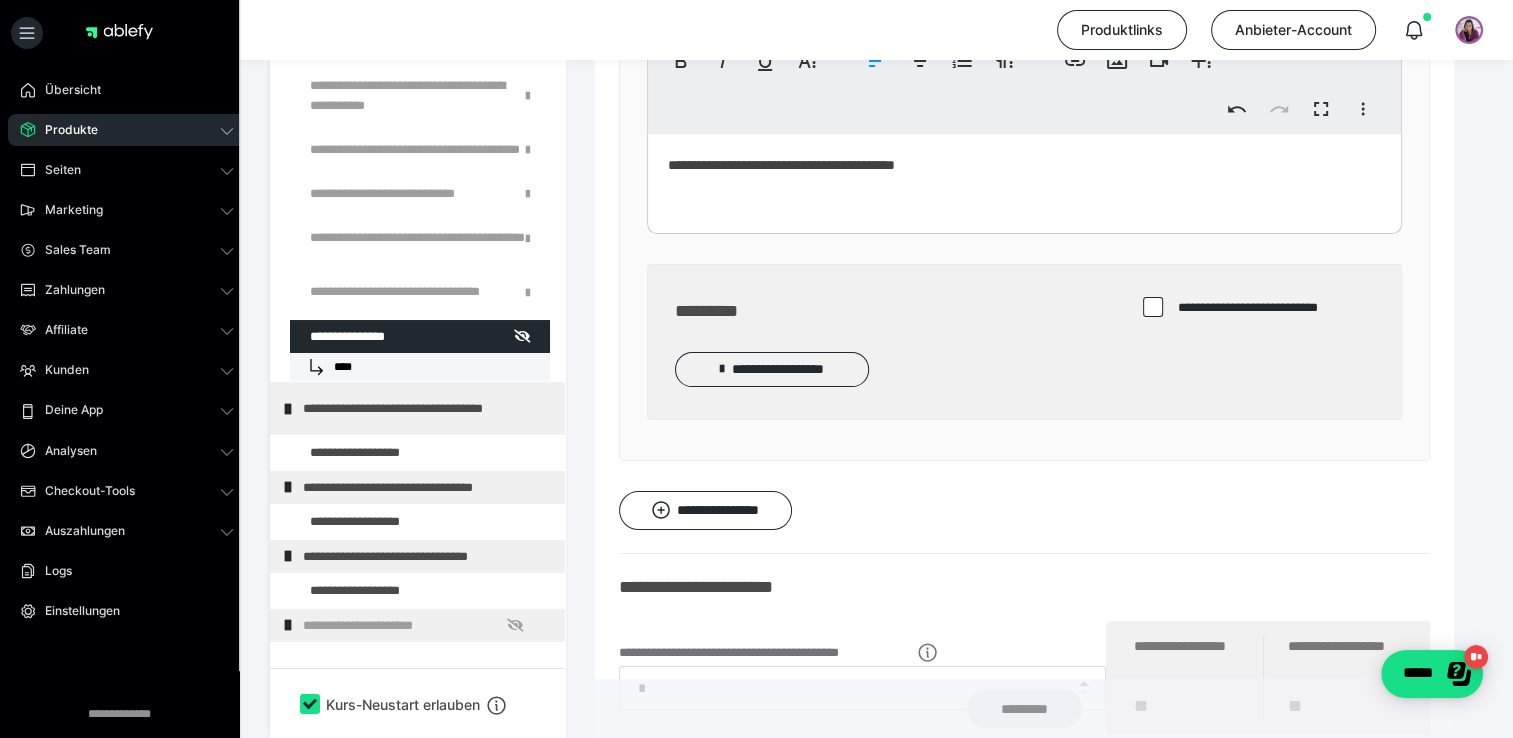 scroll, scrollTop: 15395, scrollLeft: 0, axis: vertical 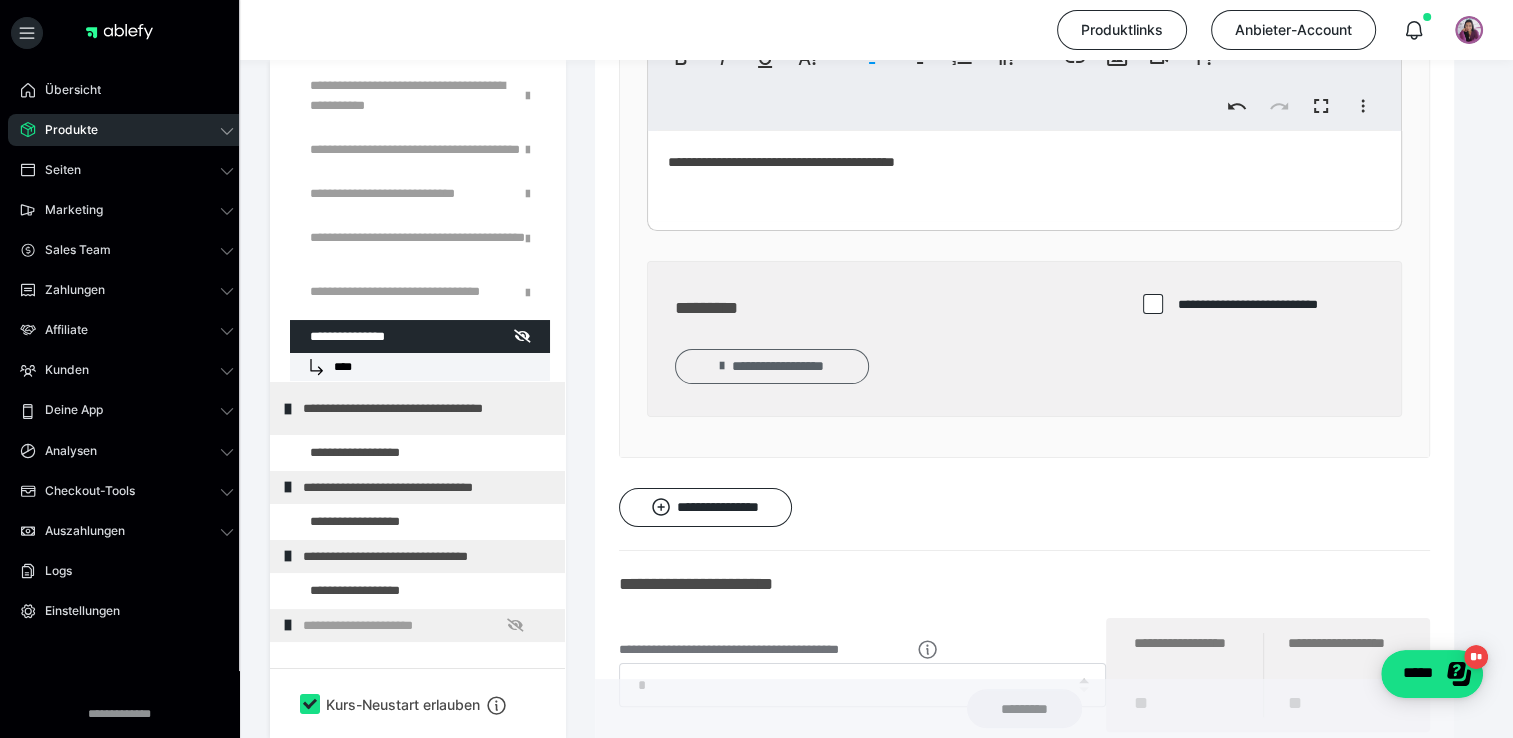 click on "**********" at bounding box center (772, 366) 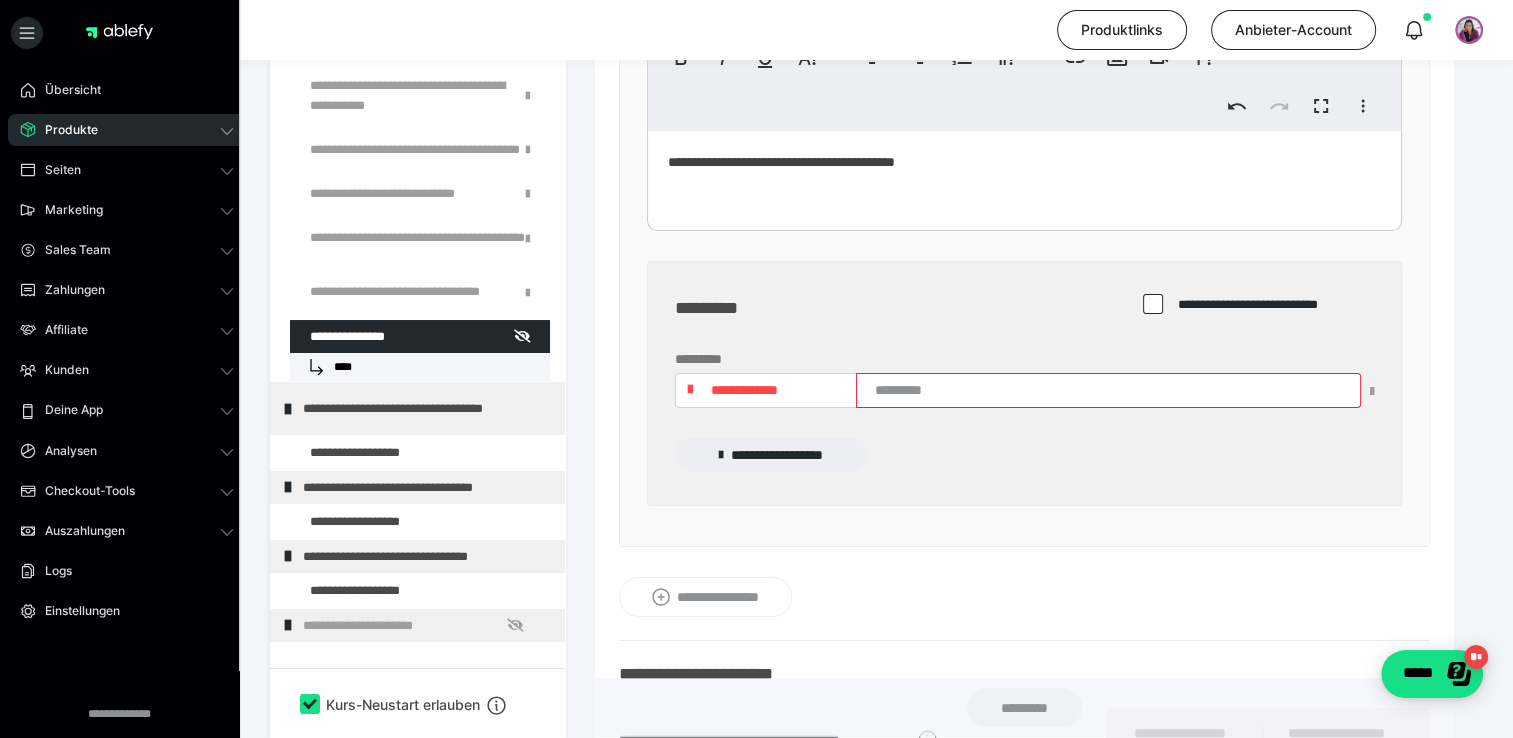 click on "**********" at bounding box center (744, 390) 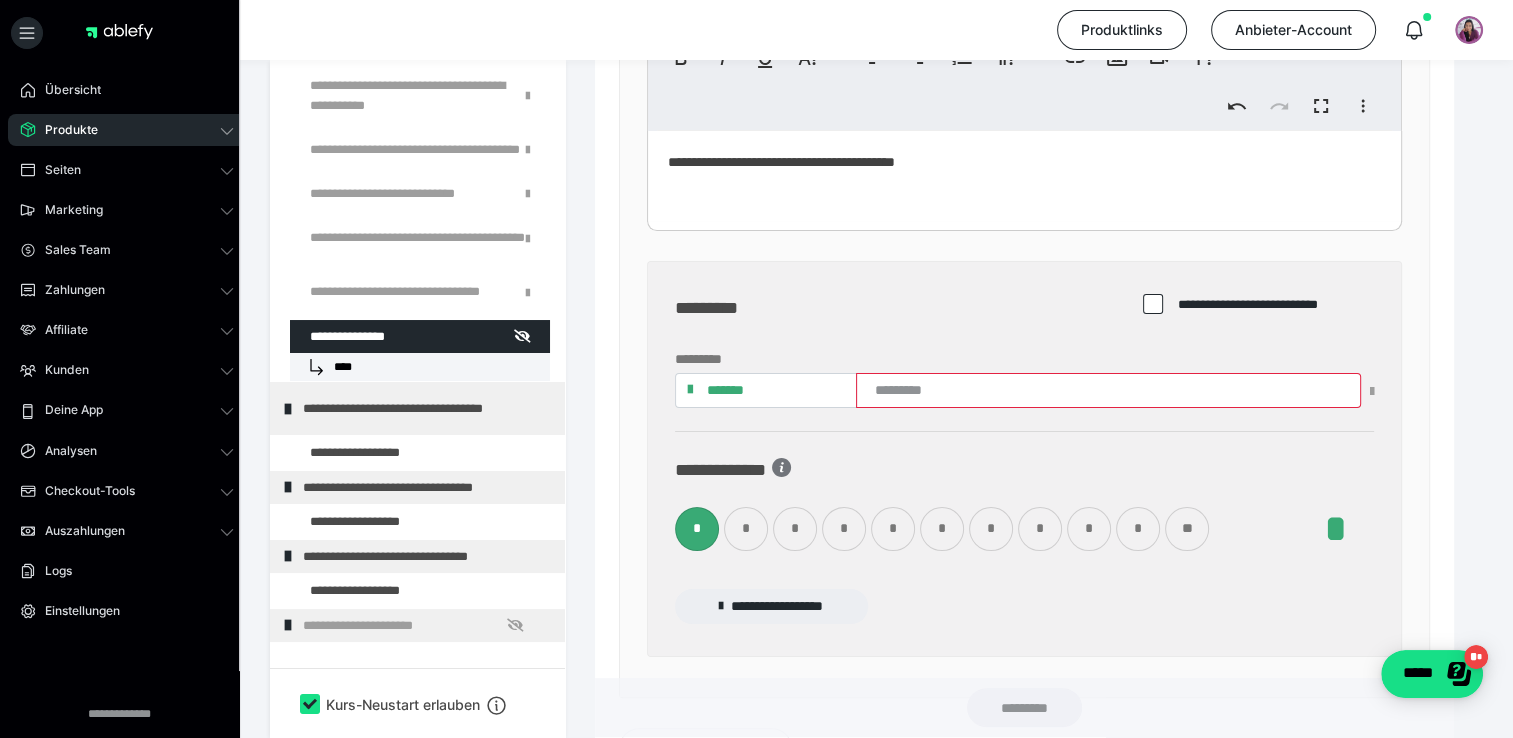 click on "*" at bounding box center (844, 529) 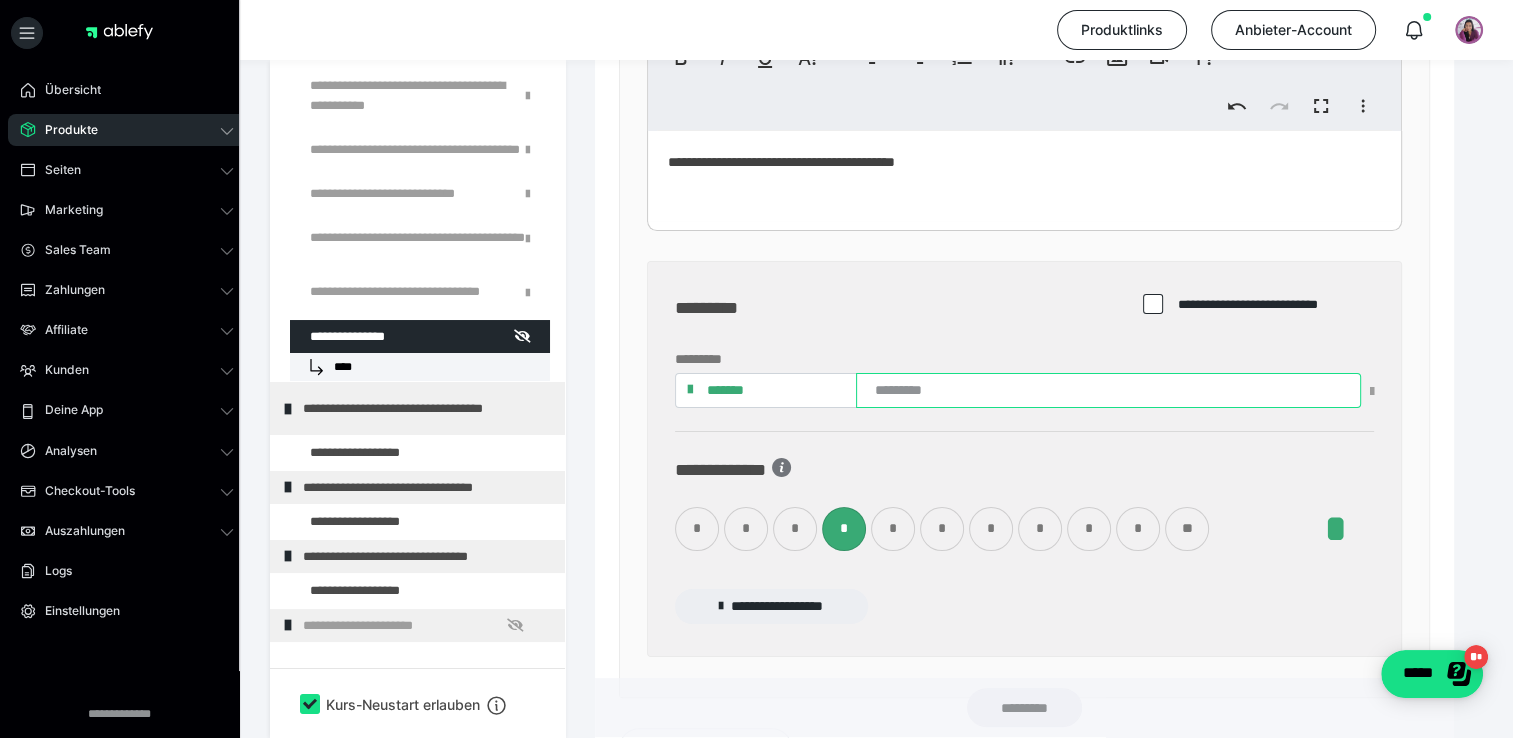 click at bounding box center [1108, 390] 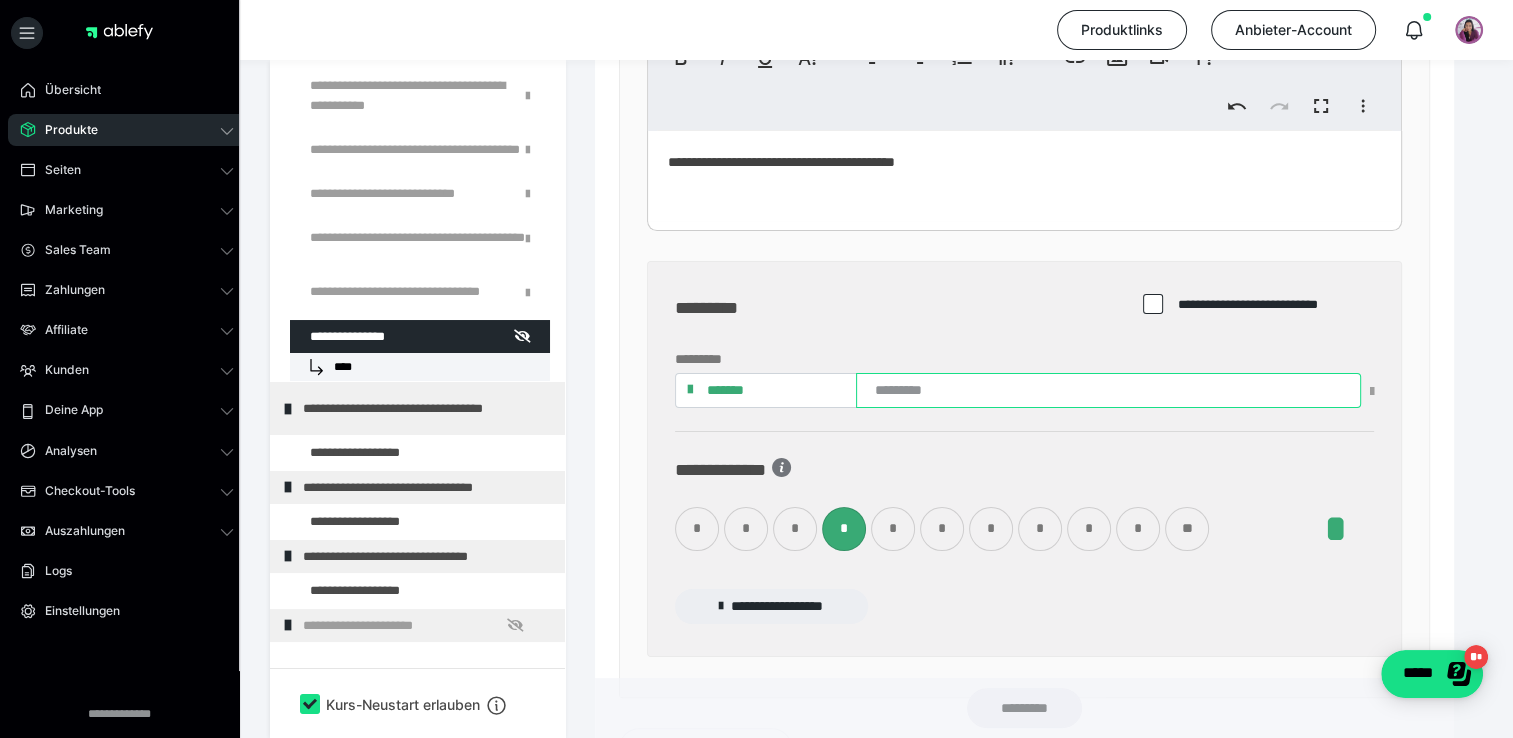paste on "**********" 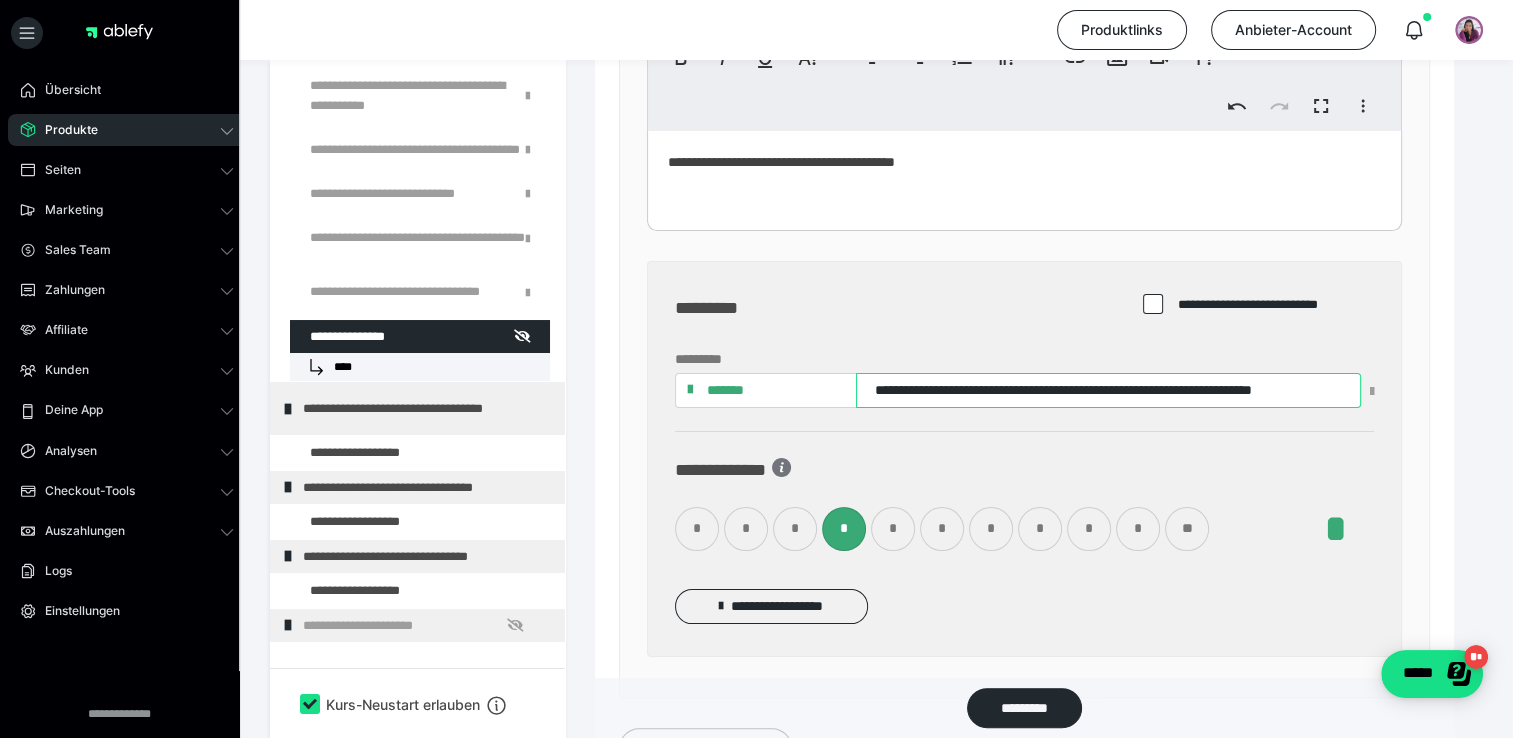 scroll, scrollTop: 0, scrollLeft: 22, axis: horizontal 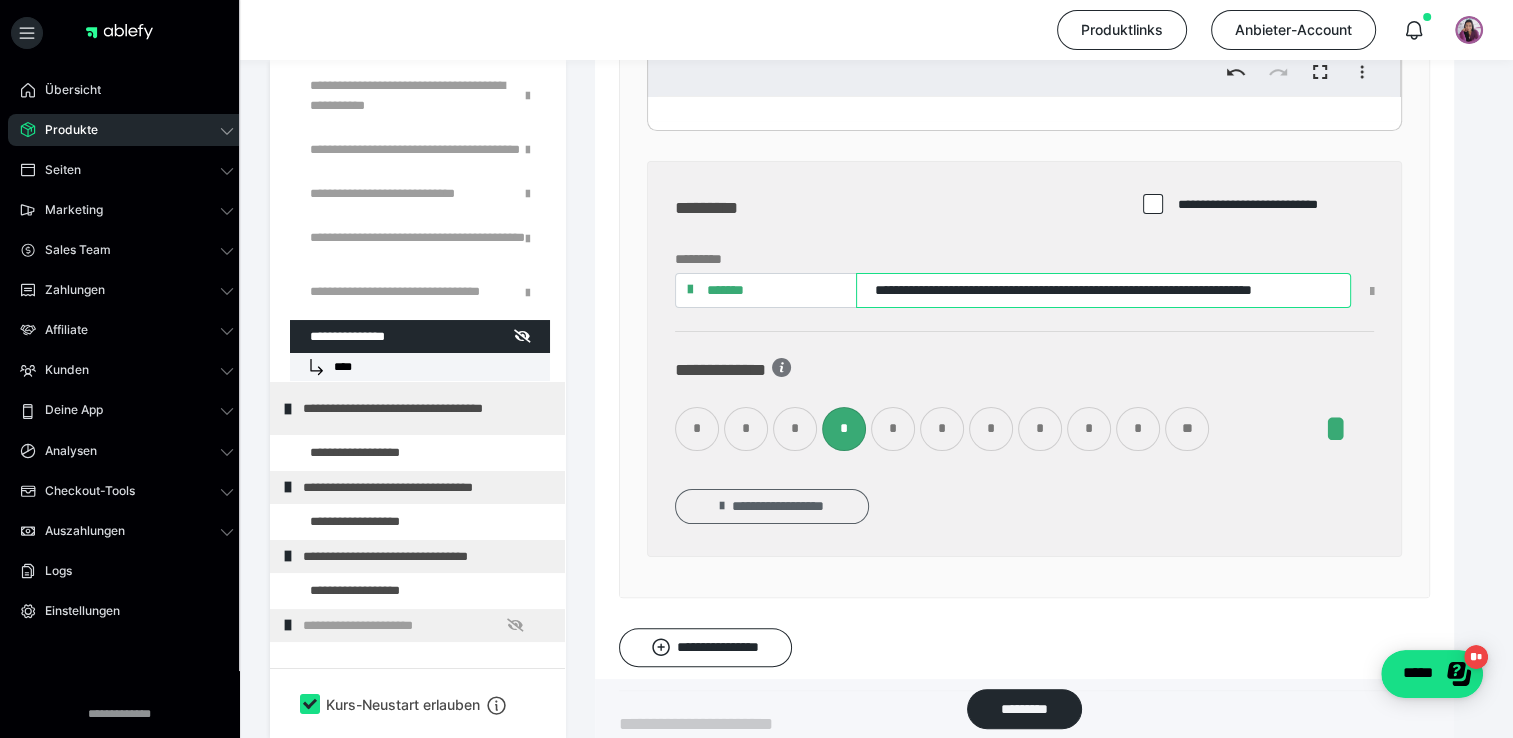 type on "**********" 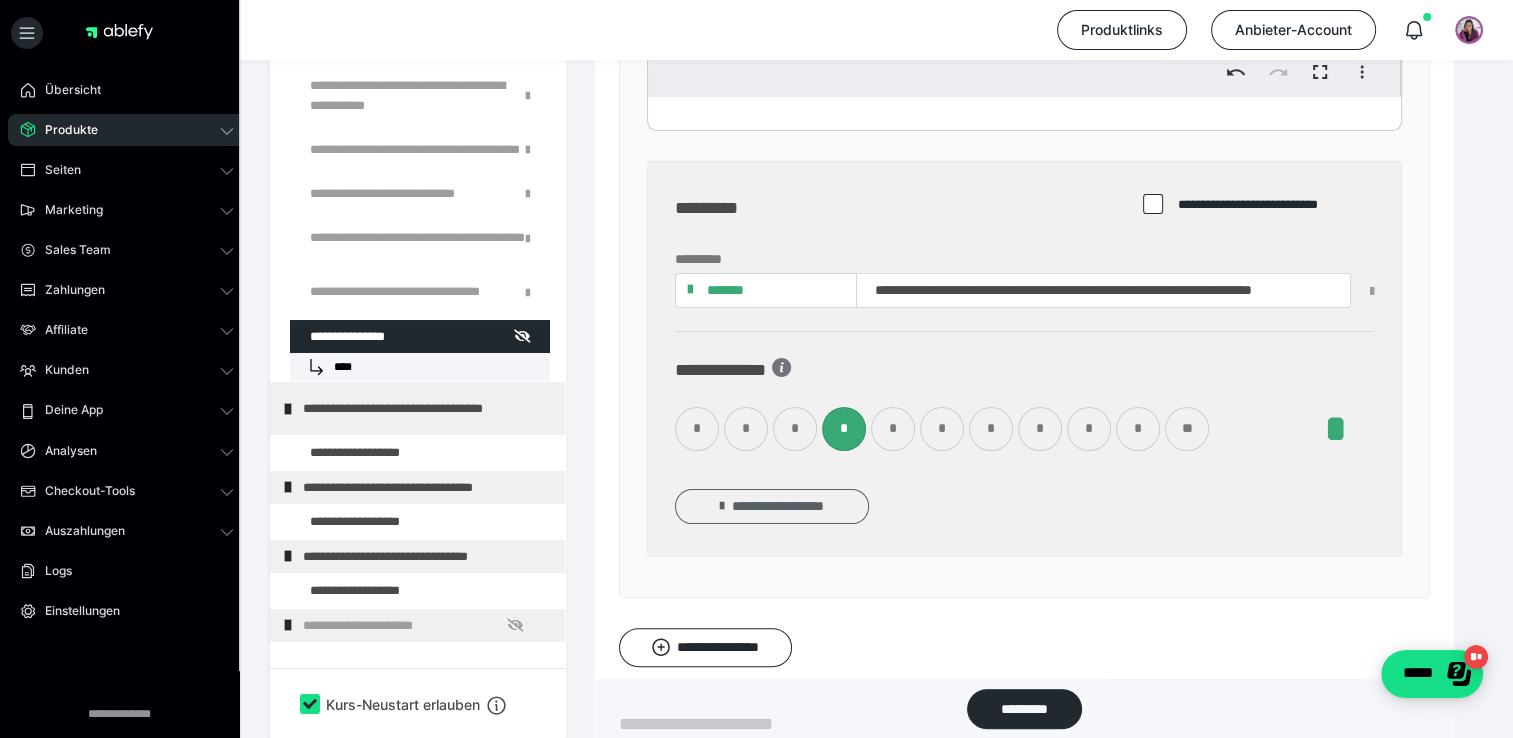 click on "**********" at bounding box center (772, 506) 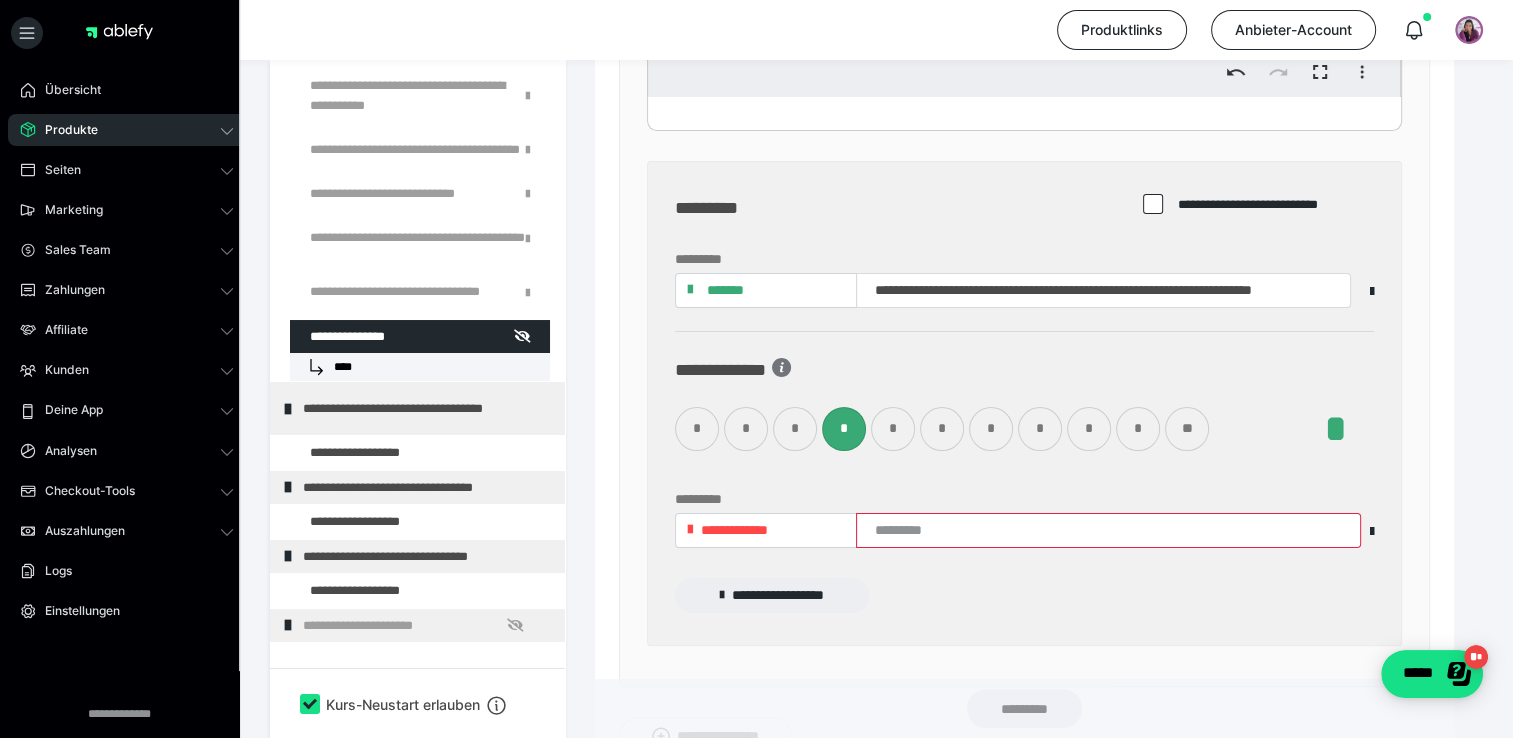 scroll, scrollTop: 0, scrollLeft: 0, axis: both 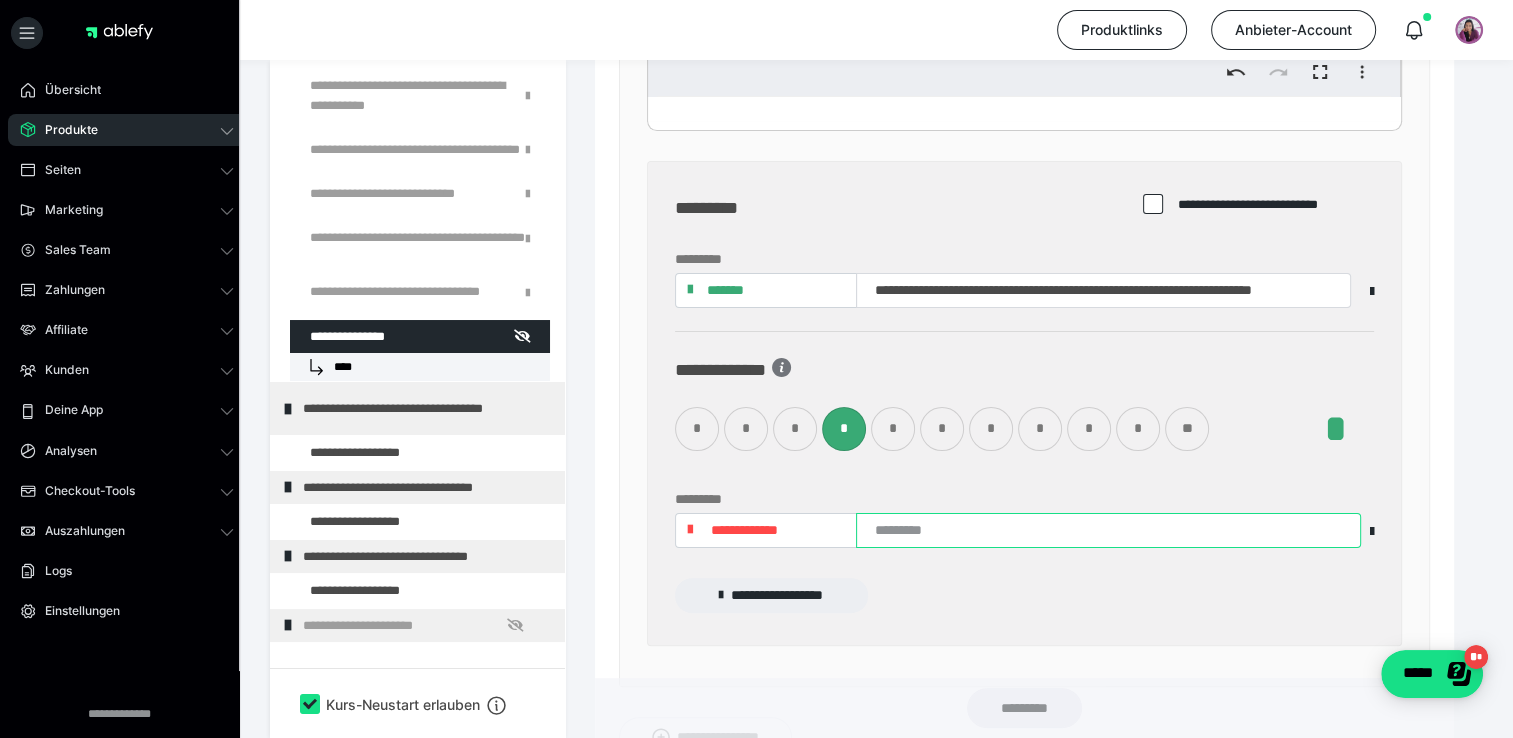 click at bounding box center [1108, 530] 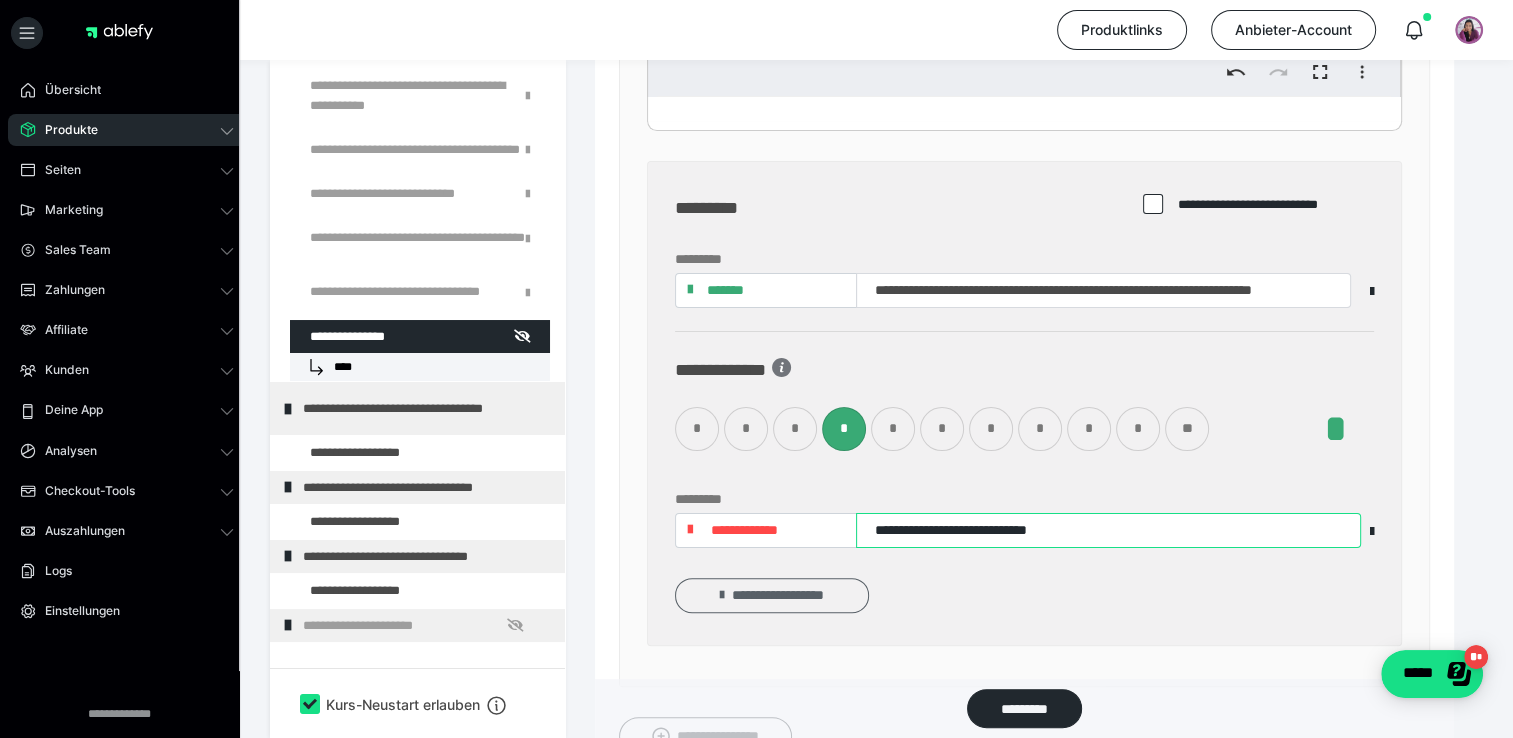 type on "**********" 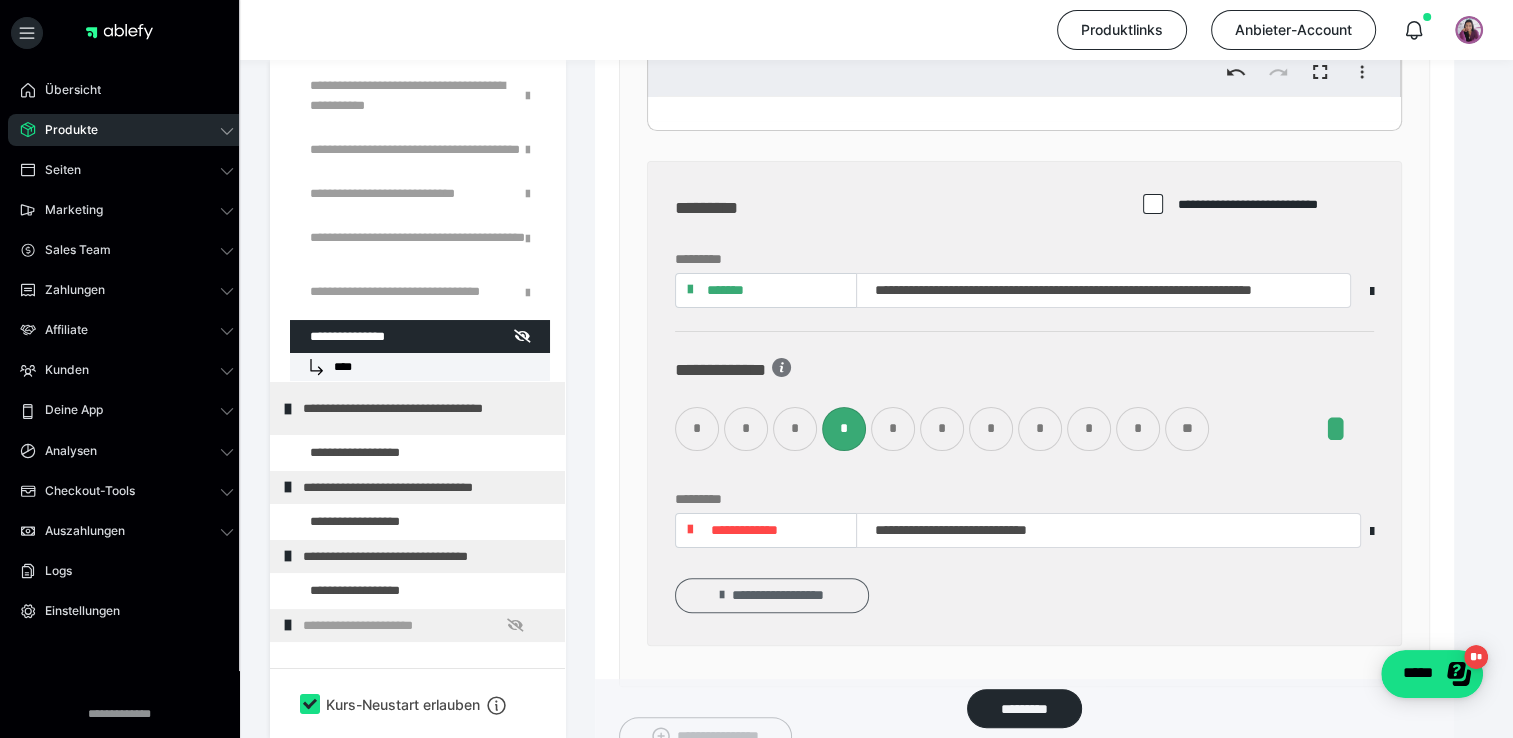 click on "**********" at bounding box center [772, 595] 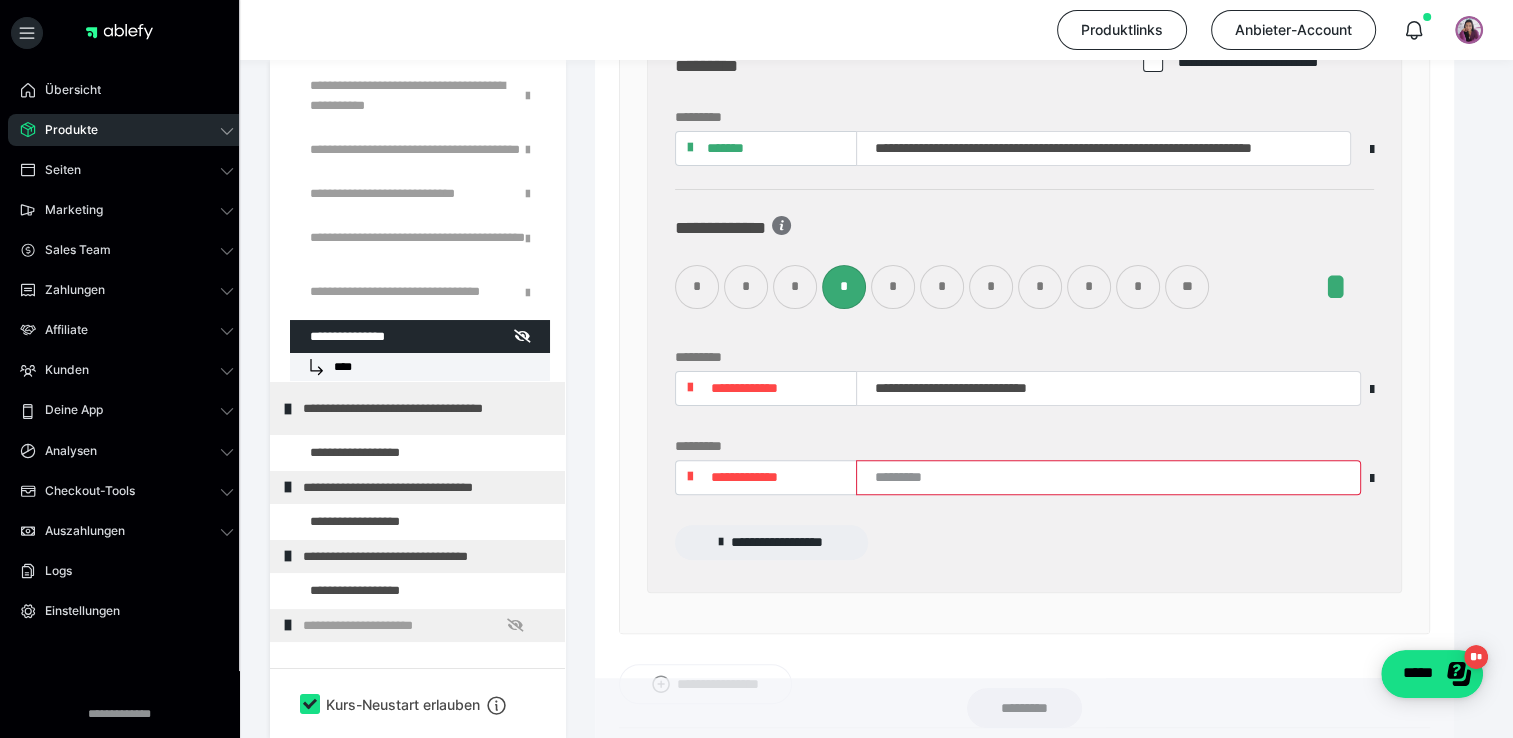 scroll, scrollTop: 15695, scrollLeft: 0, axis: vertical 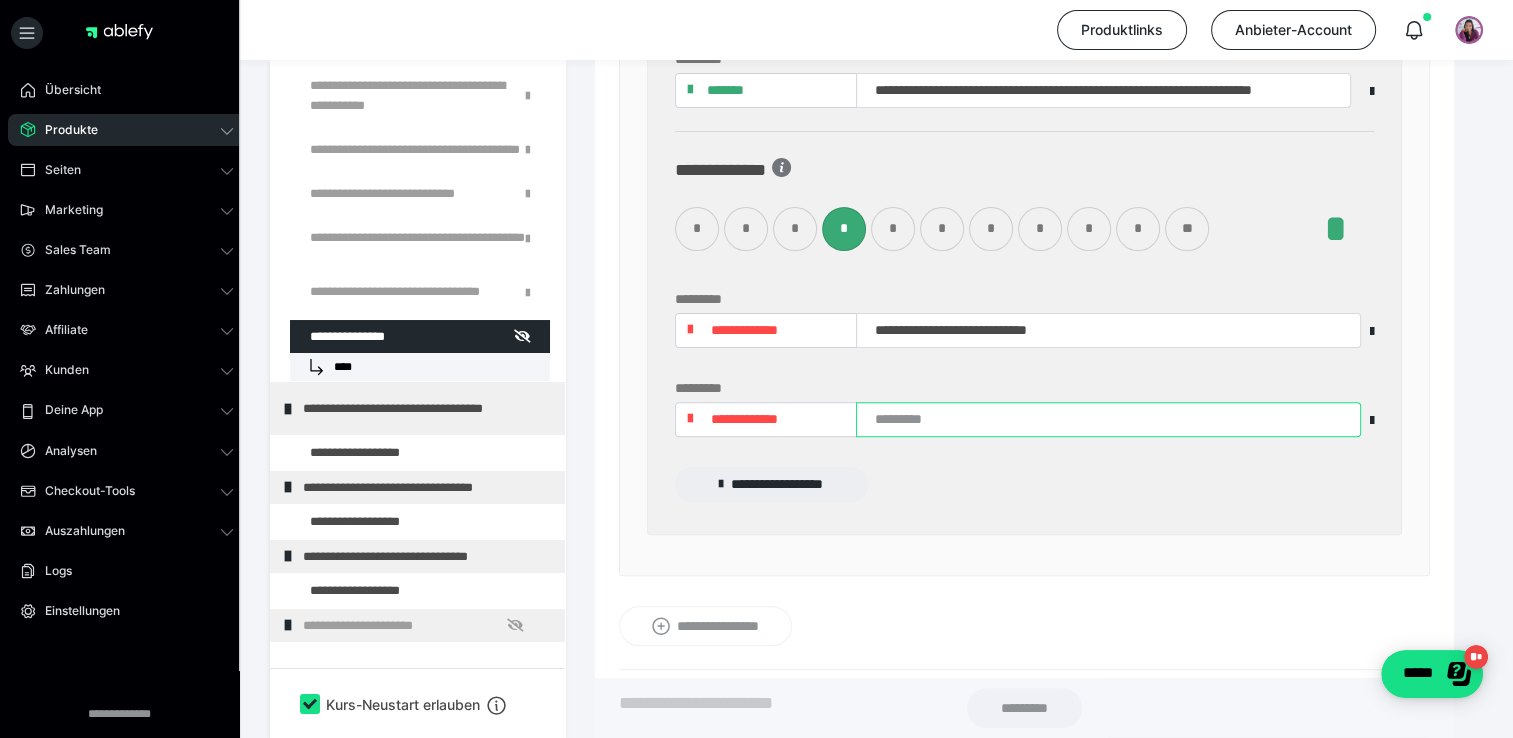 click at bounding box center (1108, 419) 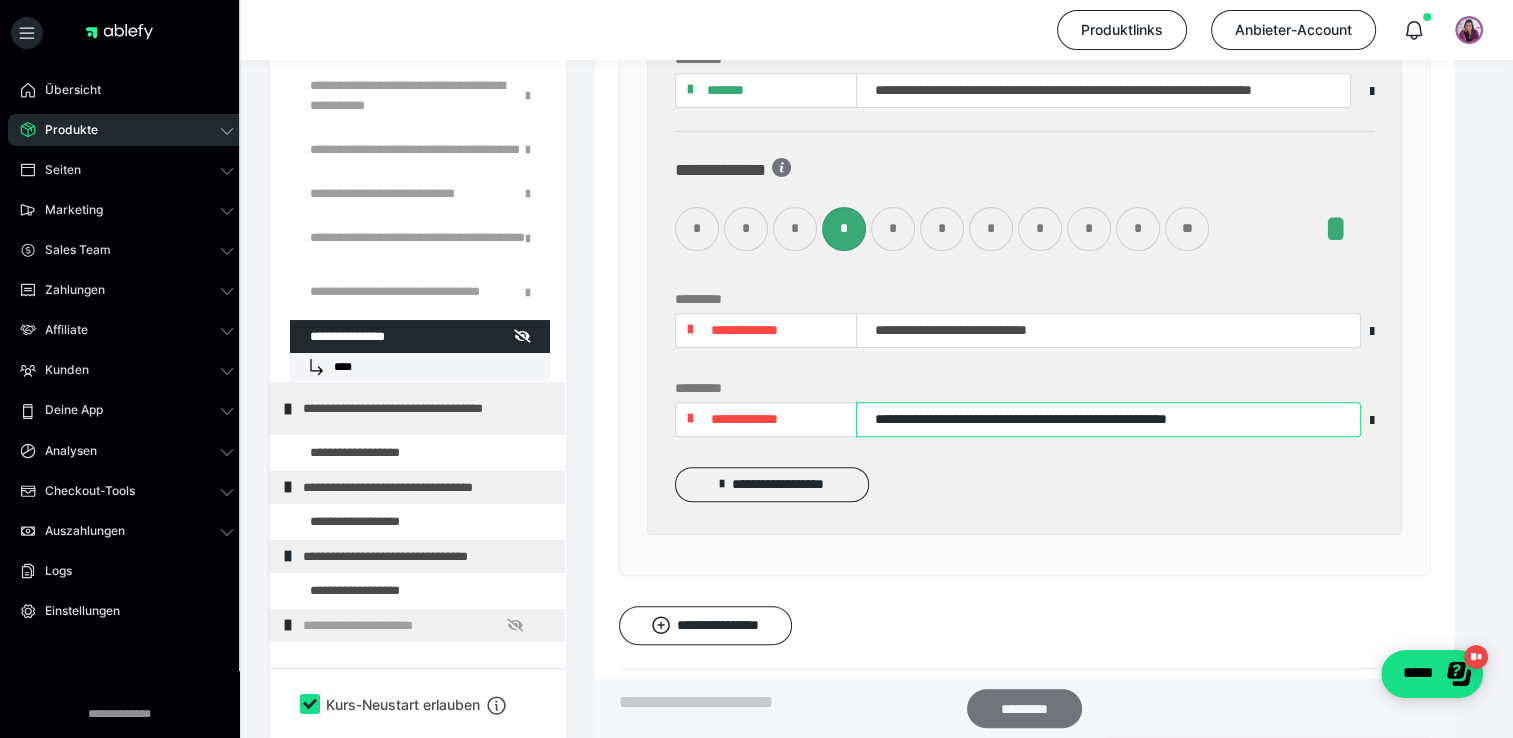 type on "**********" 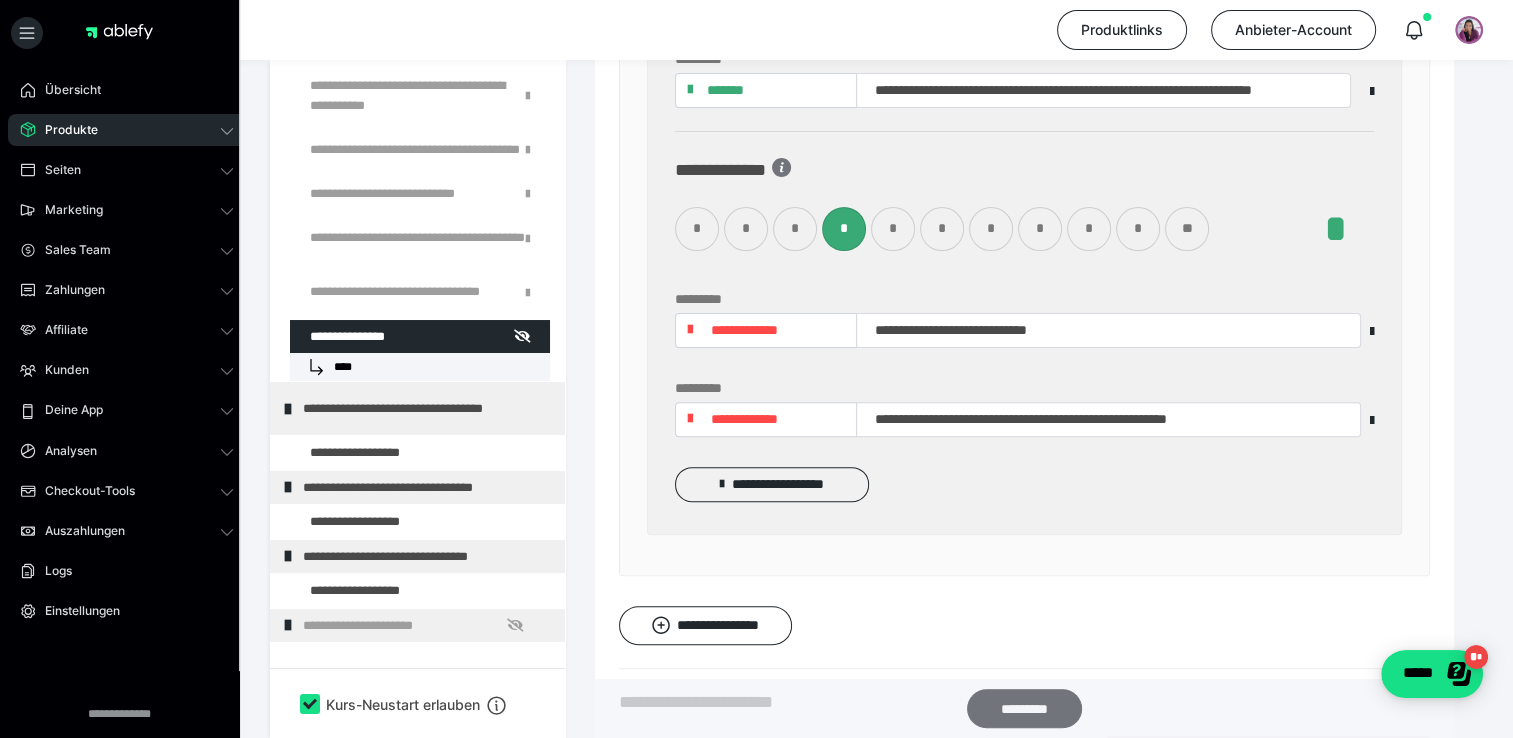 click on "*********" at bounding box center (1024, 708) 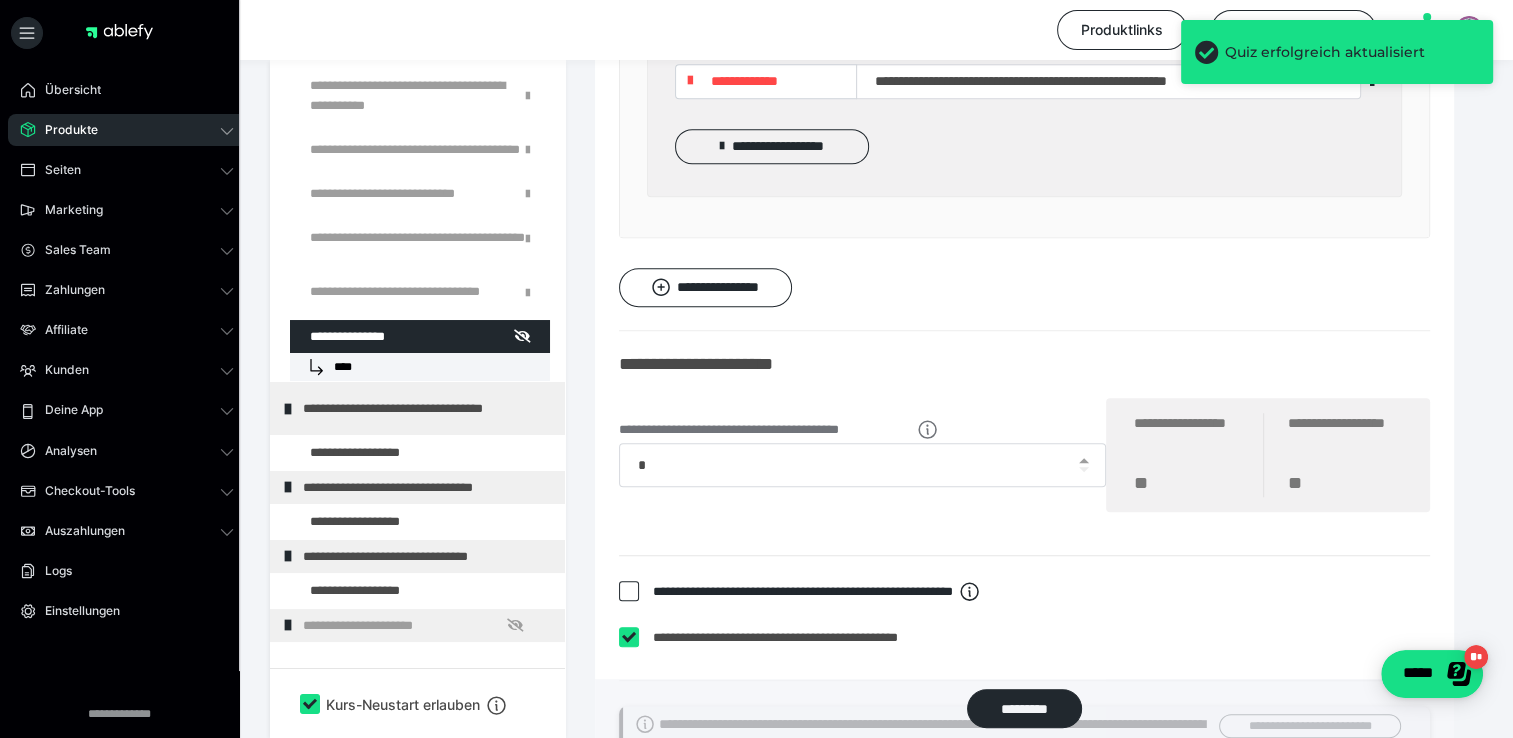 scroll, scrollTop: 16095, scrollLeft: 0, axis: vertical 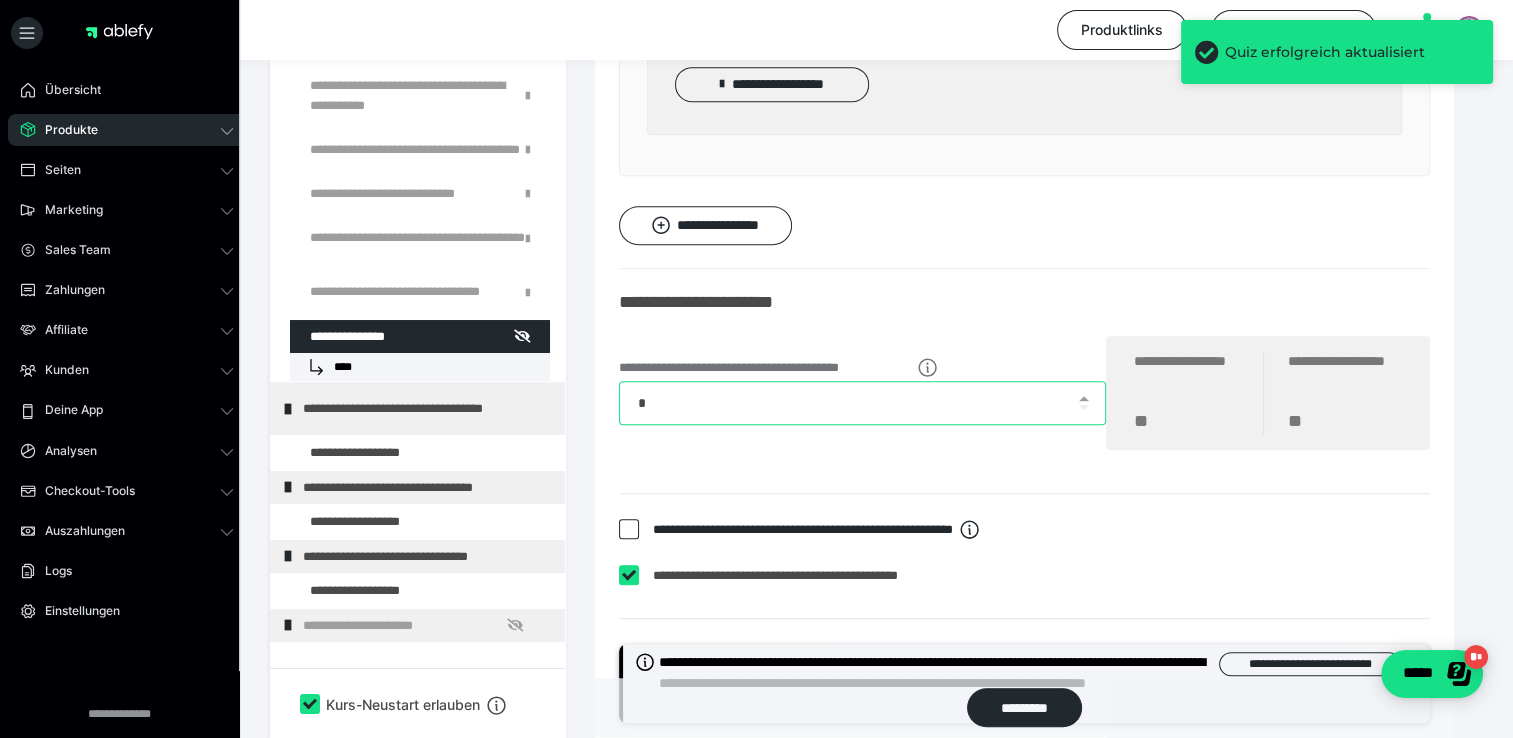 click on "*" at bounding box center (862, 403) 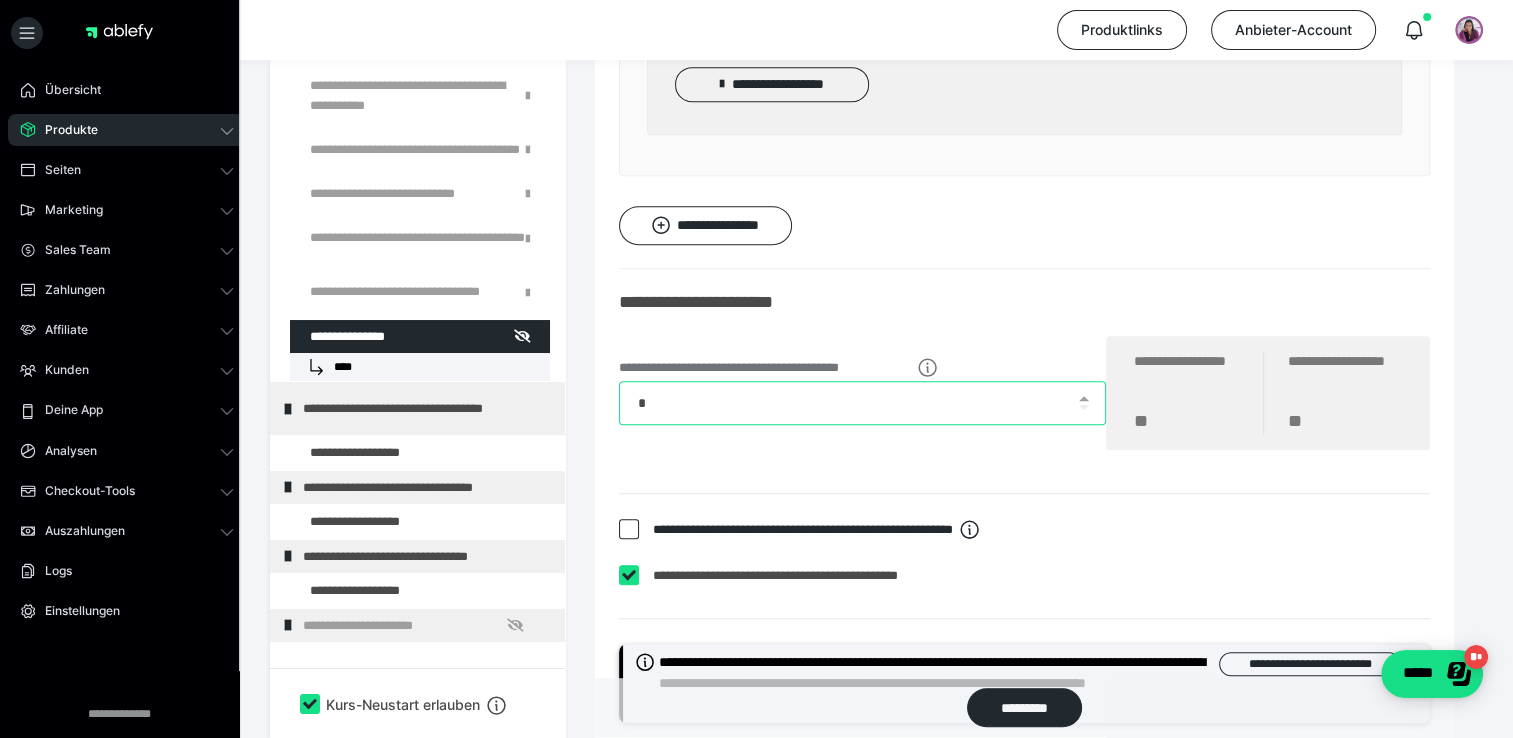 drag, startPoint x: 696, startPoint y: 384, endPoint x: 632, endPoint y: 384, distance: 64 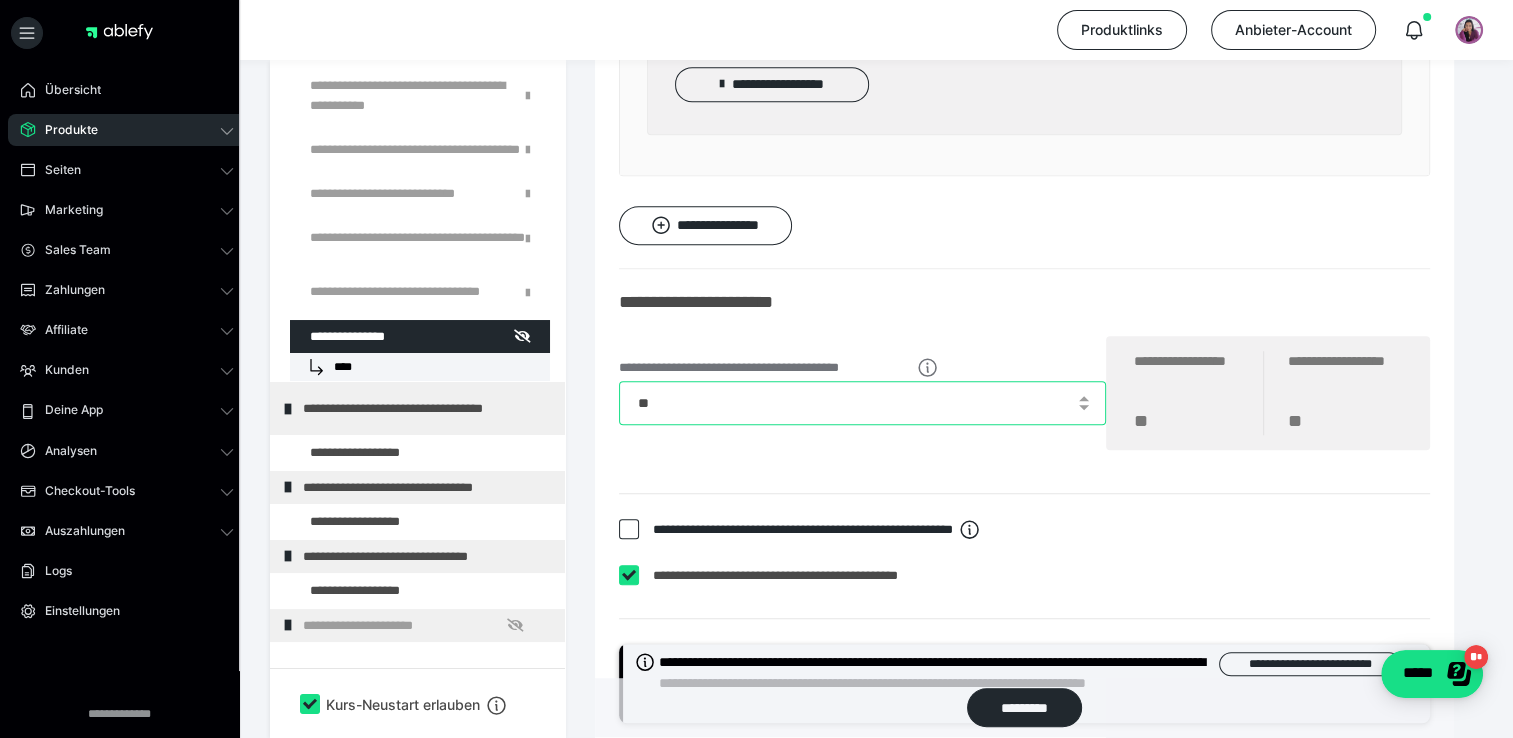 type on "**" 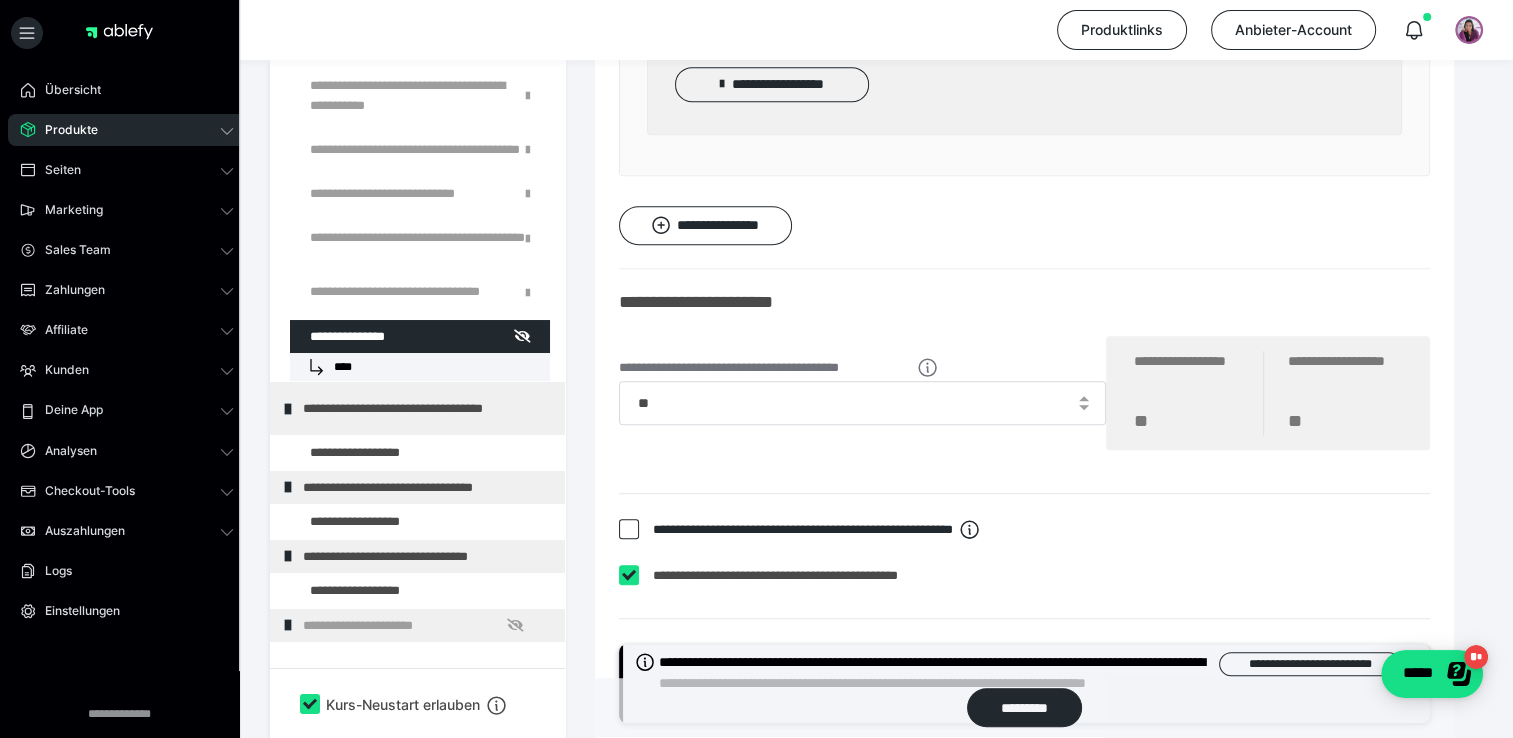 click on "**********" at bounding box center [1024, 369] 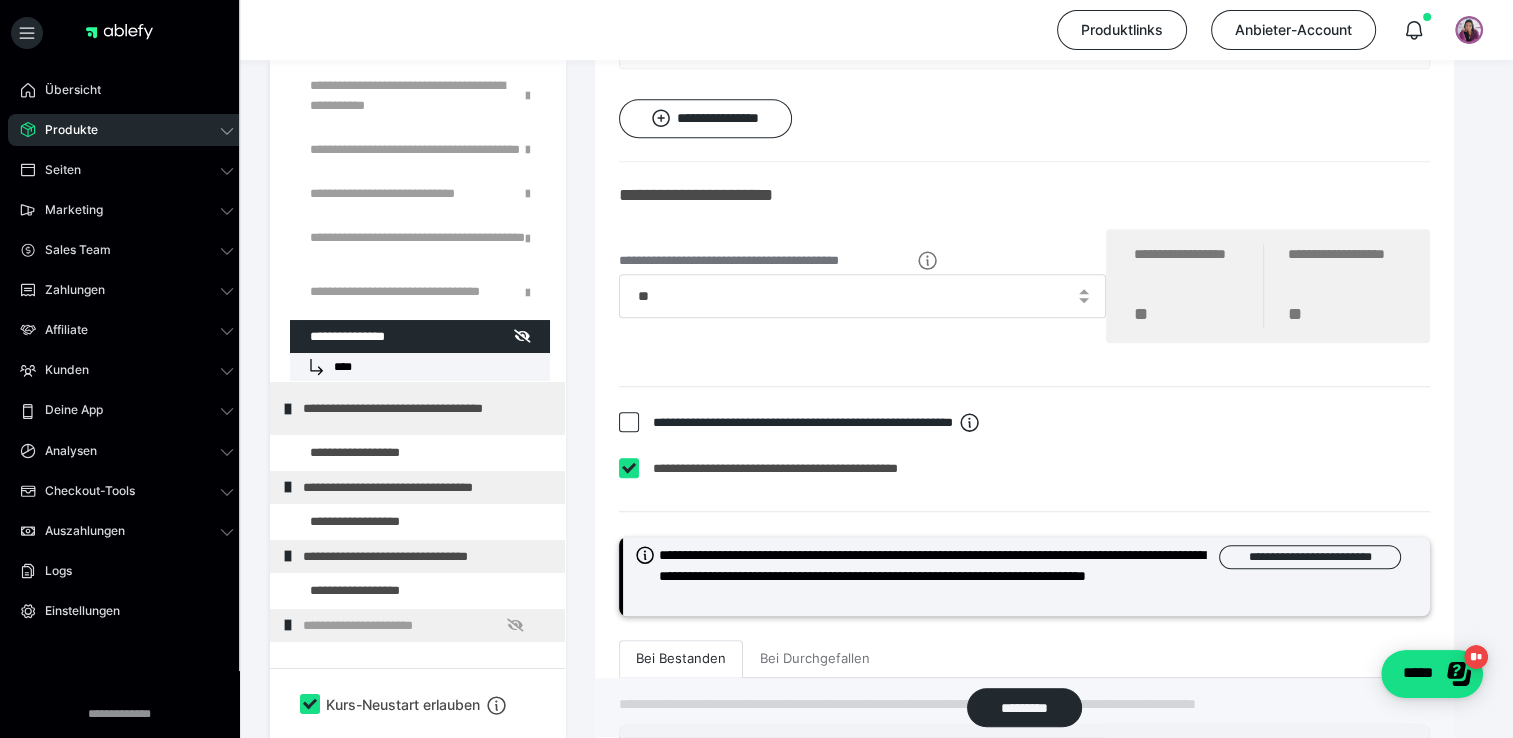 scroll, scrollTop: 16295, scrollLeft: 0, axis: vertical 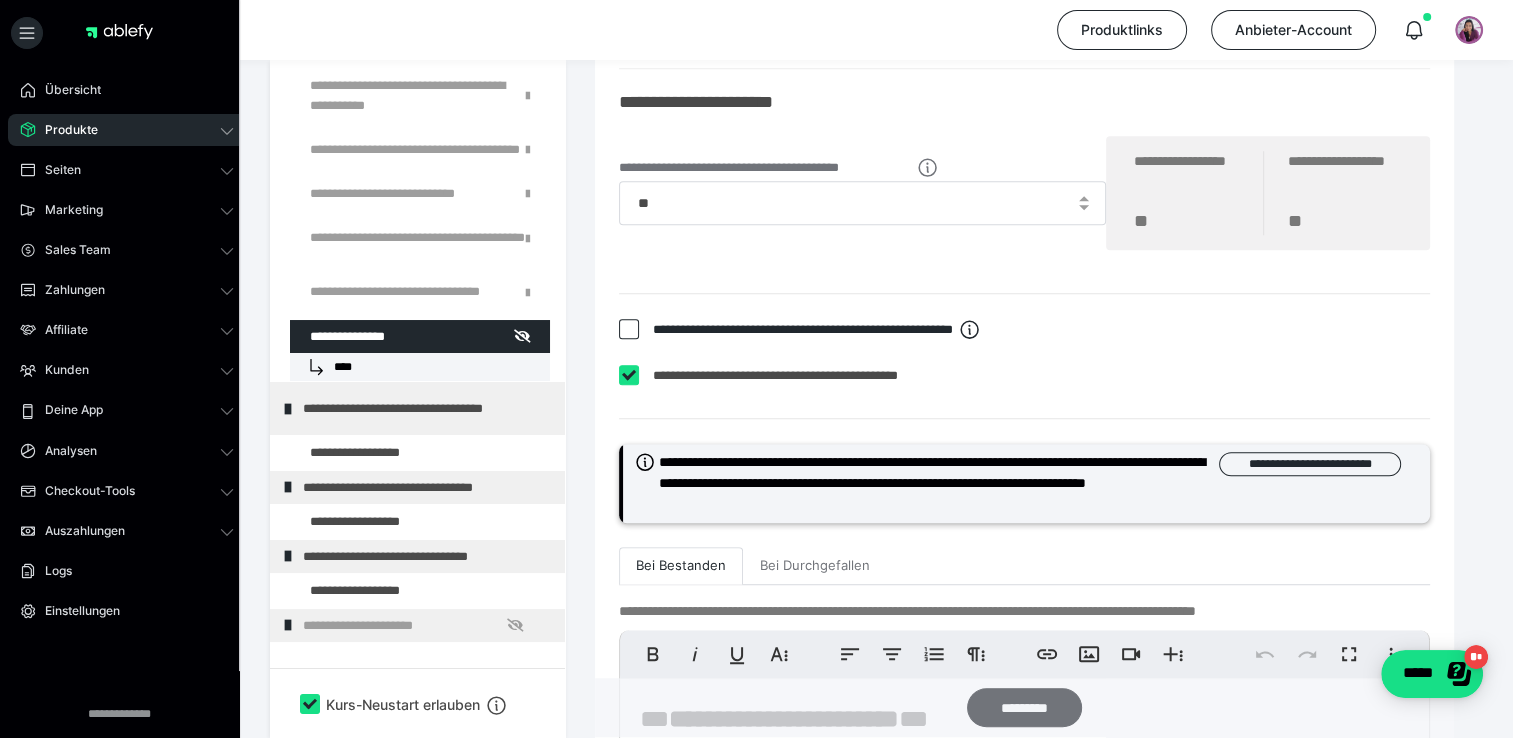 click on "*********" at bounding box center [1024, 708] 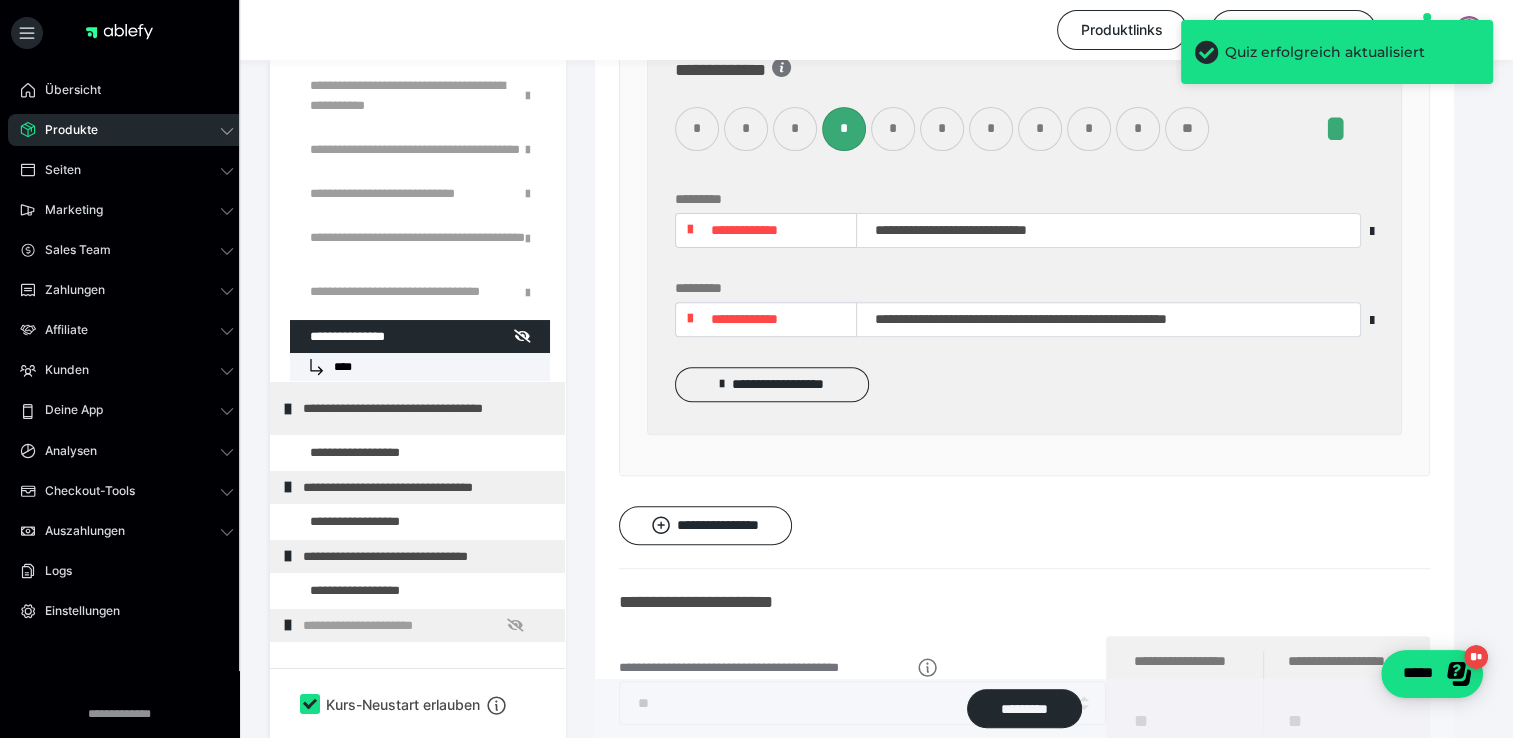 scroll, scrollTop: 15295, scrollLeft: 0, axis: vertical 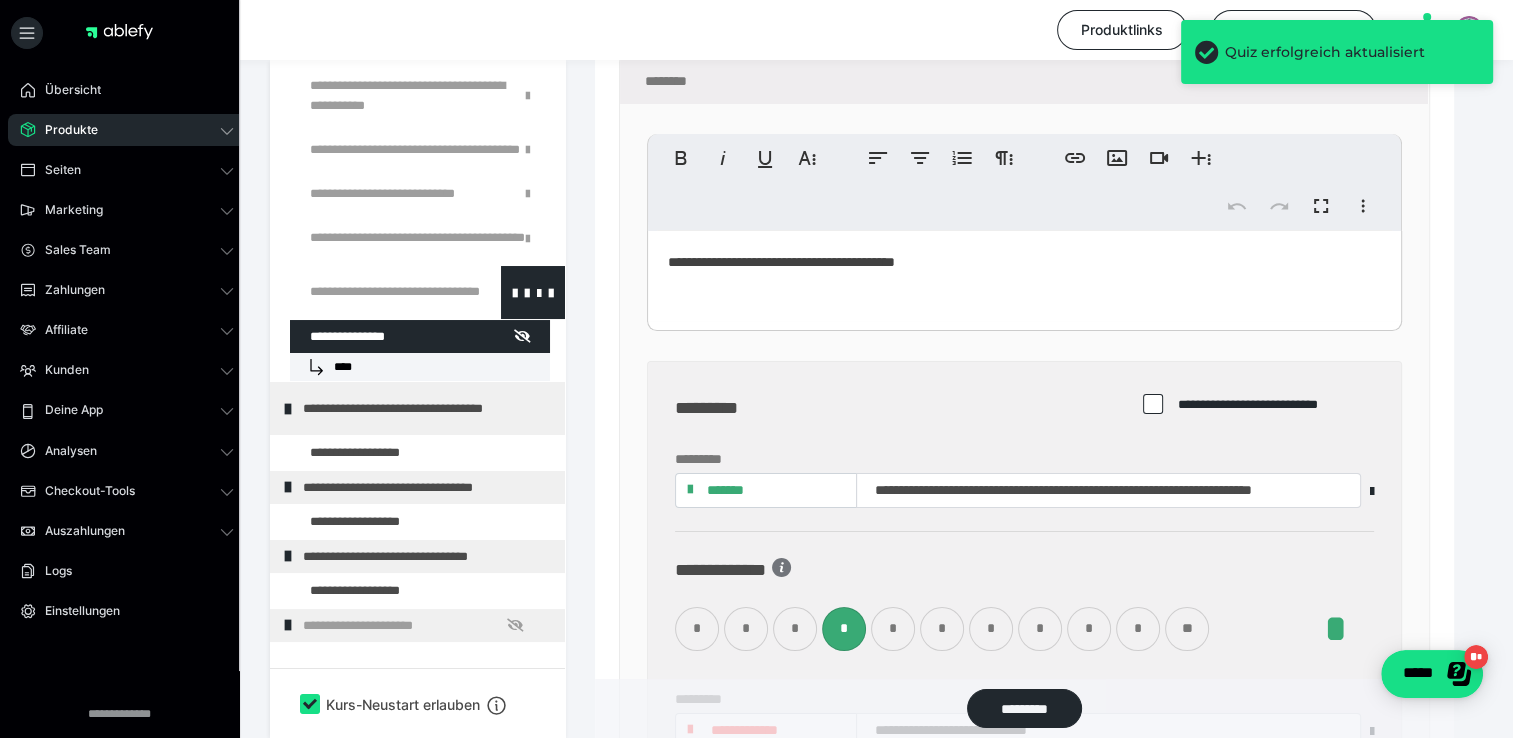 click at bounding box center (375, 292) 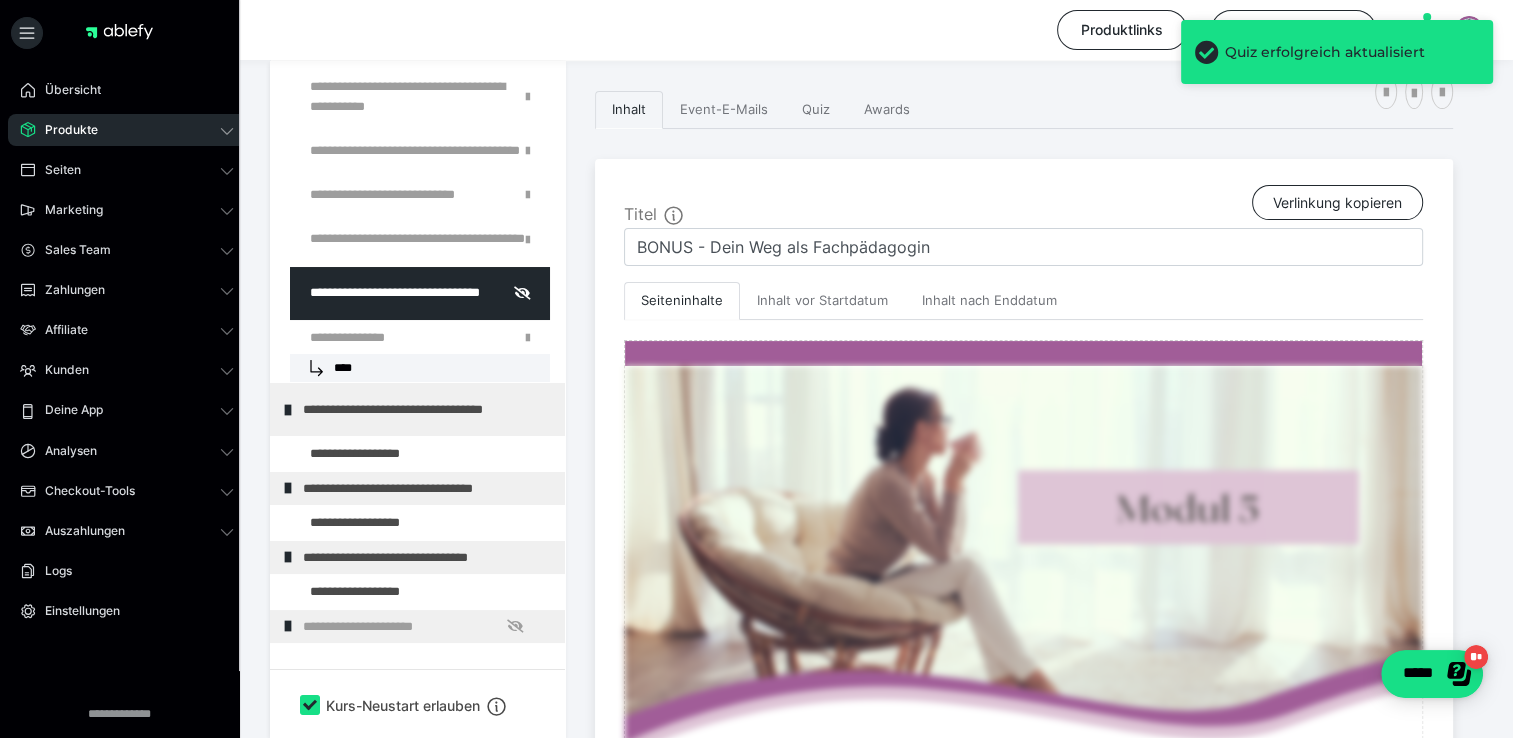 scroll, scrollTop: 1015, scrollLeft: 0, axis: vertical 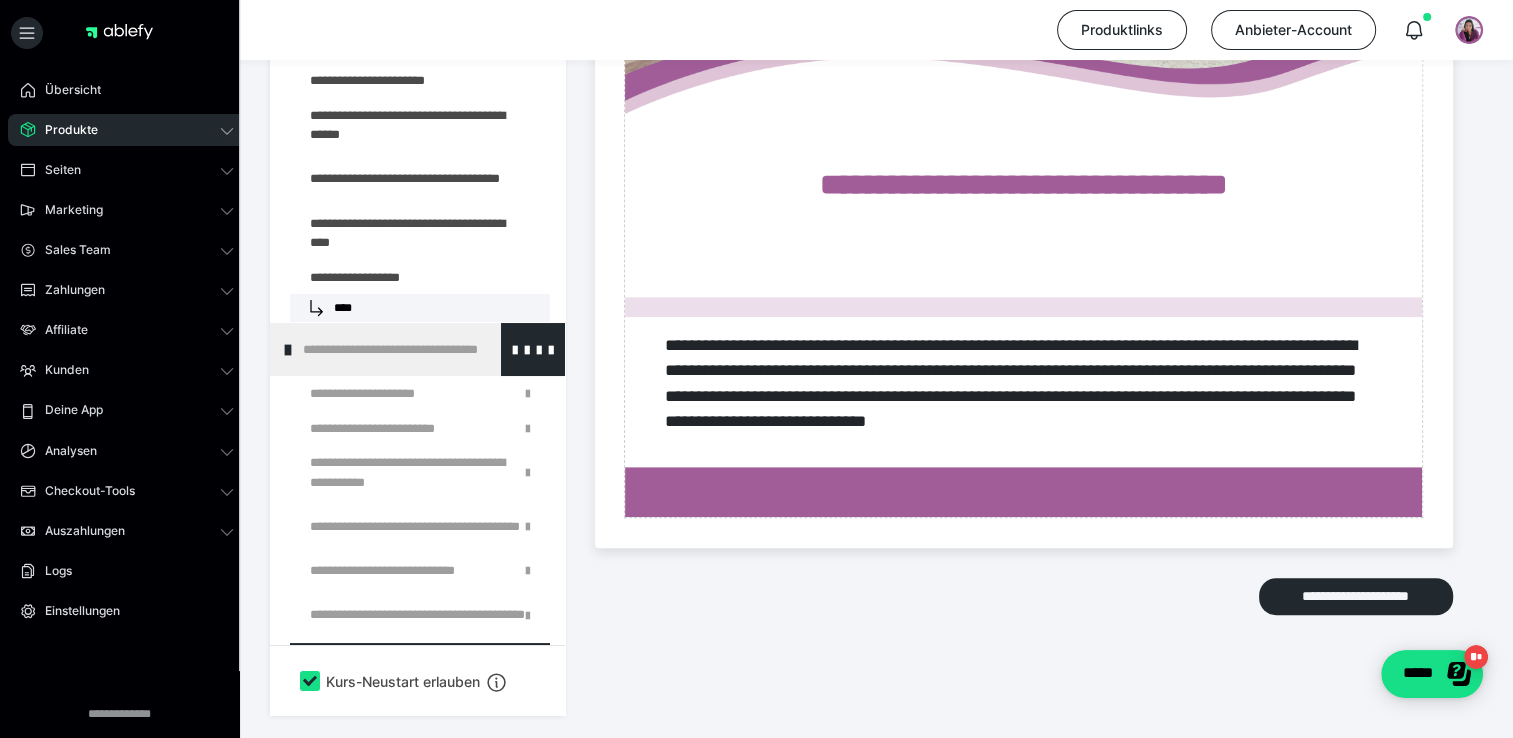 click on "**********" at bounding box center [418, 349] 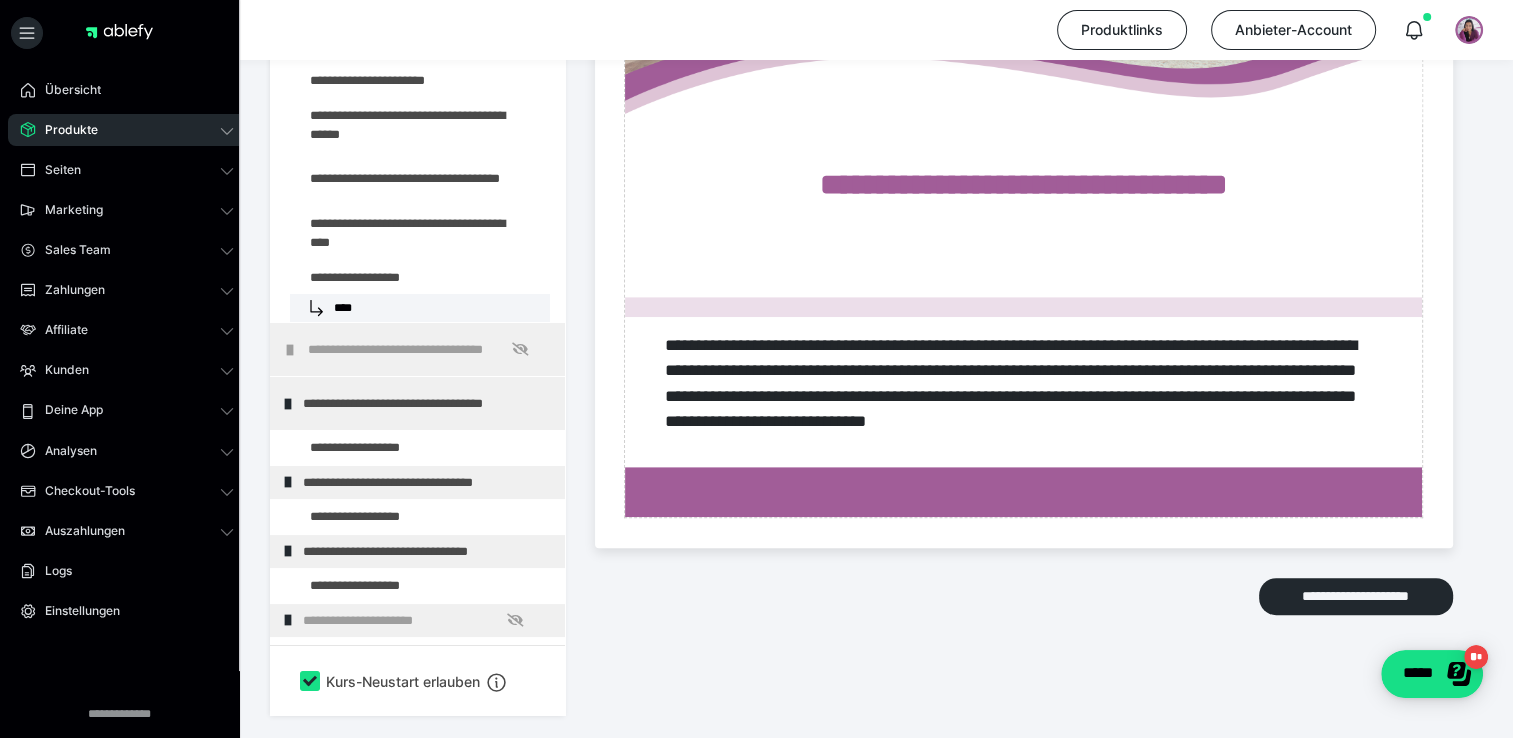 click on "**********" at bounding box center (423, 349) 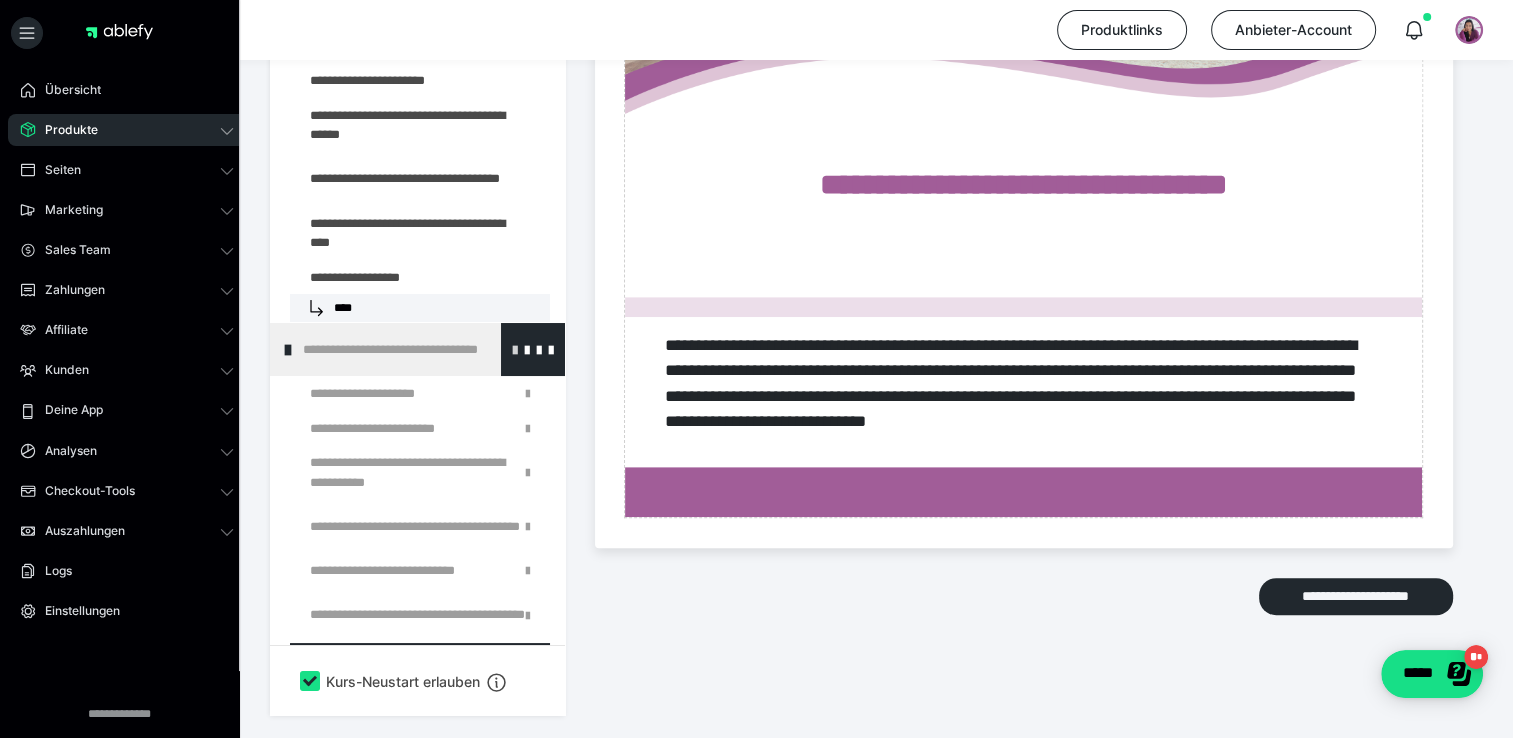 click at bounding box center (515, 349) 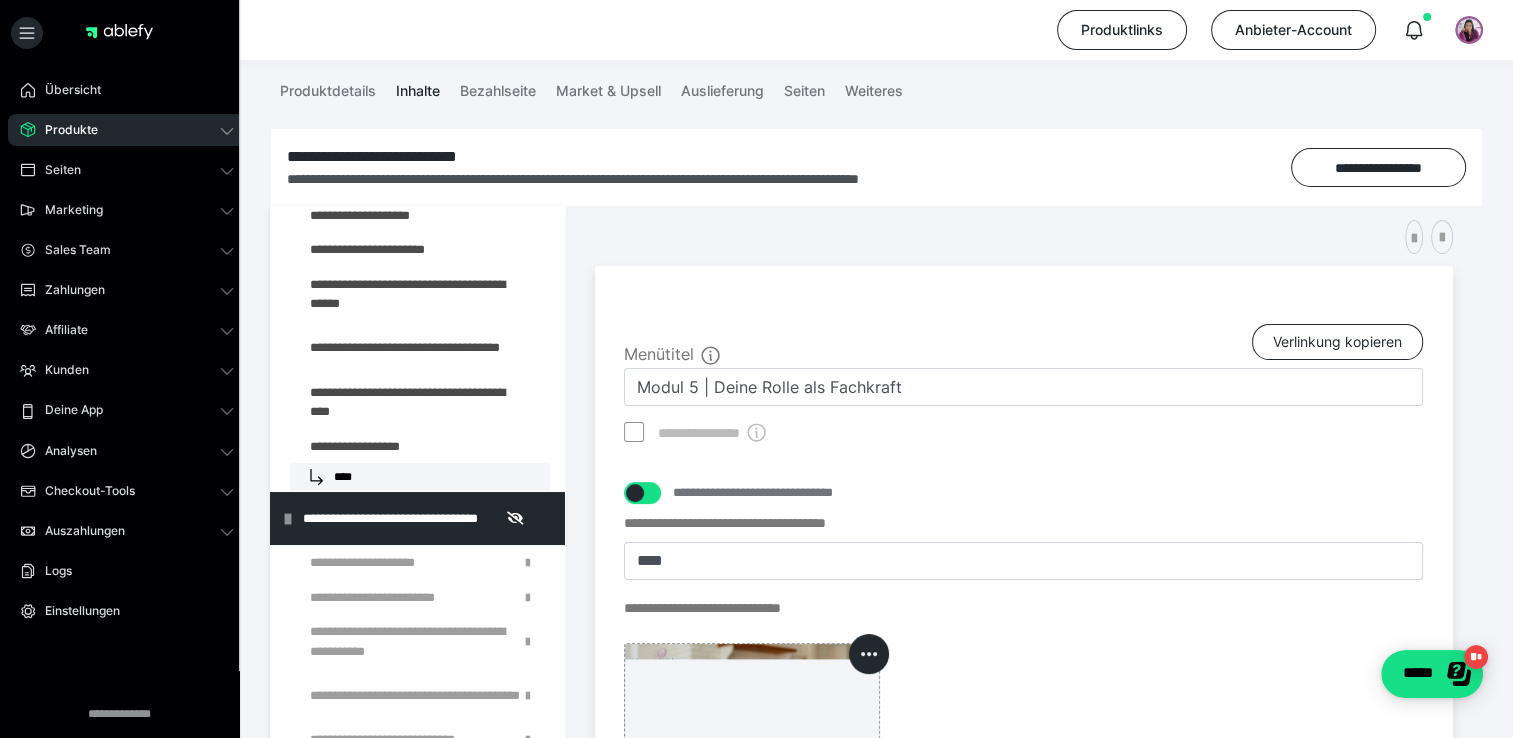 scroll, scrollTop: 186, scrollLeft: 0, axis: vertical 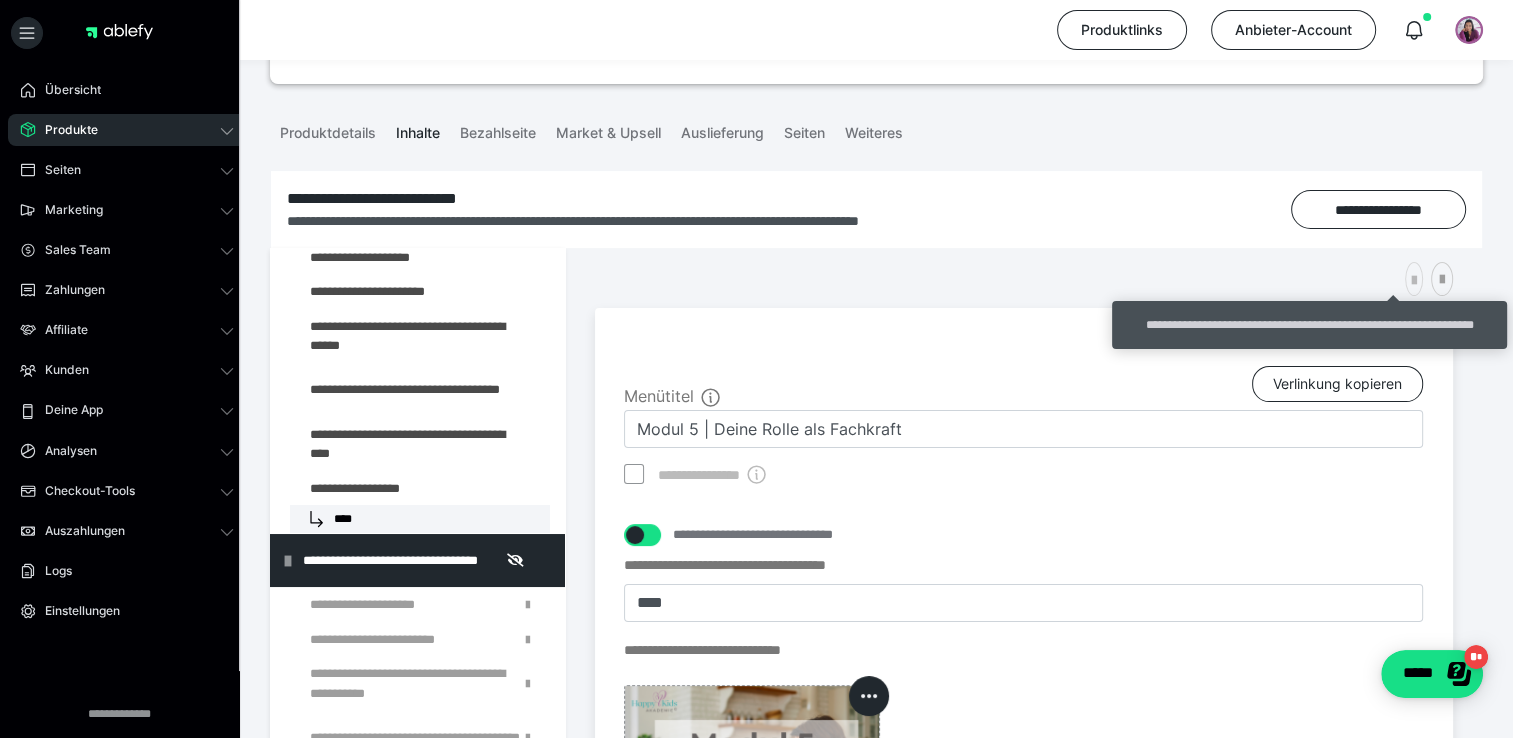 click at bounding box center [1414, 281] 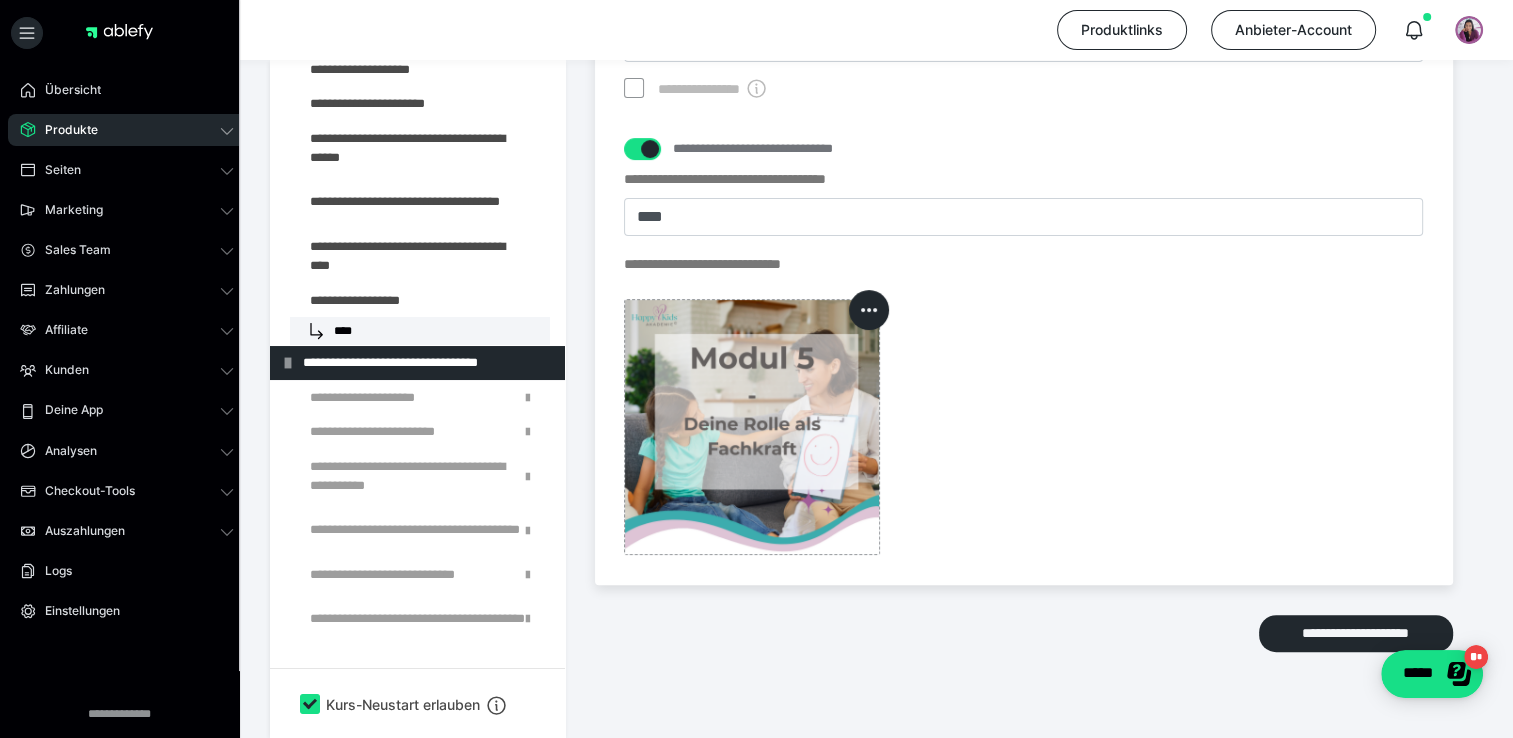 scroll, scrollTop: 586, scrollLeft: 0, axis: vertical 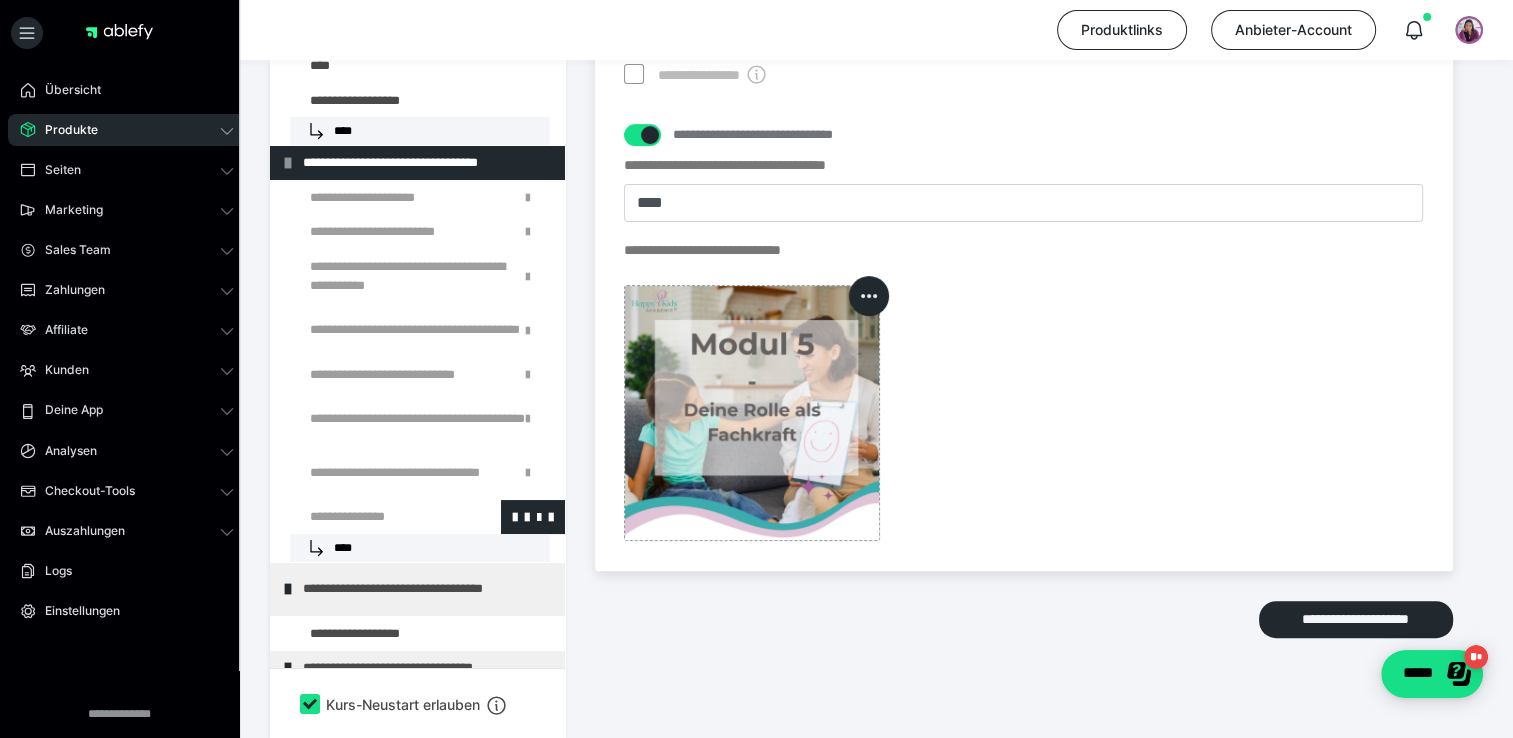 click at bounding box center (375, 517) 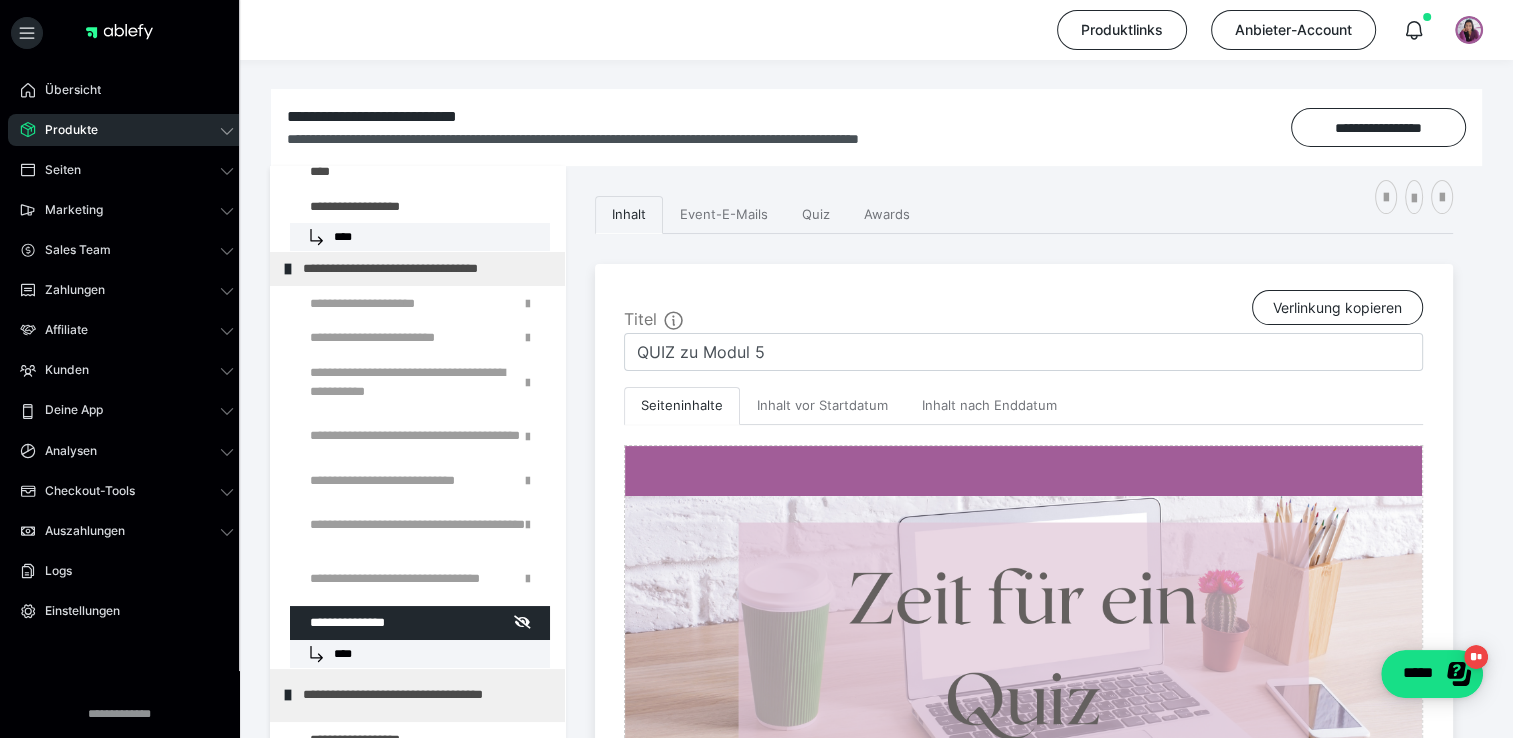scroll, scrollTop: 186, scrollLeft: 0, axis: vertical 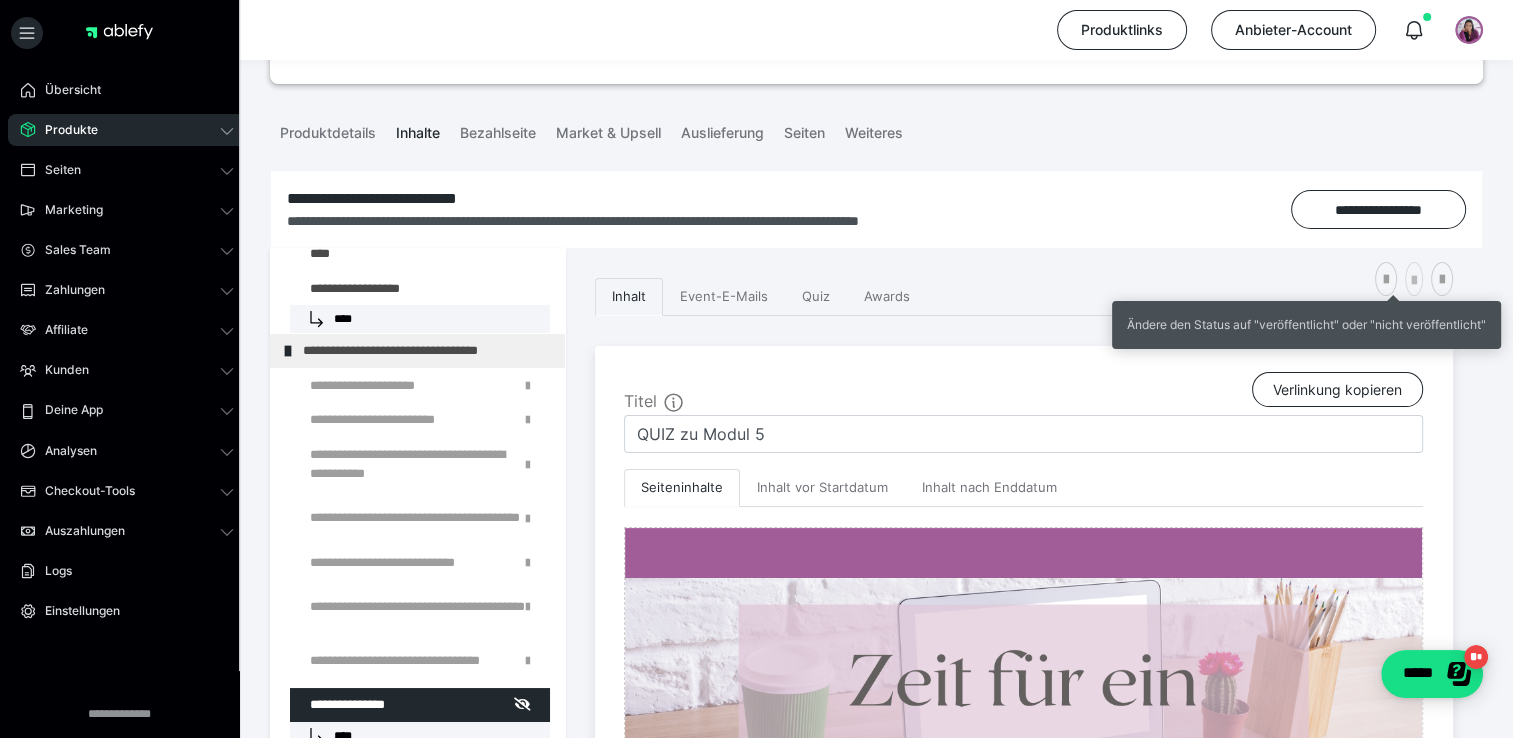 click at bounding box center (1414, 281) 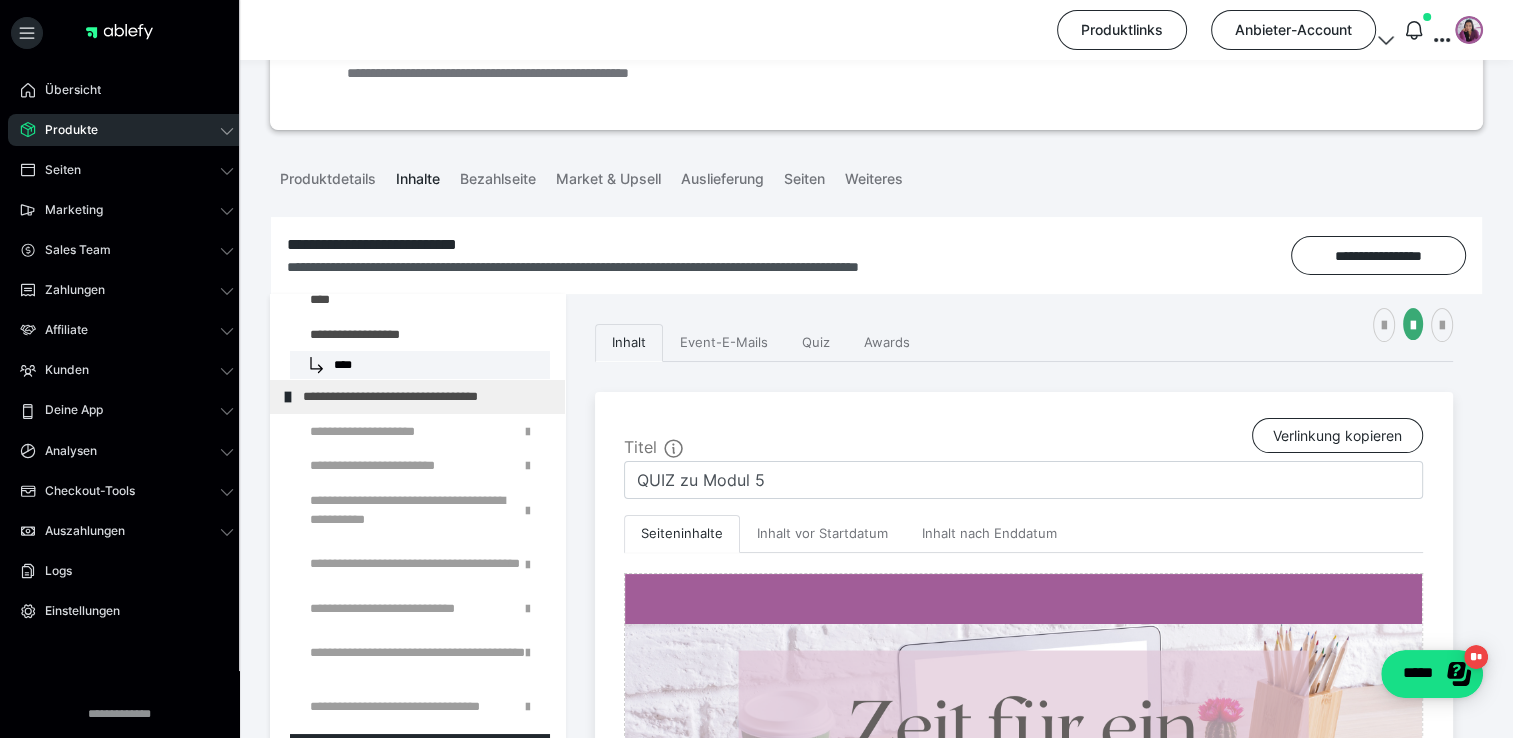 scroll, scrollTop: 300, scrollLeft: 0, axis: vertical 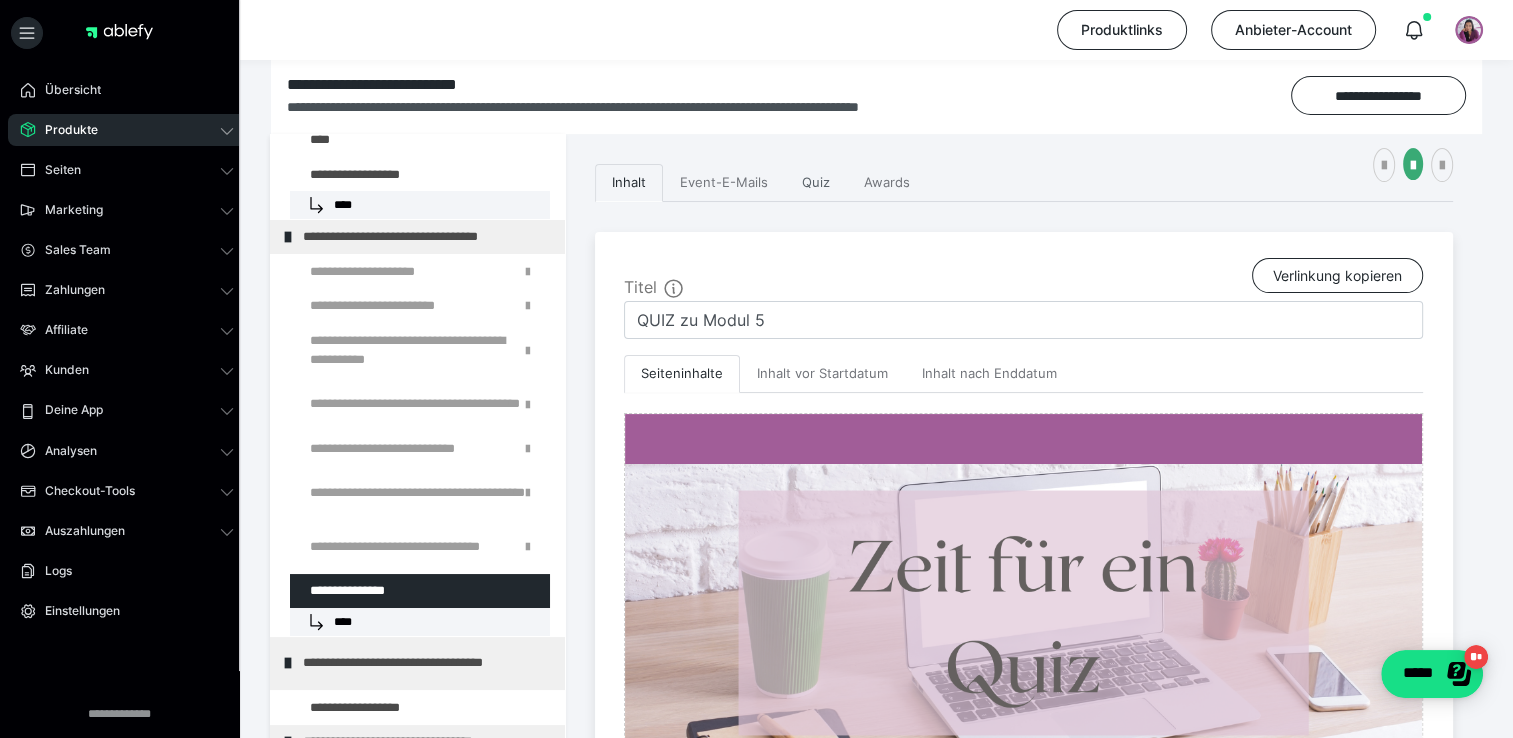 click on "Quiz" at bounding box center [816, 183] 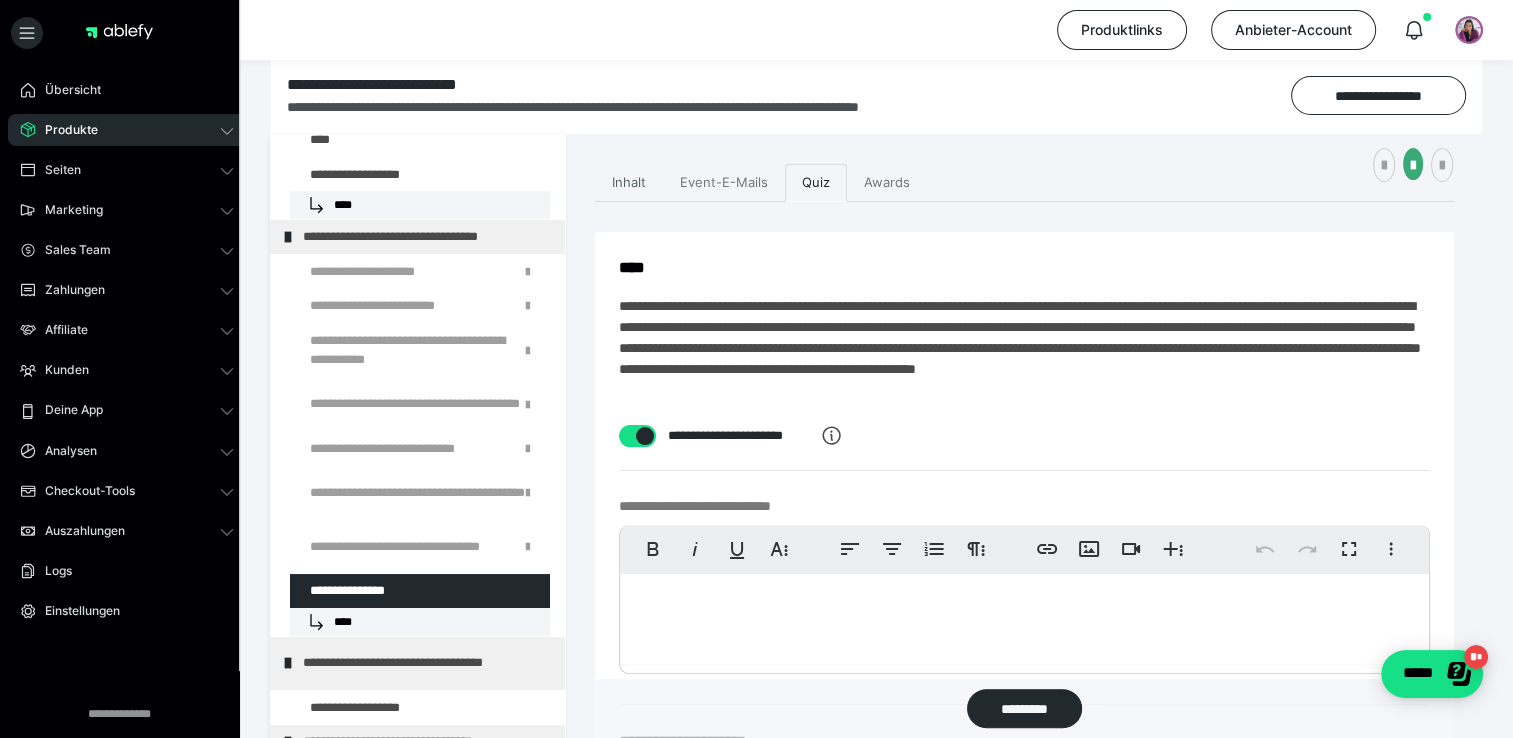 click on "Inhalt" at bounding box center (629, 183) 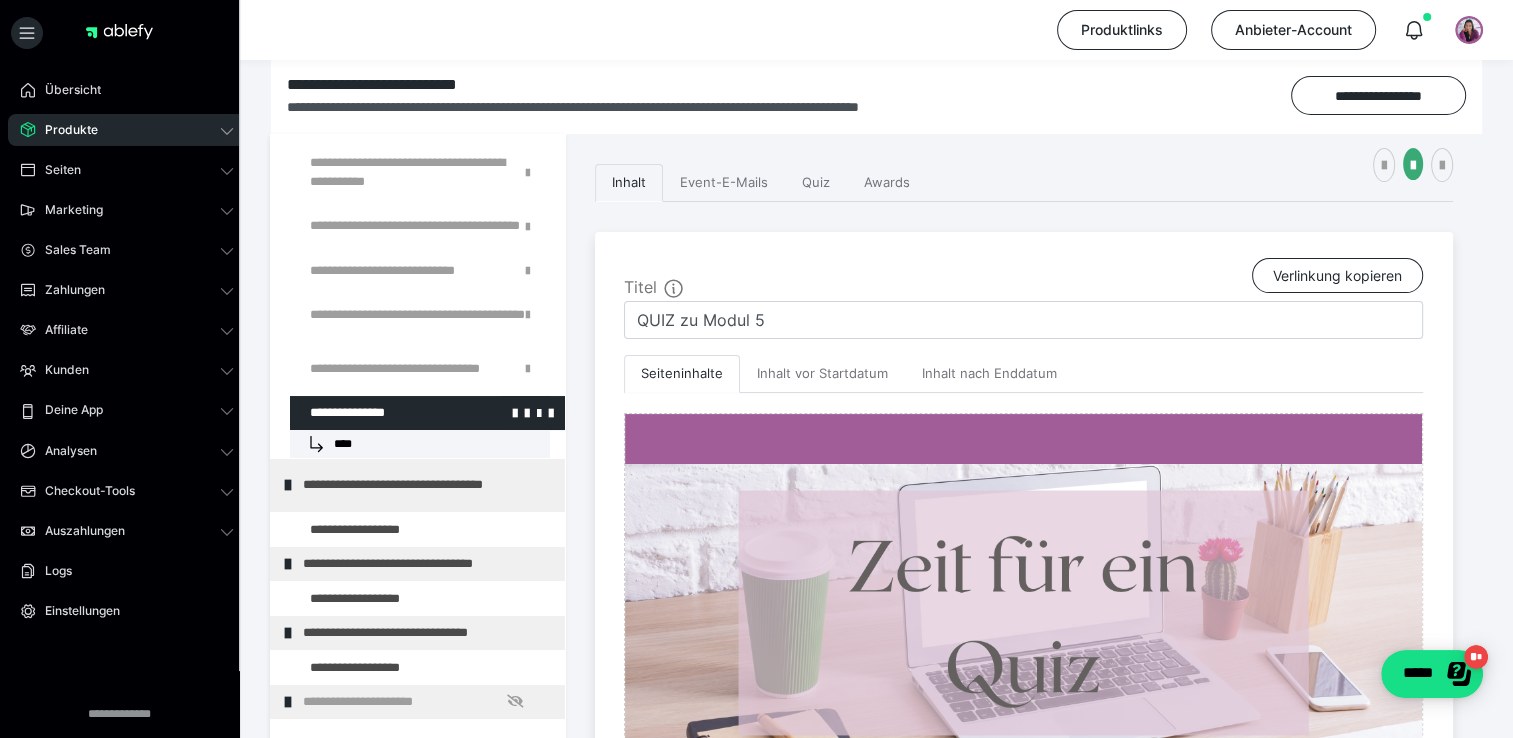 scroll, scrollTop: 2200, scrollLeft: 0, axis: vertical 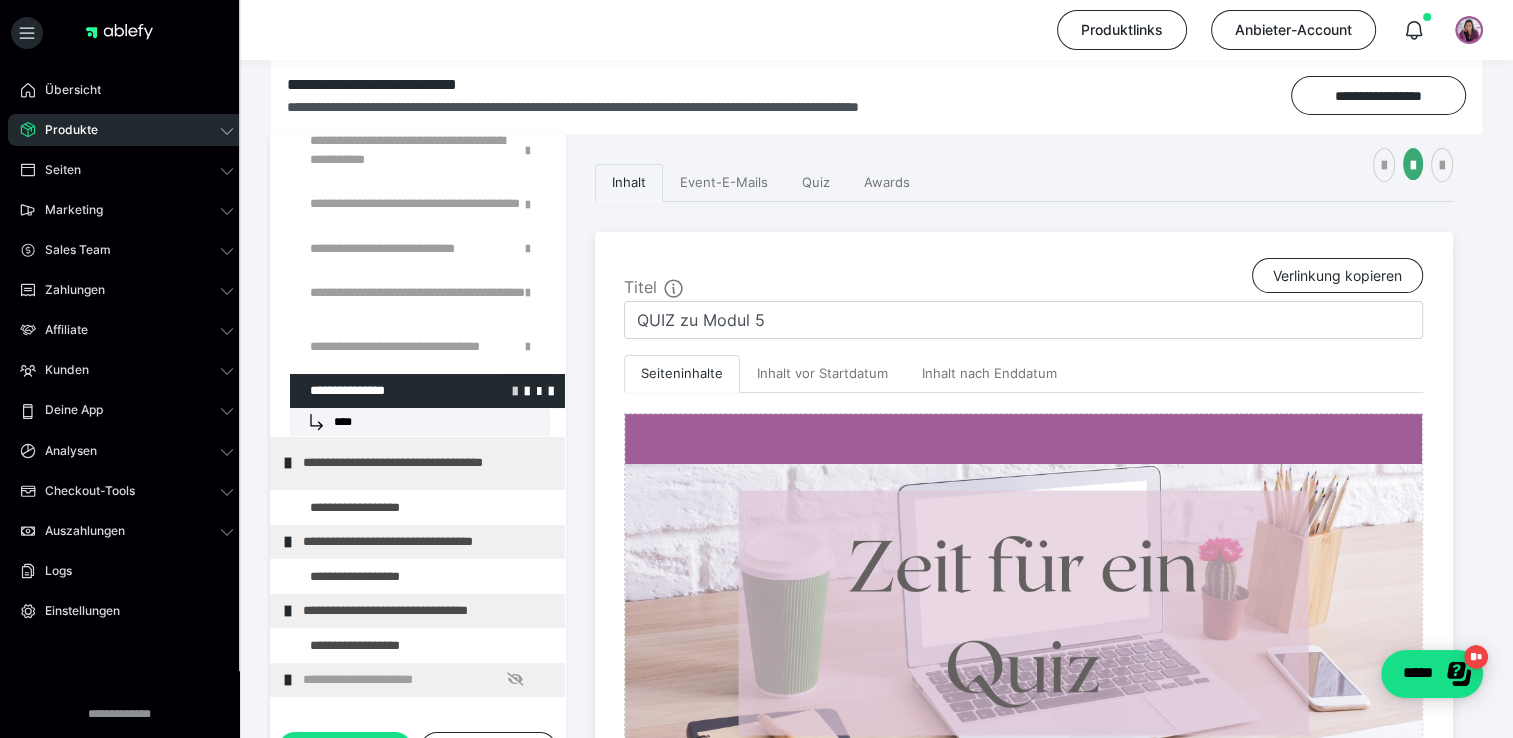 click at bounding box center [515, 390] 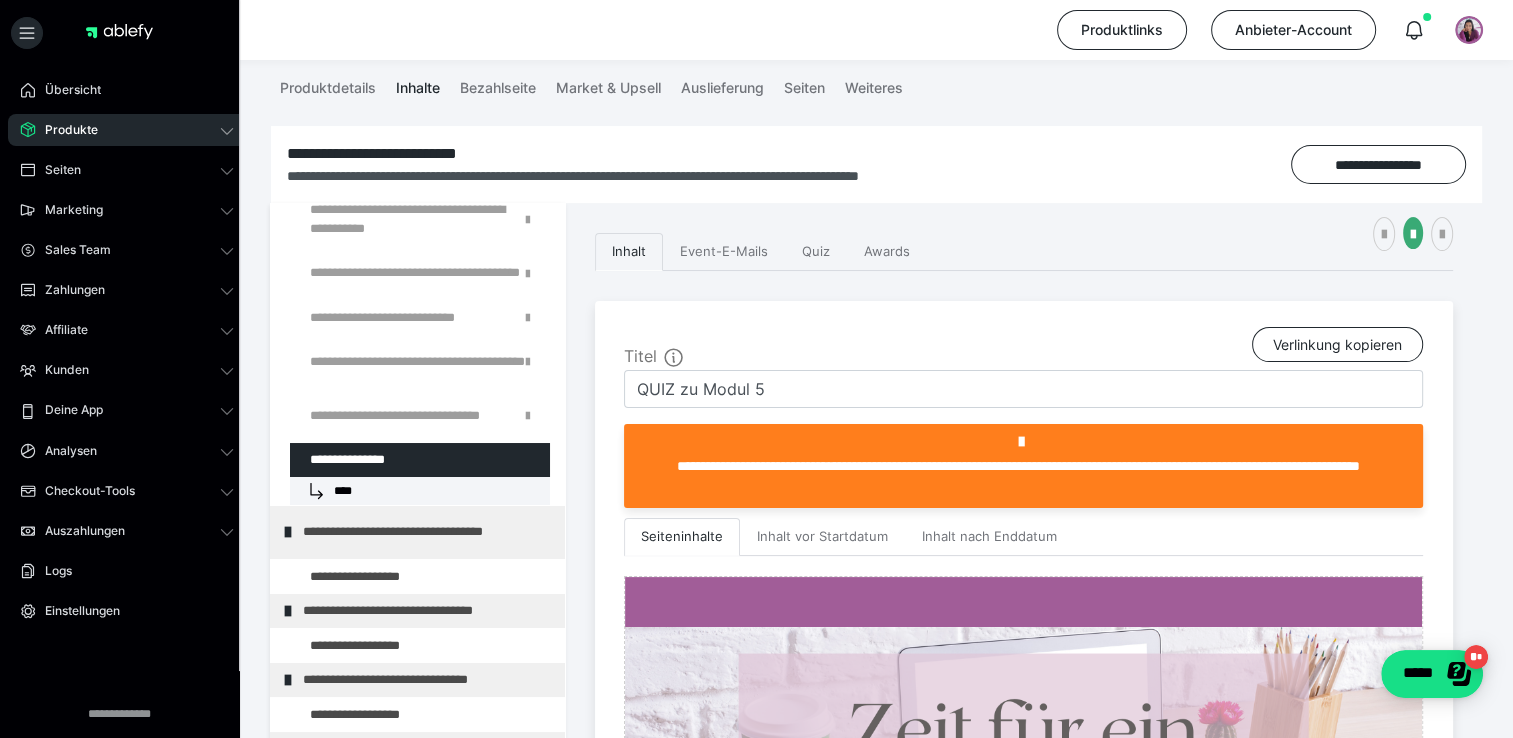 scroll, scrollTop: 146, scrollLeft: 0, axis: vertical 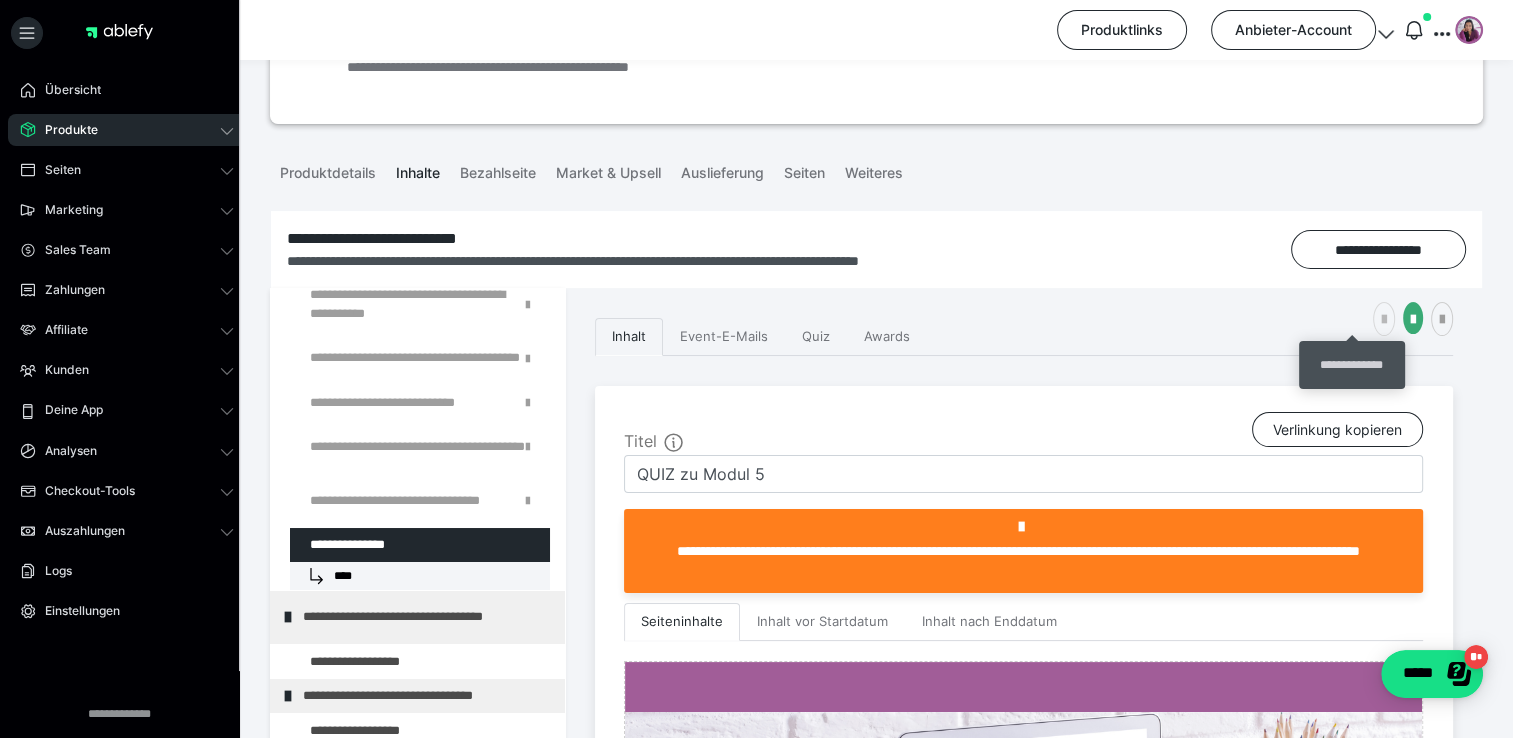 click at bounding box center (1384, 320) 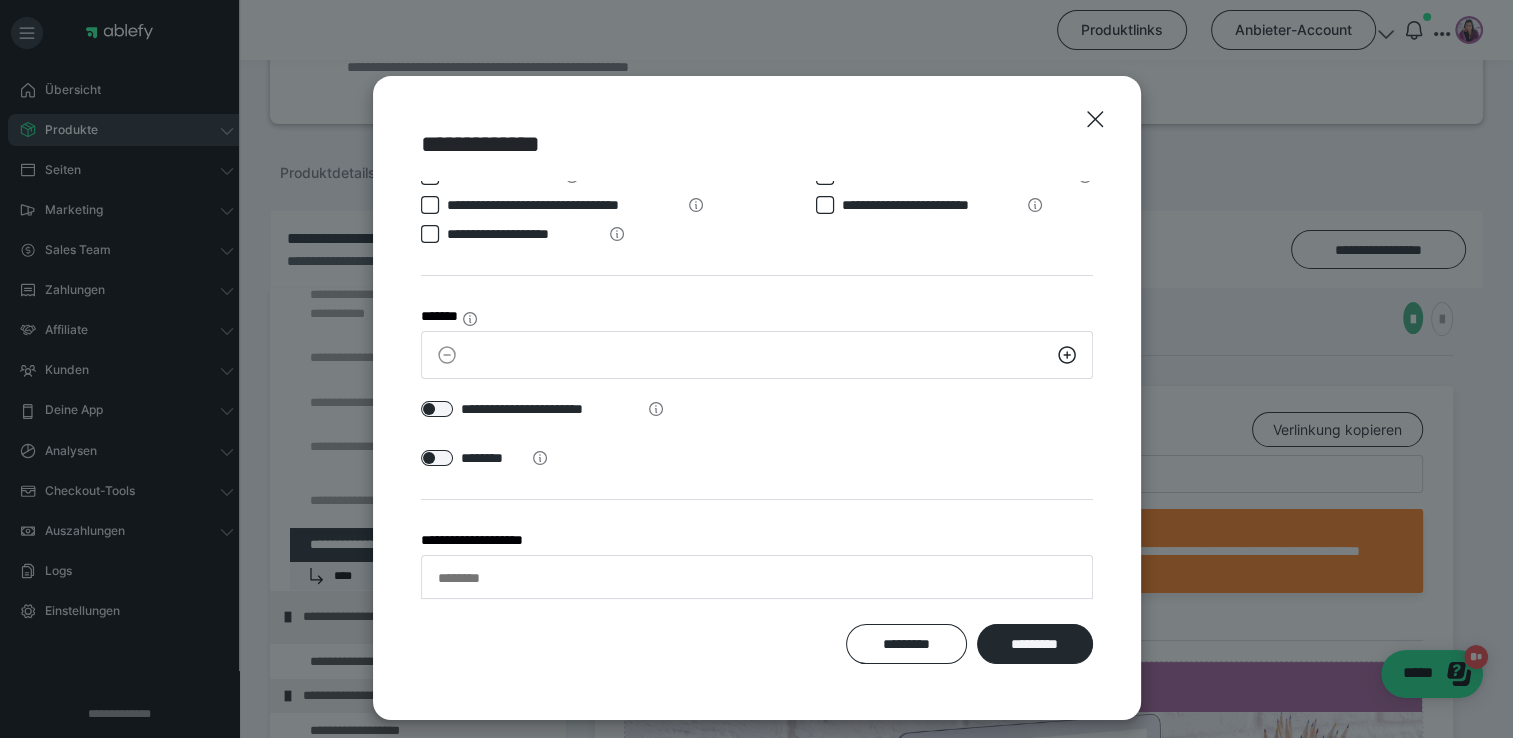 scroll, scrollTop: 19, scrollLeft: 0, axis: vertical 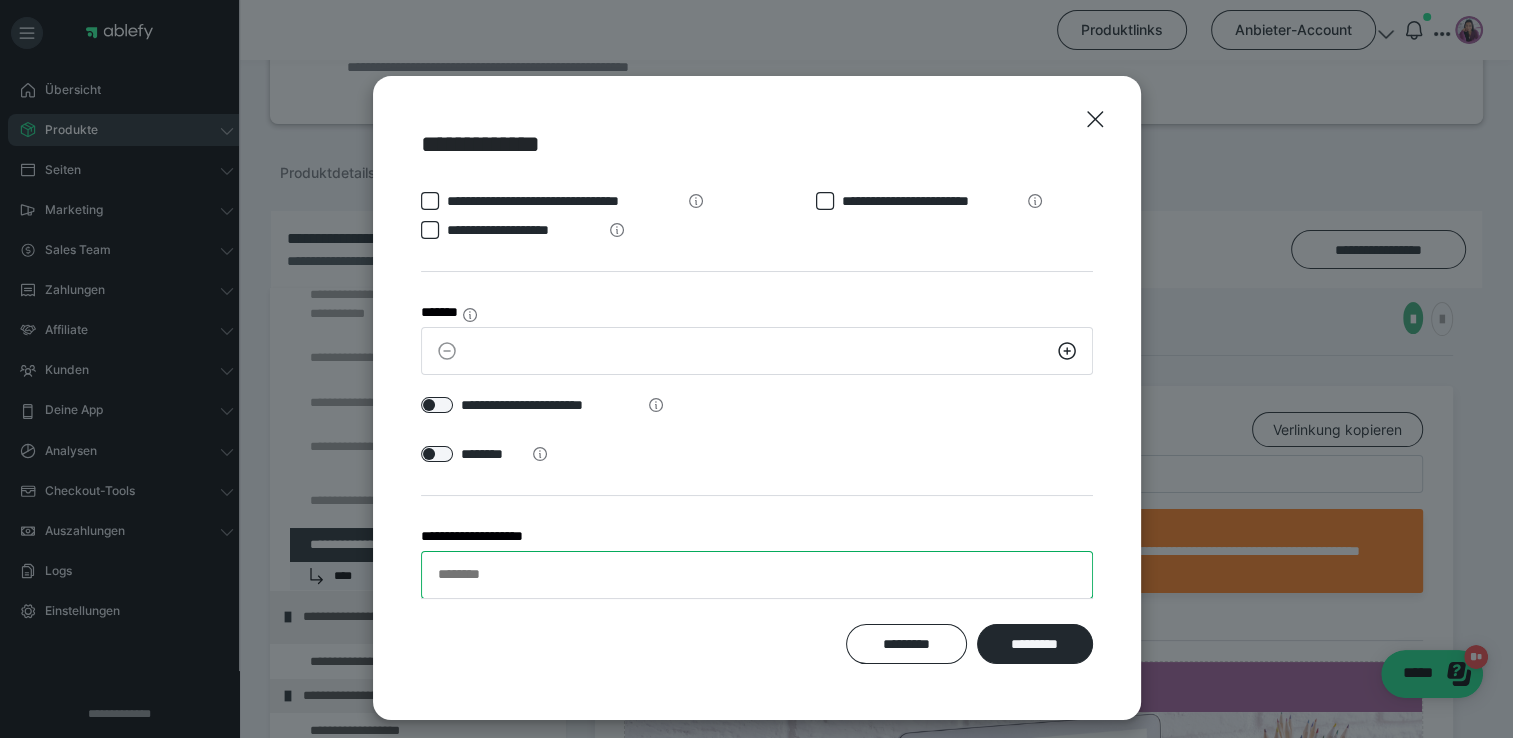 drag, startPoint x: 495, startPoint y: 574, endPoint x: 392, endPoint y: 574, distance: 103 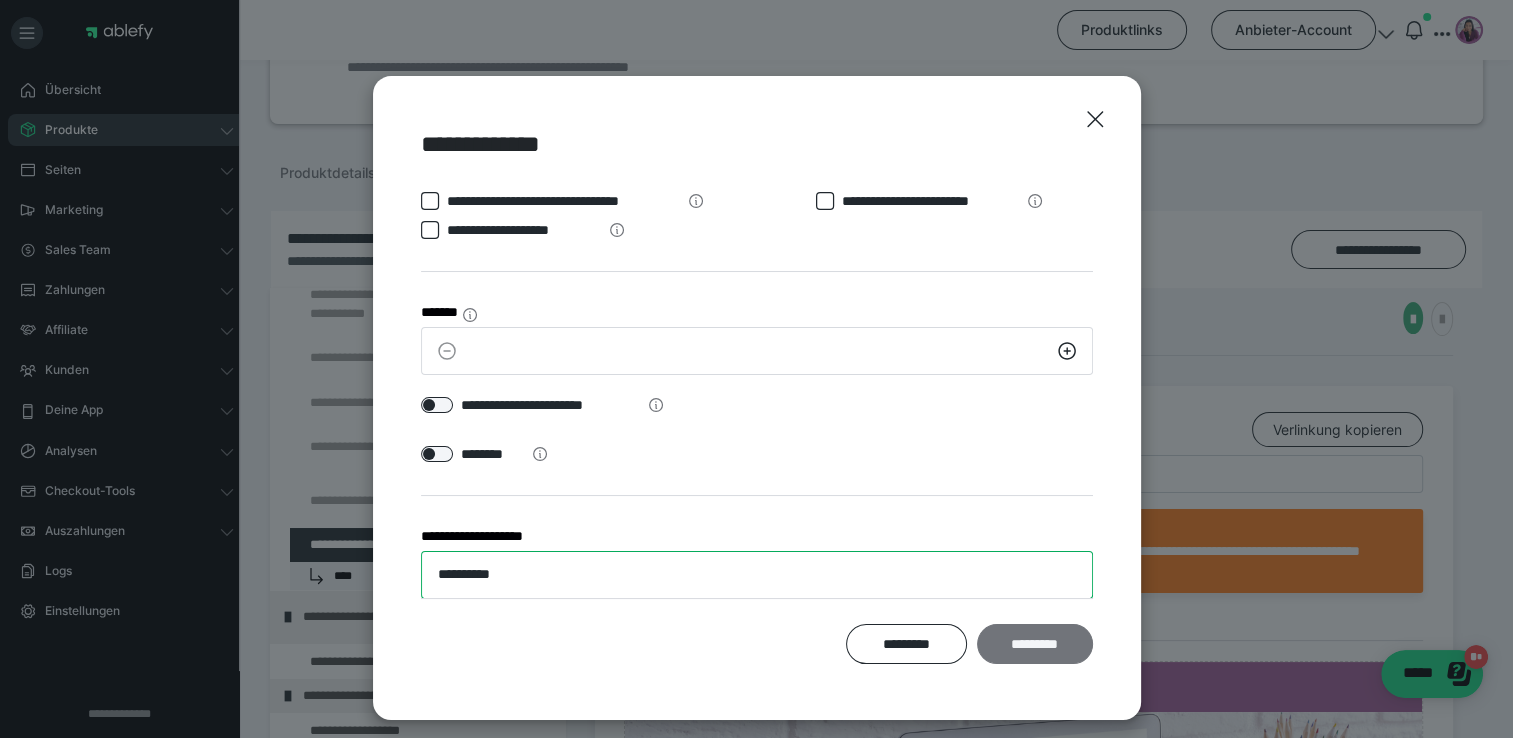 type on "**********" 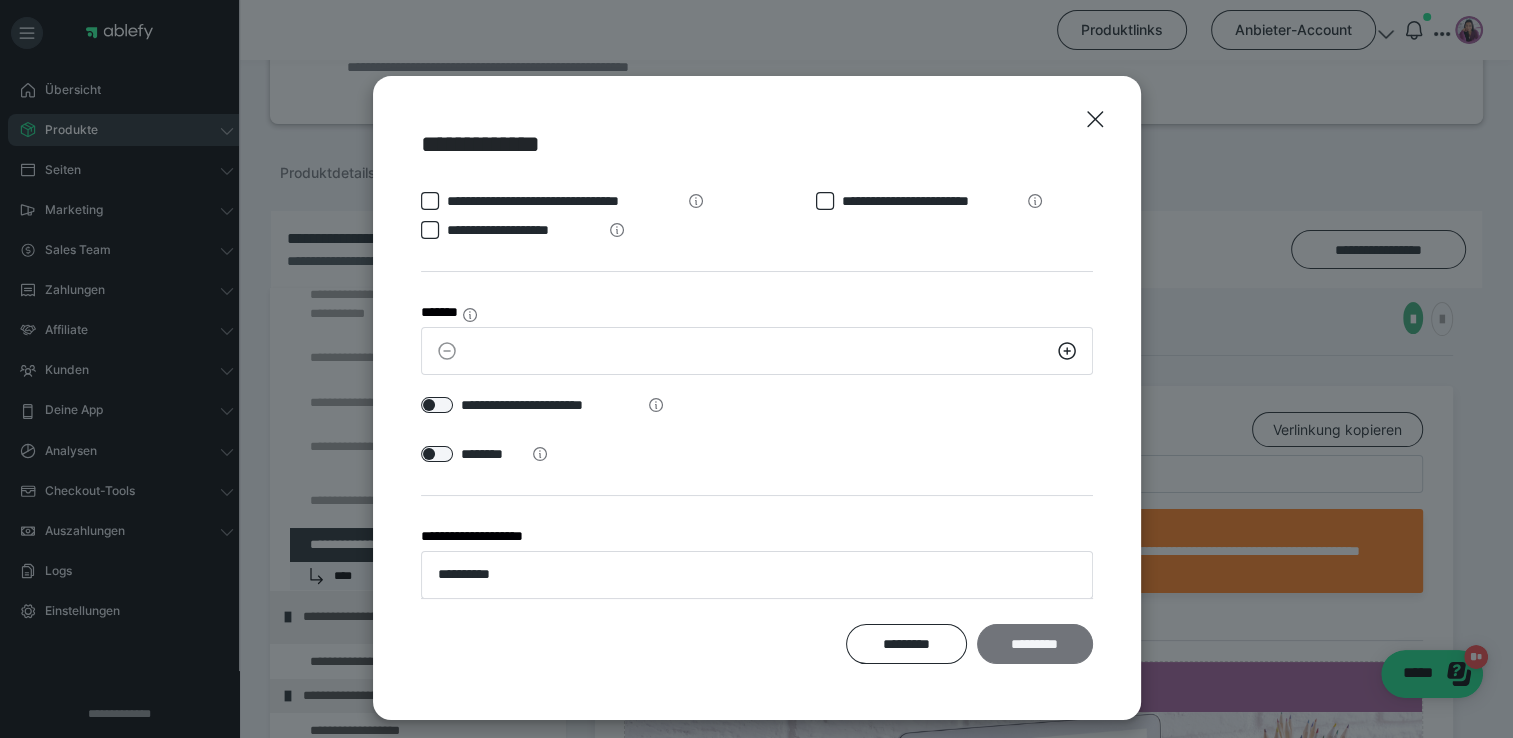 click on "*********" at bounding box center (1034, 644) 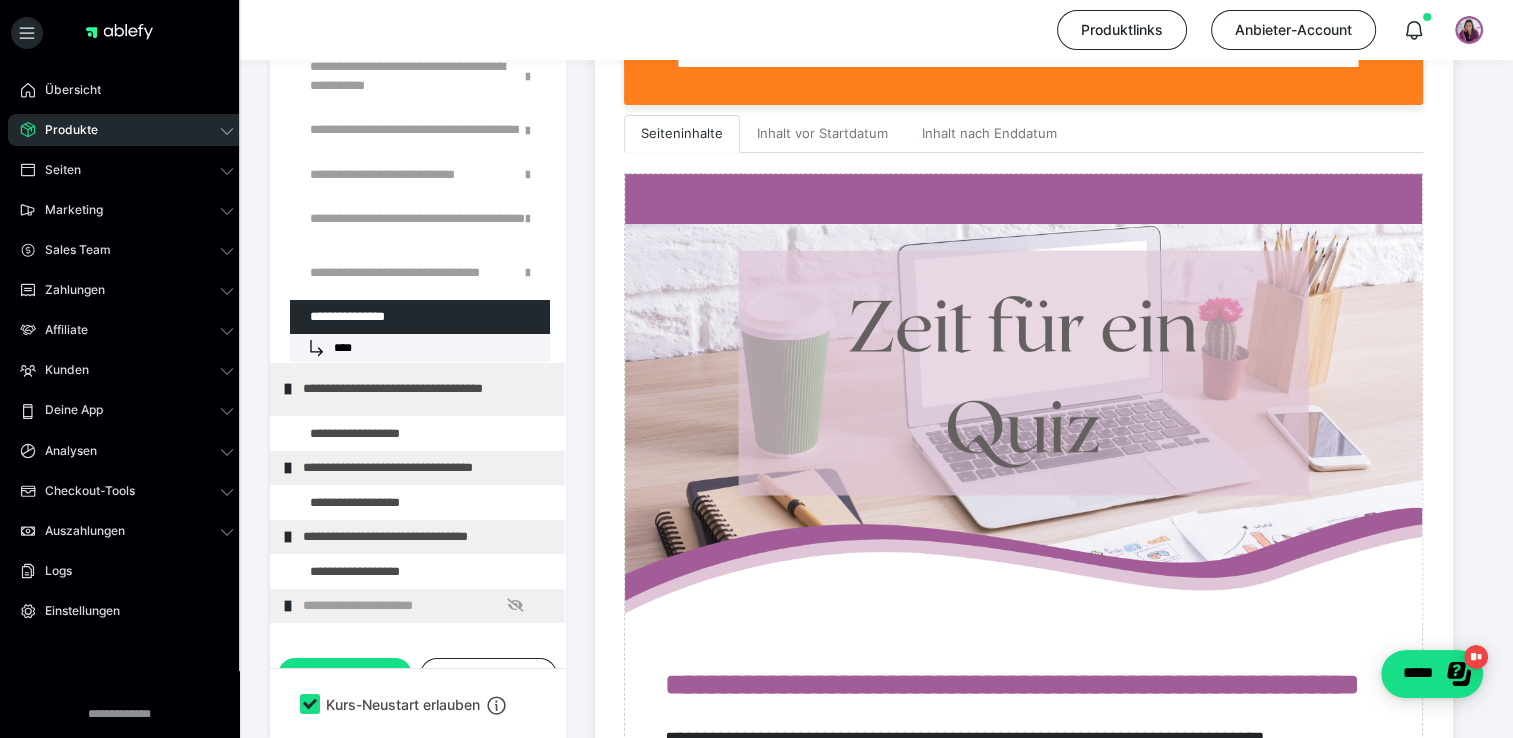 scroll, scrollTop: 646, scrollLeft: 0, axis: vertical 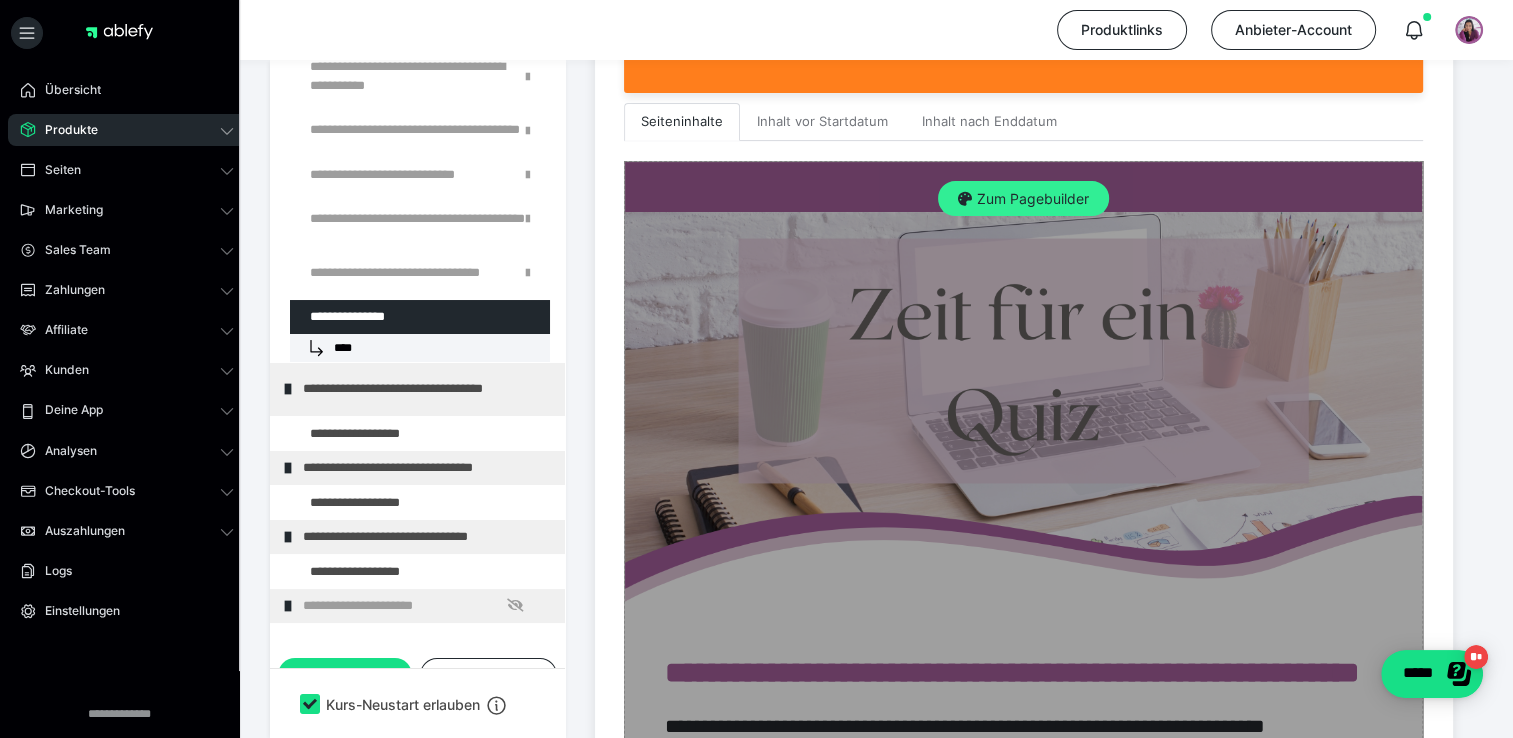 click on "Zum Pagebuilder" at bounding box center (1023, 199) 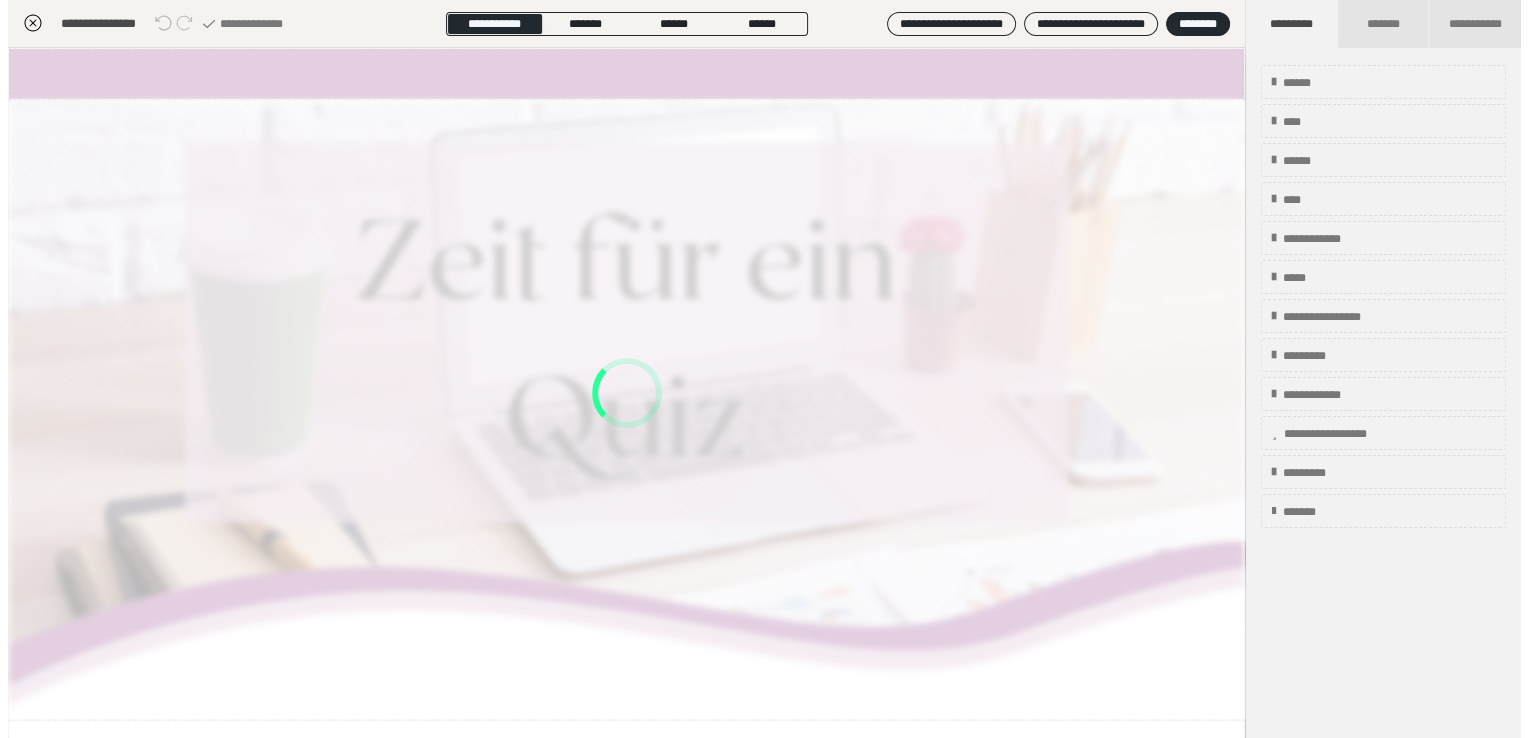 scroll, scrollTop: 373, scrollLeft: 0, axis: vertical 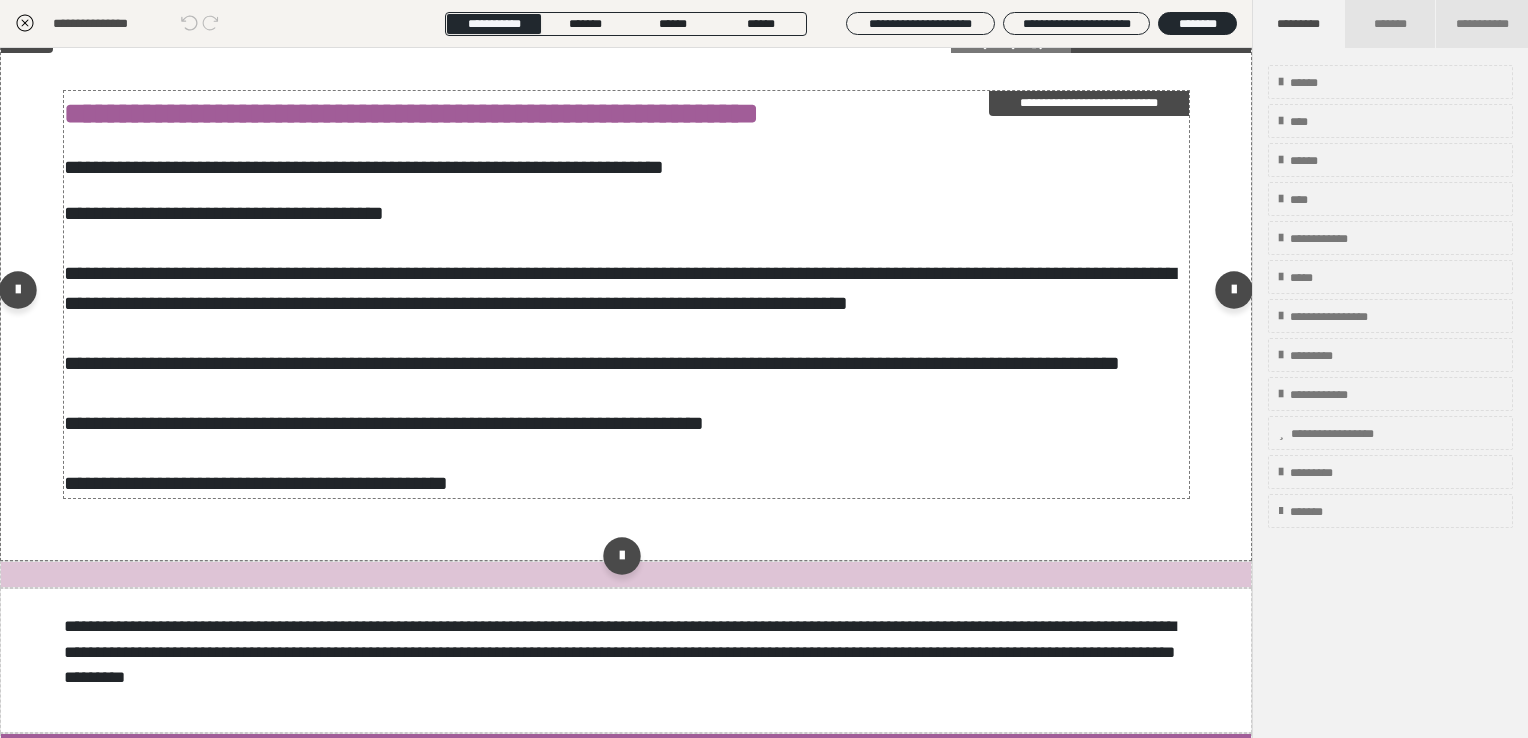 click on "**********" at bounding box center (626, 294) 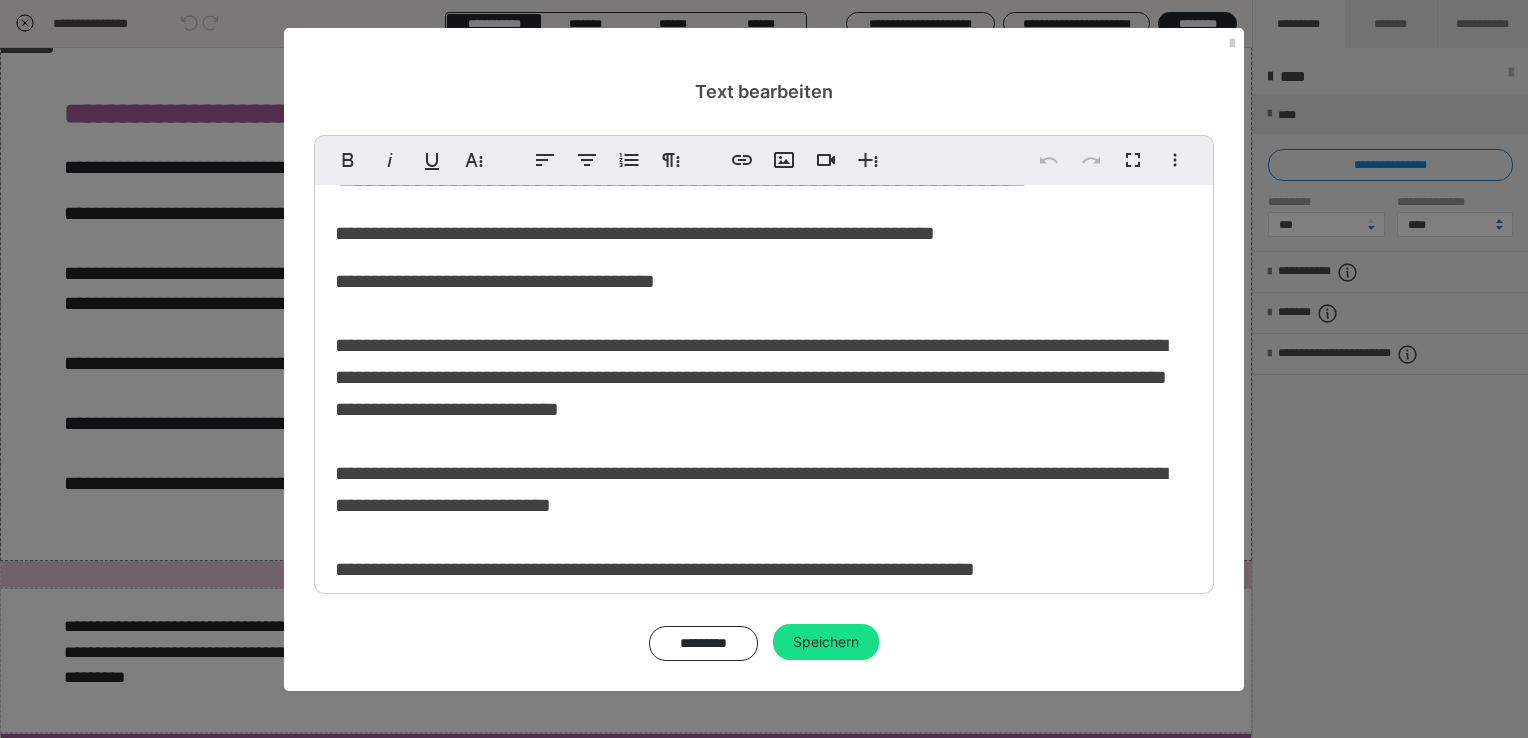 scroll, scrollTop: 100, scrollLeft: 0, axis: vertical 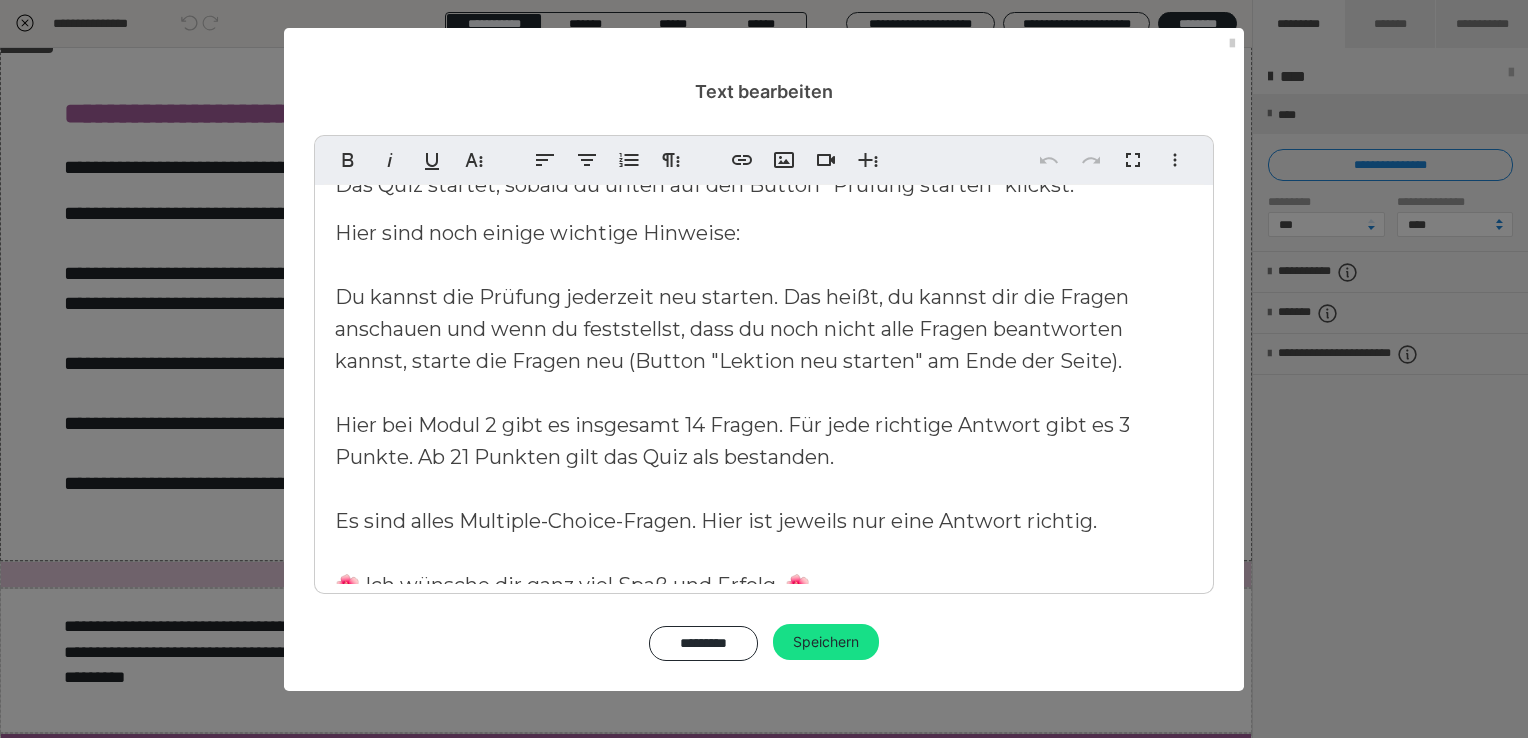 click on "Hier sind noch einige wichtige Hinweise: Du kannst die Prüfung jederzeit neu starten. Das heißt, du kannst dir die Fragen anschauen und wenn du feststellst, dass du noch nicht alle Fragen beantworten kannst, starte die Fragen neu (Button "Lektion neu starten" am Ende der Seite).  Hier bei Modul 2 gibt es insgesamt 14 Fragen. Für jede richtige Antwort gibt es 3 Punkte. Ab 21 Punkten gilt das Quiz als bestanden. Es sind alles Multiple-Choice-Fragen. Hier ist jeweils nur eine Antwort richtig.  🌺 Ich wünsche dir ganz viel Spaß und Erfolg. 🌺" at bounding box center [732, 409] 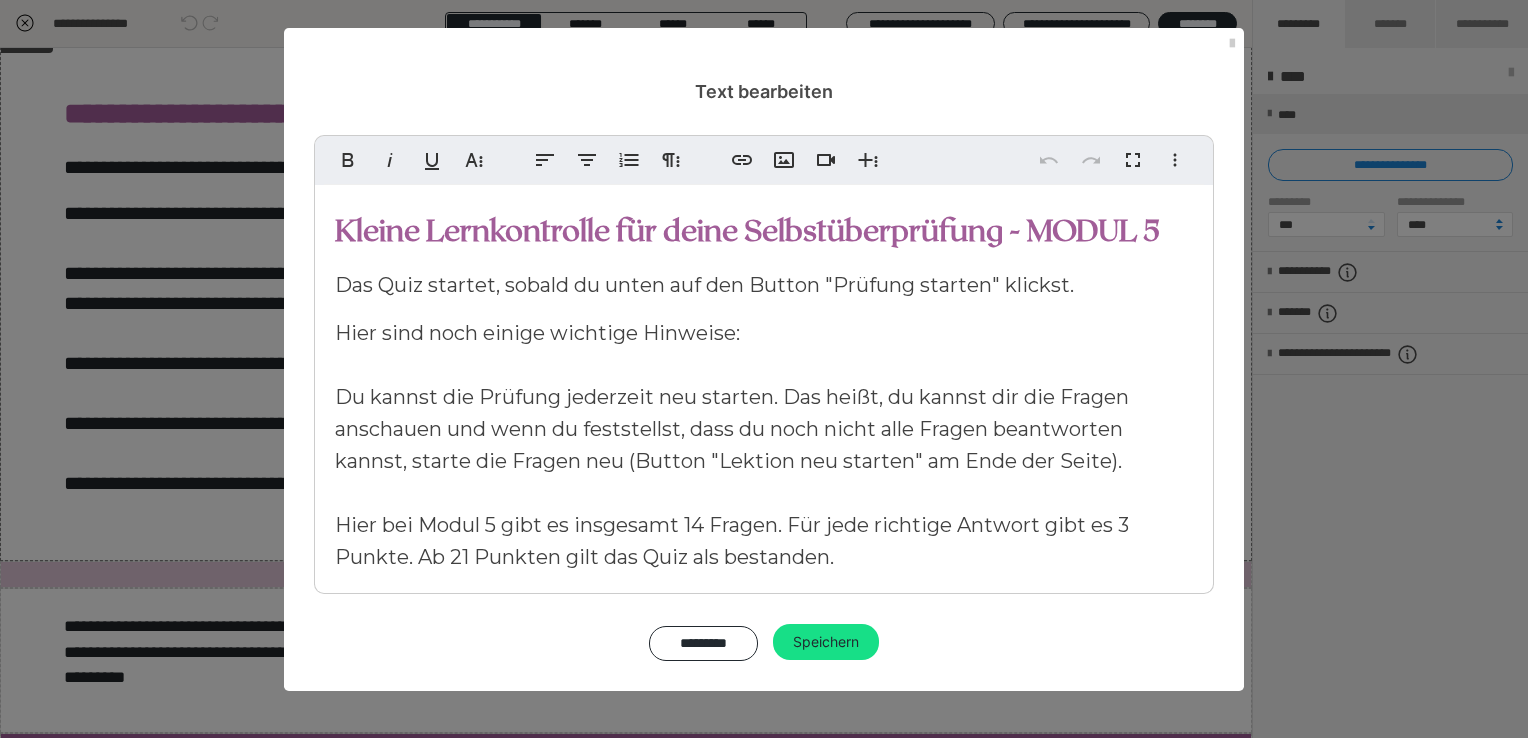 type 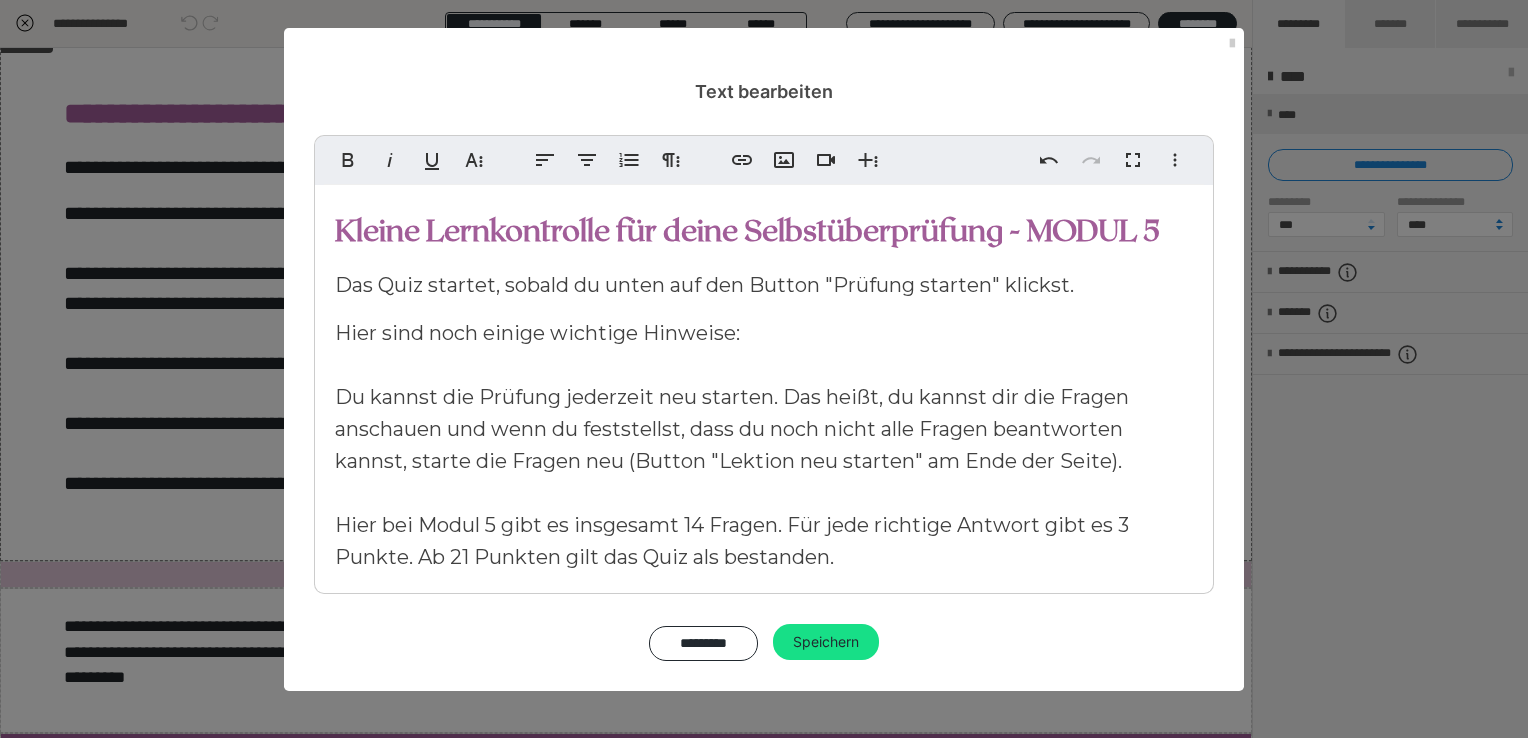 scroll, scrollTop: 100, scrollLeft: 0, axis: vertical 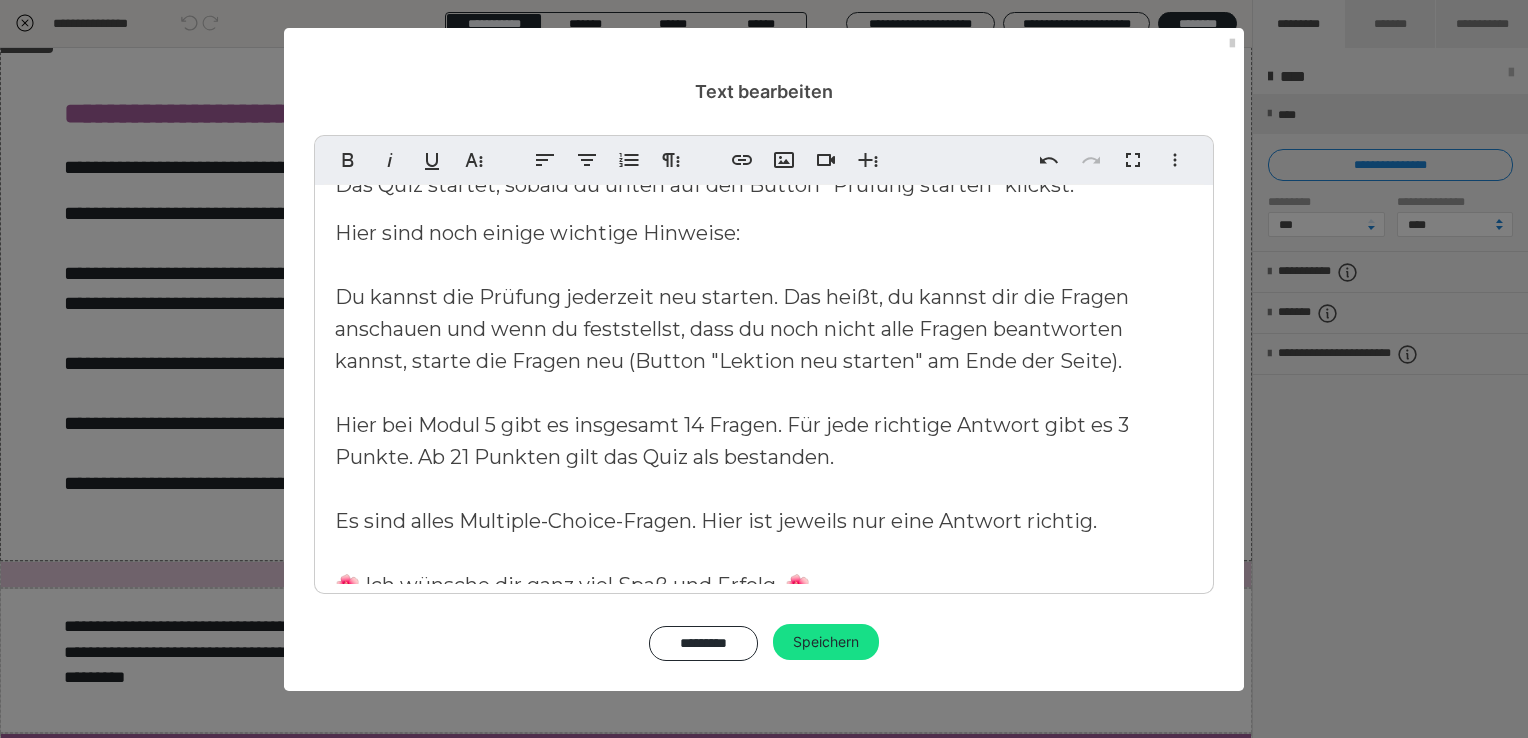 click on "Hier sind noch einige wichtige Hinweise: Du kannst die Prüfung jederzeit neu starten. Das heißt, du kannst dir die Fragen anschauen und wenn du feststellst, dass du noch nicht alle Fragen beantworten kannst, starte die Fragen neu (Button "Lektion neu starten" am Ende der Seite).  Hier bei Modul 5 gibt es insgesamt 14 Fragen. Für jede richtige Antwort gibt es 3 Punkte. Ab 21 Punkten gilt das Quiz als bestanden. Es sind alles Multiple-Choice-Fragen. Hier ist jeweils nur eine Antwort richtig.  🌺 Ich wünsche dir ganz viel Spaß und Erfolg. 🌺" at bounding box center (732, 409) 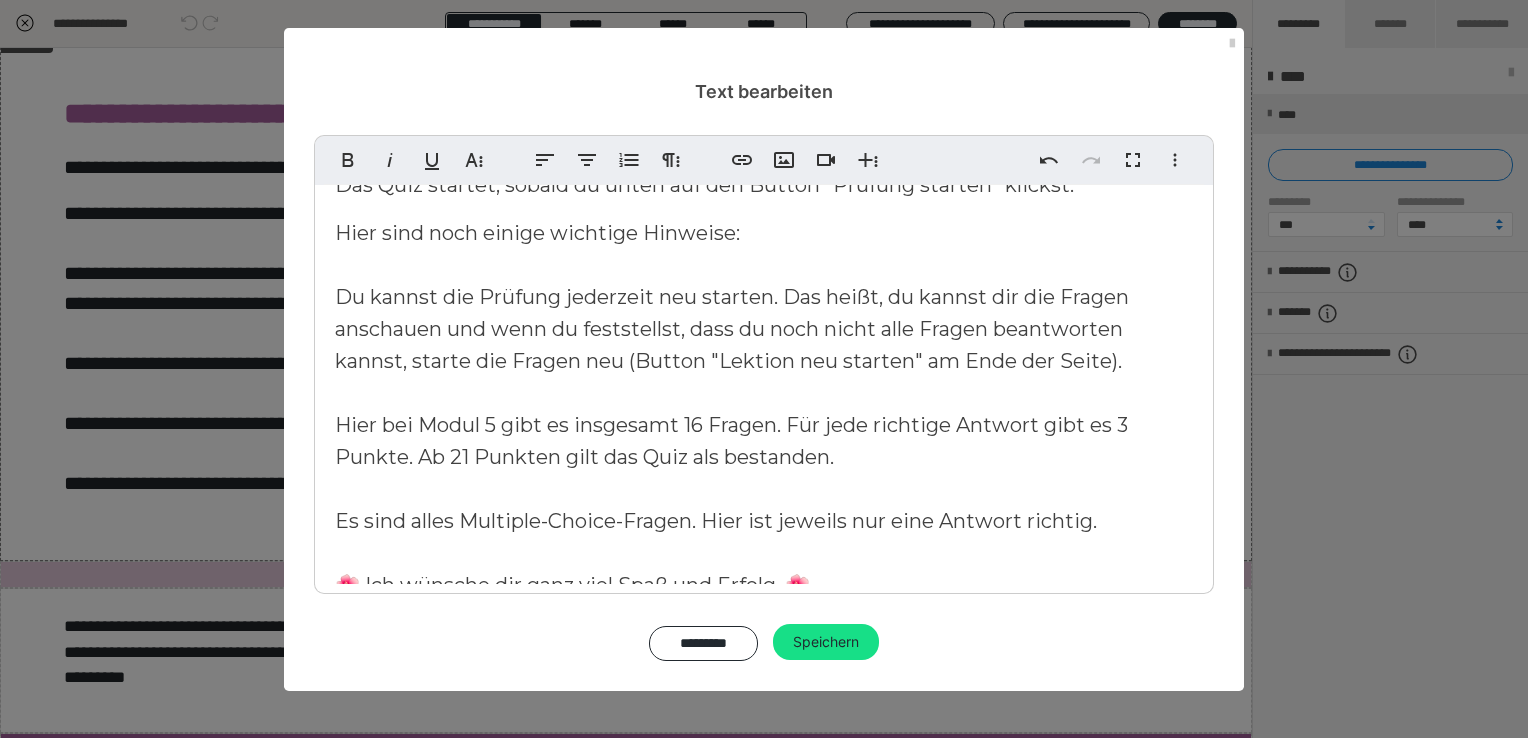 click on "Hier sind noch einige wichtige Hinweise: Du kannst die Prüfung jederzeit neu starten. Das heißt, du kannst dir die Fragen anschauen und wenn du feststellst, dass du noch nicht alle Fragen beantworten kannst, starte die Fragen neu (Button "Lektion neu starten" am Ende der Seite).  Hier bei Modul 5 gibt es insgesamt 16 Fragen. Für jede richtige Antwort gibt es 3 Punkte. Ab 21 Punkten gilt das Quiz als bestanden. Es sind alles Multiple-Choice-Fragen. Hier ist jeweils nur eine Antwort richtig.  🌺 Ich wünsche dir ganz viel Spaß und Erfolg. 🌺" at bounding box center [732, 409] 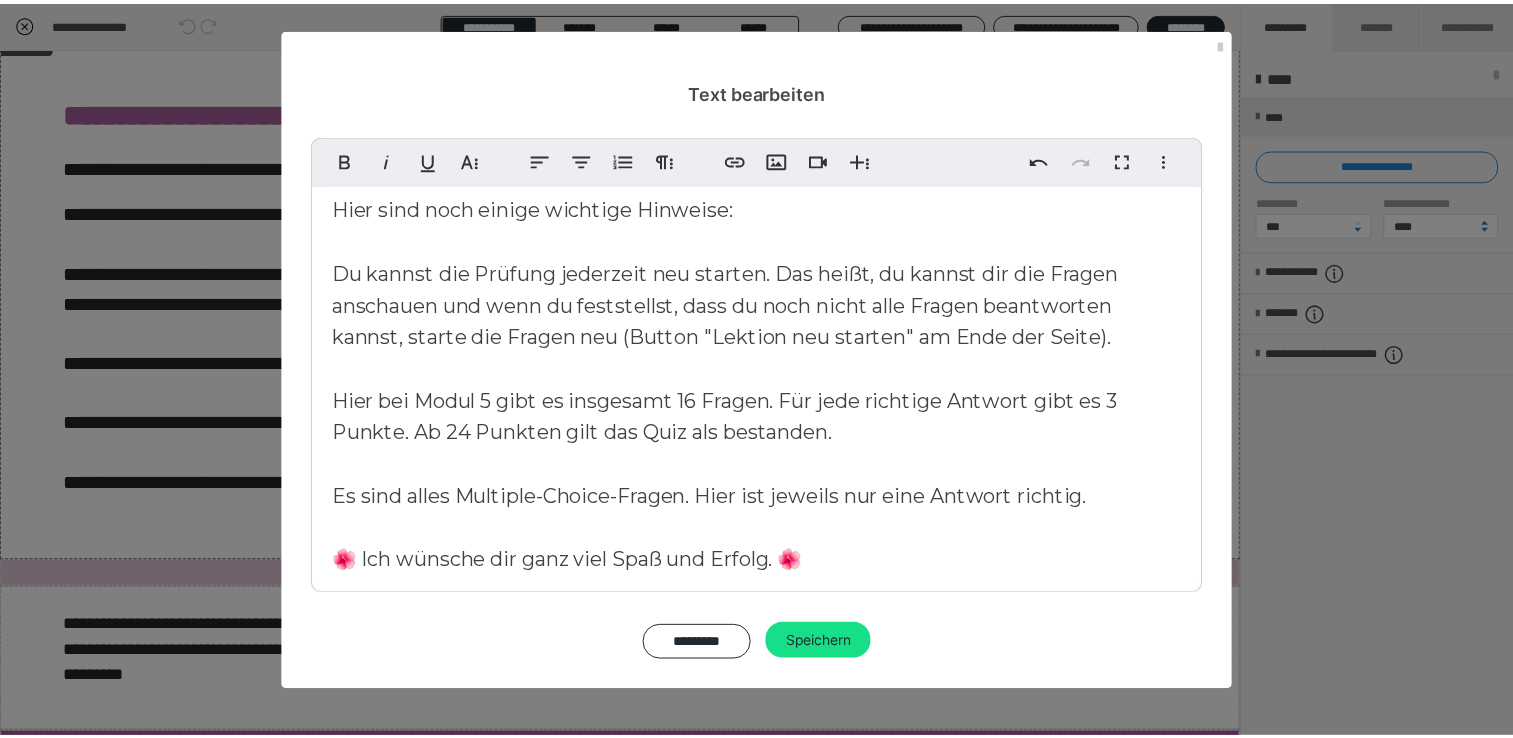 scroll, scrollTop: 136, scrollLeft: 0, axis: vertical 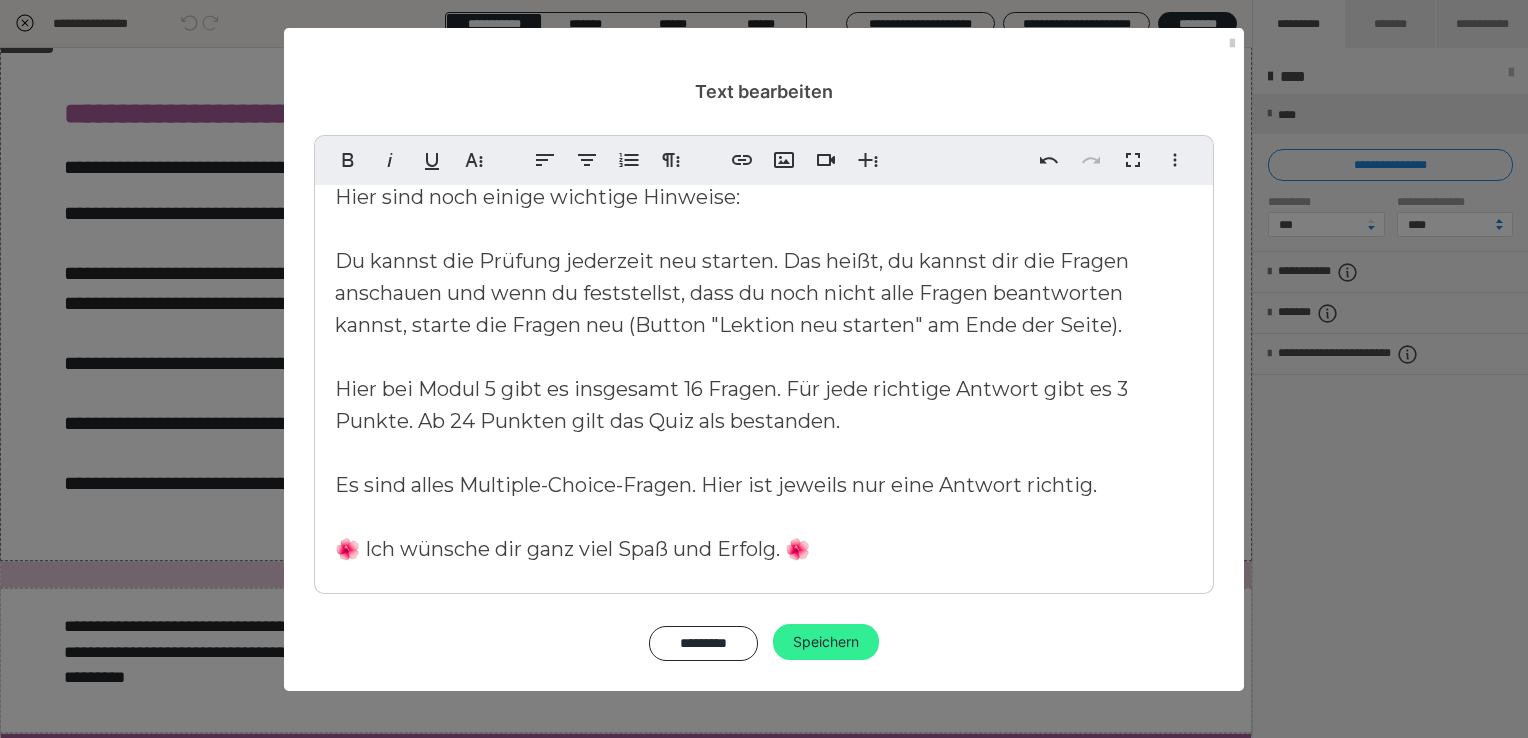 click on "Speichern" at bounding box center (826, 642) 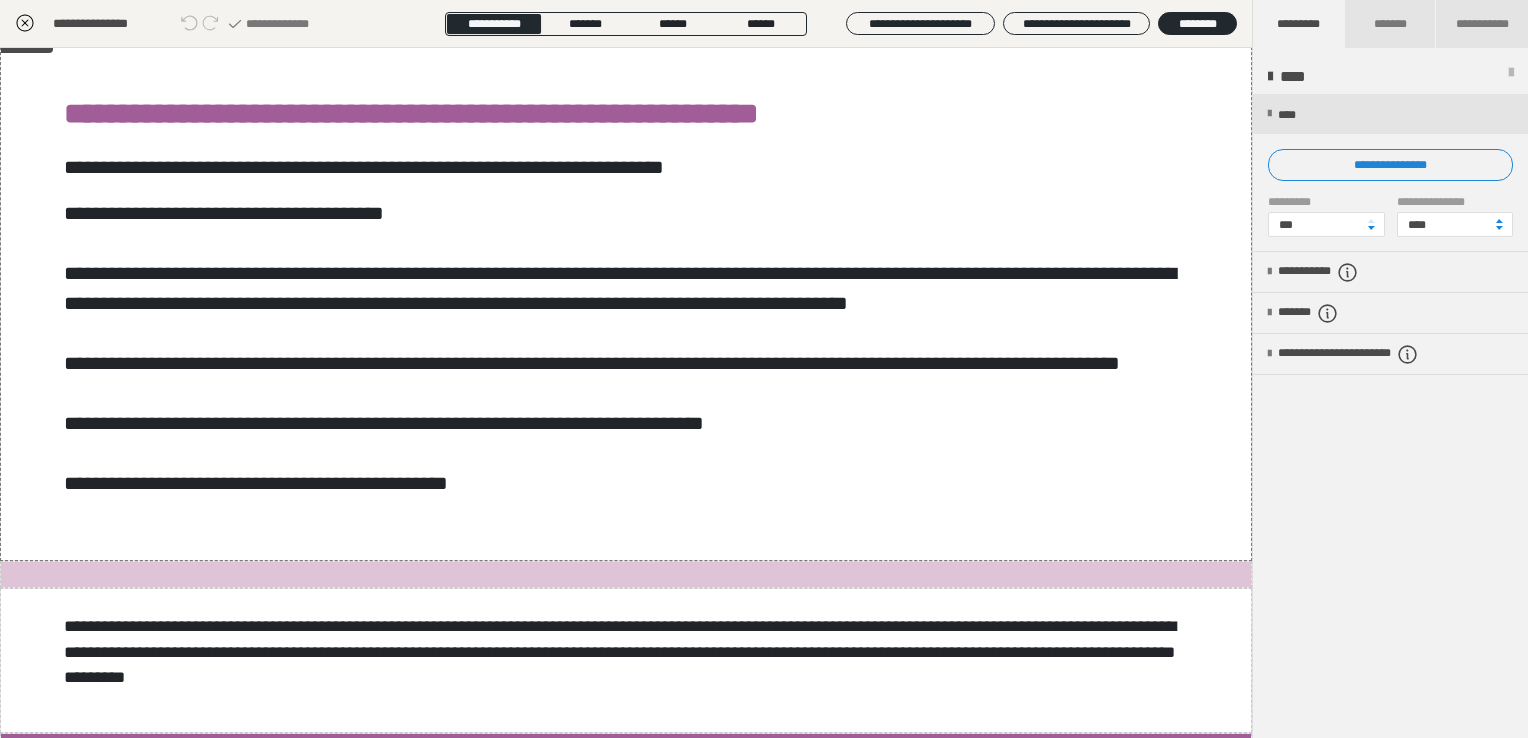 click 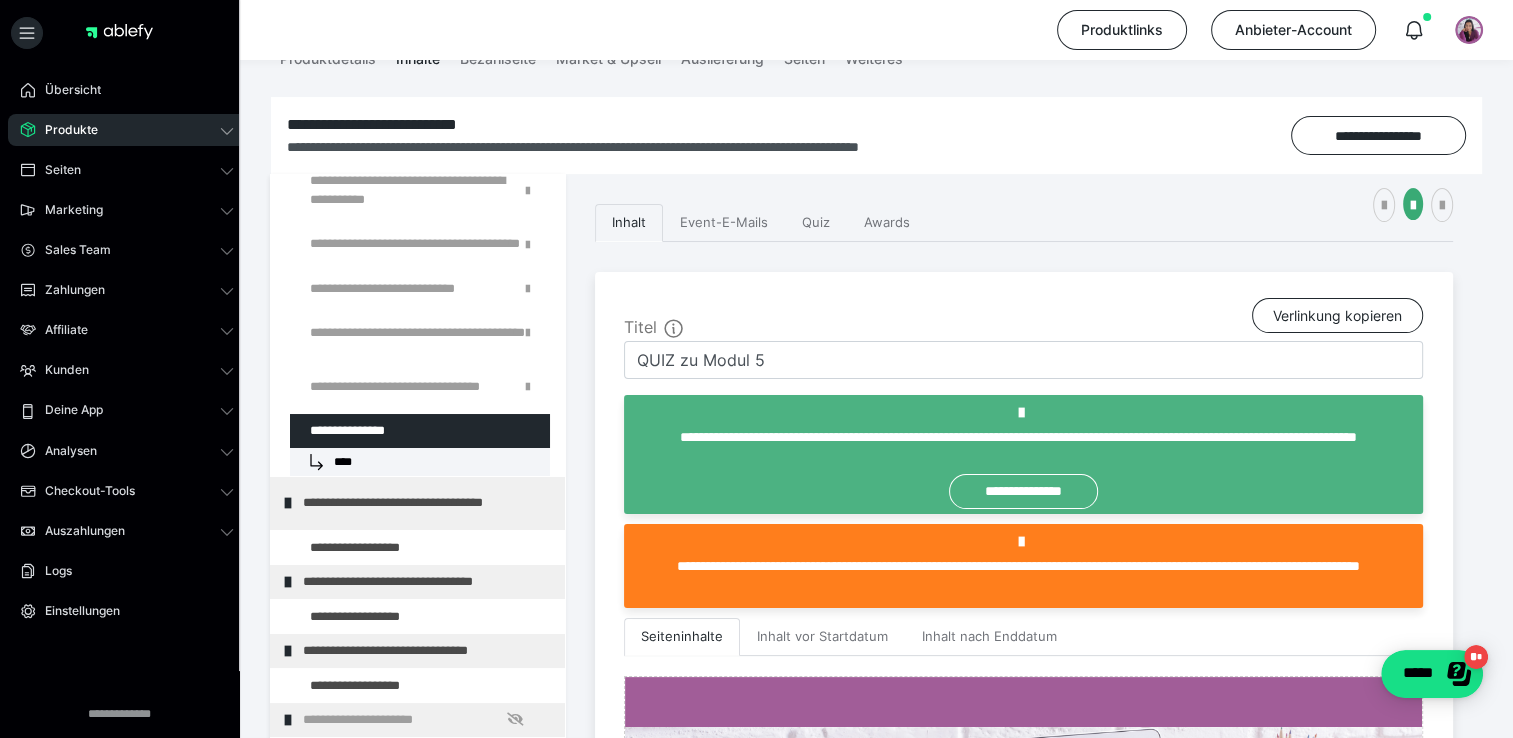 scroll, scrollTop: 173, scrollLeft: 0, axis: vertical 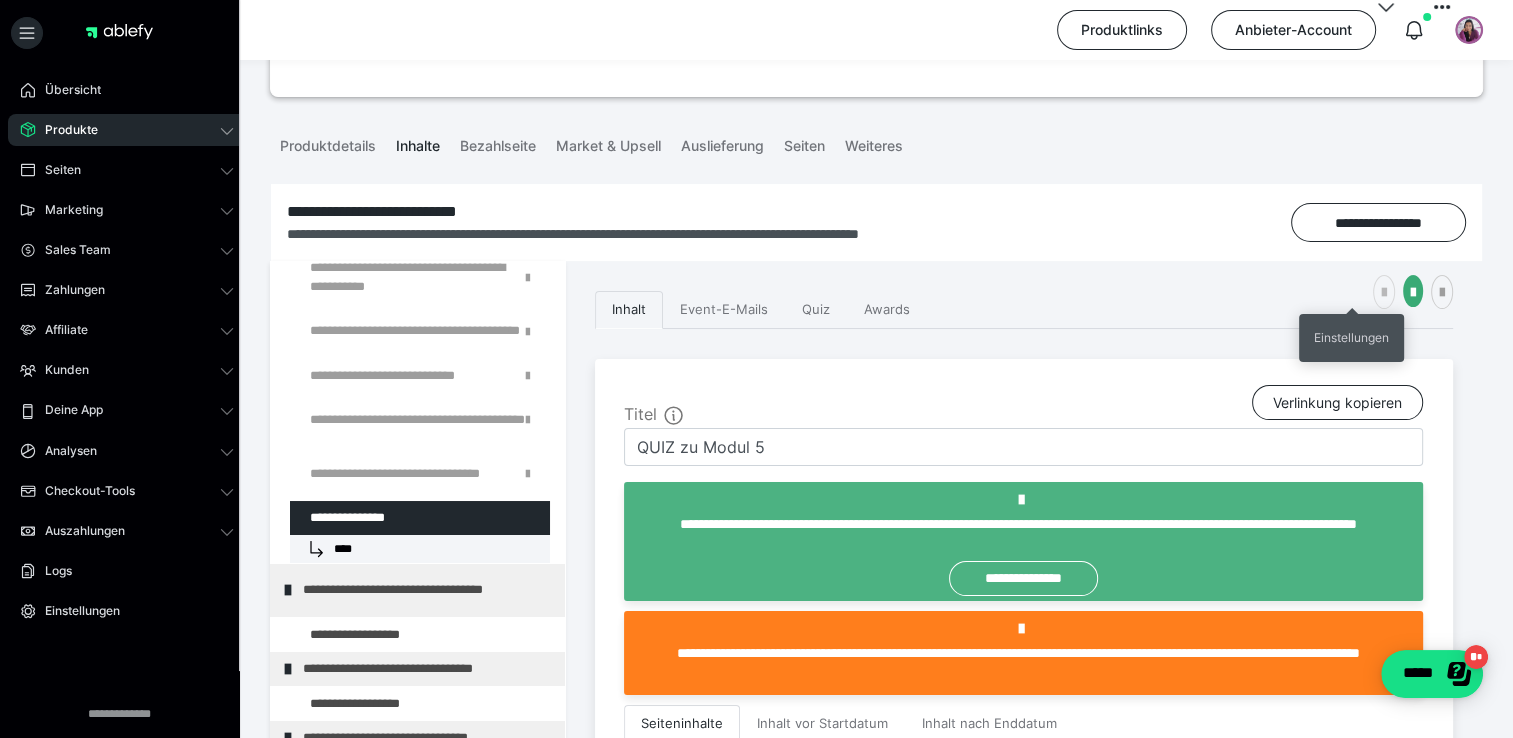 click at bounding box center (1384, 292) 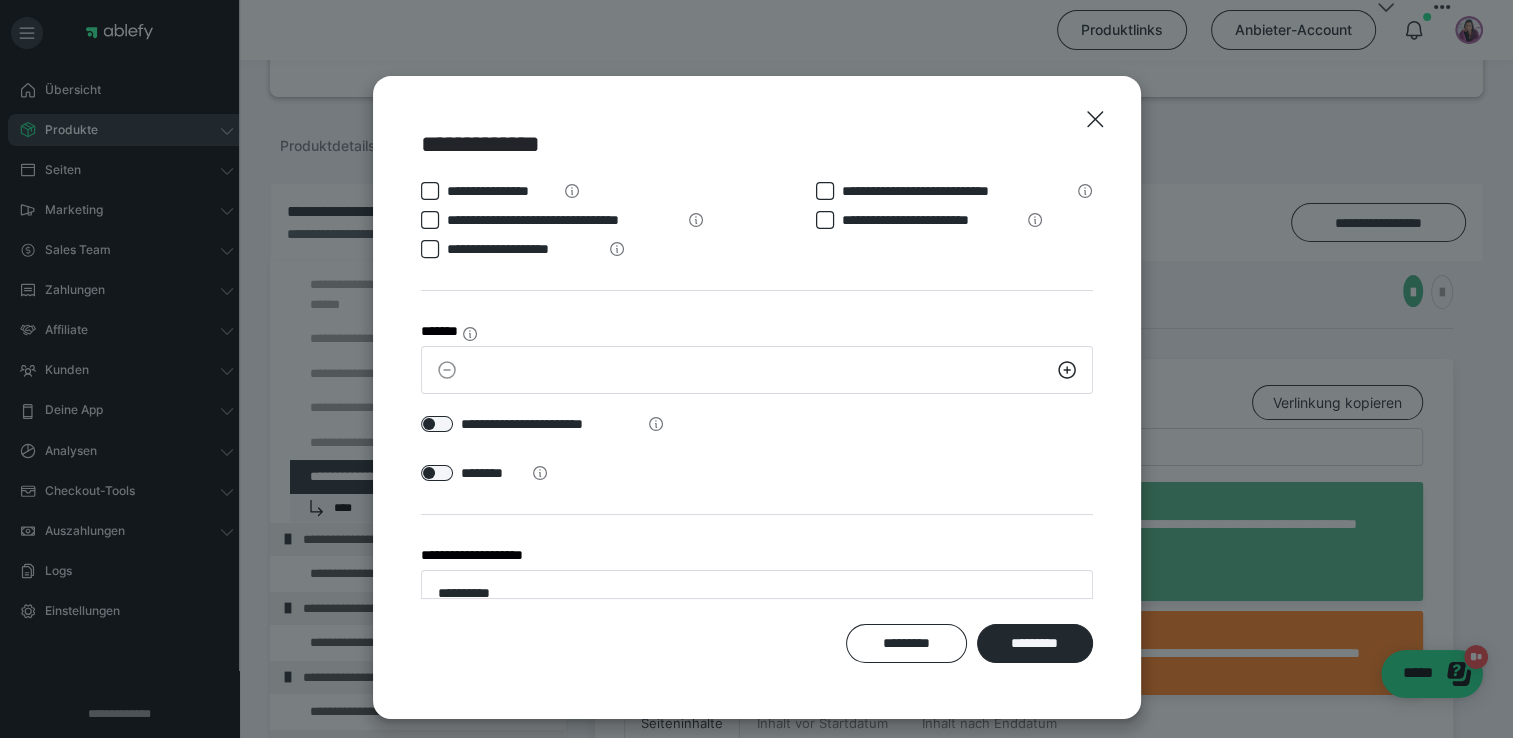 click on "**********" at bounding box center [757, 581] 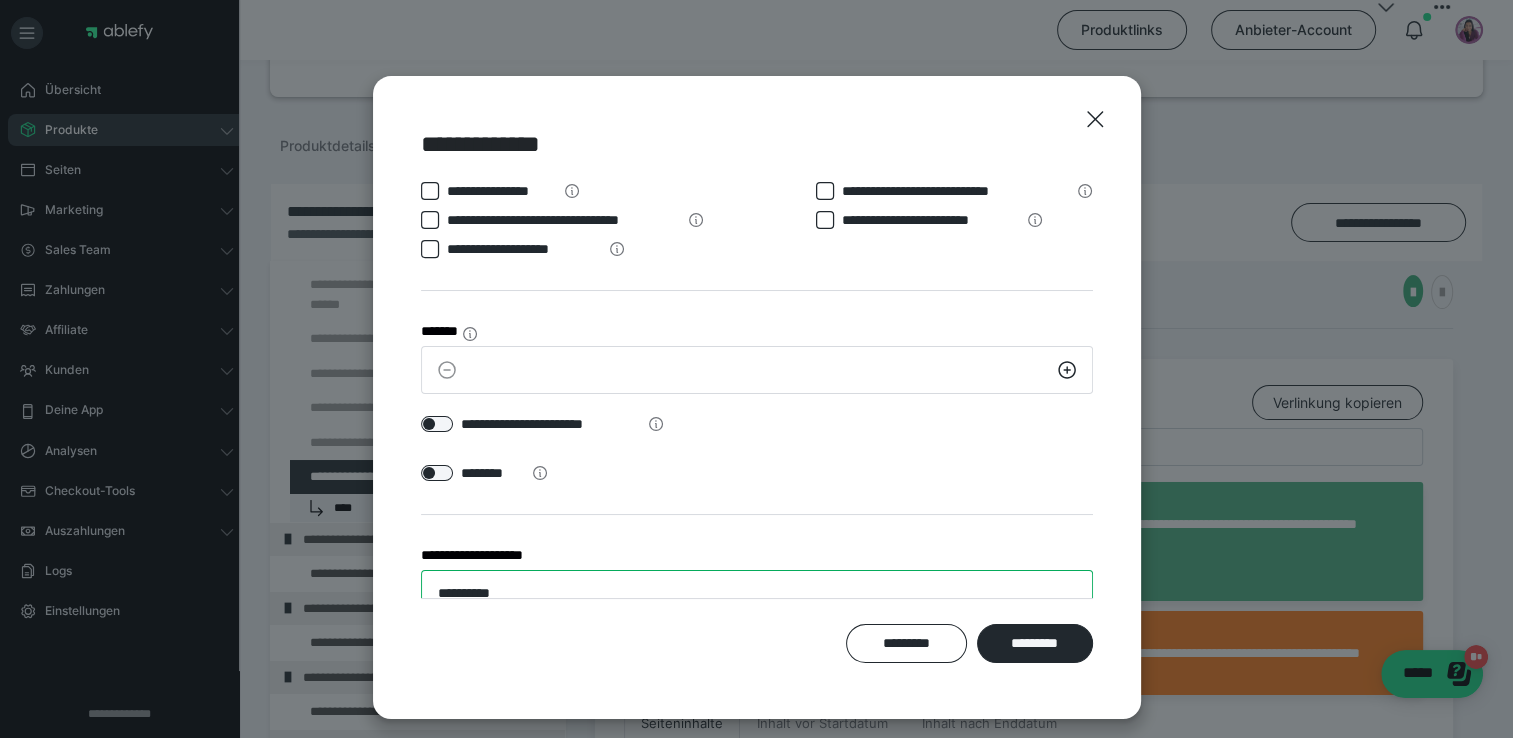 click on "**********" at bounding box center (757, 594) 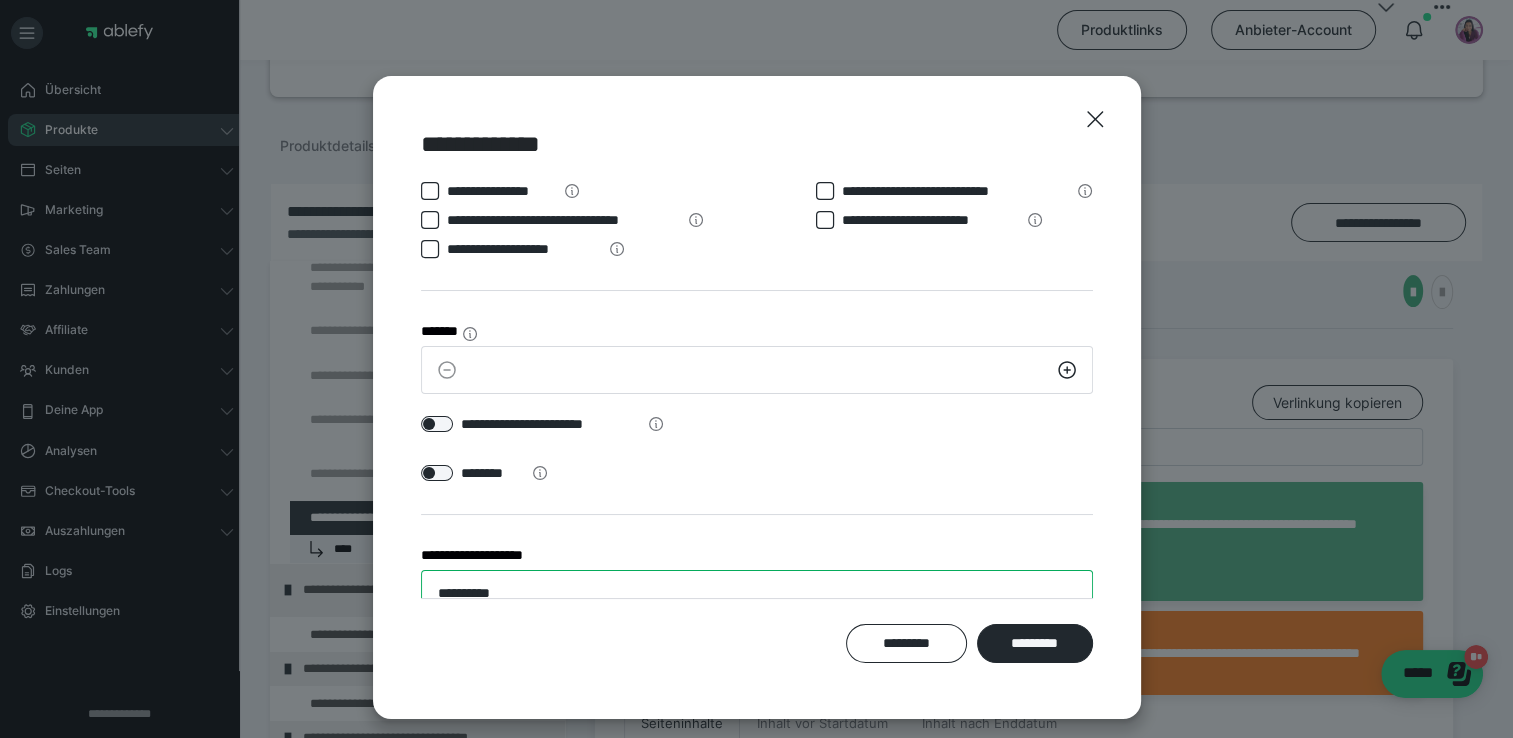 scroll, scrollTop: 19, scrollLeft: 0, axis: vertical 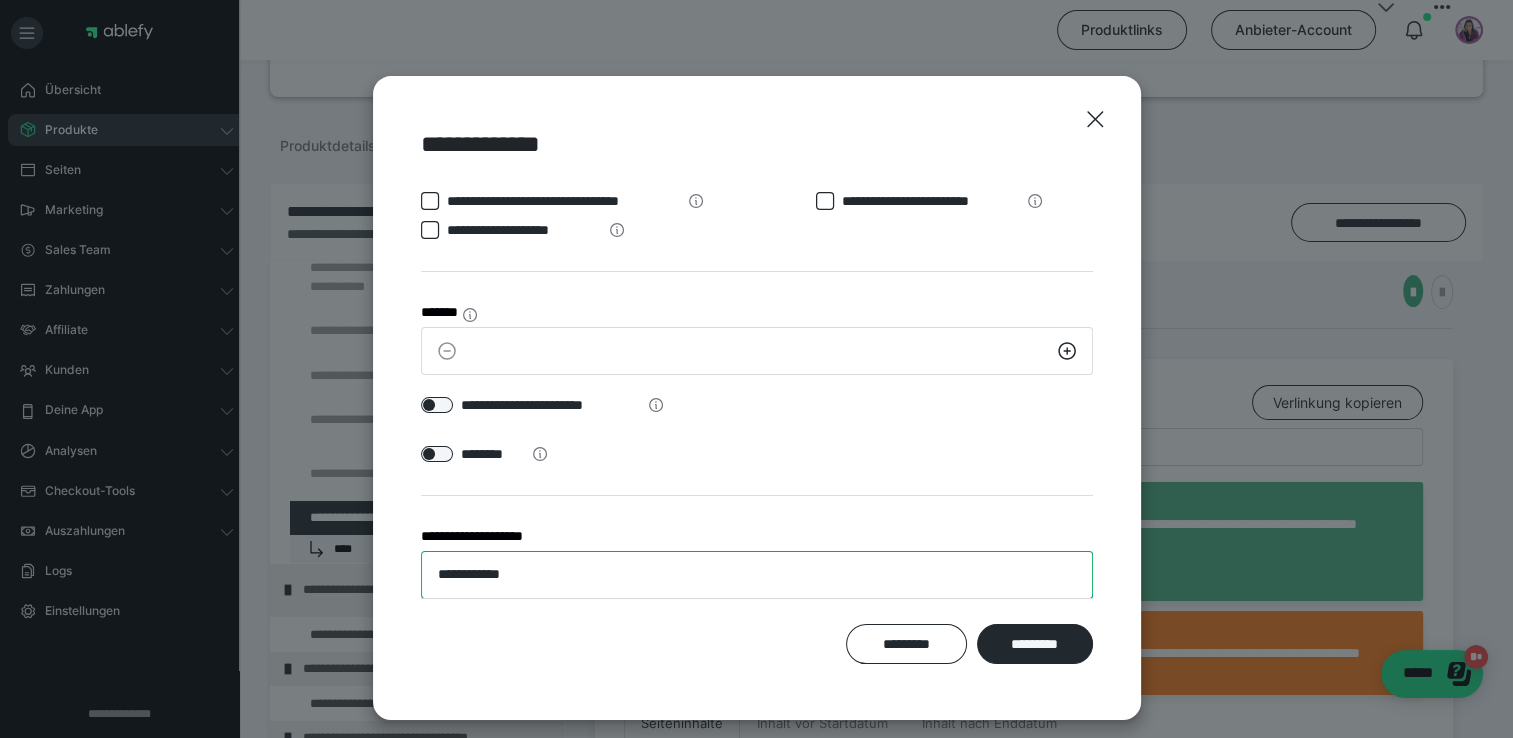 click on "**********" at bounding box center (757, 575) 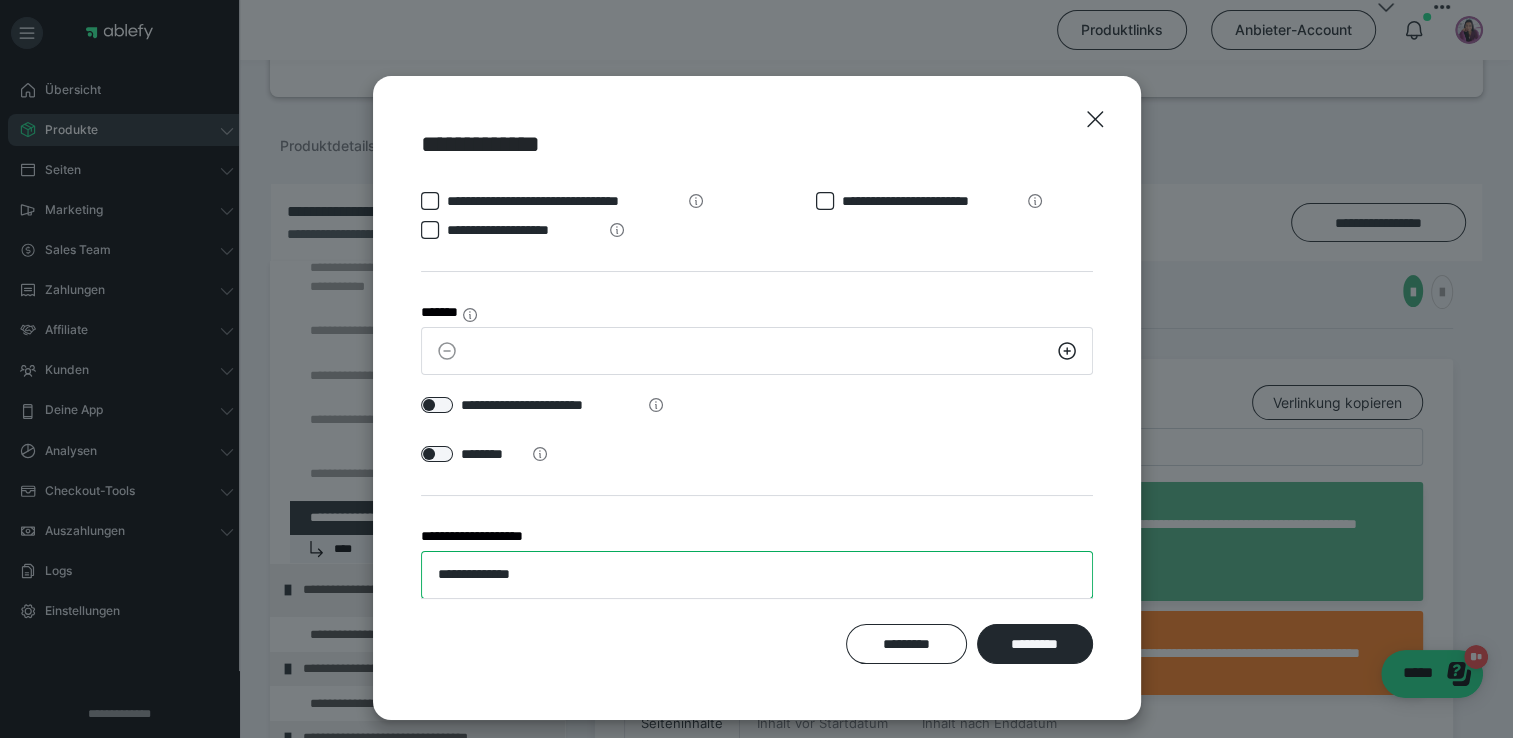 click on "**********" at bounding box center [757, 575] 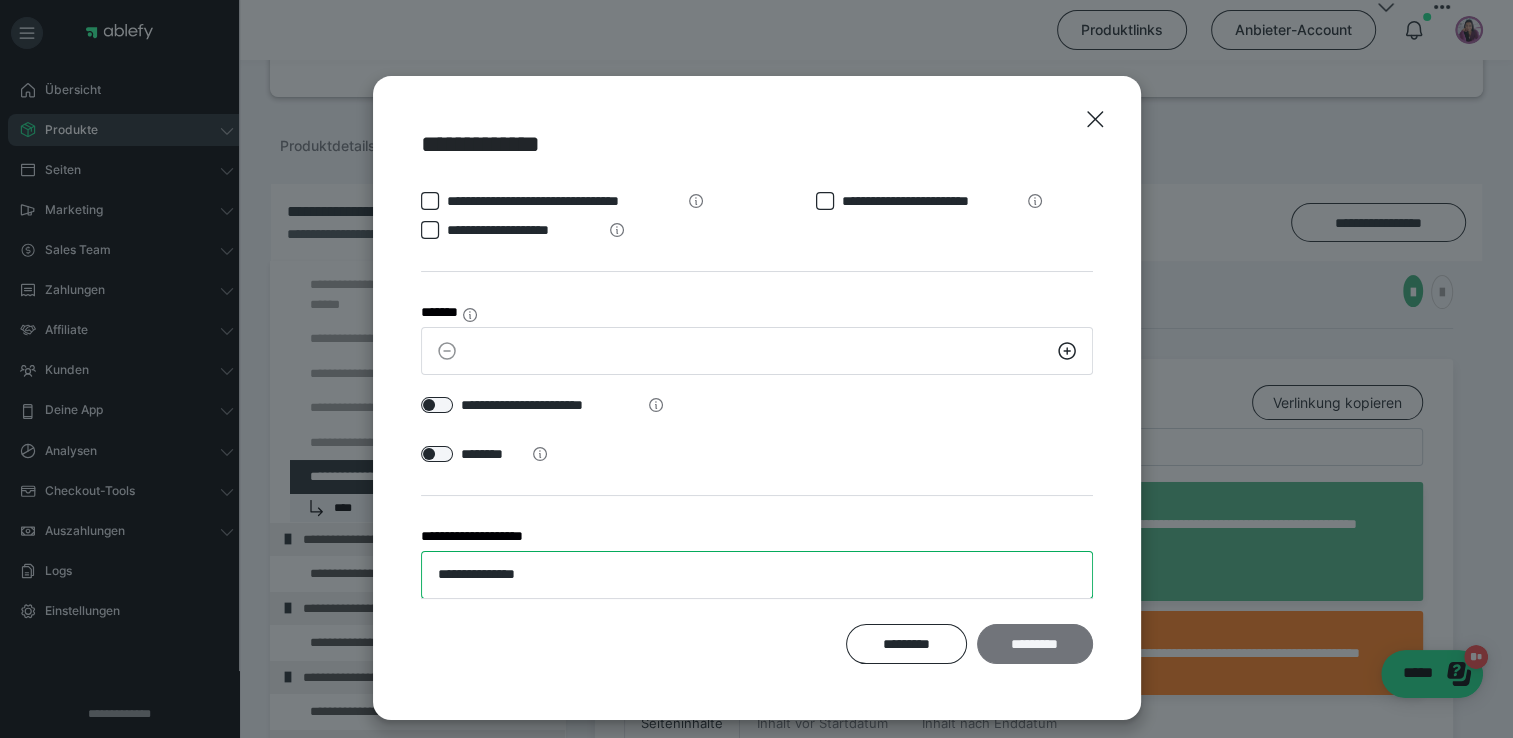 type on "**********" 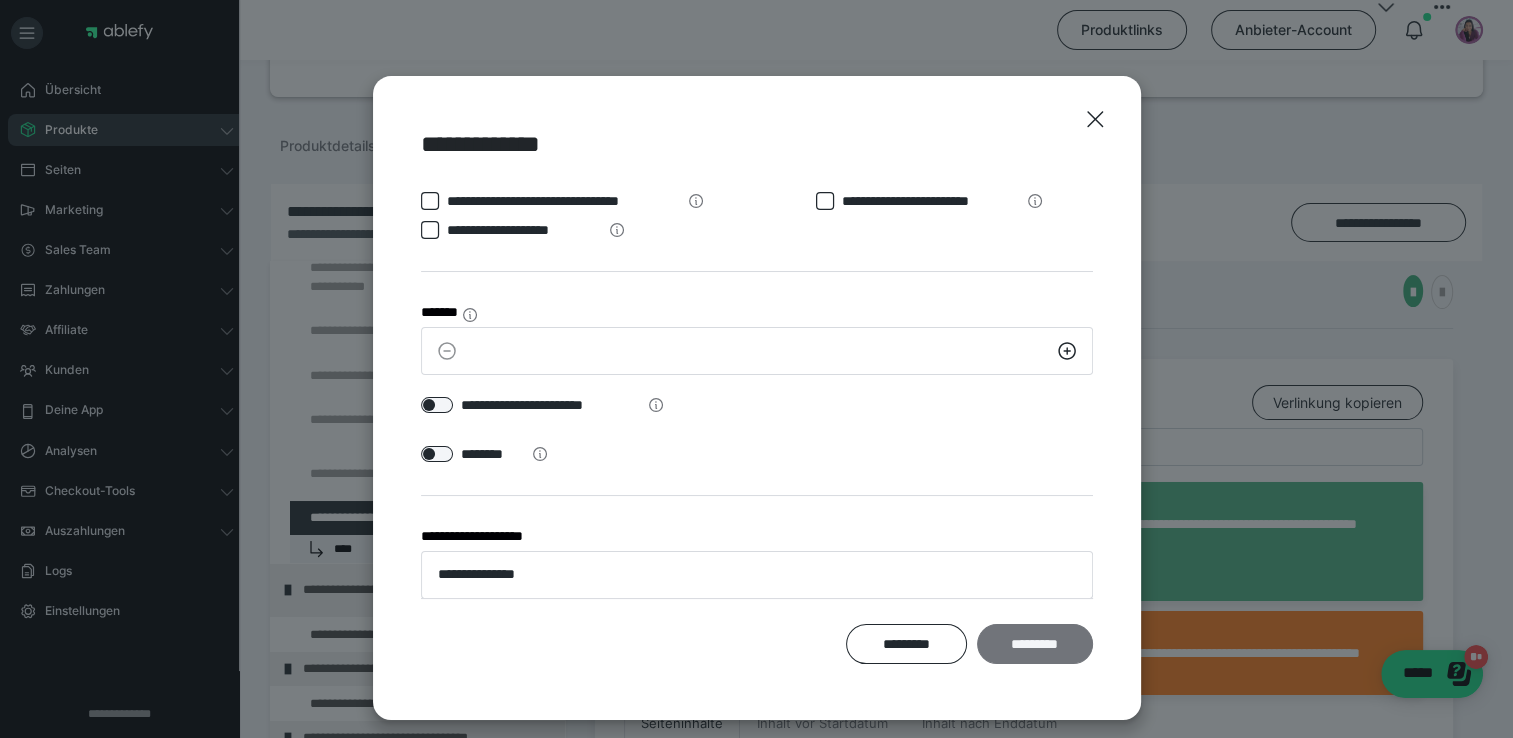 click on "*********" at bounding box center [1034, 644] 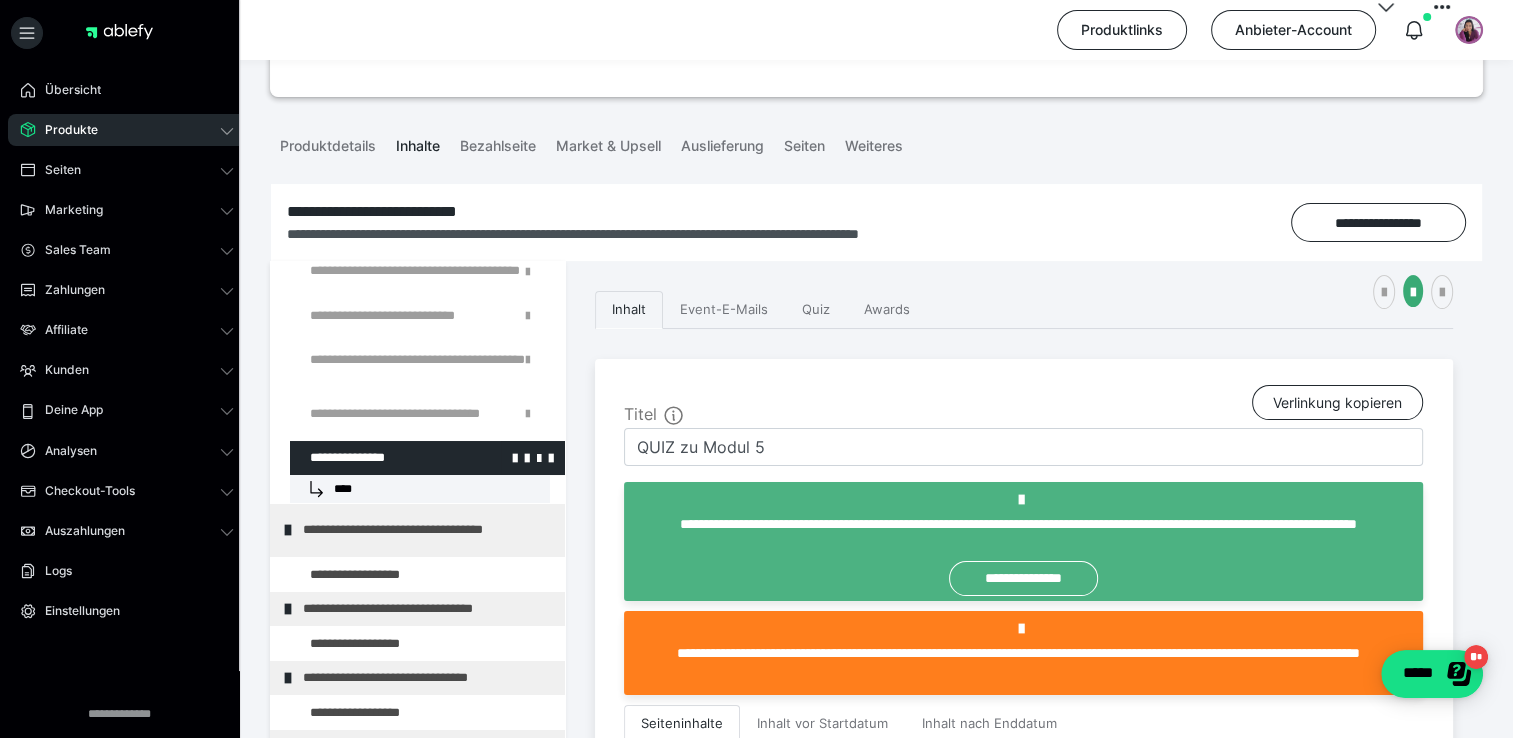 scroll, scrollTop: 2295, scrollLeft: 0, axis: vertical 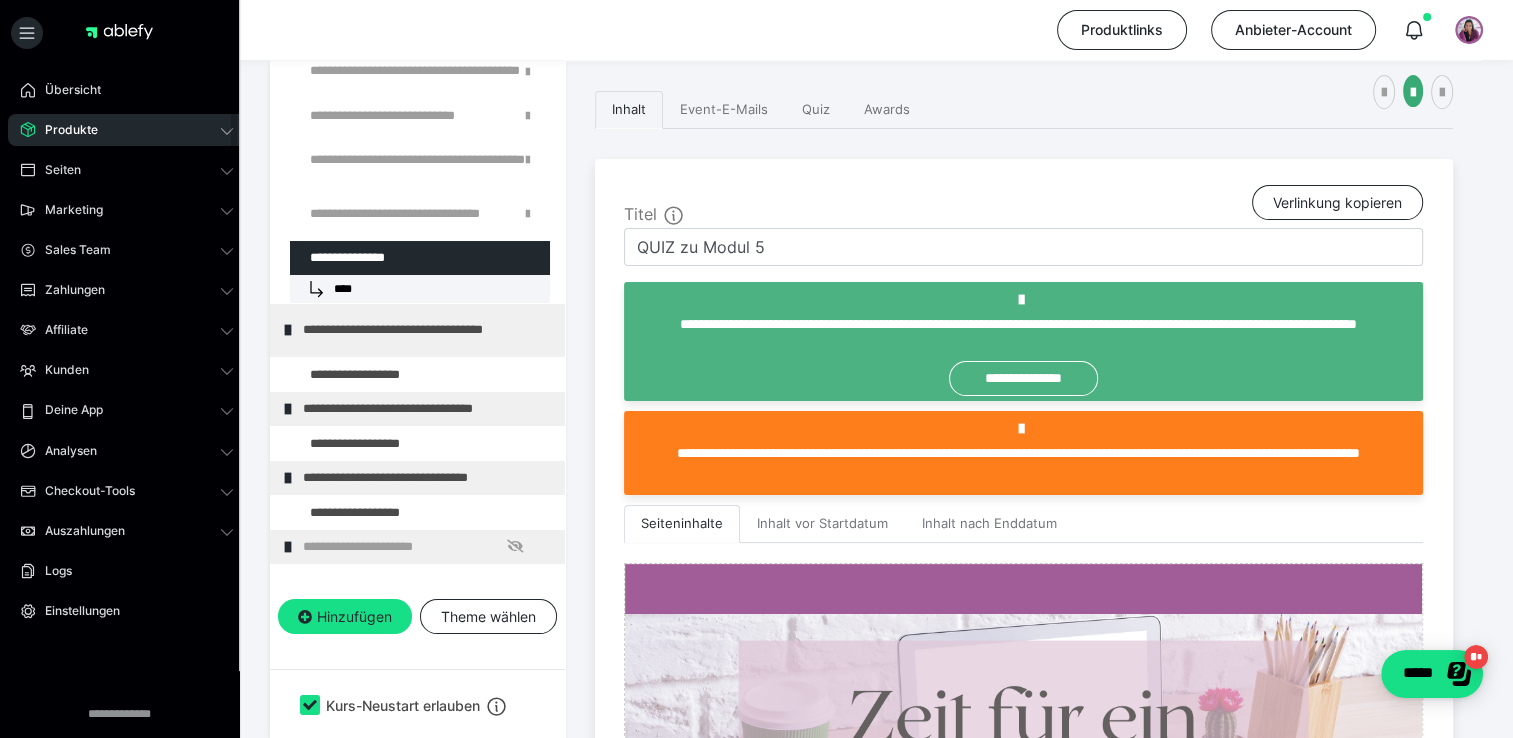 click on "**********" at bounding box center [417, 365] 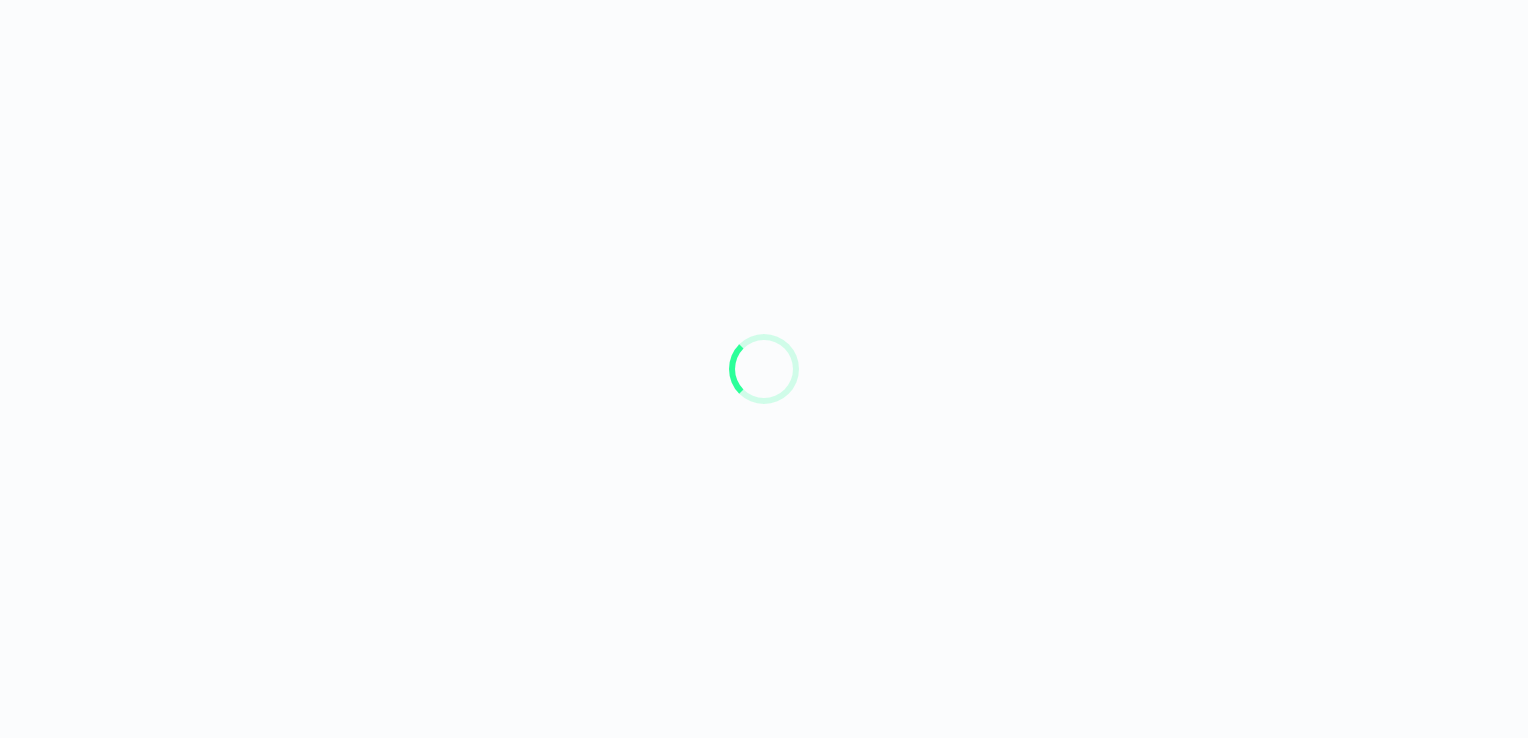 scroll, scrollTop: 0, scrollLeft: 0, axis: both 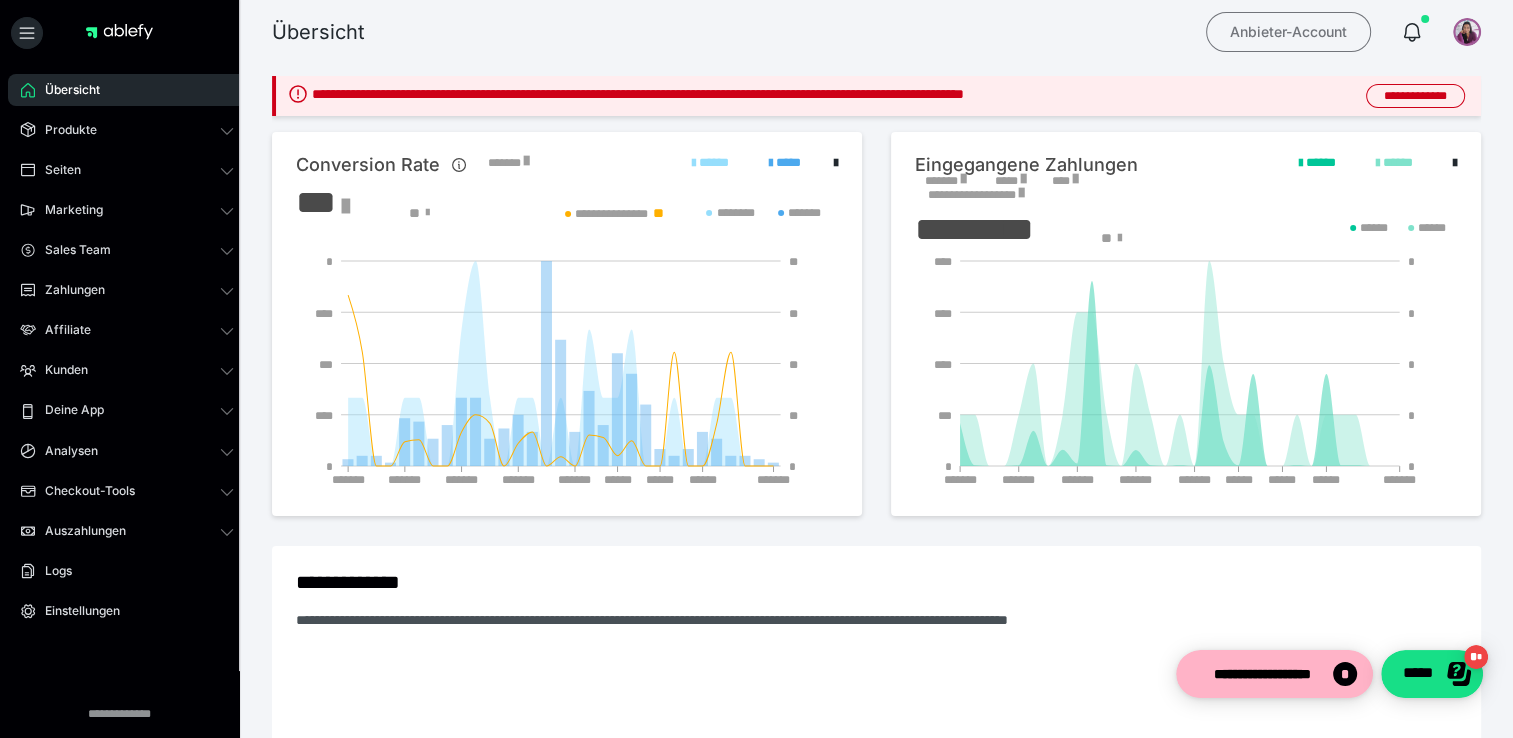 click on "Anbieter-Account" at bounding box center [1288, 32] 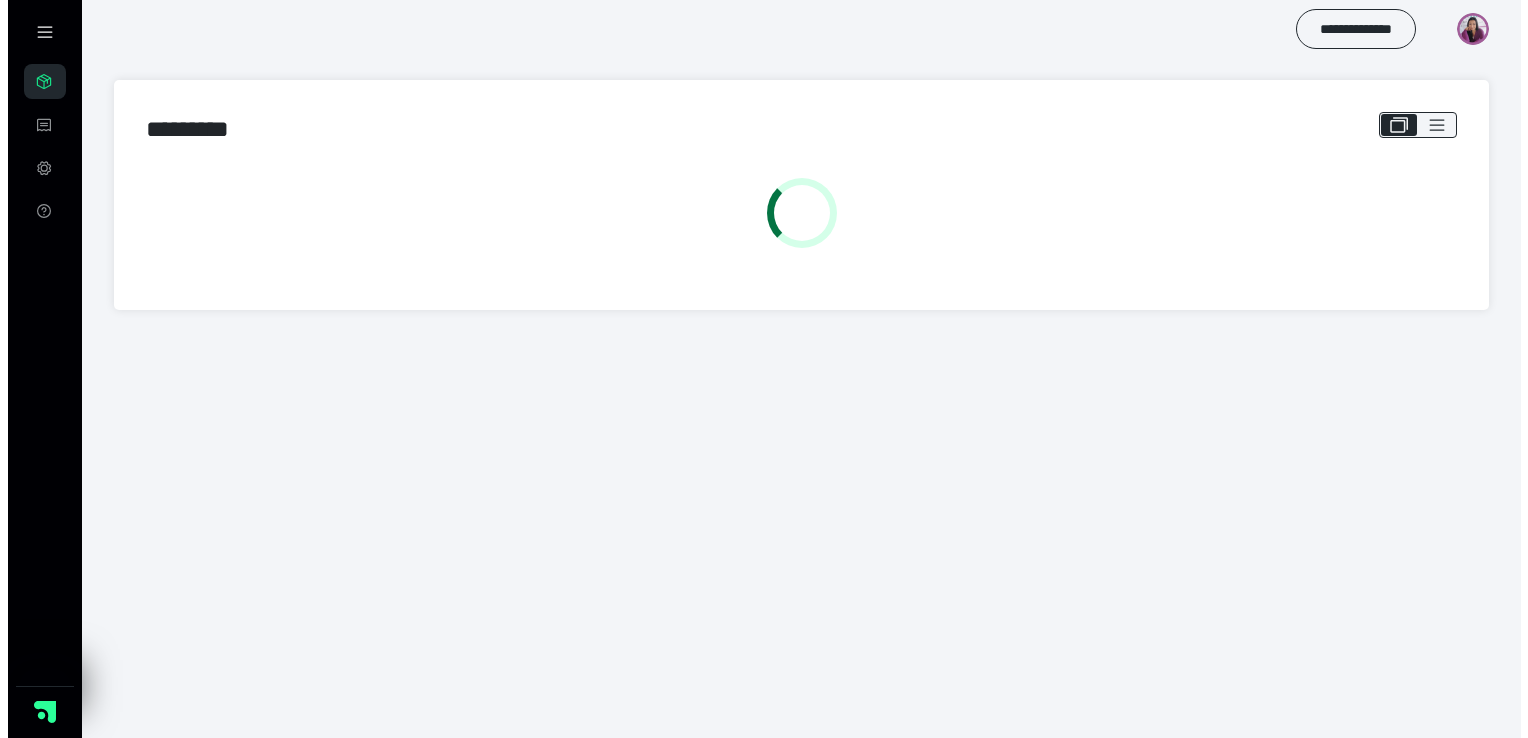scroll, scrollTop: 0, scrollLeft: 0, axis: both 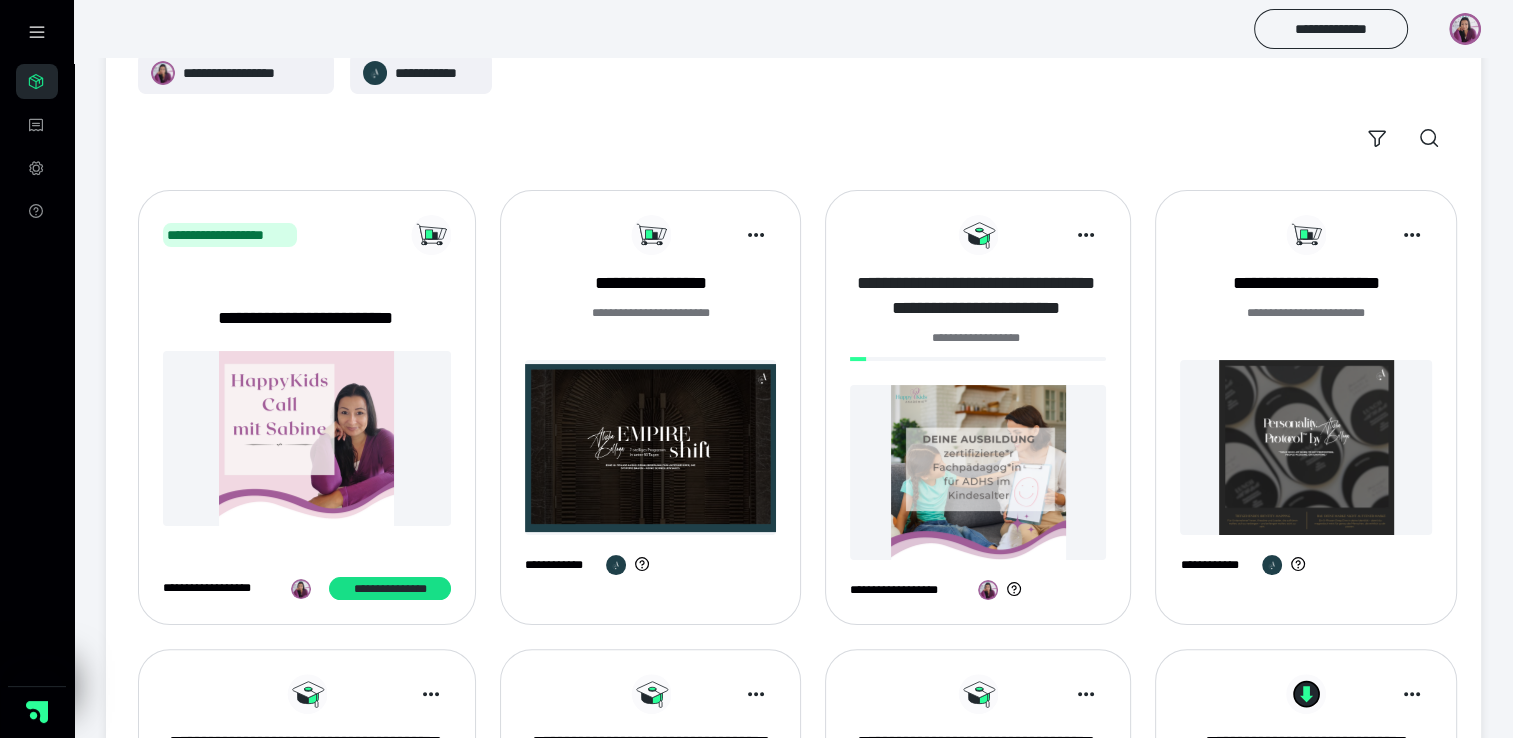 click on "**********" at bounding box center (976, 296) 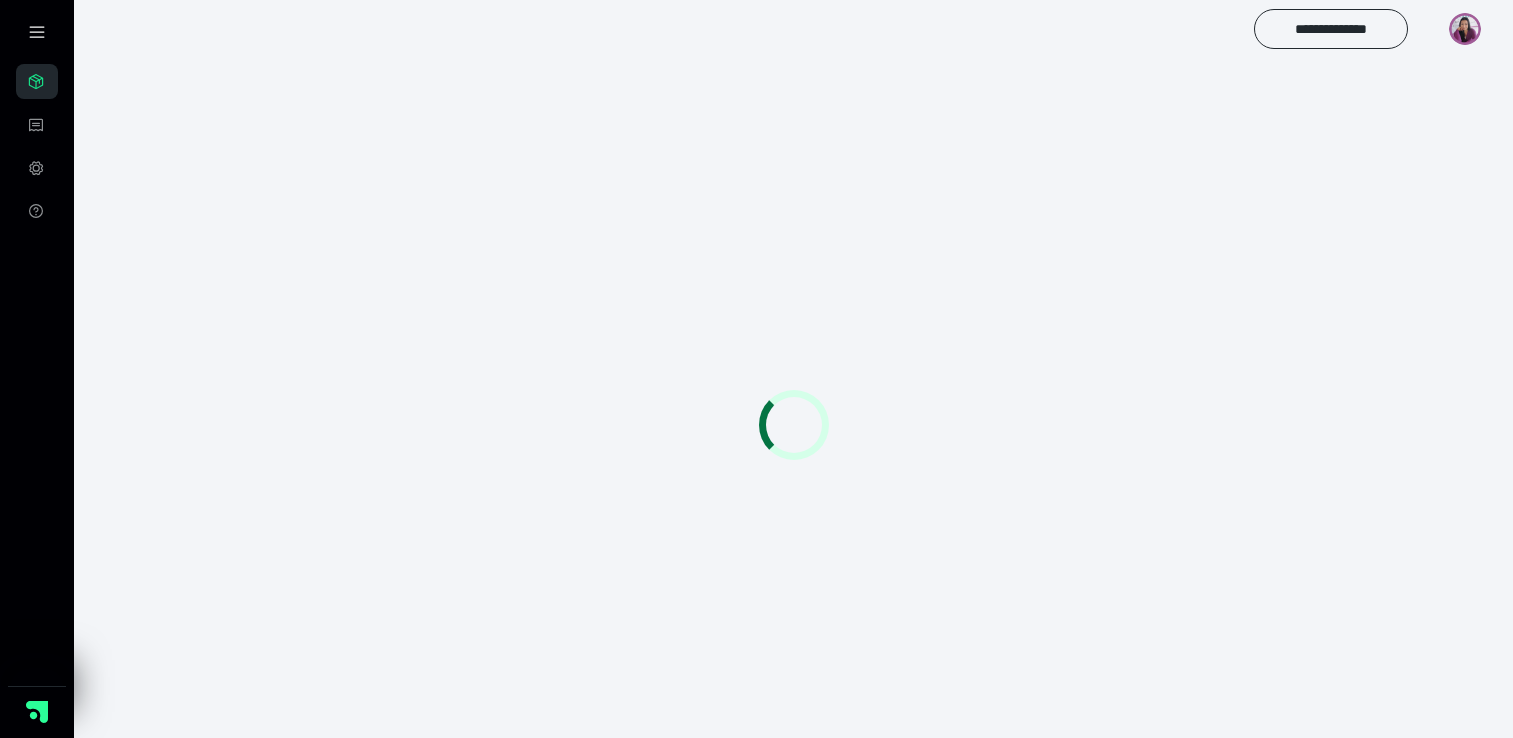 scroll, scrollTop: 0, scrollLeft: 0, axis: both 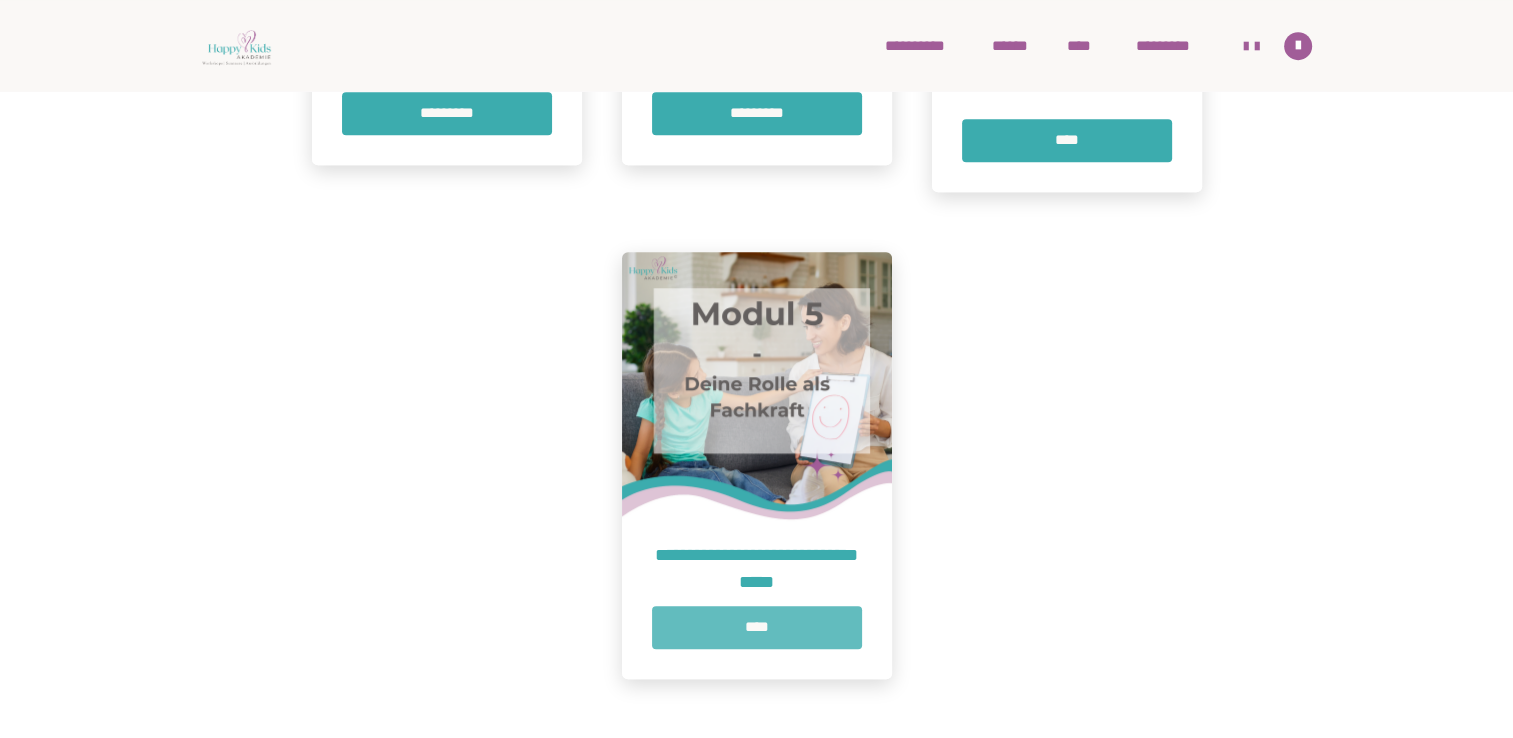 click on "****" at bounding box center [757, 627] 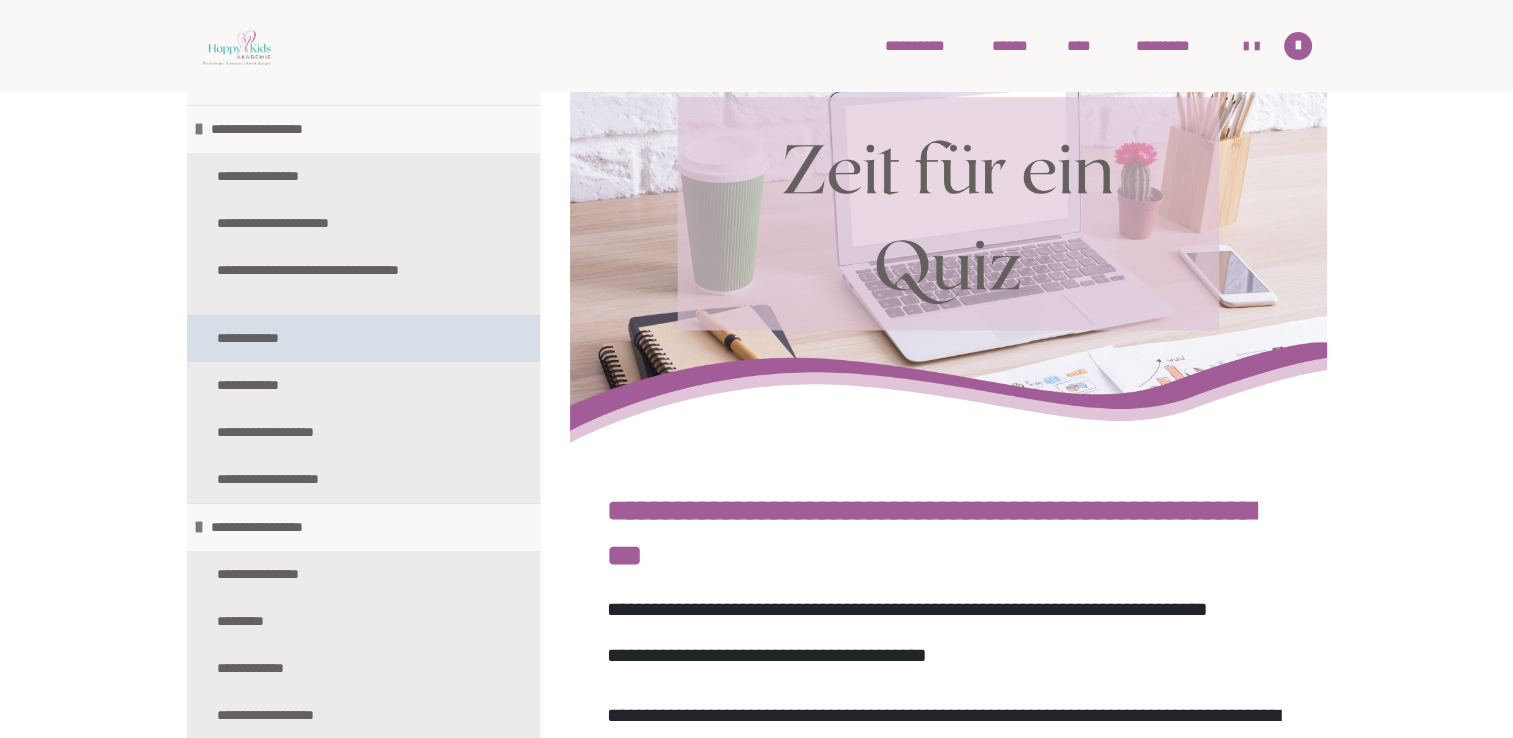 scroll, scrollTop: 400, scrollLeft: 0, axis: vertical 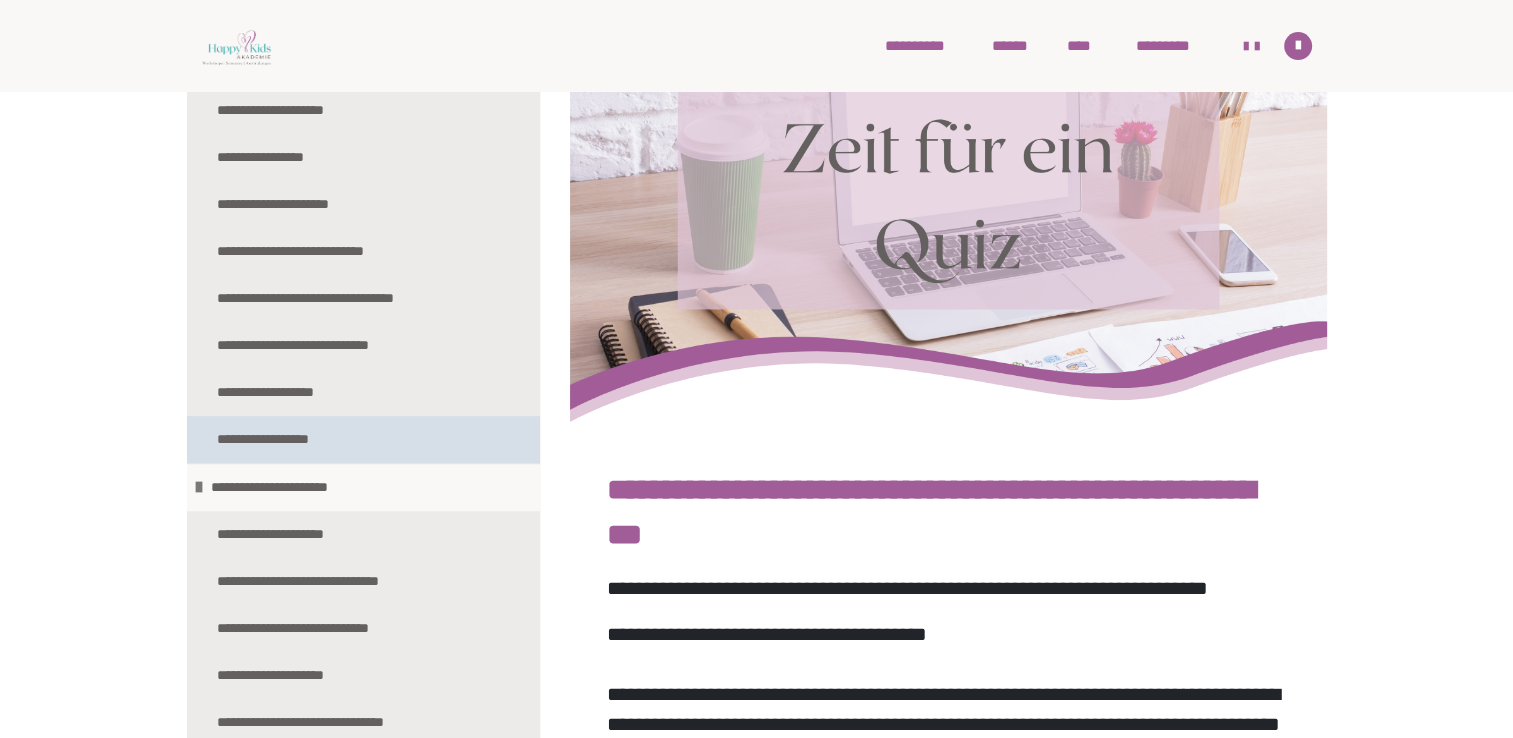 click on "**********" at bounding box center [285, 439] 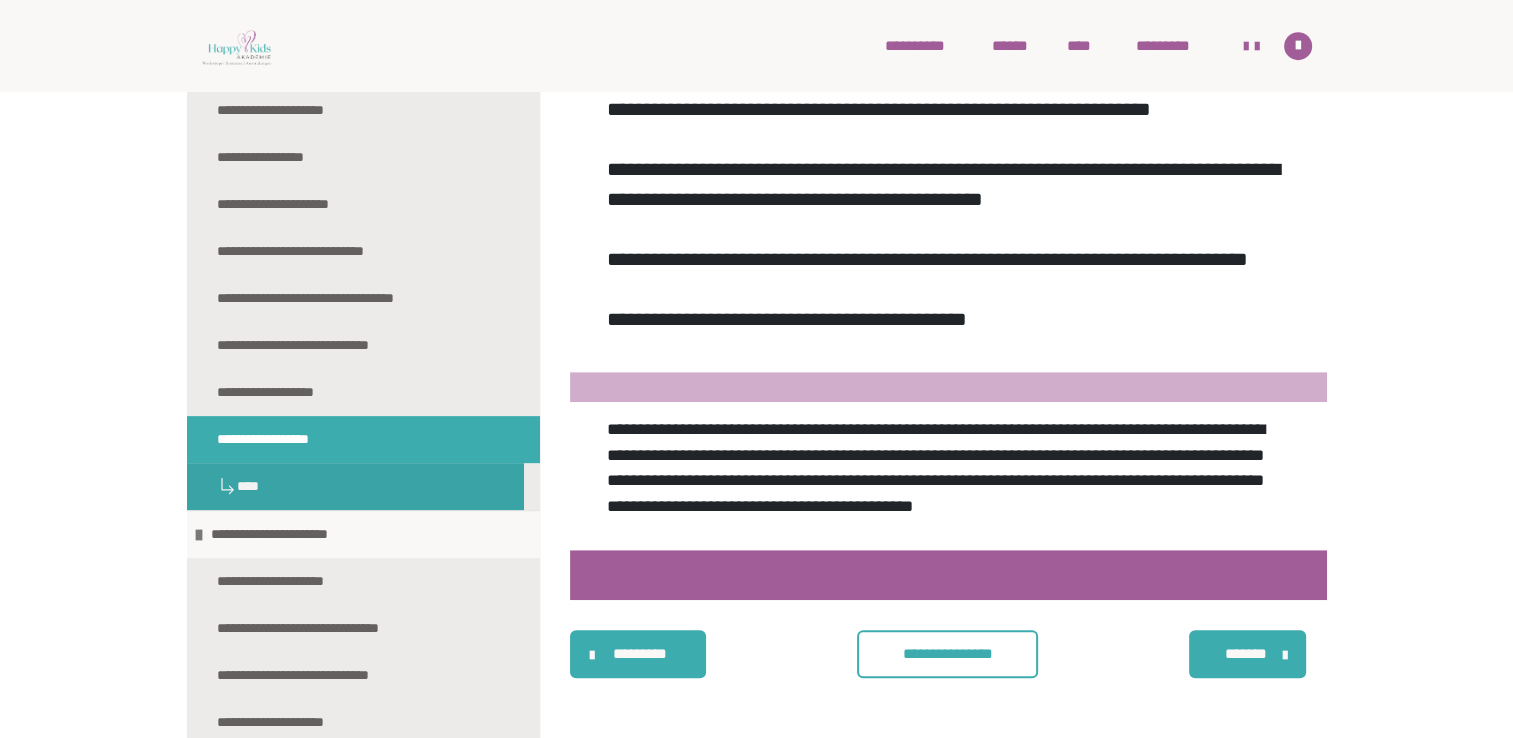 scroll, scrollTop: 1190, scrollLeft: 0, axis: vertical 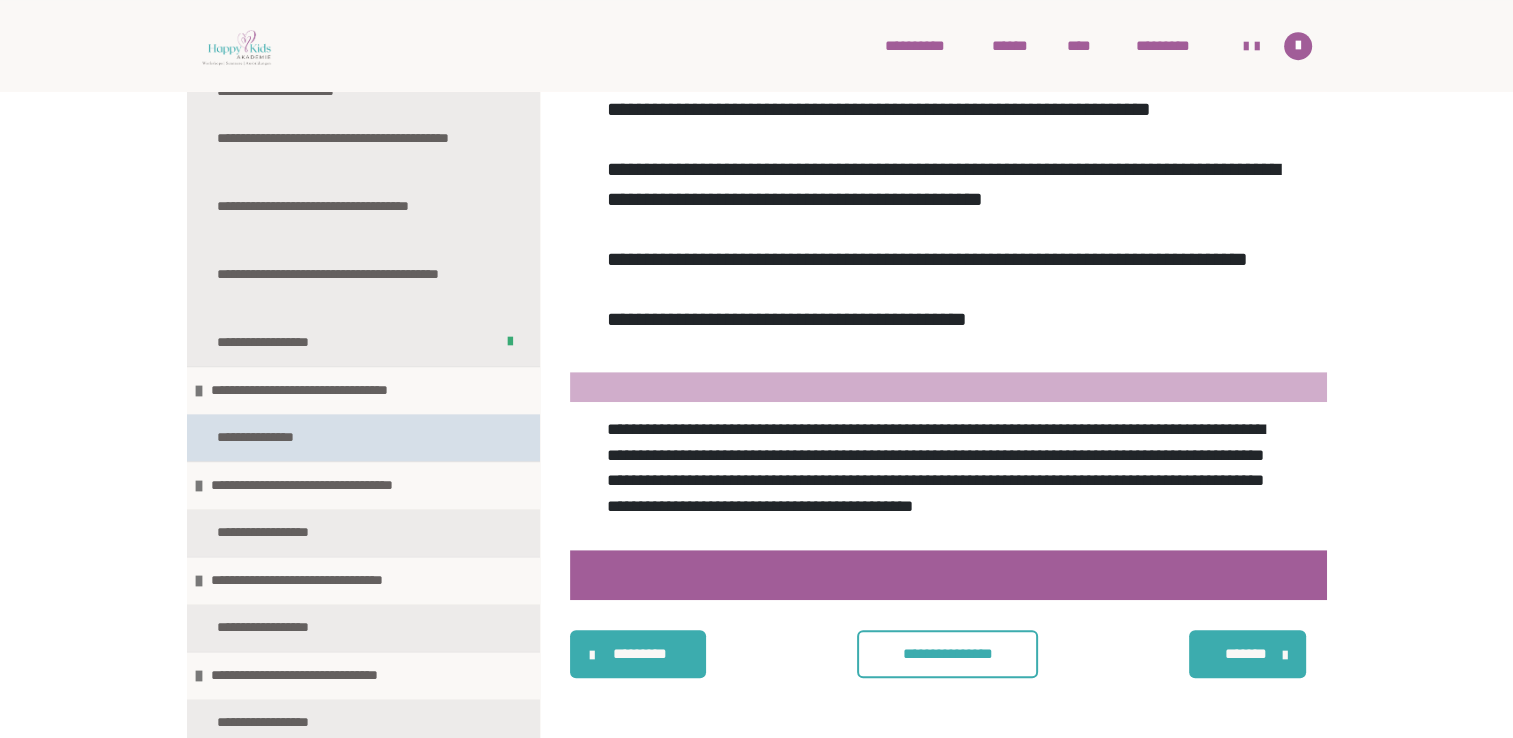 click on "**********" at bounding box center [275, 437] 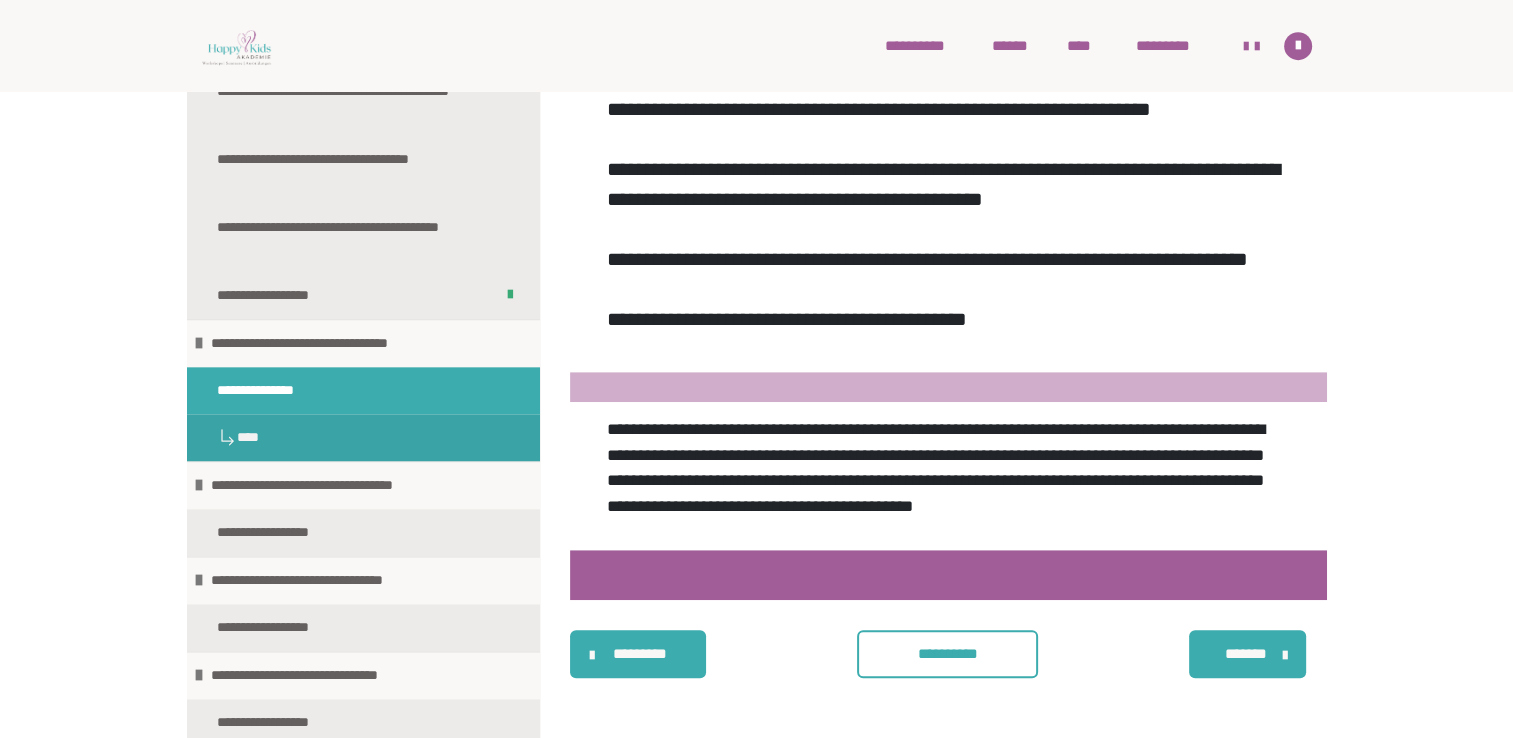 scroll, scrollTop: 360, scrollLeft: 0, axis: vertical 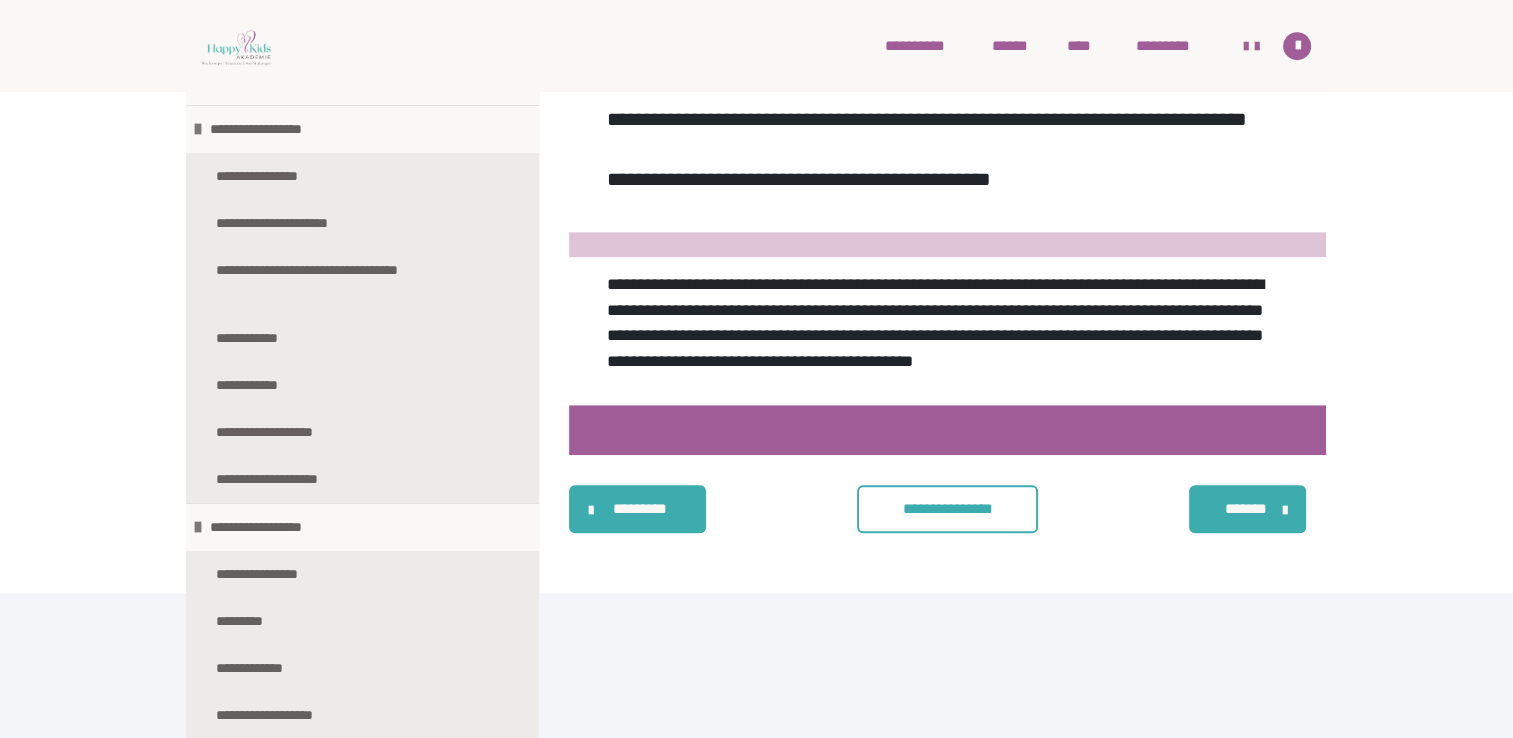 click on "**********" at bounding box center (947, 509) 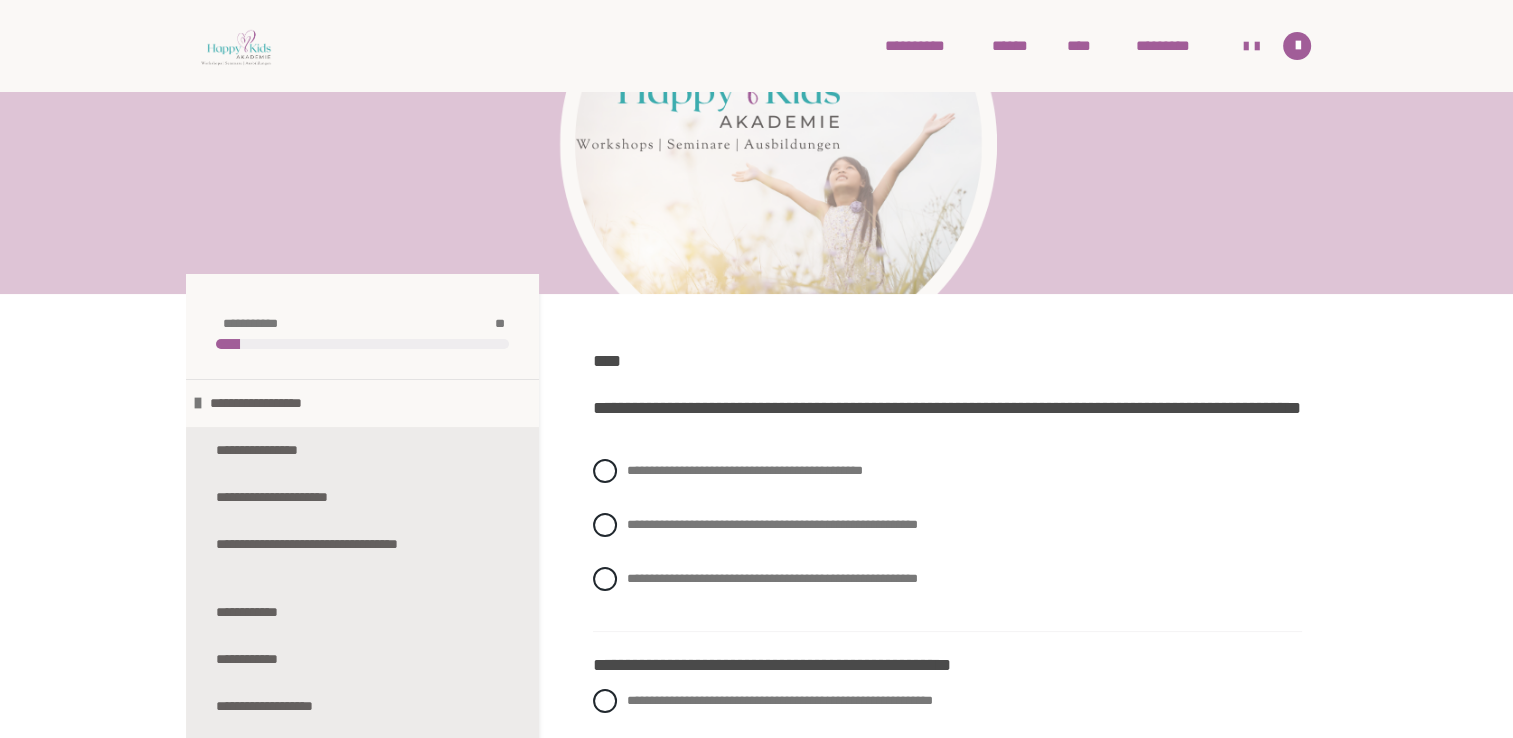 scroll, scrollTop: 200, scrollLeft: 0, axis: vertical 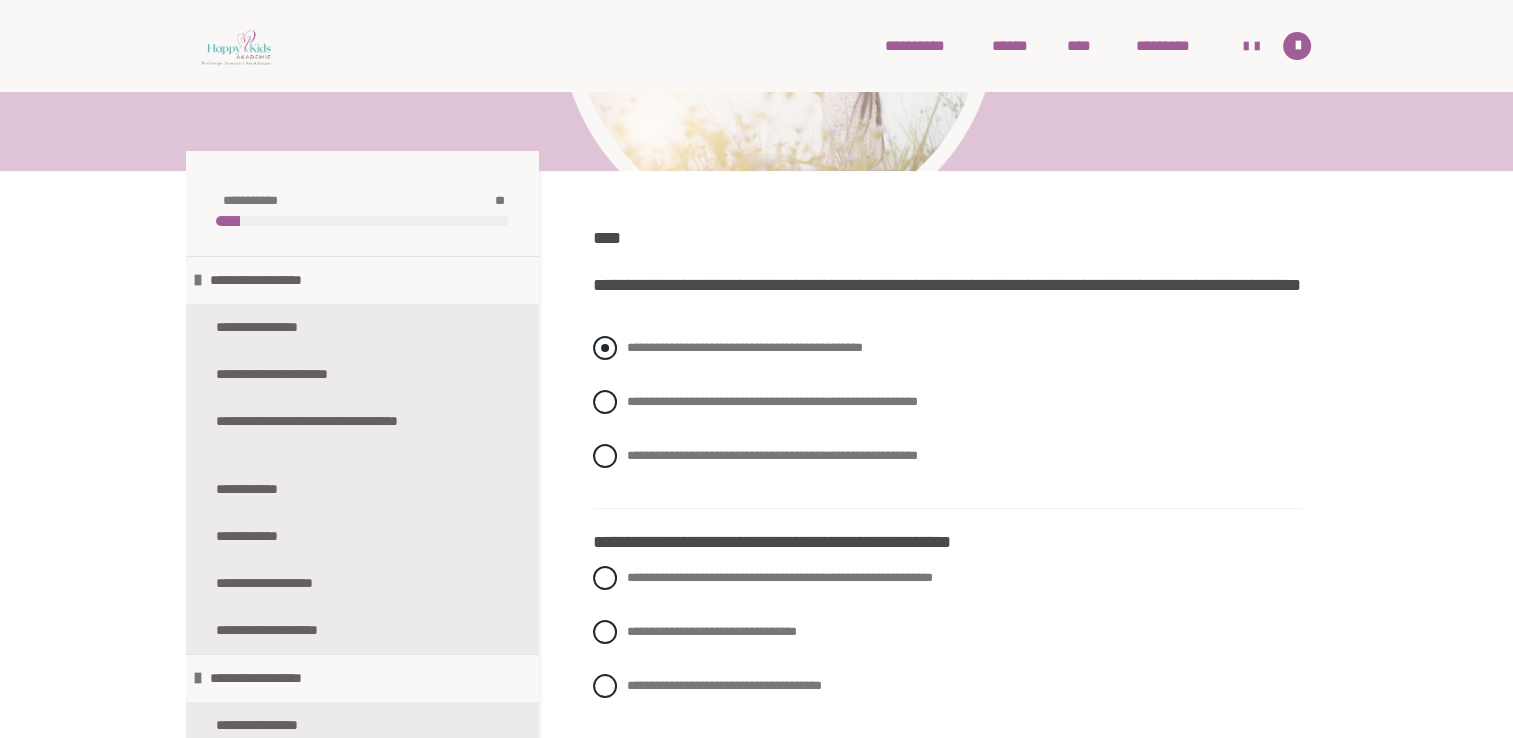 click on "**********" at bounding box center [947, 348] 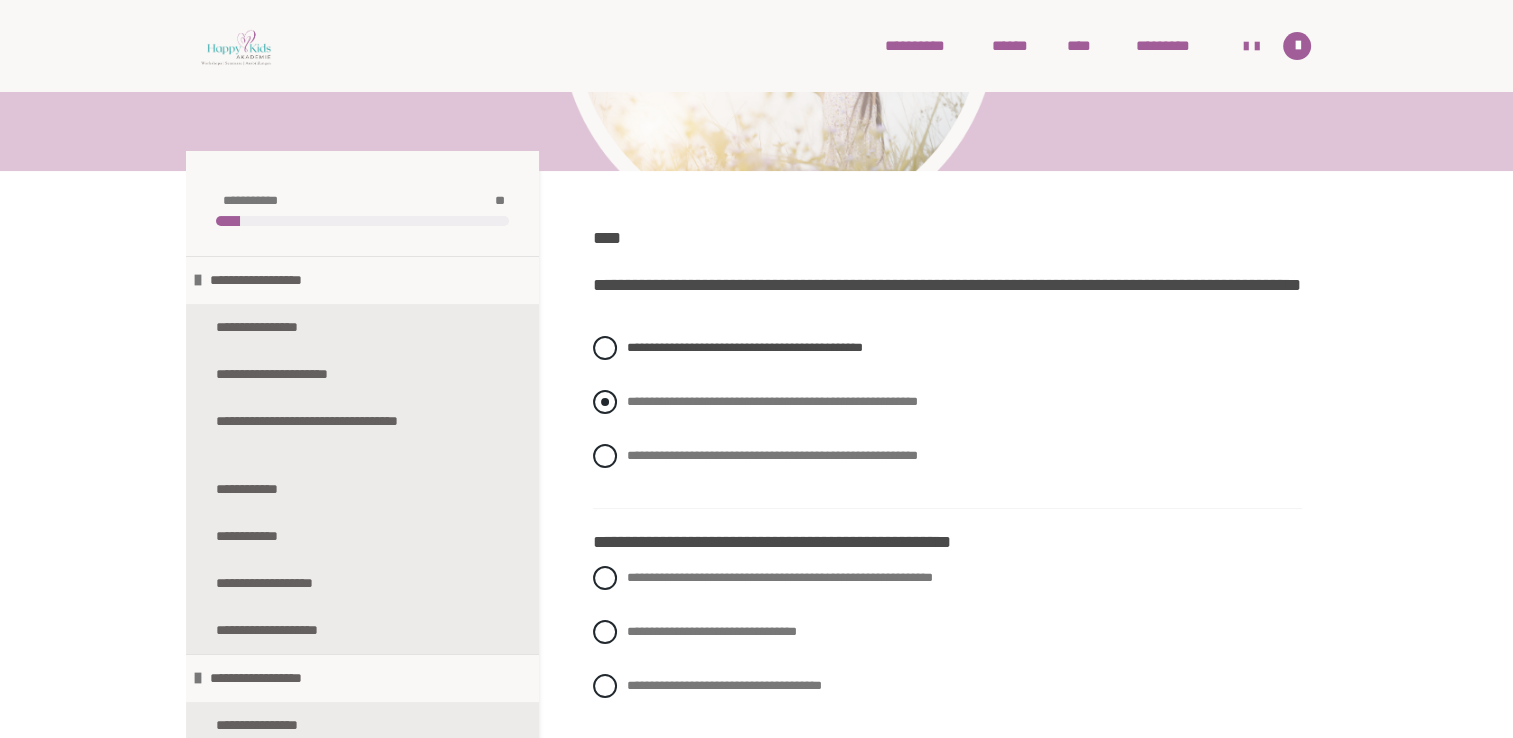 click on "**********" at bounding box center [772, 401] 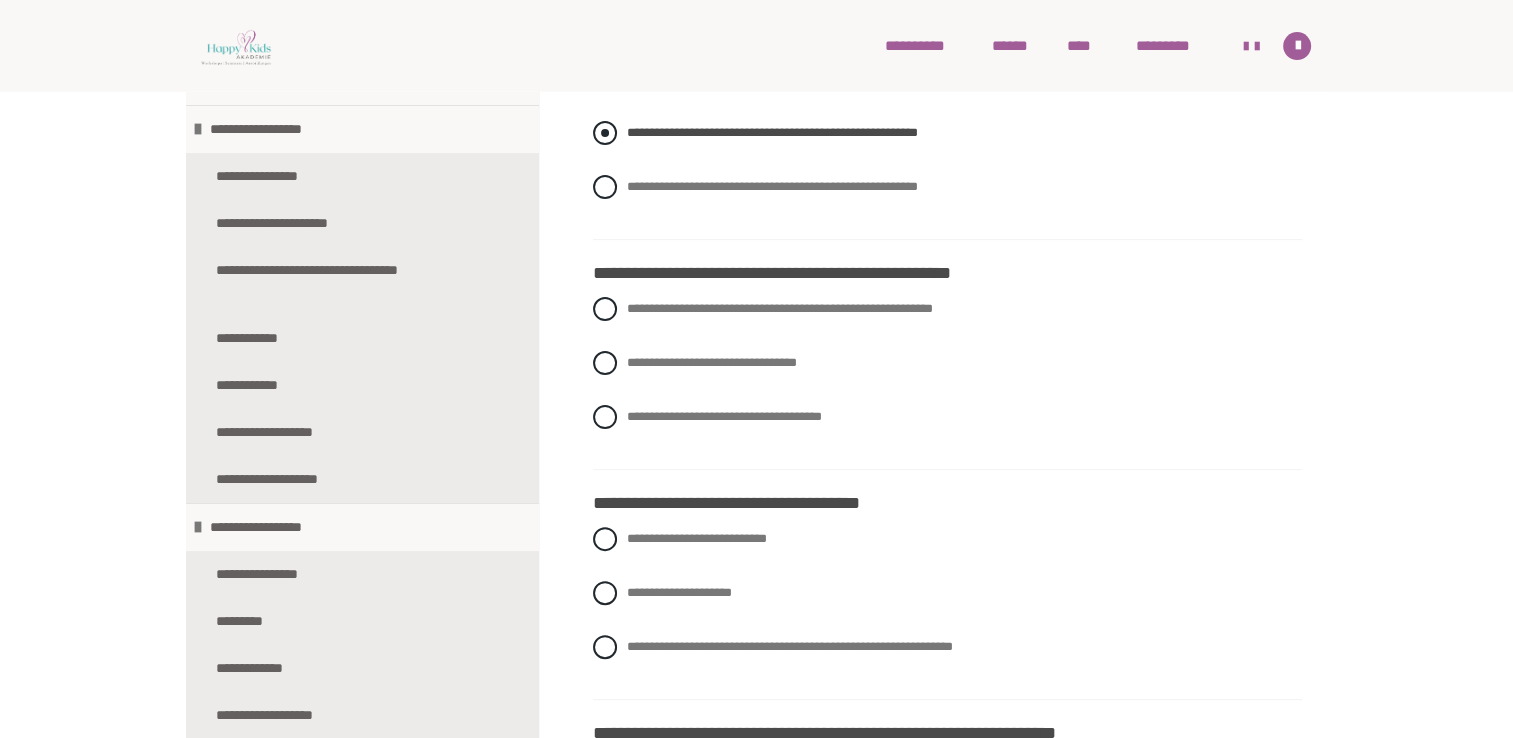 scroll, scrollTop: 500, scrollLeft: 0, axis: vertical 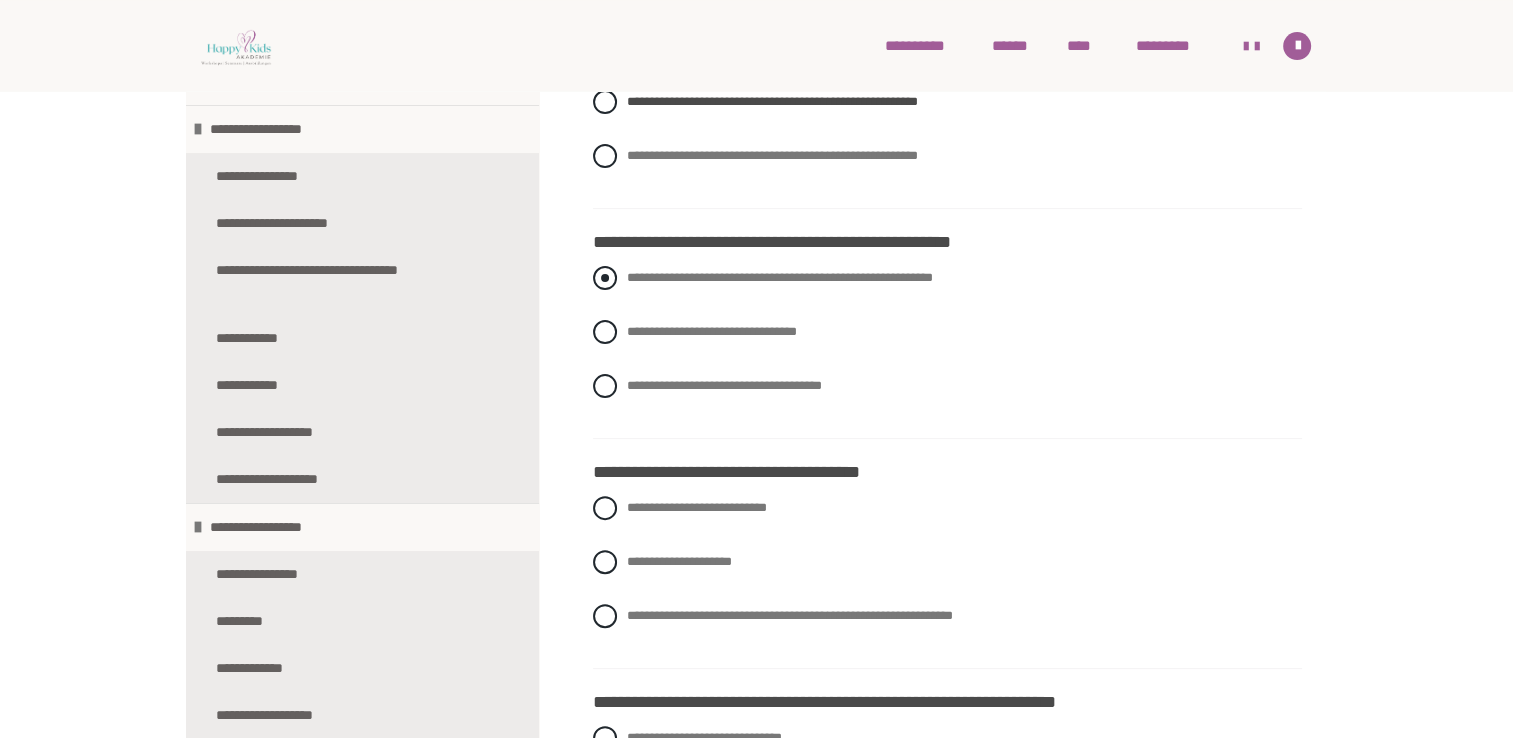 click on "**********" at bounding box center (947, 278) 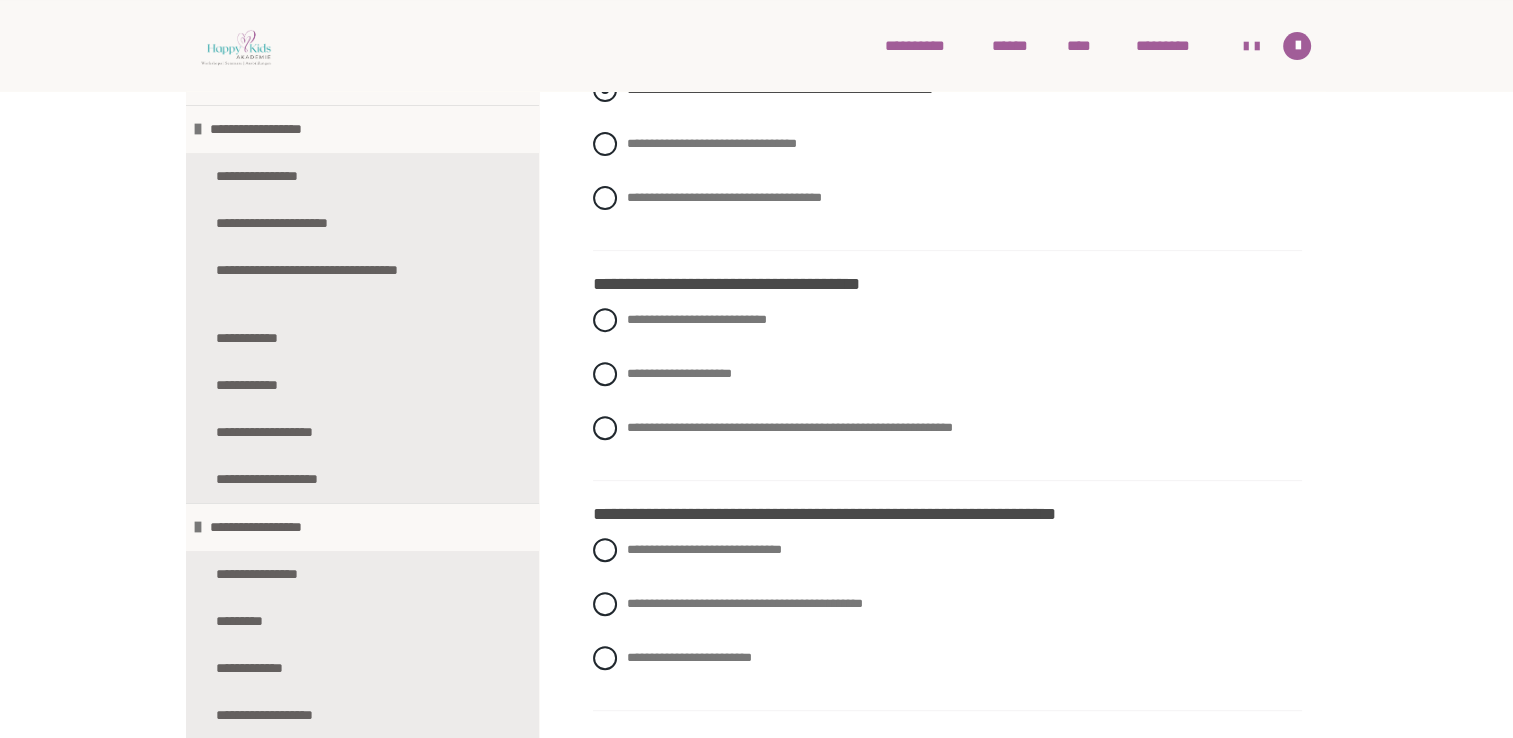 scroll, scrollTop: 700, scrollLeft: 0, axis: vertical 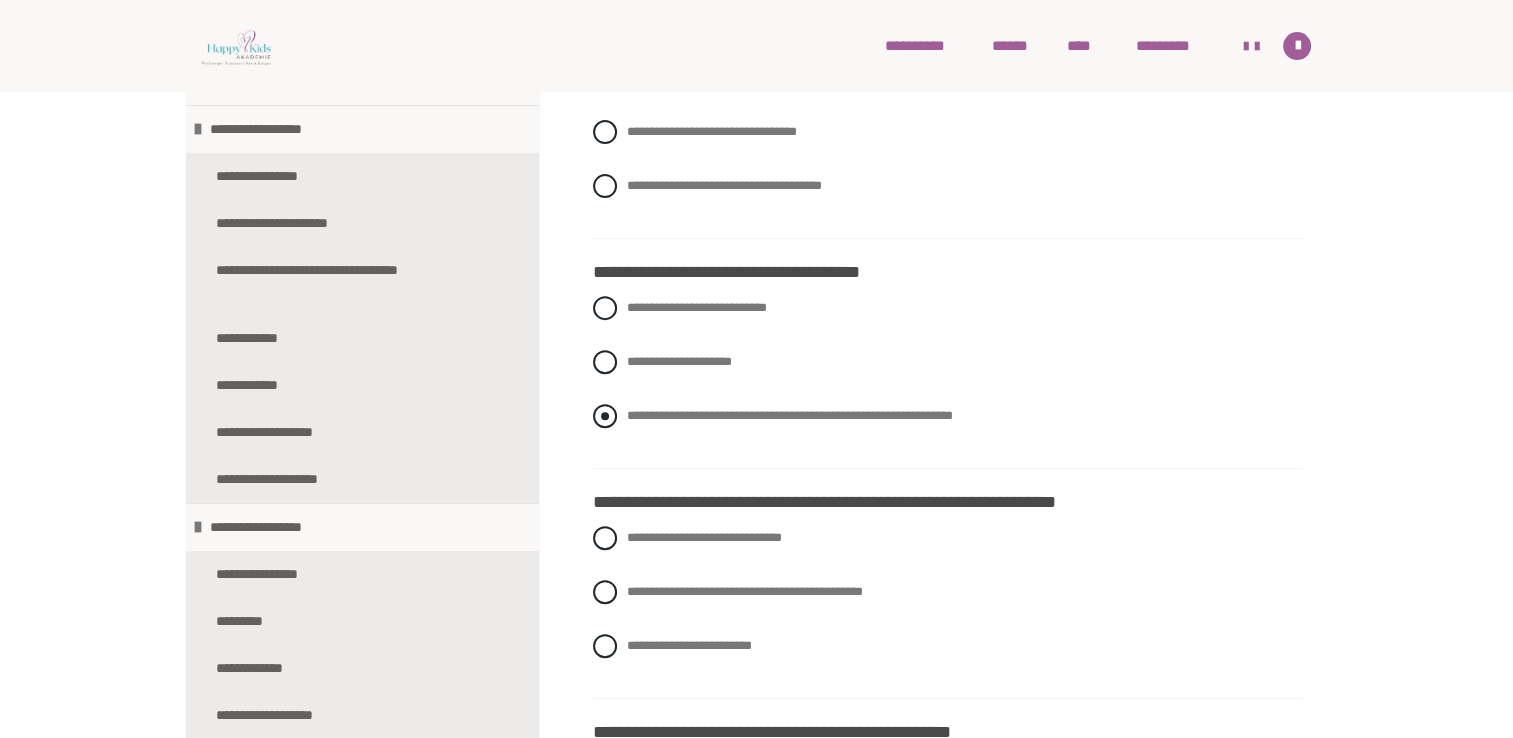 click on "**********" at bounding box center (789, 415) 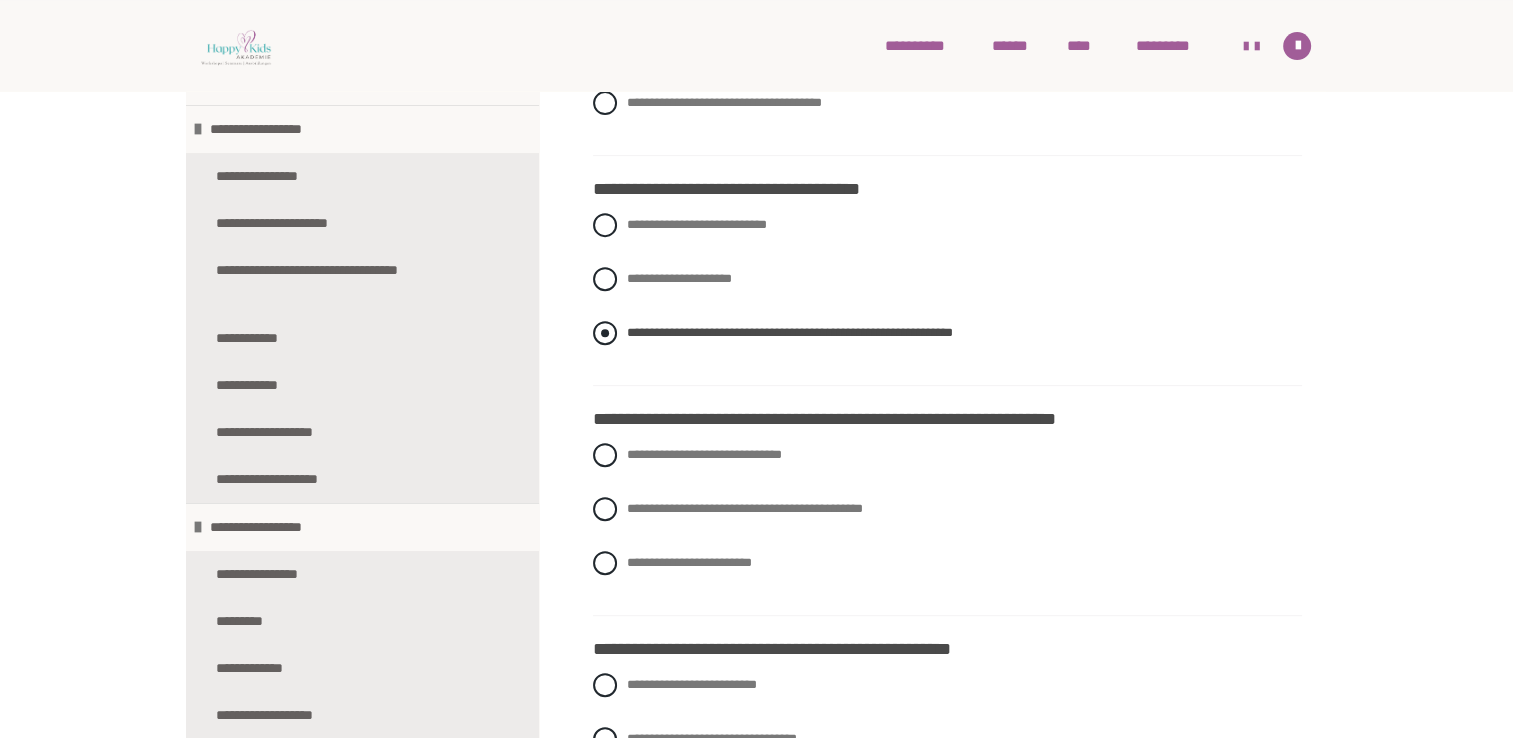 scroll, scrollTop: 900, scrollLeft: 0, axis: vertical 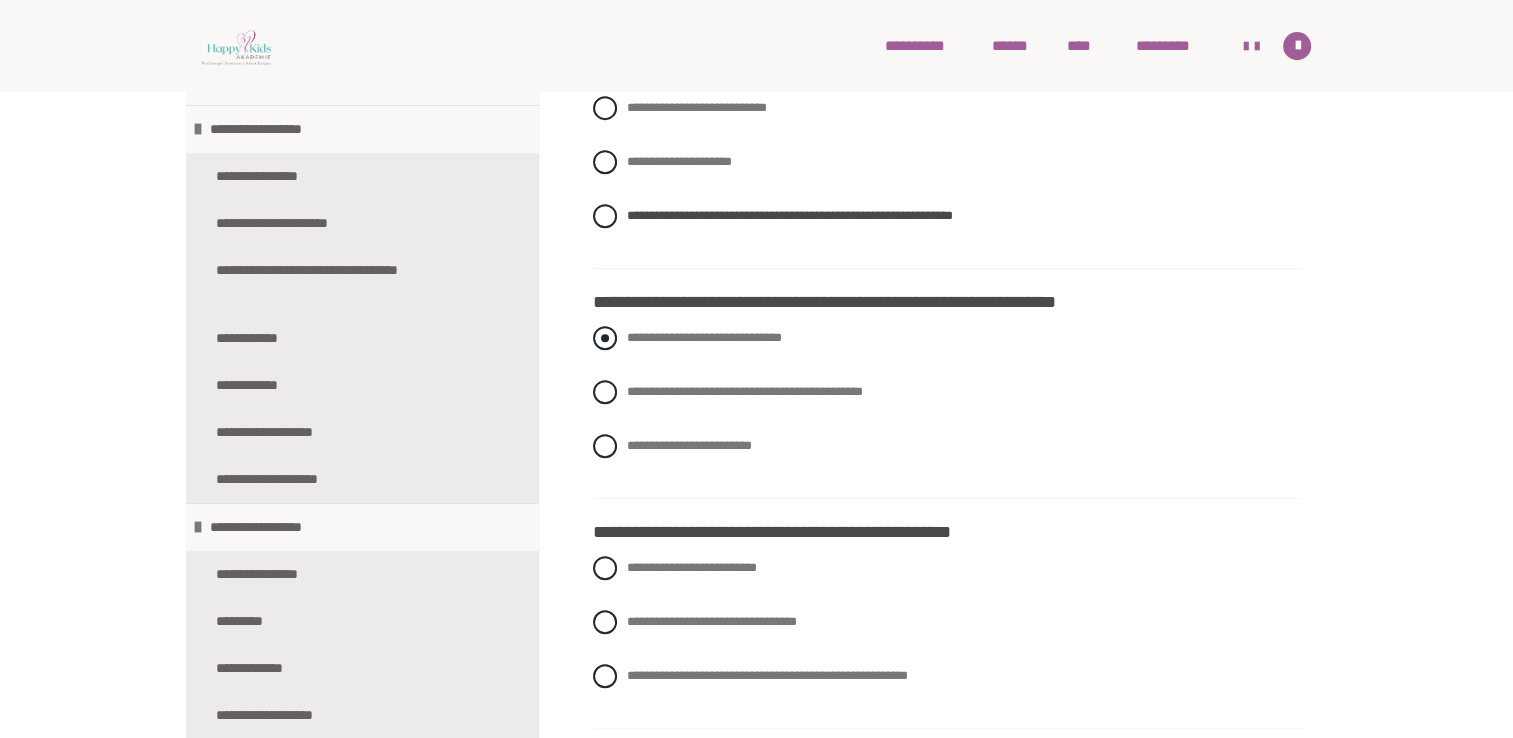 click on "**********" at bounding box center [704, 337] 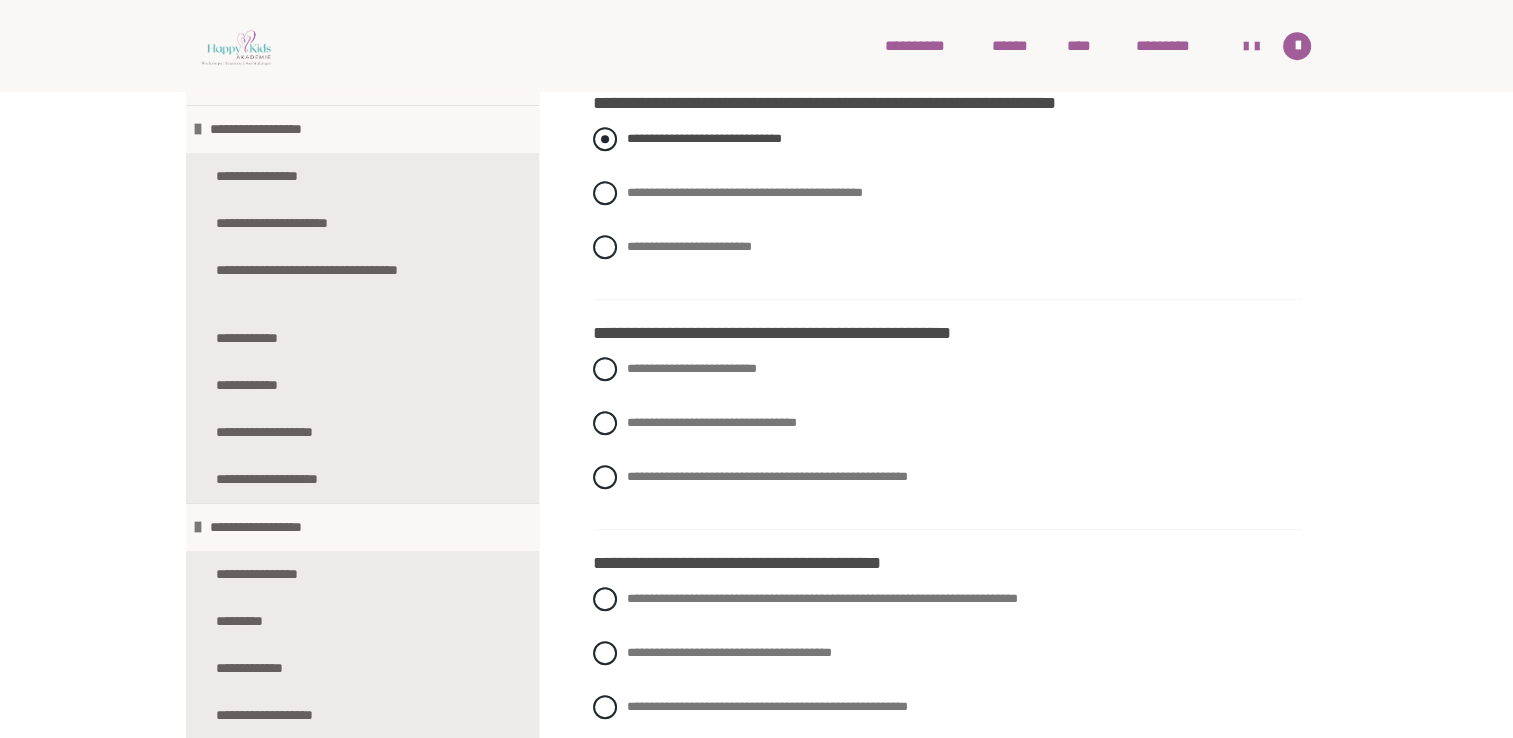 scroll, scrollTop: 1100, scrollLeft: 0, axis: vertical 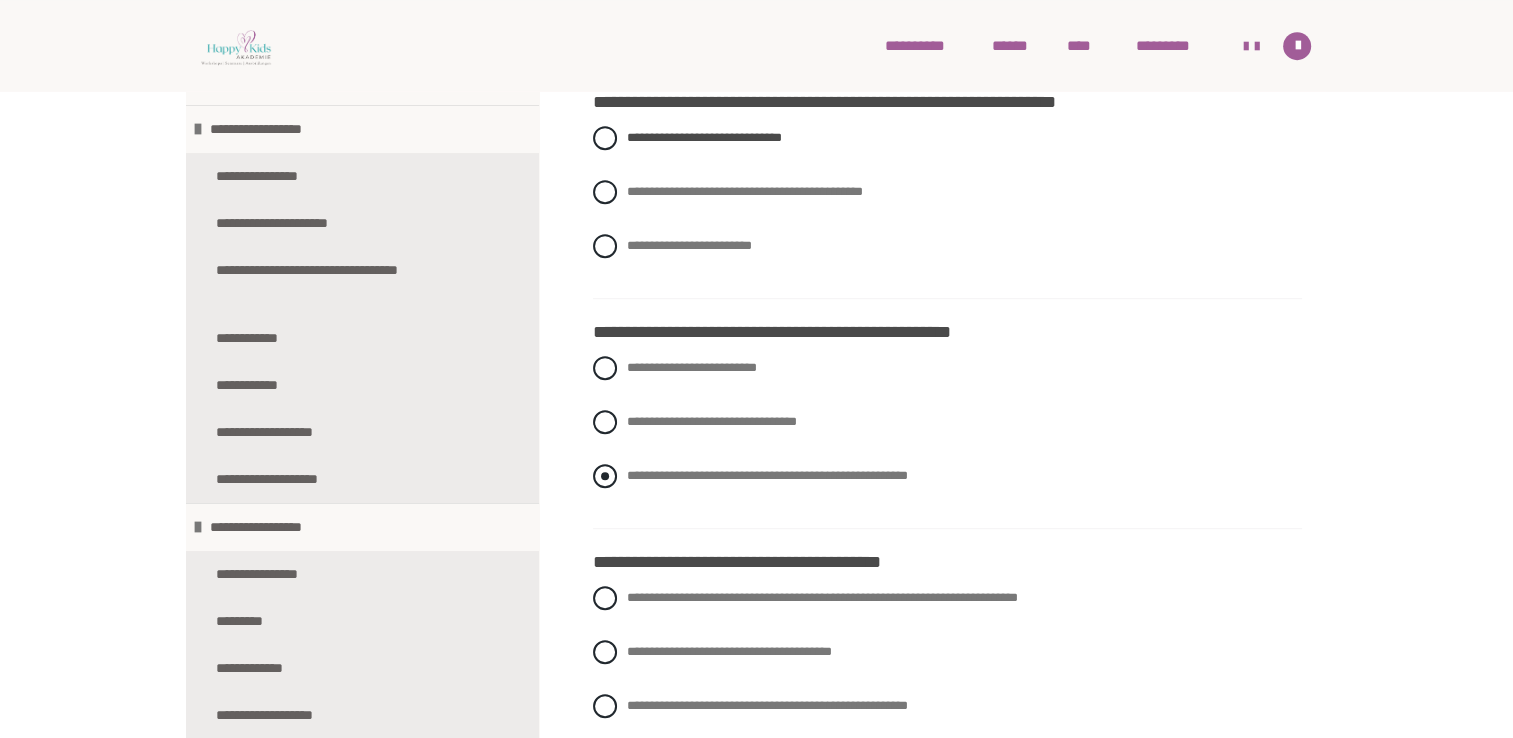 click on "**********" at bounding box center (767, 475) 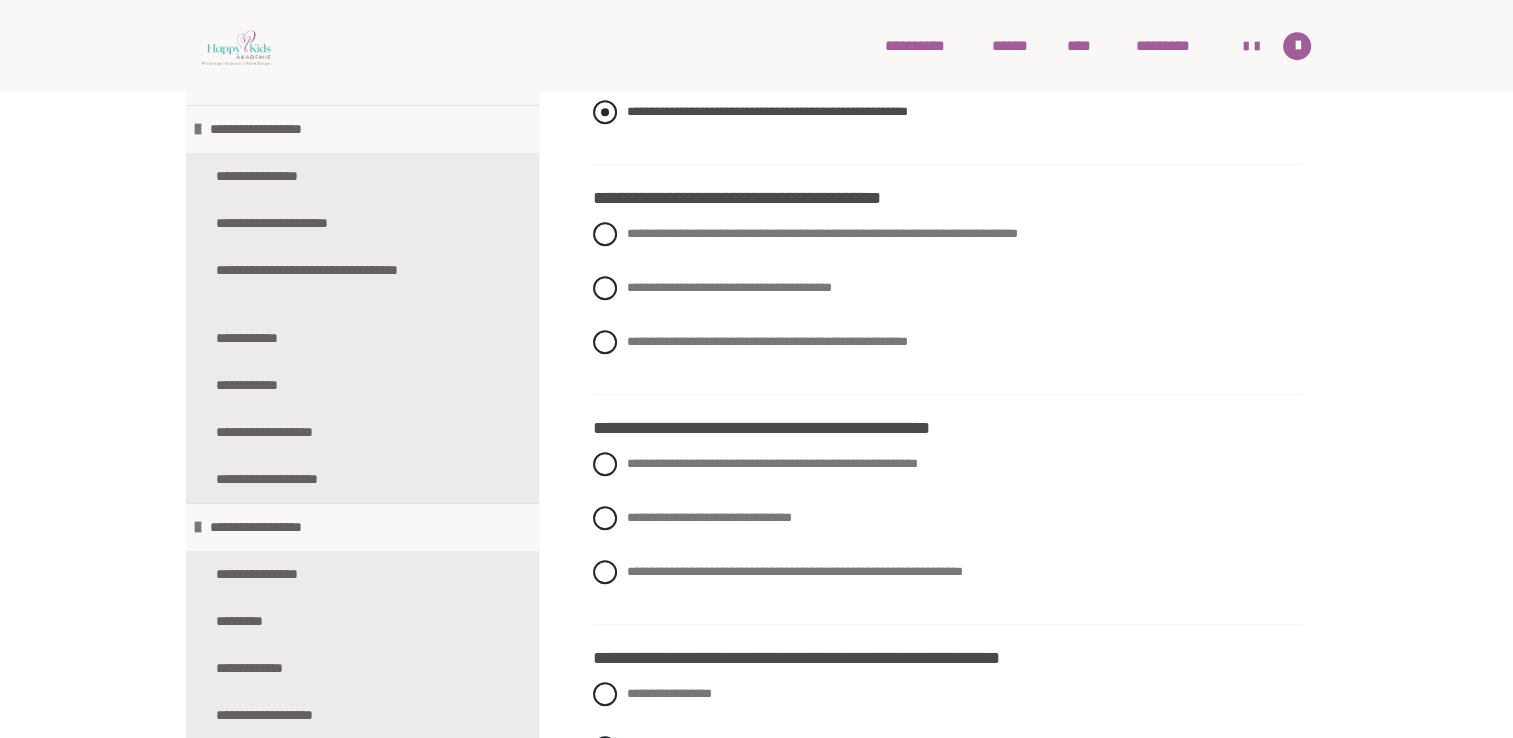 scroll, scrollTop: 1500, scrollLeft: 0, axis: vertical 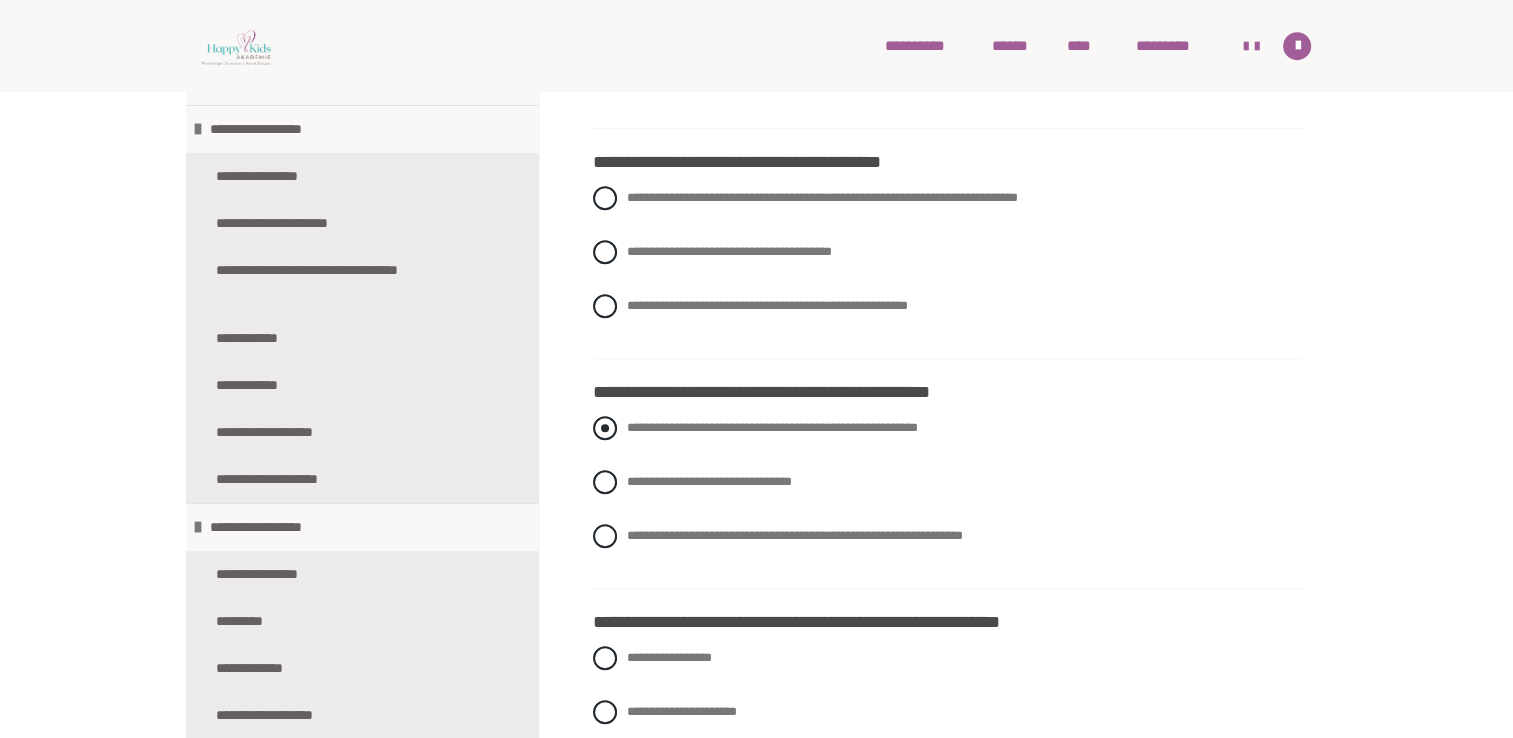 click on "**********" at bounding box center (947, 428) 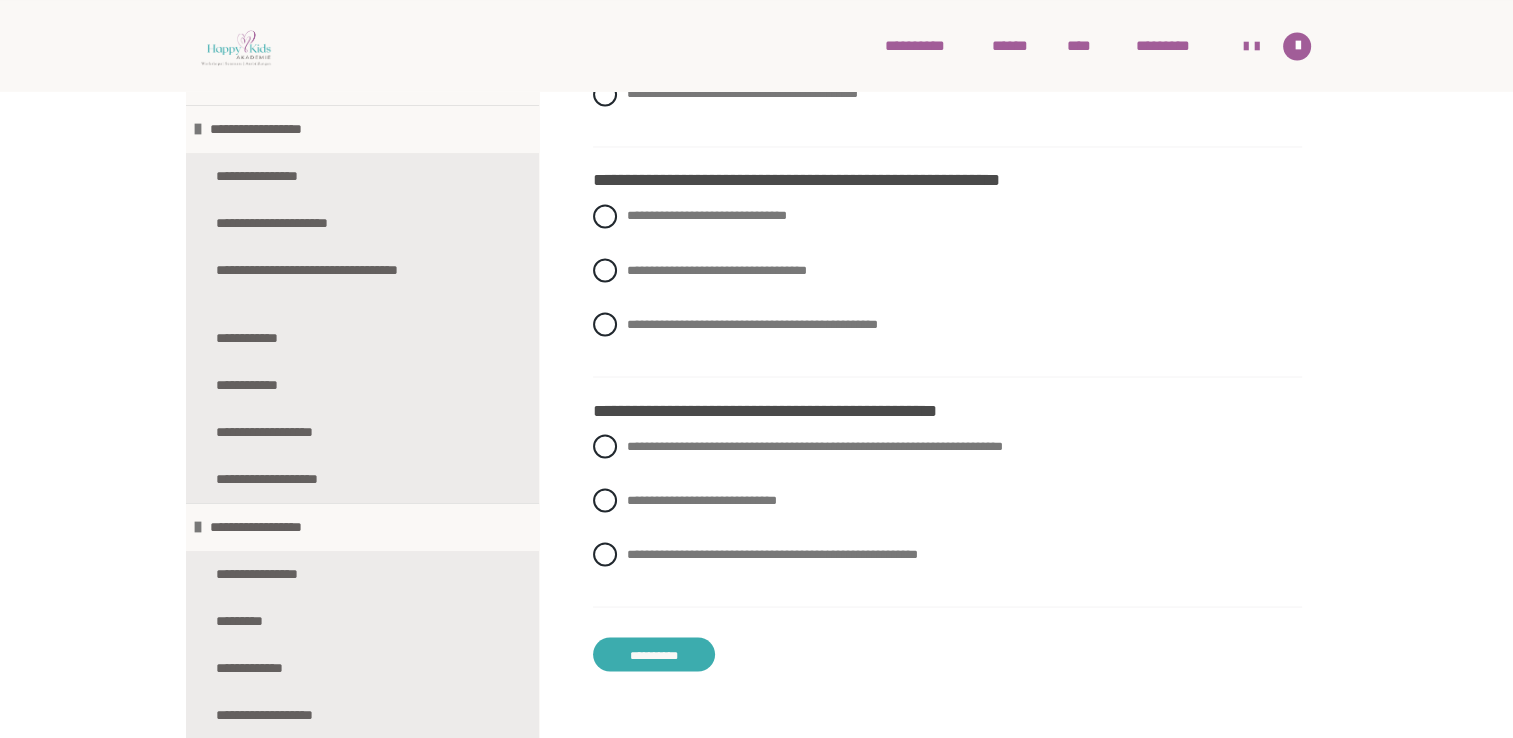 scroll, scrollTop: 3673, scrollLeft: 0, axis: vertical 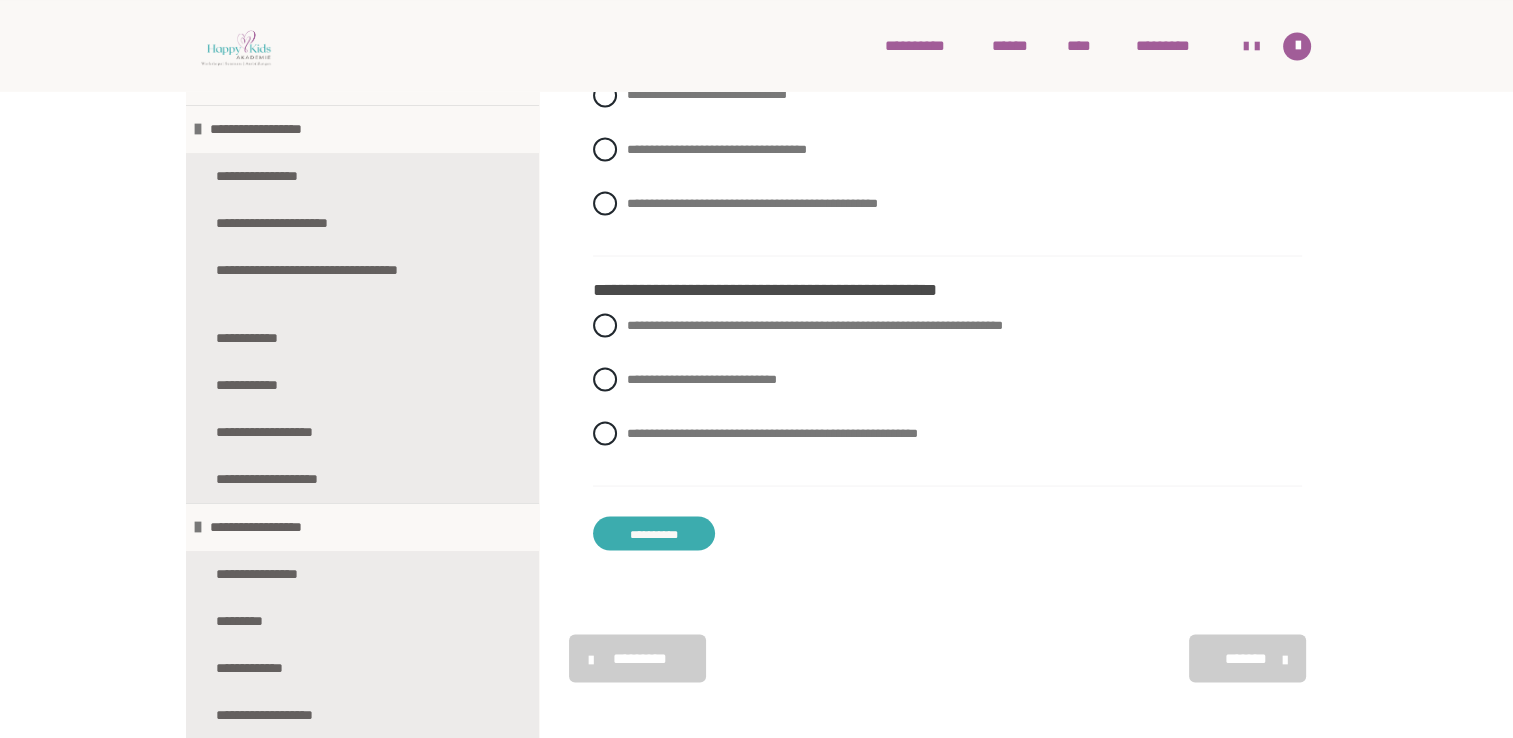 click on "**********" at bounding box center [654, 533] 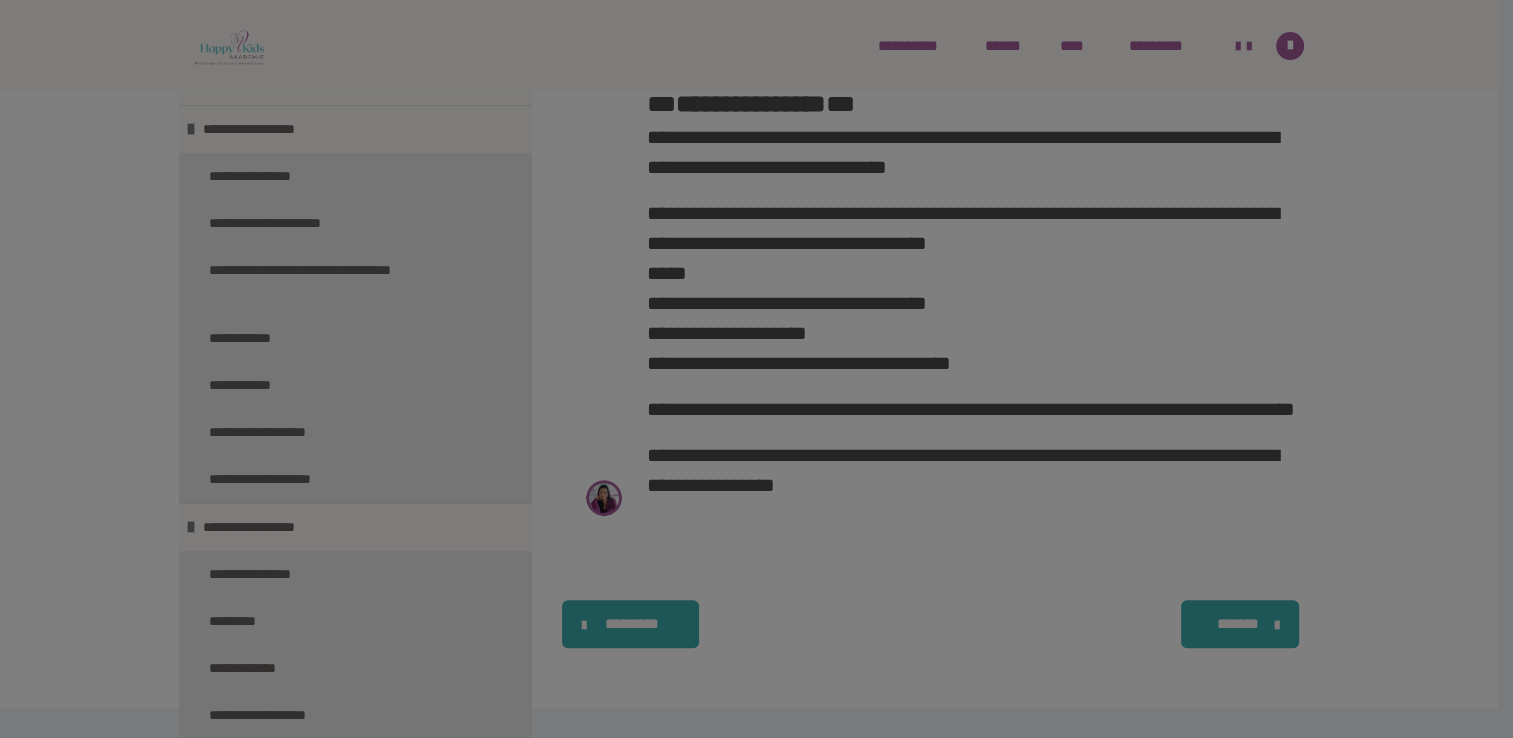 scroll, scrollTop: 1856, scrollLeft: 0, axis: vertical 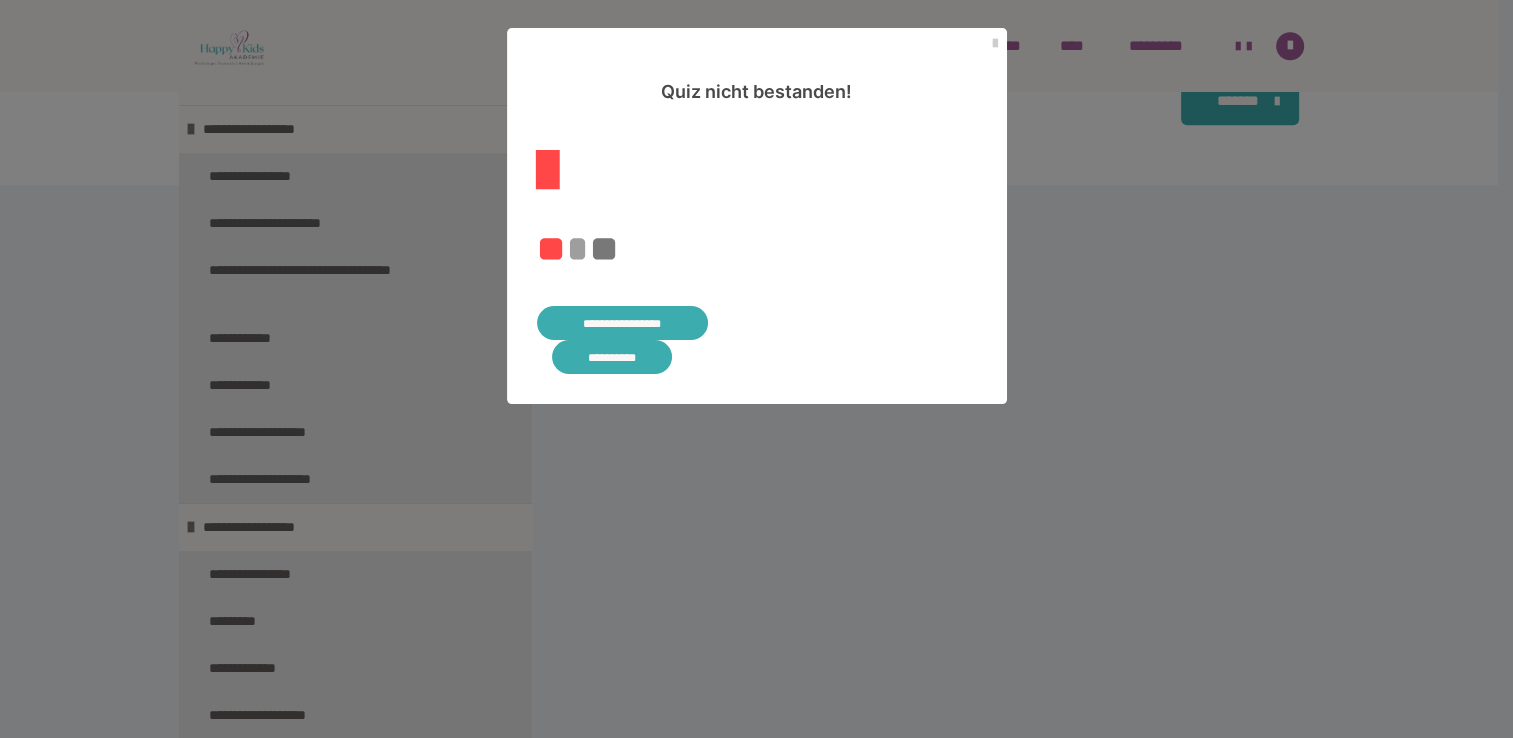 click on "**********" at bounding box center [612, 357] 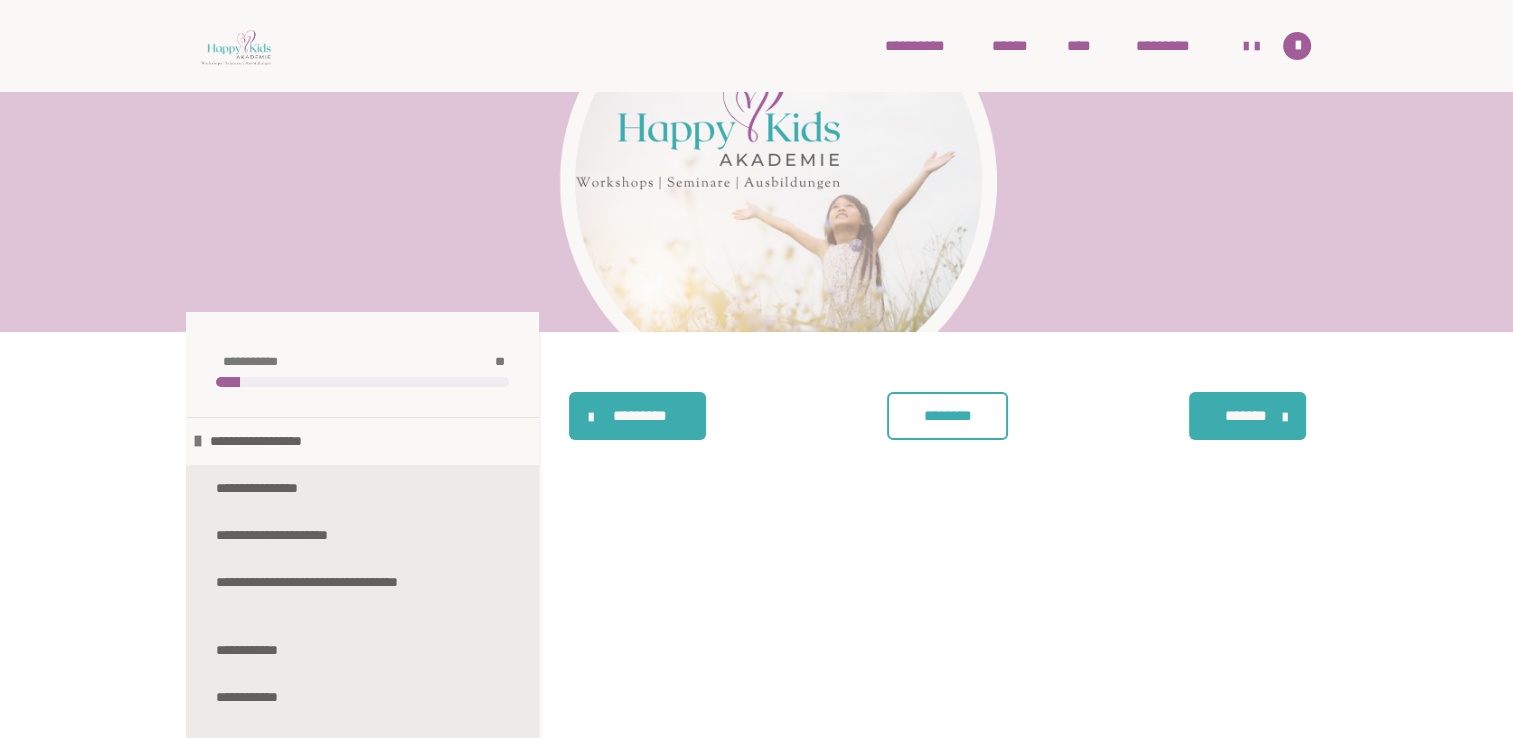 scroll, scrollTop: 0, scrollLeft: 0, axis: both 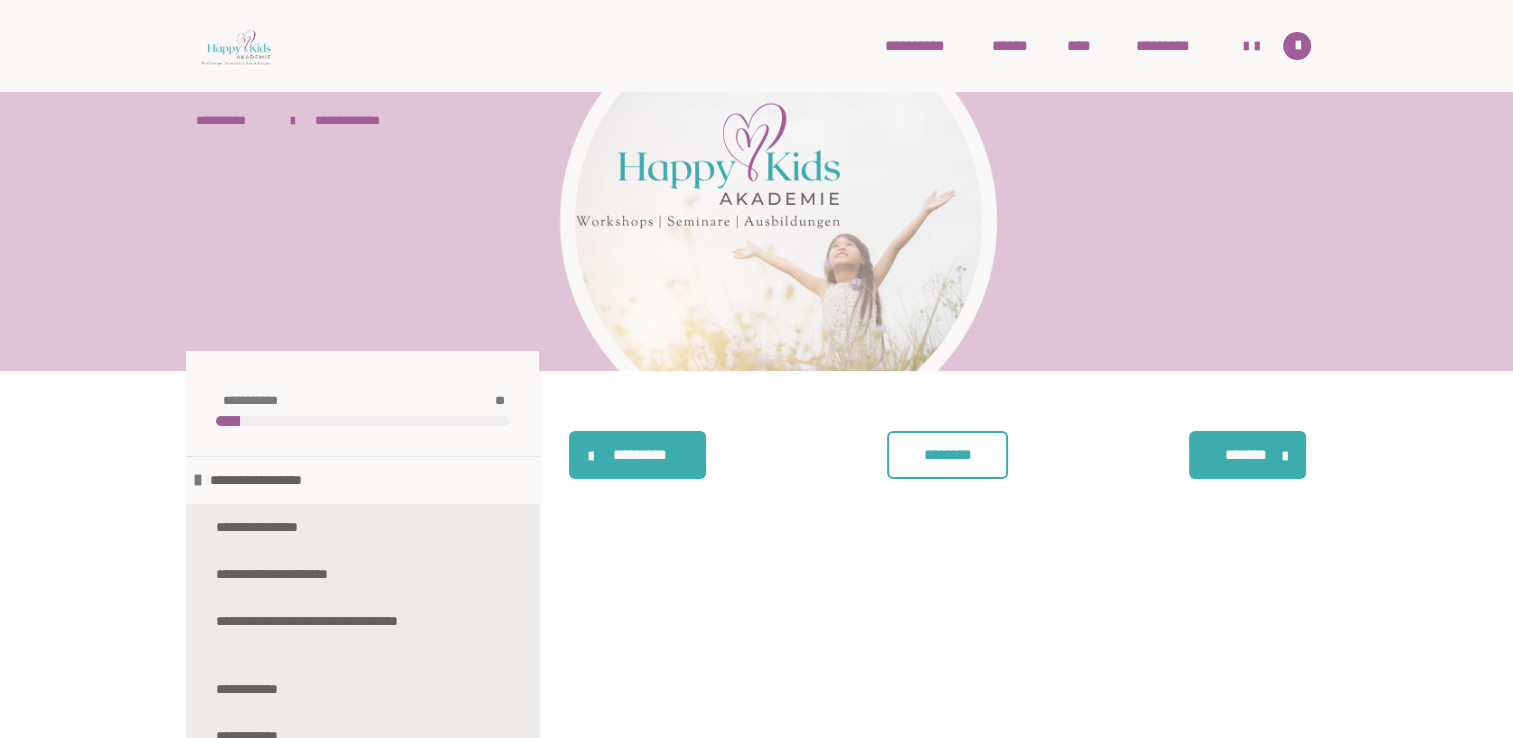 click on "********" at bounding box center [947, 455] 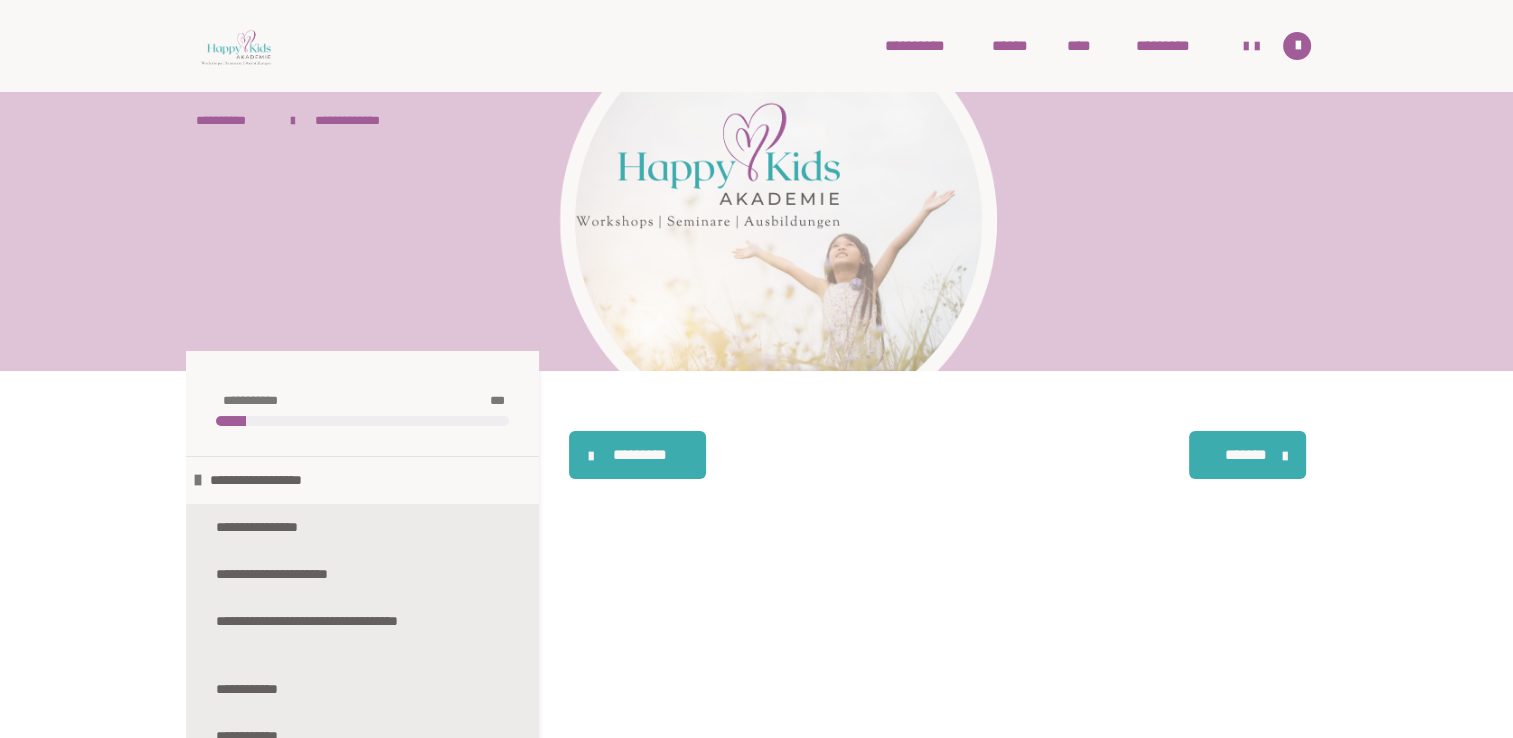 click on "********* ******** *******" at bounding box center (947, 455) 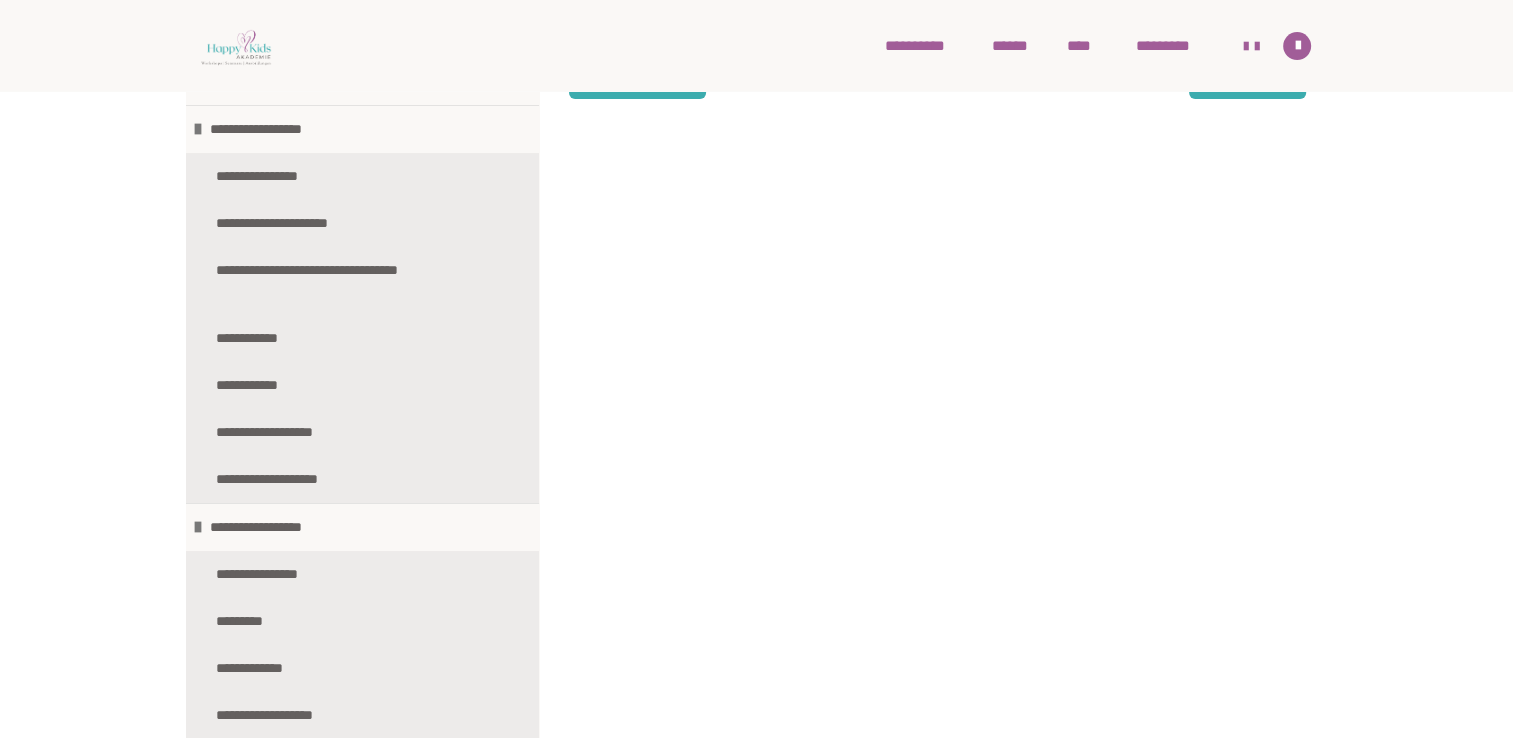 scroll, scrollTop: 431, scrollLeft: 0, axis: vertical 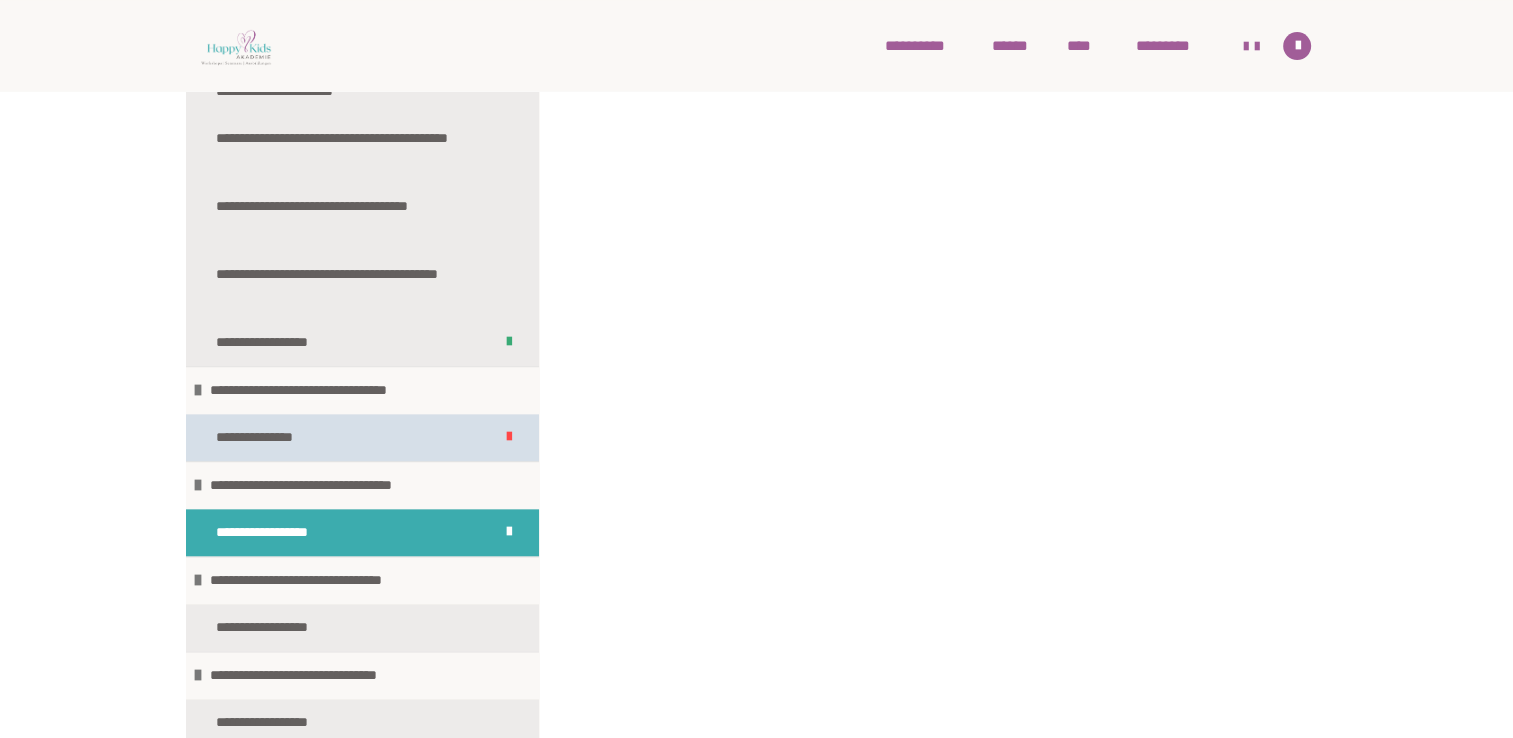 click on "**********" at bounding box center [362, 437] 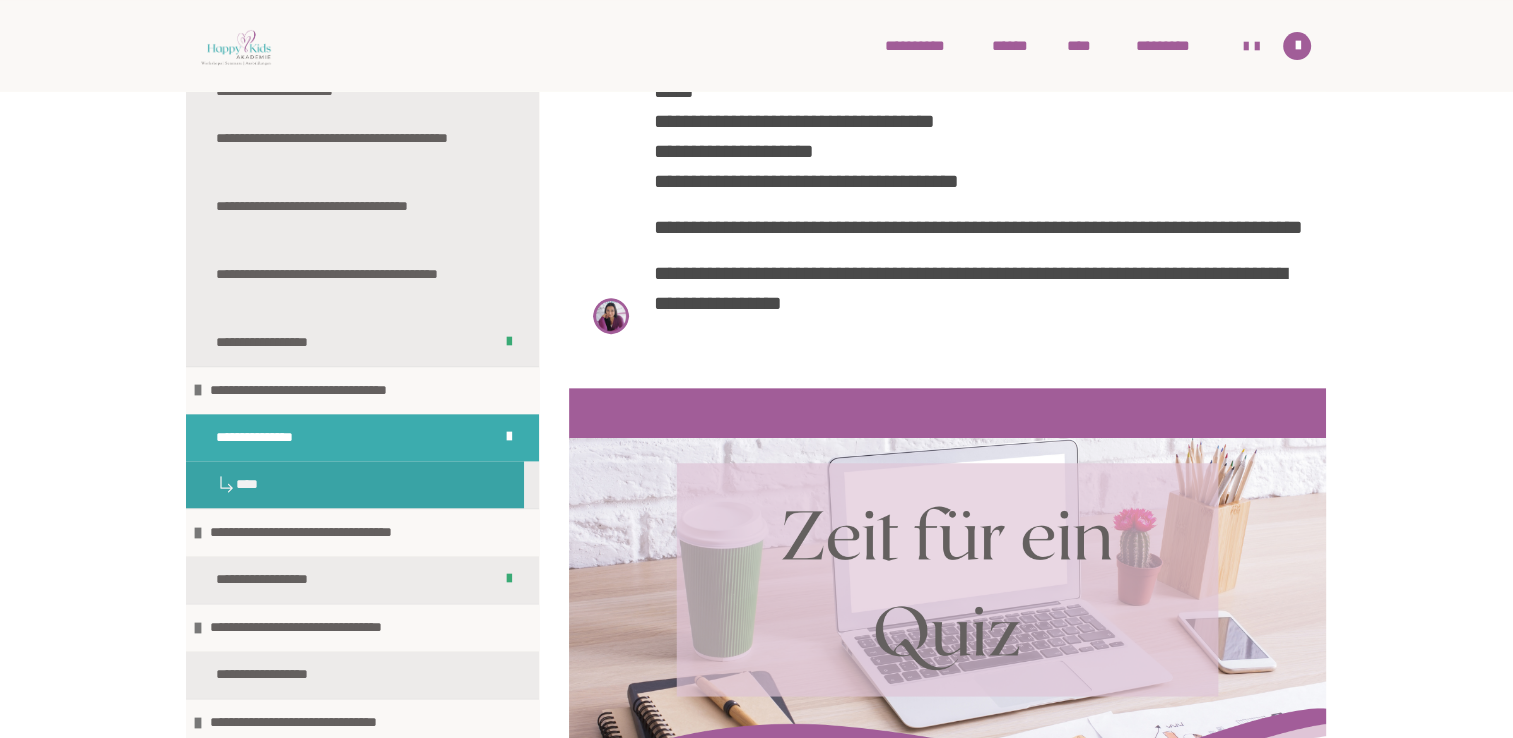 scroll, scrollTop: 60, scrollLeft: 0, axis: vertical 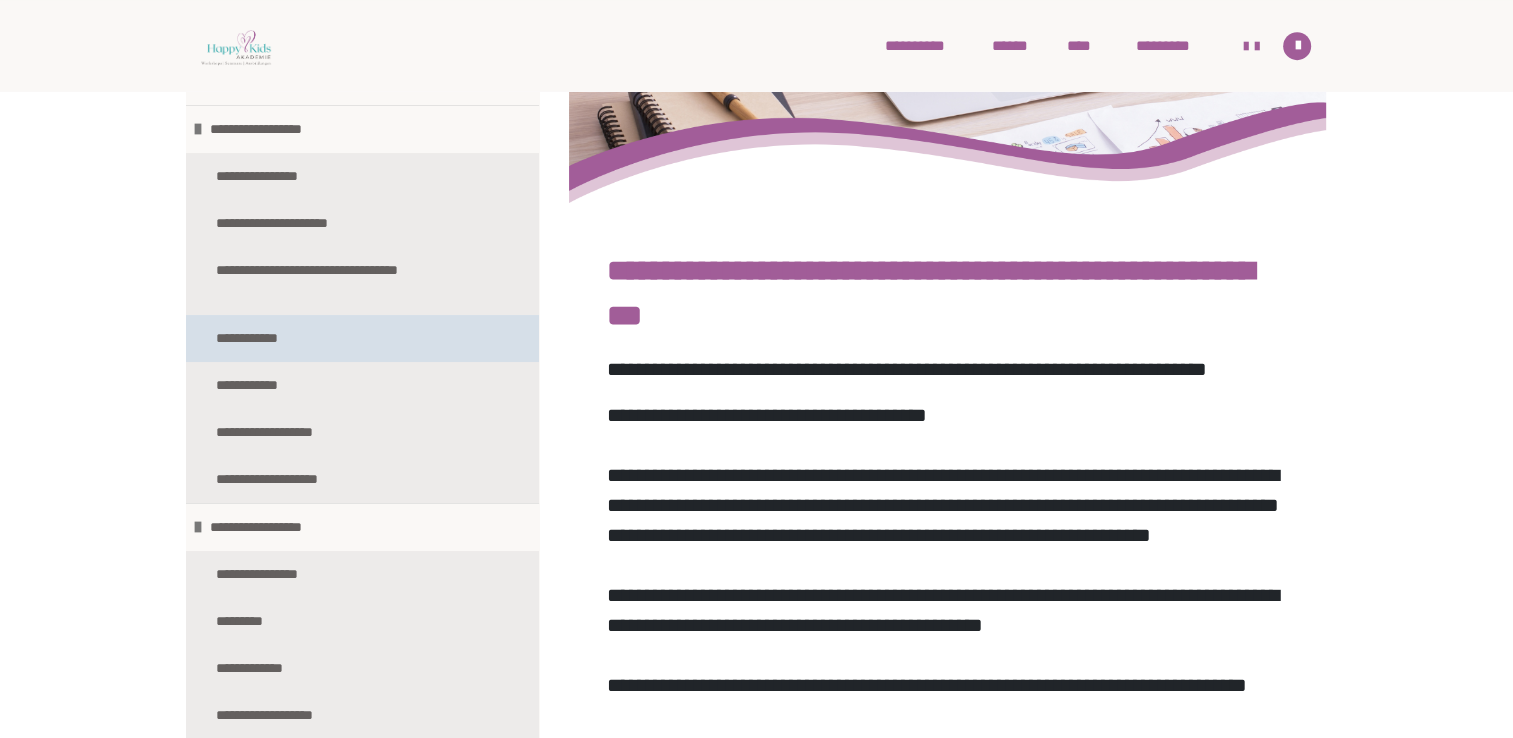 click on "**********" at bounding box center [261, 338] 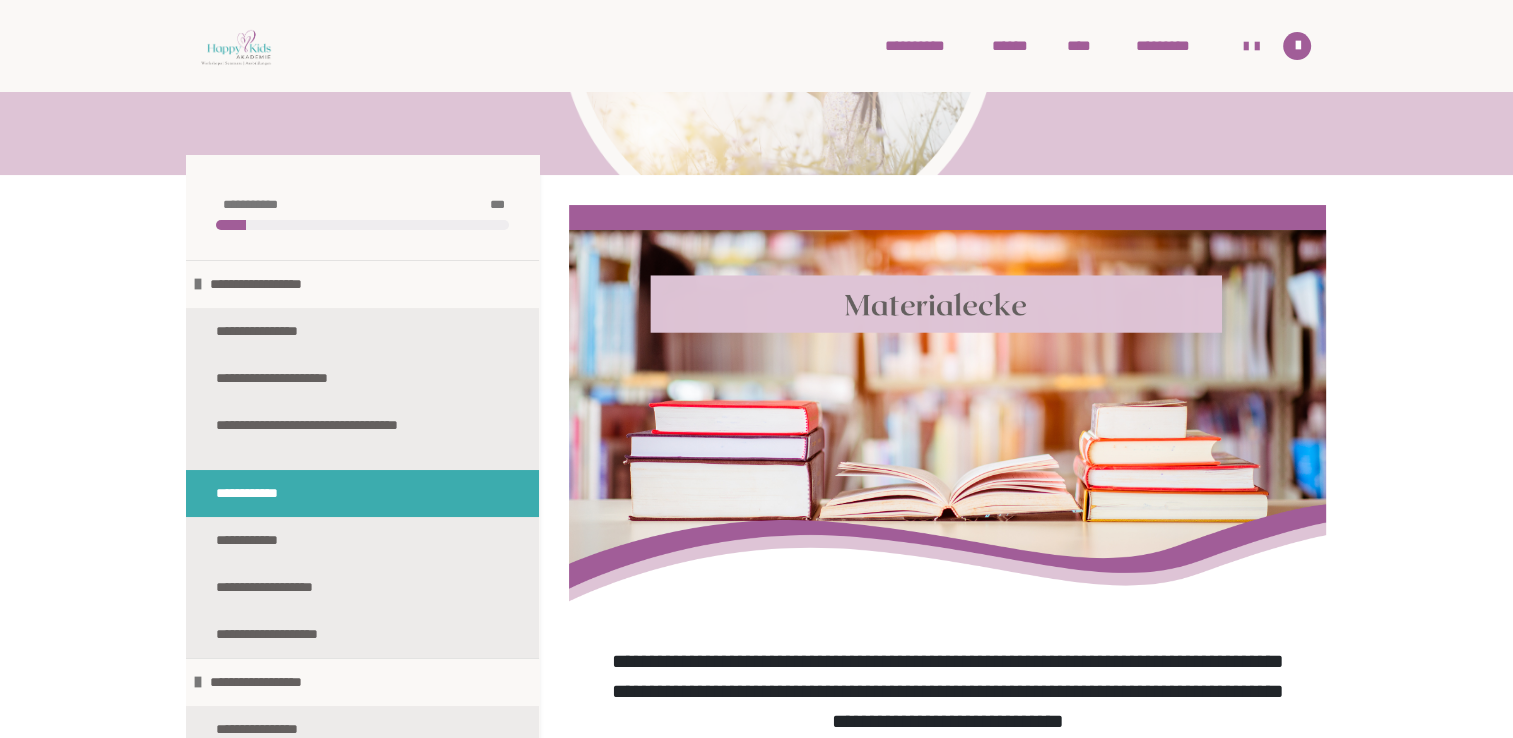 scroll, scrollTop: 200, scrollLeft: 0, axis: vertical 